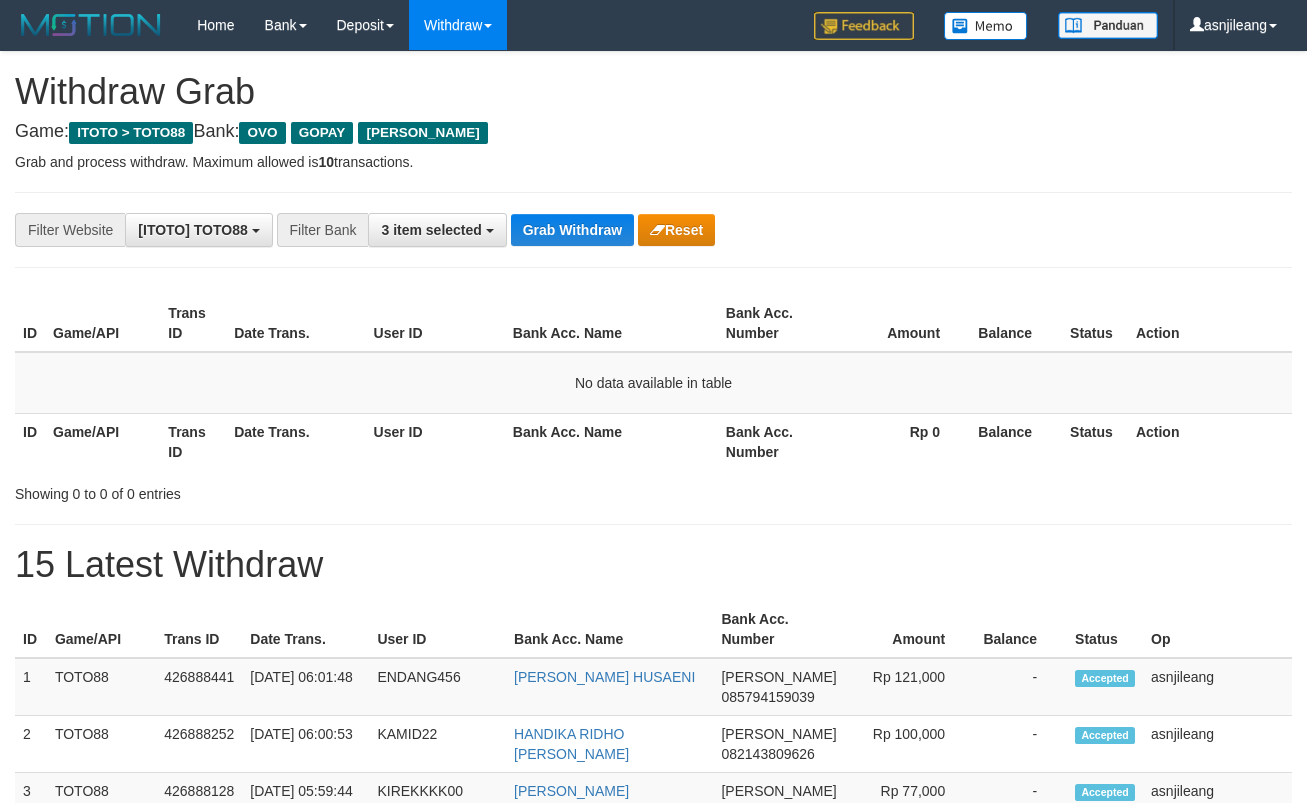 click on "Grab Withdraw" at bounding box center (572, 230) 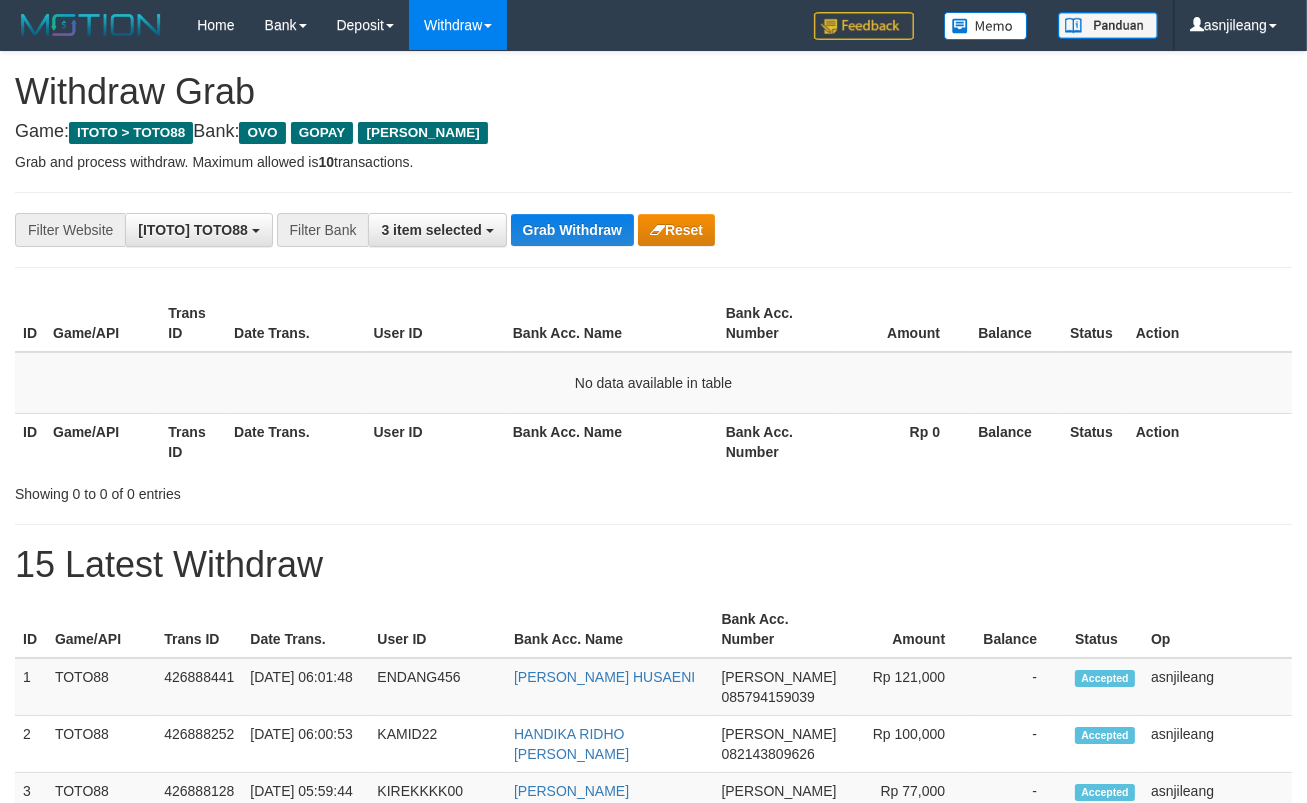 scroll, scrollTop: 17, scrollLeft: 0, axis: vertical 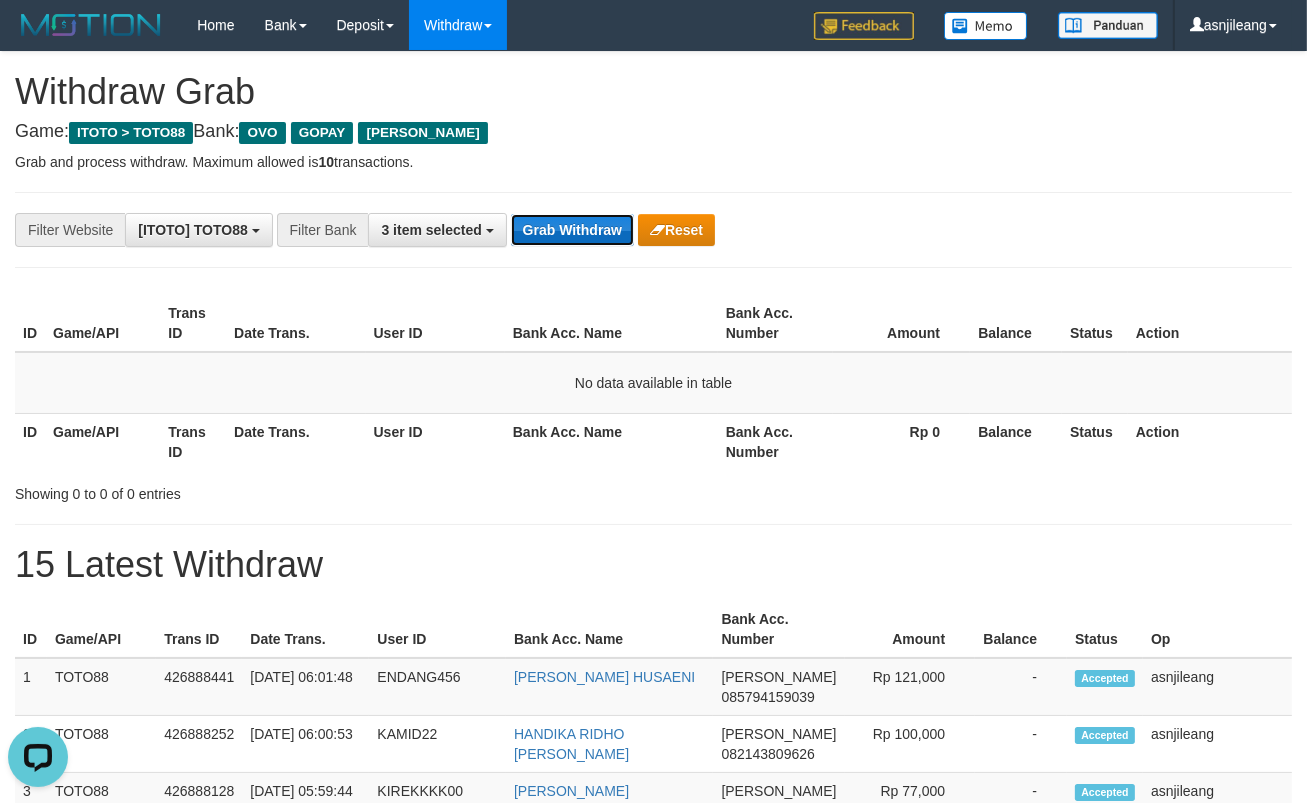 click on "Grab Withdraw" at bounding box center [572, 230] 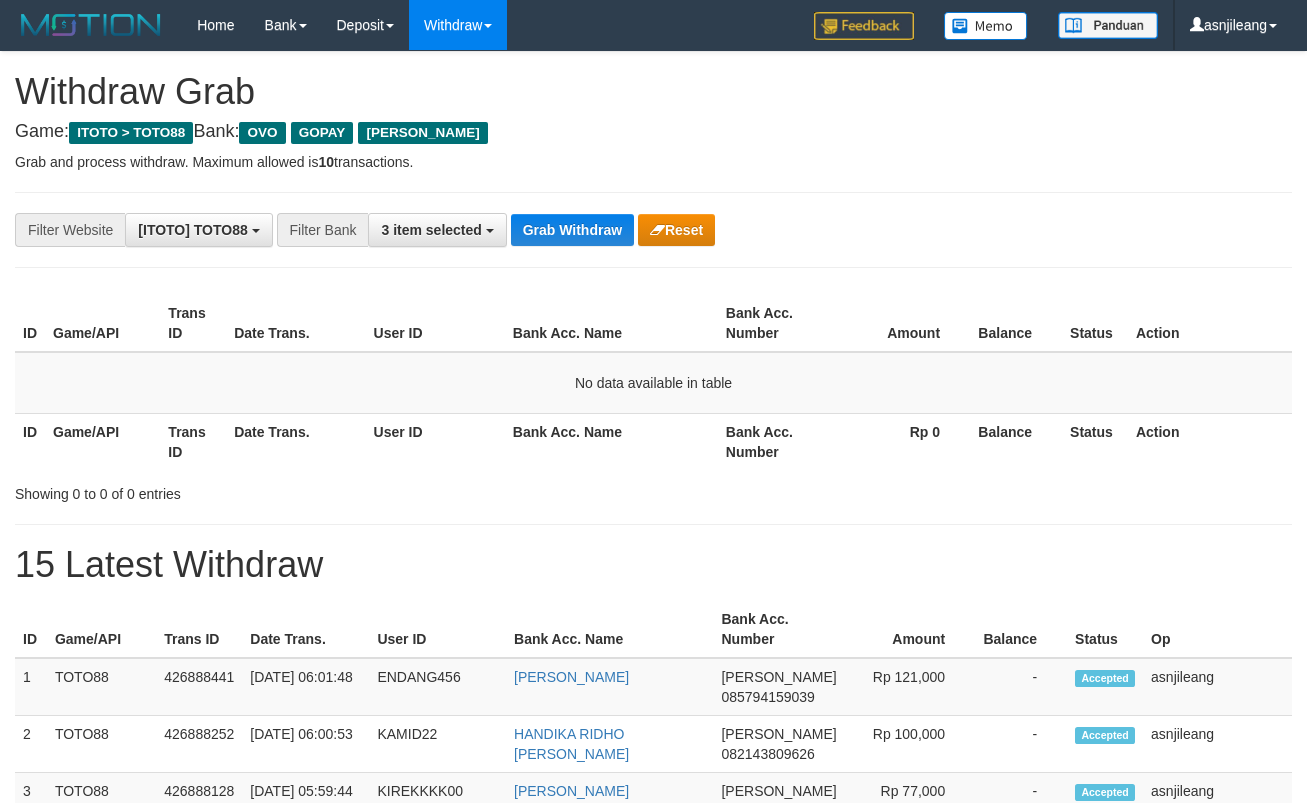scroll, scrollTop: 0, scrollLeft: 0, axis: both 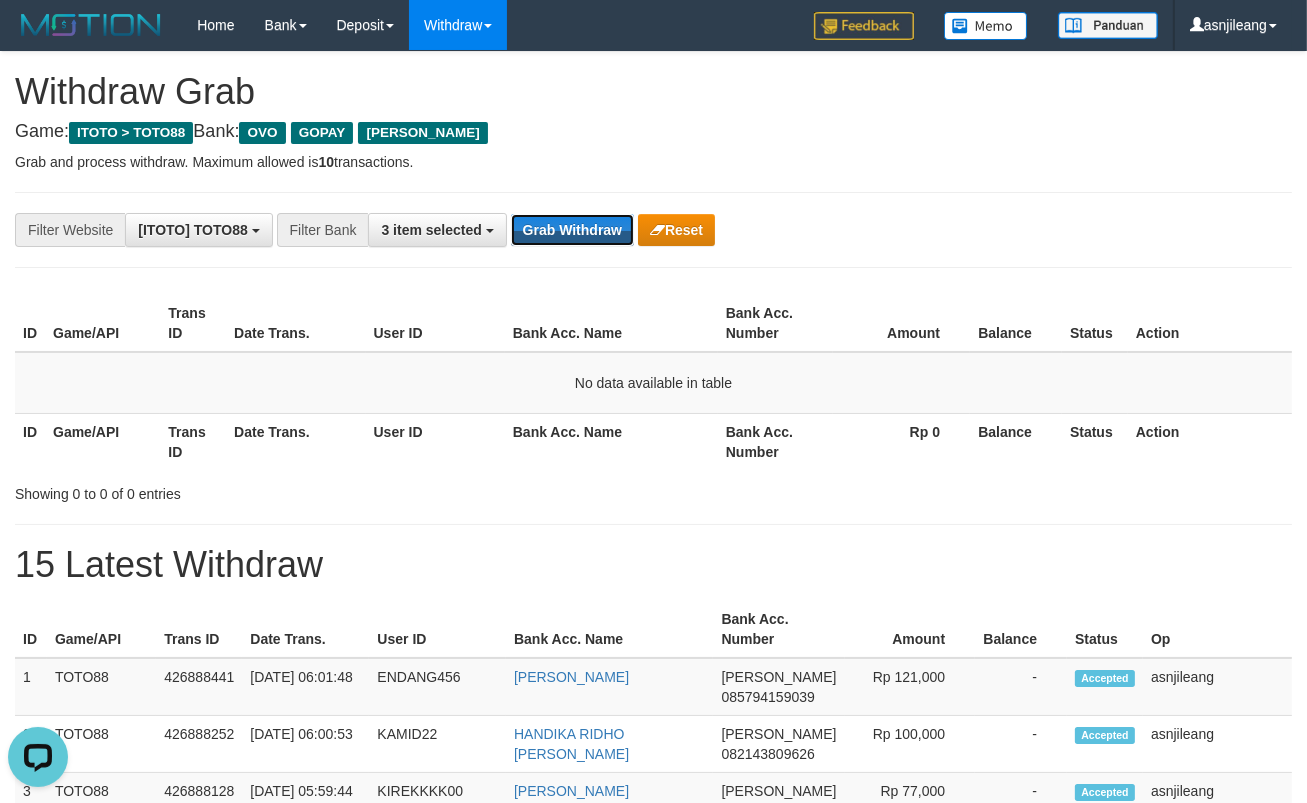 click on "Grab Withdraw" at bounding box center [572, 230] 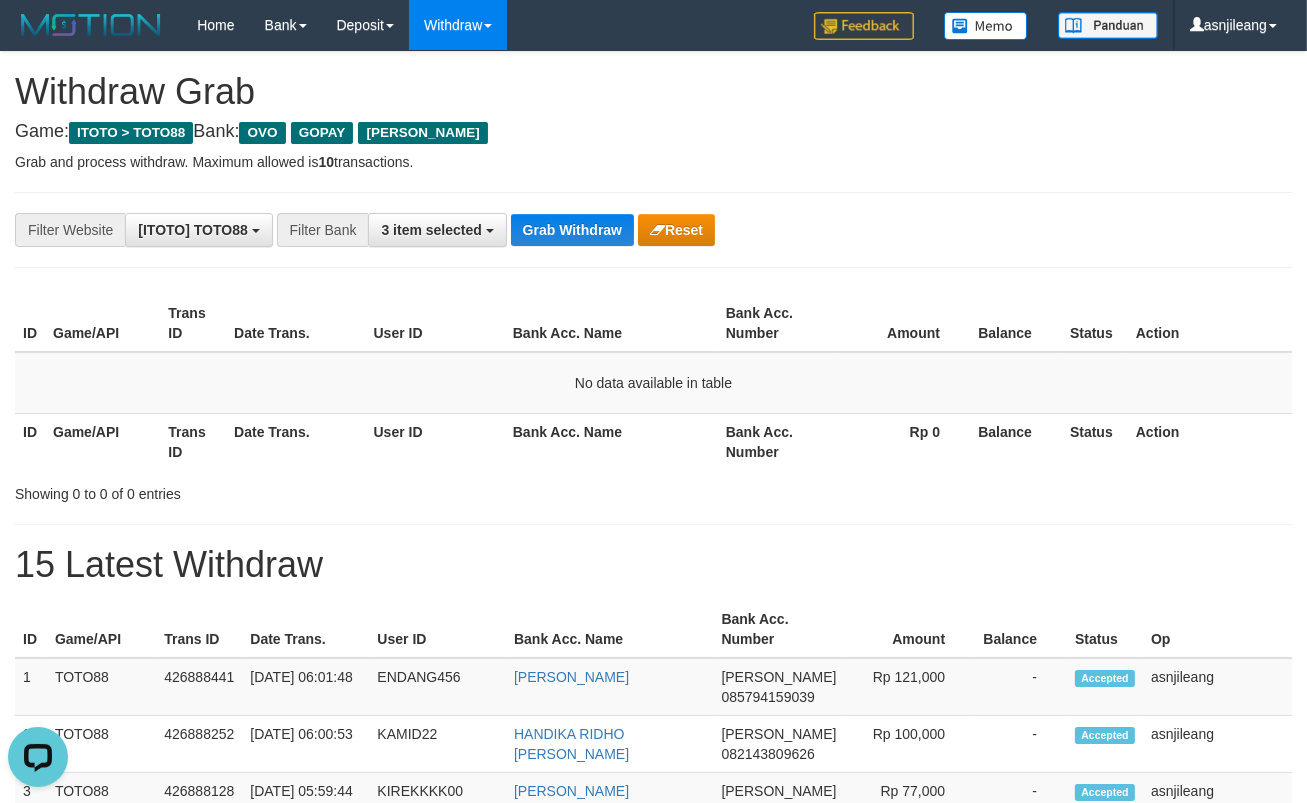 click on "**********" at bounding box center (544, 230) 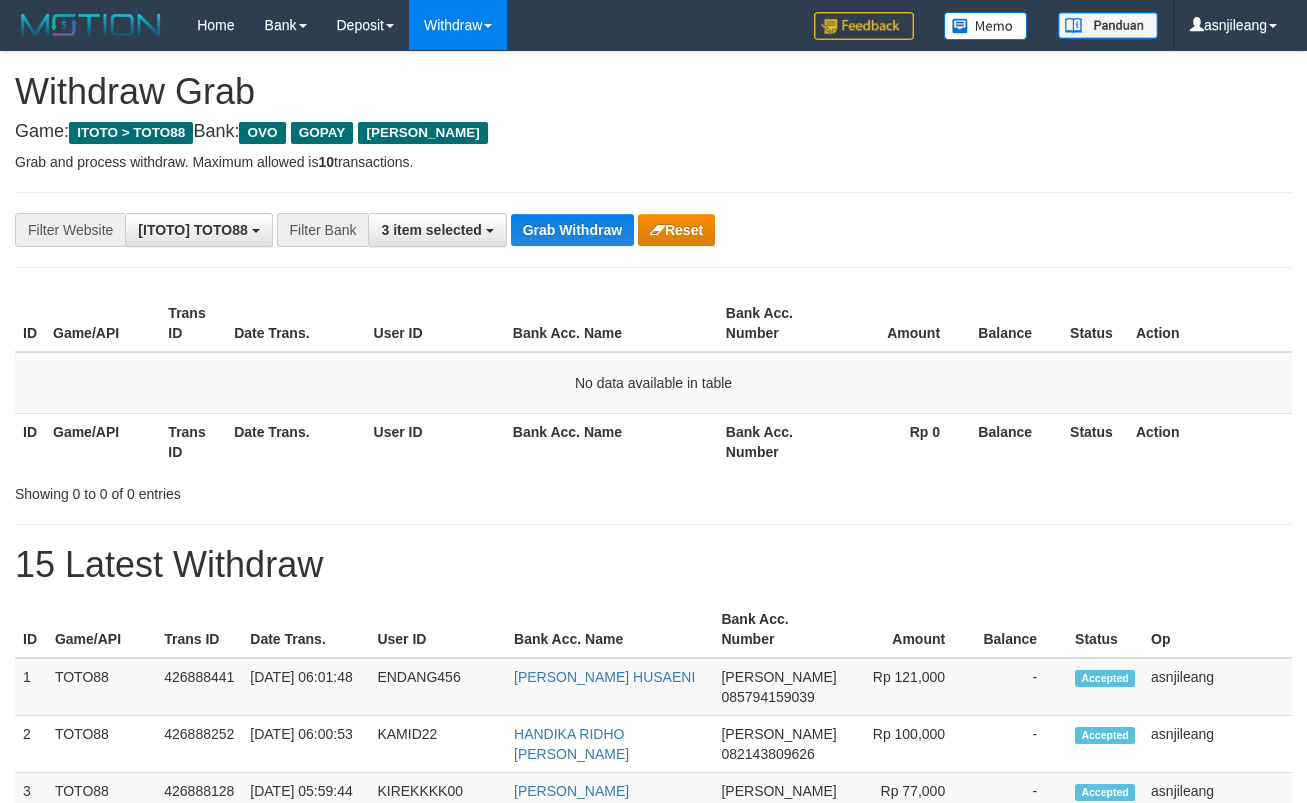 scroll, scrollTop: 0, scrollLeft: 0, axis: both 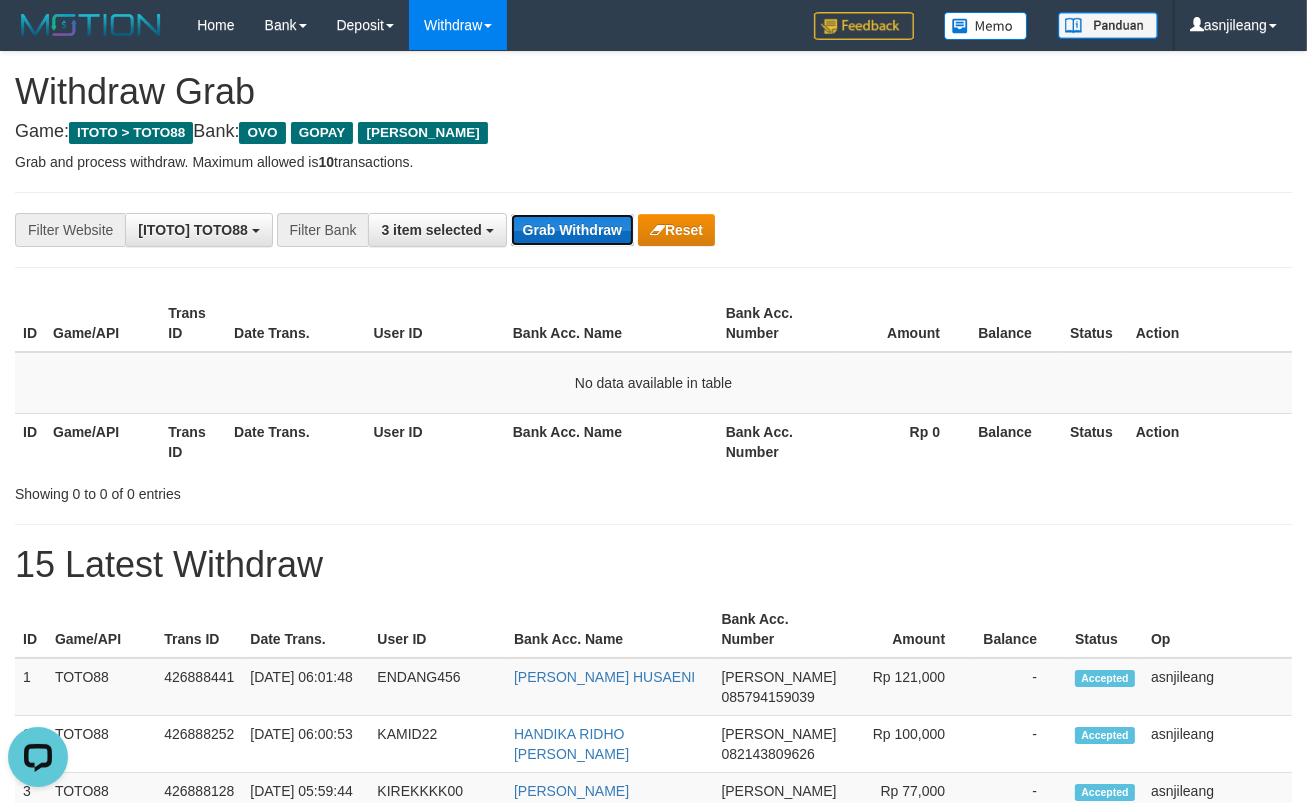 click on "Grab Withdraw" at bounding box center [572, 230] 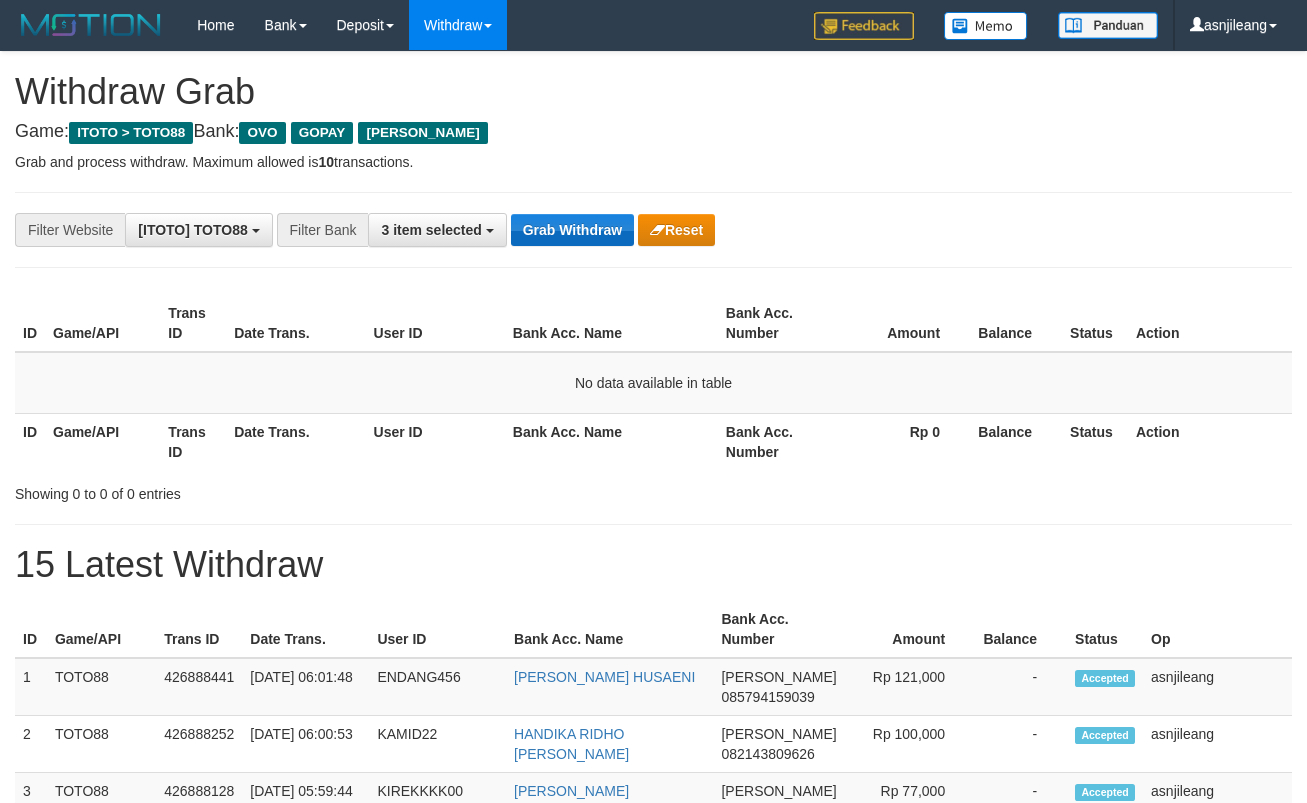 scroll, scrollTop: 0, scrollLeft: 0, axis: both 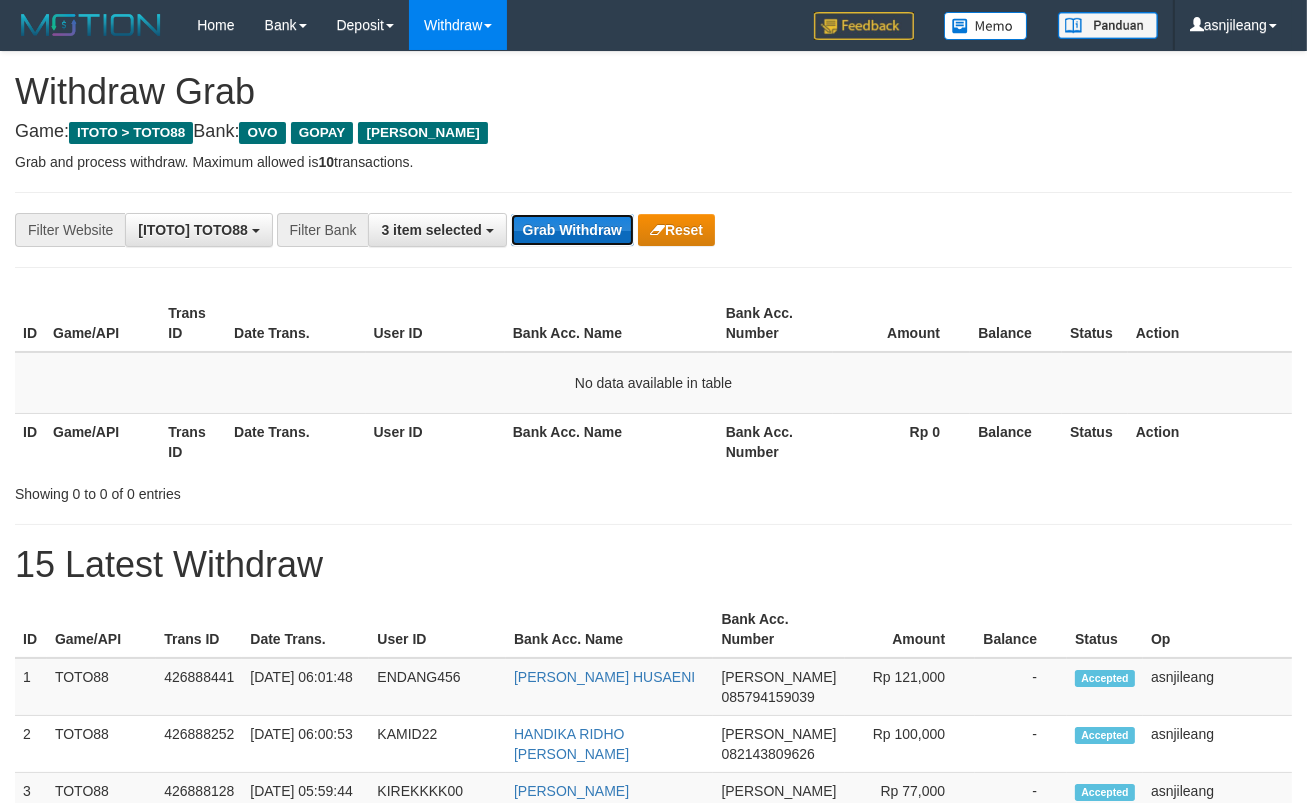 click on "Grab Withdraw" at bounding box center [572, 230] 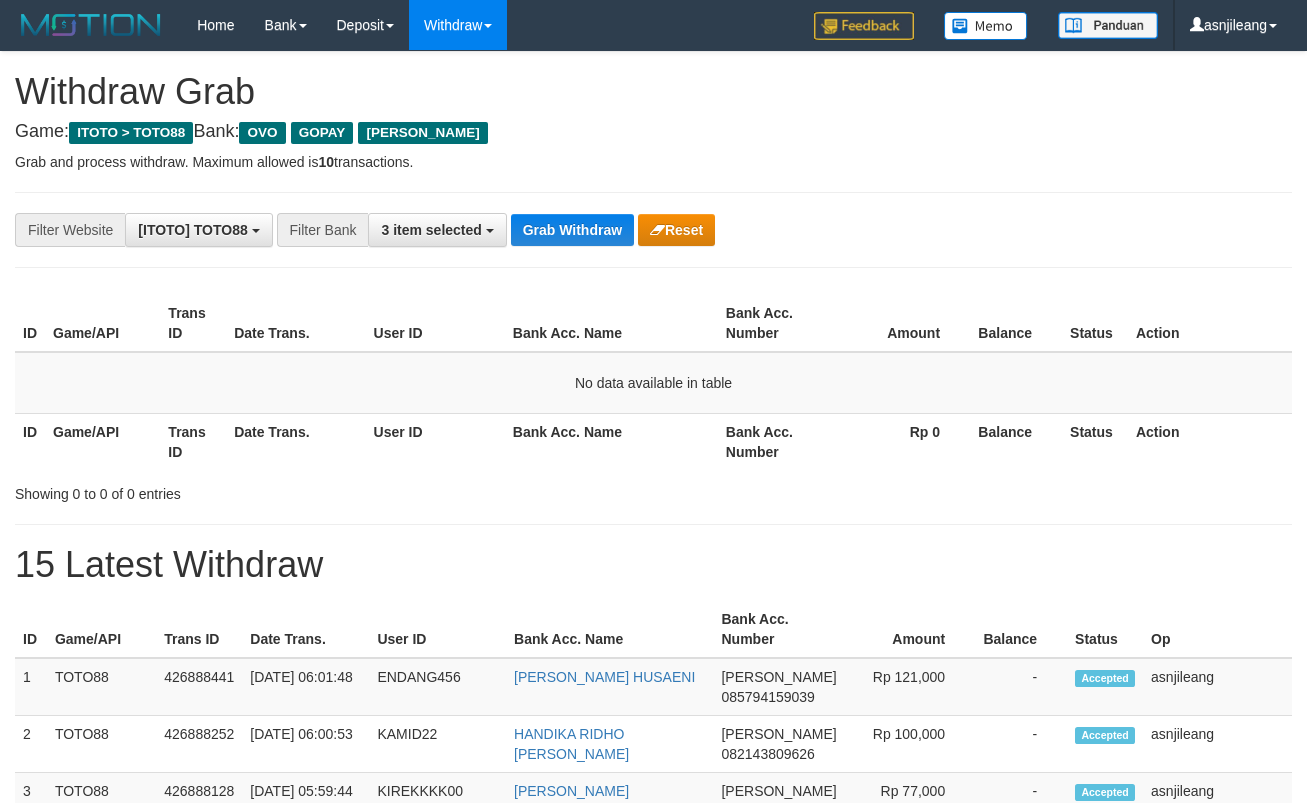 click on "Grab Withdraw" at bounding box center [572, 230] 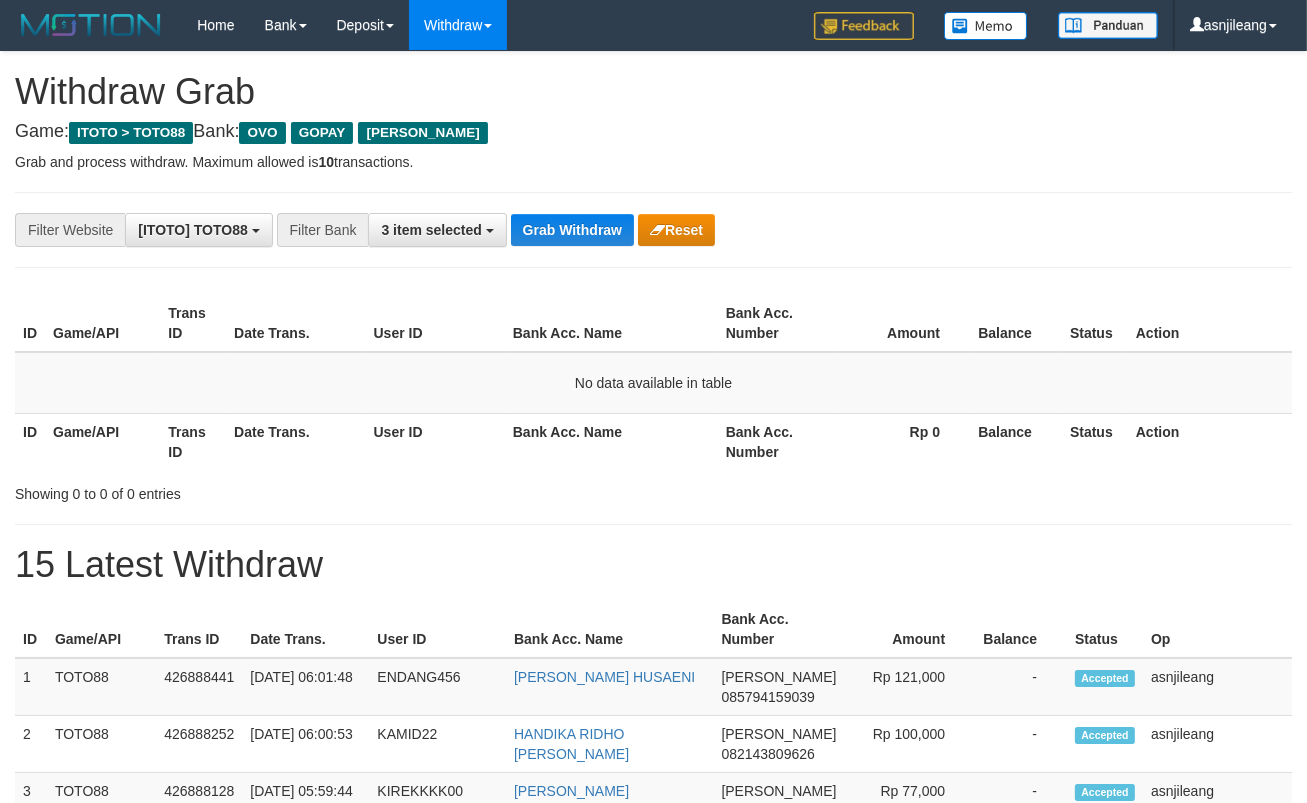 scroll, scrollTop: 17, scrollLeft: 0, axis: vertical 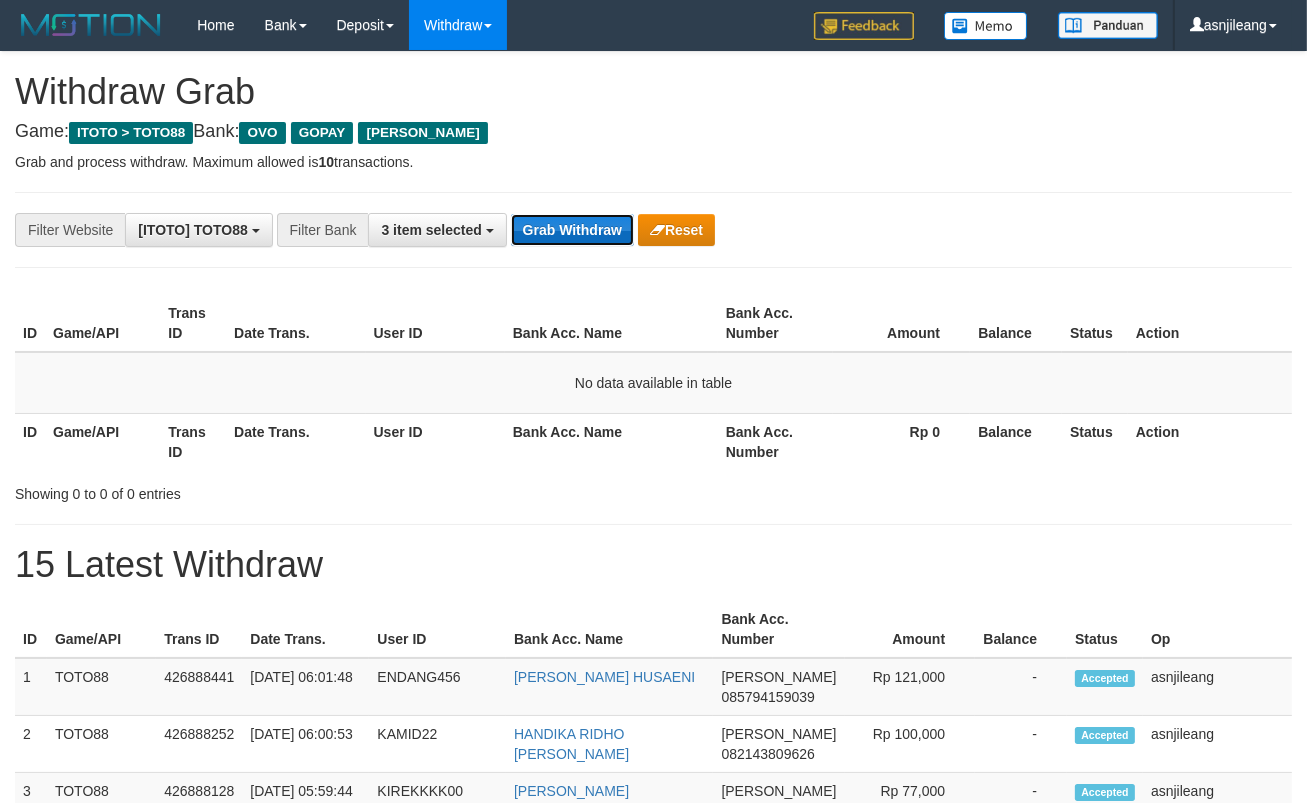 click on "Grab Withdraw" at bounding box center (572, 230) 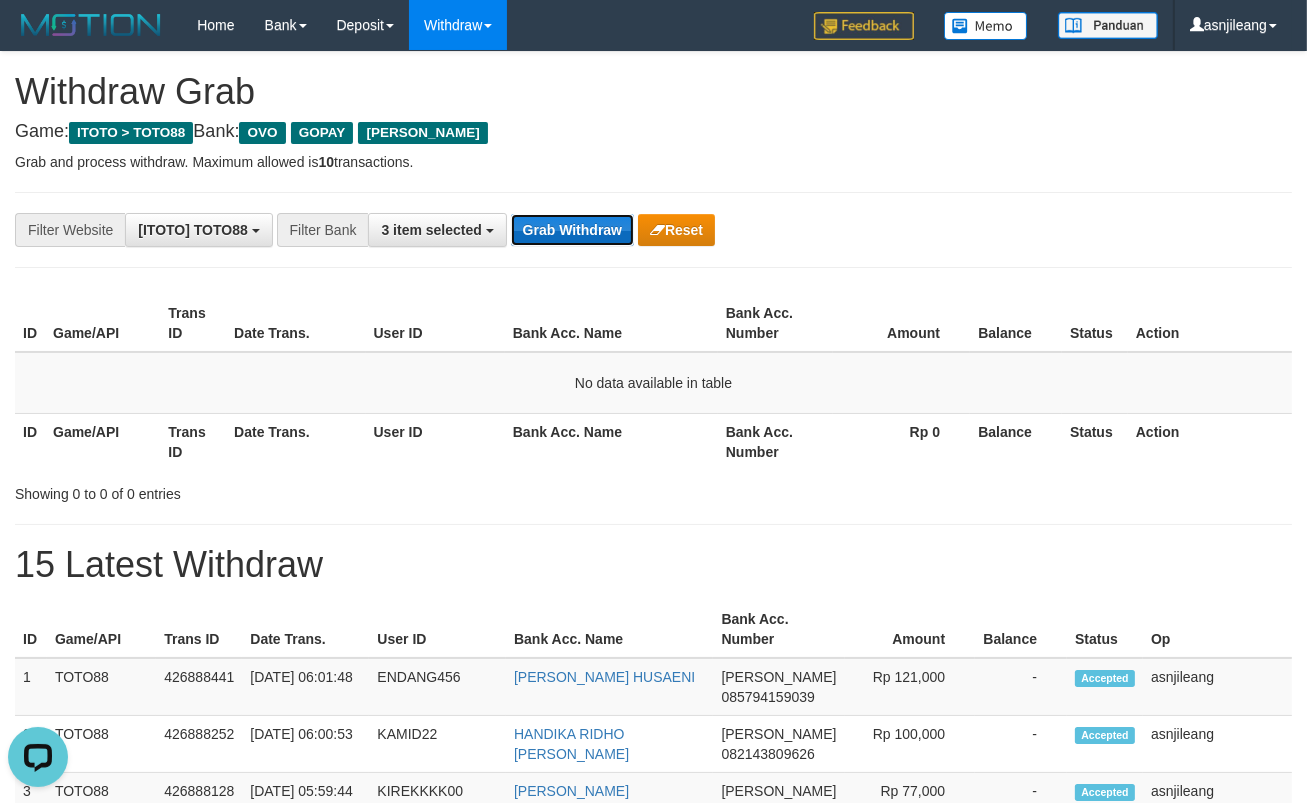 scroll, scrollTop: 0, scrollLeft: 0, axis: both 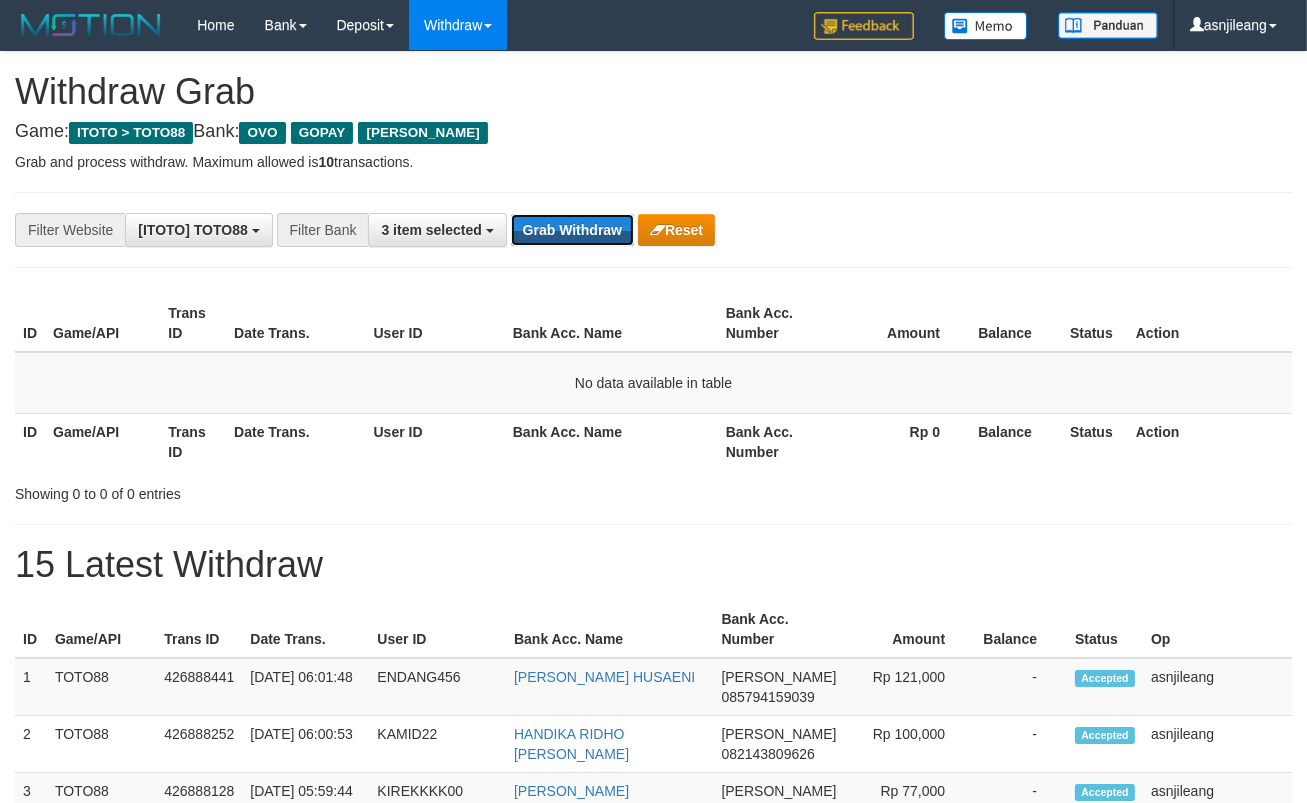 click on "Grab Withdraw" at bounding box center [572, 230] 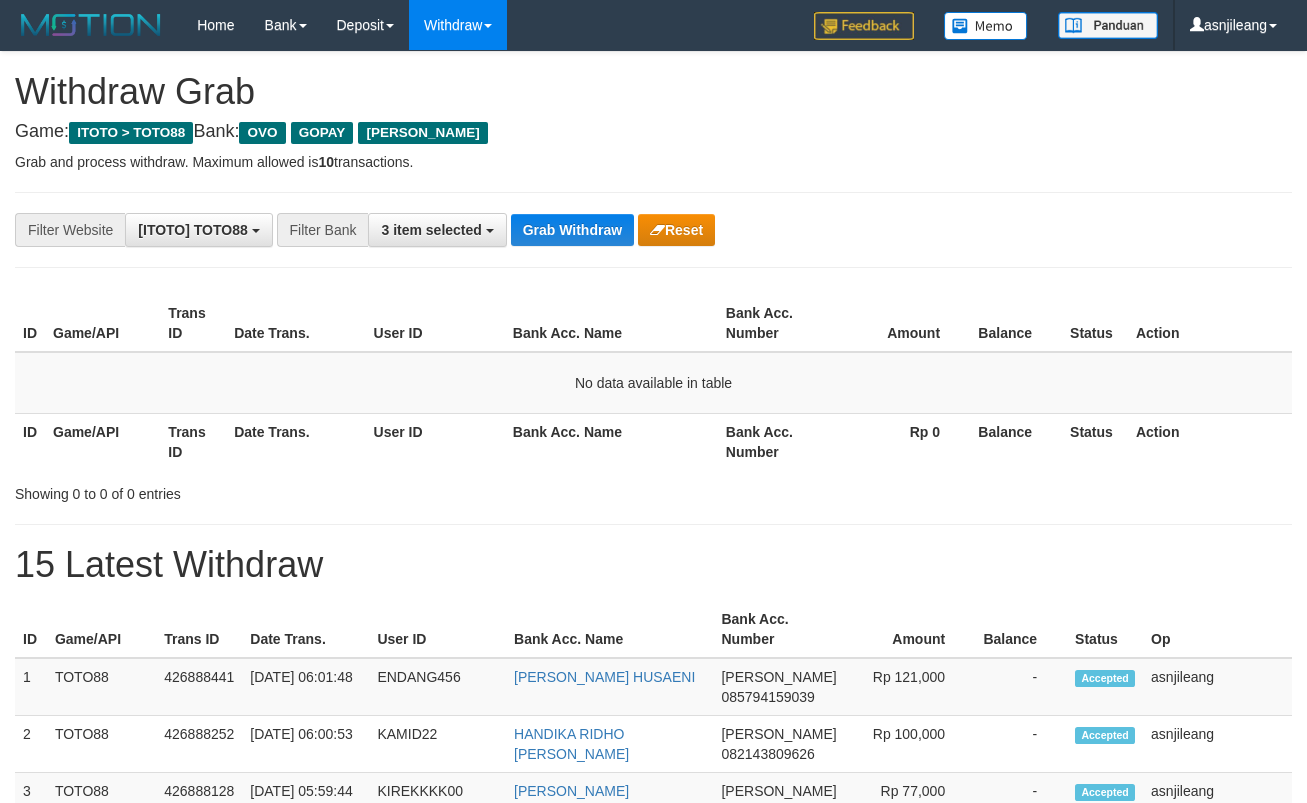 scroll, scrollTop: 0, scrollLeft: 0, axis: both 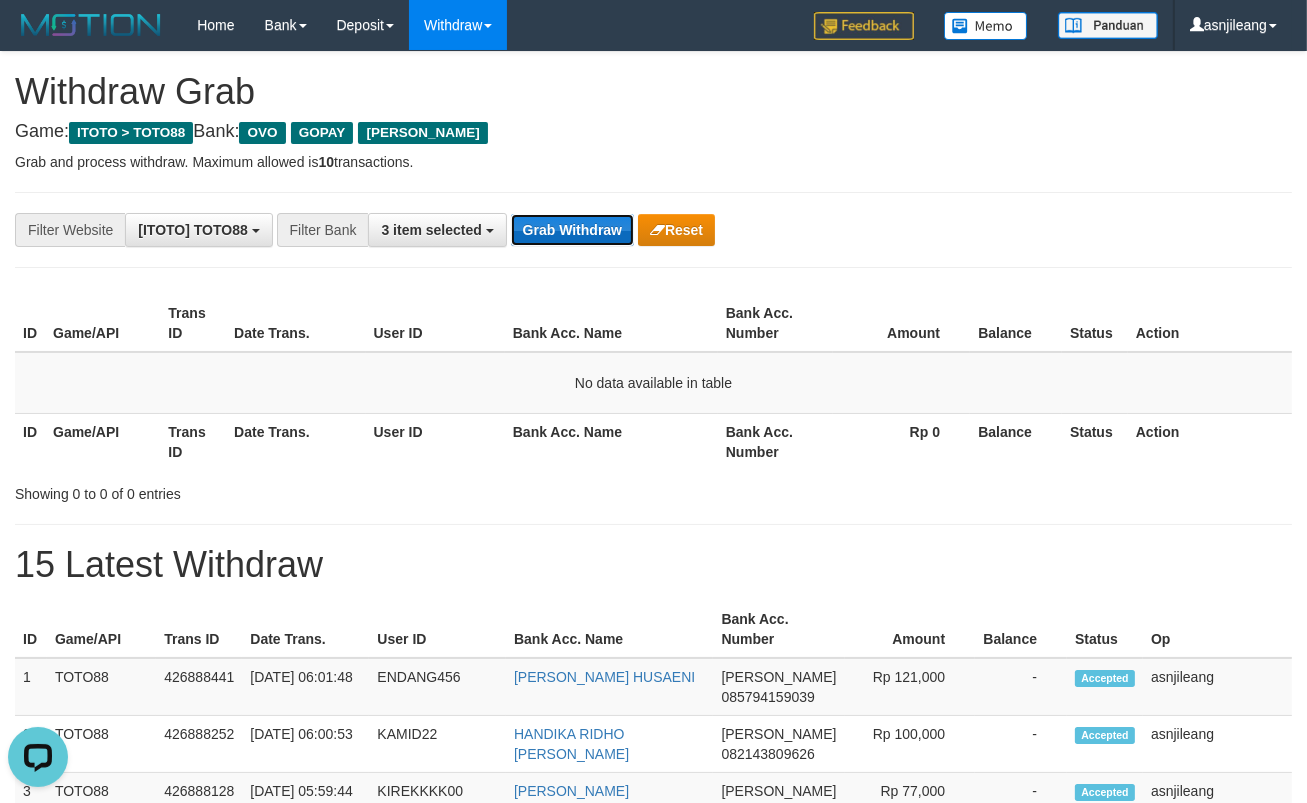 click on "Grab Withdraw" at bounding box center (572, 230) 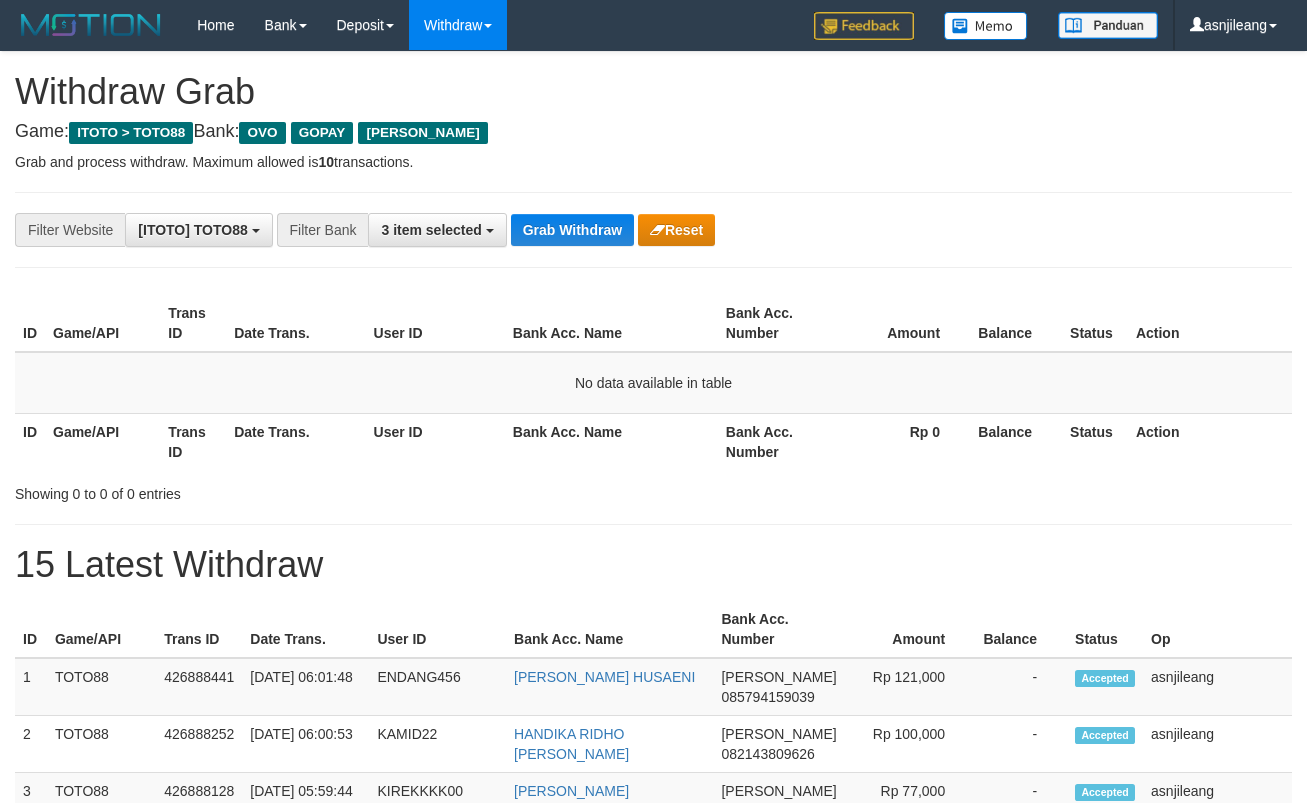 scroll, scrollTop: 0, scrollLeft: 0, axis: both 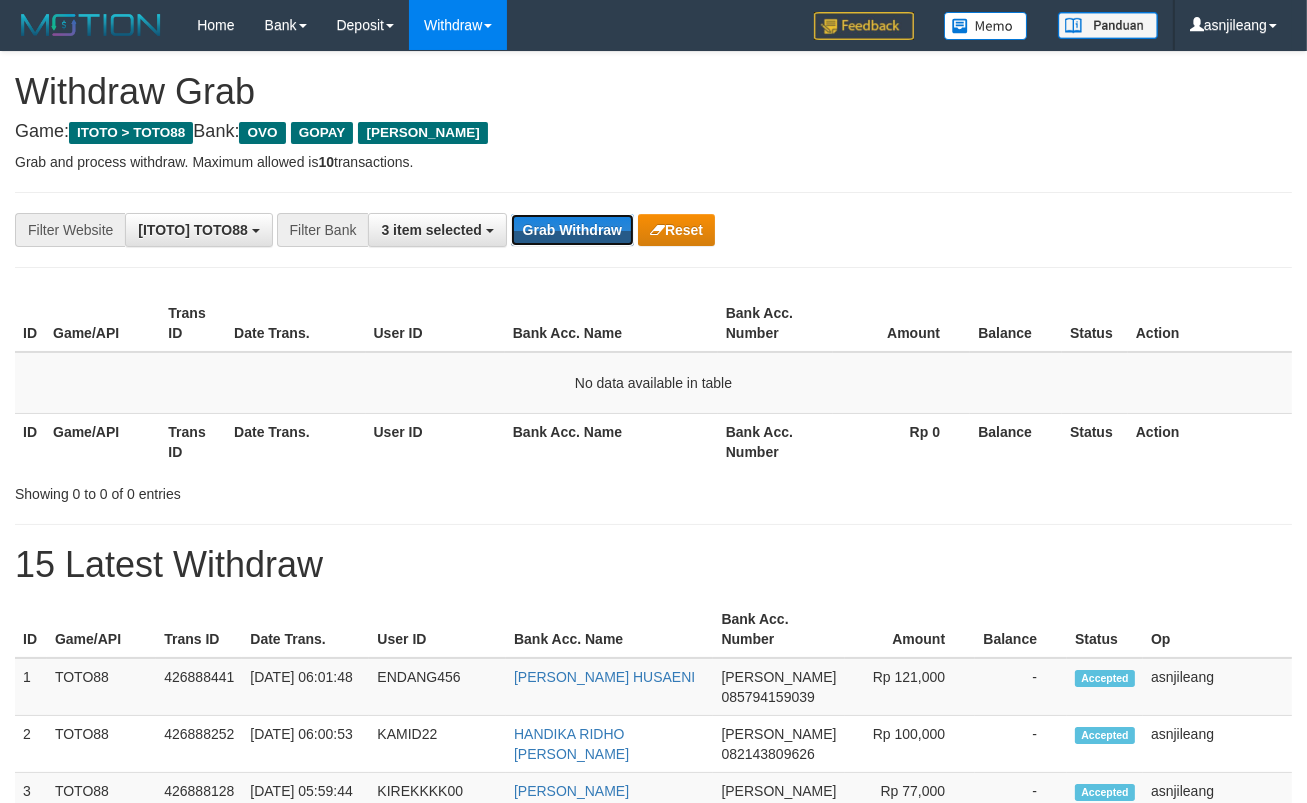 click on "Grab Withdraw" at bounding box center [572, 230] 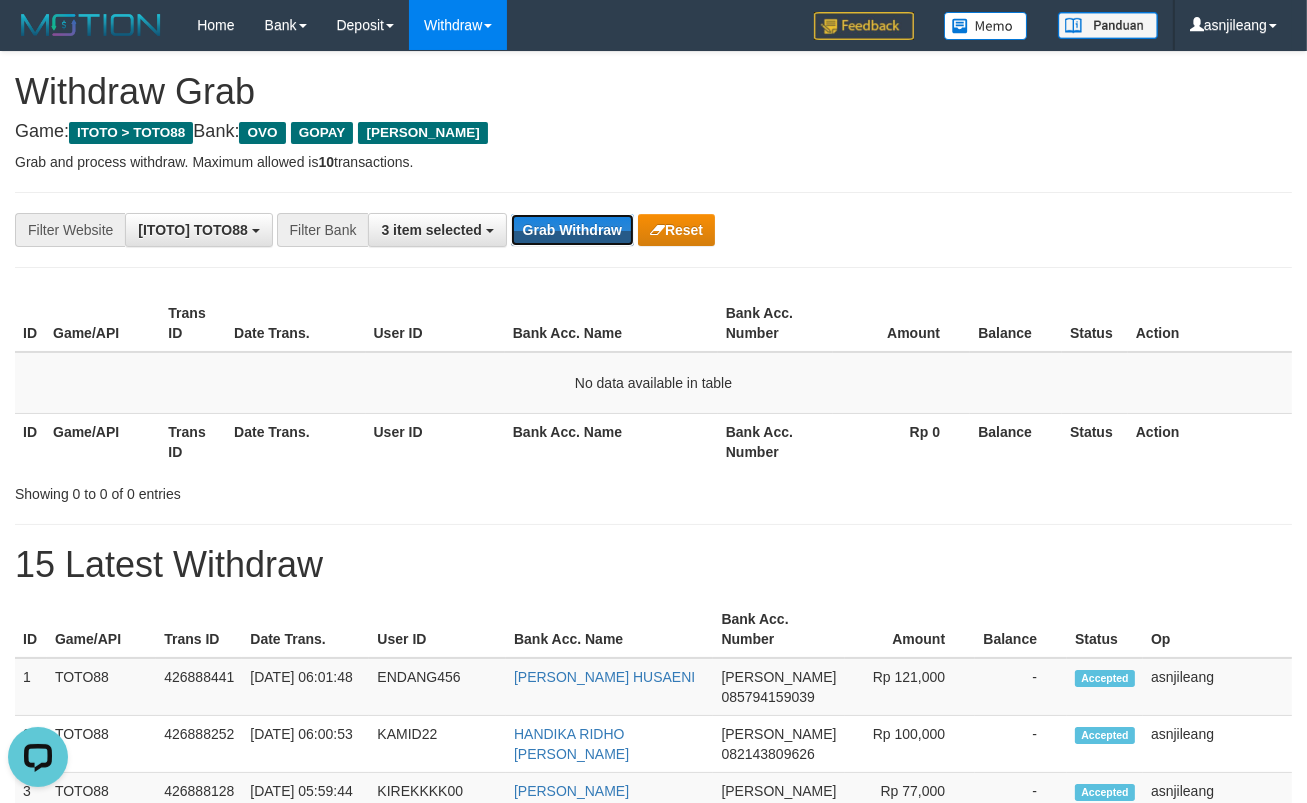 scroll, scrollTop: 0, scrollLeft: 0, axis: both 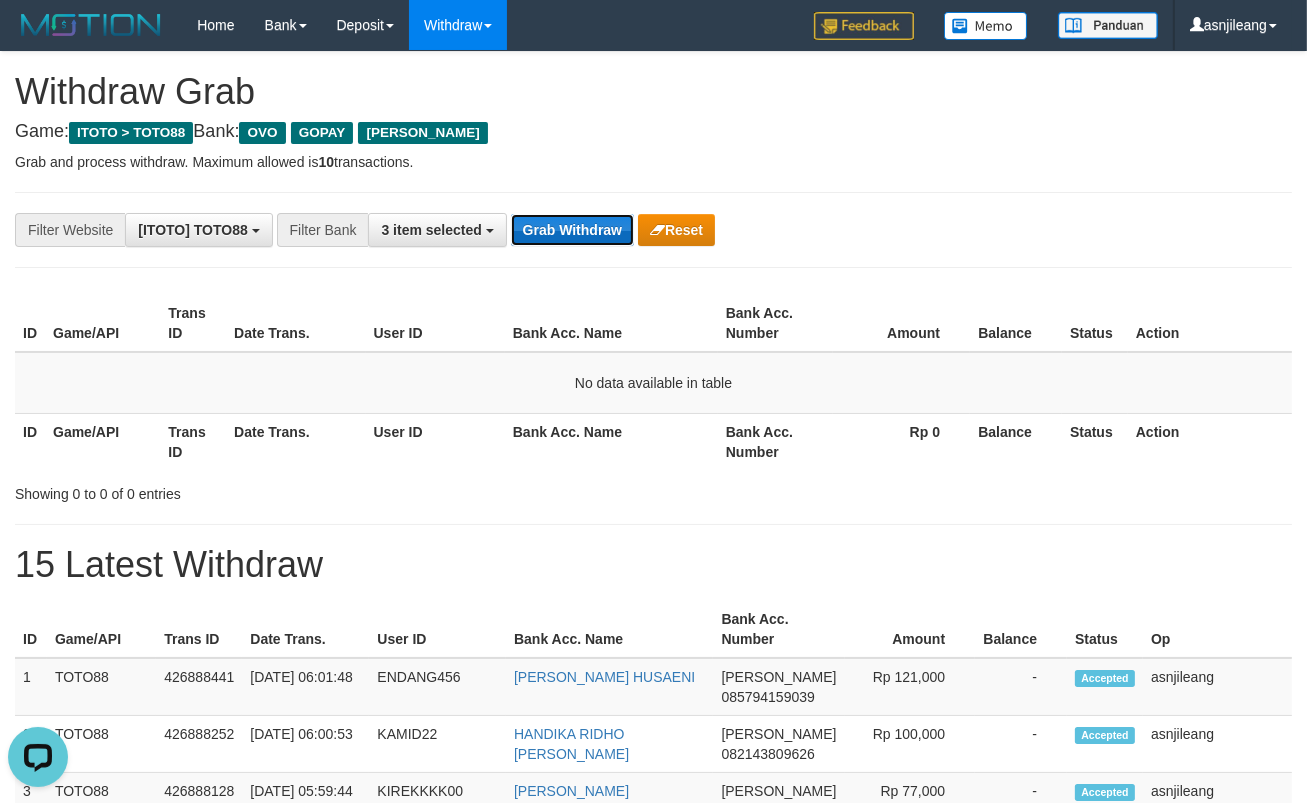 click on "Grab Withdraw" at bounding box center (572, 230) 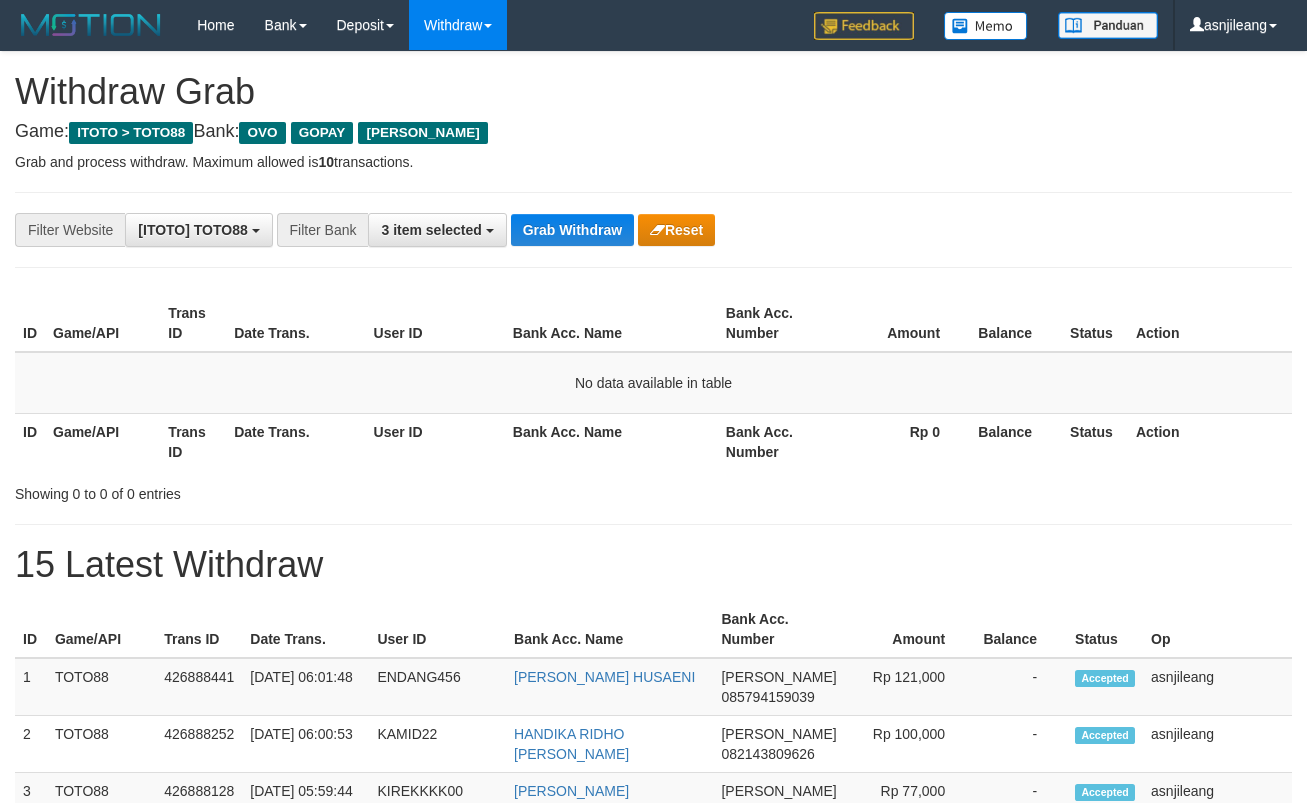 scroll, scrollTop: 0, scrollLeft: 0, axis: both 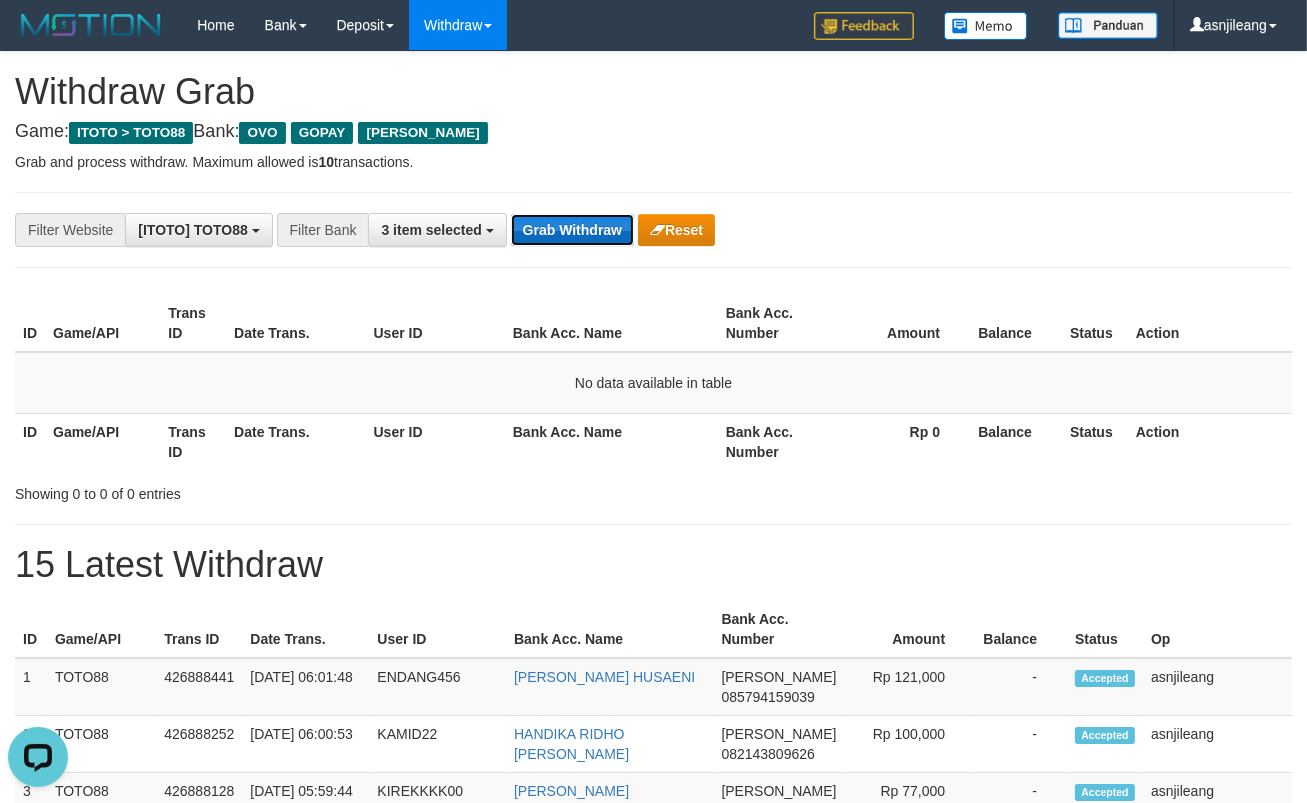 click on "Grab Withdraw" at bounding box center [572, 230] 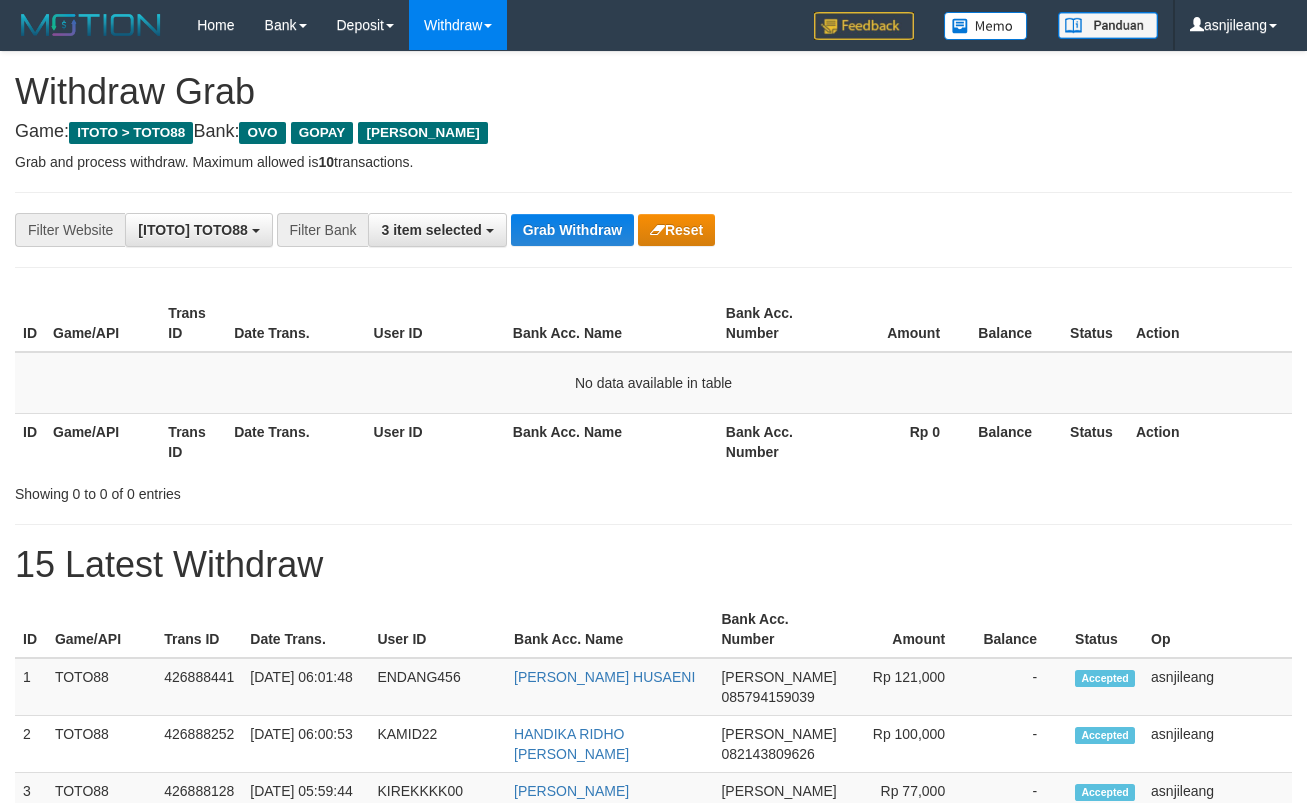 click on "Grab Withdraw" at bounding box center [572, 230] 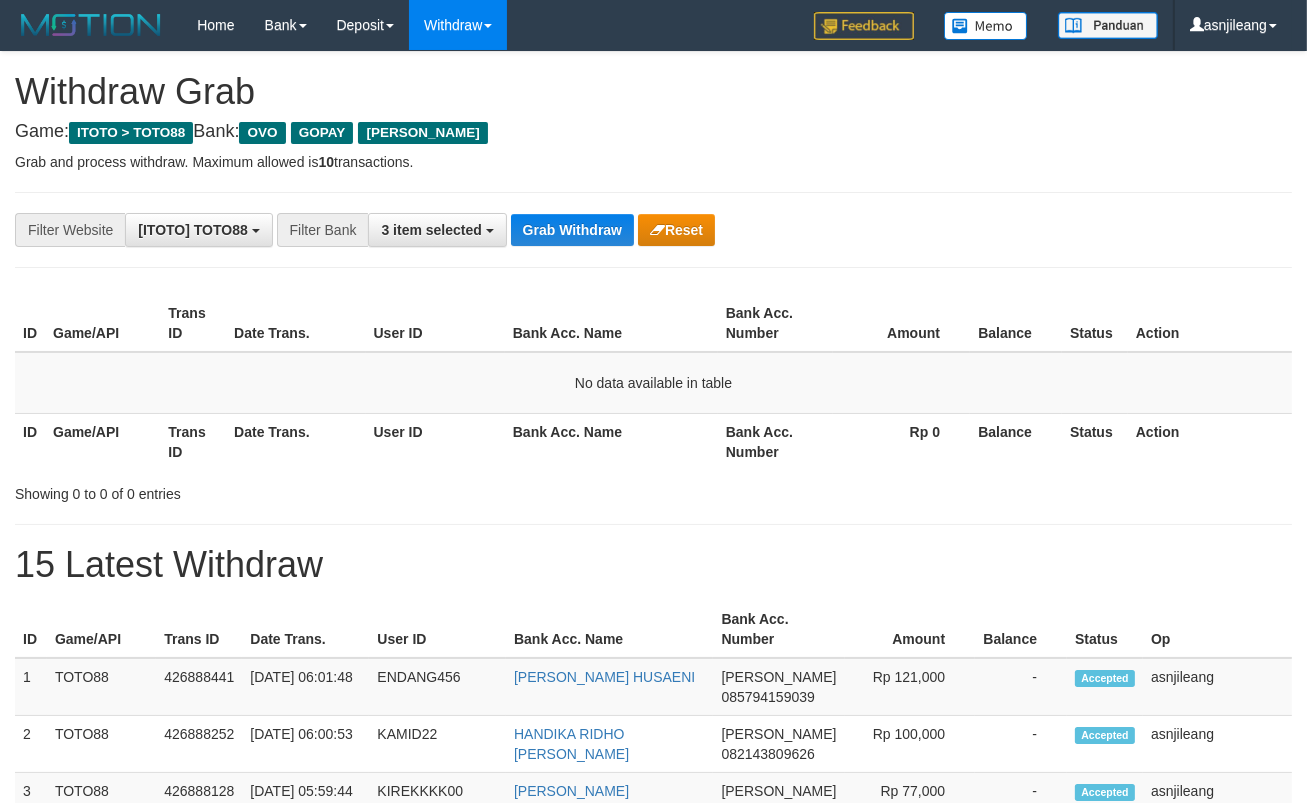 scroll, scrollTop: 17, scrollLeft: 0, axis: vertical 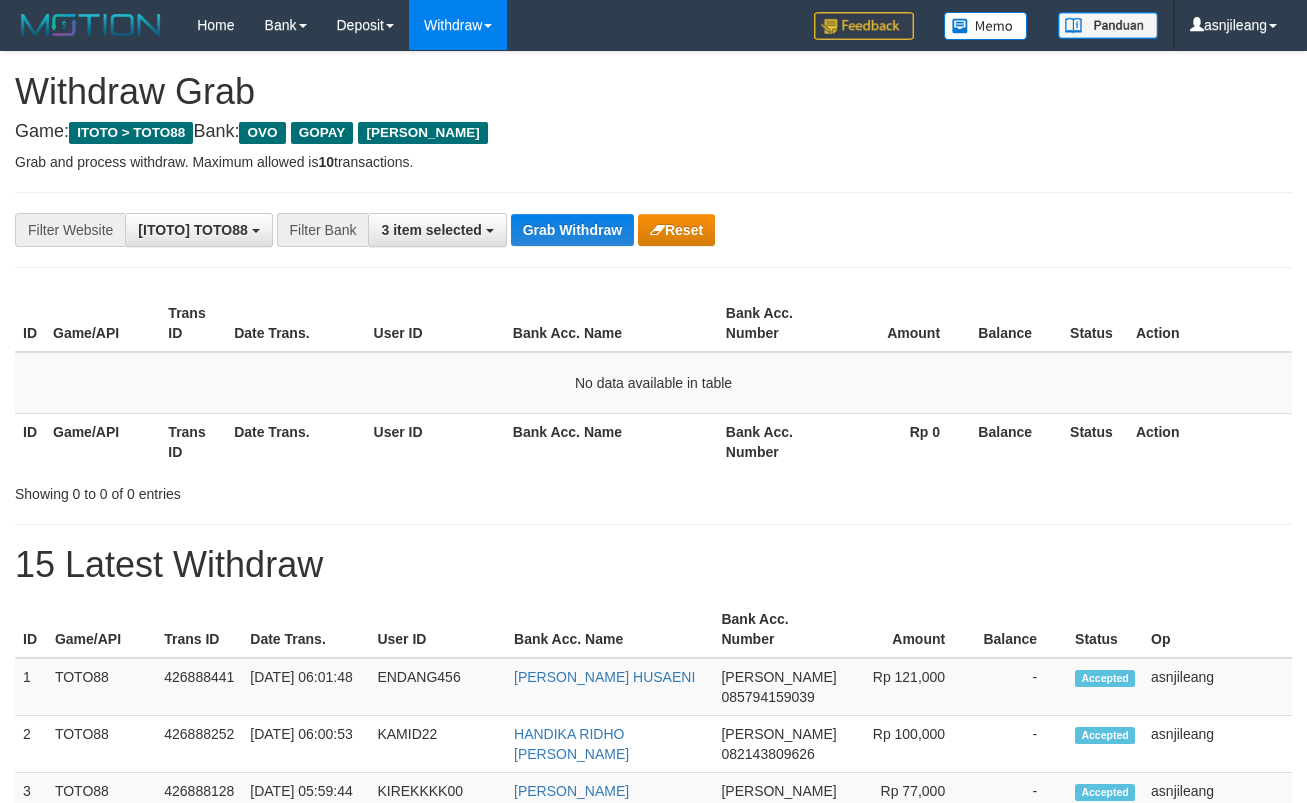 click on "Grab Withdraw" at bounding box center (572, 230) 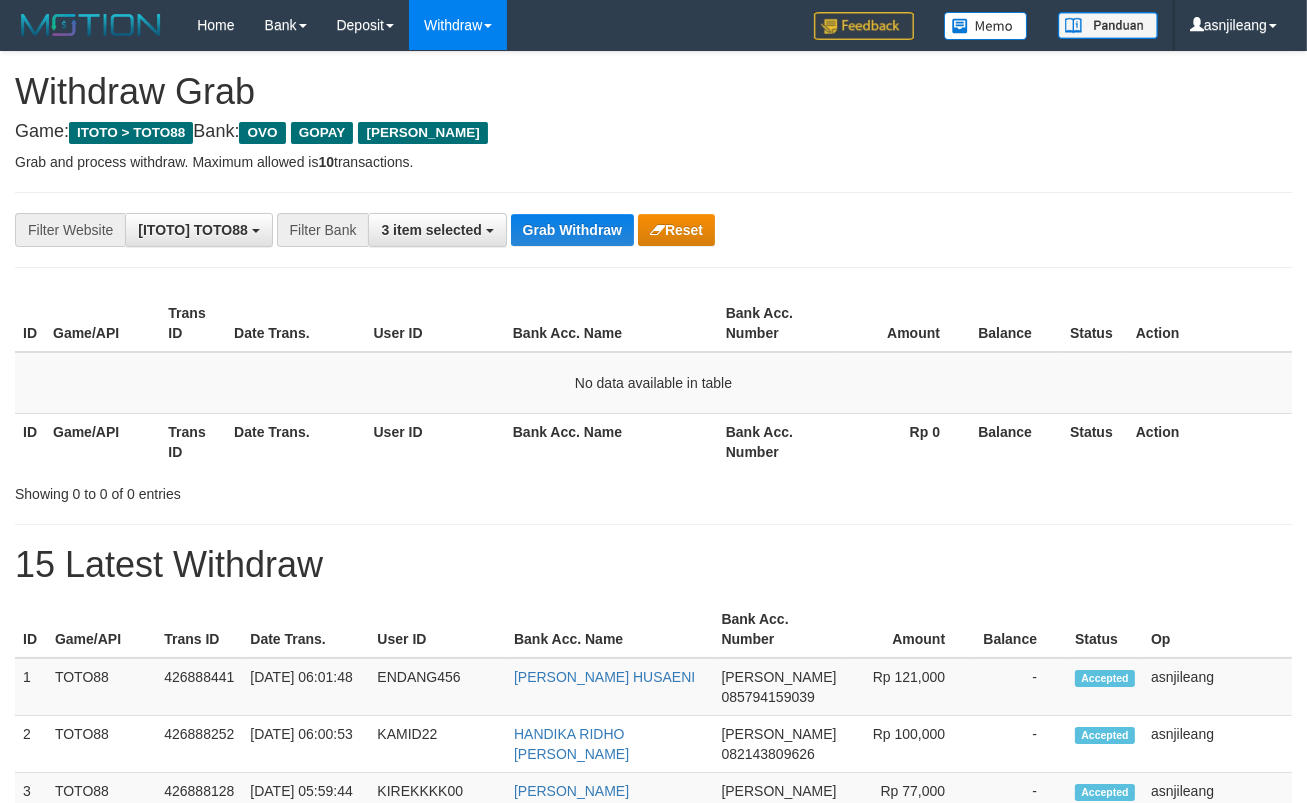 scroll, scrollTop: 17, scrollLeft: 0, axis: vertical 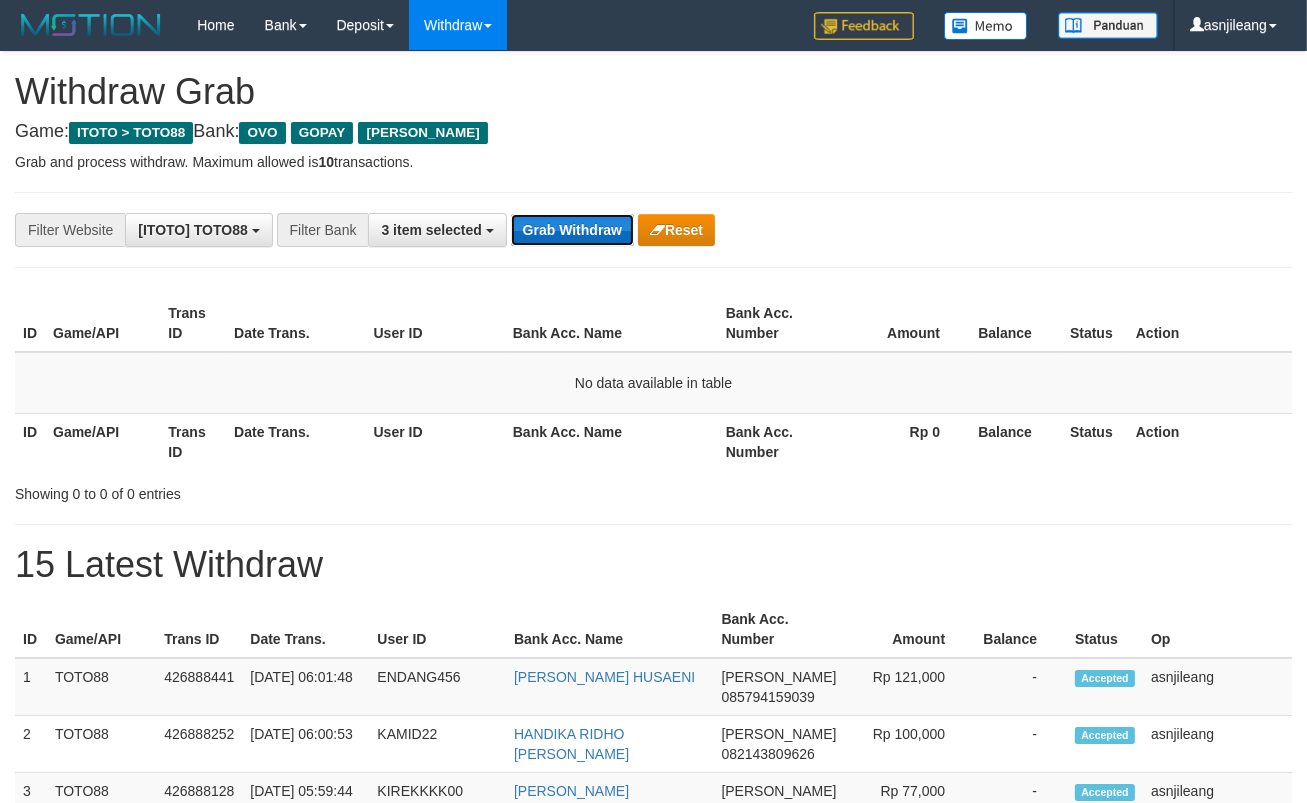 click on "Grab Withdraw" at bounding box center [572, 230] 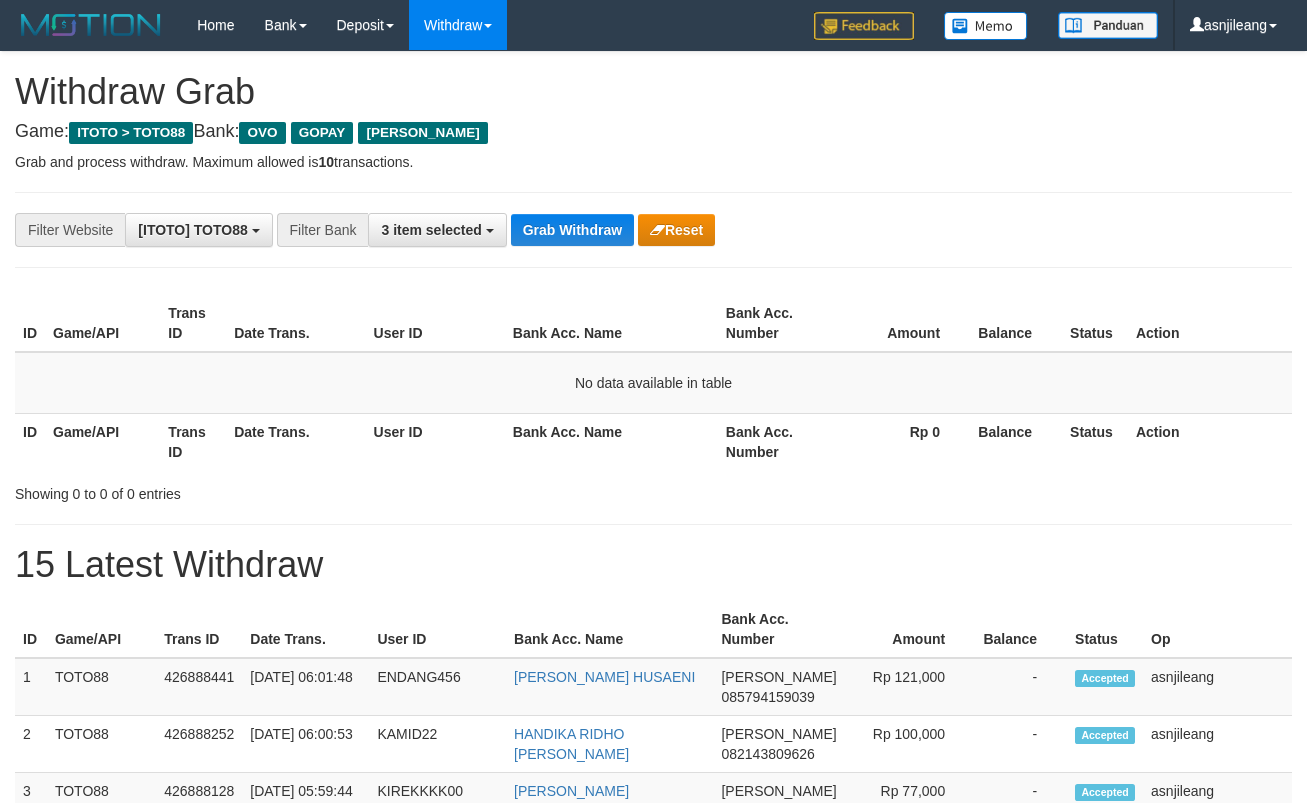 scroll, scrollTop: 0, scrollLeft: 0, axis: both 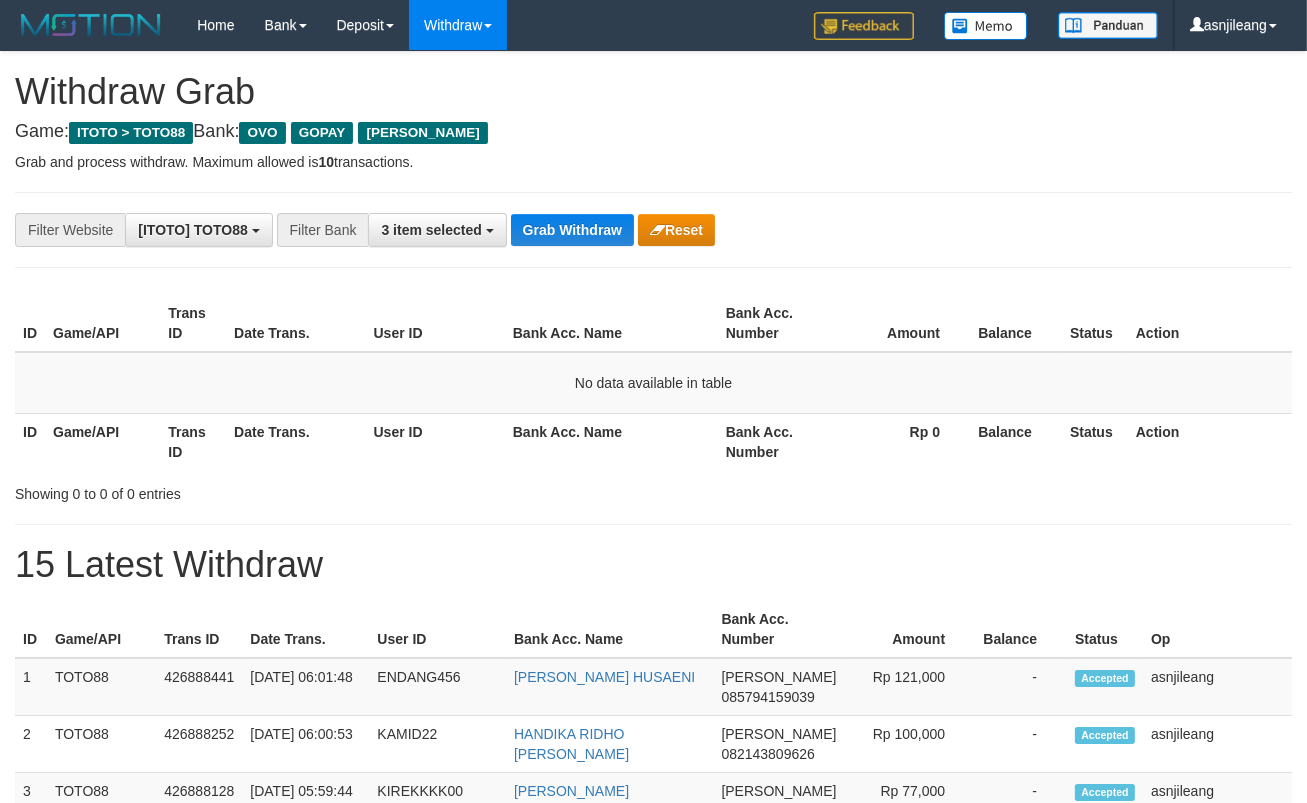 click on "Grab Withdraw" at bounding box center (572, 230) 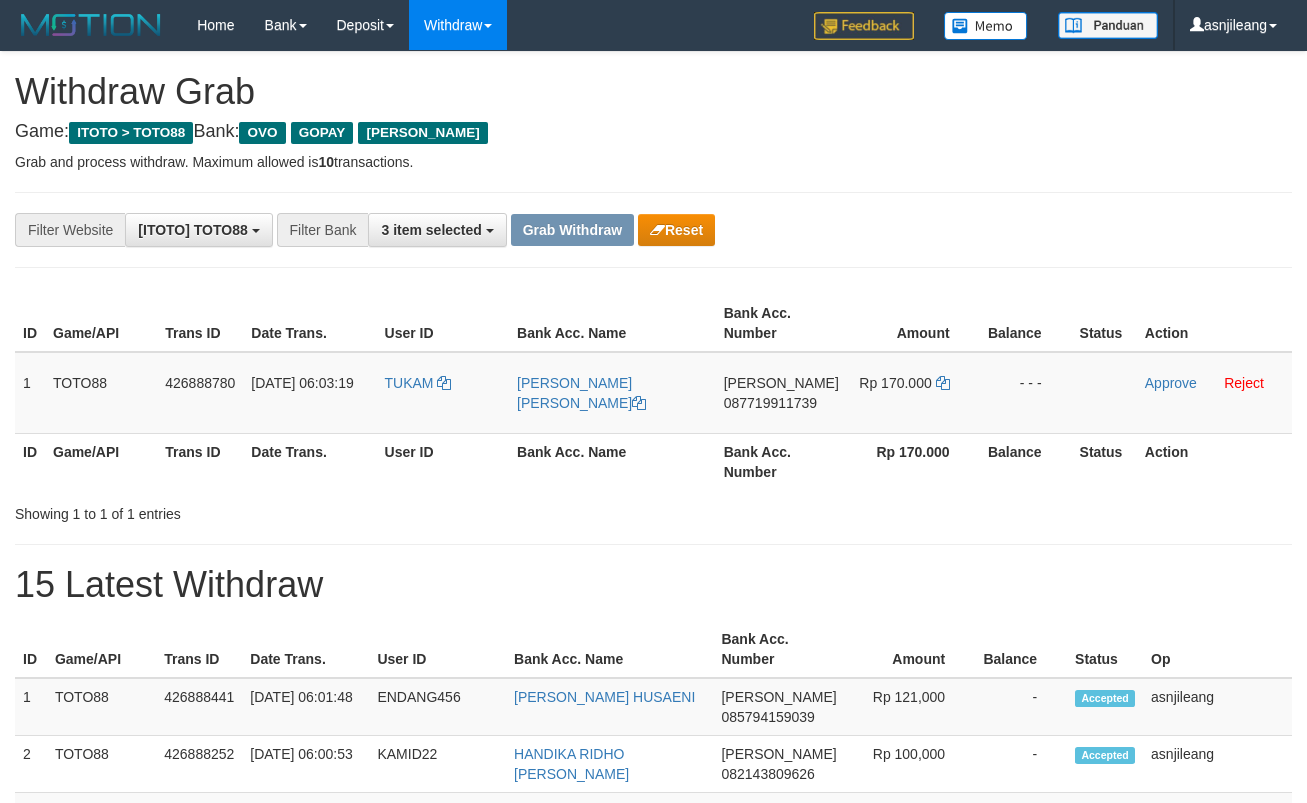 scroll, scrollTop: 0, scrollLeft: 0, axis: both 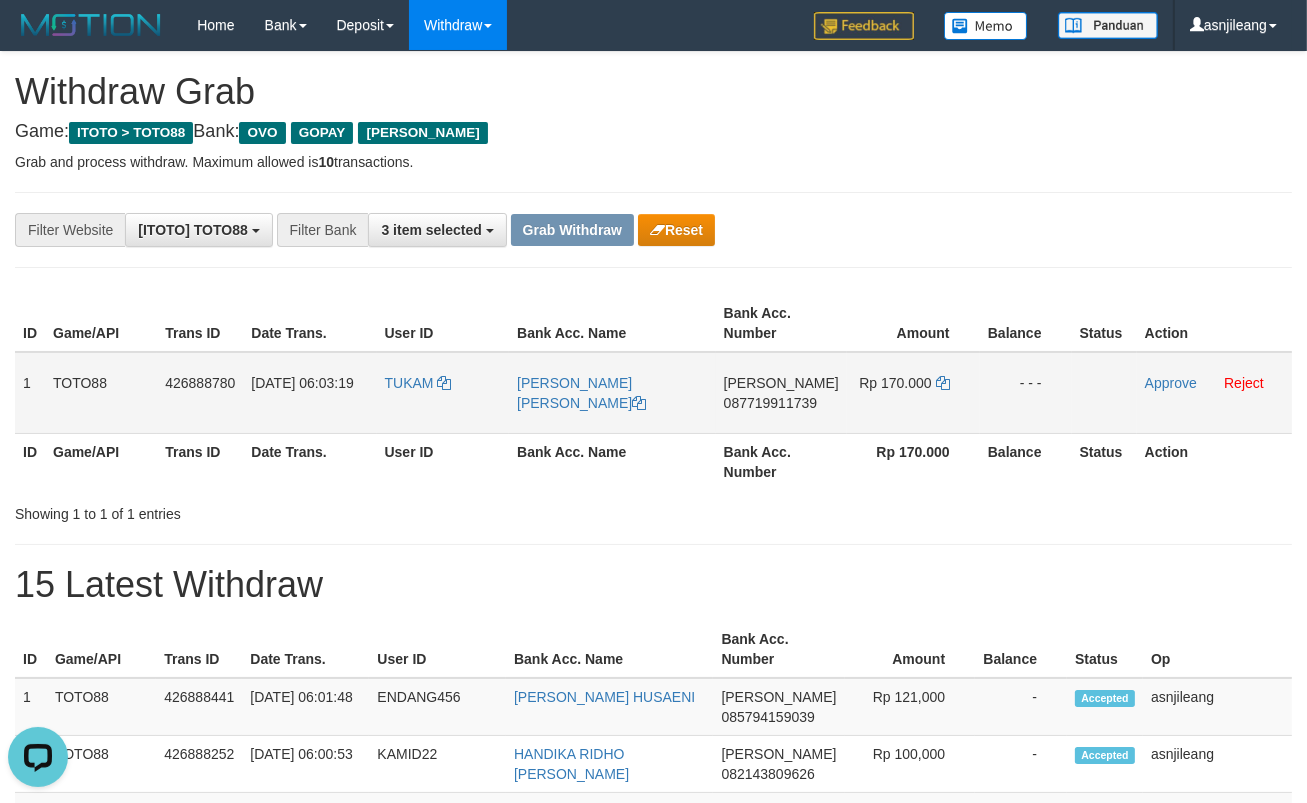 click on "087719911739" at bounding box center (770, 403) 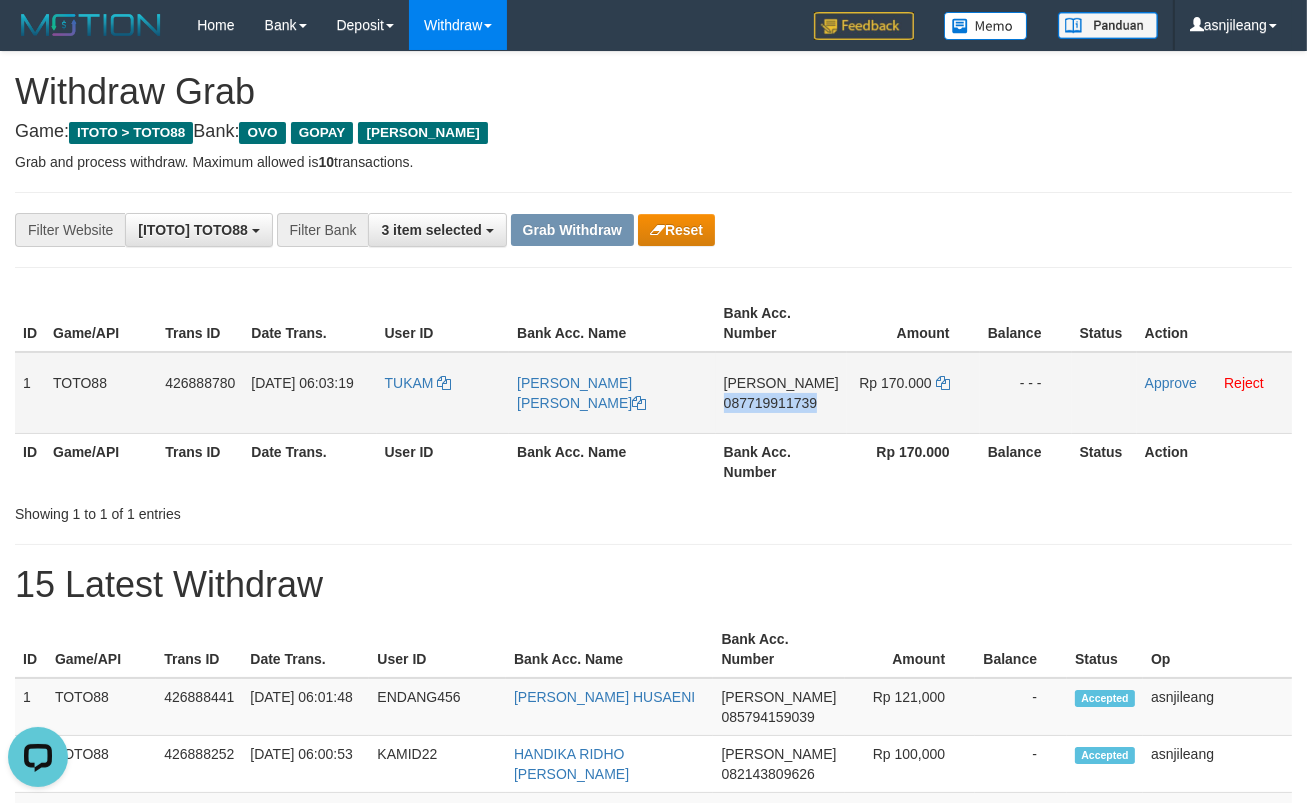 click on "087719911739" at bounding box center [770, 403] 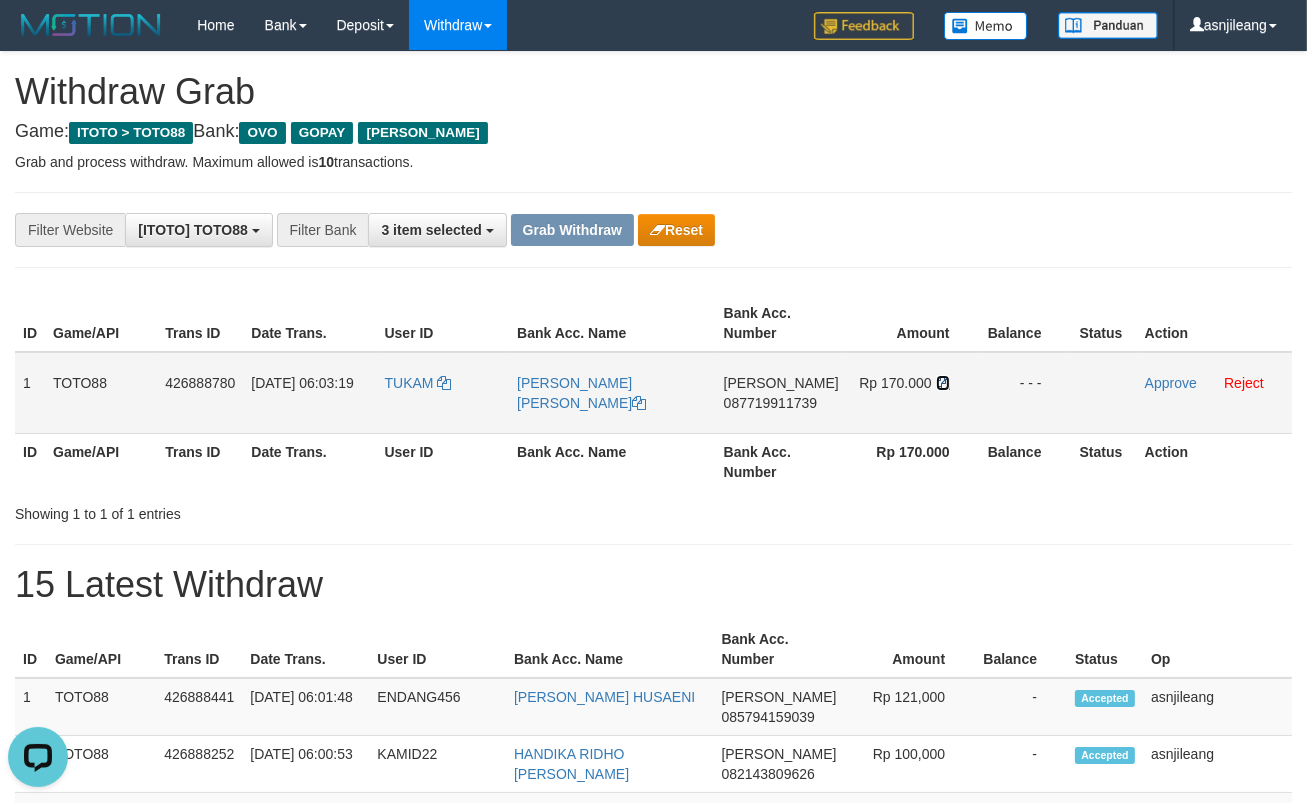 click at bounding box center [943, 383] 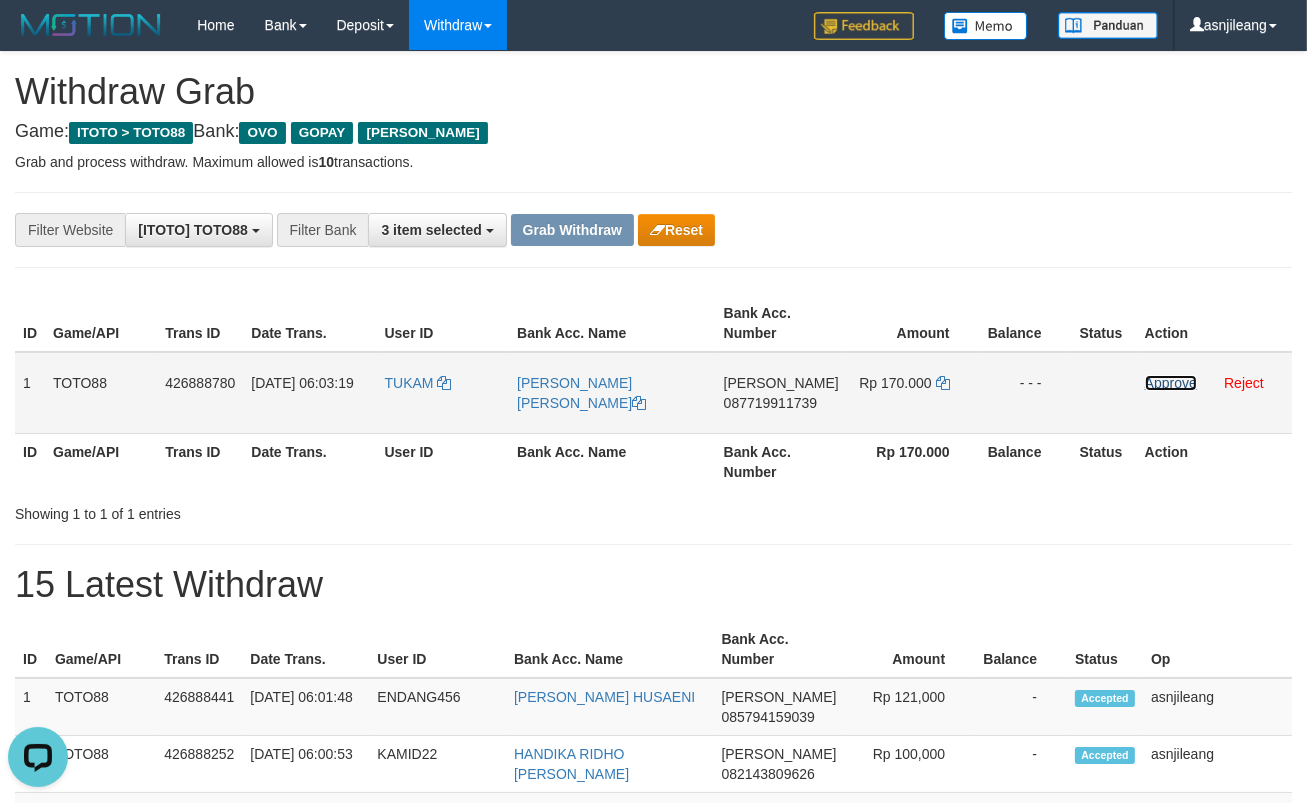 click on "Approve" at bounding box center (1171, 383) 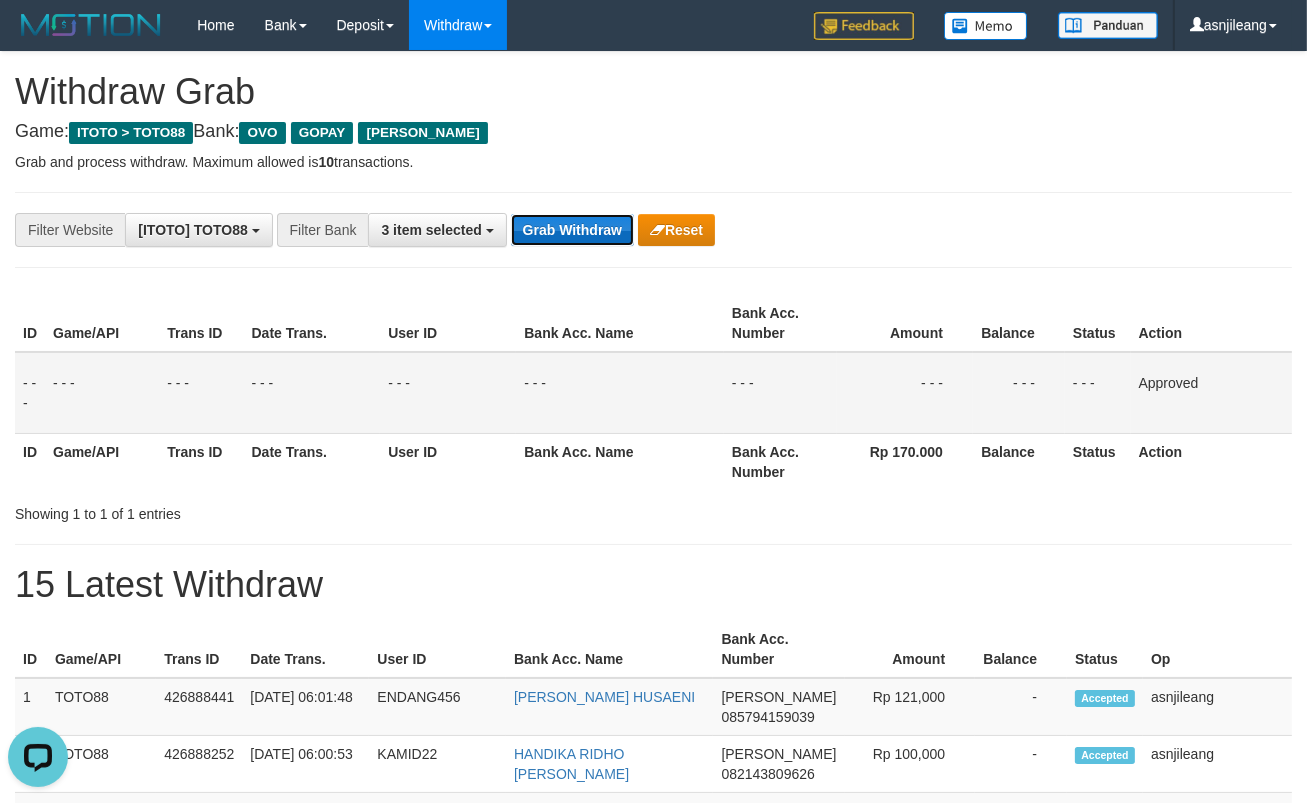 click on "Grab Withdraw" at bounding box center [572, 230] 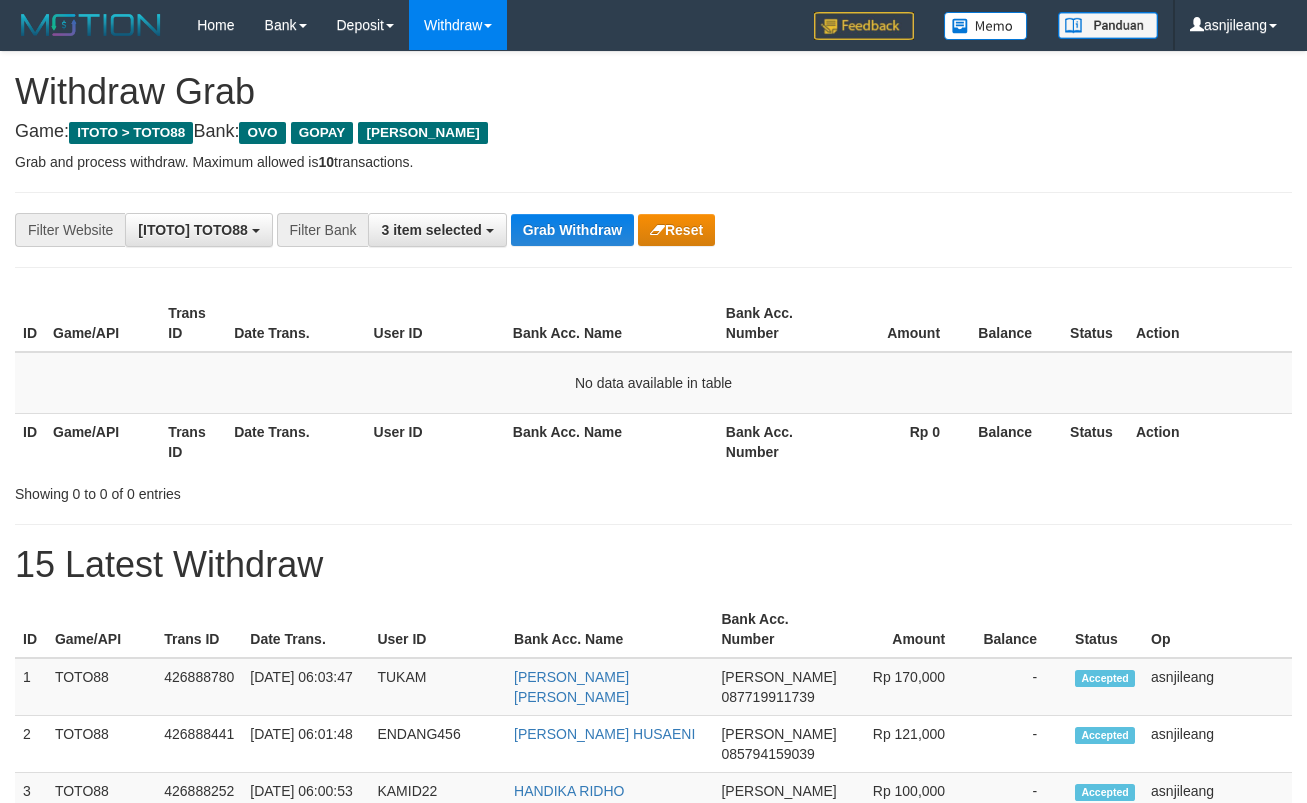 scroll, scrollTop: 0, scrollLeft: 0, axis: both 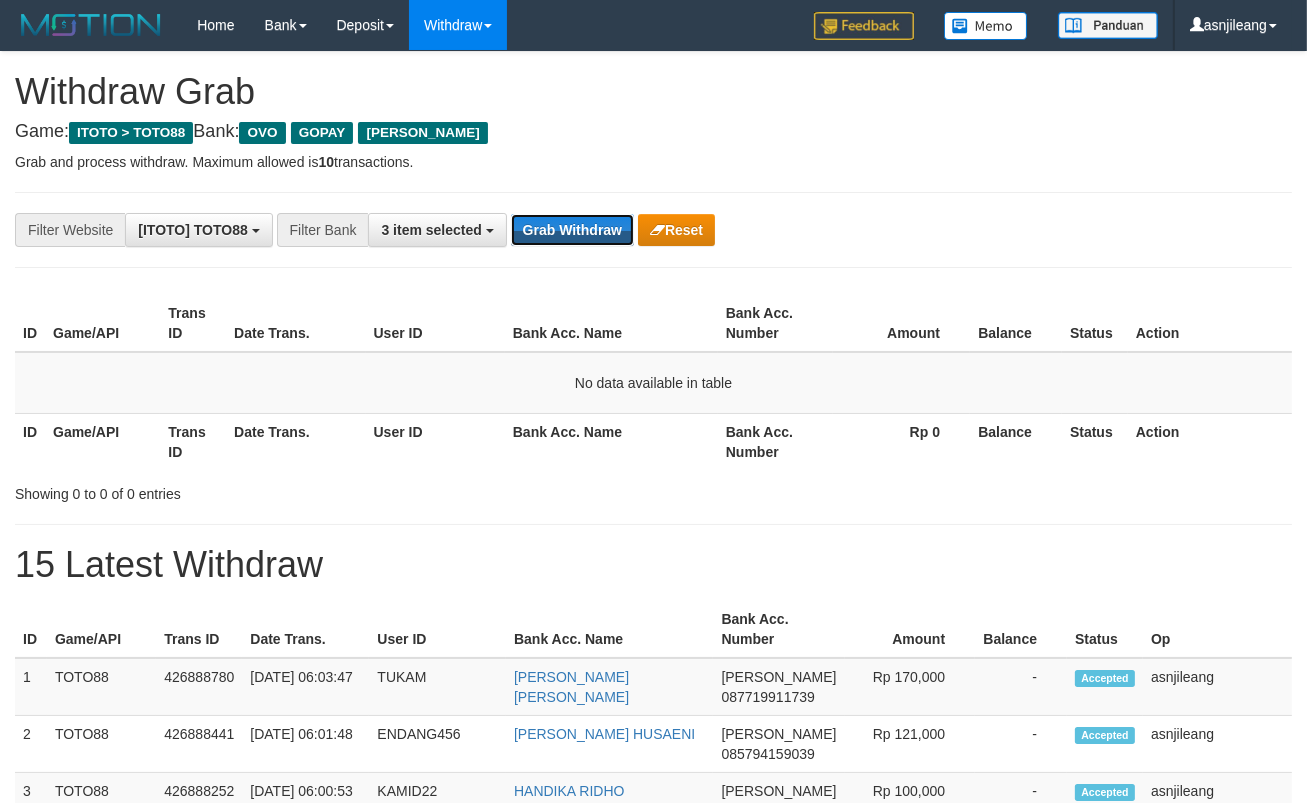click on "Grab Withdraw" at bounding box center (572, 230) 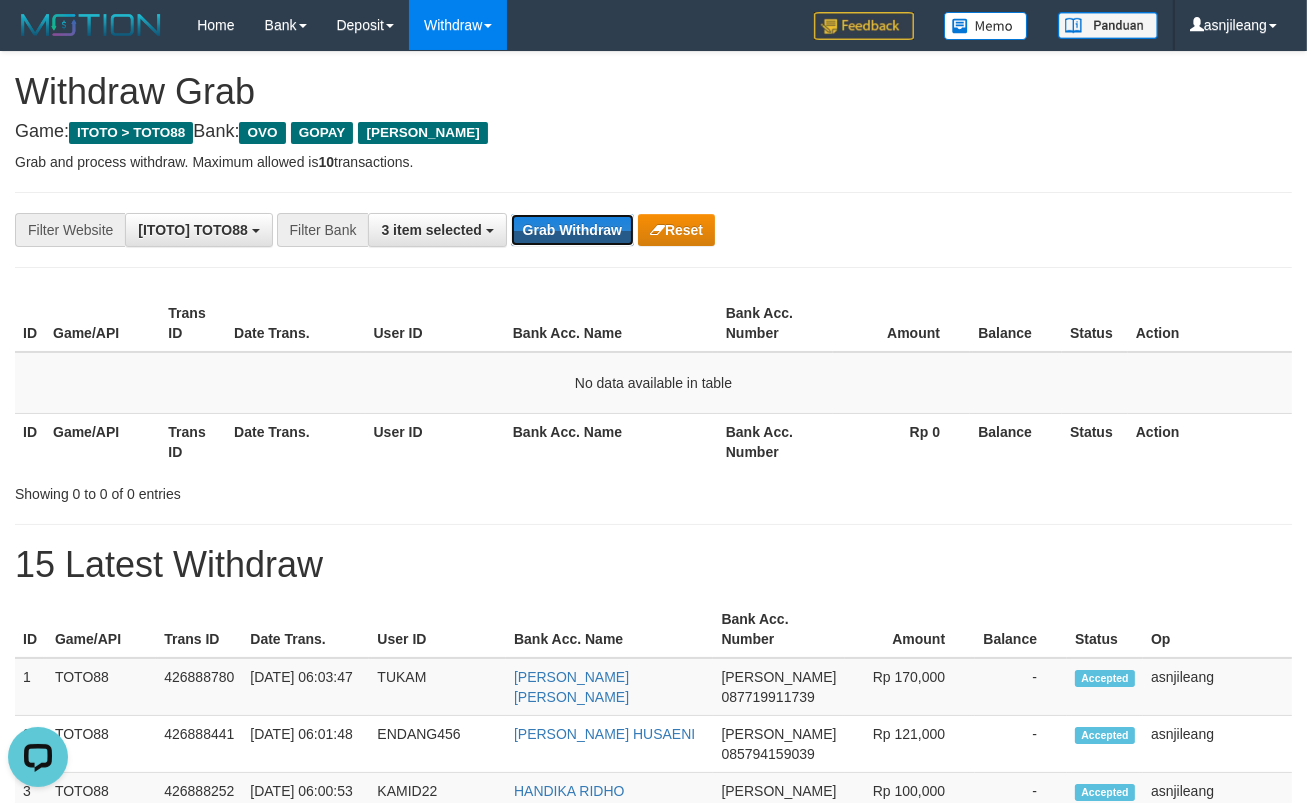 scroll, scrollTop: 0, scrollLeft: 0, axis: both 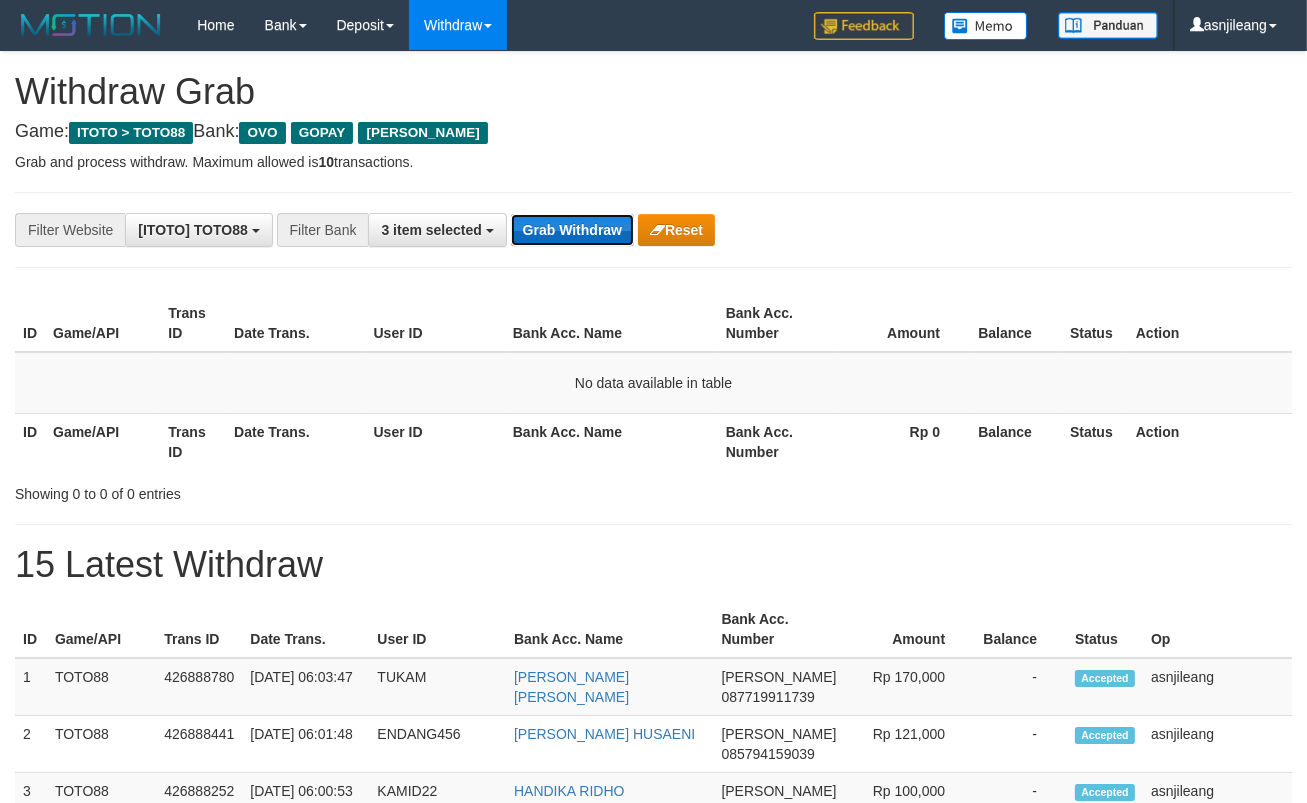 click on "Grab Withdraw" at bounding box center [572, 230] 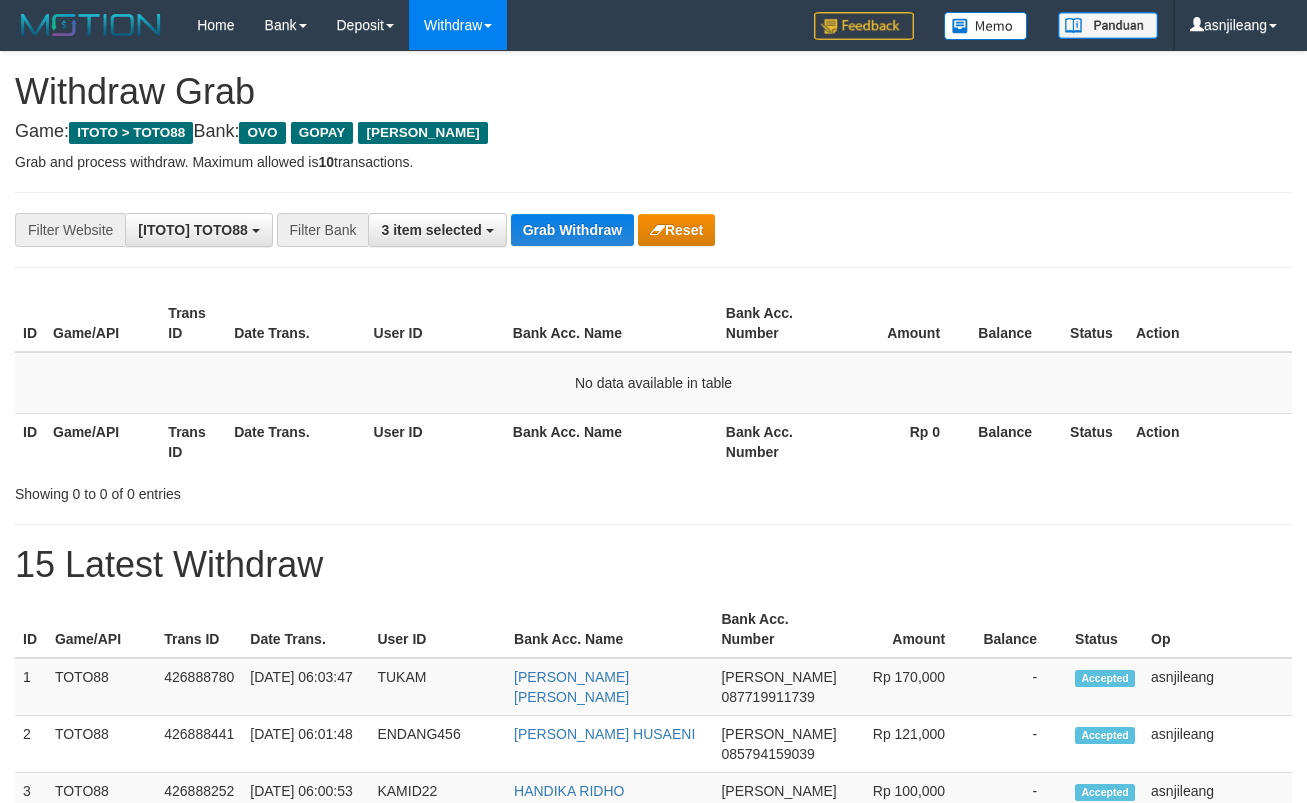 scroll, scrollTop: 0, scrollLeft: 0, axis: both 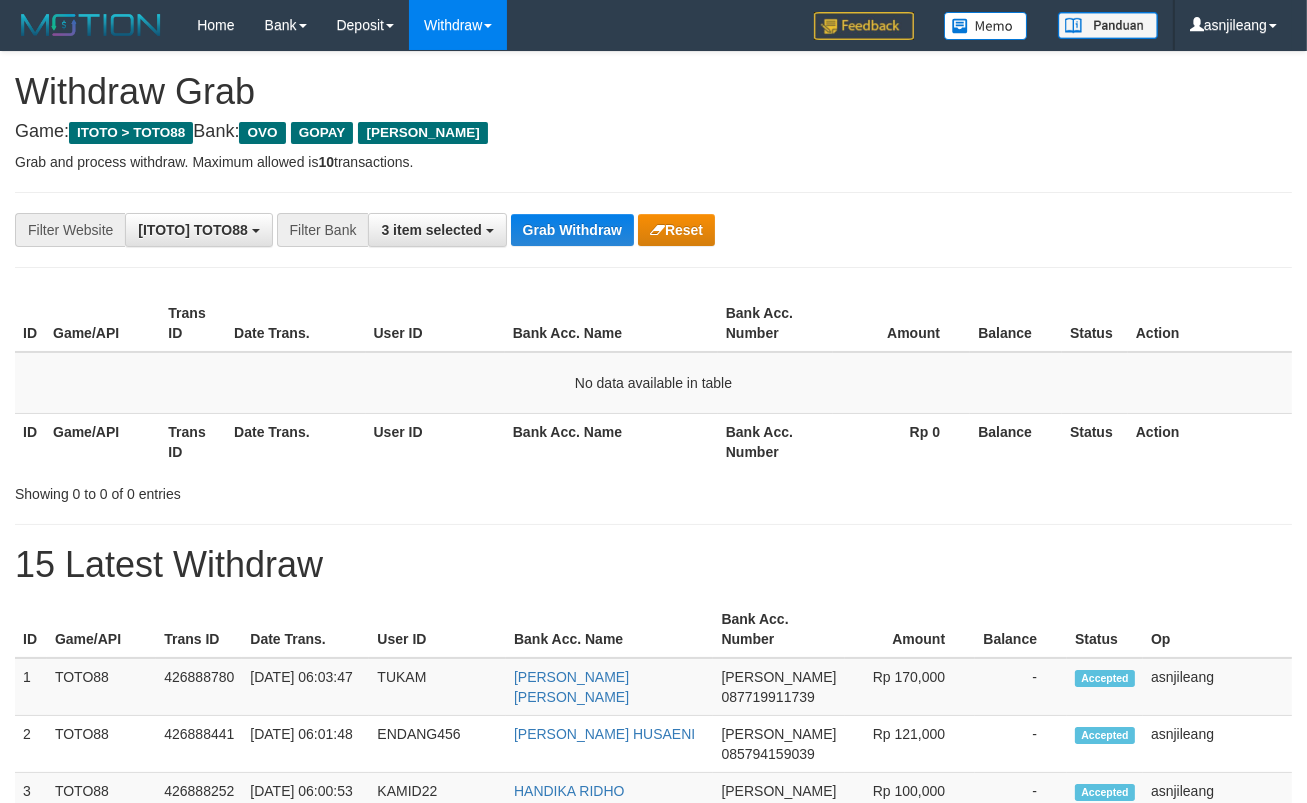 click on "Grab Withdraw" at bounding box center (572, 230) 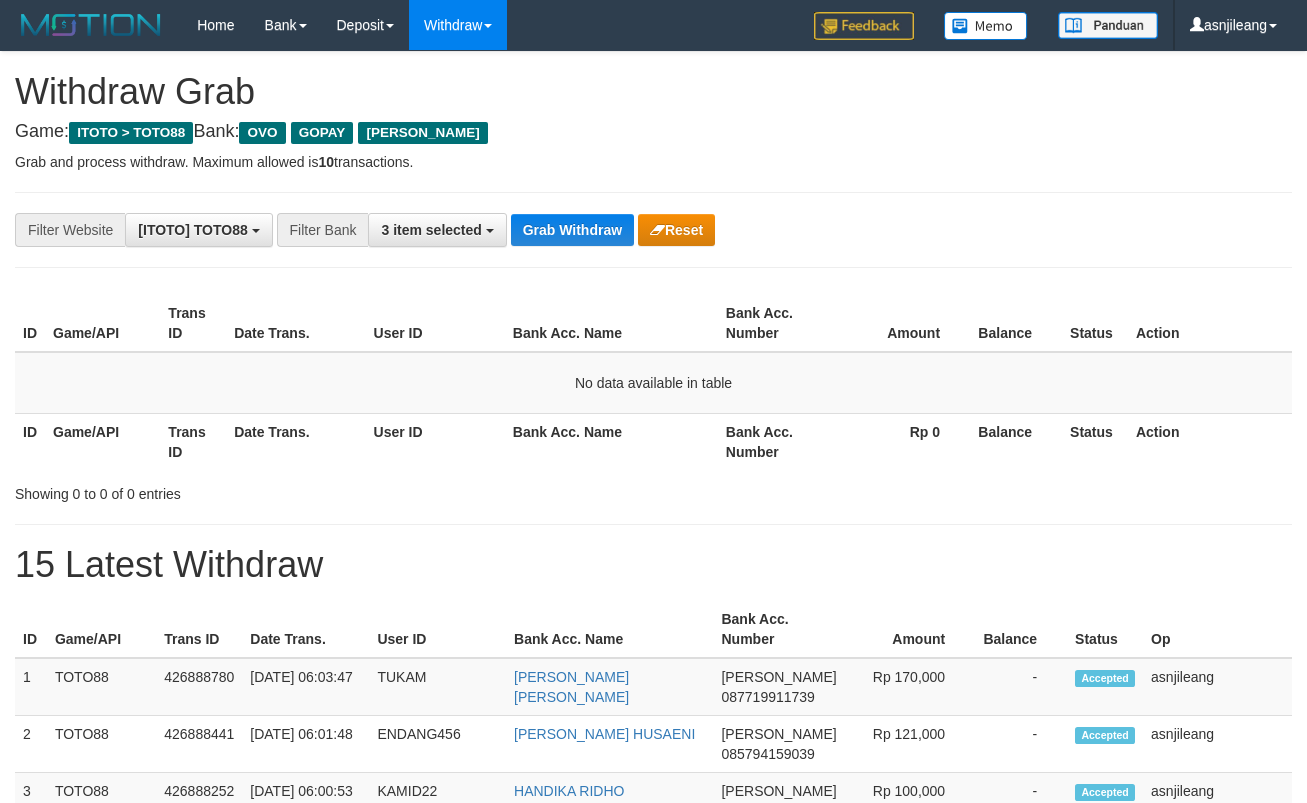 click on "Grab Withdraw" at bounding box center (572, 230) 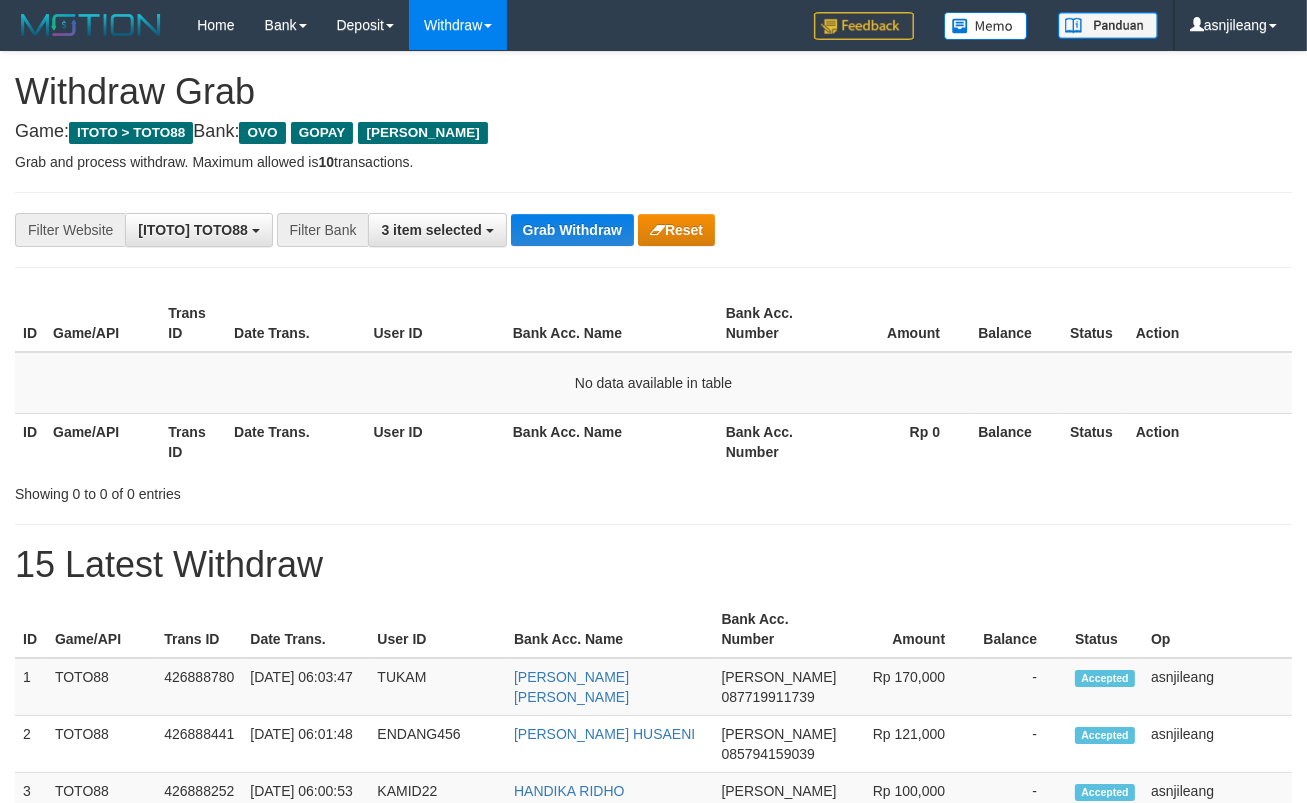 scroll, scrollTop: 17, scrollLeft: 0, axis: vertical 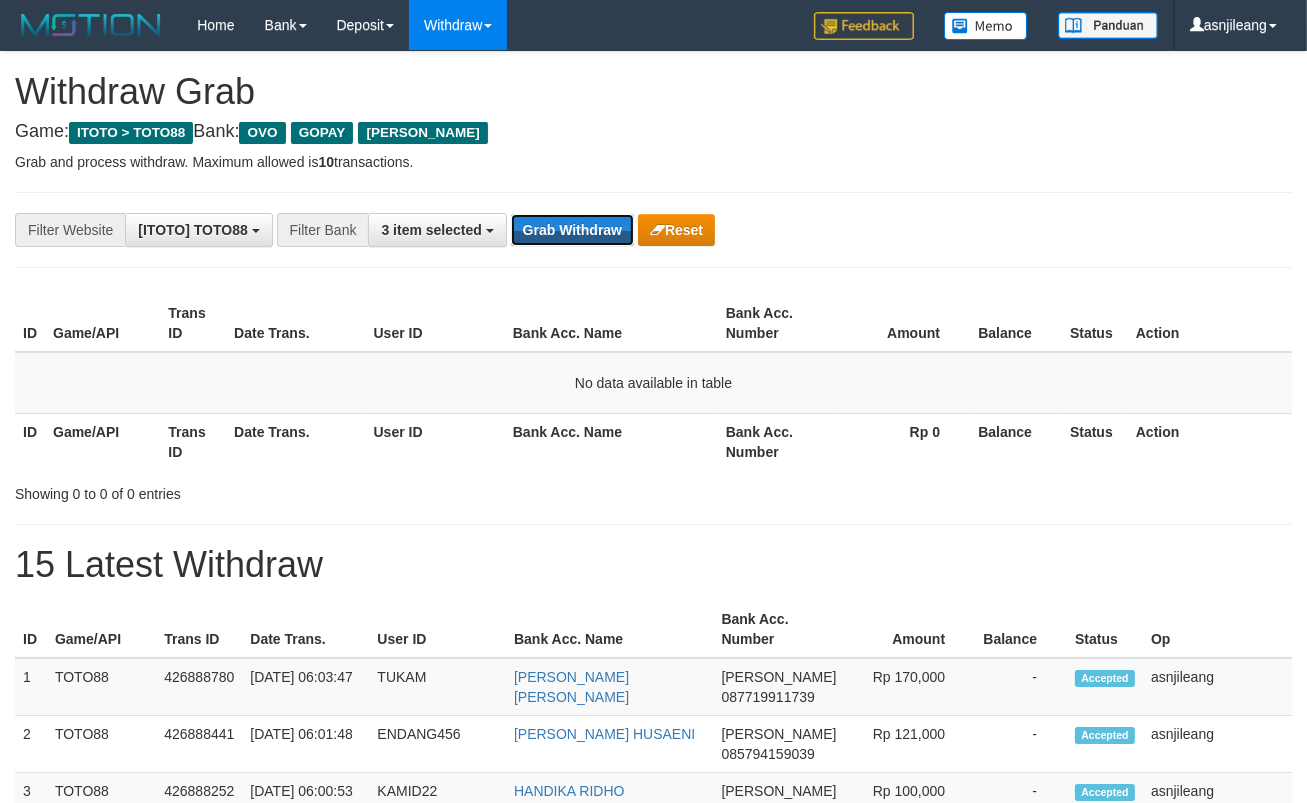 click on "Grab Withdraw" at bounding box center [572, 230] 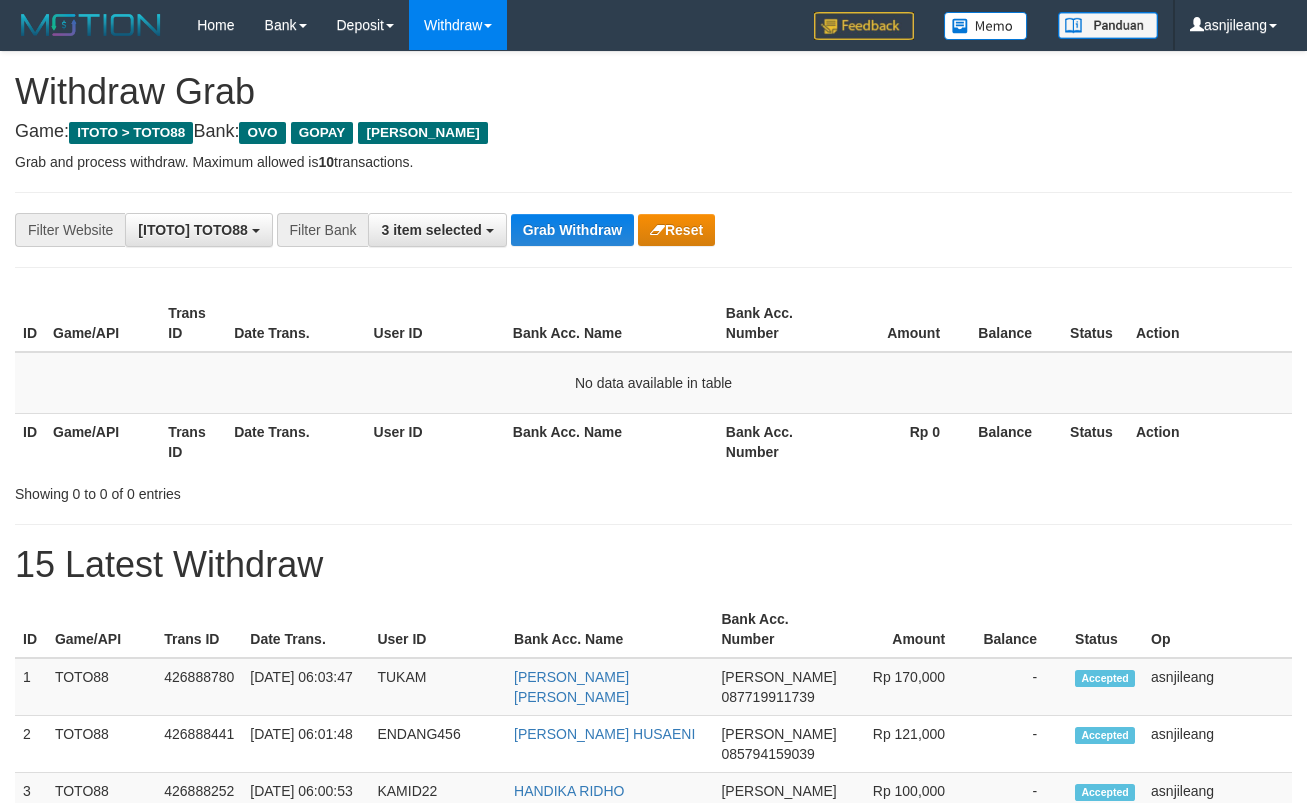 scroll, scrollTop: 0, scrollLeft: 0, axis: both 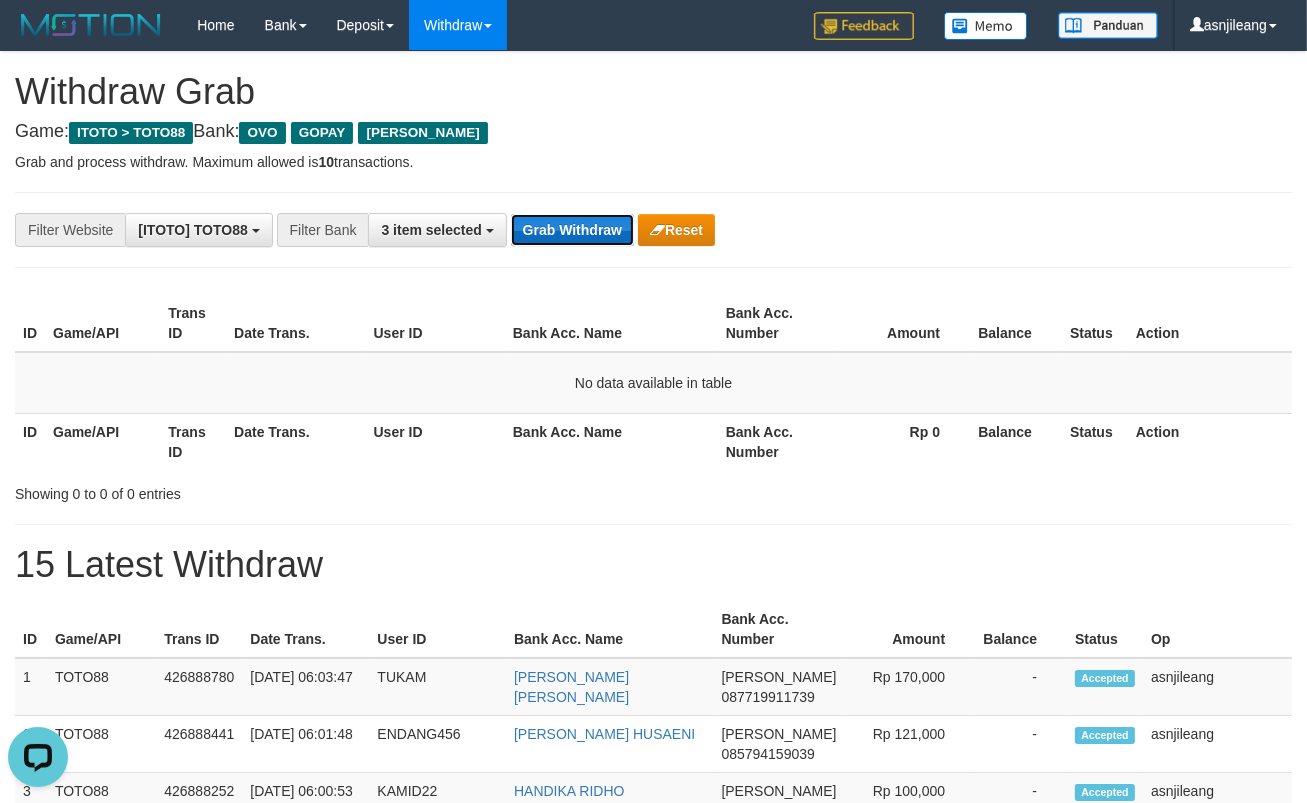 click on "Grab Withdraw" at bounding box center (572, 230) 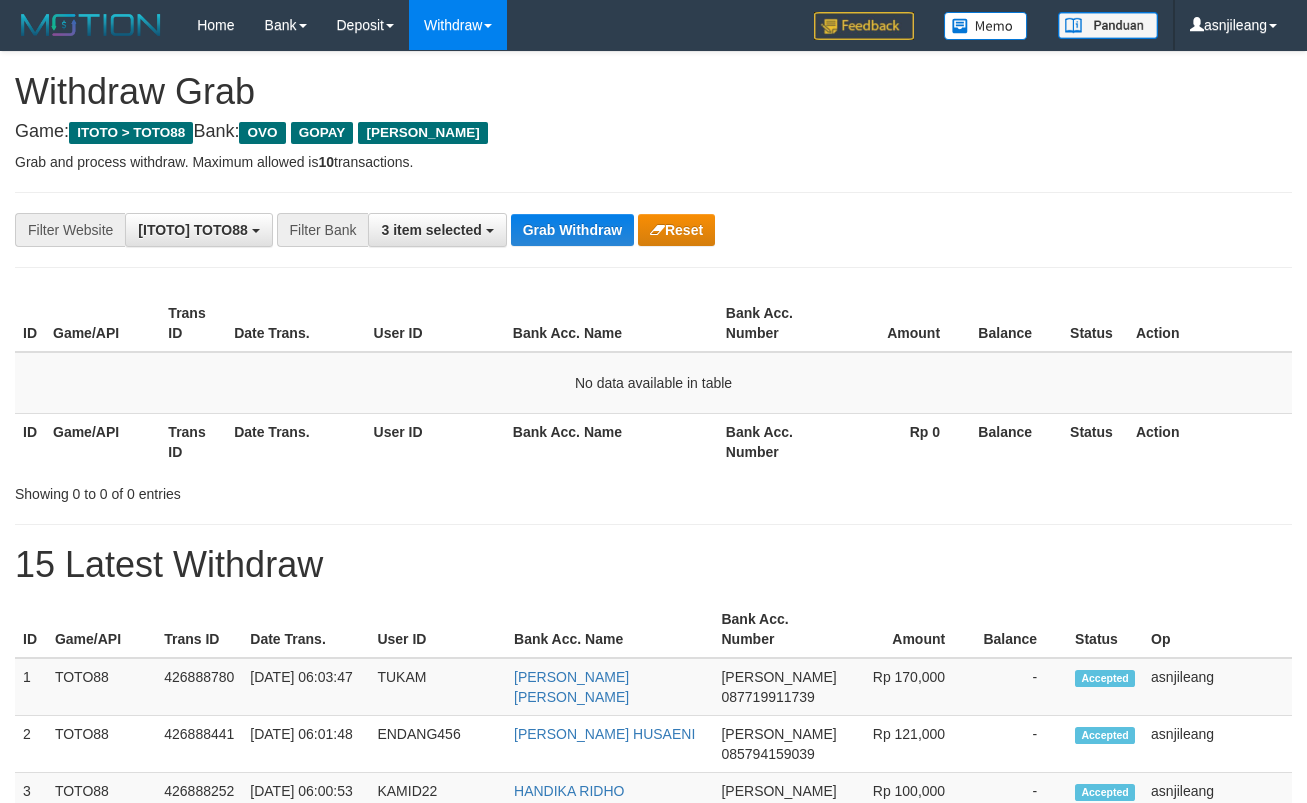 scroll, scrollTop: 0, scrollLeft: 0, axis: both 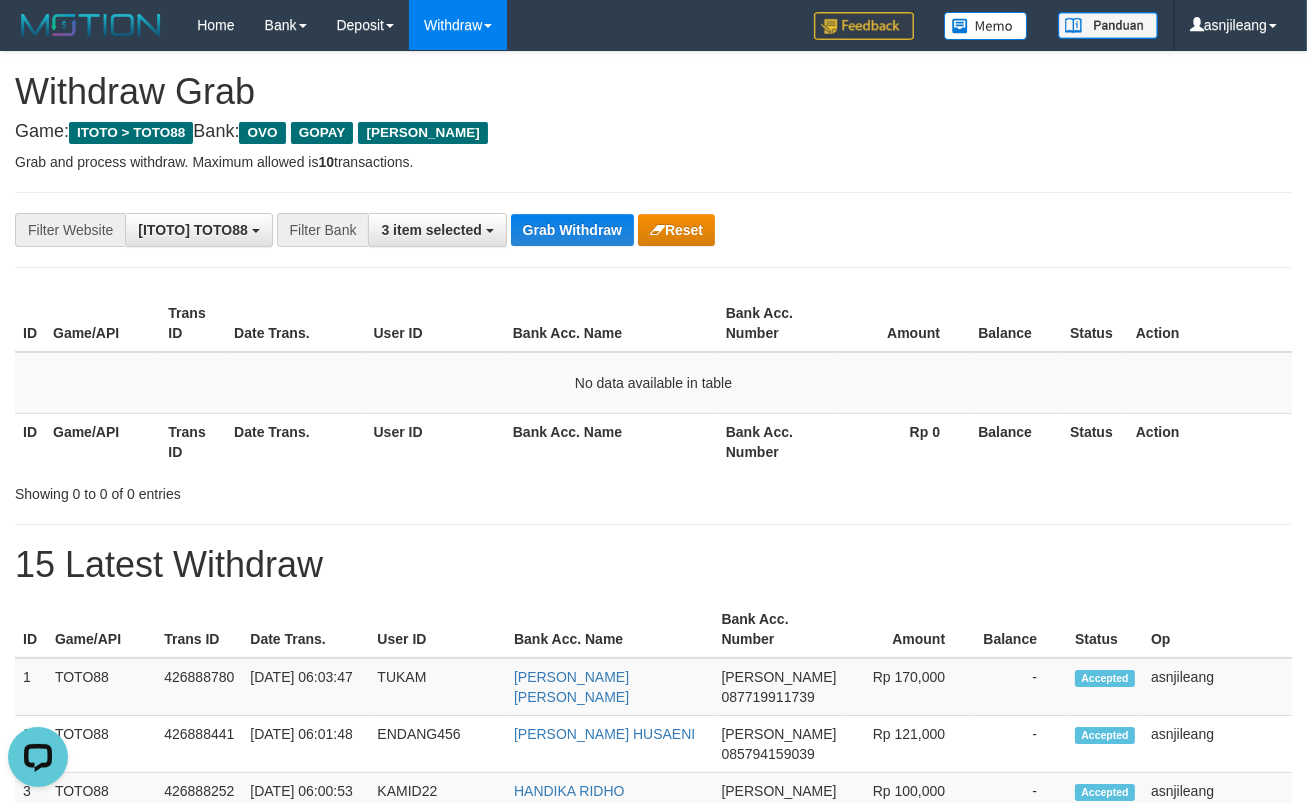 click on "**********" at bounding box center [653, 1113] 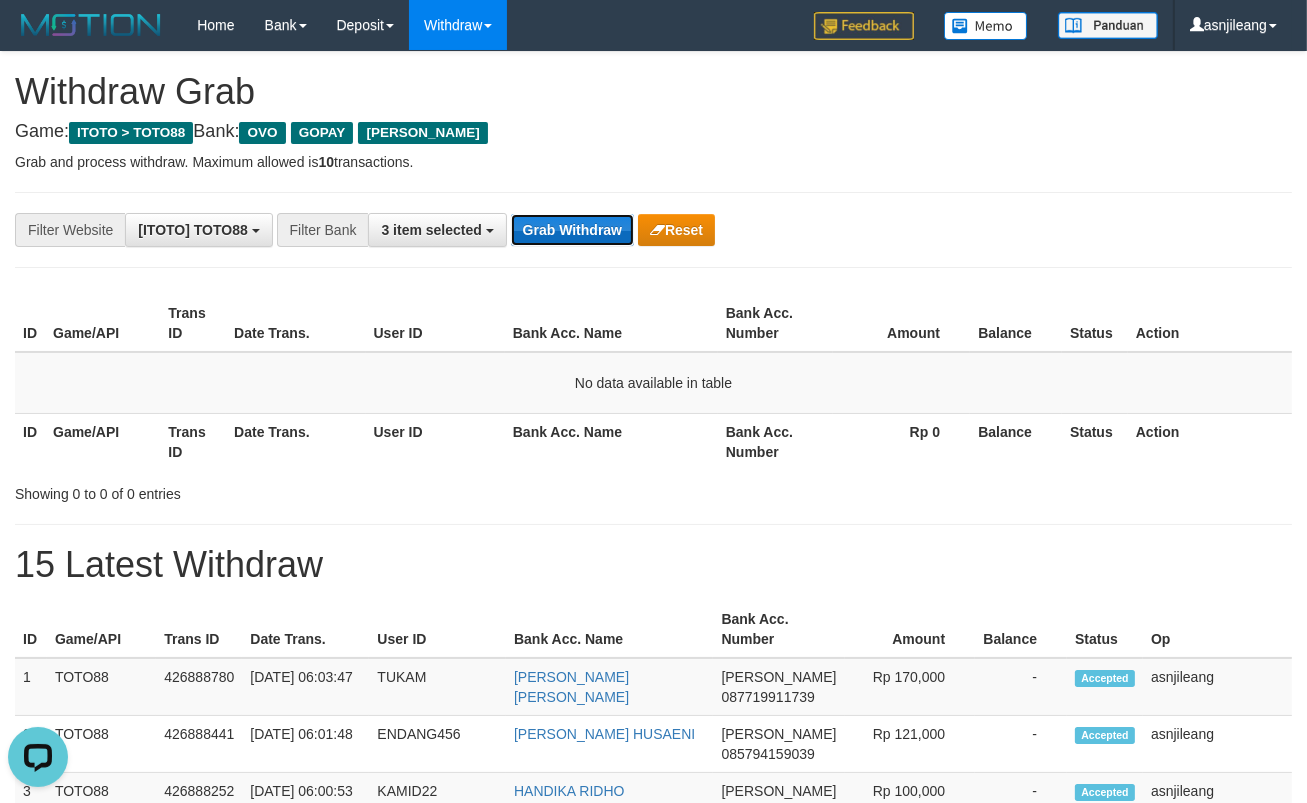 click on "Grab Withdraw" at bounding box center [572, 230] 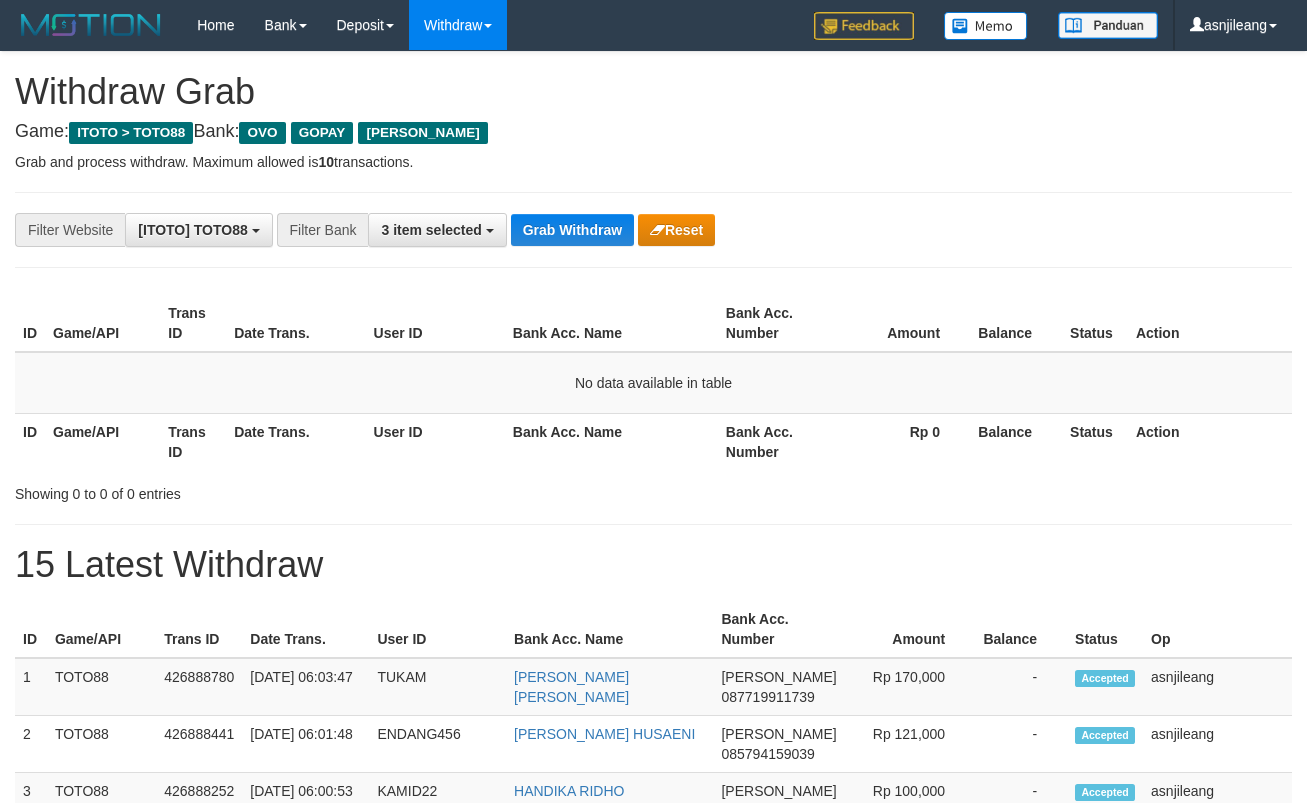 scroll, scrollTop: 0, scrollLeft: 0, axis: both 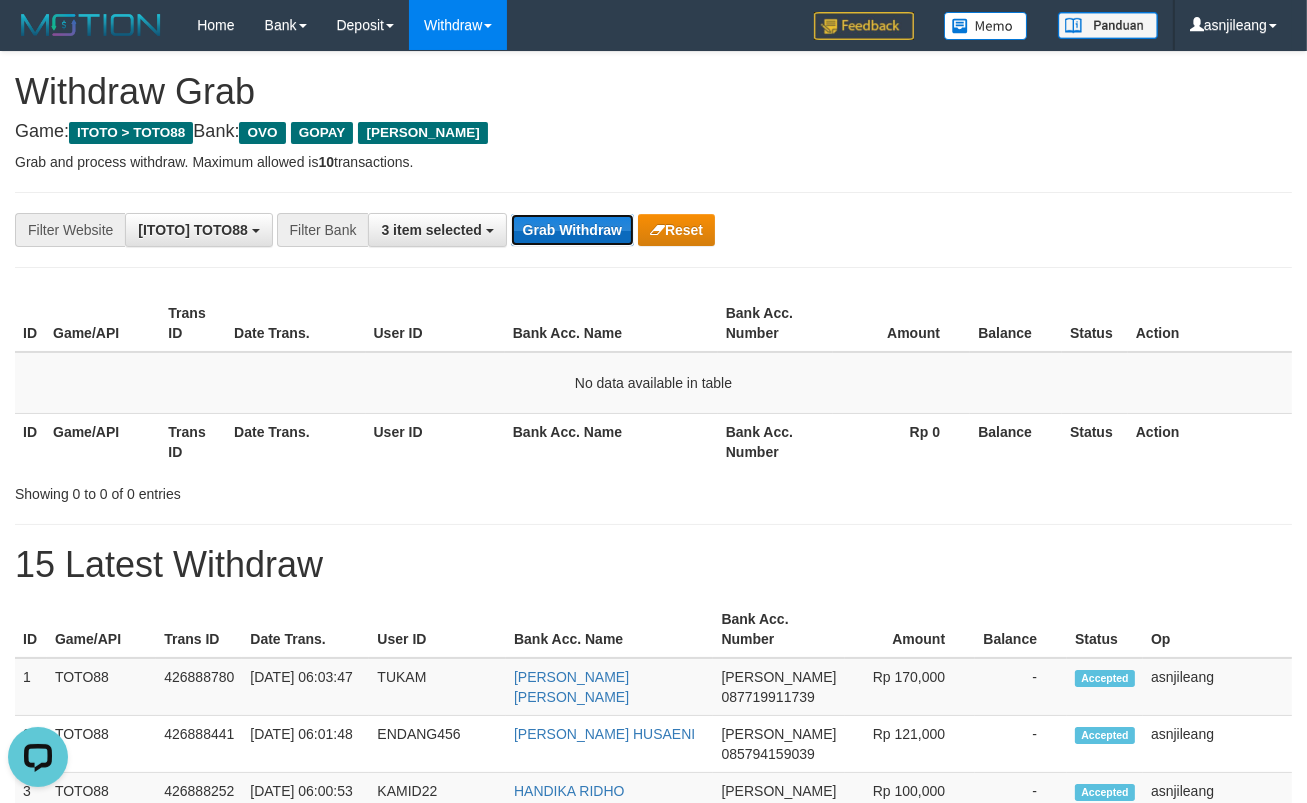 click on "Grab Withdraw" at bounding box center [572, 230] 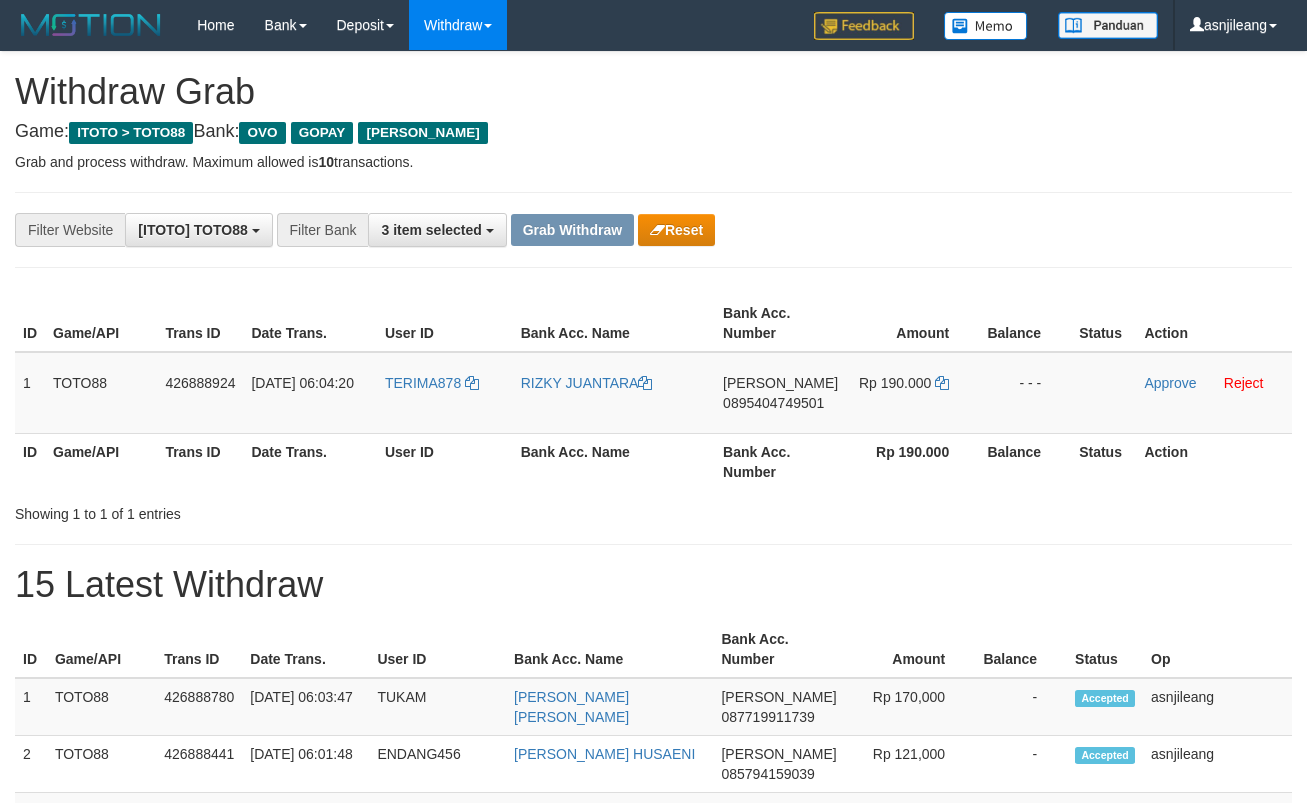 scroll, scrollTop: 0, scrollLeft: 0, axis: both 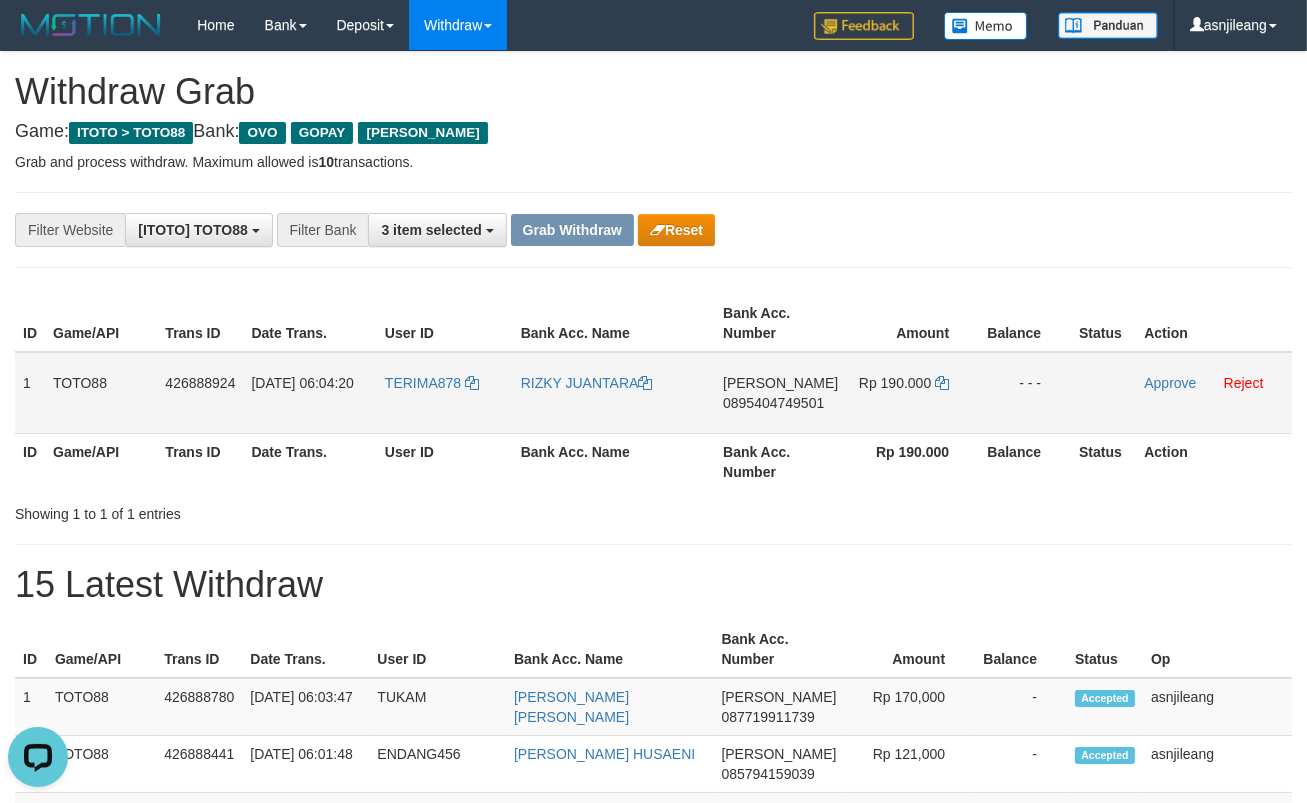click on "0895404749501" at bounding box center [773, 403] 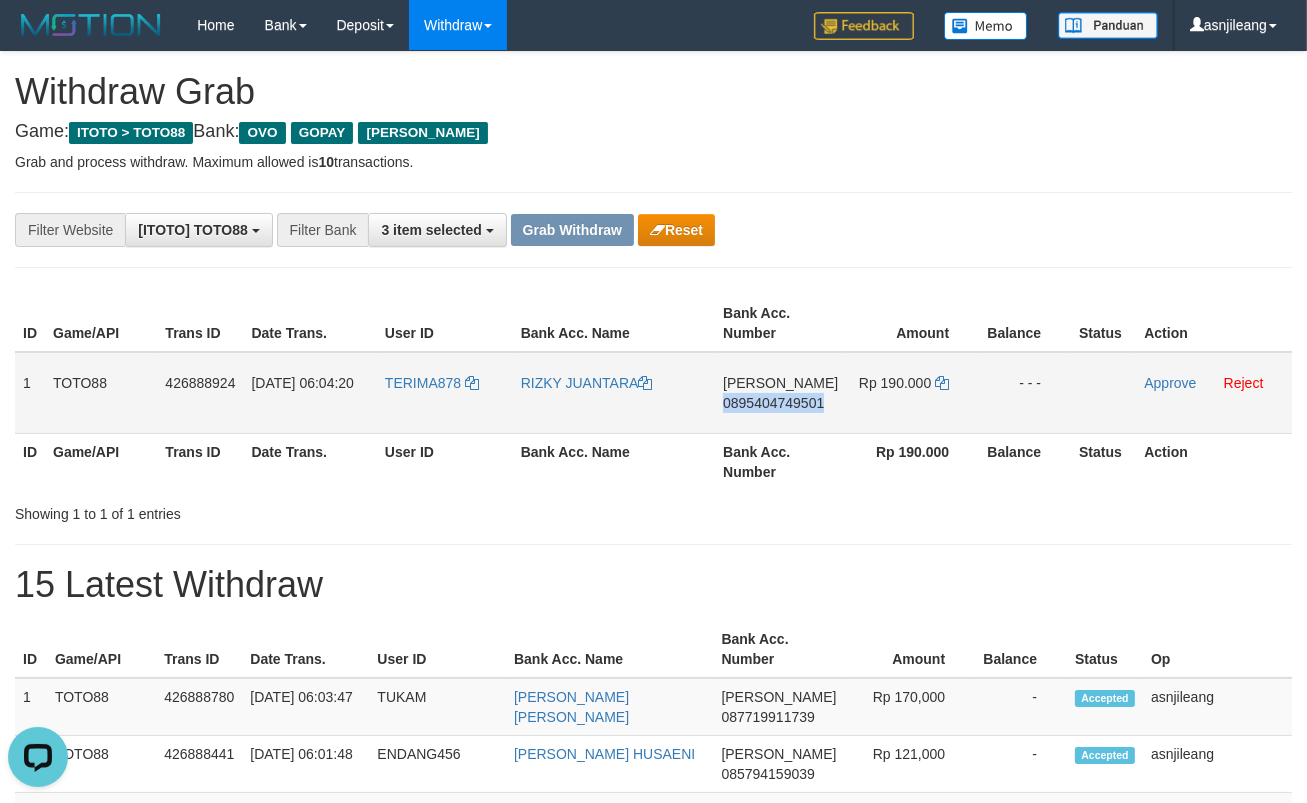 click on "DANA
0895404749501" at bounding box center [780, 393] 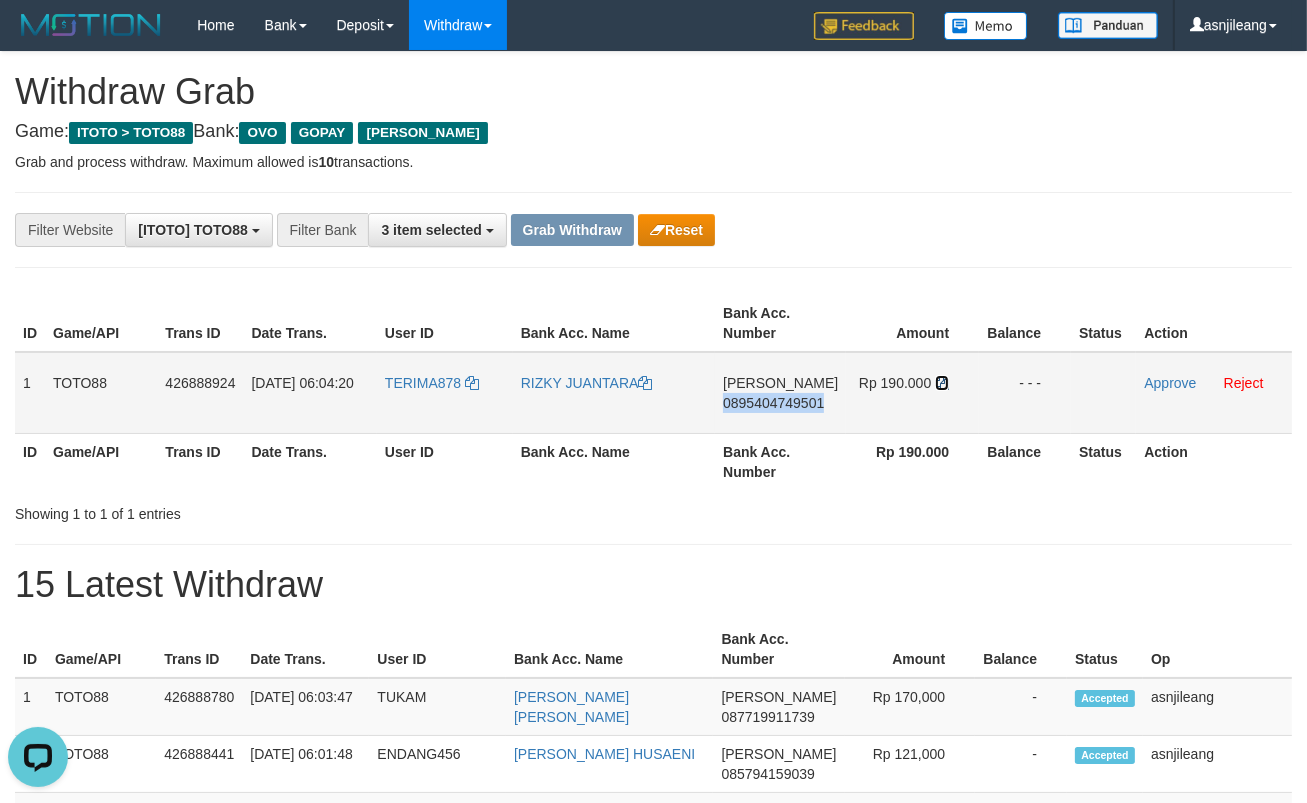 click at bounding box center (942, 383) 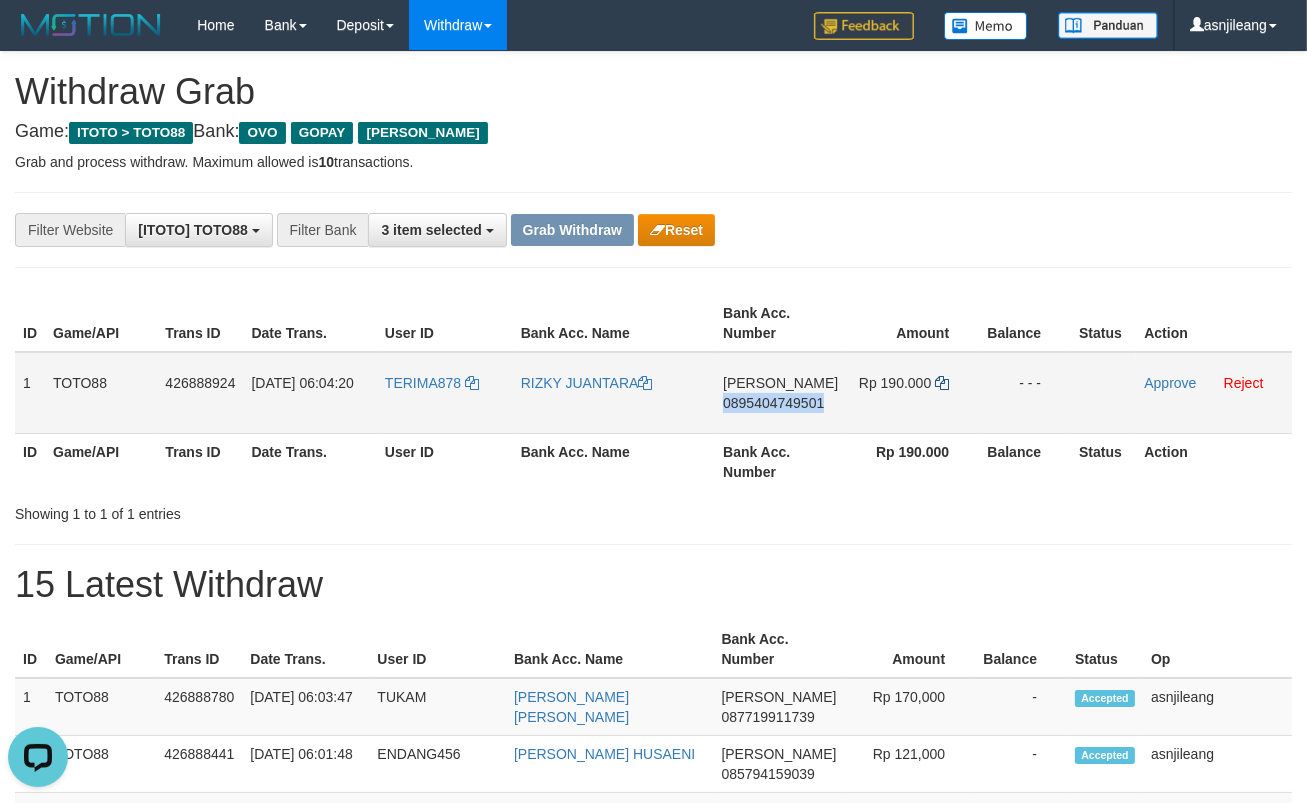 copy on "0895404749501" 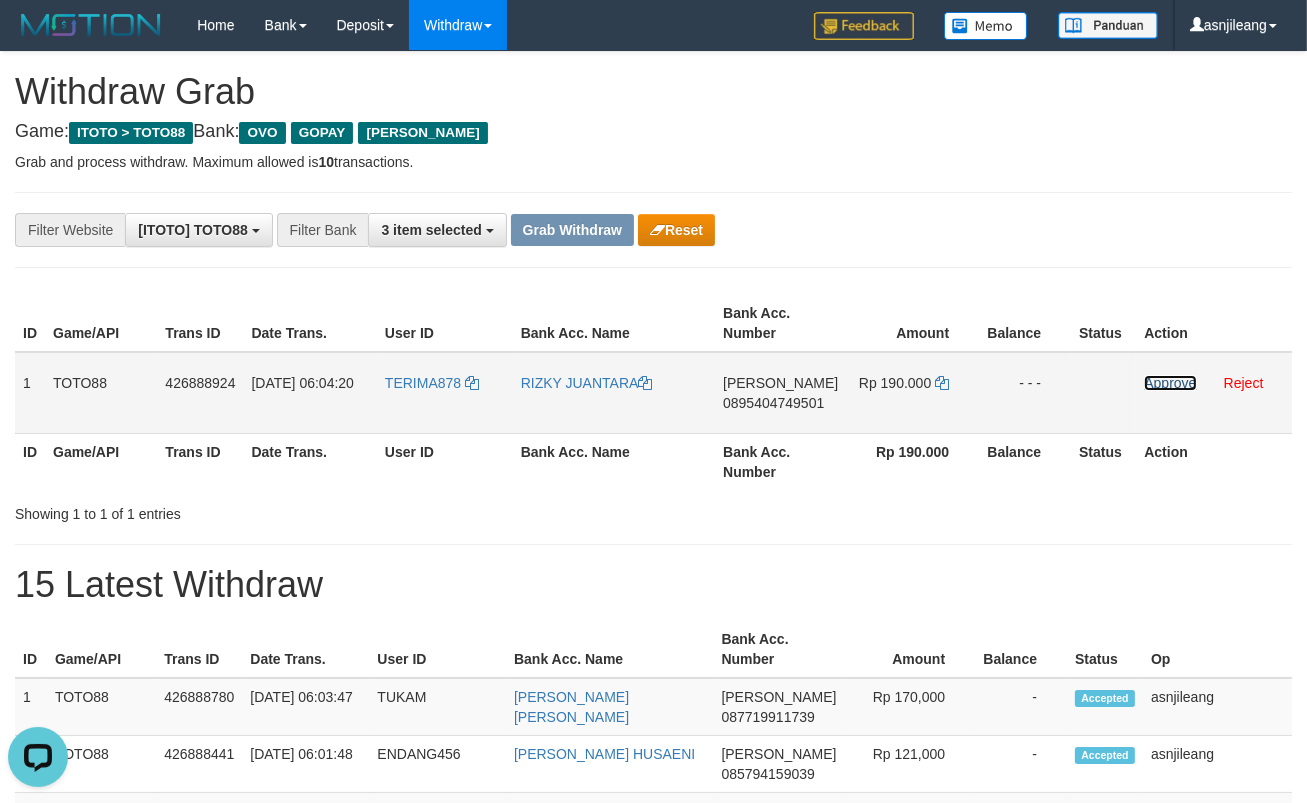 click on "Approve" at bounding box center [1170, 383] 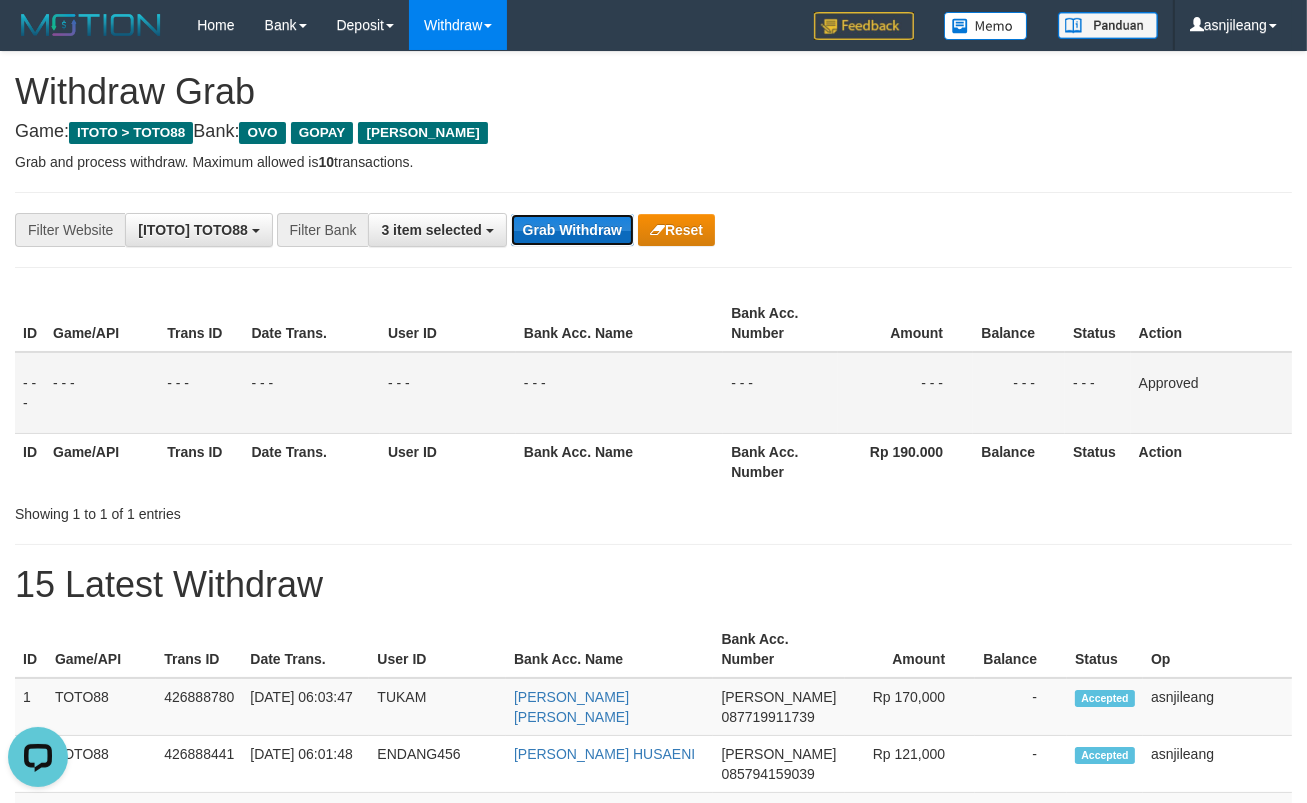 click on "Grab Withdraw" at bounding box center [572, 230] 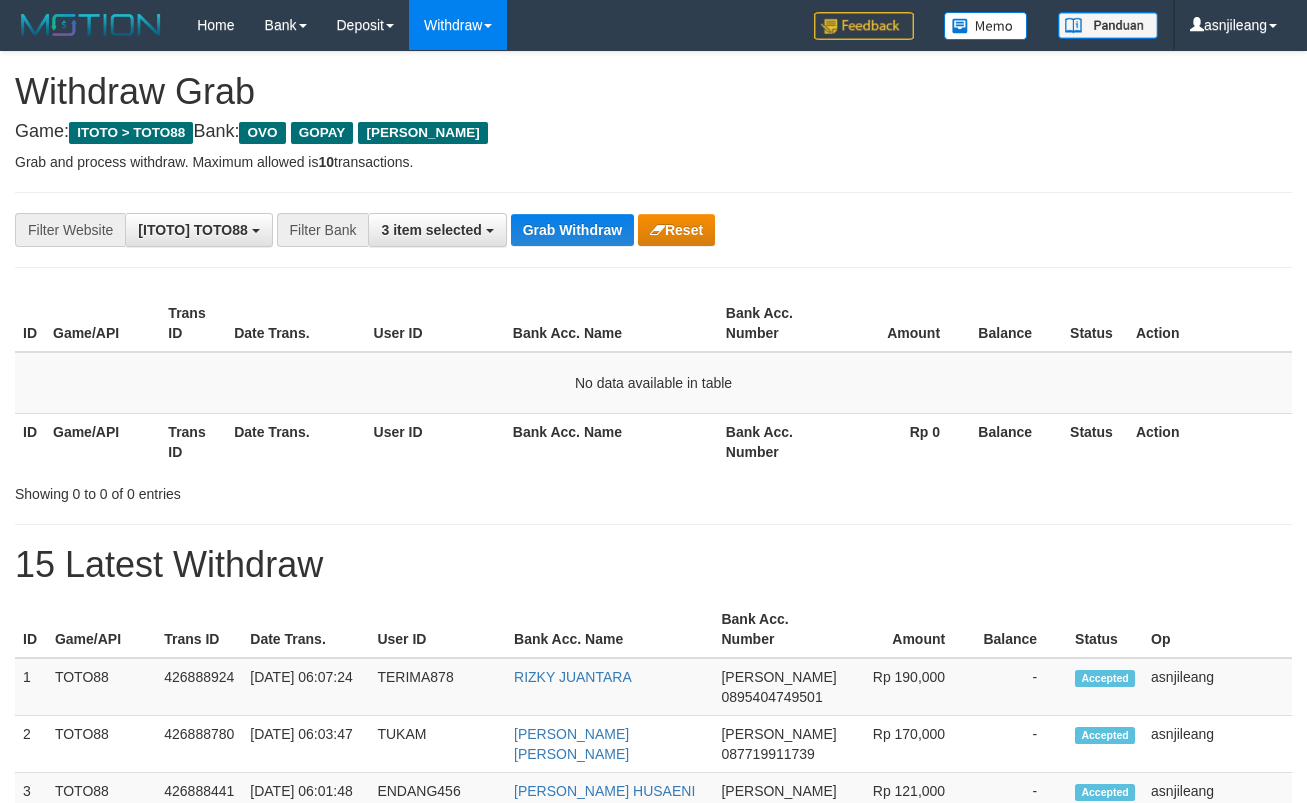 scroll, scrollTop: 0, scrollLeft: 0, axis: both 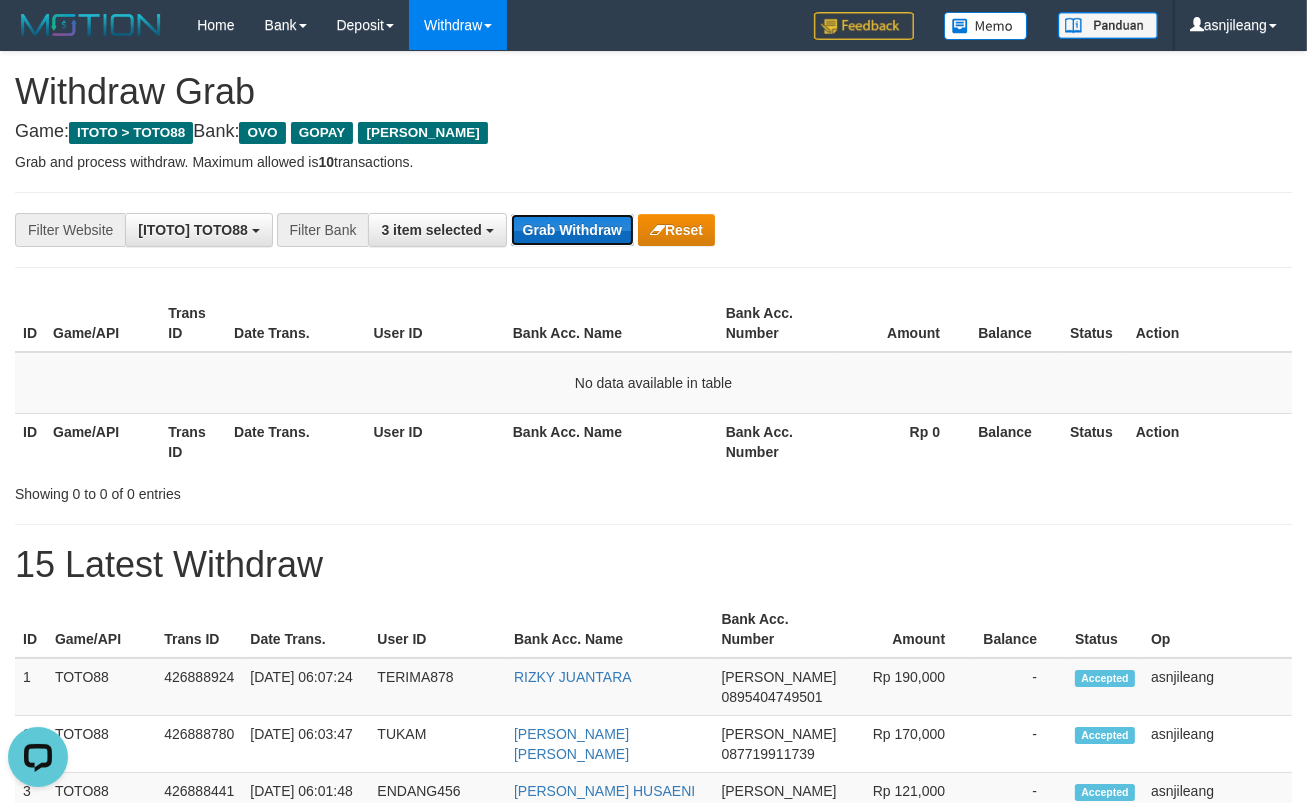 click on "Grab Withdraw" at bounding box center (572, 230) 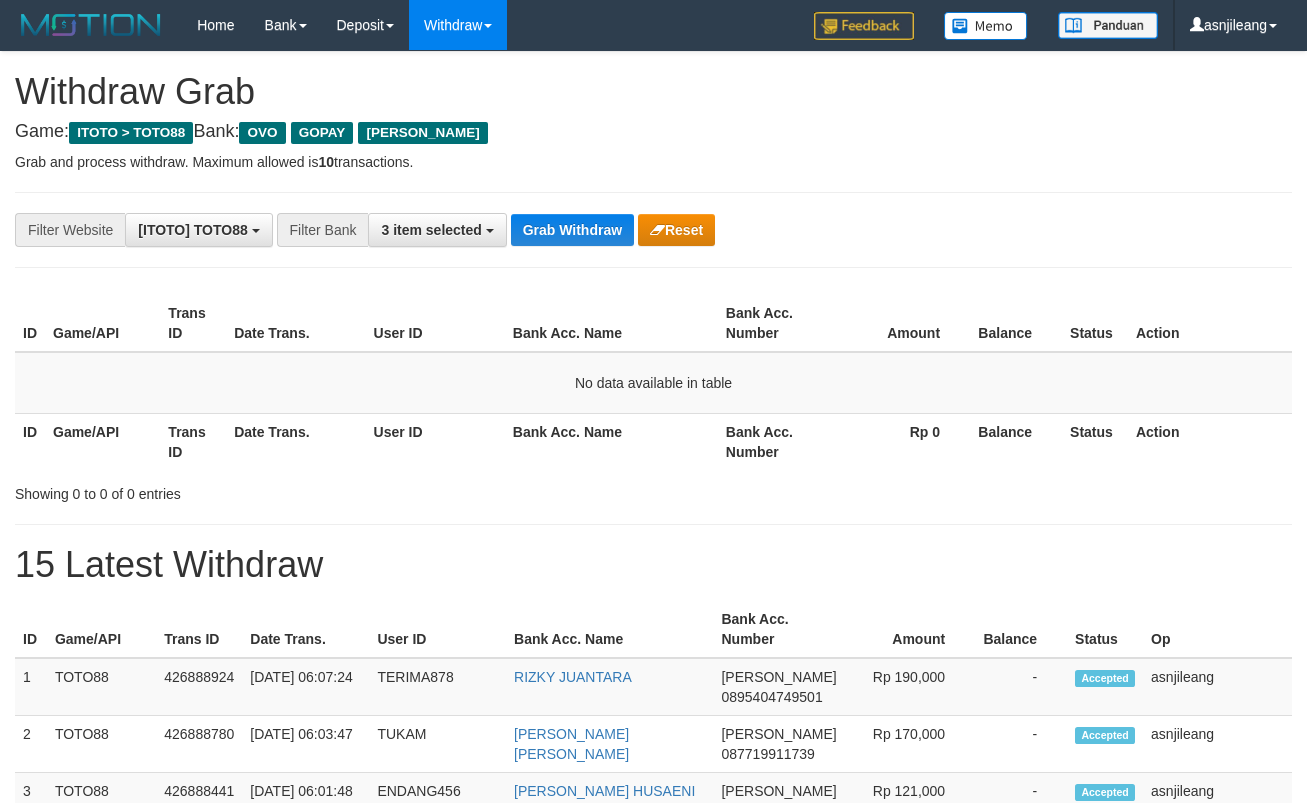 scroll, scrollTop: 0, scrollLeft: 0, axis: both 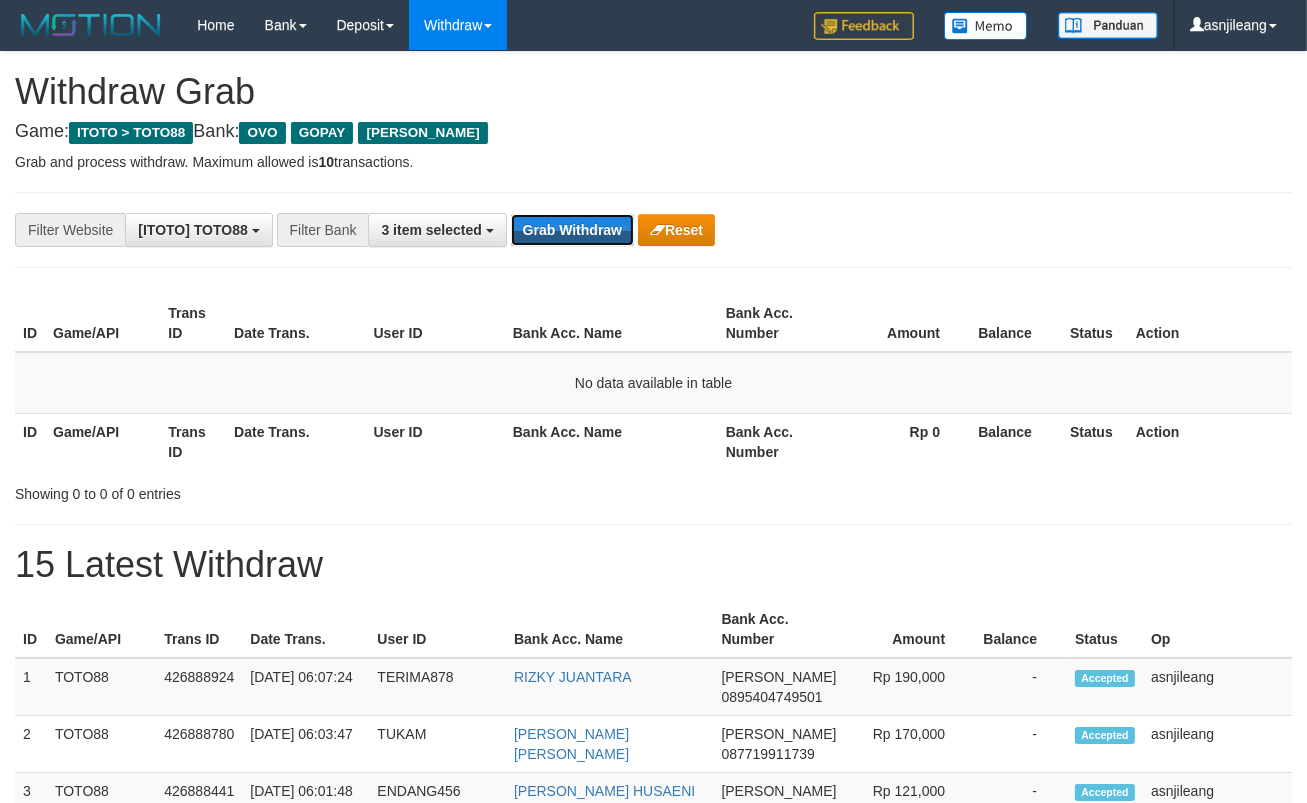 click on "Grab Withdraw" at bounding box center (572, 230) 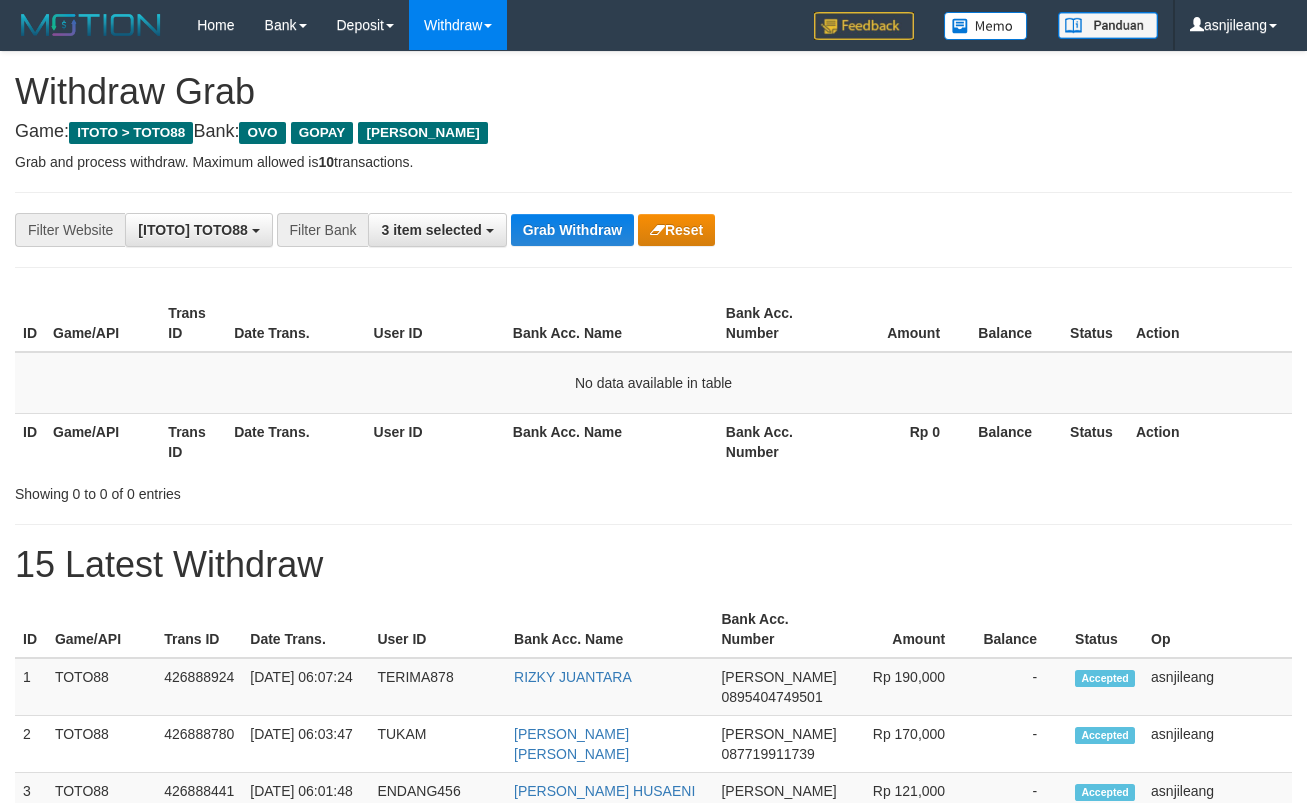 scroll, scrollTop: 0, scrollLeft: 0, axis: both 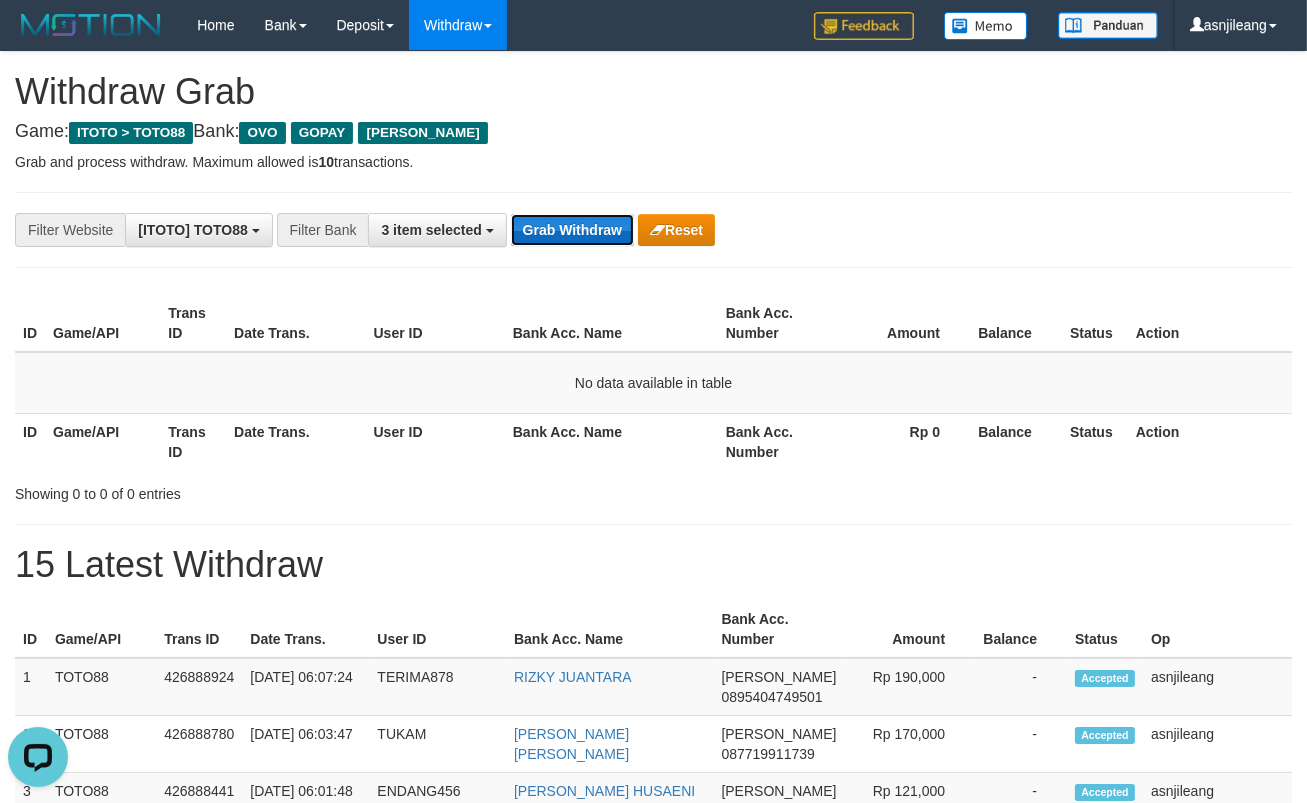 click on "Grab Withdraw" at bounding box center (572, 230) 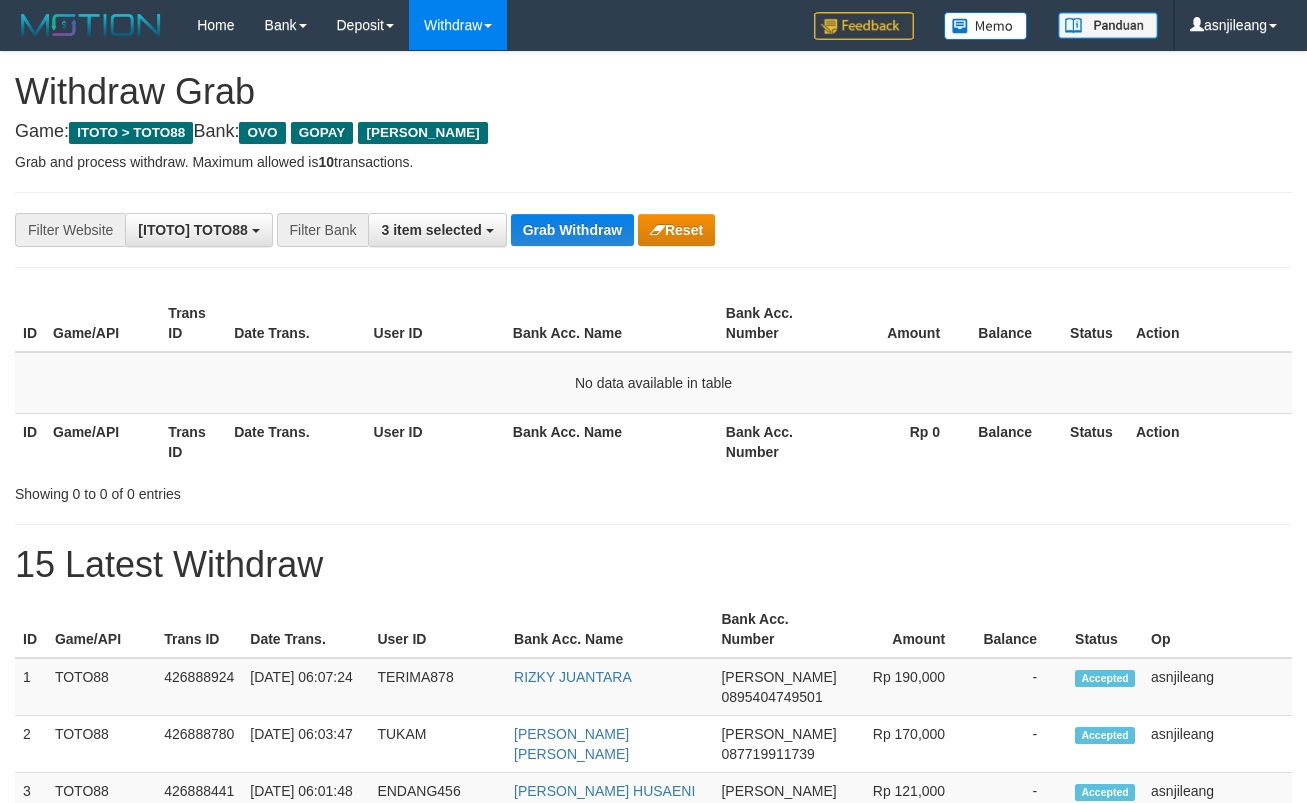 scroll, scrollTop: 0, scrollLeft: 0, axis: both 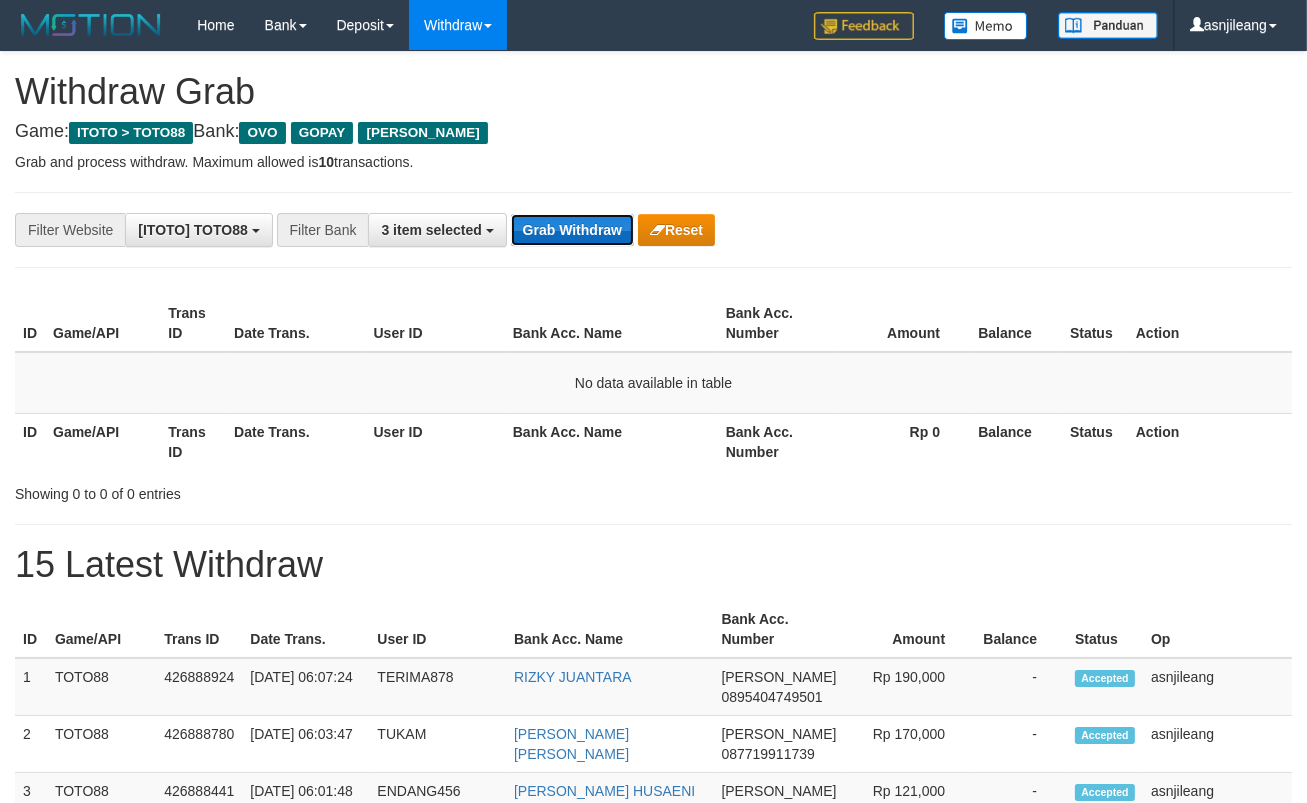 click on "Grab Withdraw" at bounding box center (572, 230) 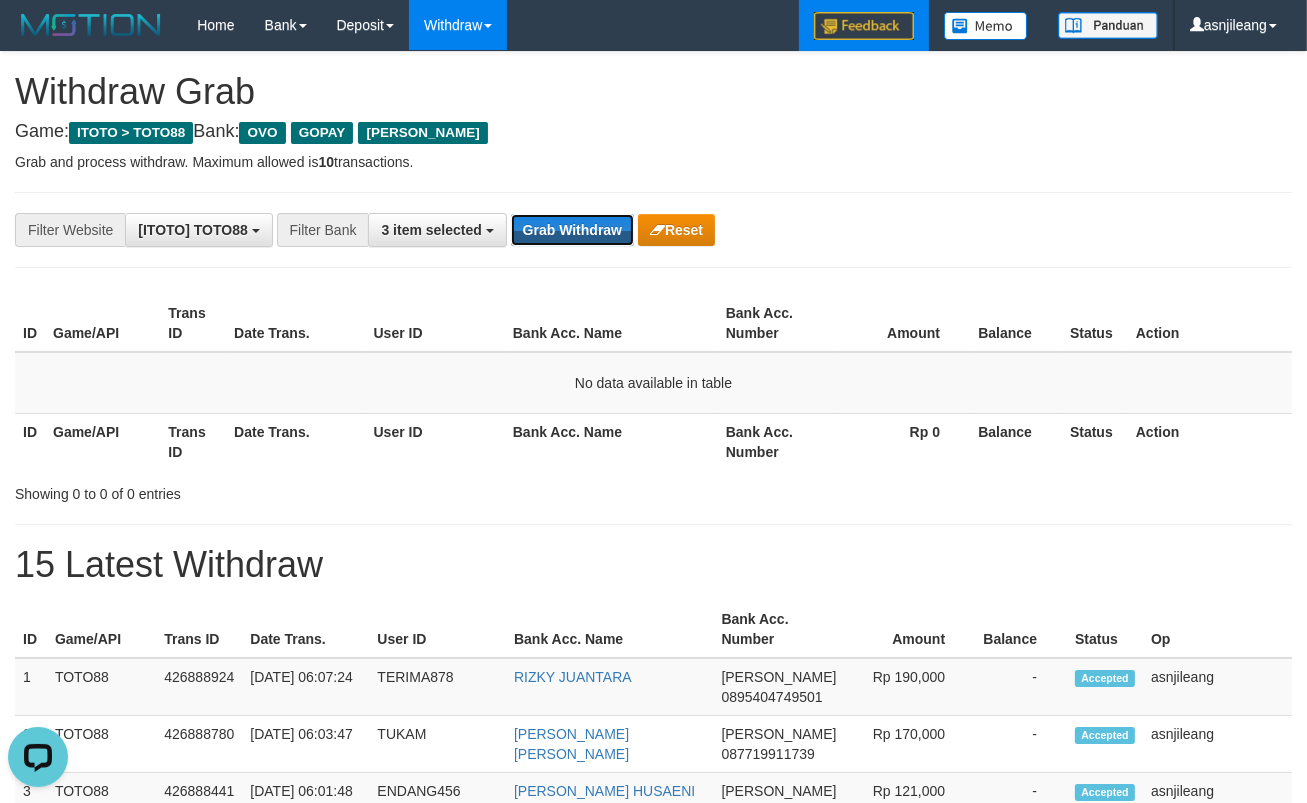scroll, scrollTop: 0, scrollLeft: 0, axis: both 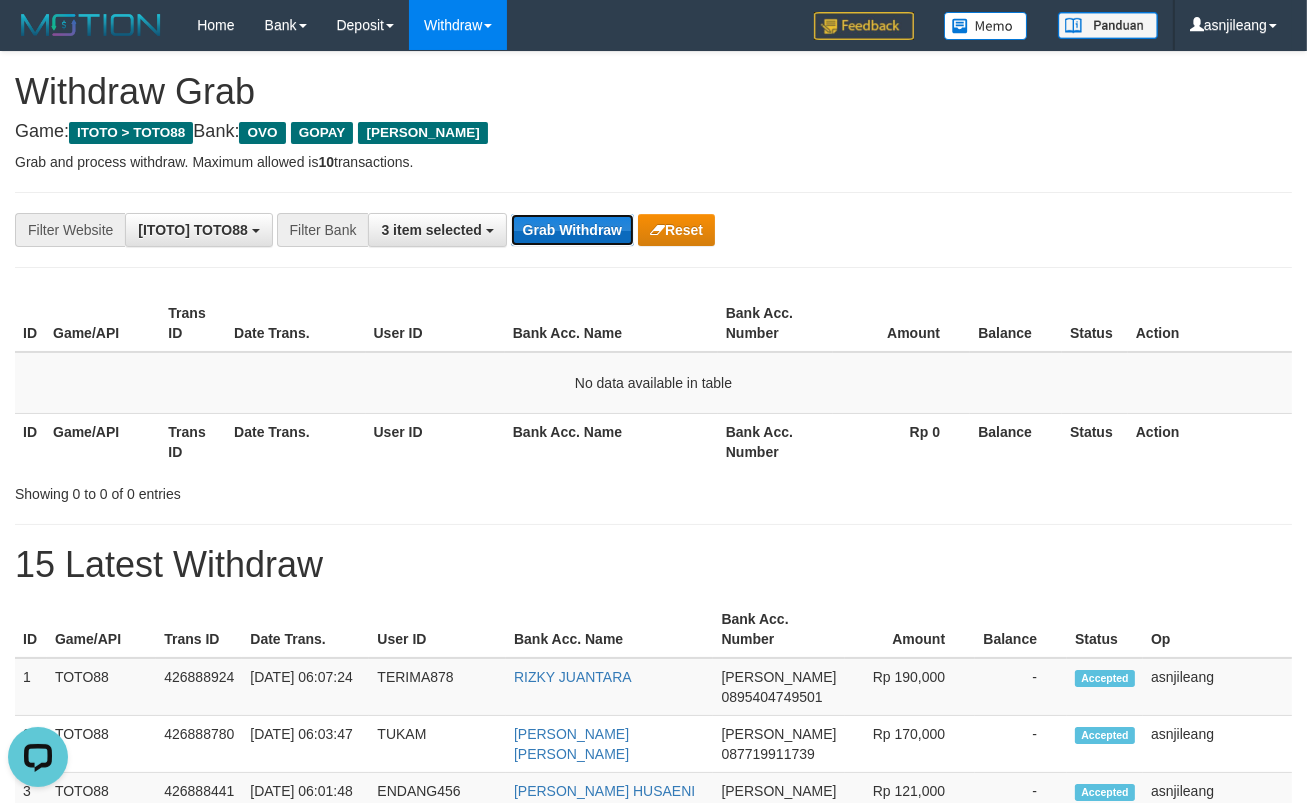 click on "Grab Withdraw" at bounding box center [572, 230] 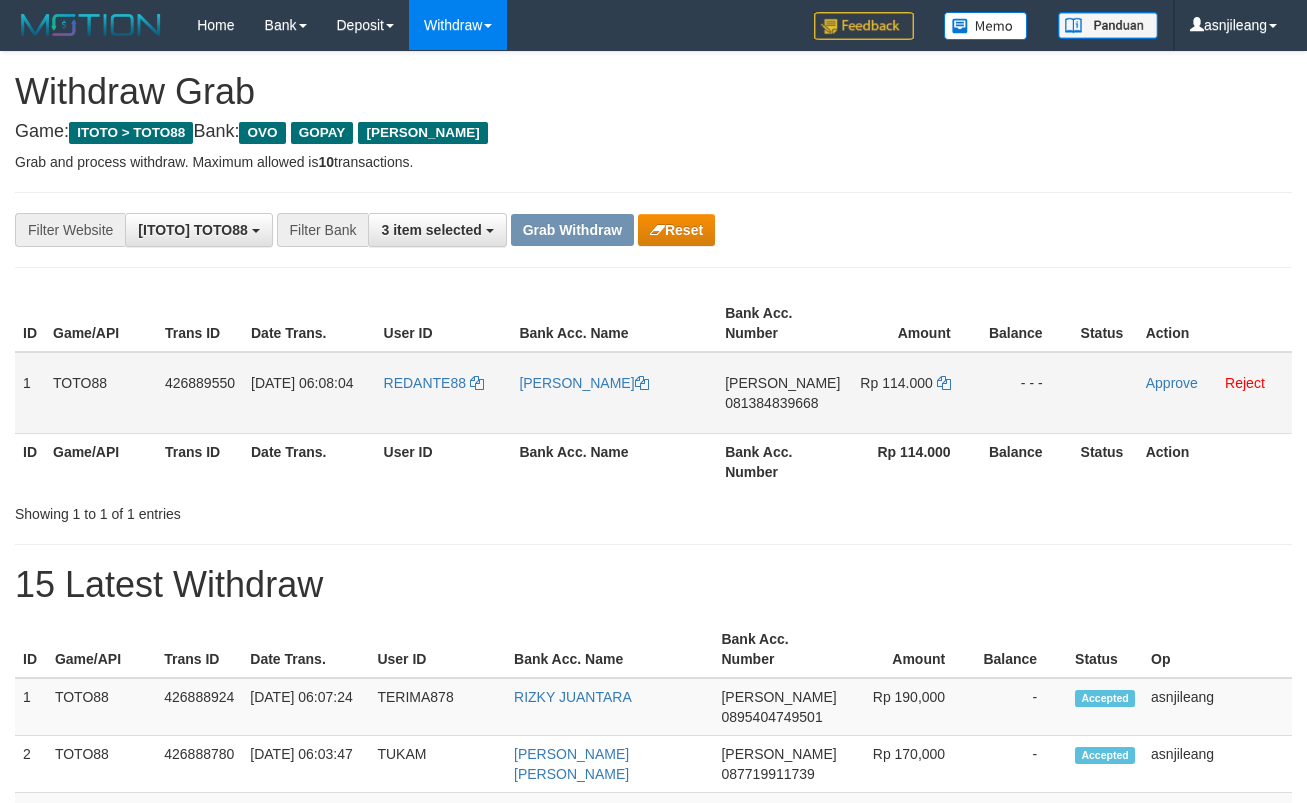 scroll, scrollTop: 0, scrollLeft: 0, axis: both 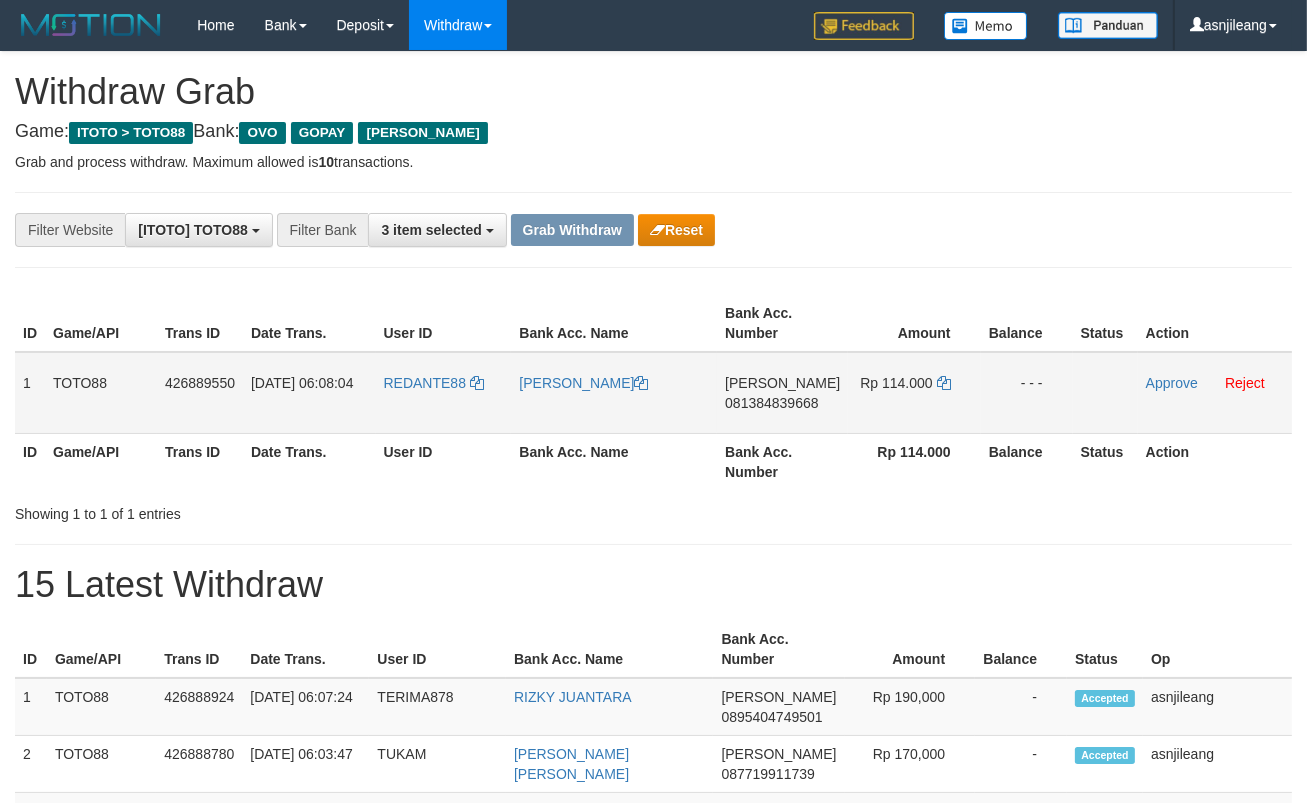 click on "081384839668" at bounding box center (771, 403) 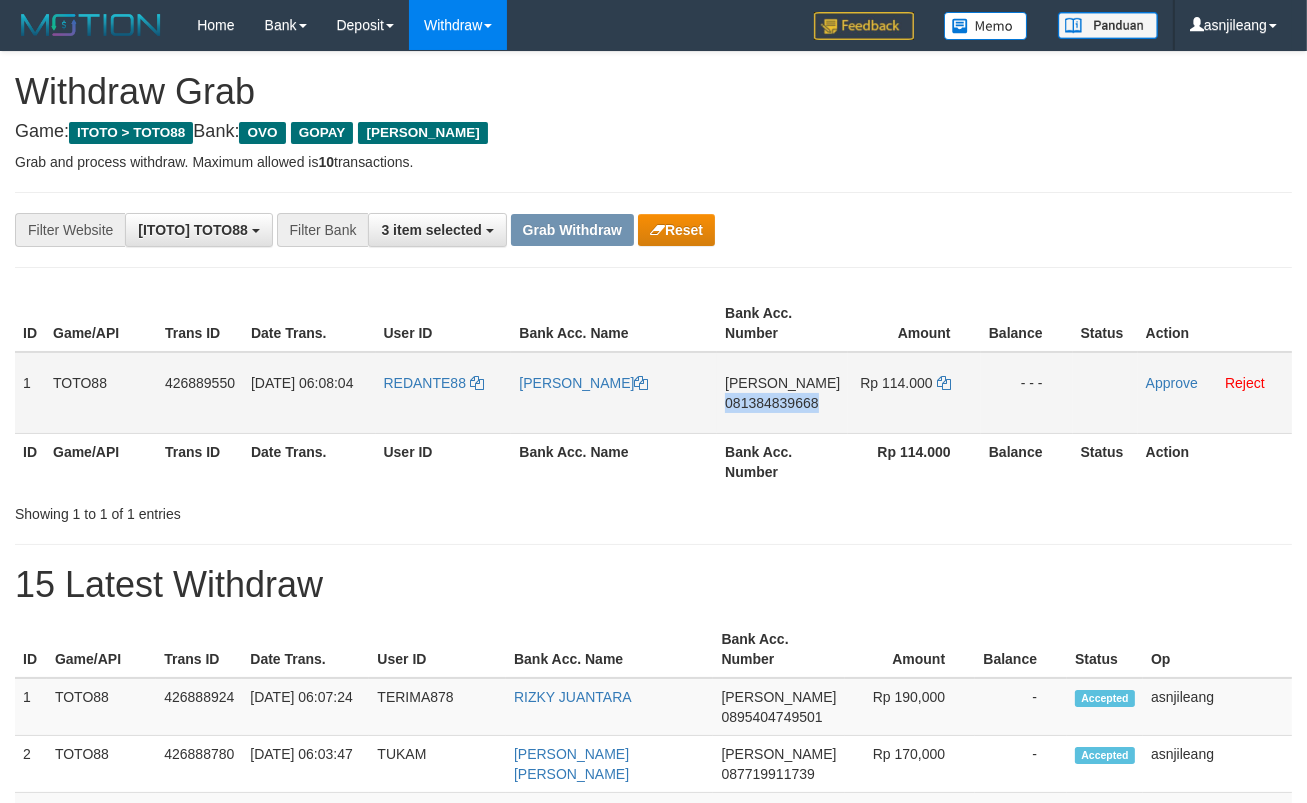 click on "DANA
081384839668" at bounding box center [782, 393] 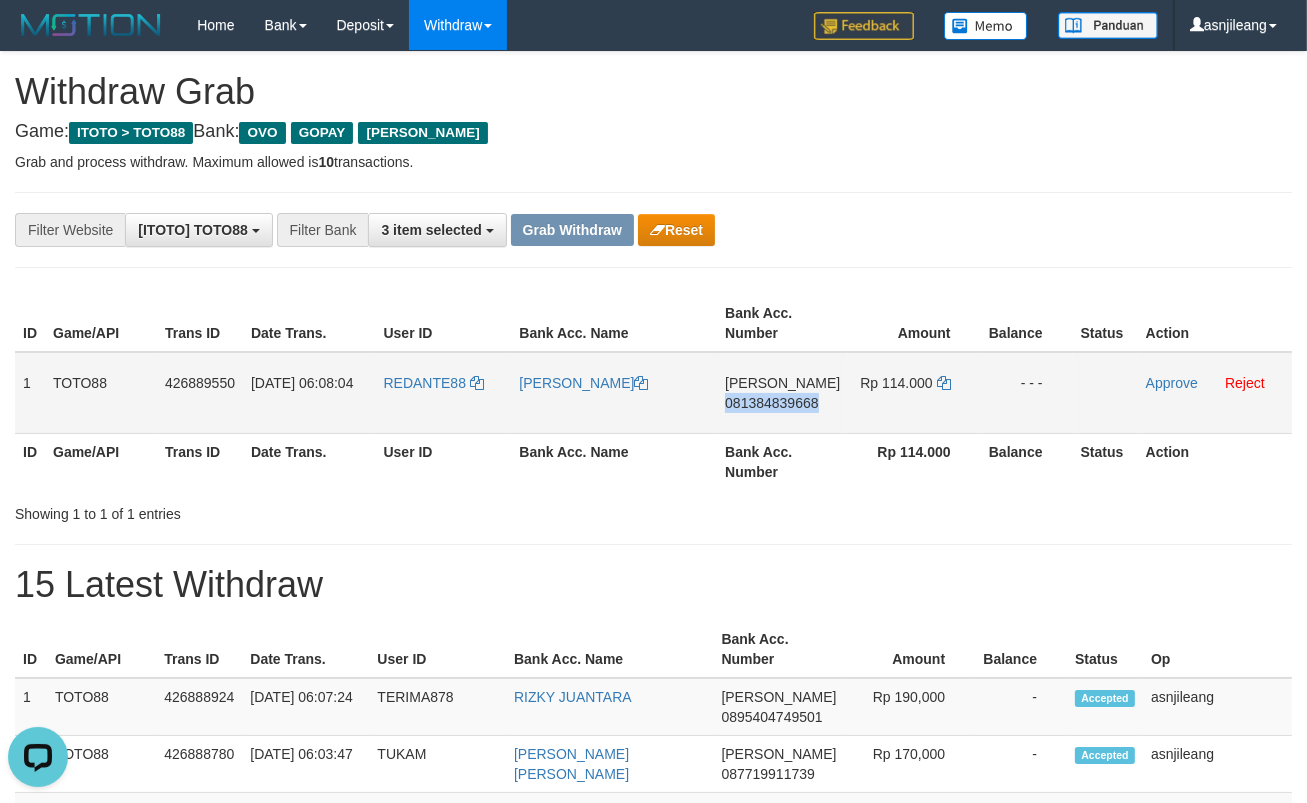 scroll, scrollTop: 0, scrollLeft: 0, axis: both 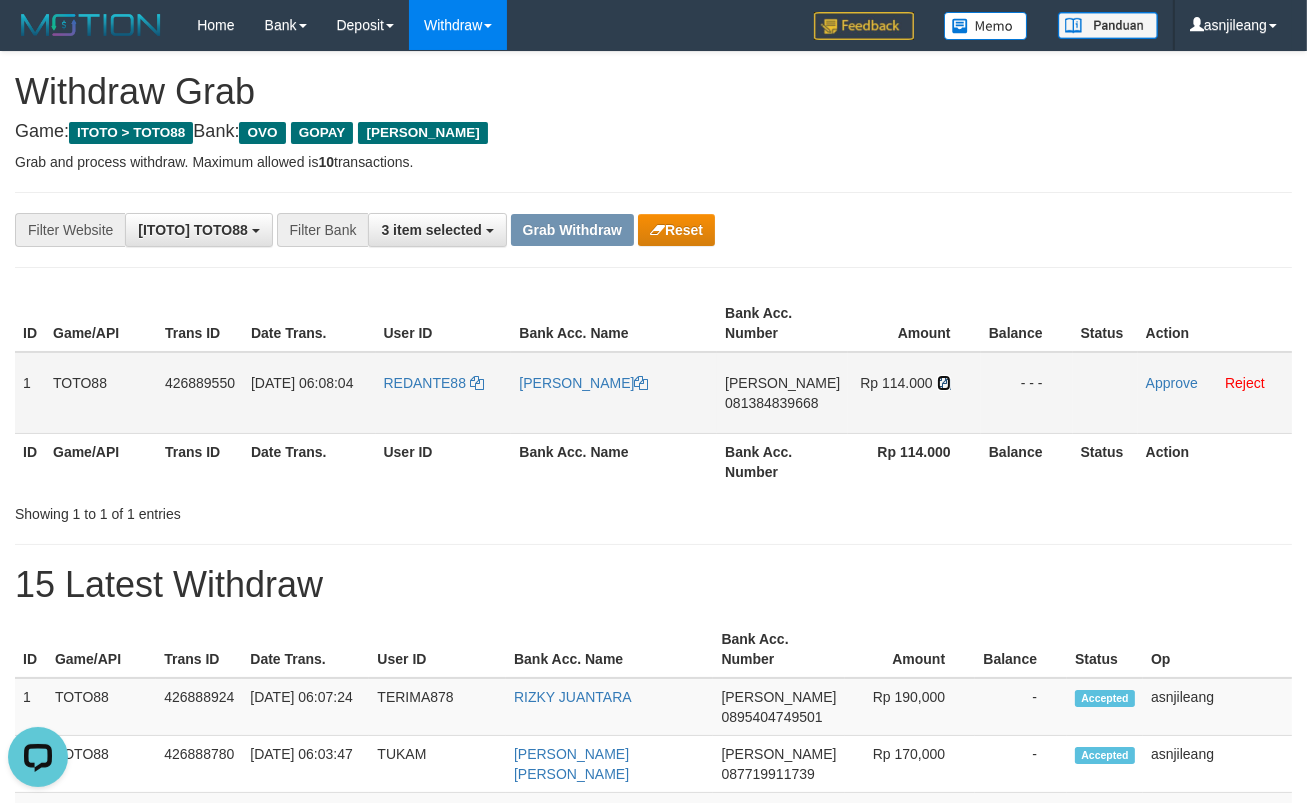 click at bounding box center (944, 383) 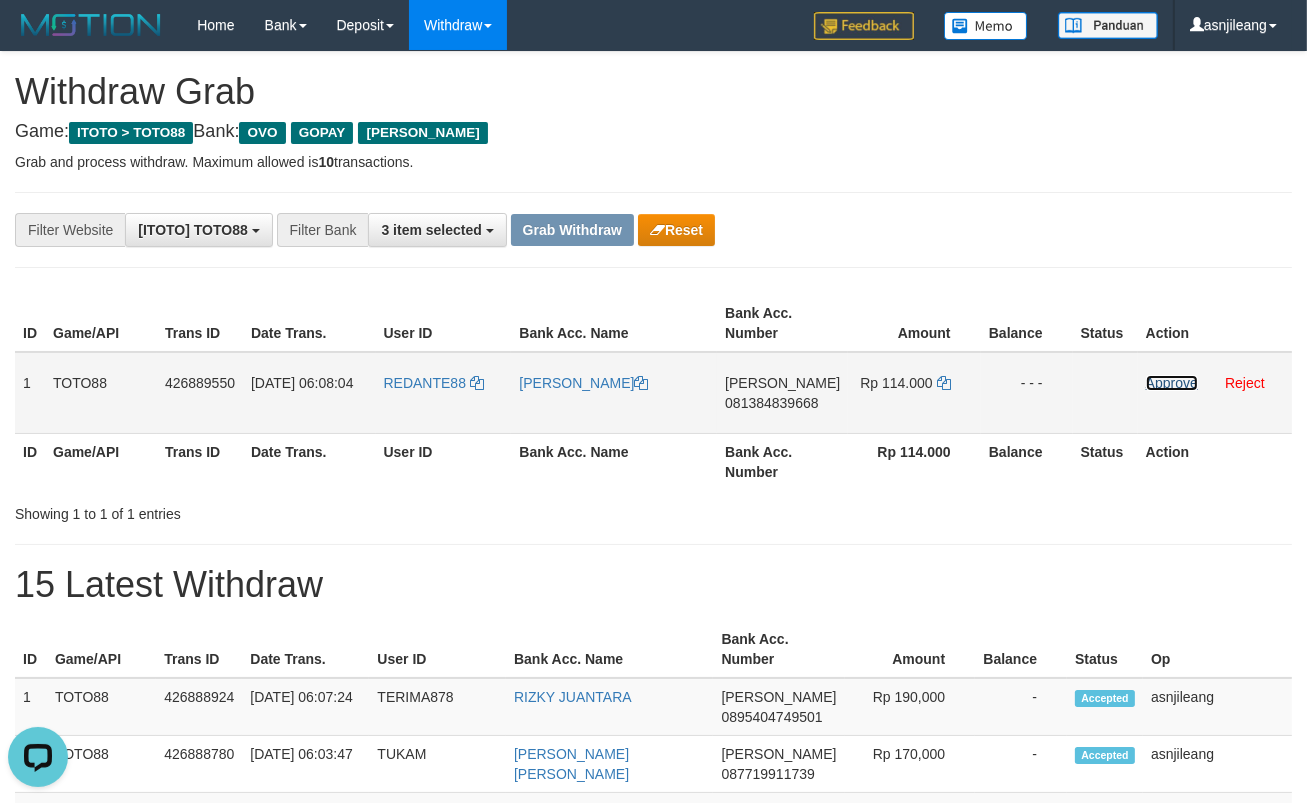 click on "Approve" at bounding box center (1172, 383) 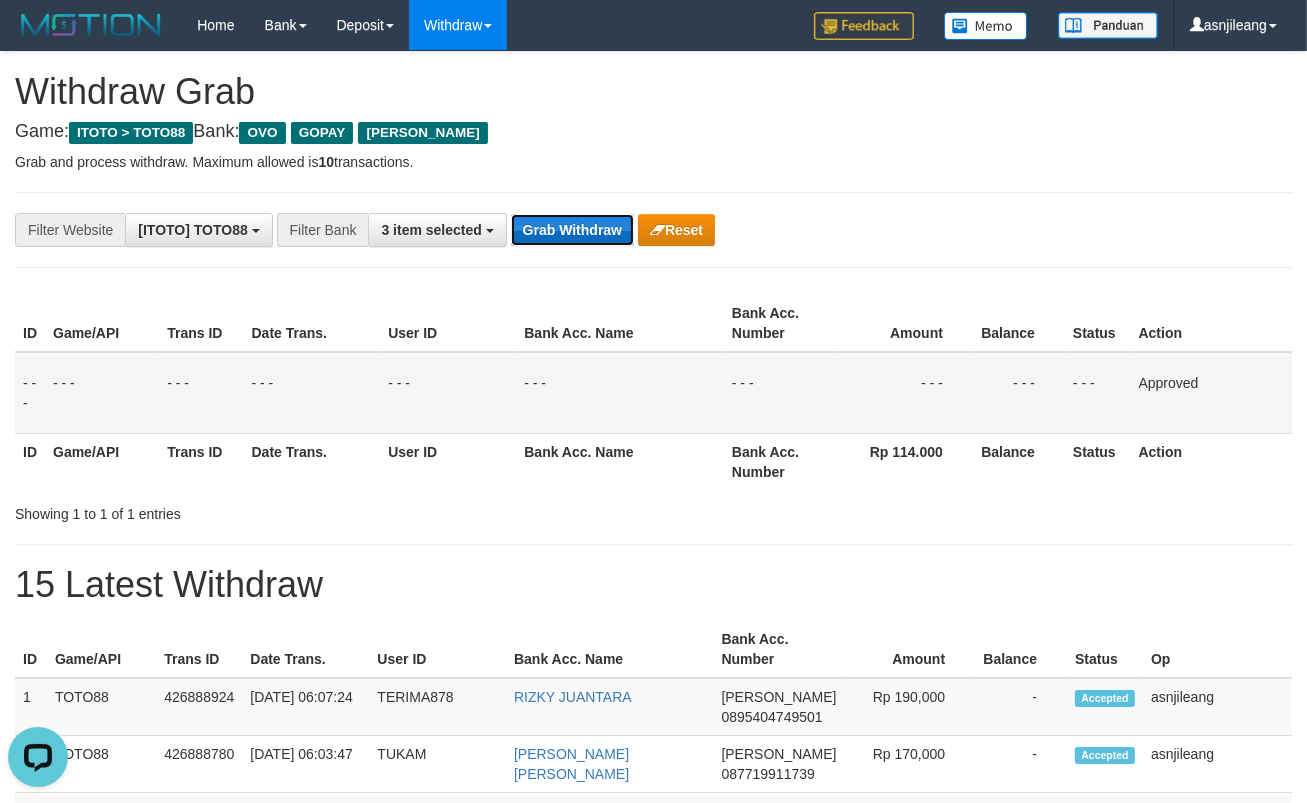 click on "Grab Withdraw" at bounding box center [572, 230] 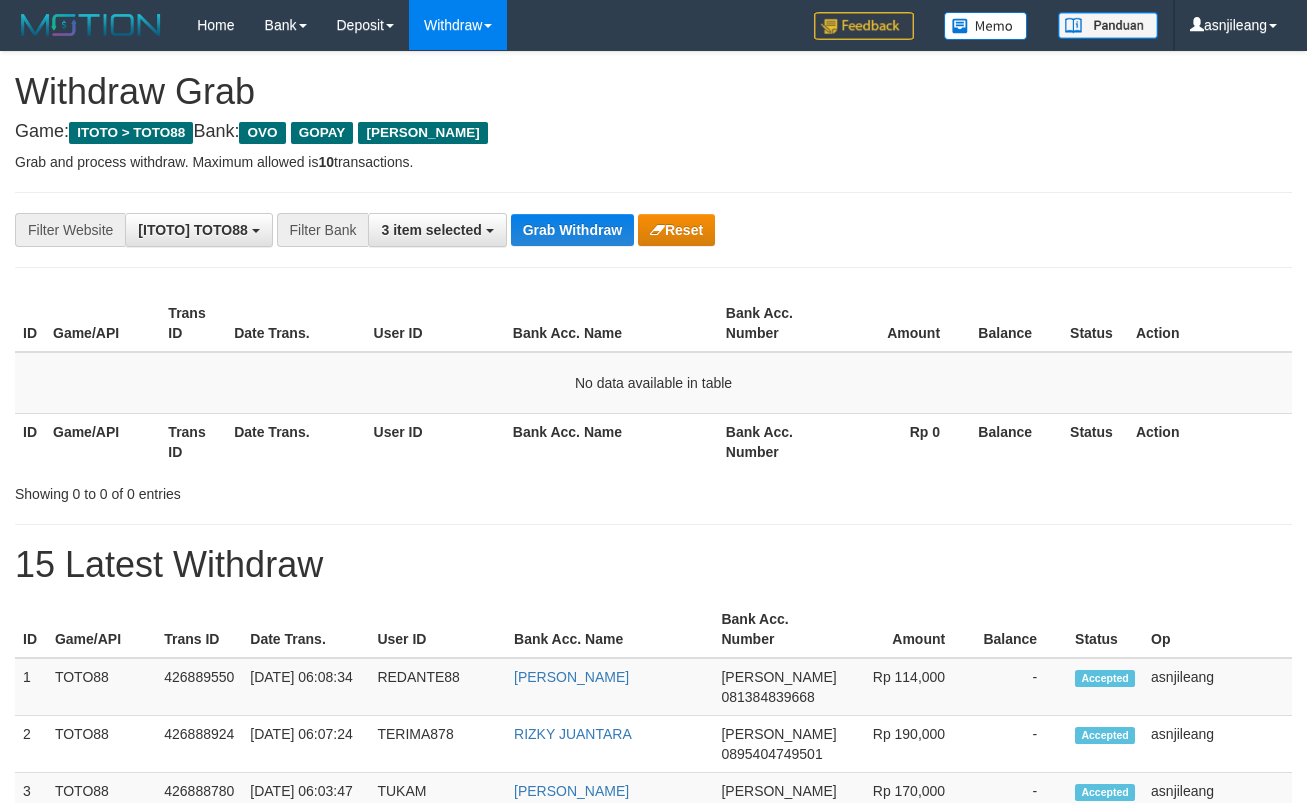 scroll, scrollTop: 0, scrollLeft: 0, axis: both 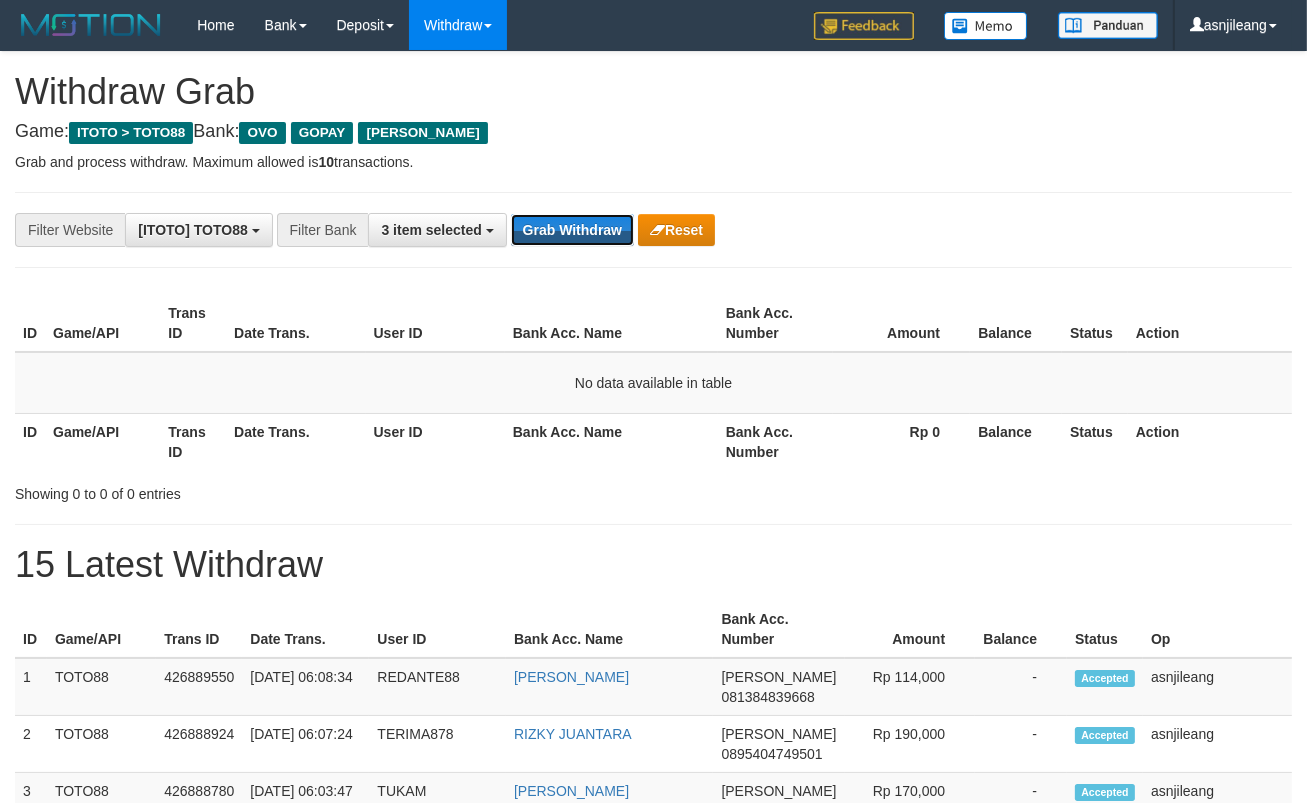 click on "Grab Withdraw" at bounding box center (572, 230) 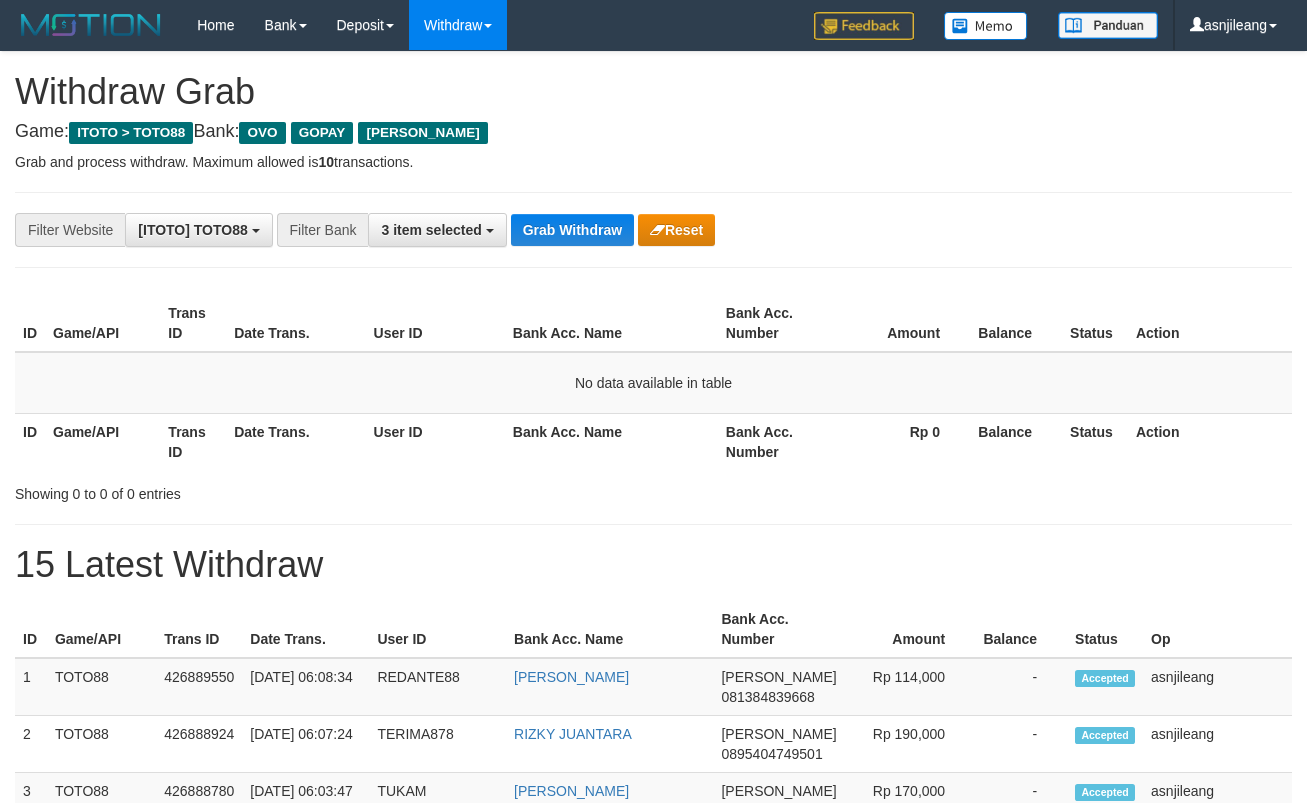 scroll, scrollTop: 0, scrollLeft: 0, axis: both 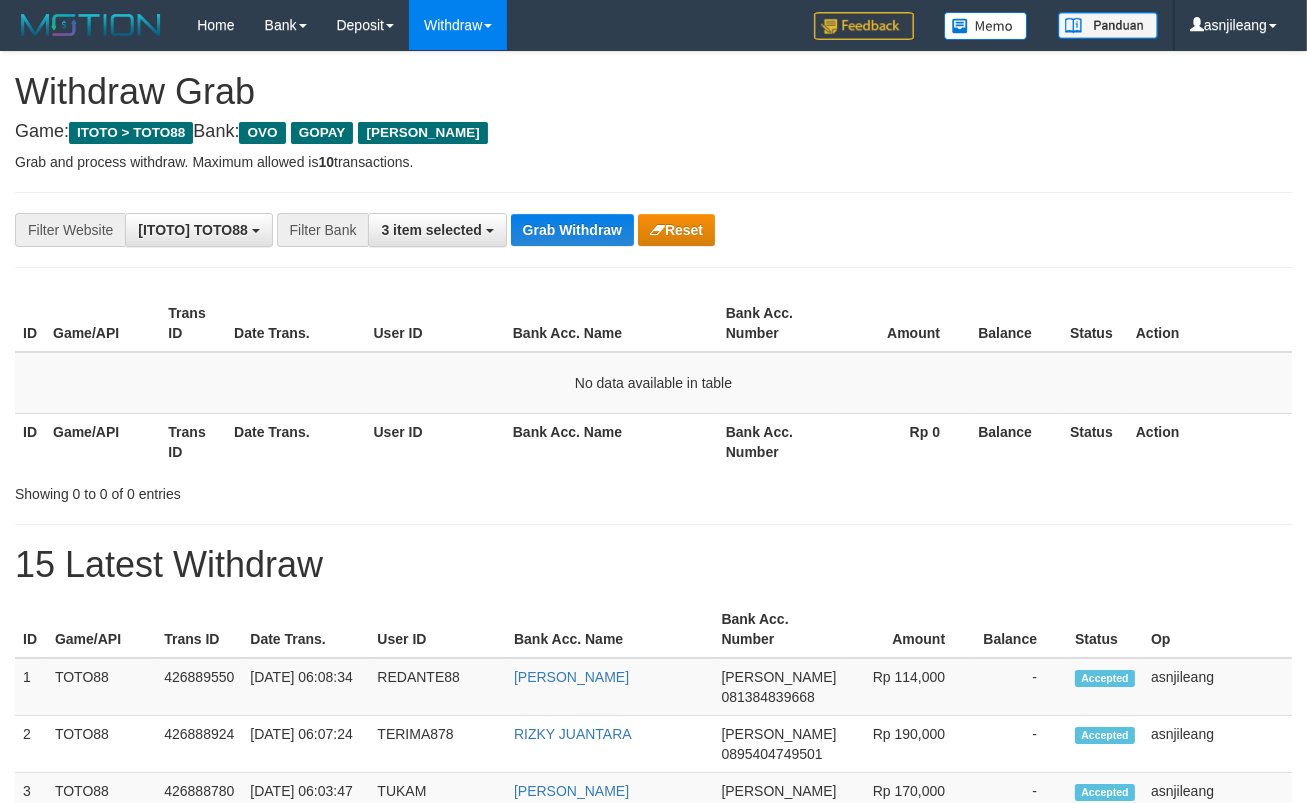 click on "Grab Withdraw" at bounding box center (572, 230) 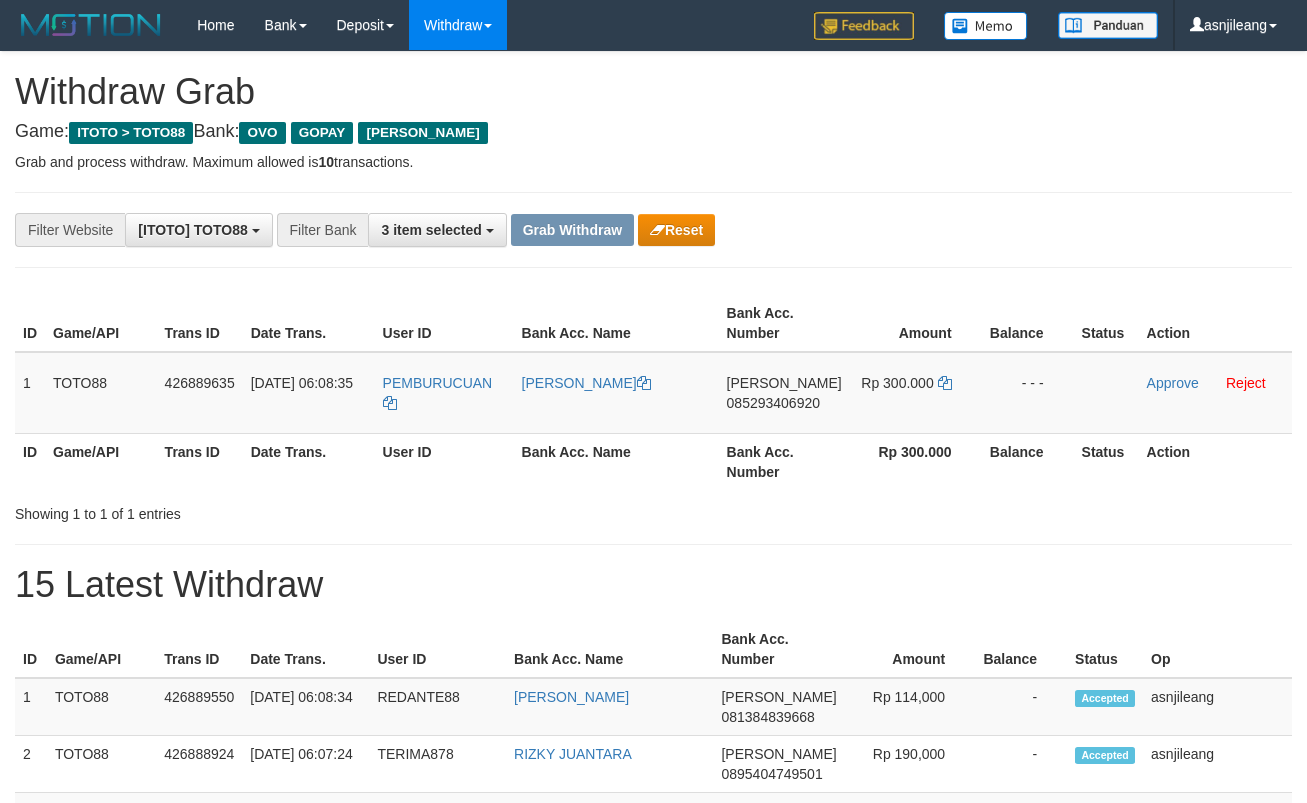scroll, scrollTop: 0, scrollLeft: 0, axis: both 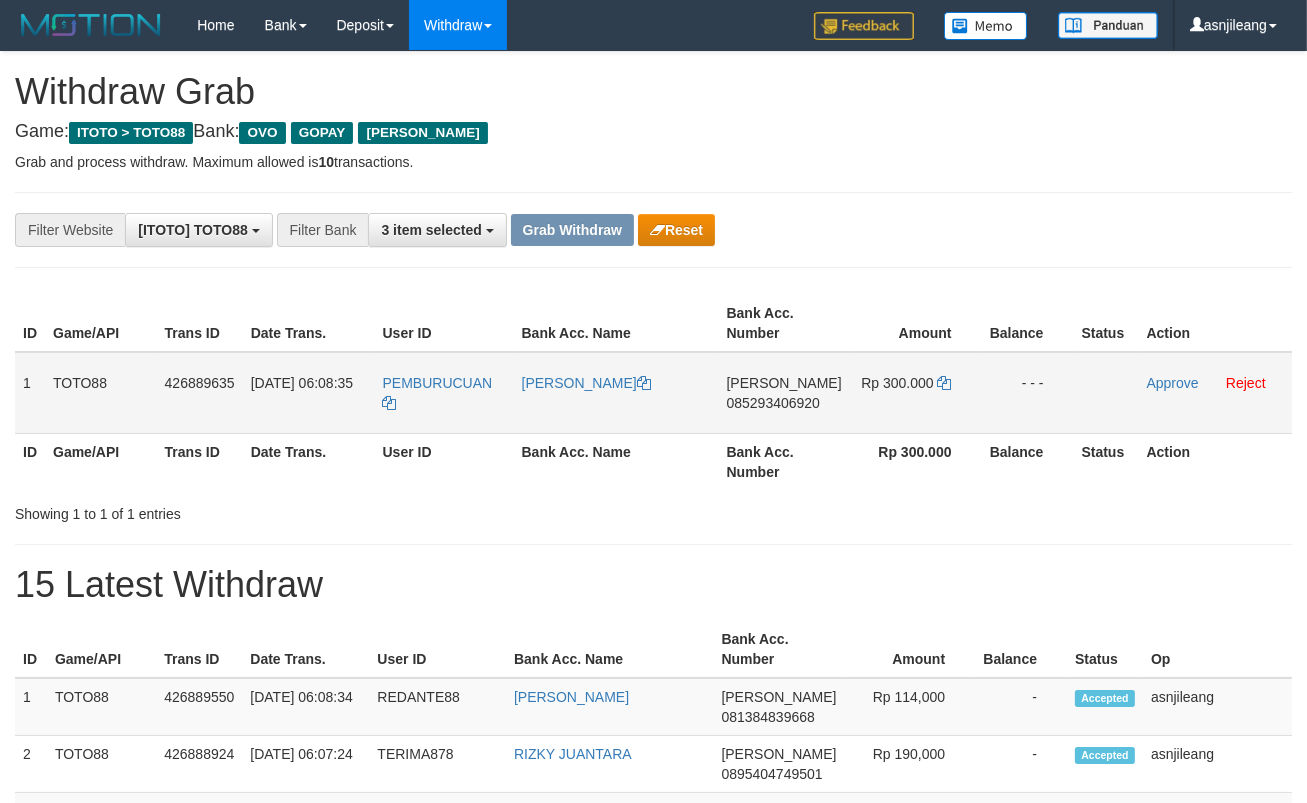 click on "085293406920" at bounding box center (773, 403) 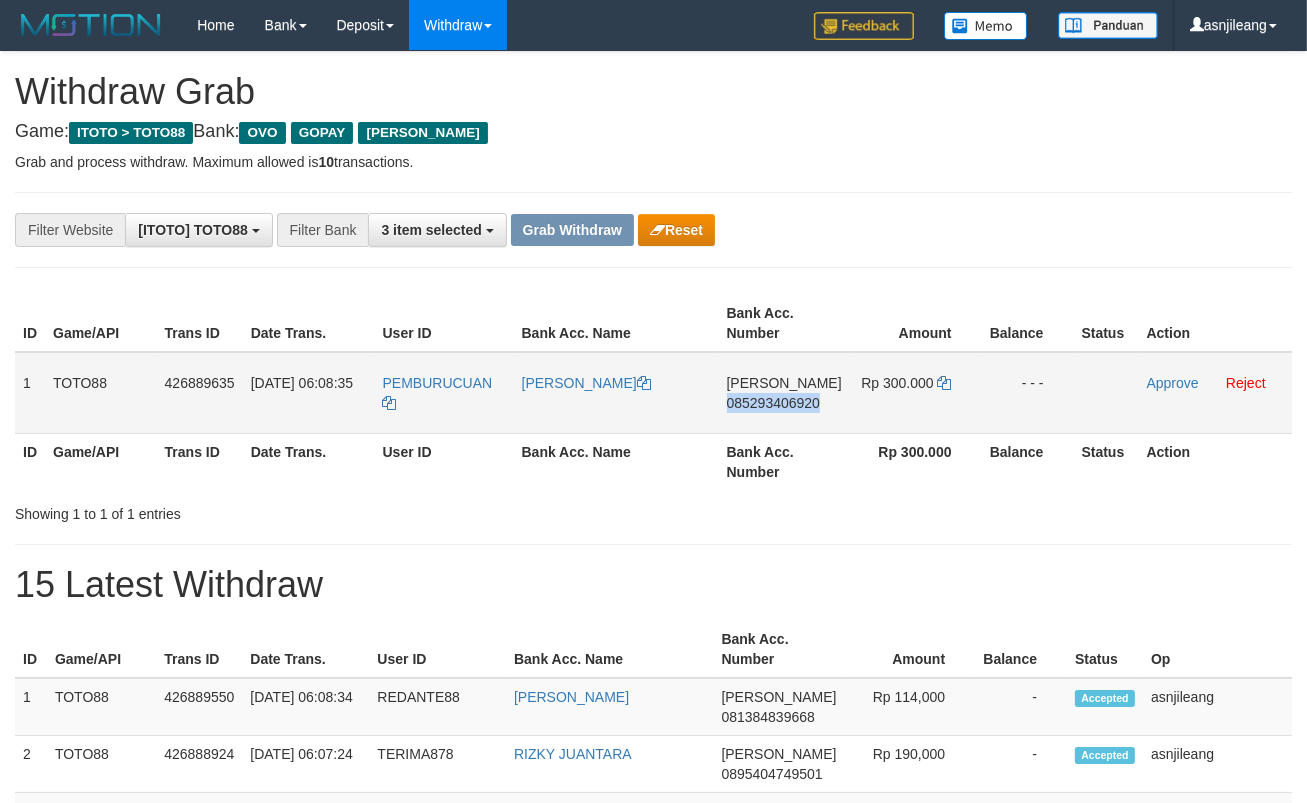 click on "085293406920" at bounding box center (773, 403) 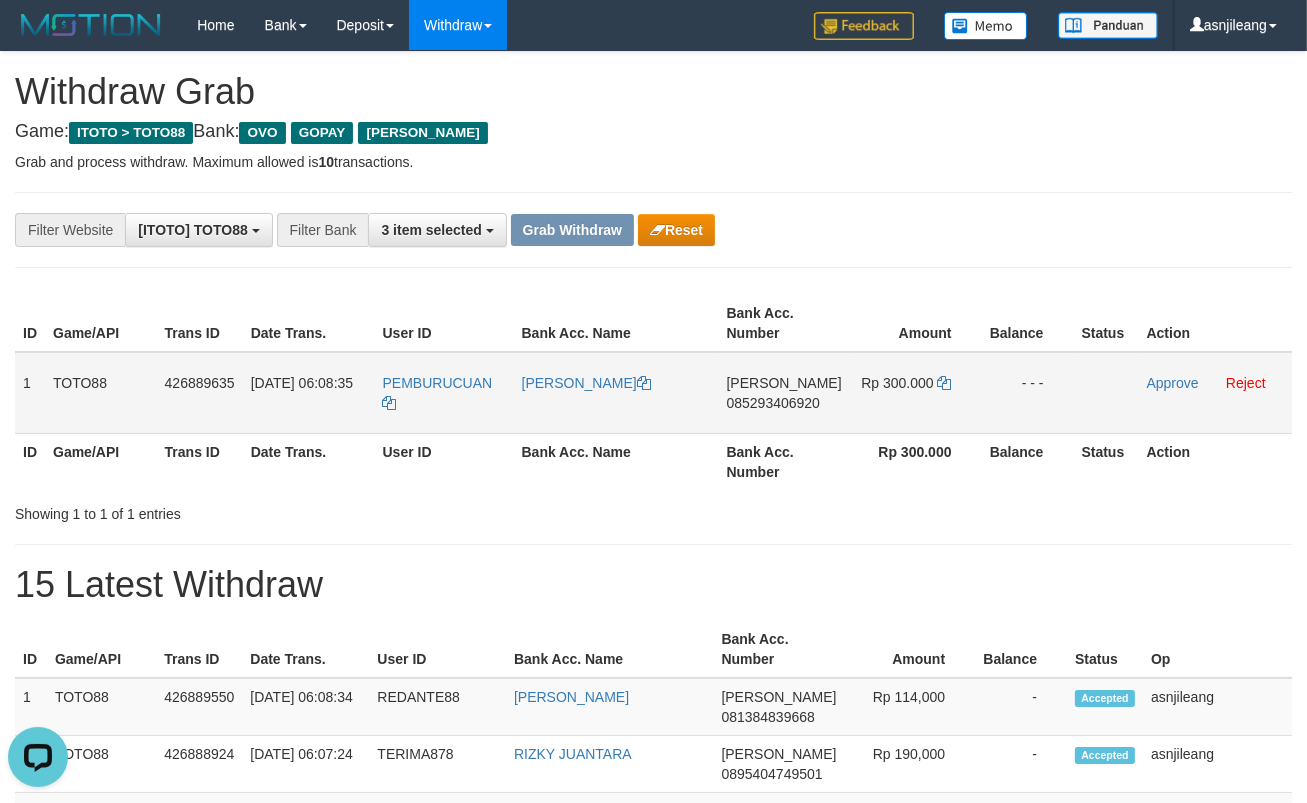 scroll, scrollTop: 0, scrollLeft: 0, axis: both 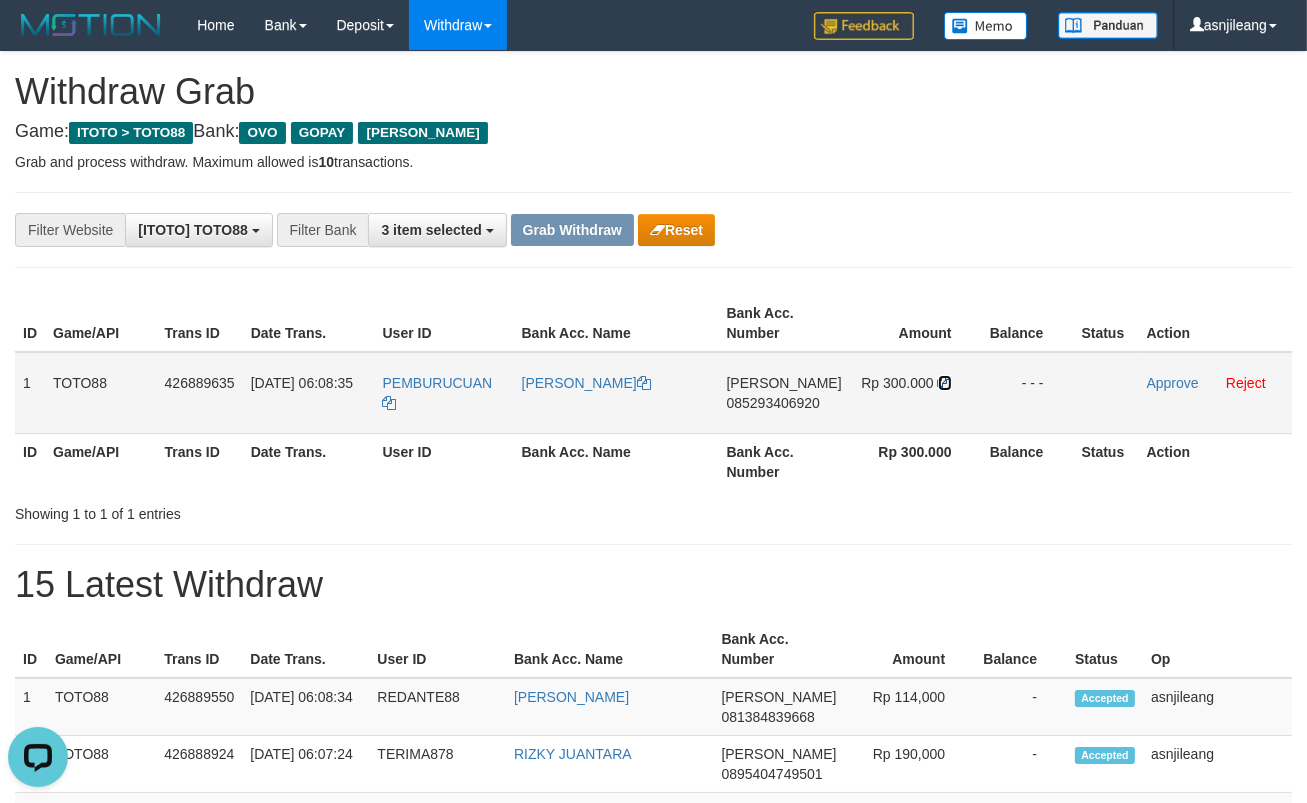 click at bounding box center (945, 383) 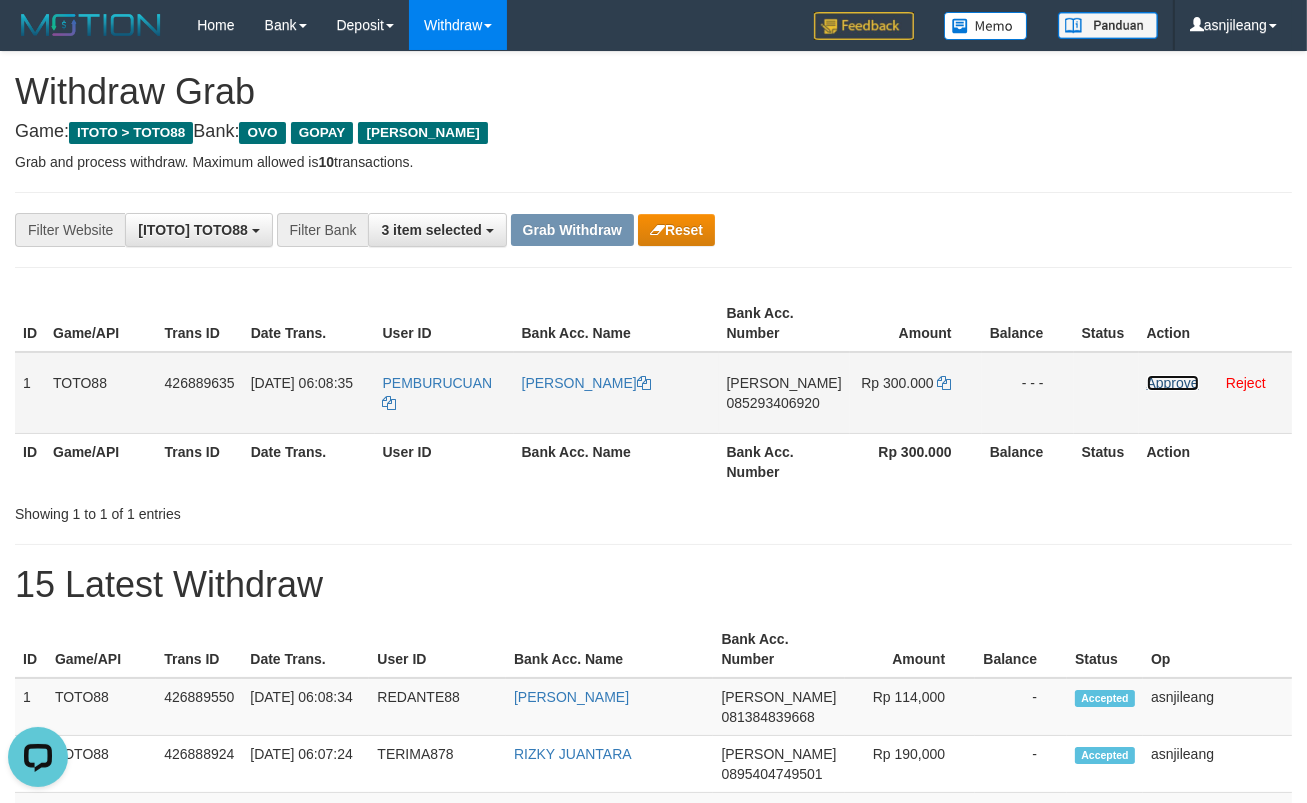 click on "Approve" at bounding box center [1173, 383] 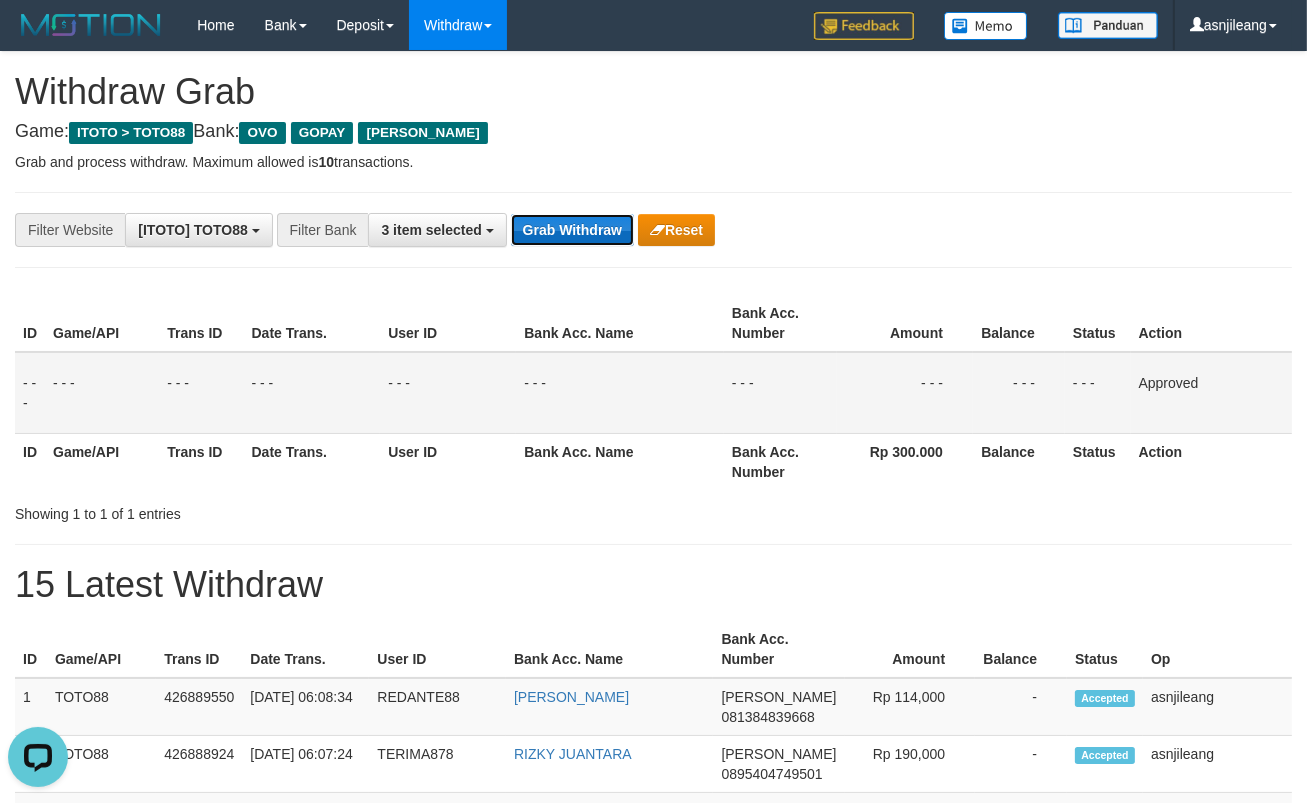 click on "Grab Withdraw" at bounding box center (572, 230) 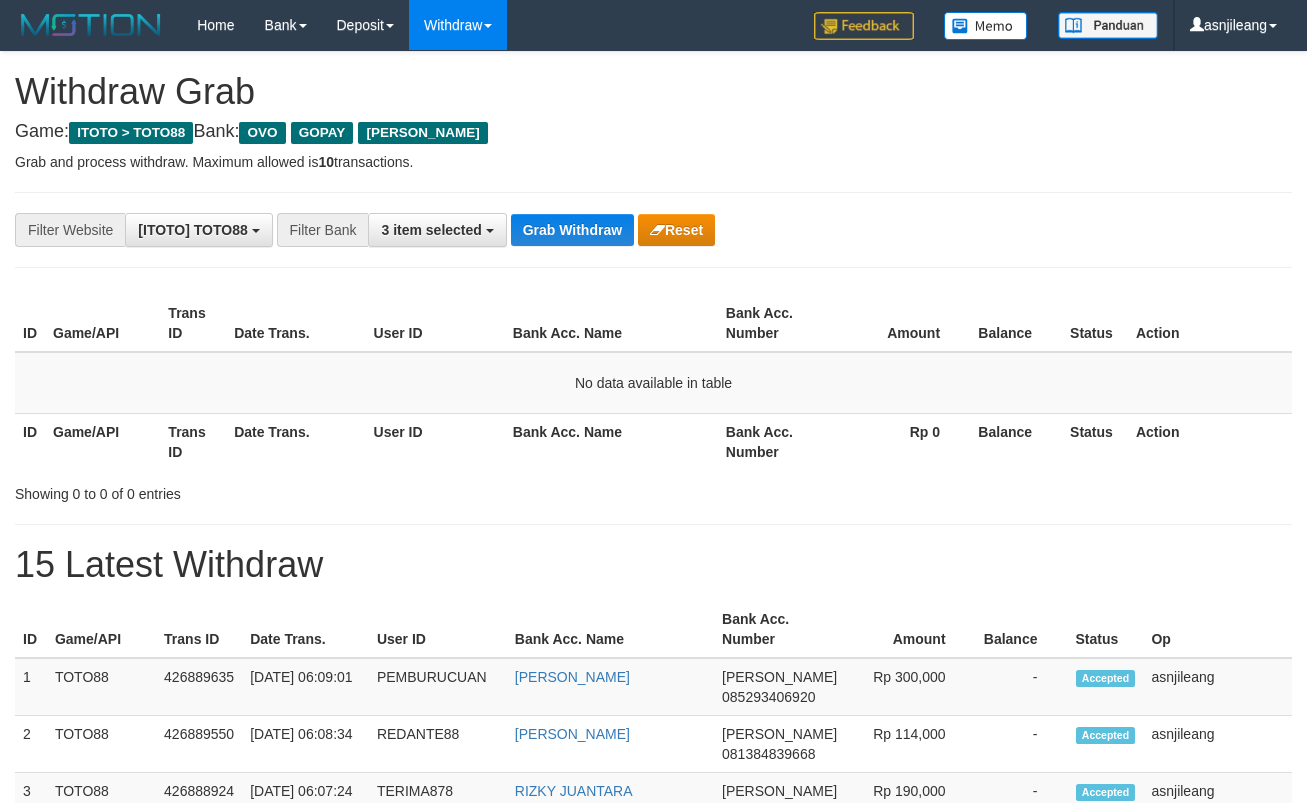 scroll, scrollTop: 0, scrollLeft: 0, axis: both 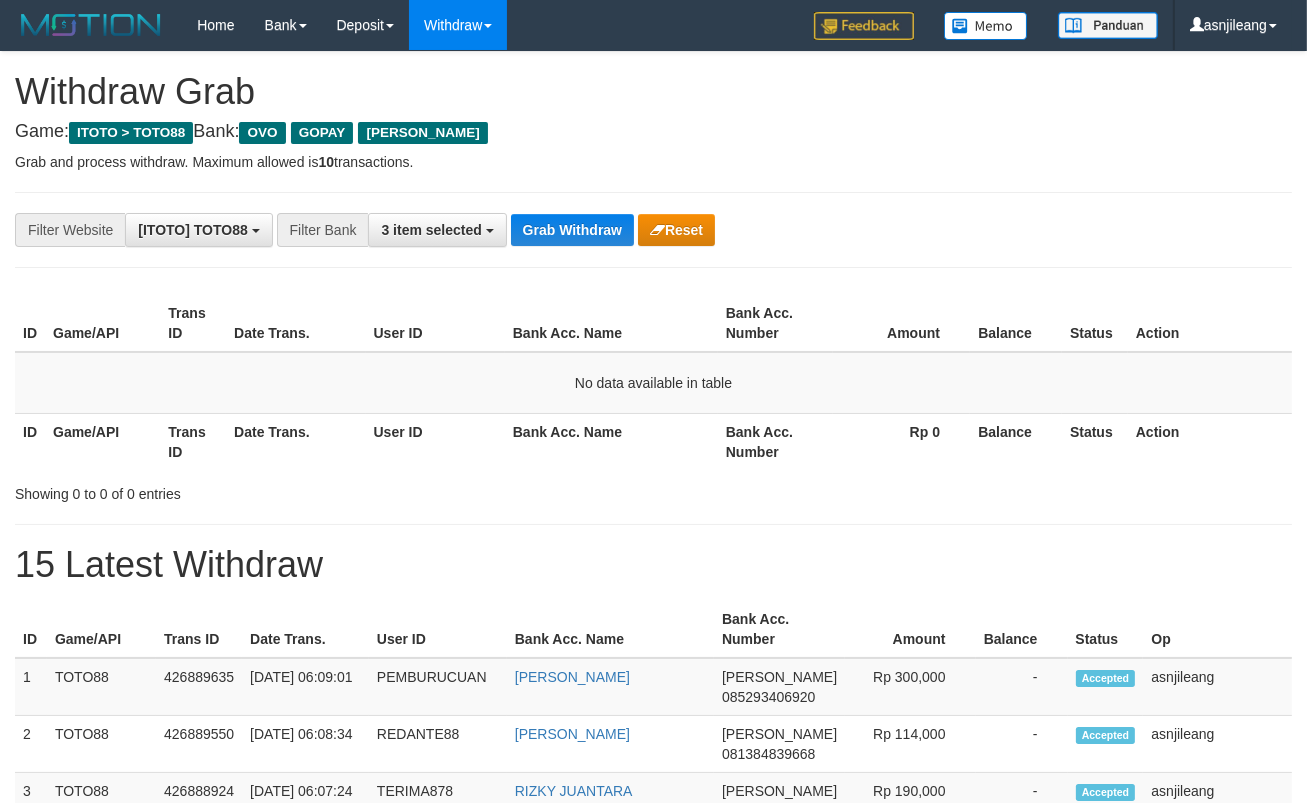 click on "Grab Withdraw" at bounding box center [572, 230] 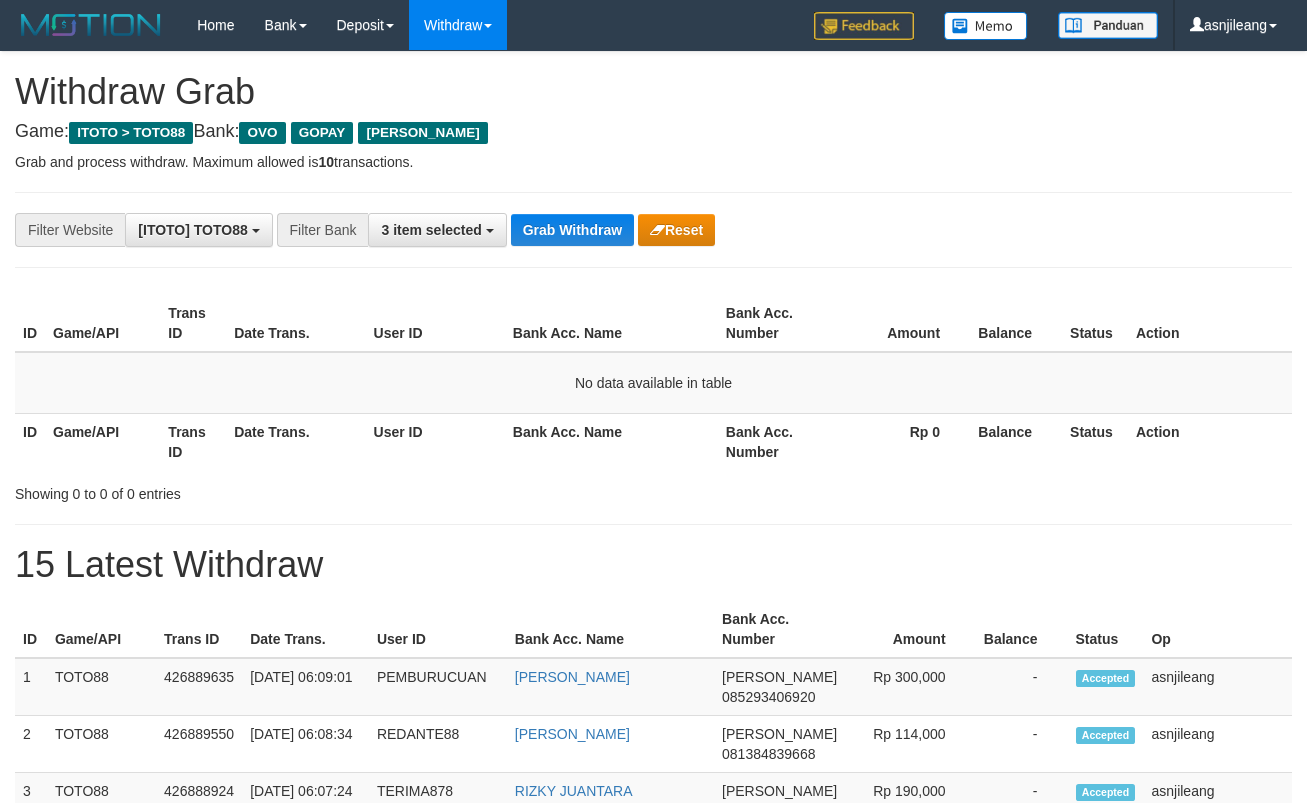 scroll, scrollTop: 0, scrollLeft: 0, axis: both 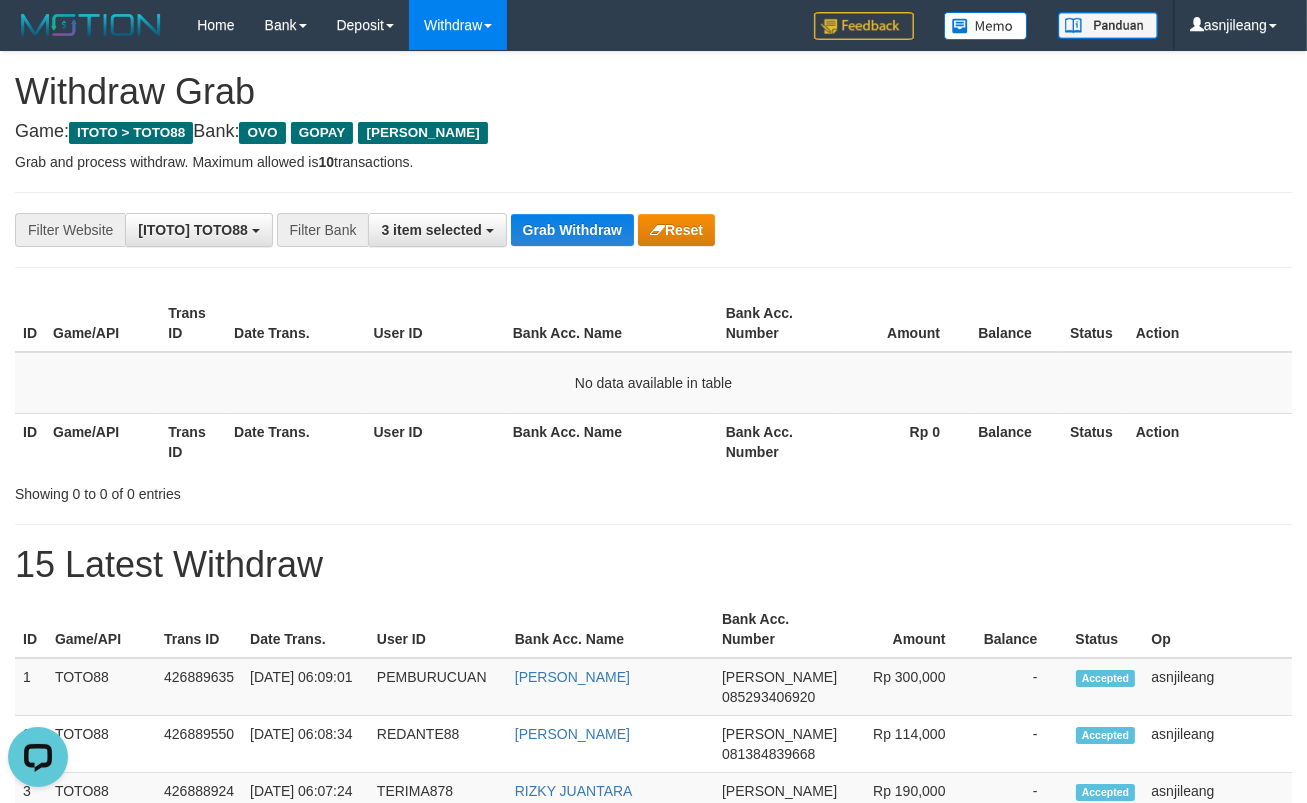 click on "**********" at bounding box center [653, 1113] 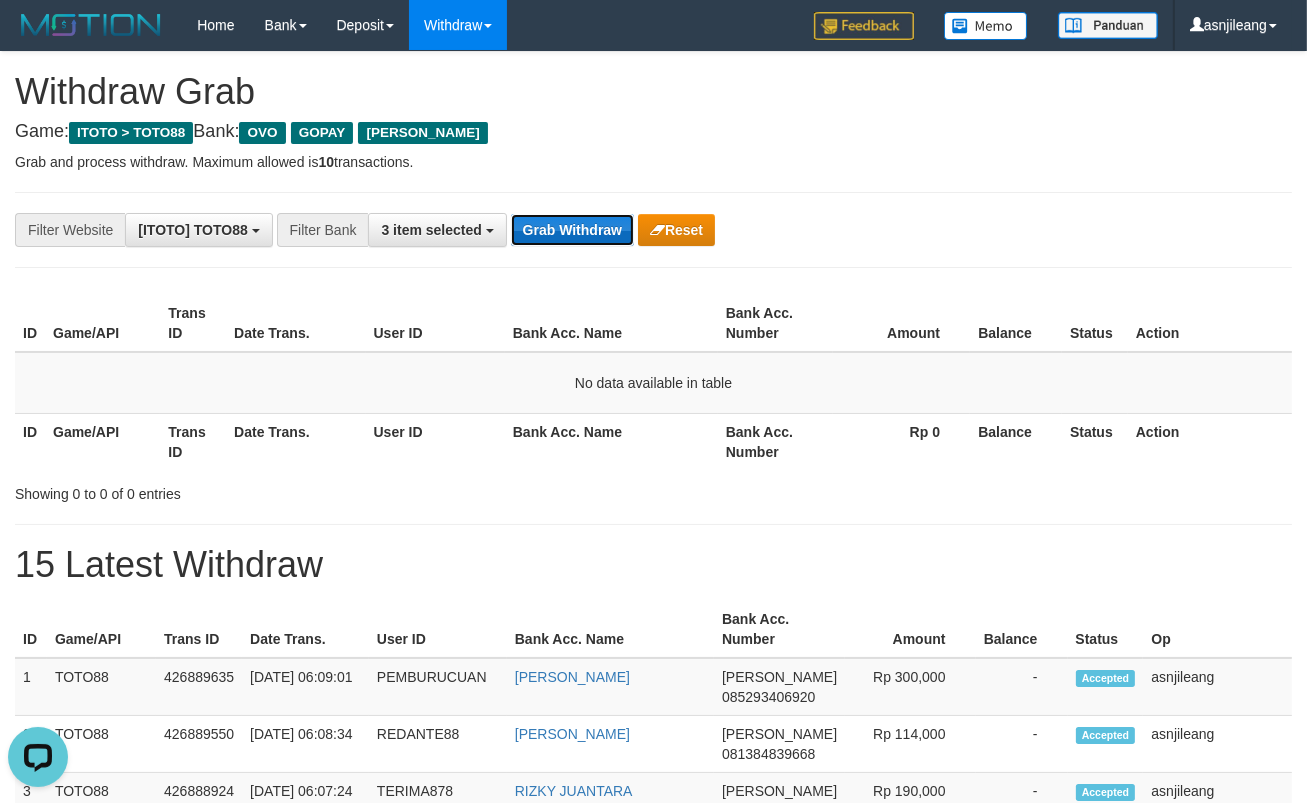 click on "Grab Withdraw" at bounding box center [572, 230] 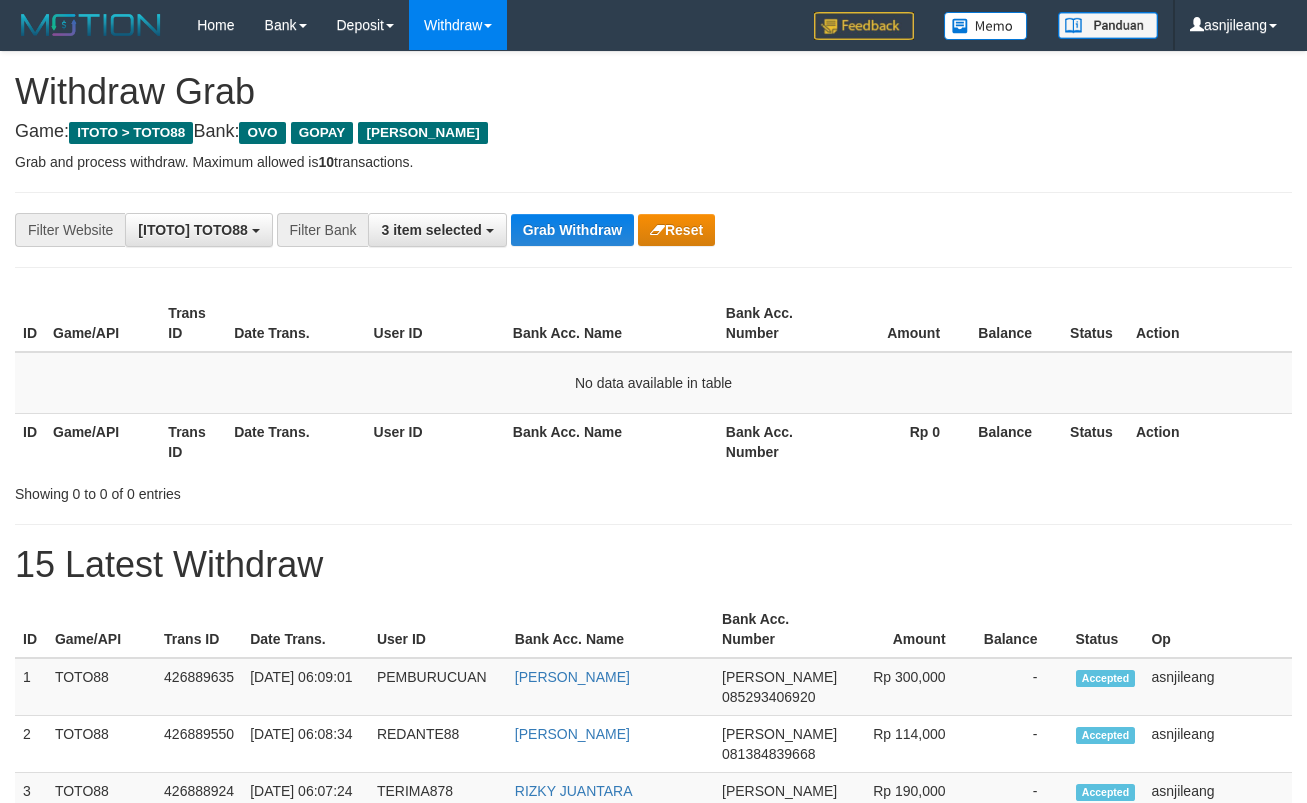 scroll, scrollTop: 0, scrollLeft: 0, axis: both 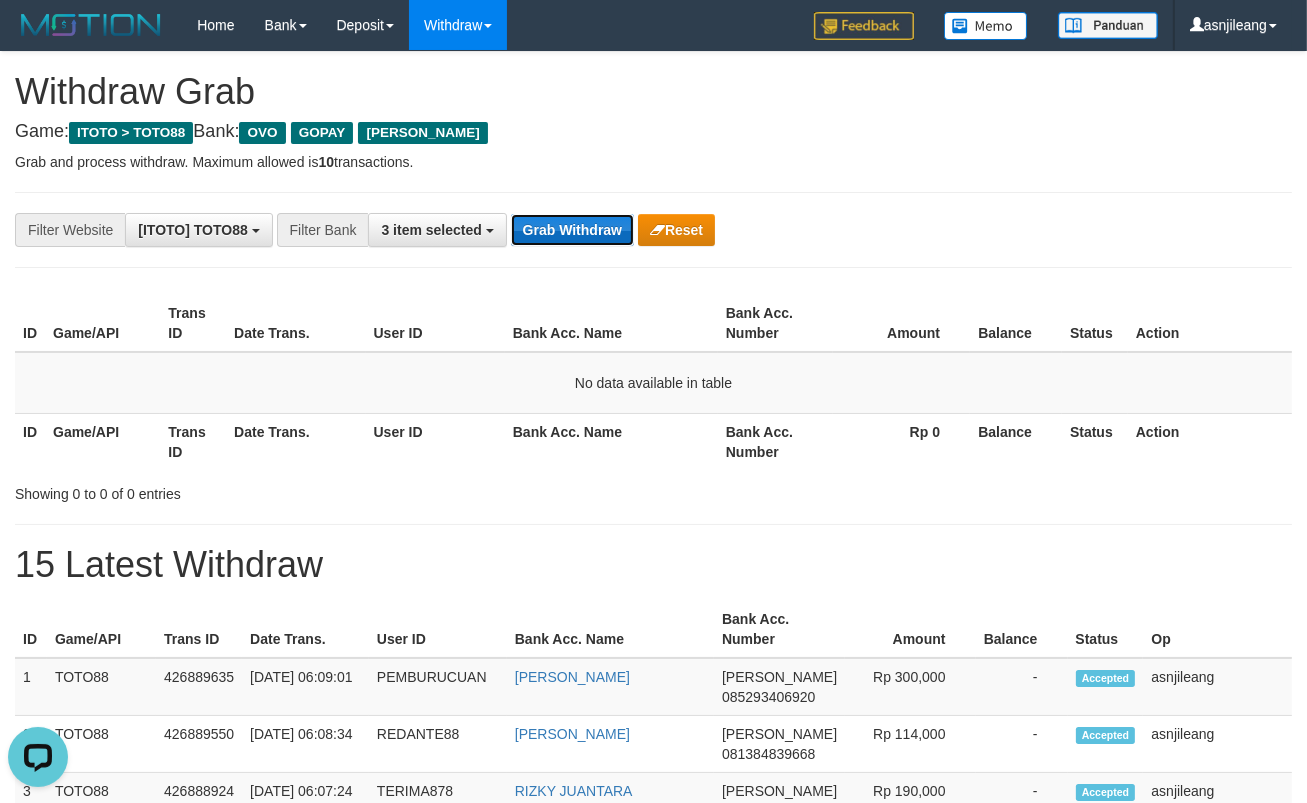 click on "Grab Withdraw" at bounding box center (572, 230) 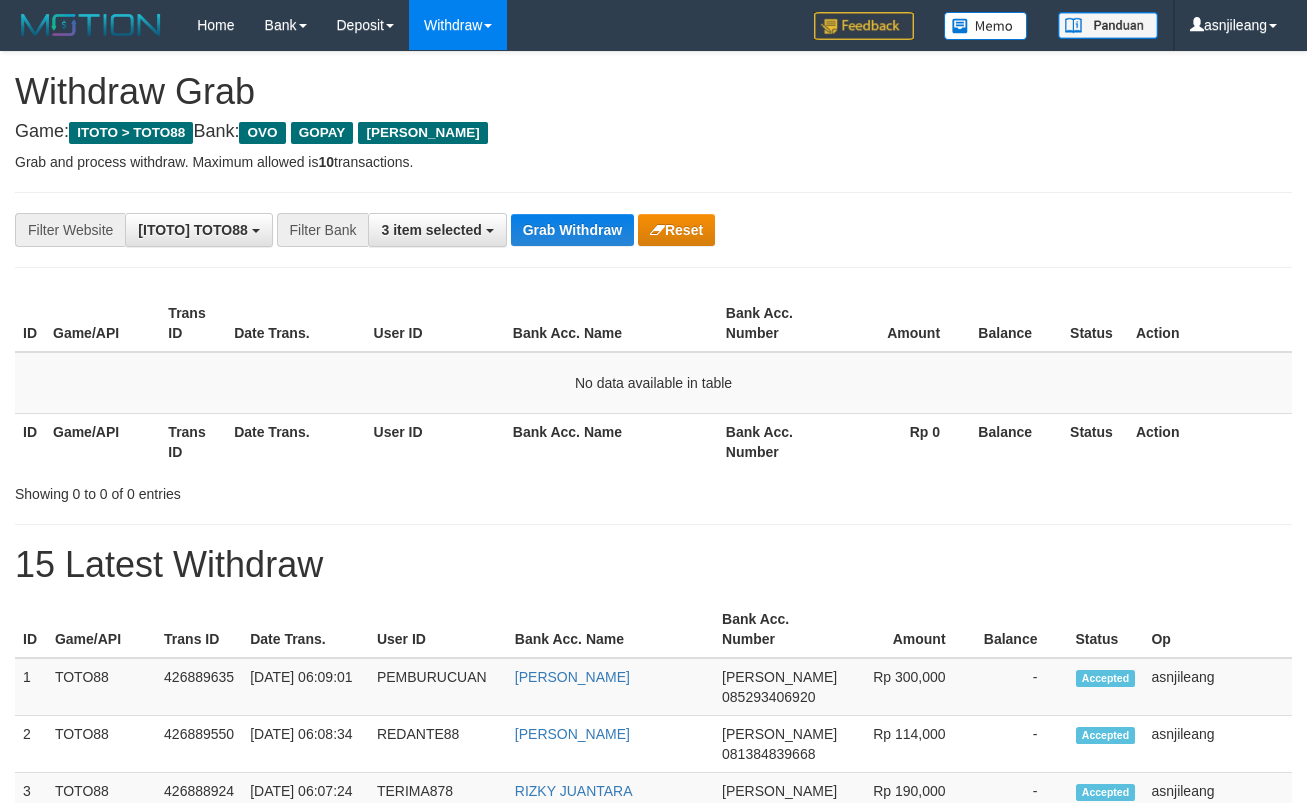 scroll, scrollTop: 0, scrollLeft: 0, axis: both 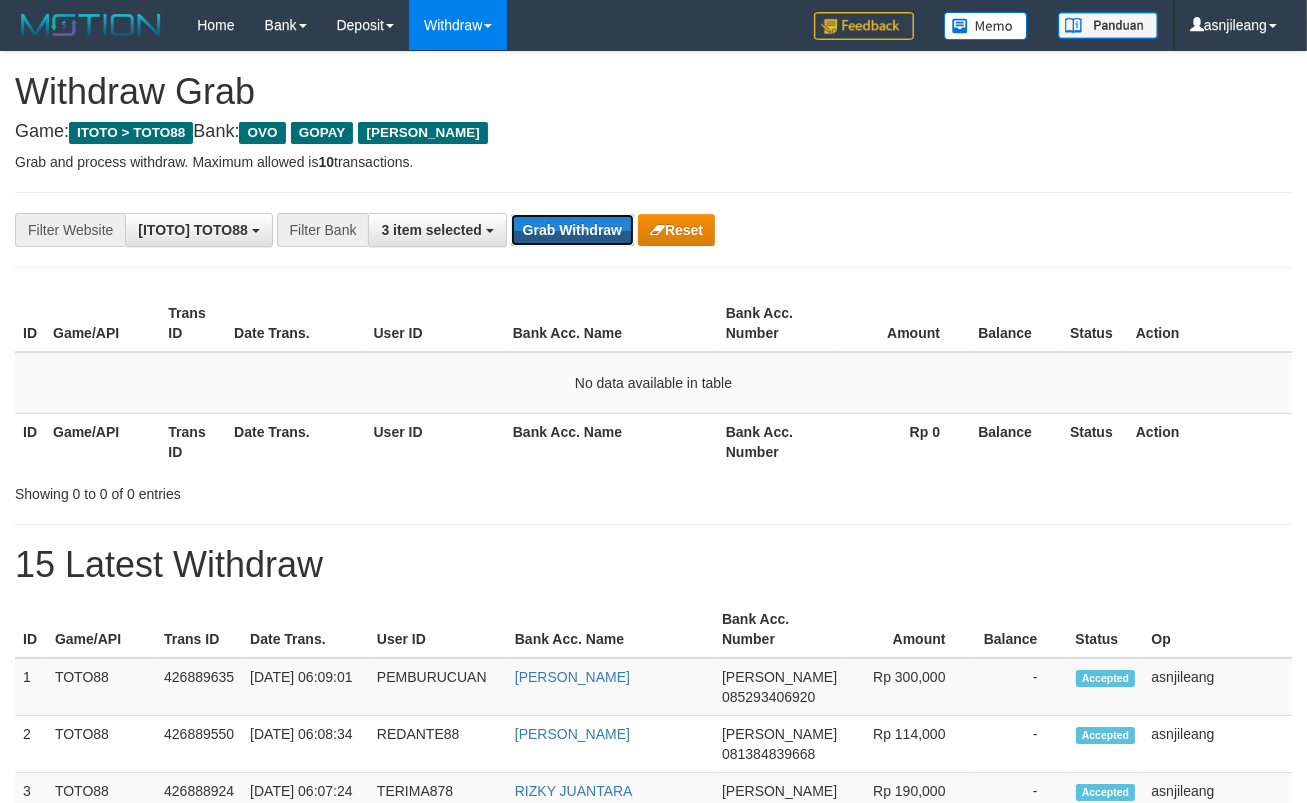 click on "Grab Withdraw" at bounding box center (572, 230) 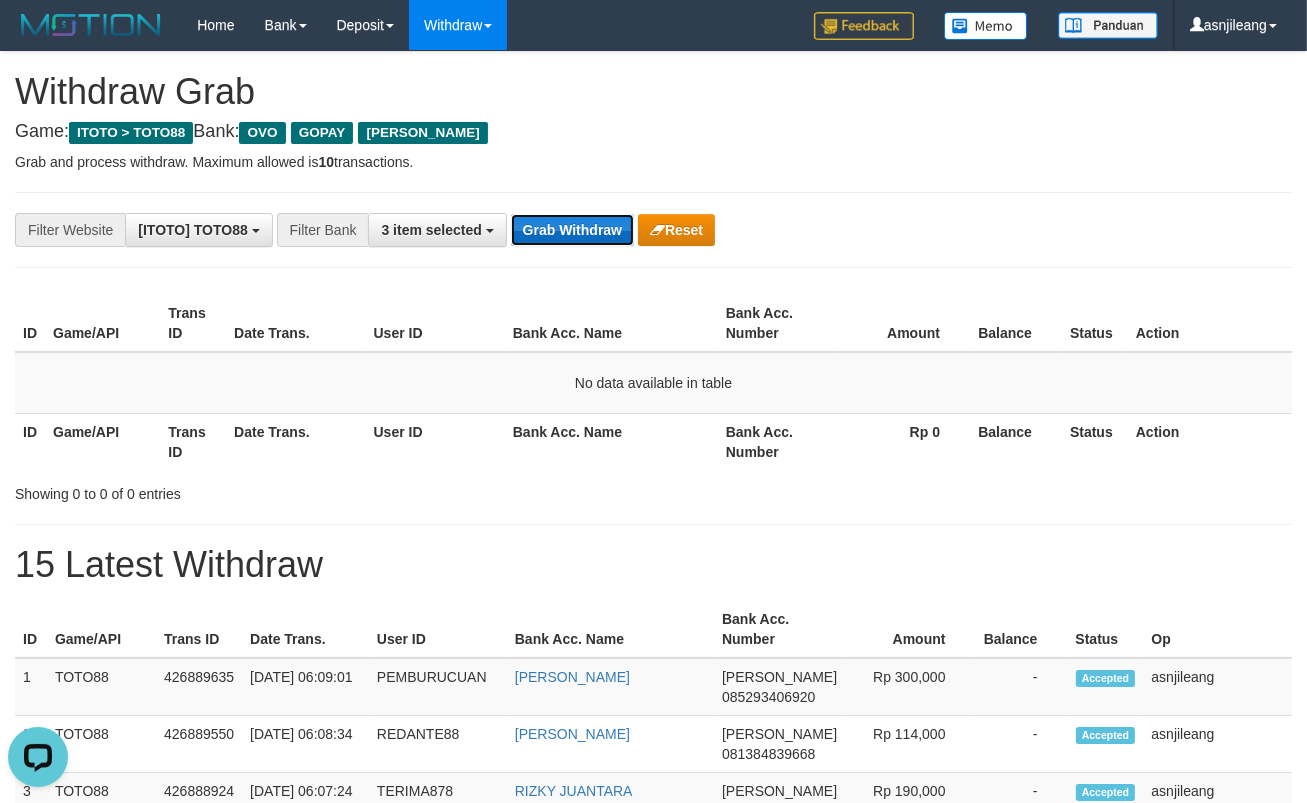 scroll, scrollTop: 0, scrollLeft: 0, axis: both 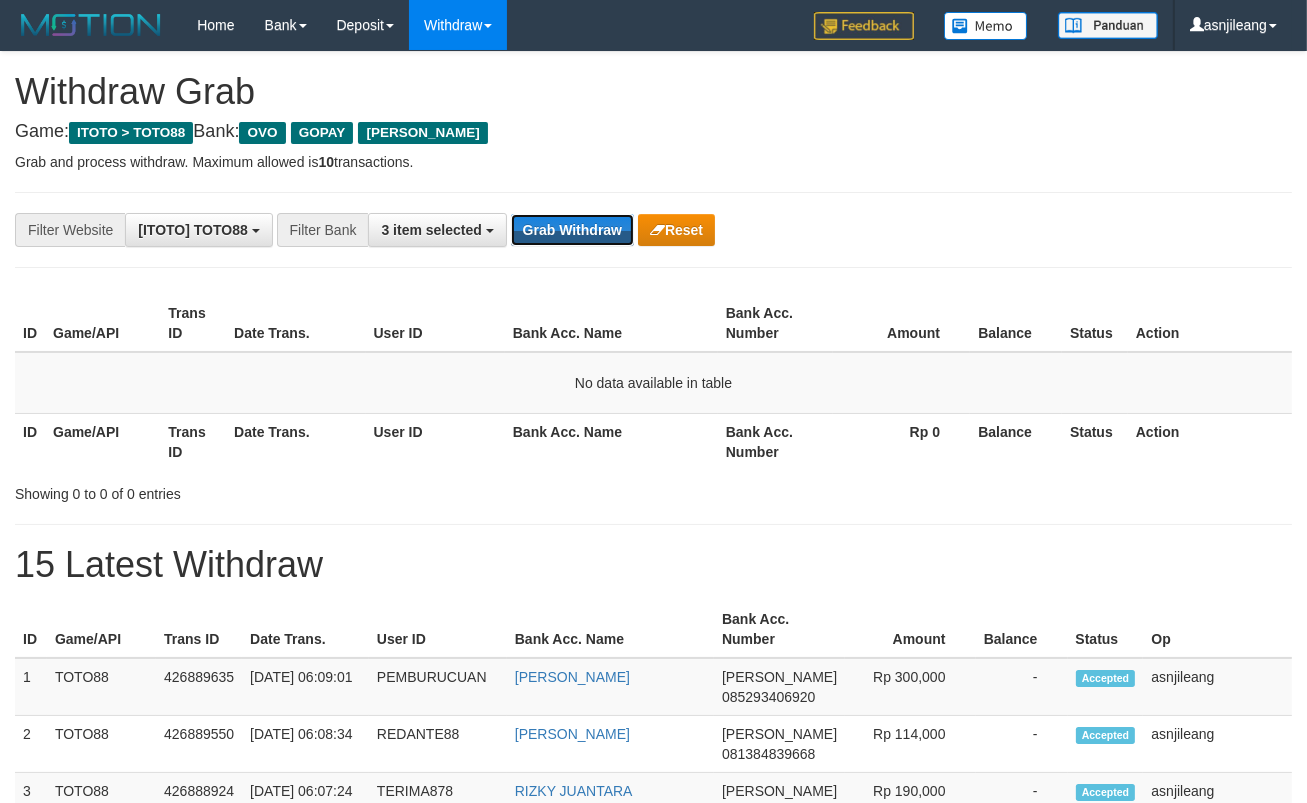 click on "Grab Withdraw" at bounding box center (572, 230) 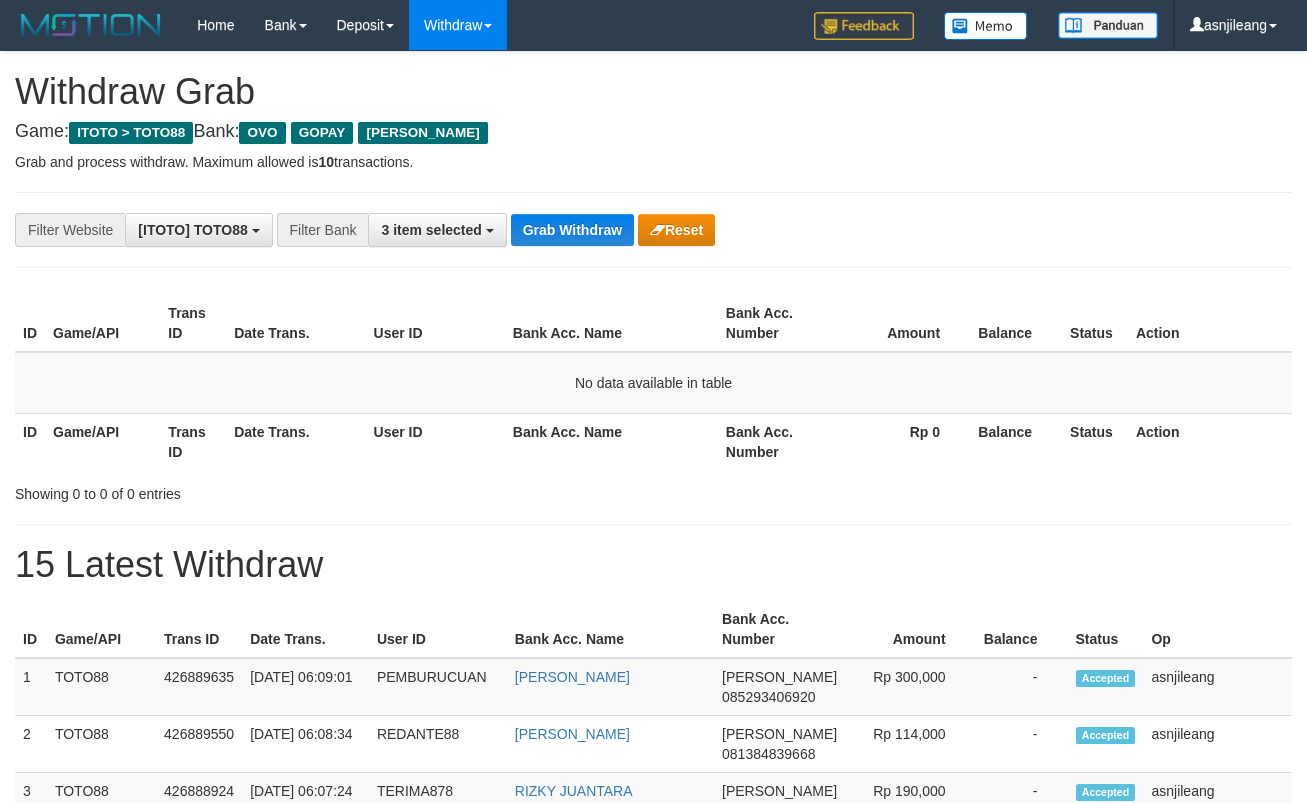 scroll, scrollTop: 0, scrollLeft: 0, axis: both 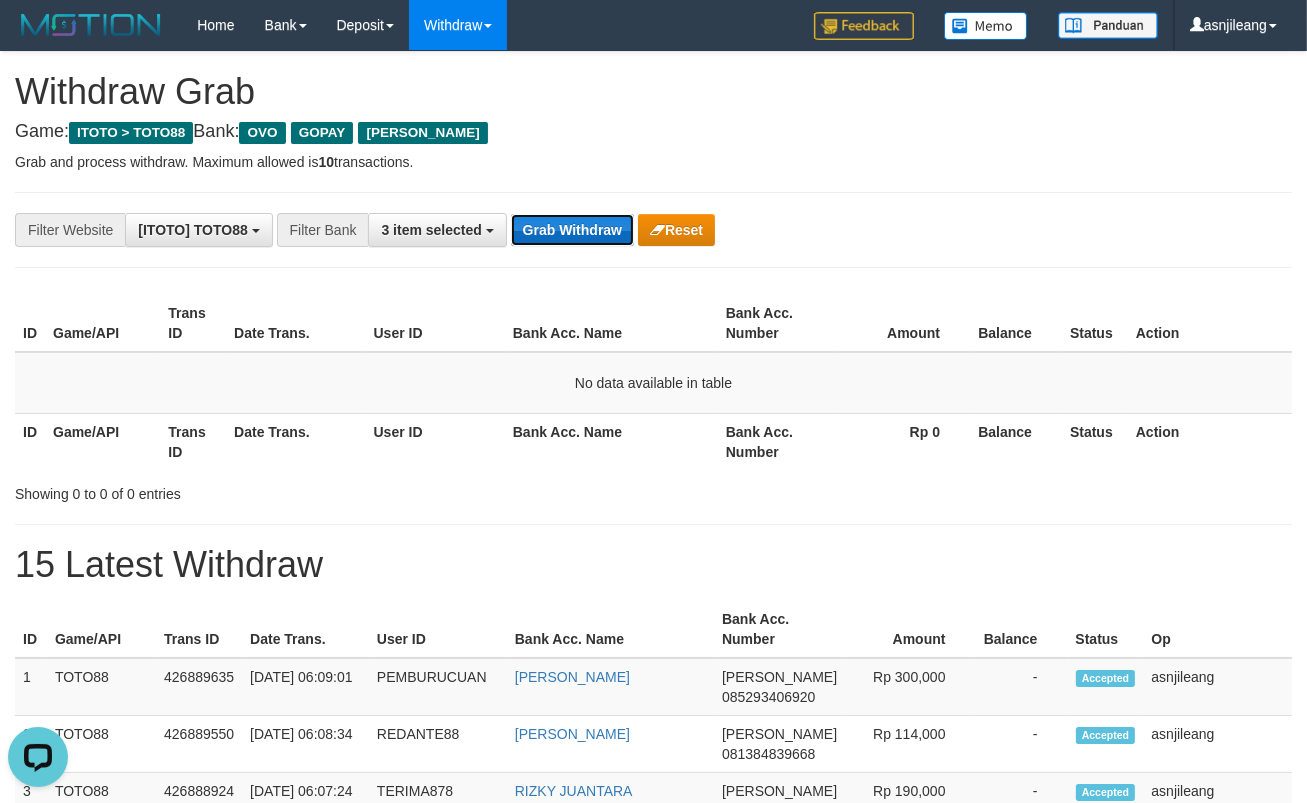 click on "Grab Withdraw" at bounding box center (572, 230) 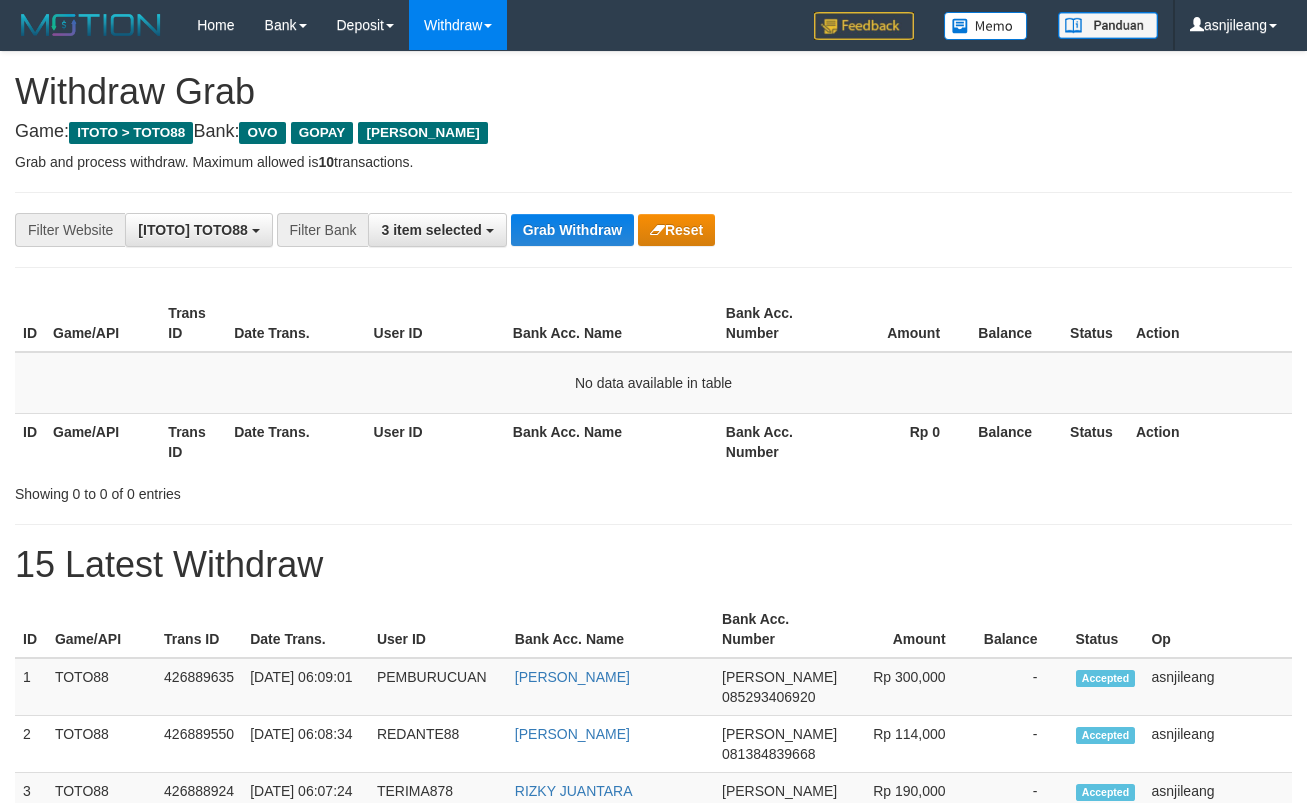 scroll, scrollTop: 0, scrollLeft: 0, axis: both 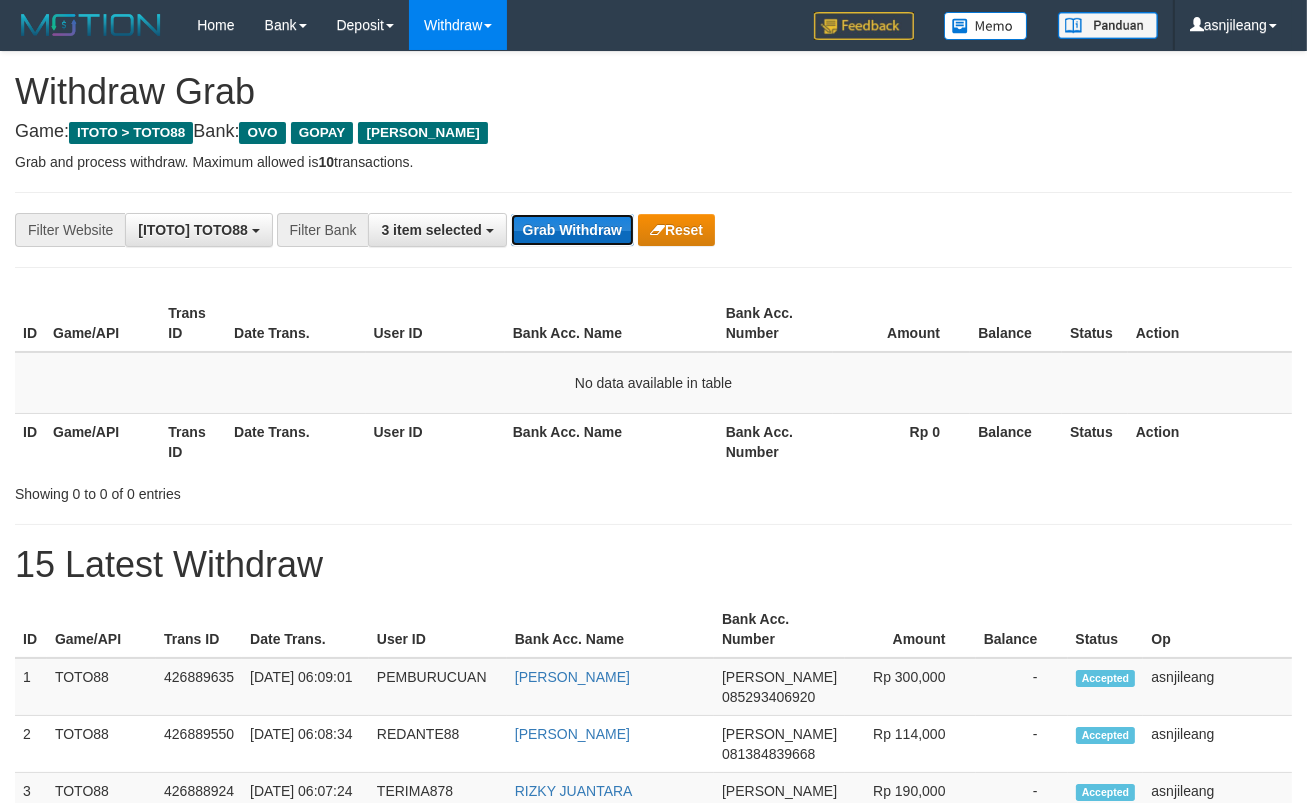 click on "Grab Withdraw" at bounding box center (572, 230) 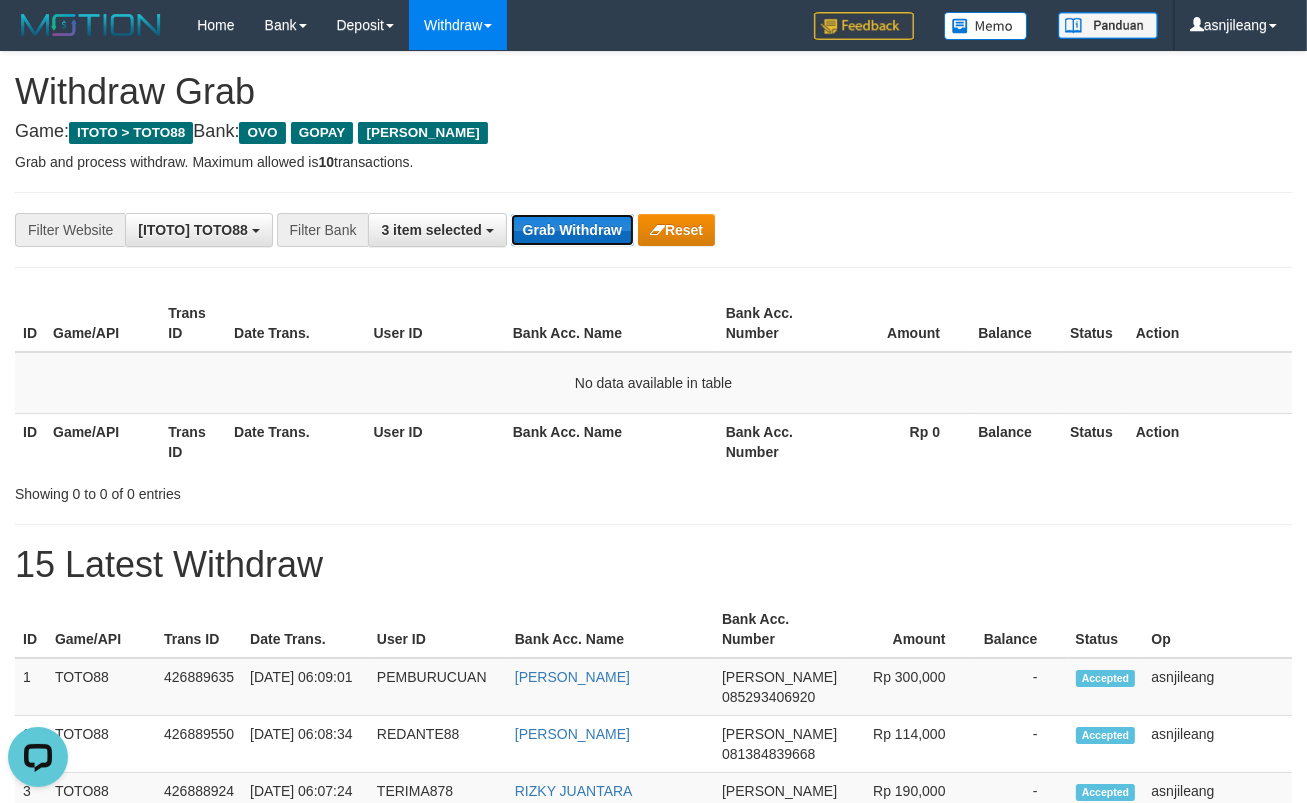 scroll, scrollTop: 0, scrollLeft: 0, axis: both 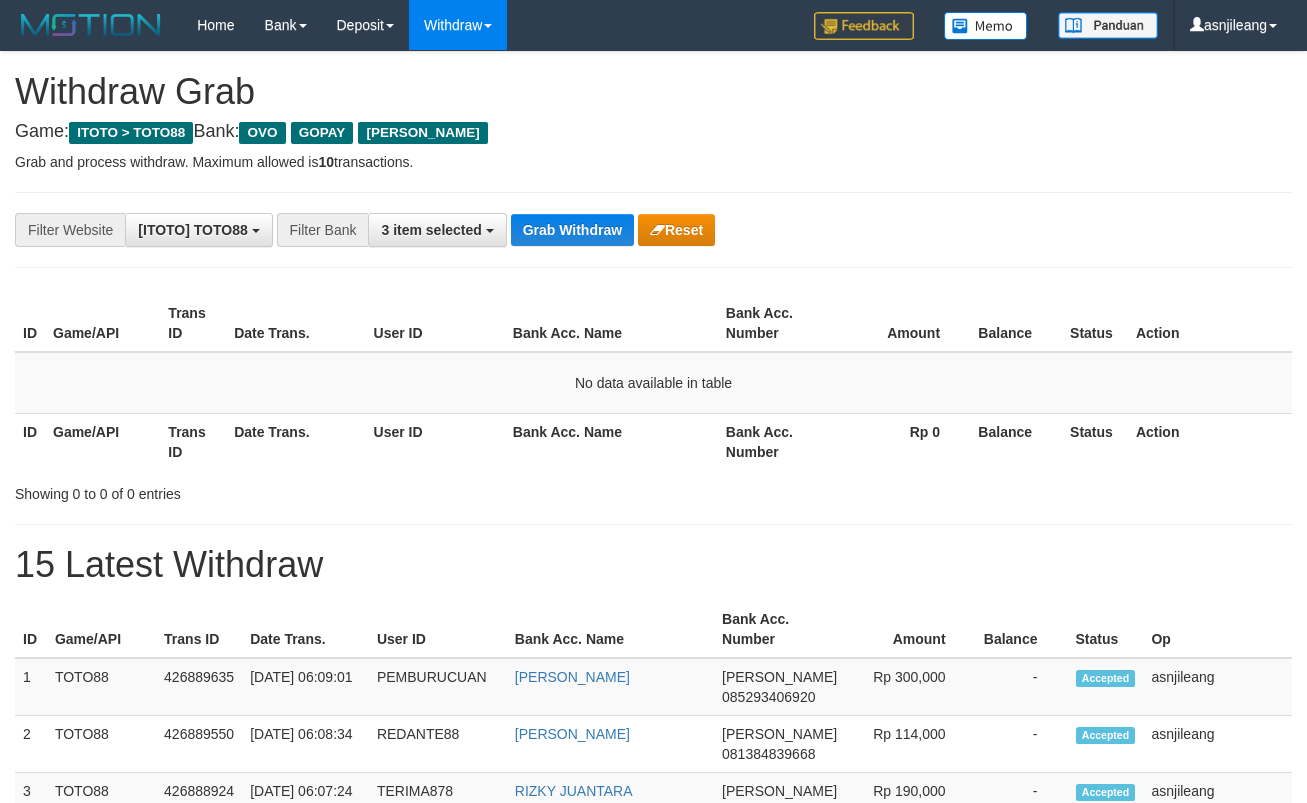 click on "Grab Withdraw" at bounding box center [572, 230] 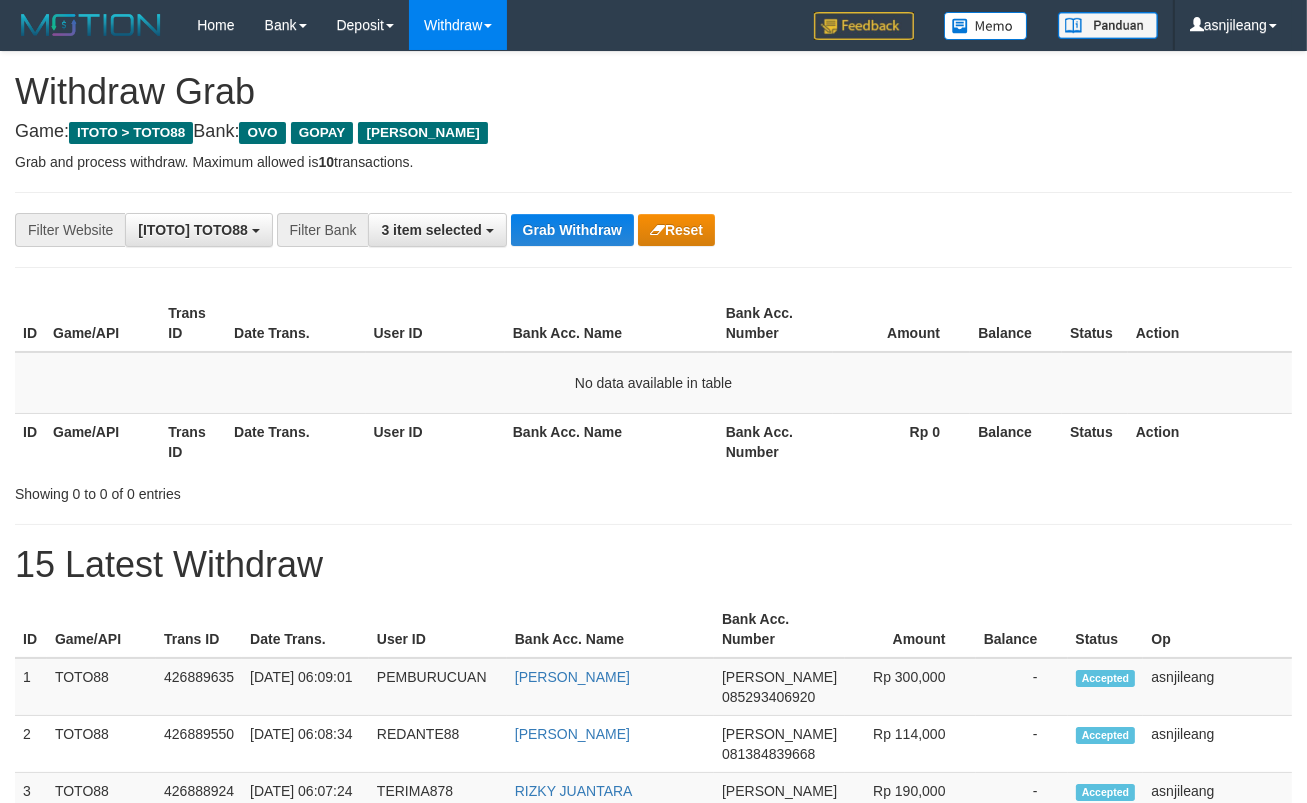 scroll, scrollTop: 17, scrollLeft: 0, axis: vertical 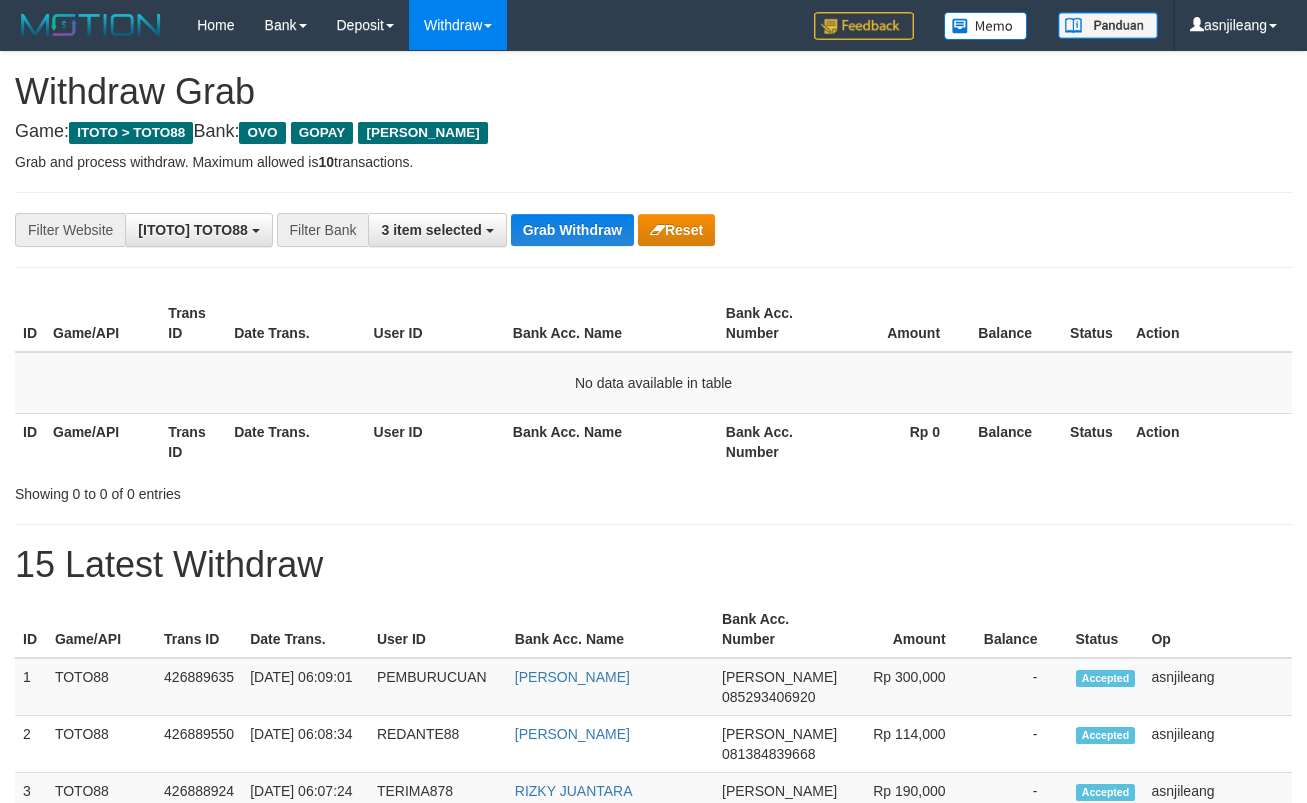 click on "Grab Withdraw" at bounding box center [572, 230] 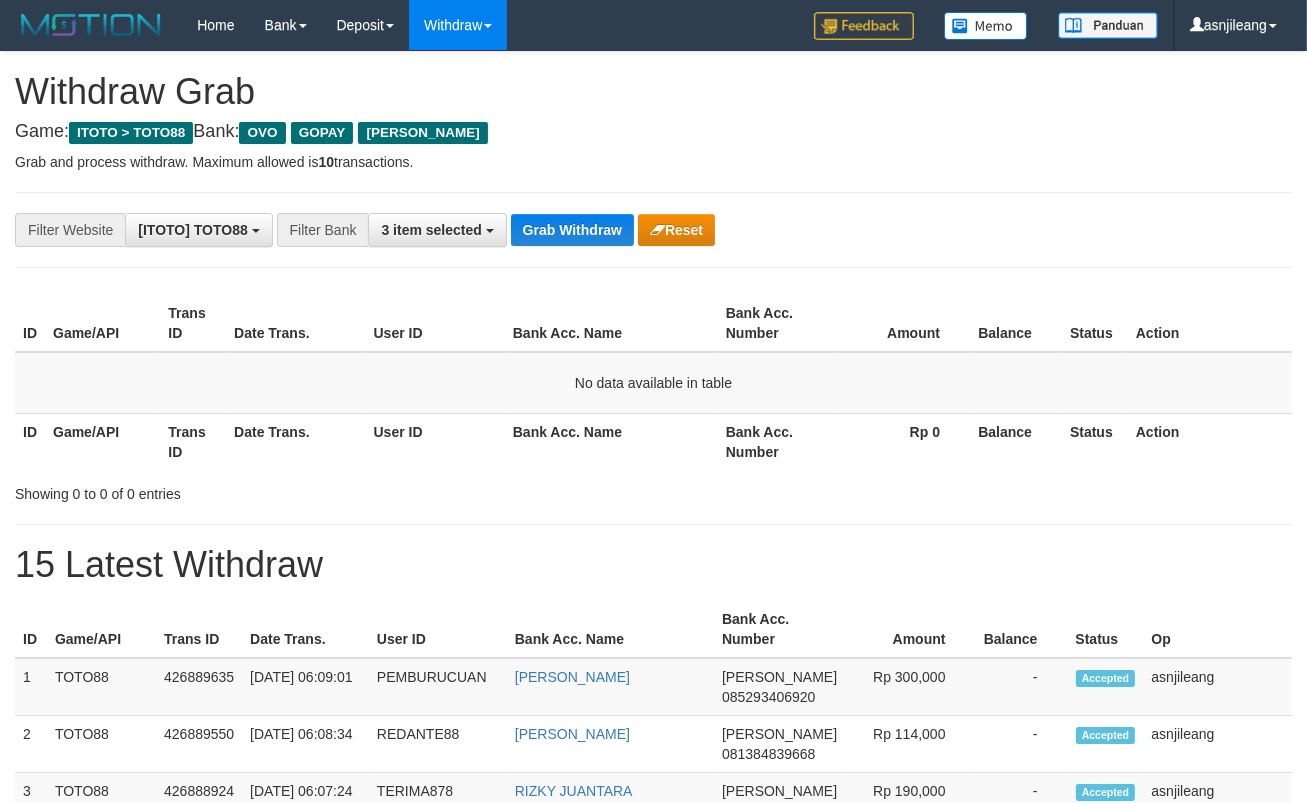 scroll, scrollTop: 17, scrollLeft: 0, axis: vertical 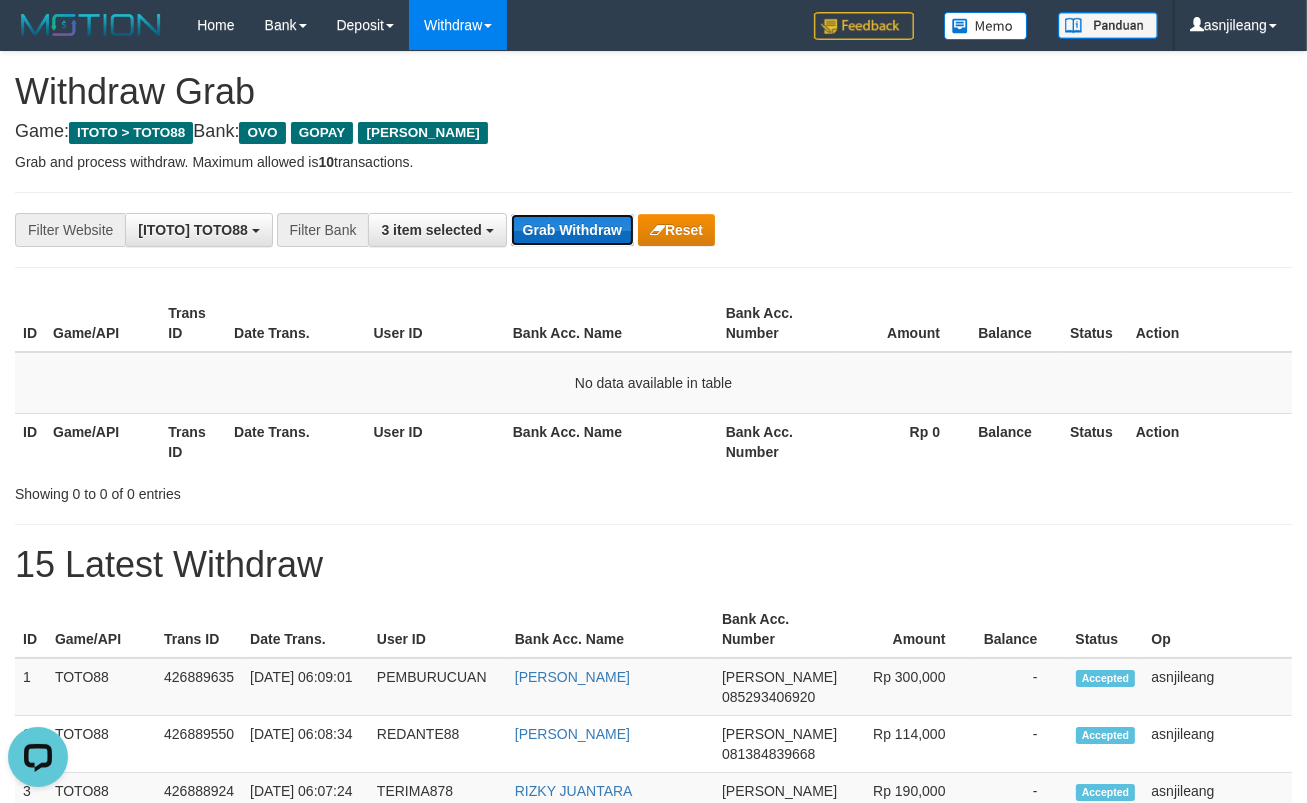 click on "Grab Withdraw" at bounding box center (572, 230) 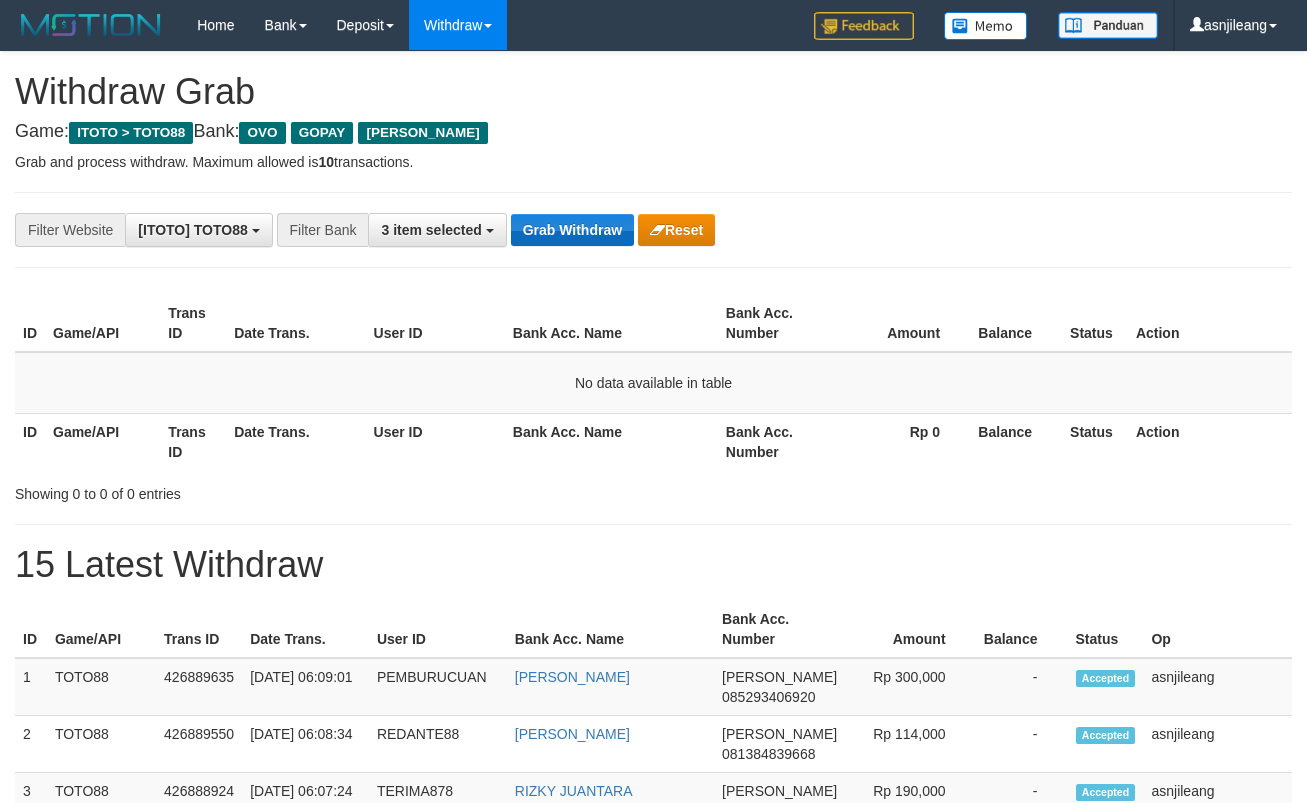 scroll, scrollTop: 0, scrollLeft: 0, axis: both 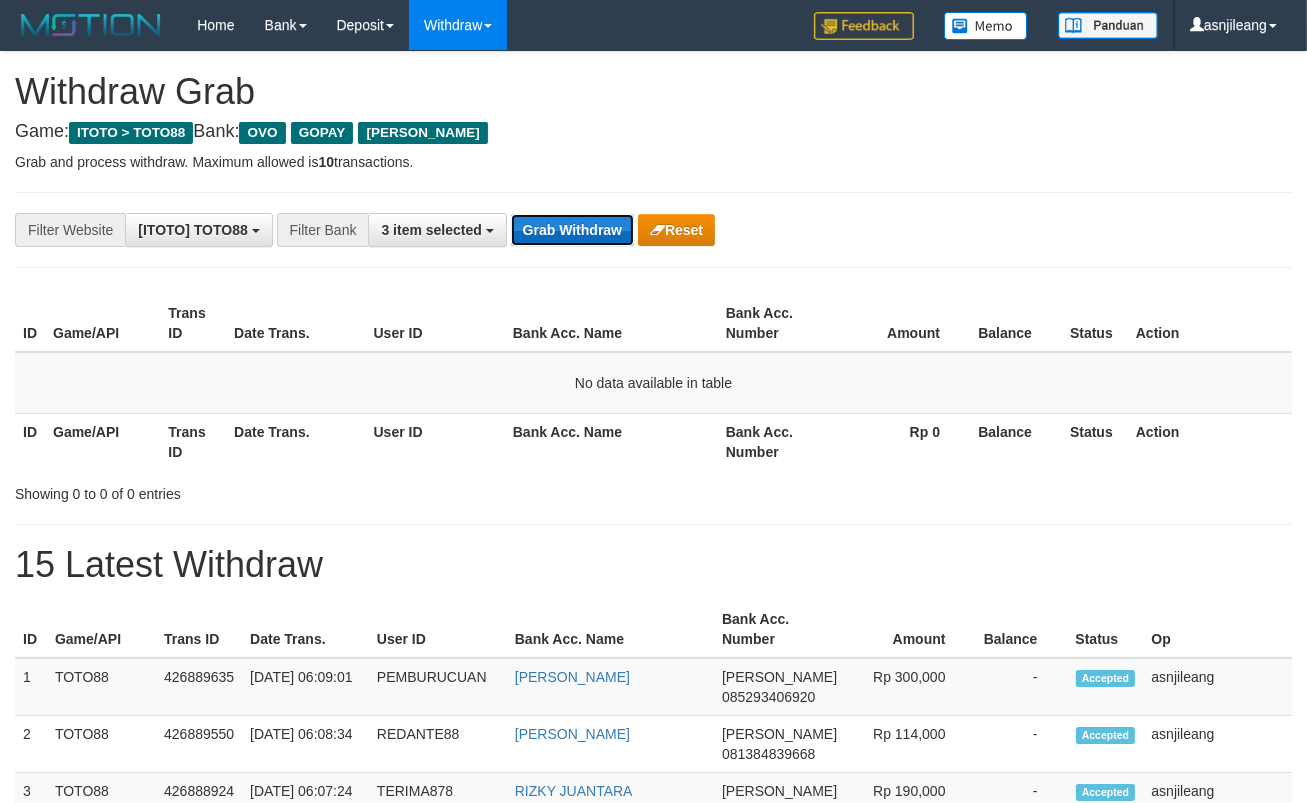 click on "Grab Withdraw" at bounding box center [572, 230] 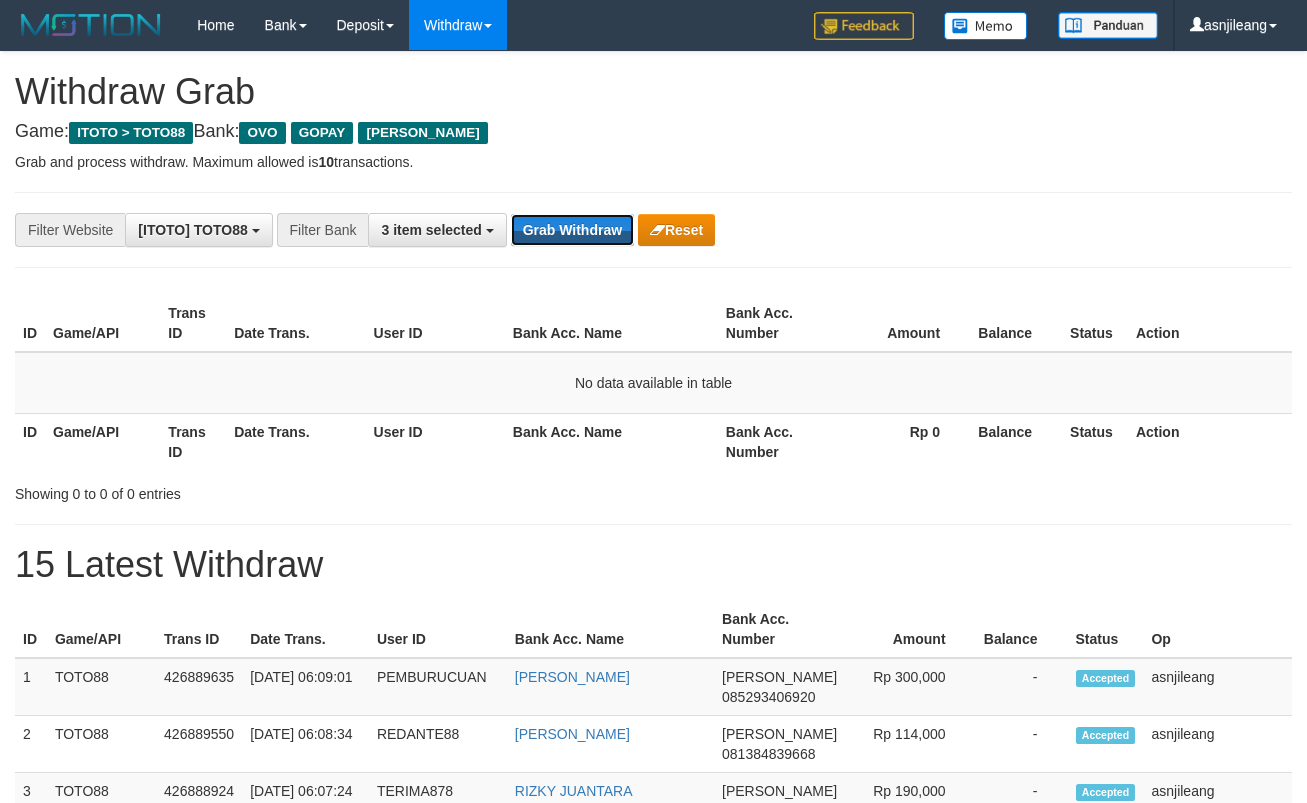 scroll, scrollTop: 0, scrollLeft: 0, axis: both 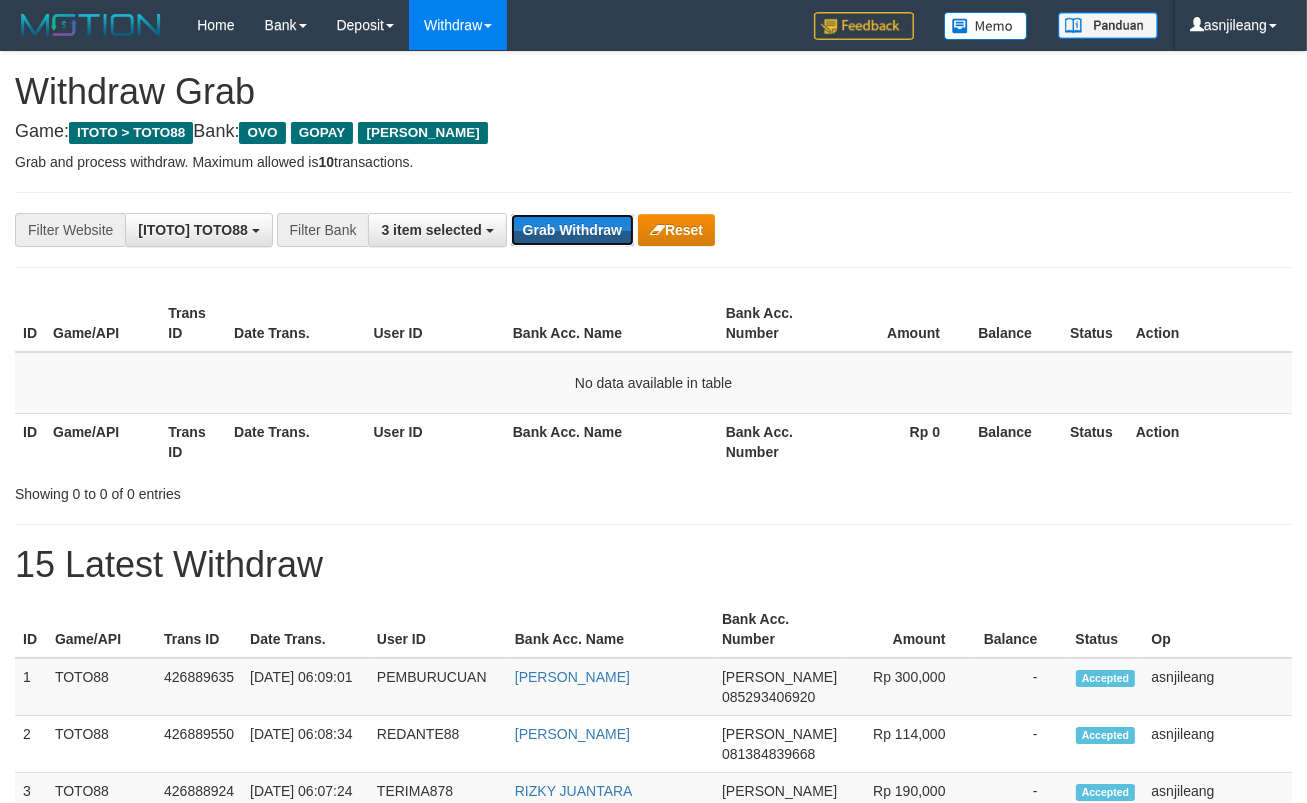 click on "Grab Withdraw" at bounding box center (572, 230) 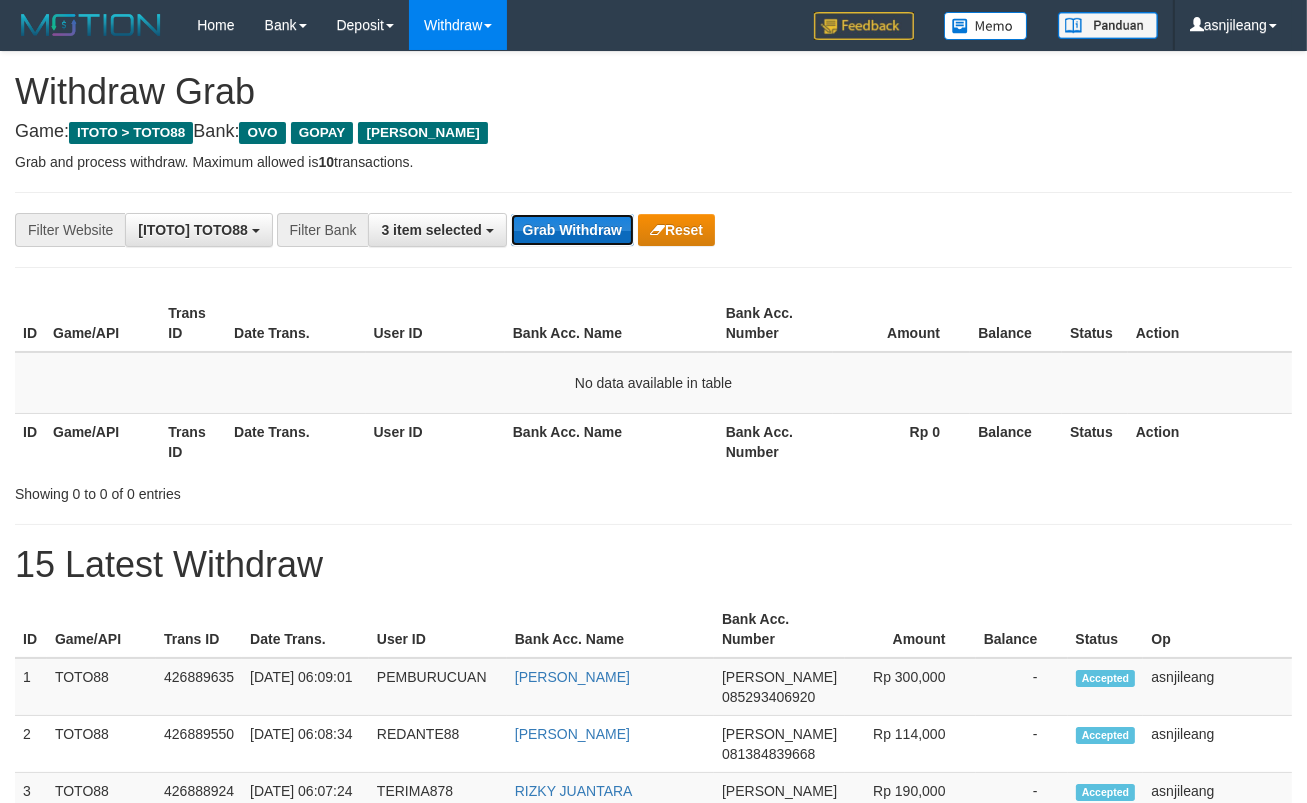scroll, scrollTop: 17, scrollLeft: 0, axis: vertical 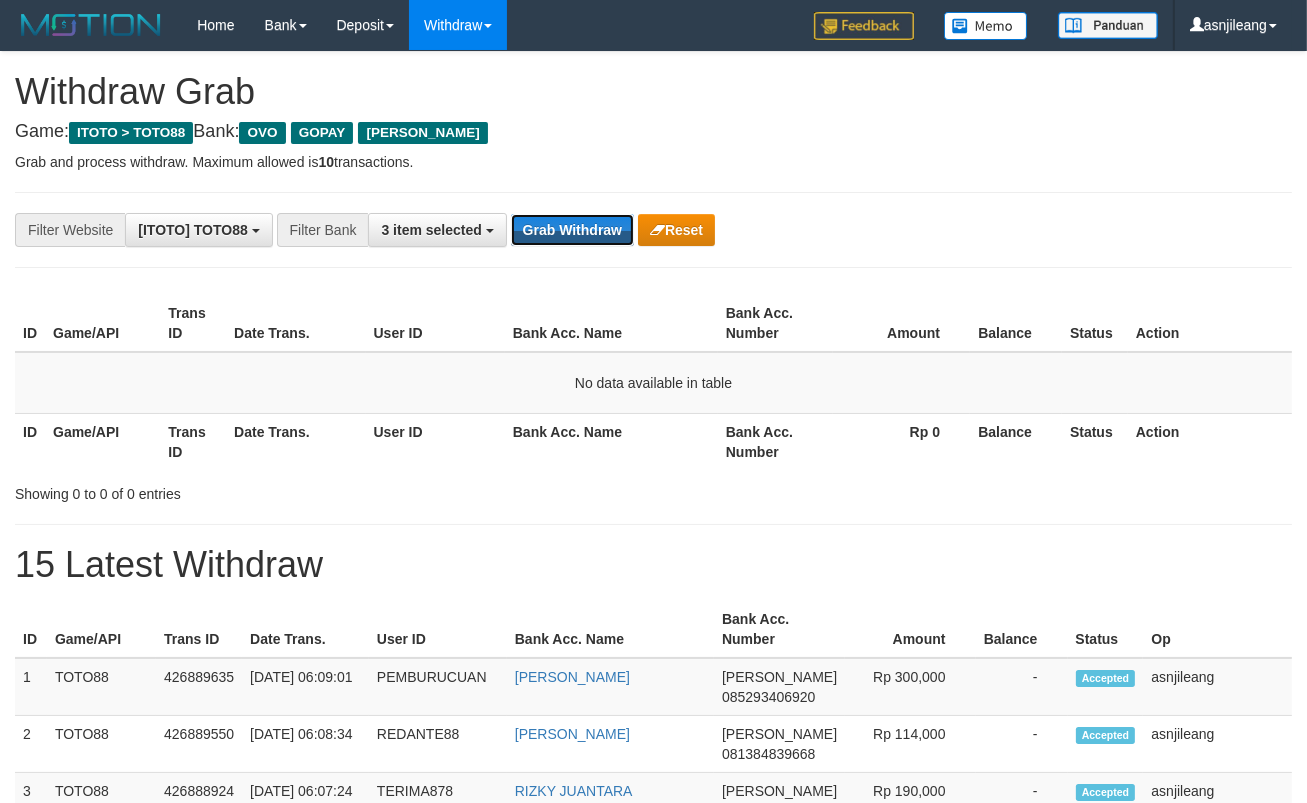 click on "Grab Withdraw" at bounding box center [572, 230] 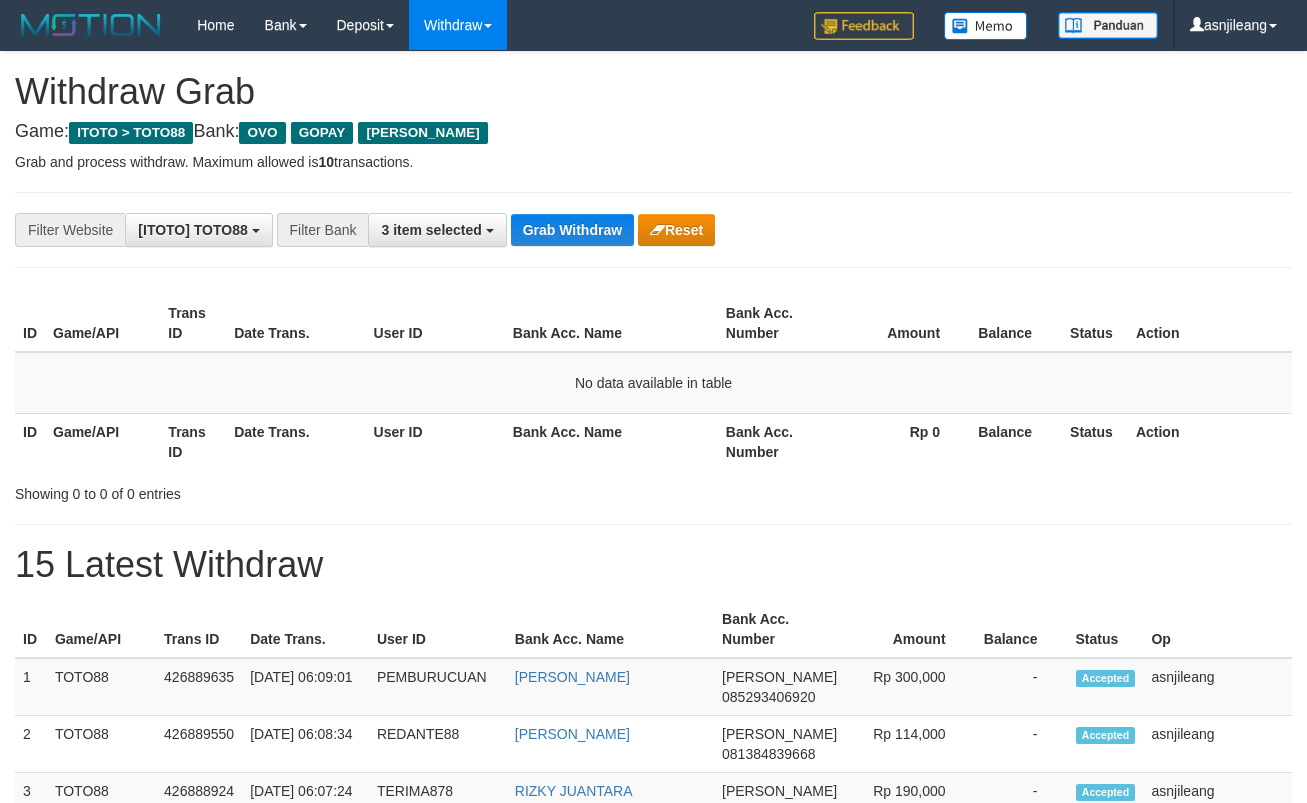 click on "Grab Withdraw" at bounding box center [572, 230] 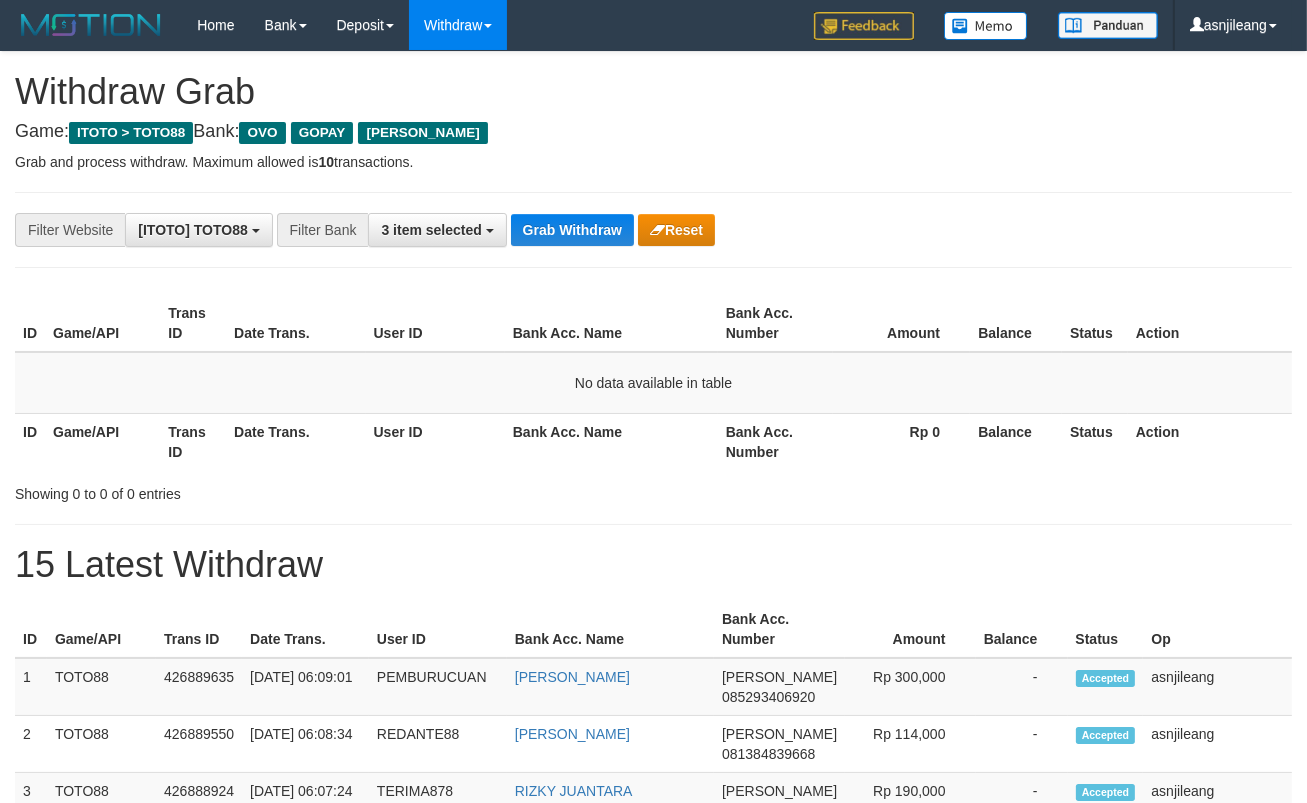 scroll, scrollTop: 17, scrollLeft: 0, axis: vertical 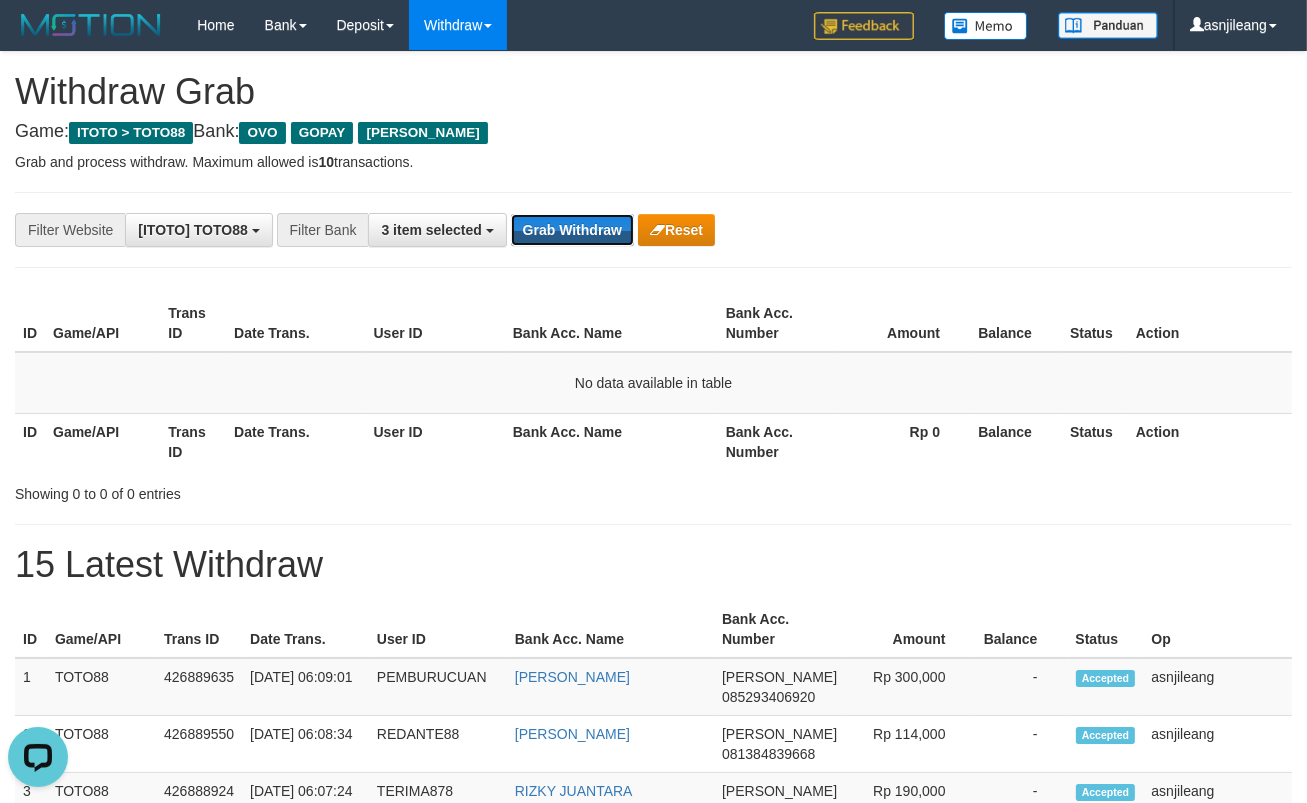 click on "Grab Withdraw" at bounding box center [572, 230] 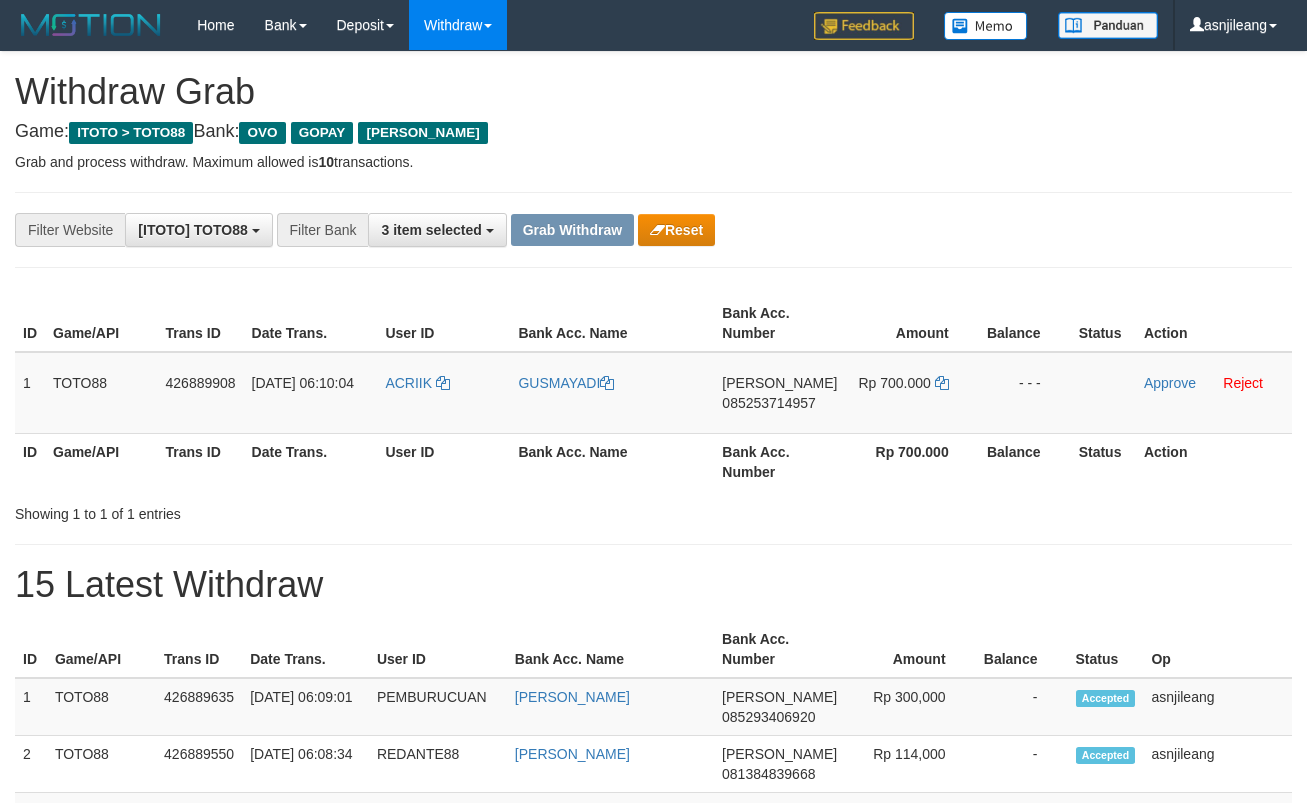 scroll, scrollTop: 0, scrollLeft: 0, axis: both 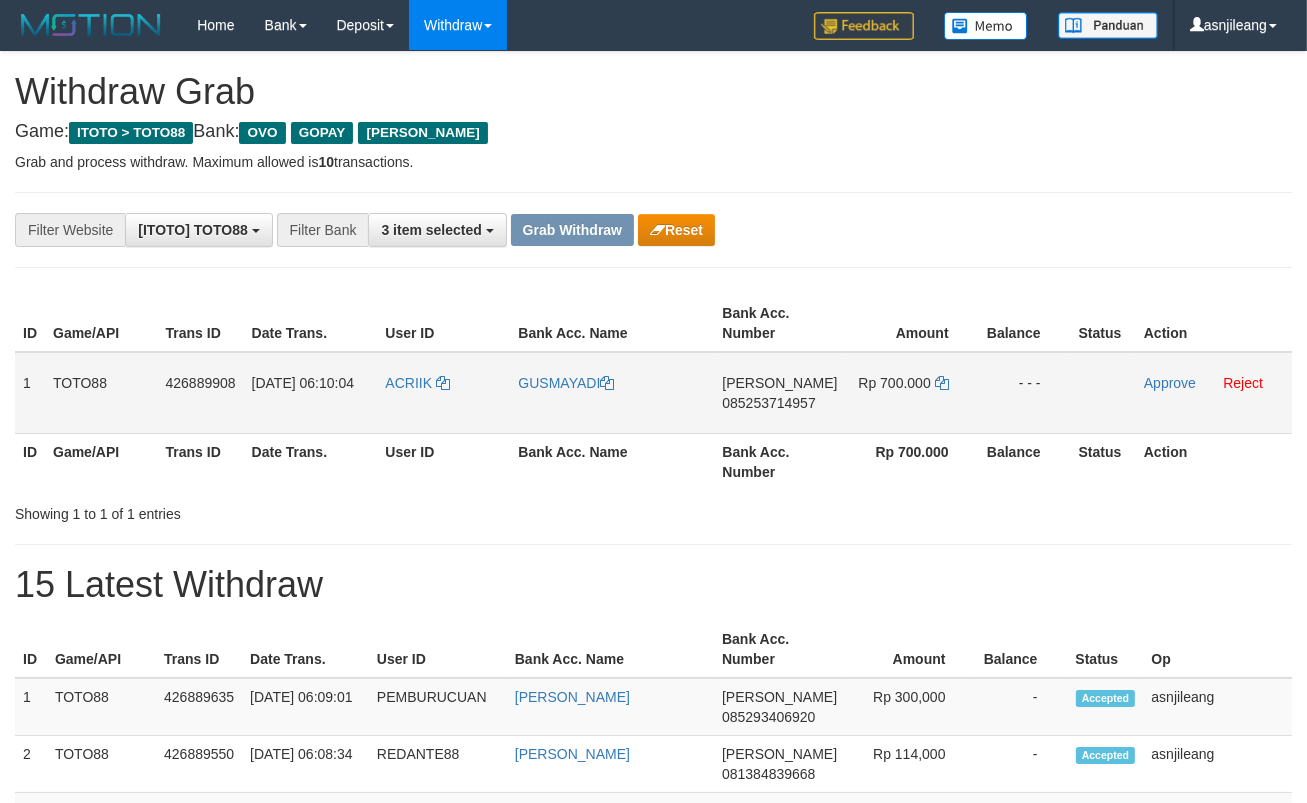 click on "[PERSON_NAME]
085253714957" at bounding box center [779, 393] 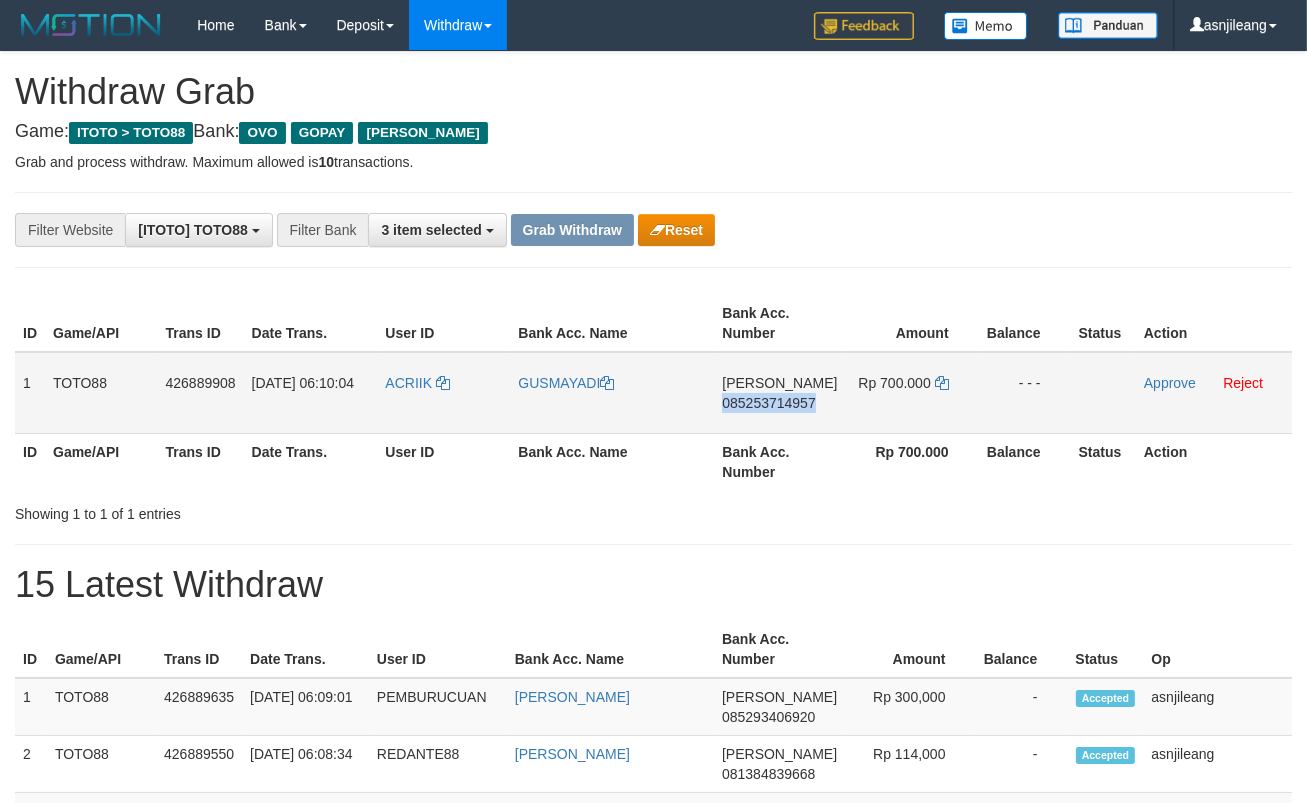 click on "DANA
085253714957" at bounding box center [779, 393] 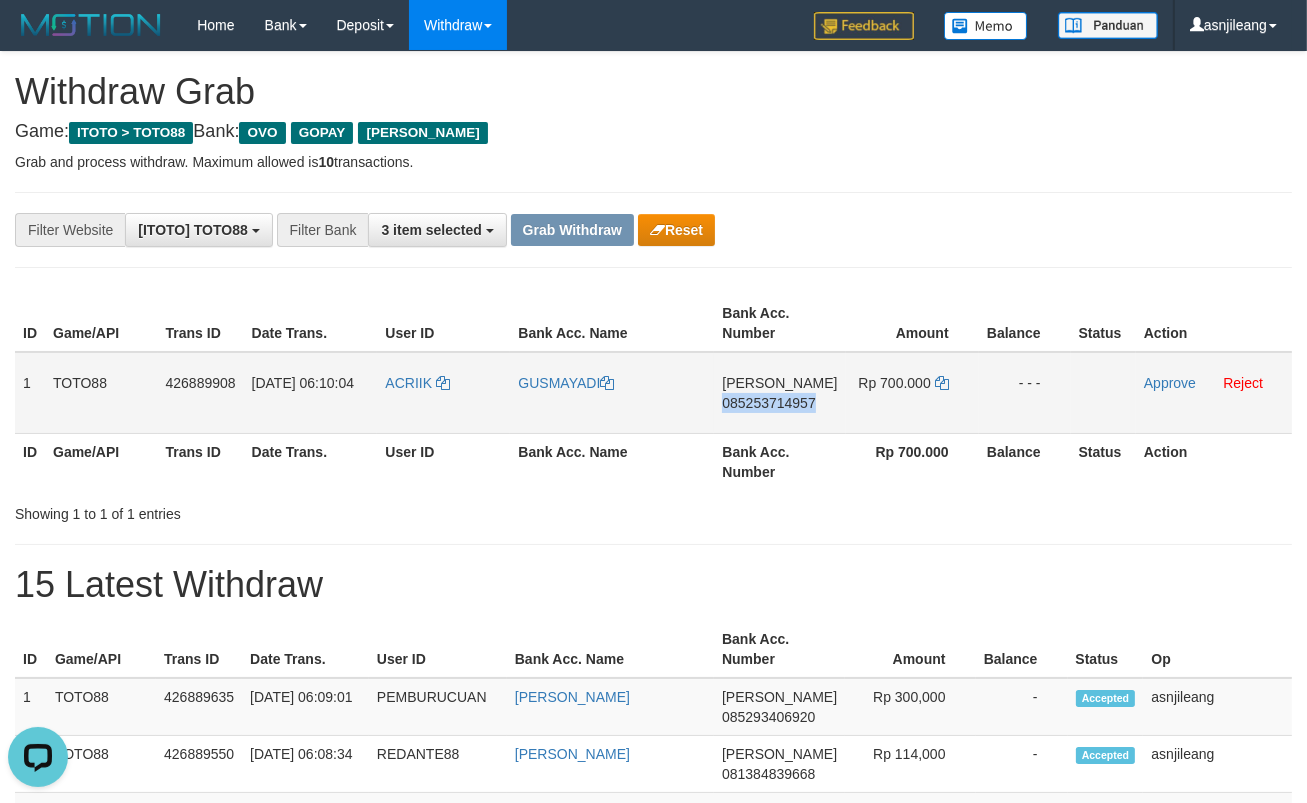 scroll, scrollTop: 0, scrollLeft: 0, axis: both 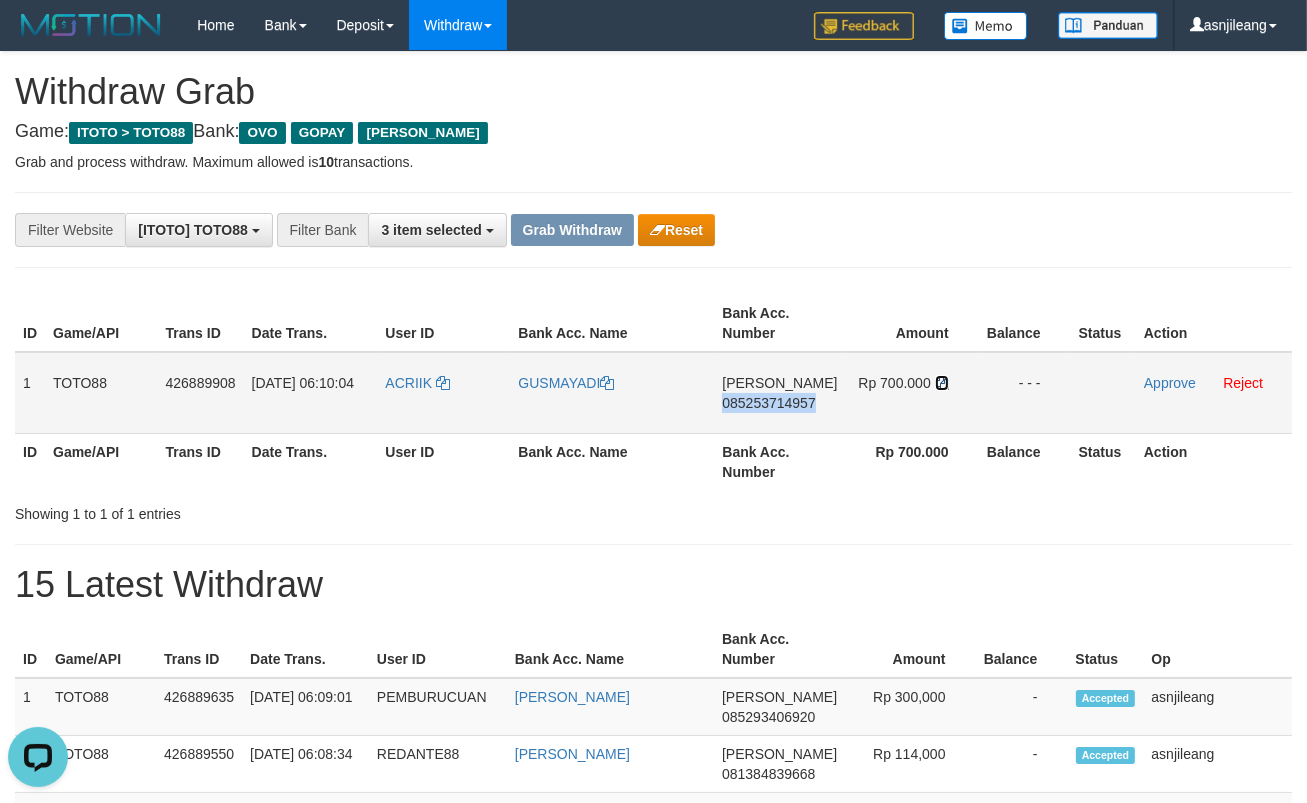 click at bounding box center [942, 383] 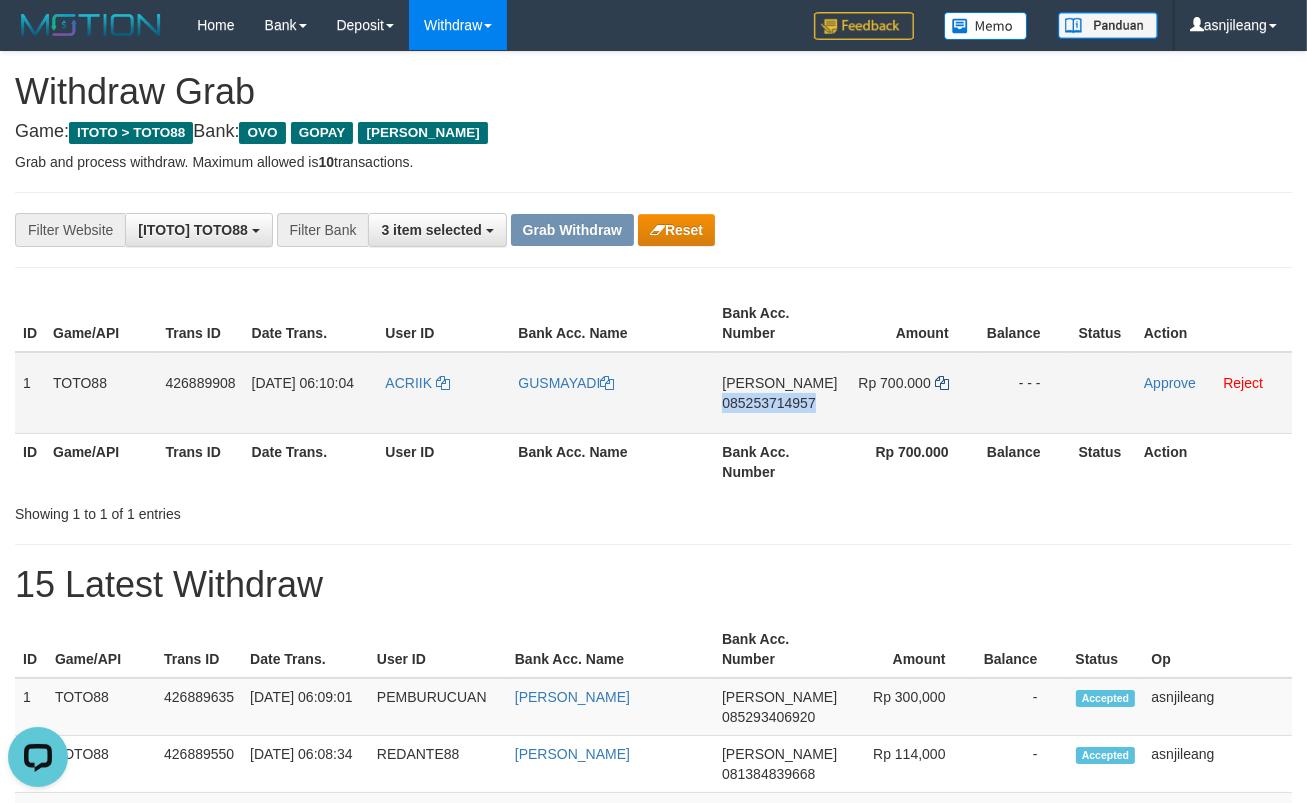 copy on "085253714957" 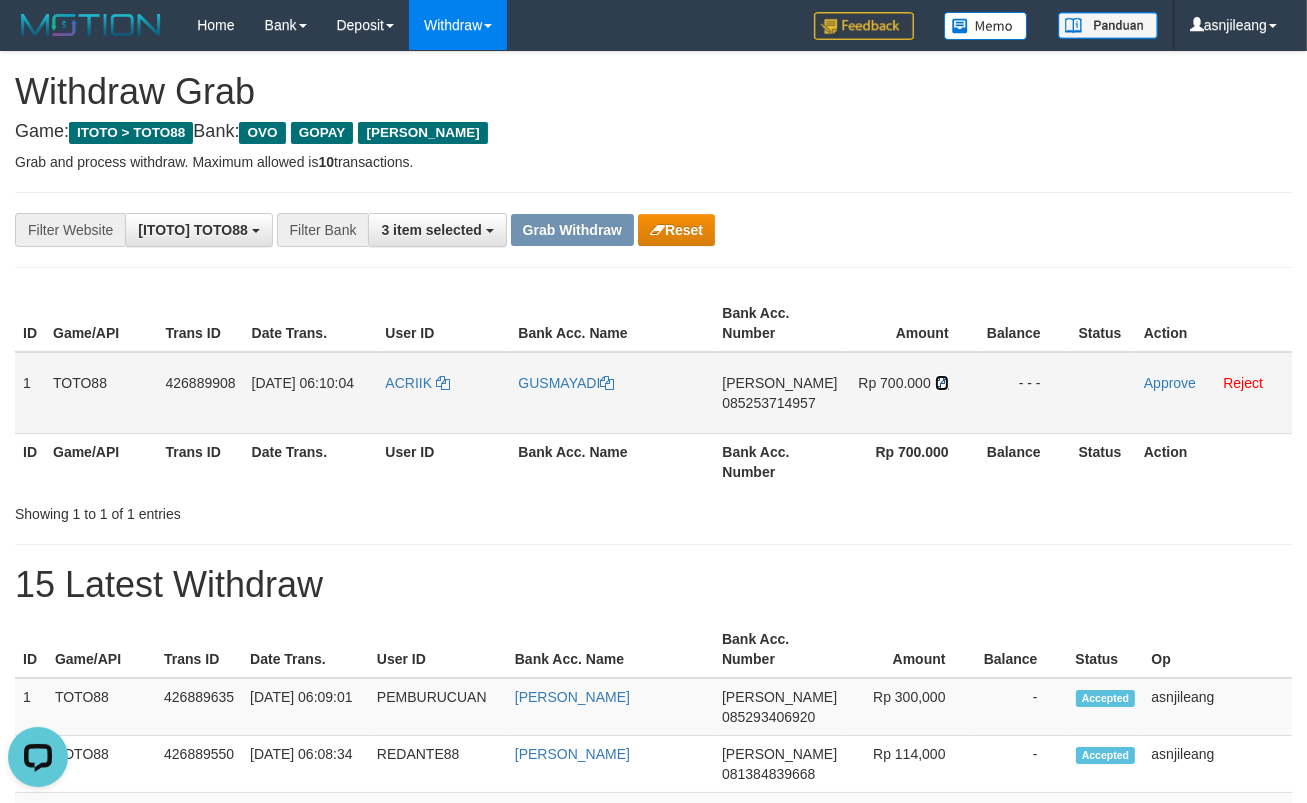 click at bounding box center [942, 383] 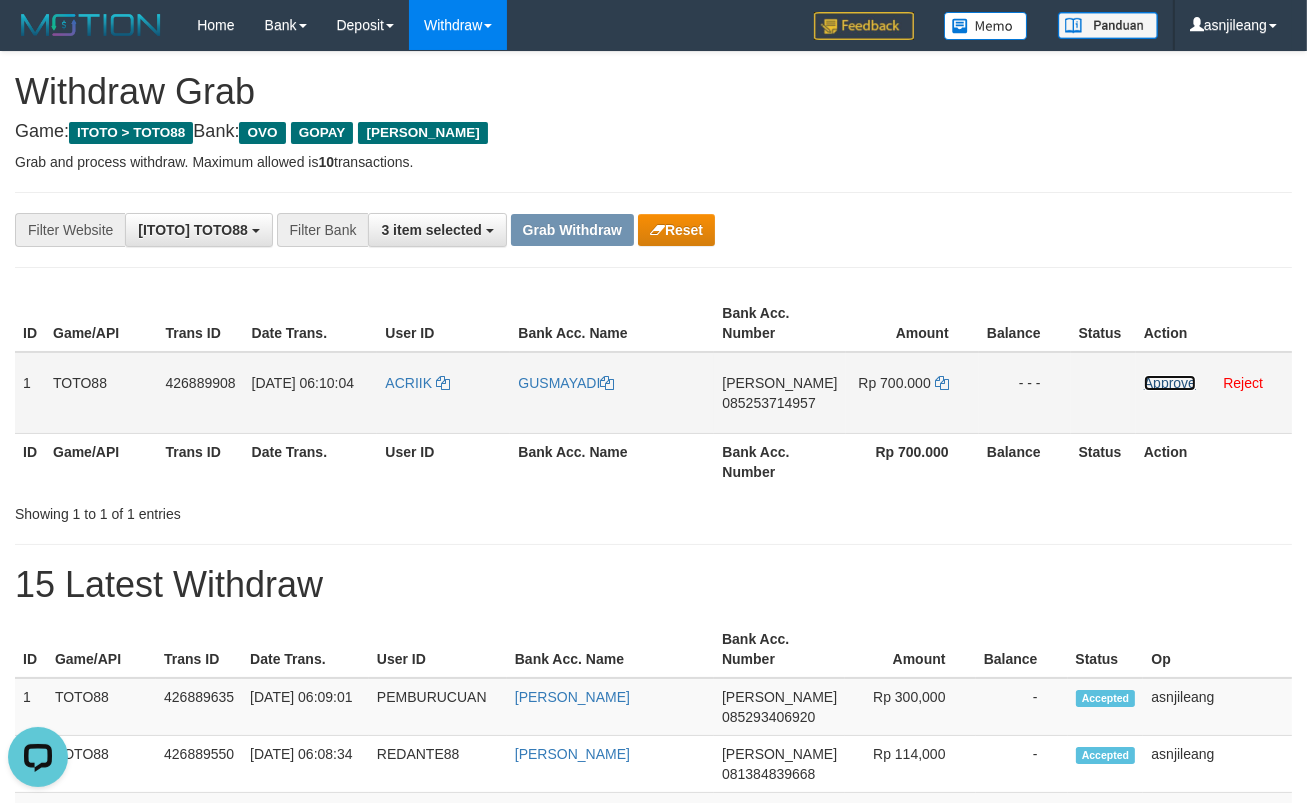 click on "Approve" at bounding box center [1170, 383] 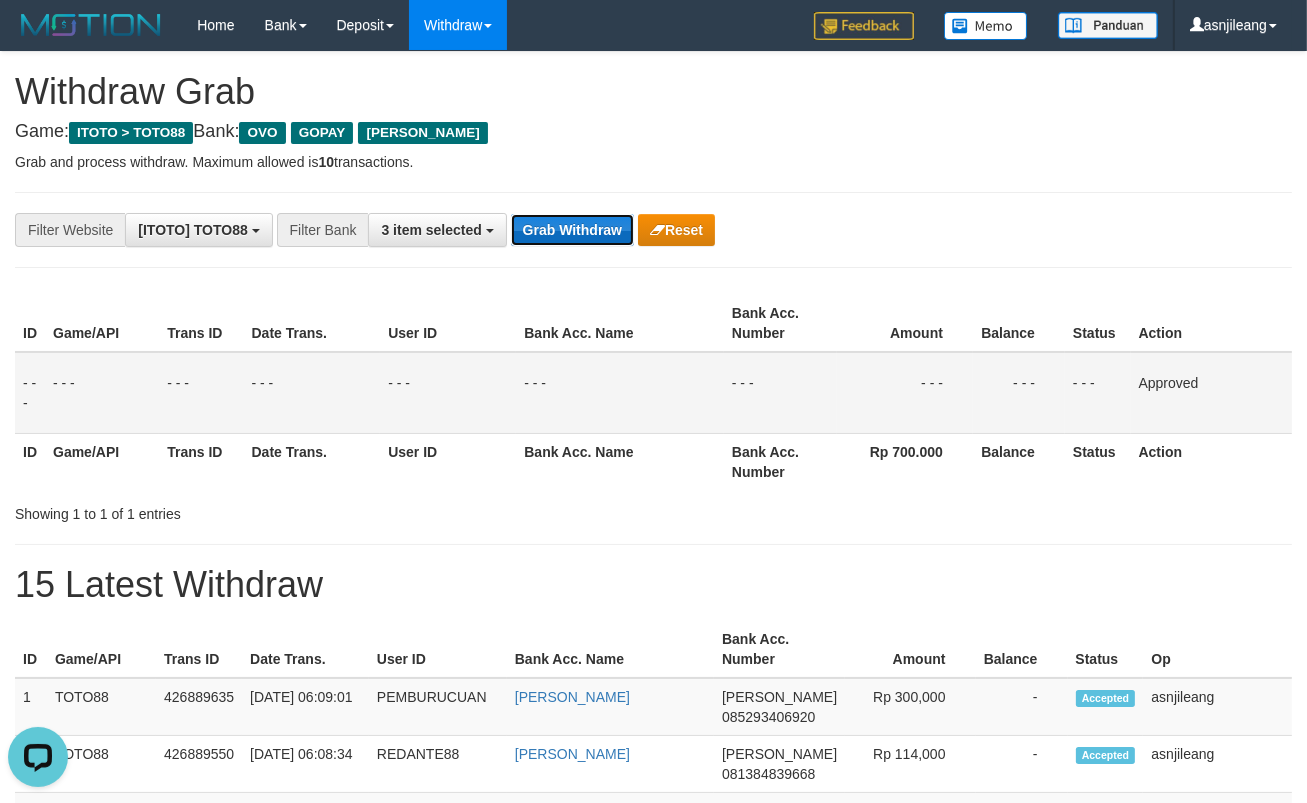 click on "Grab Withdraw" at bounding box center (572, 230) 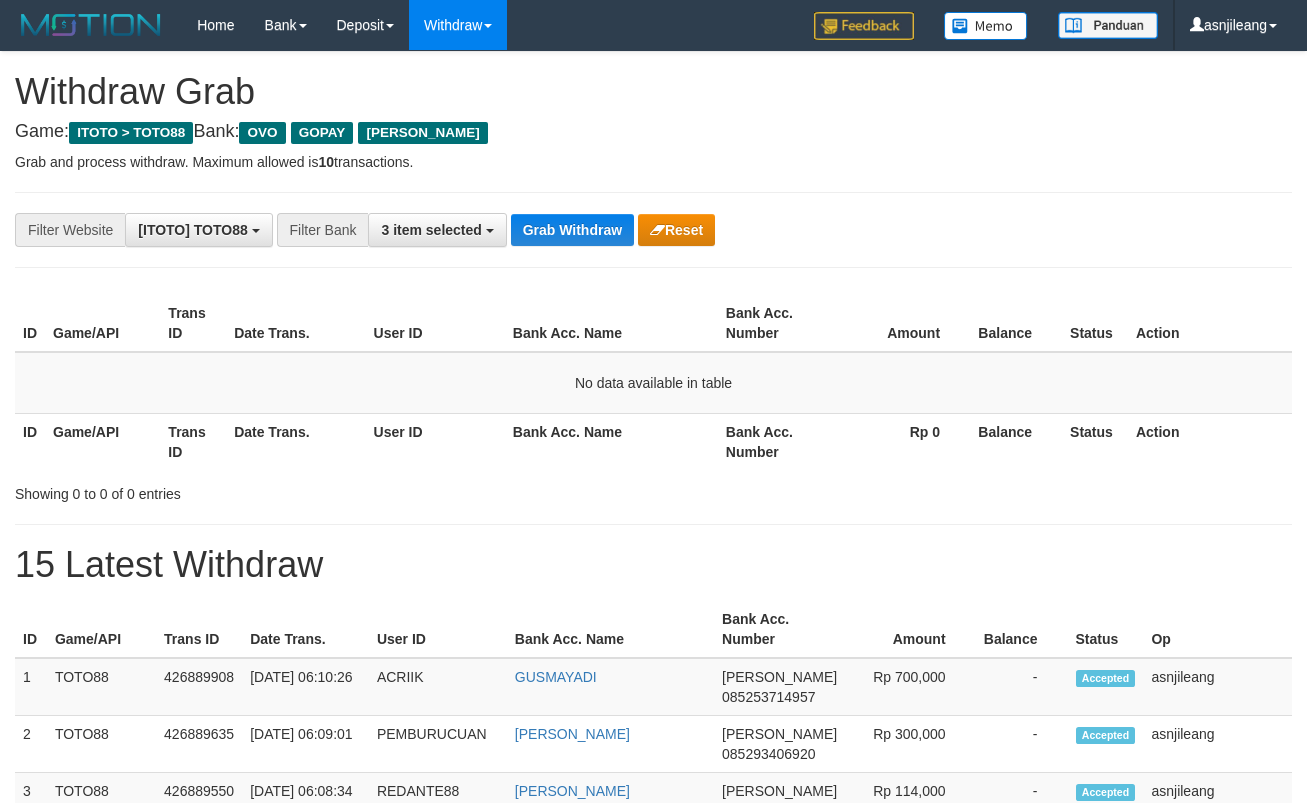scroll, scrollTop: 0, scrollLeft: 0, axis: both 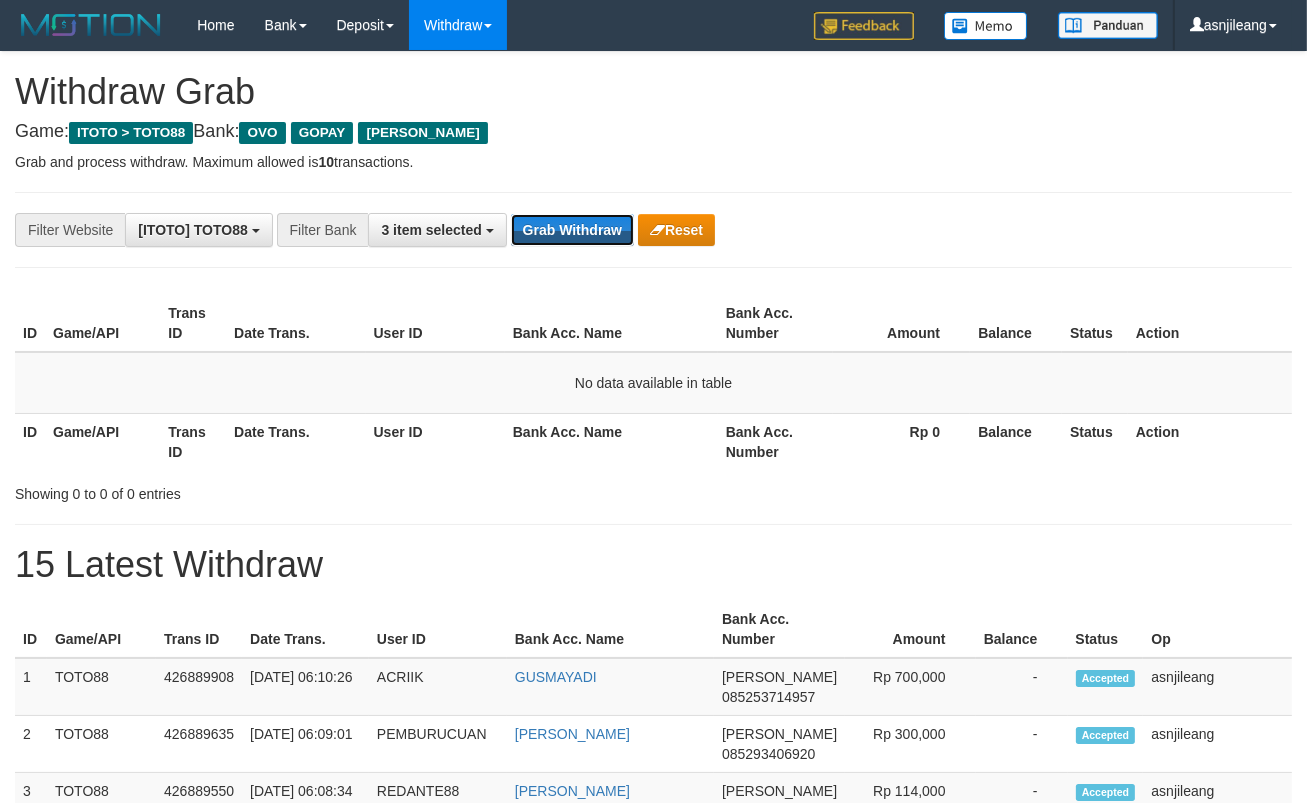 click on "Grab Withdraw" at bounding box center [572, 230] 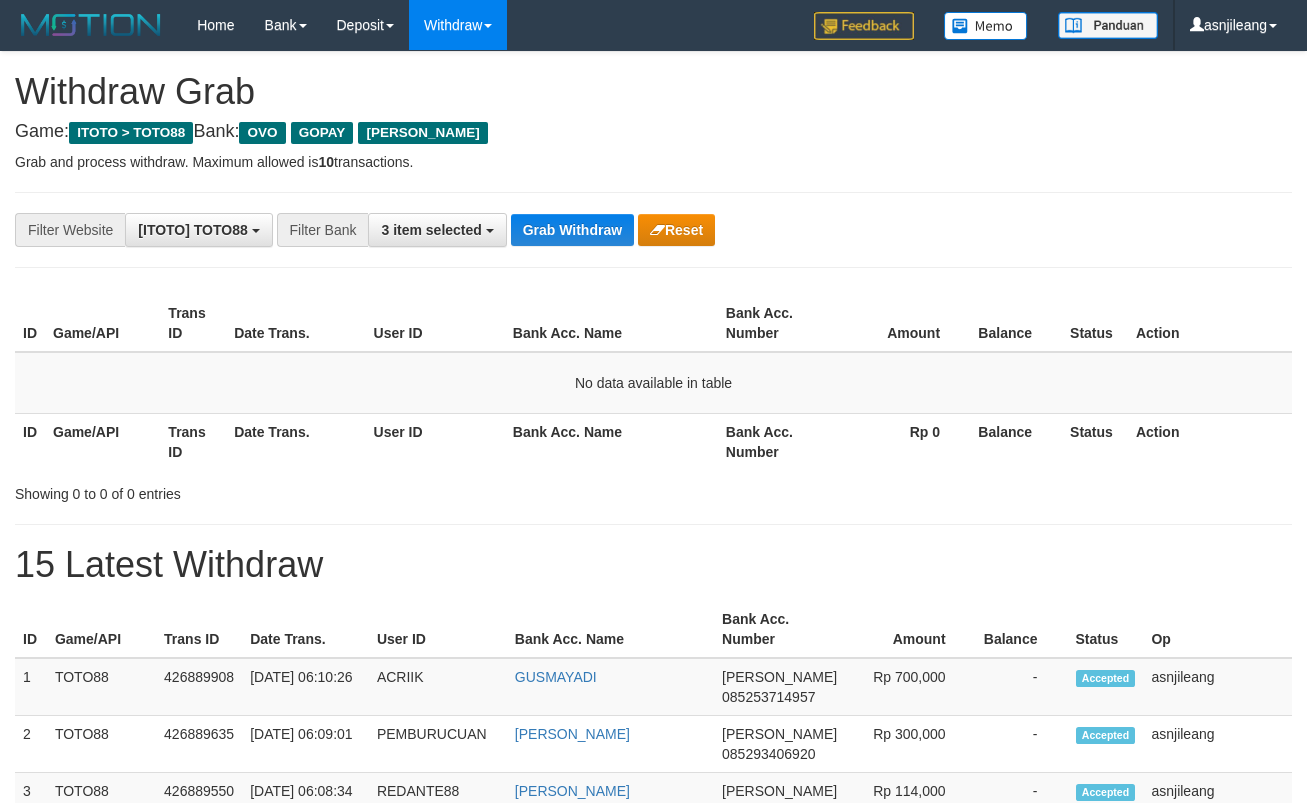 scroll, scrollTop: 0, scrollLeft: 0, axis: both 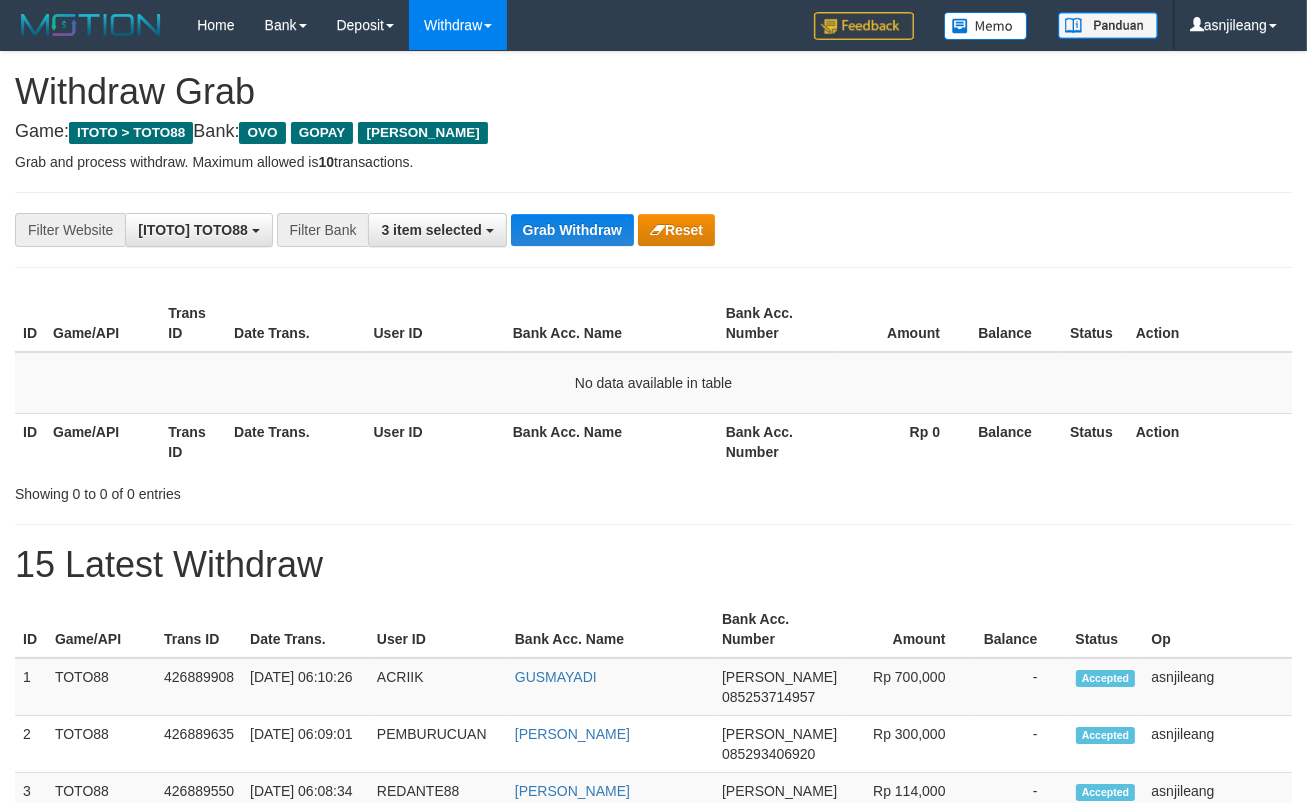 click on "Grab Withdraw" at bounding box center [572, 230] 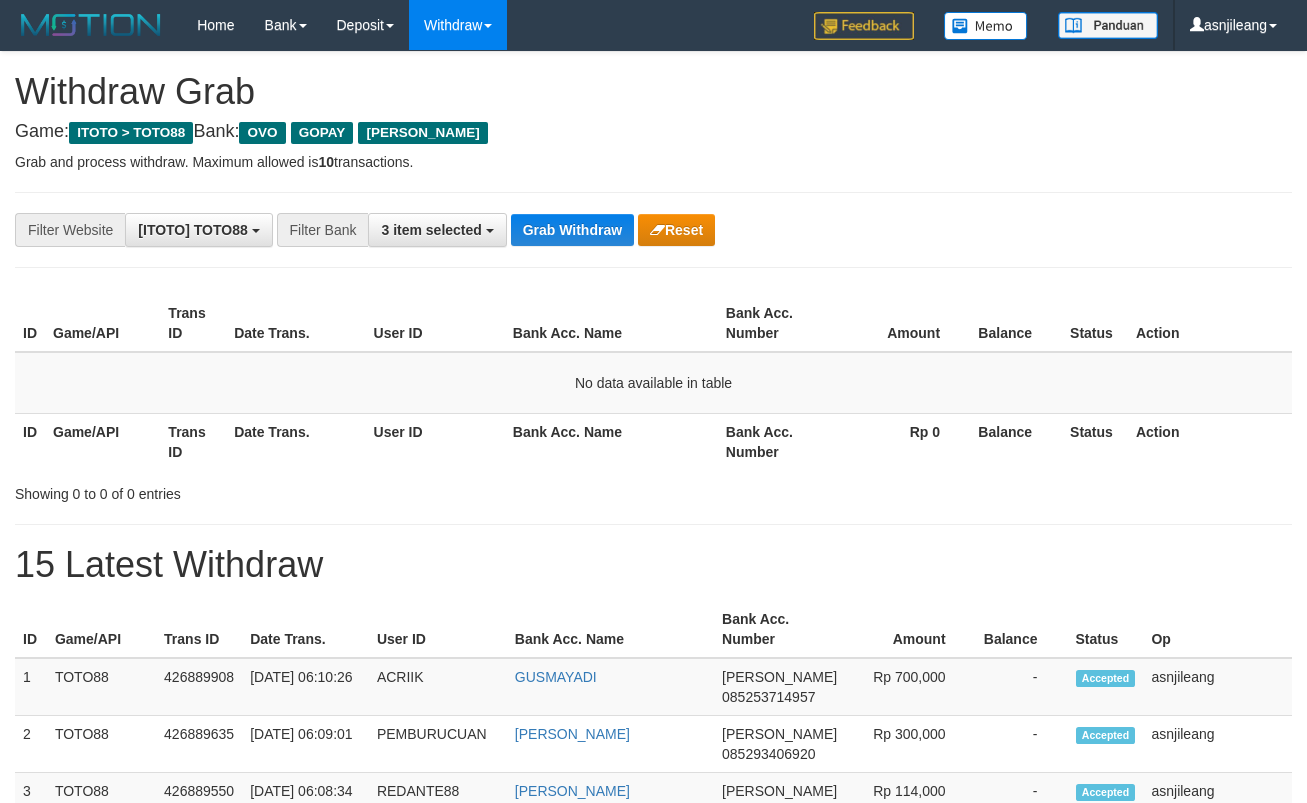 click on "Grab Withdraw" at bounding box center [572, 230] 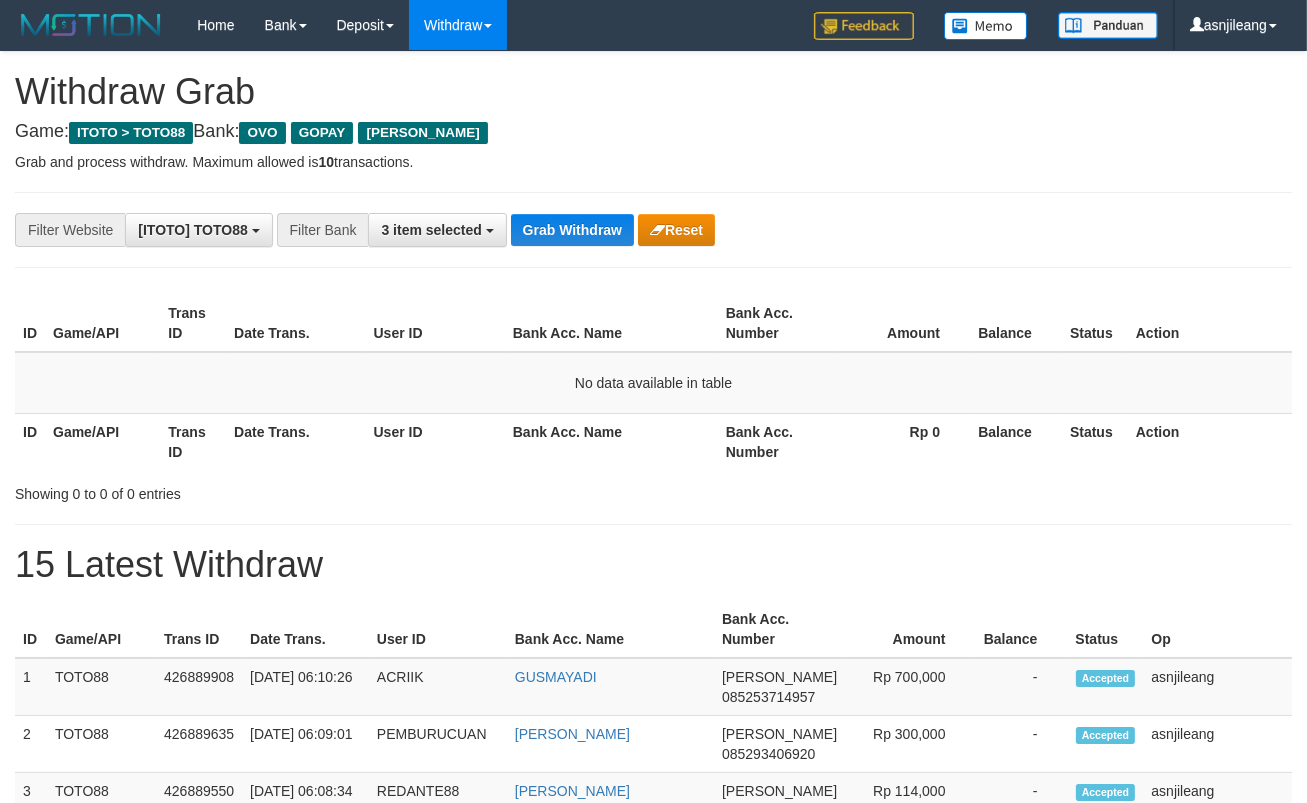 scroll, scrollTop: 17, scrollLeft: 0, axis: vertical 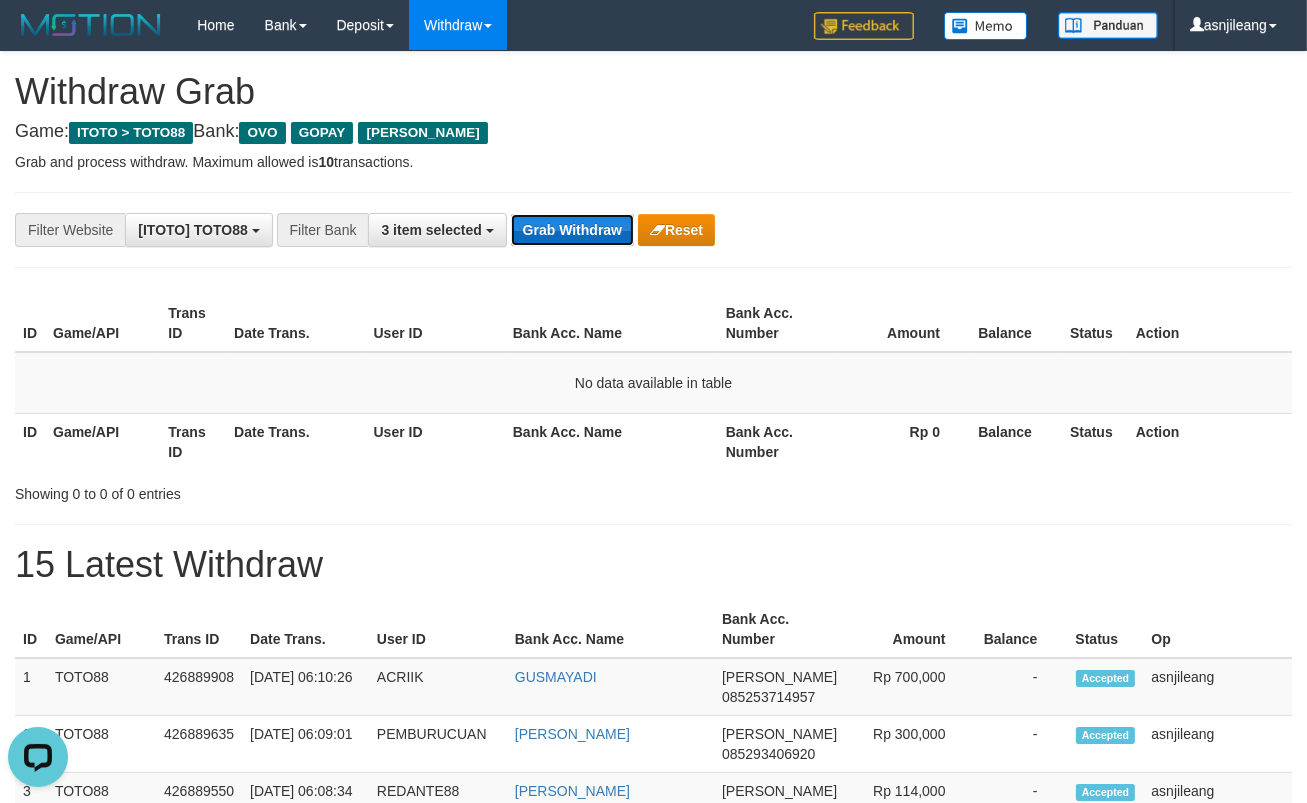 click on "Grab Withdraw" at bounding box center (572, 230) 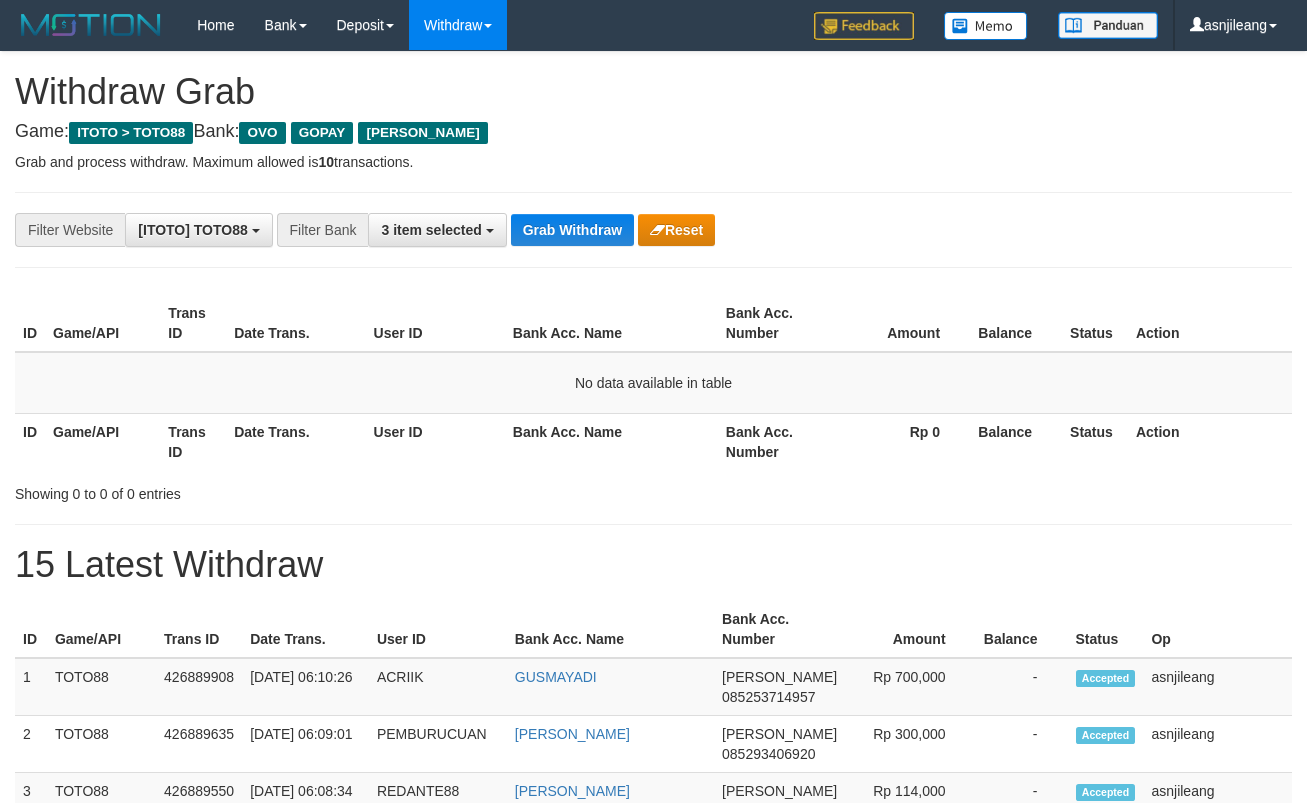 click on "Grab Withdraw" at bounding box center [572, 230] 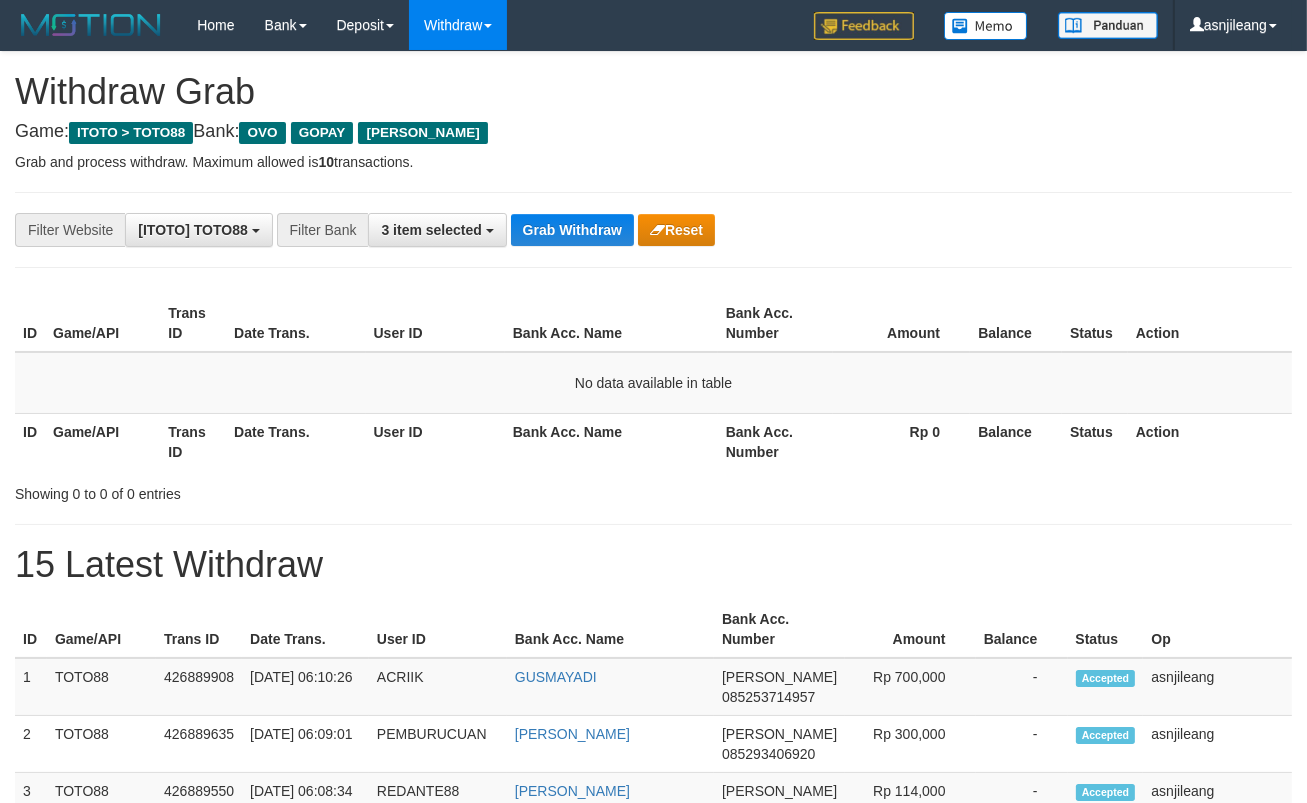 scroll, scrollTop: 17, scrollLeft: 0, axis: vertical 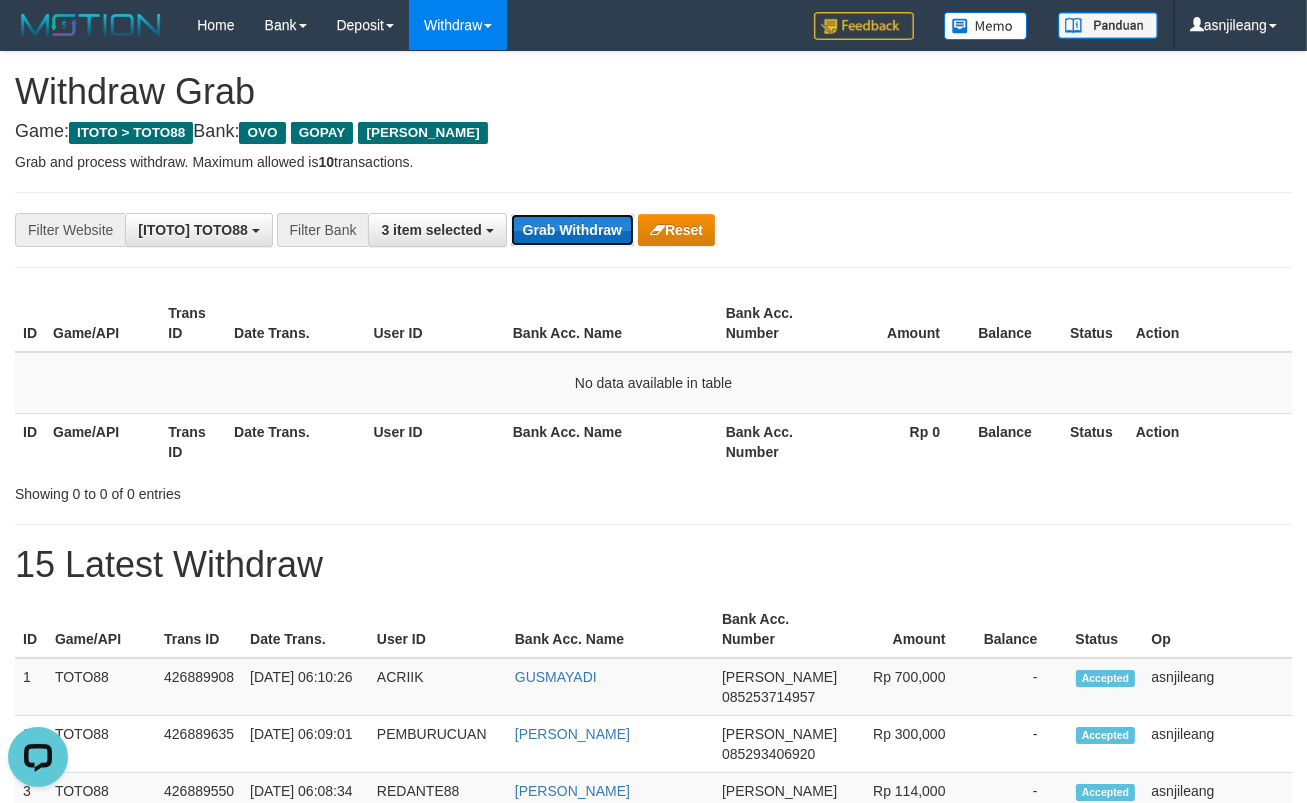 click on "Grab Withdraw" at bounding box center [572, 230] 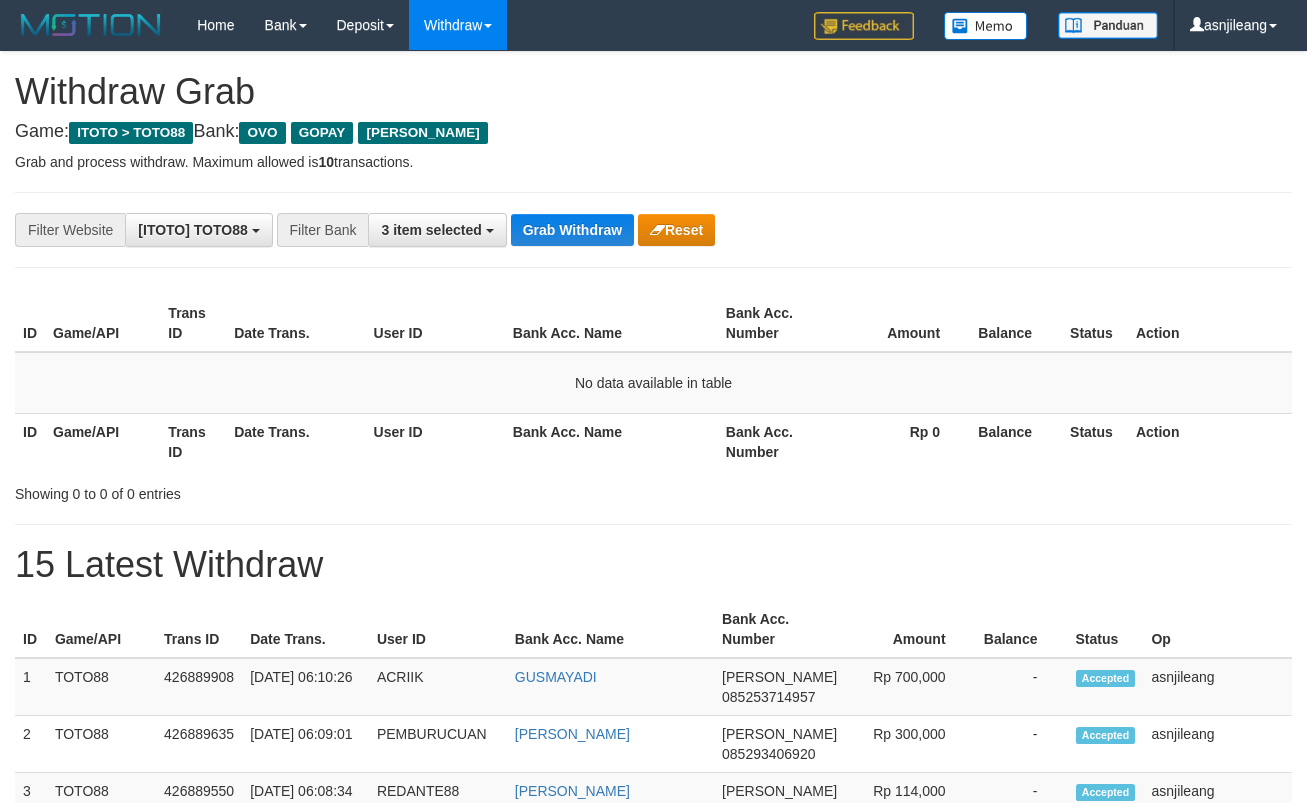 scroll, scrollTop: 0, scrollLeft: 0, axis: both 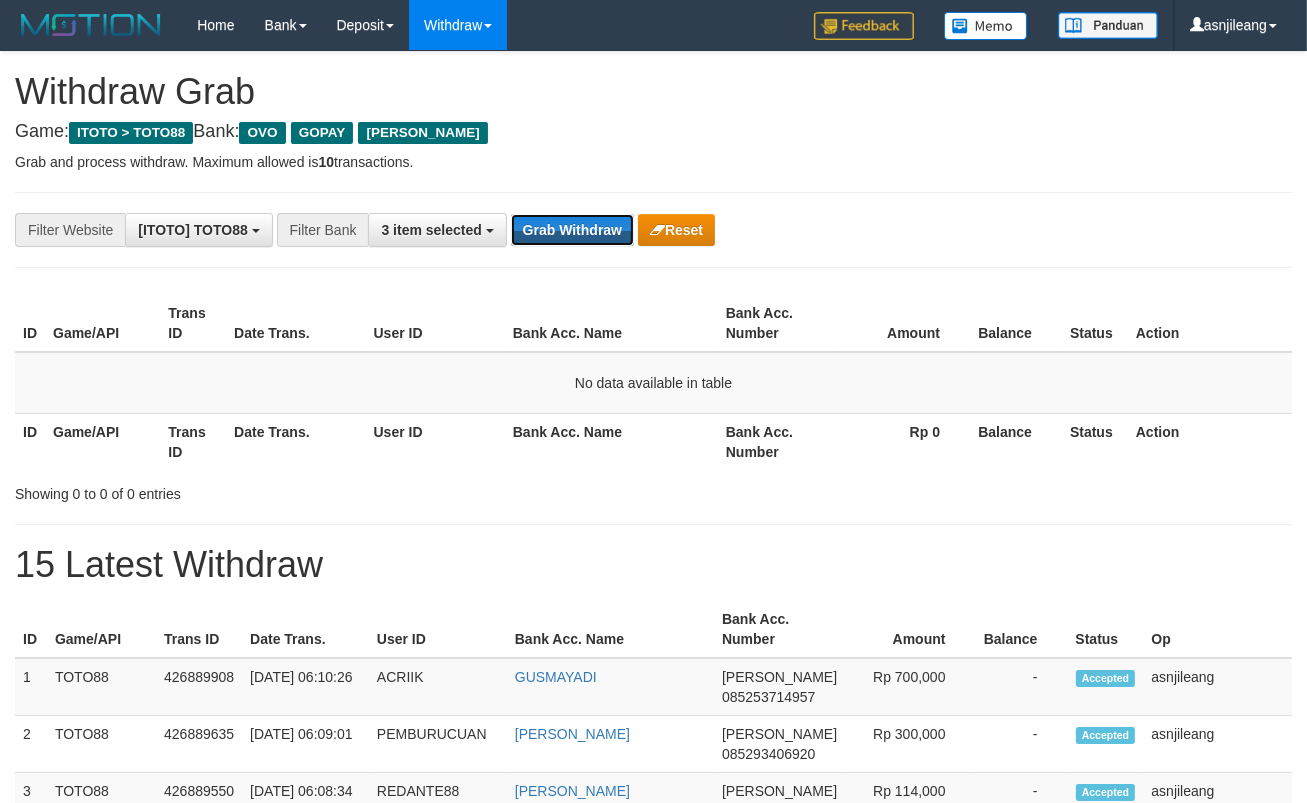 click on "Grab Withdraw" at bounding box center (572, 230) 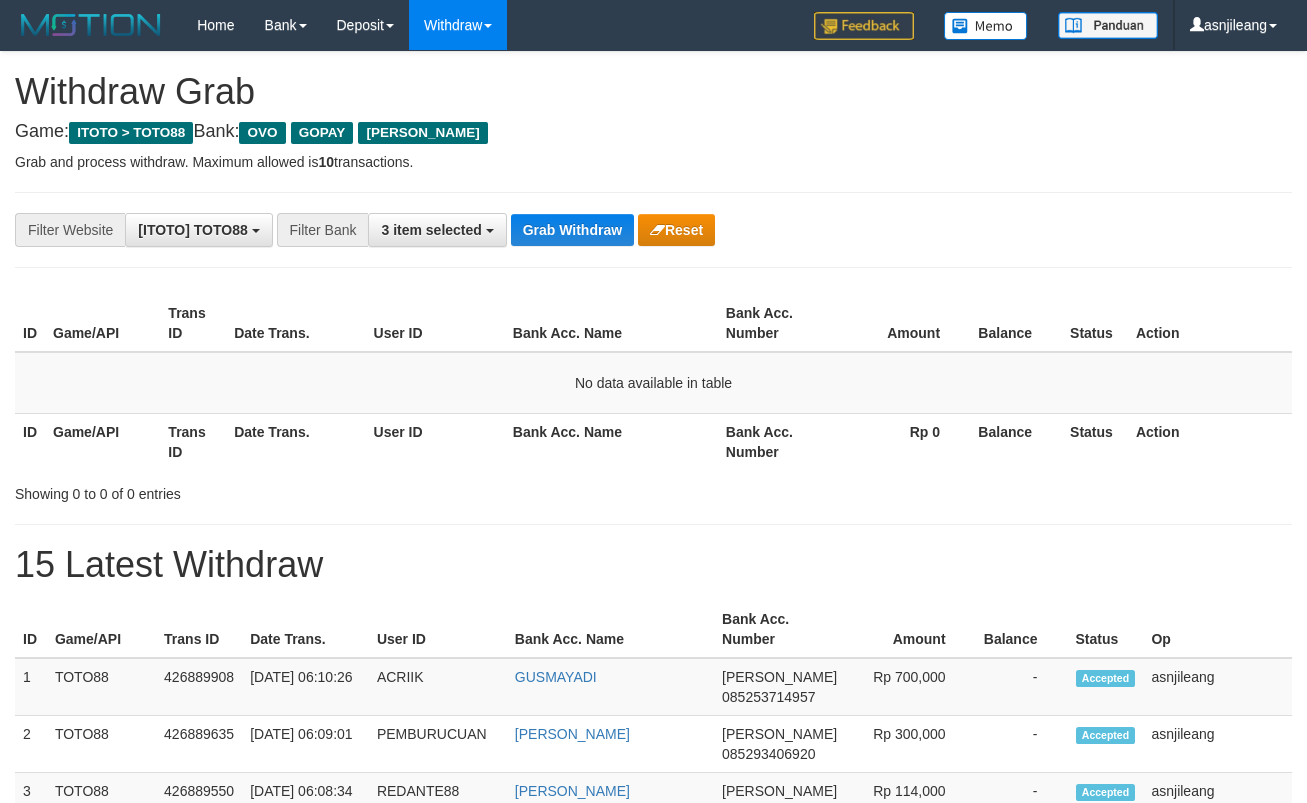 scroll, scrollTop: 0, scrollLeft: 0, axis: both 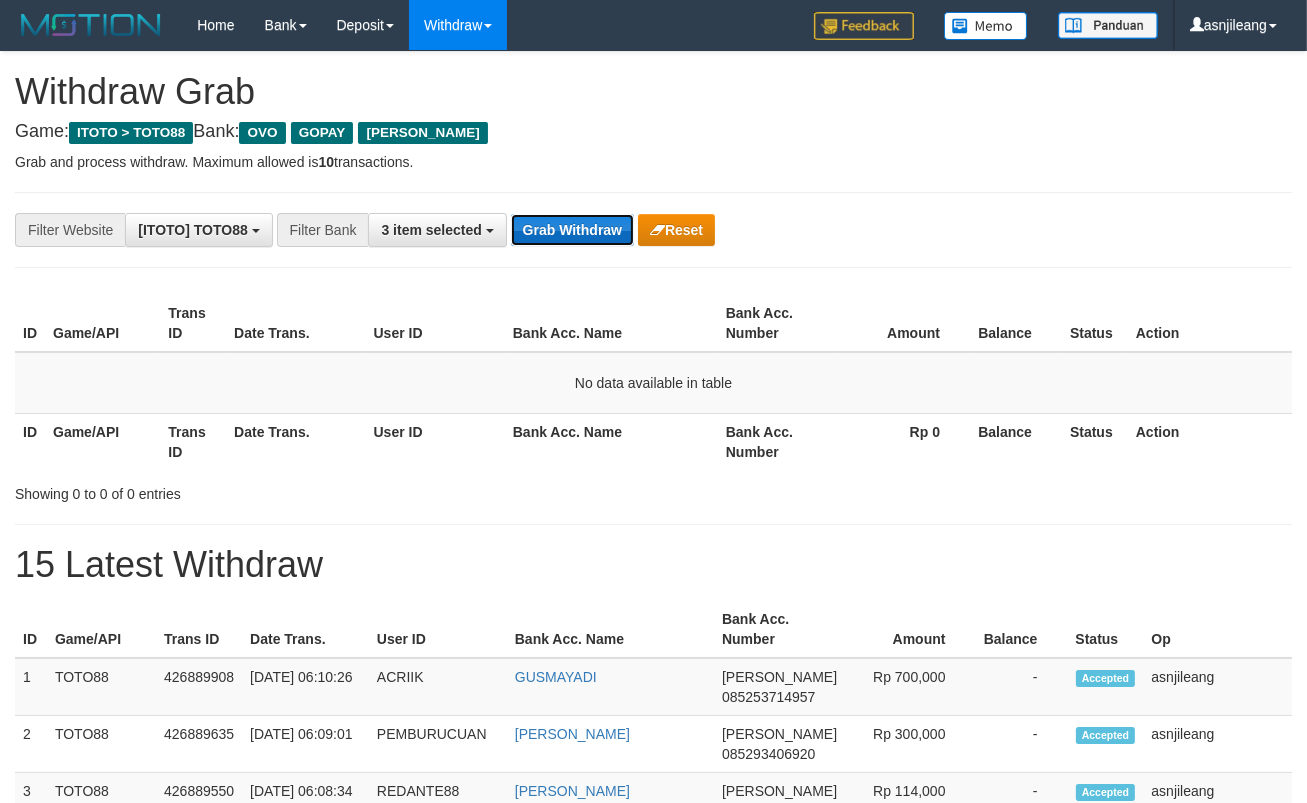 click on "Grab Withdraw" at bounding box center (572, 230) 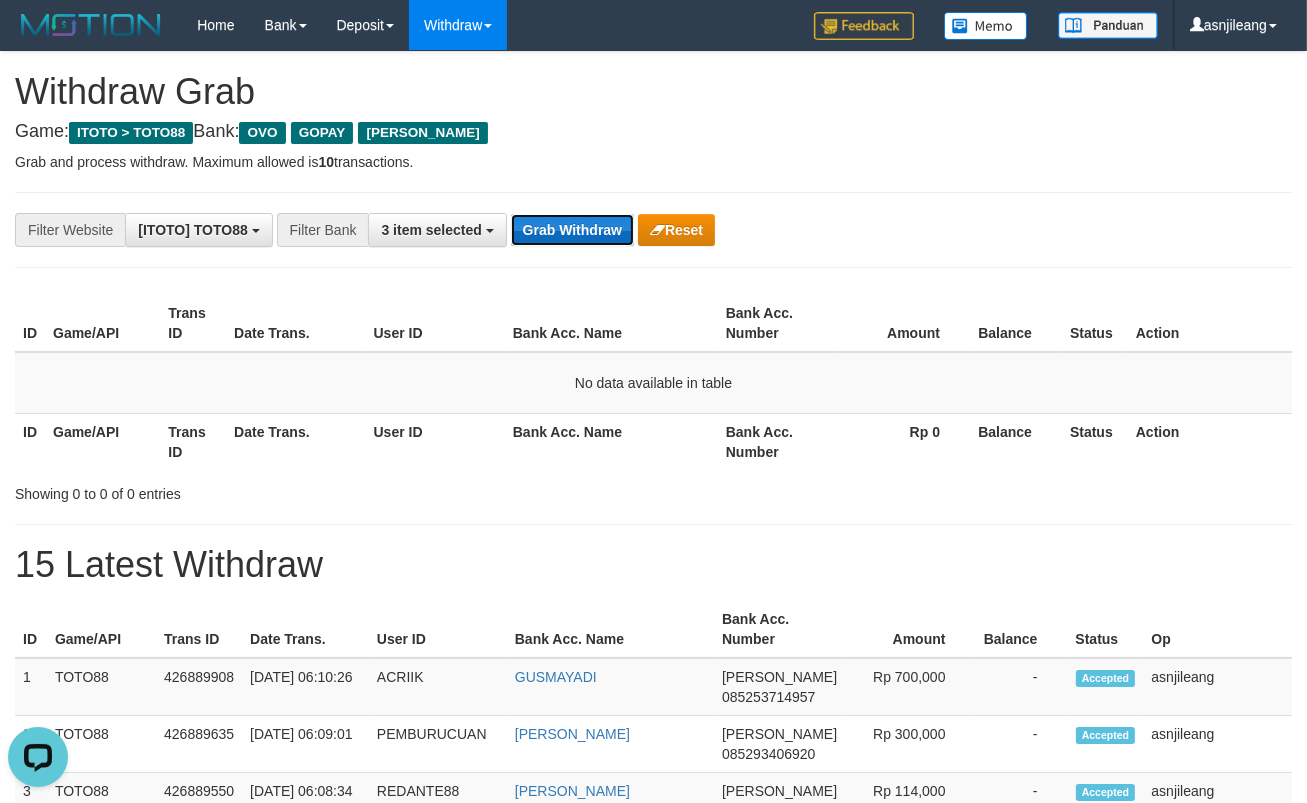 scroll, scrollTop: 0, scrollLeft: 0, axis: both 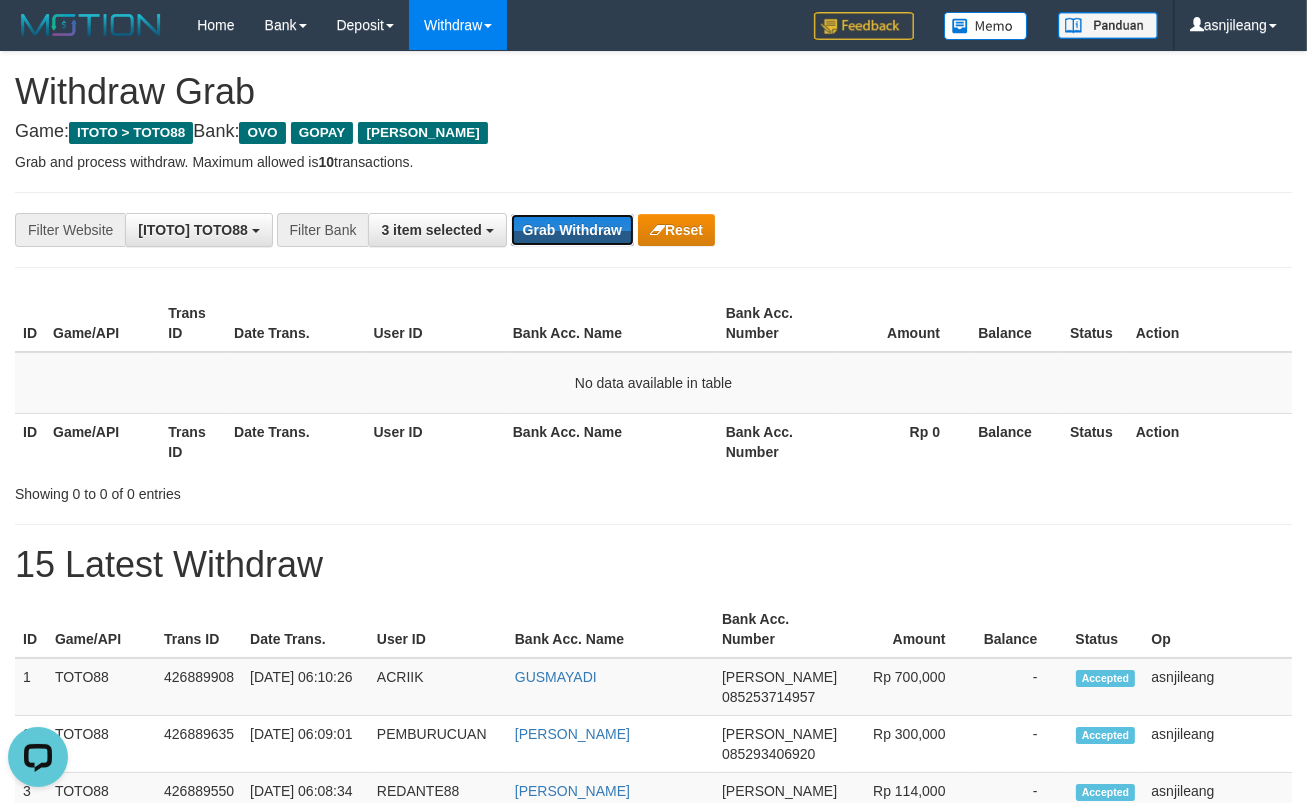 click on "Grab Withdraw" at bounding box center (572, 230) 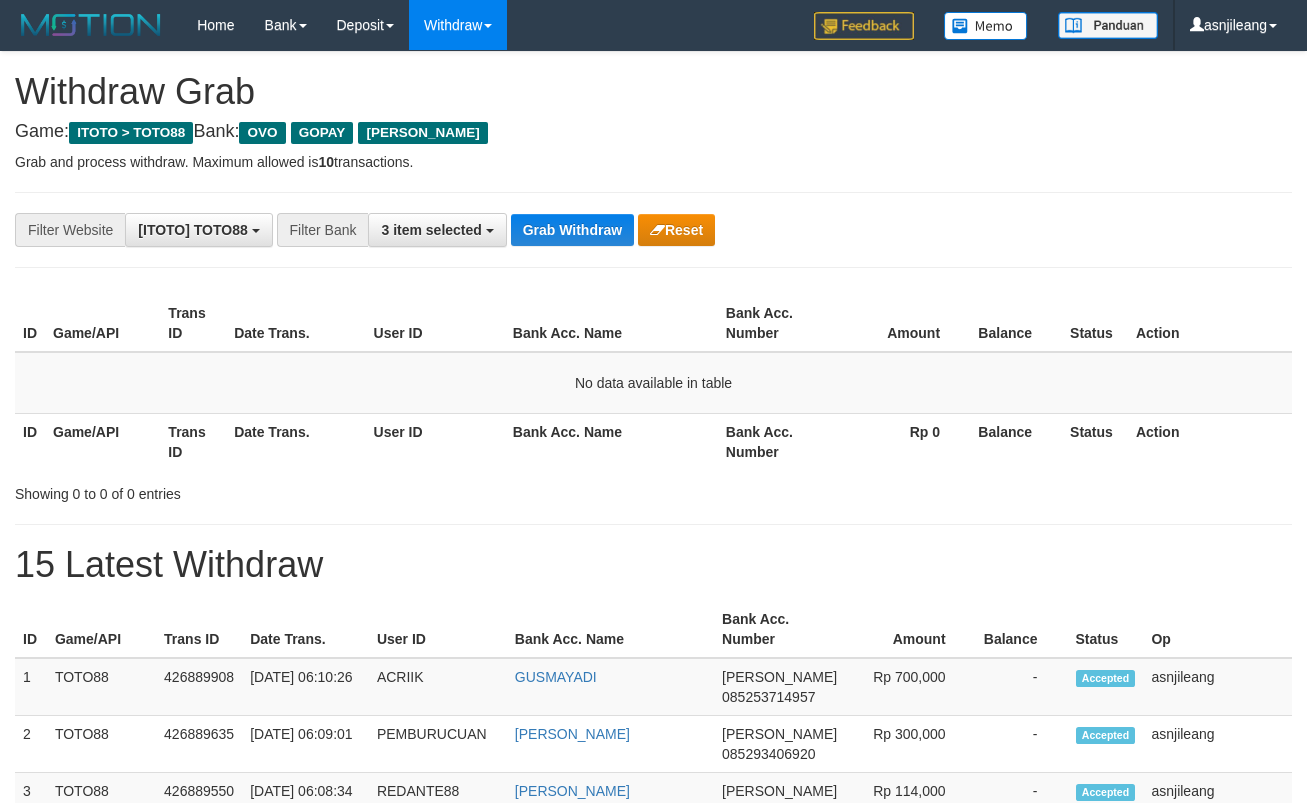 scroll, scrollTop: 0, scrollLeft: 0, axis: both 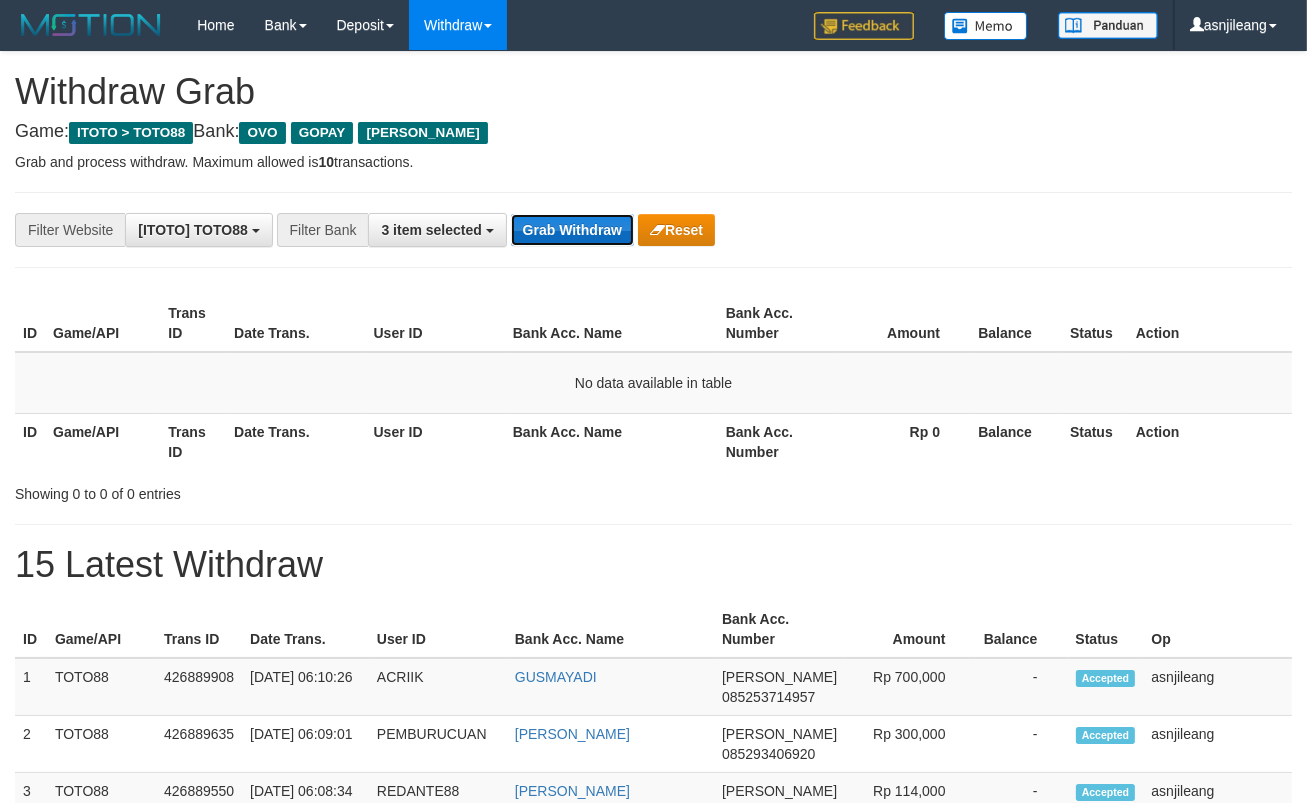 click on "Grab Withdraw" at bounding box center (572, 230) 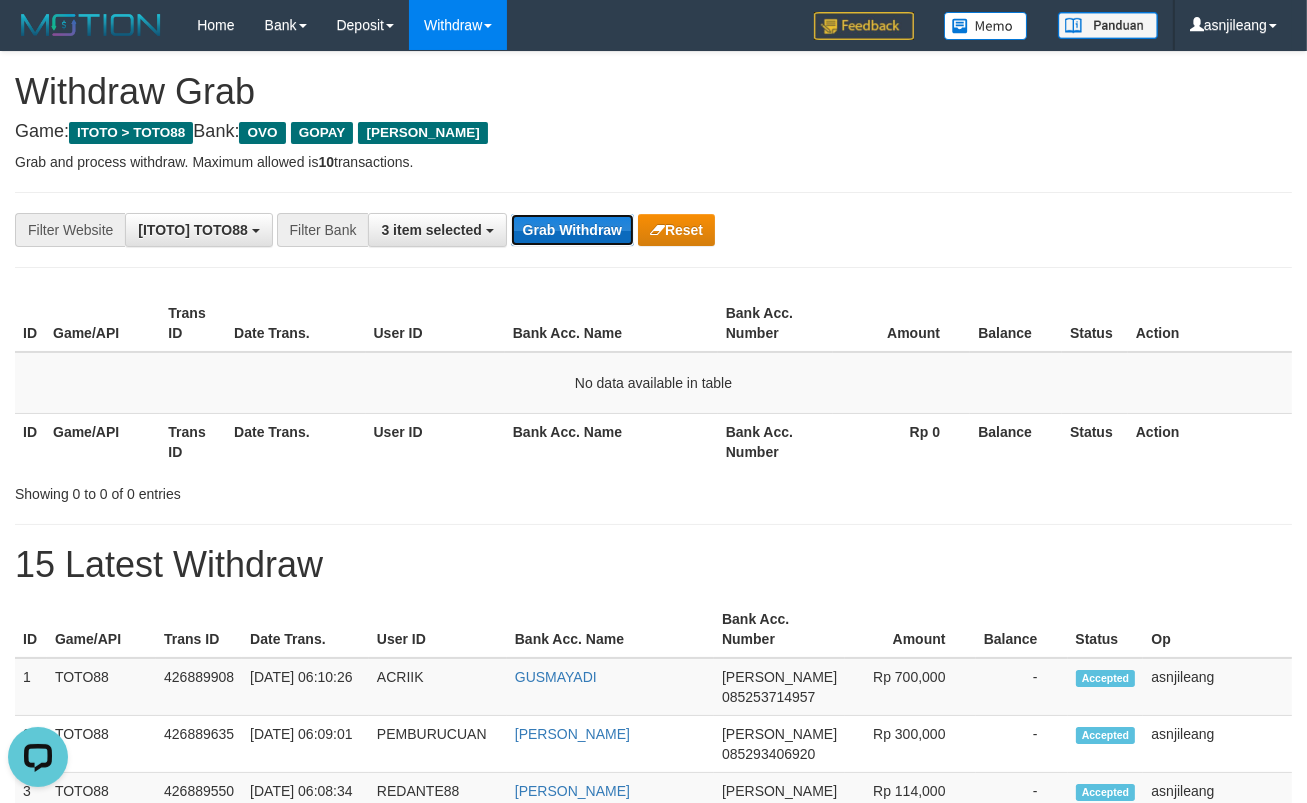 scroll, scrollTop: 0, scrollLeft: 0, axis: both 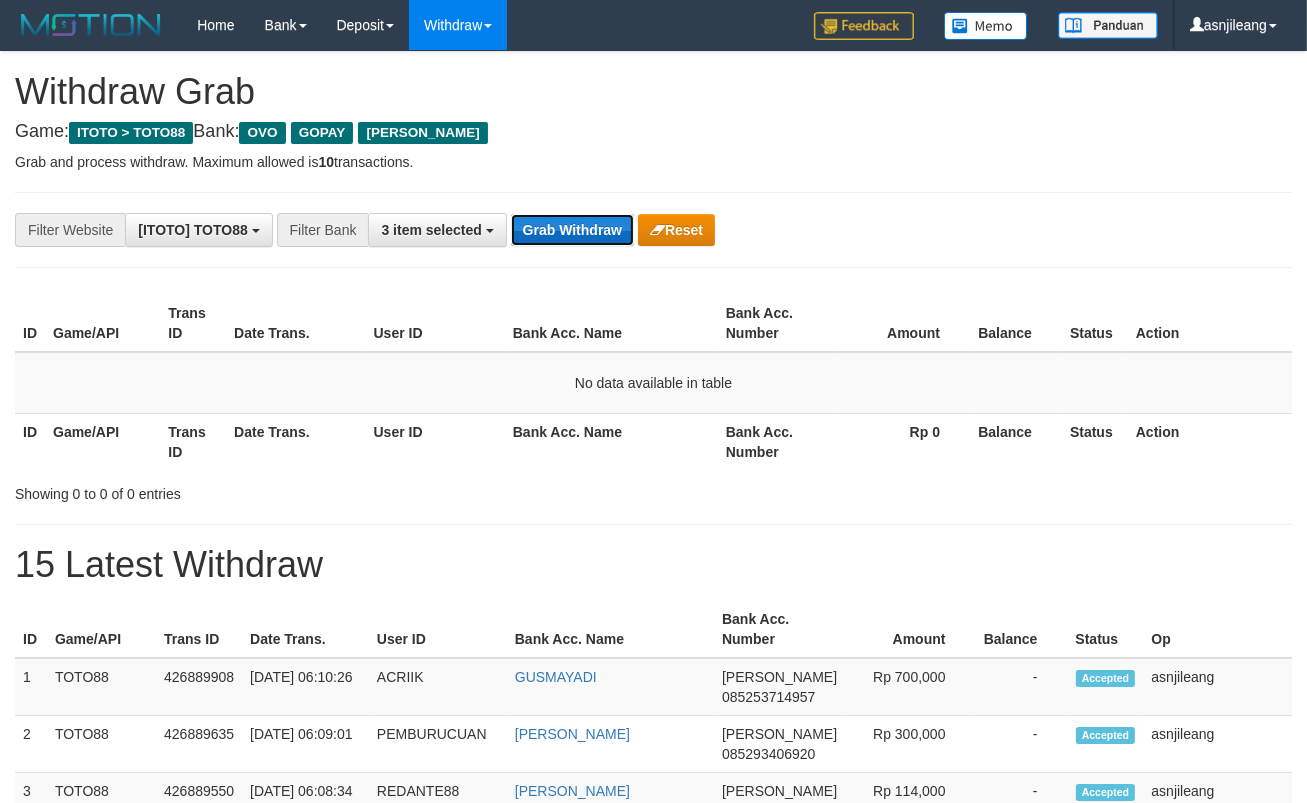 click on "Grab Withdraw" at bounding box center [572, 230] 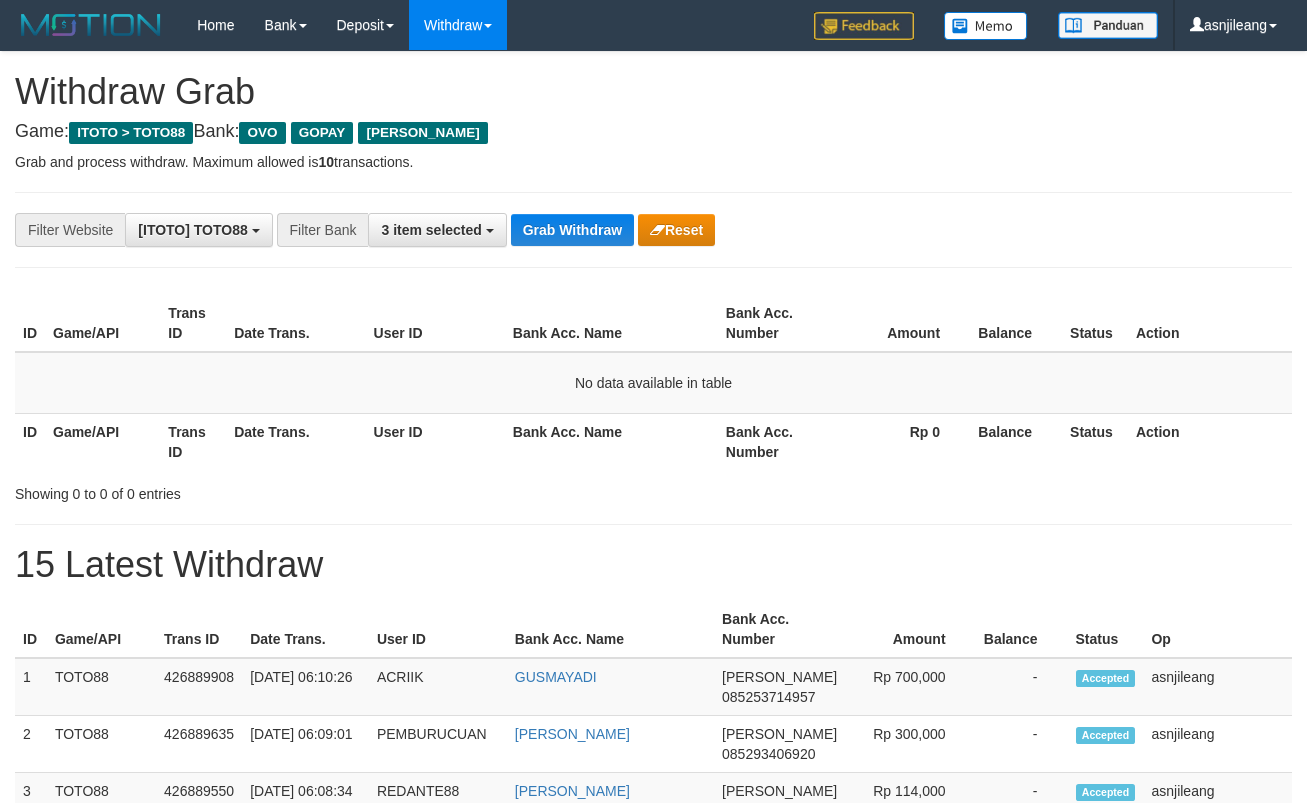 scroll, scrollTop: 0, scrollLeft: 0, axis: both 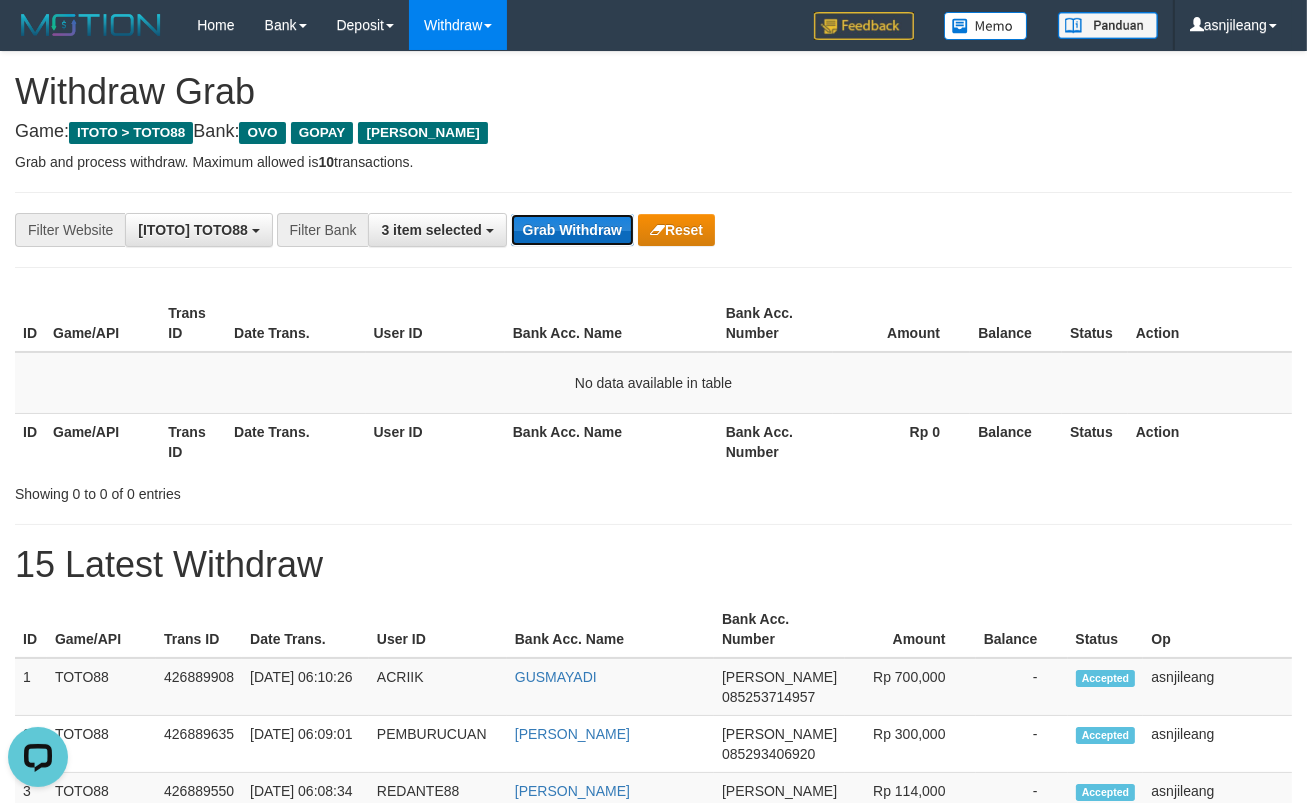 click on "Grab Withdraw" at bounding box center [572, 230] 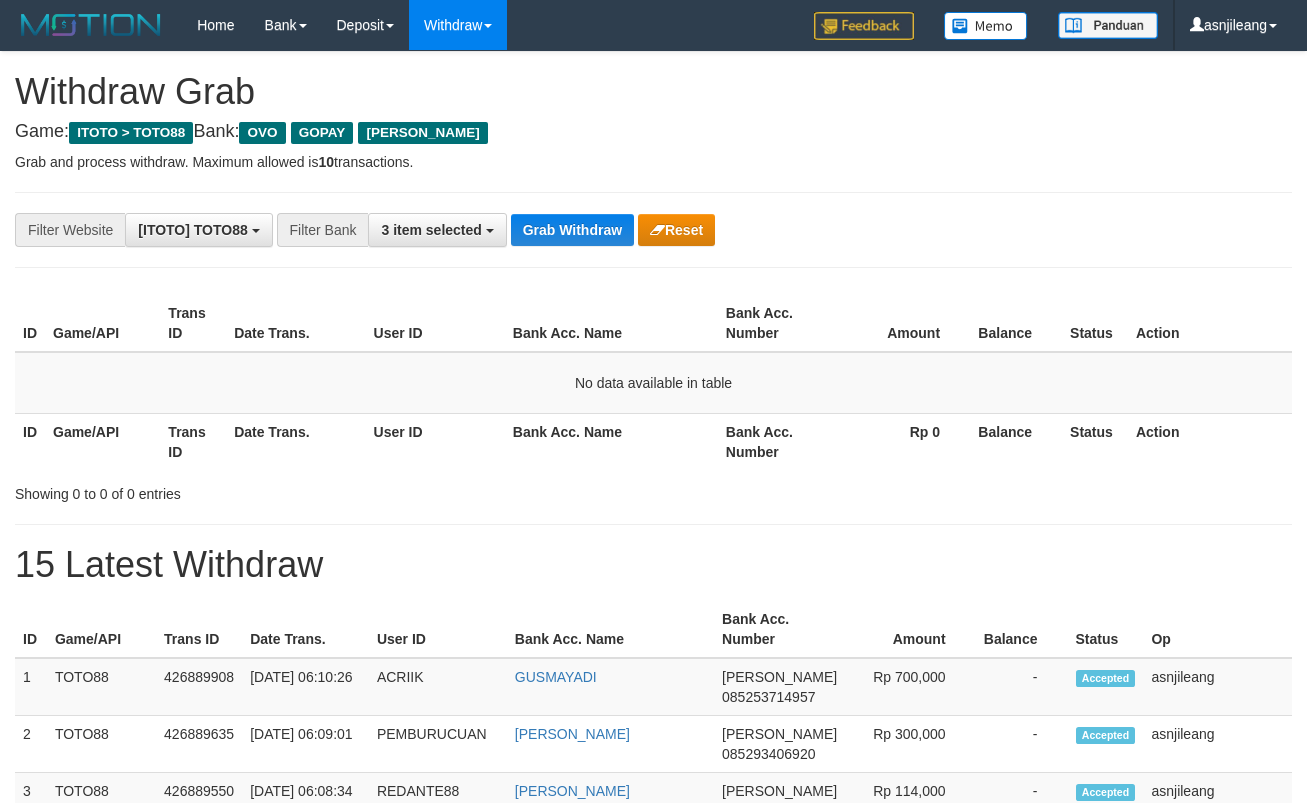 scroll, scrollTop: 0, scrollLeft: 0, axis: both 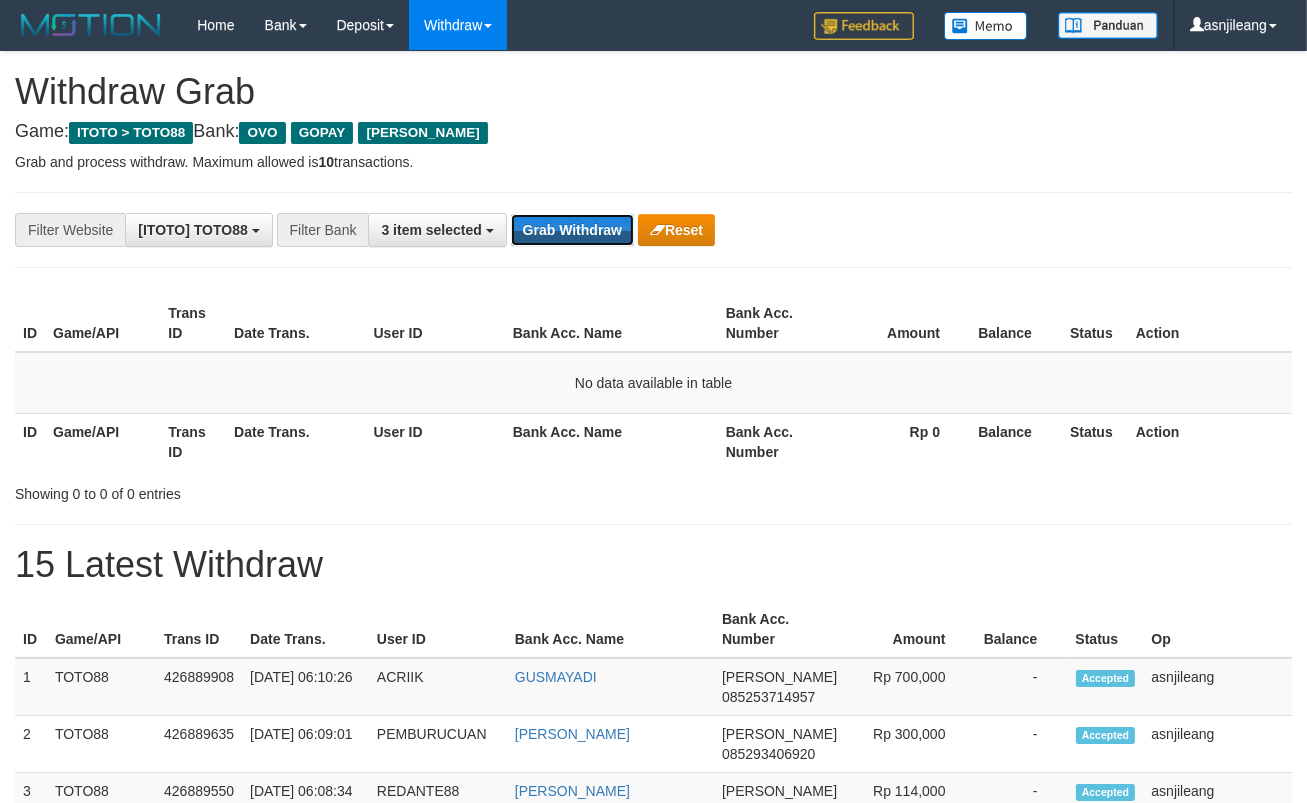 click on "Grab Withdraw" at bounding box center [572, 230] 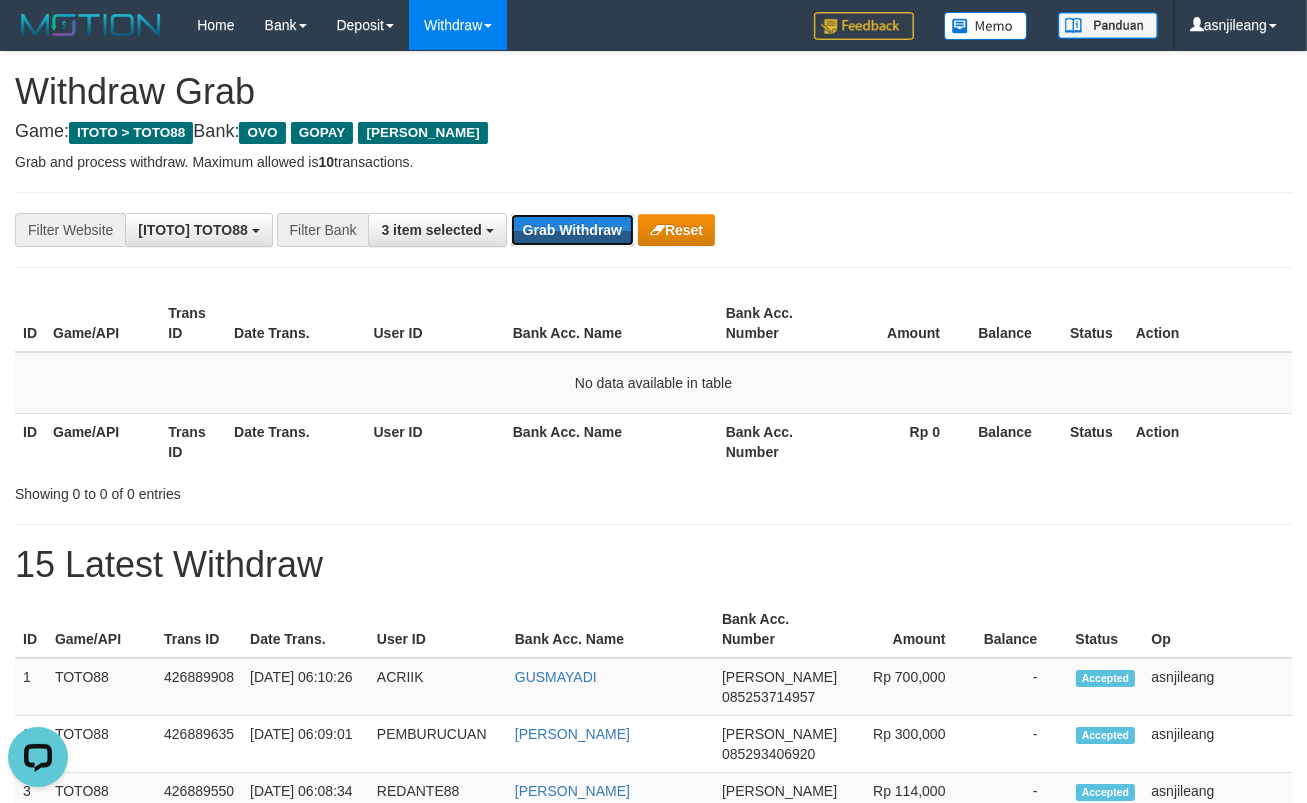 scroll, scrollTop: 0, scrollLeft: 0, axis: both 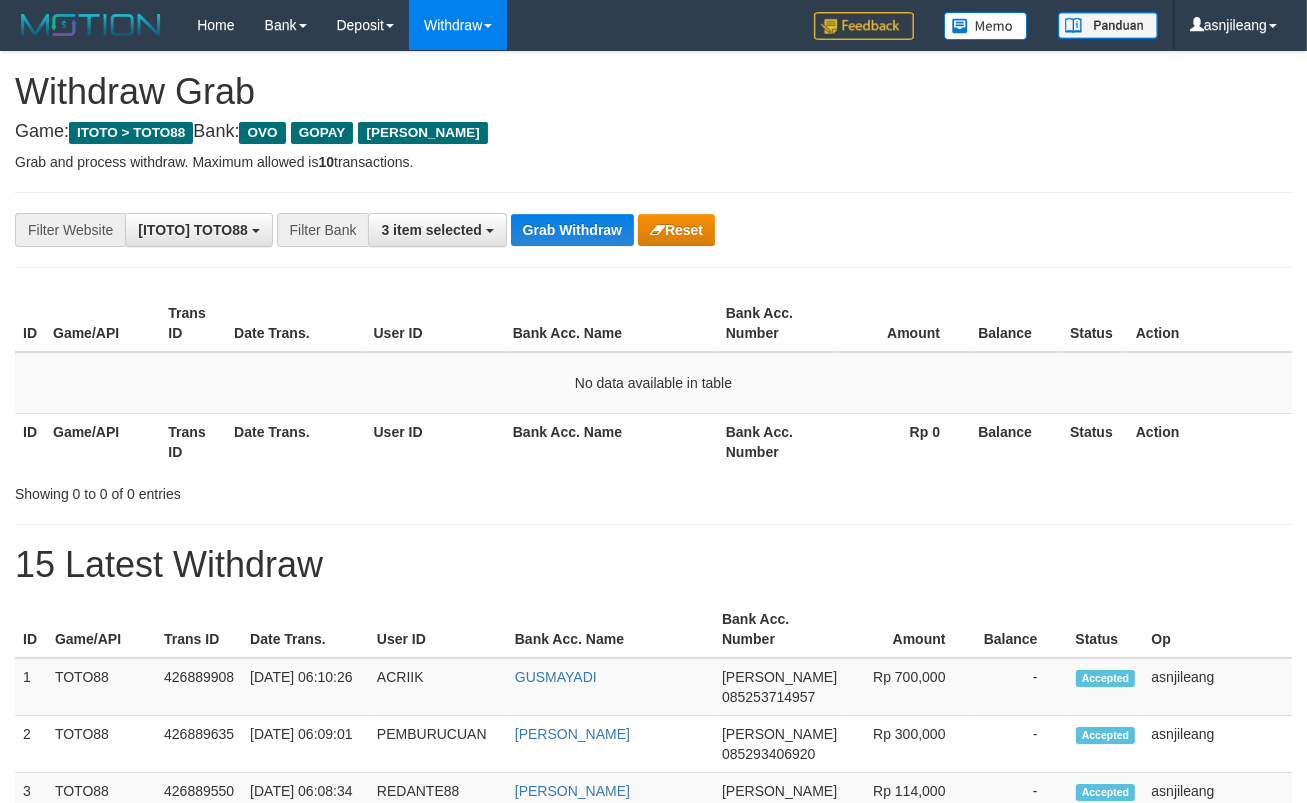 click on "Grab Withdraw" at bounding box center [572, 230] 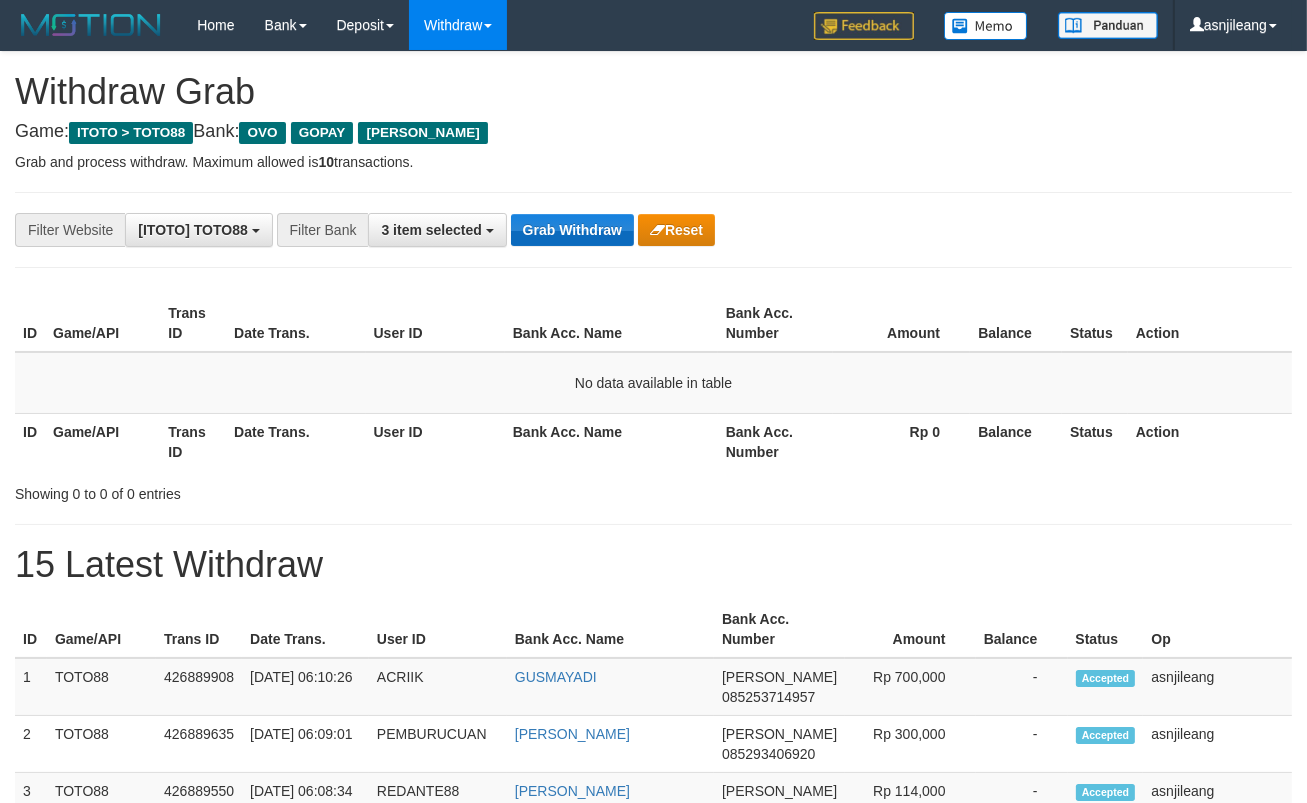 click on "Grab Withdraw" at bounding box center (572, 230) 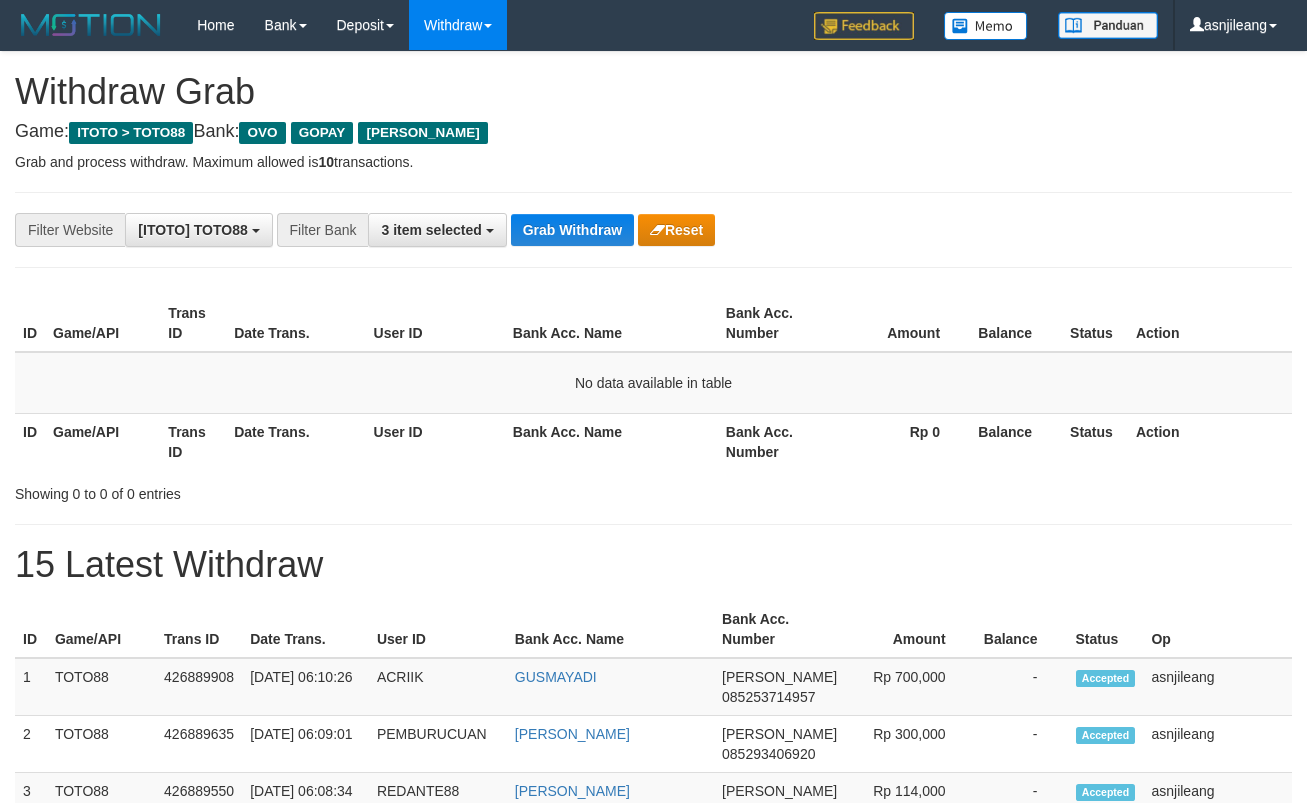 scroll, scrollTop: 0, scrollLeft: 0, axis: both 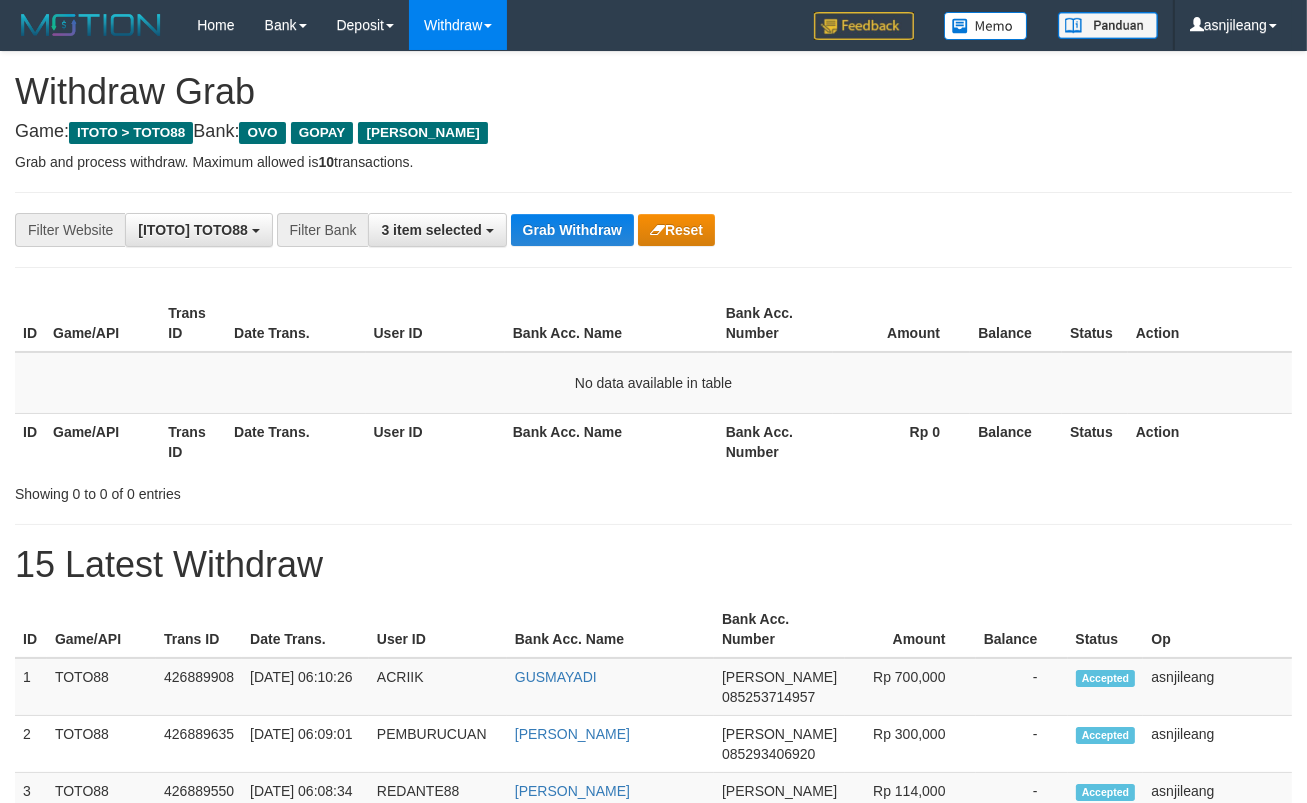 click on "Grab Withdraw" at bounding box center [572, 230] 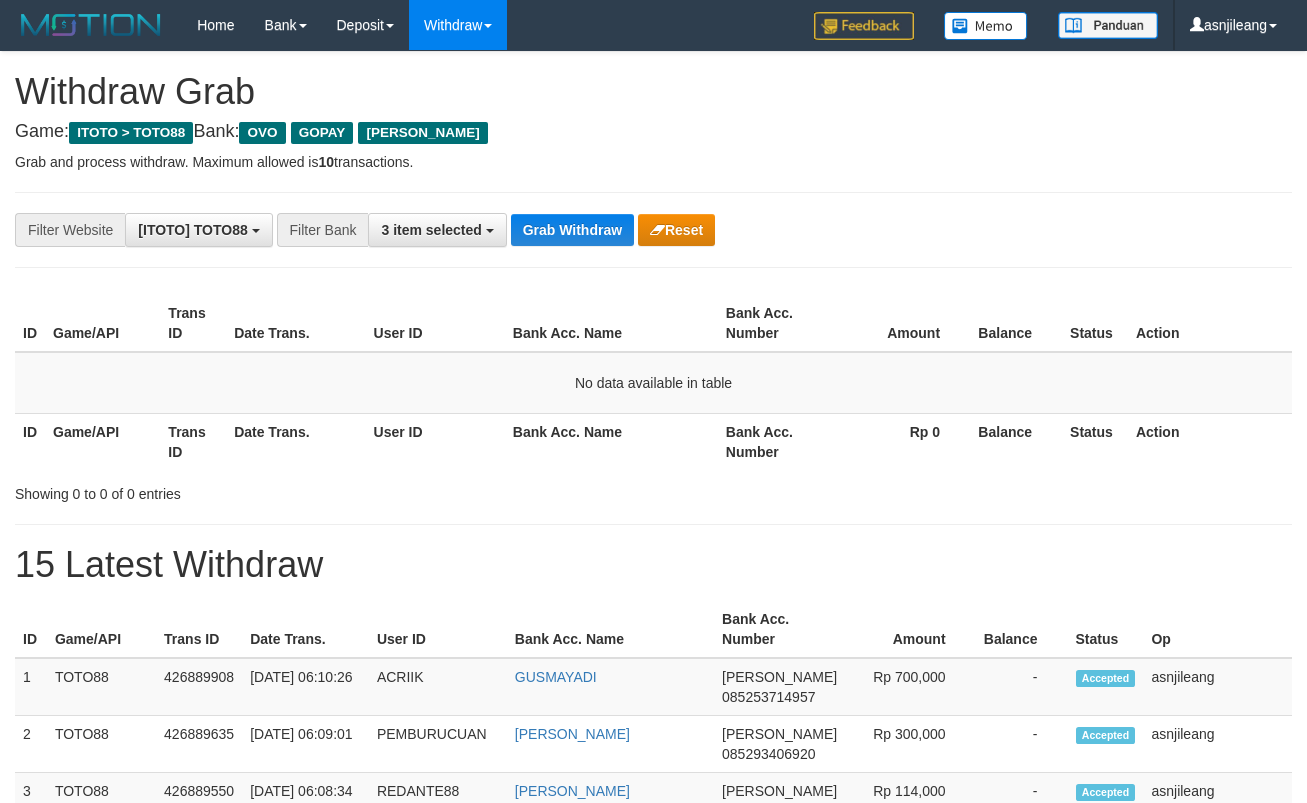 scroll, scrollTop: 0, scrollLeft: 0, axis: both 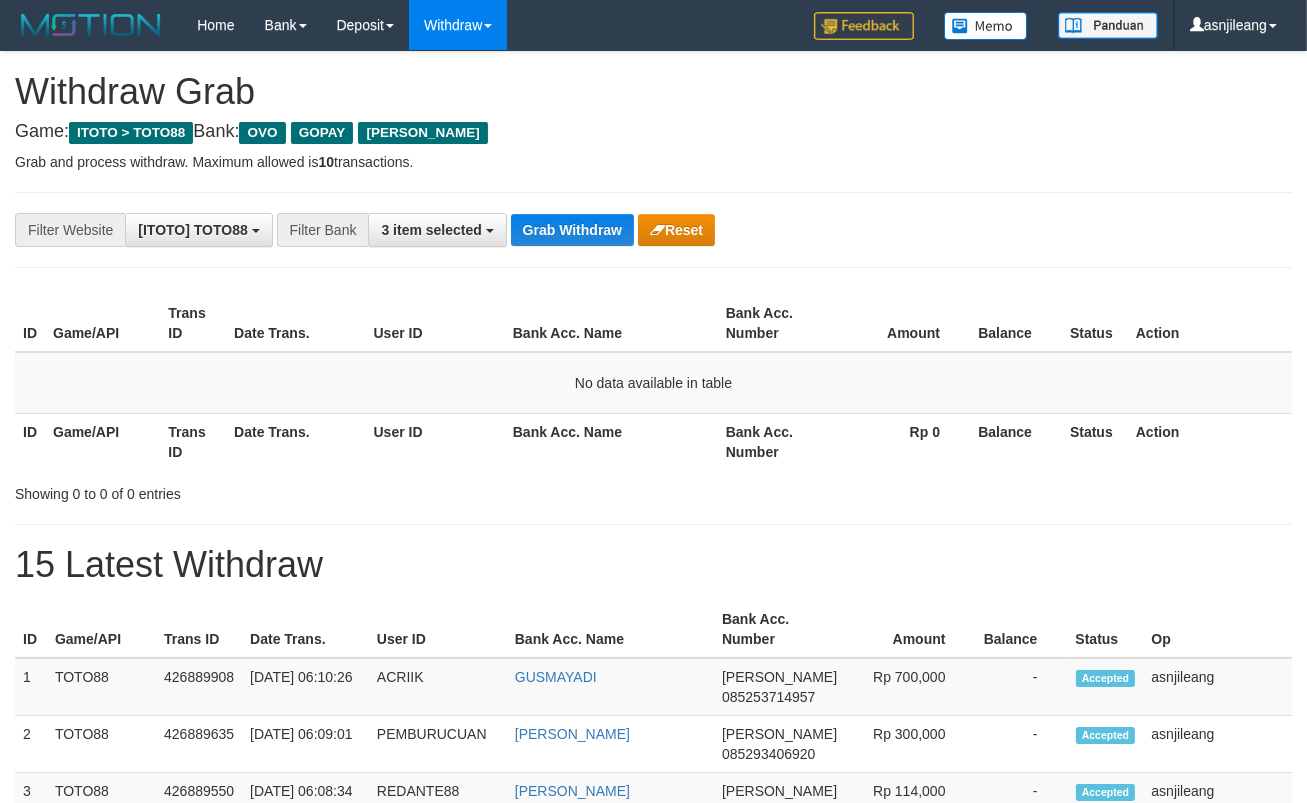 click on "Grab Withdraw" at bounding box center [572, 230] 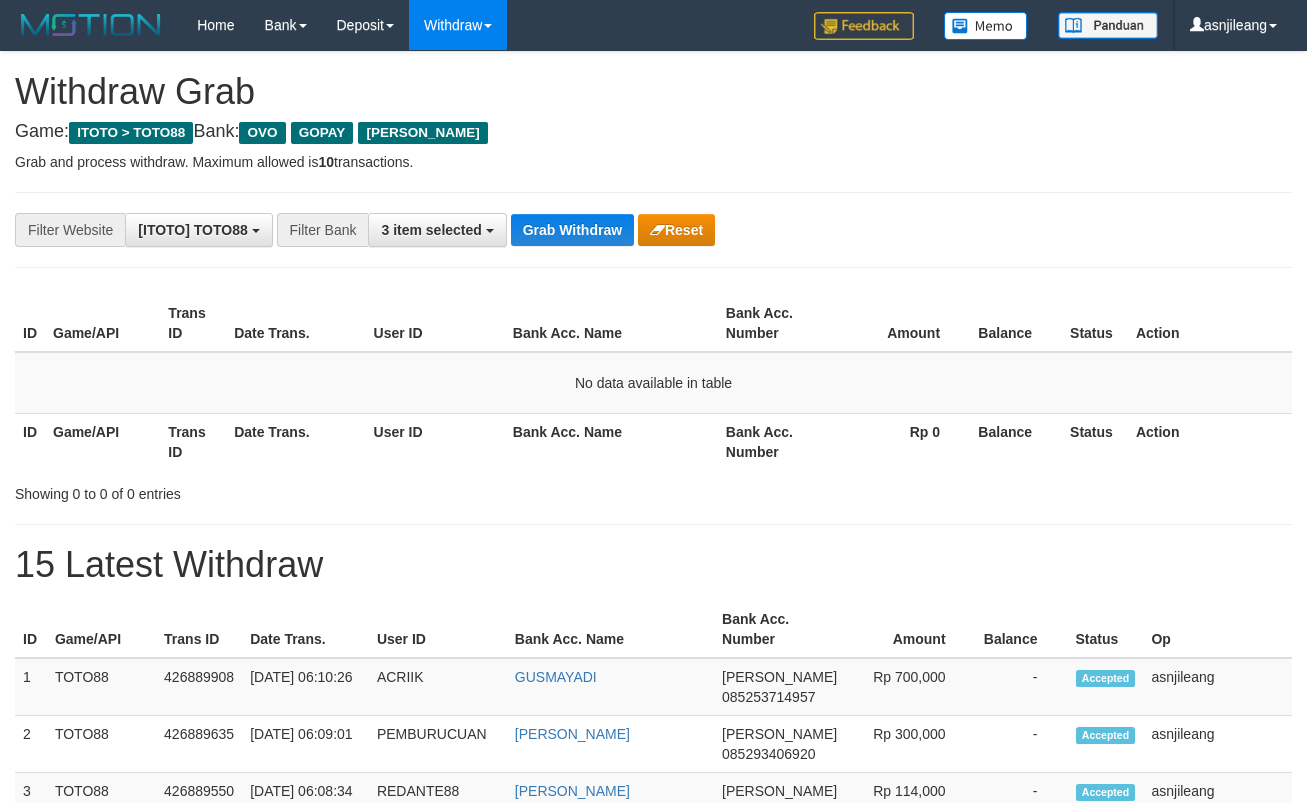 scroll, scrollTop: 0, scrollLeft: 0, axis: both 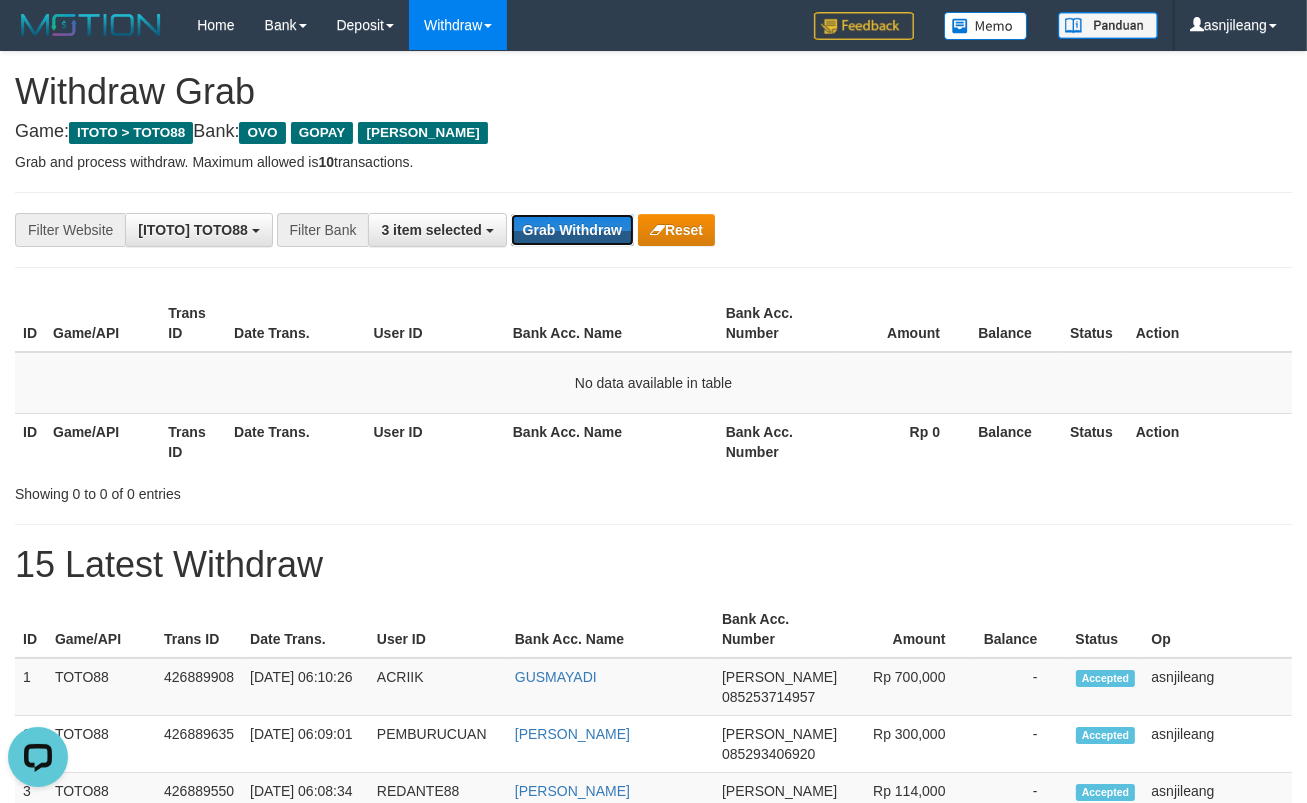 click on "Grab Withdraw" at bounding box center [572, 230] 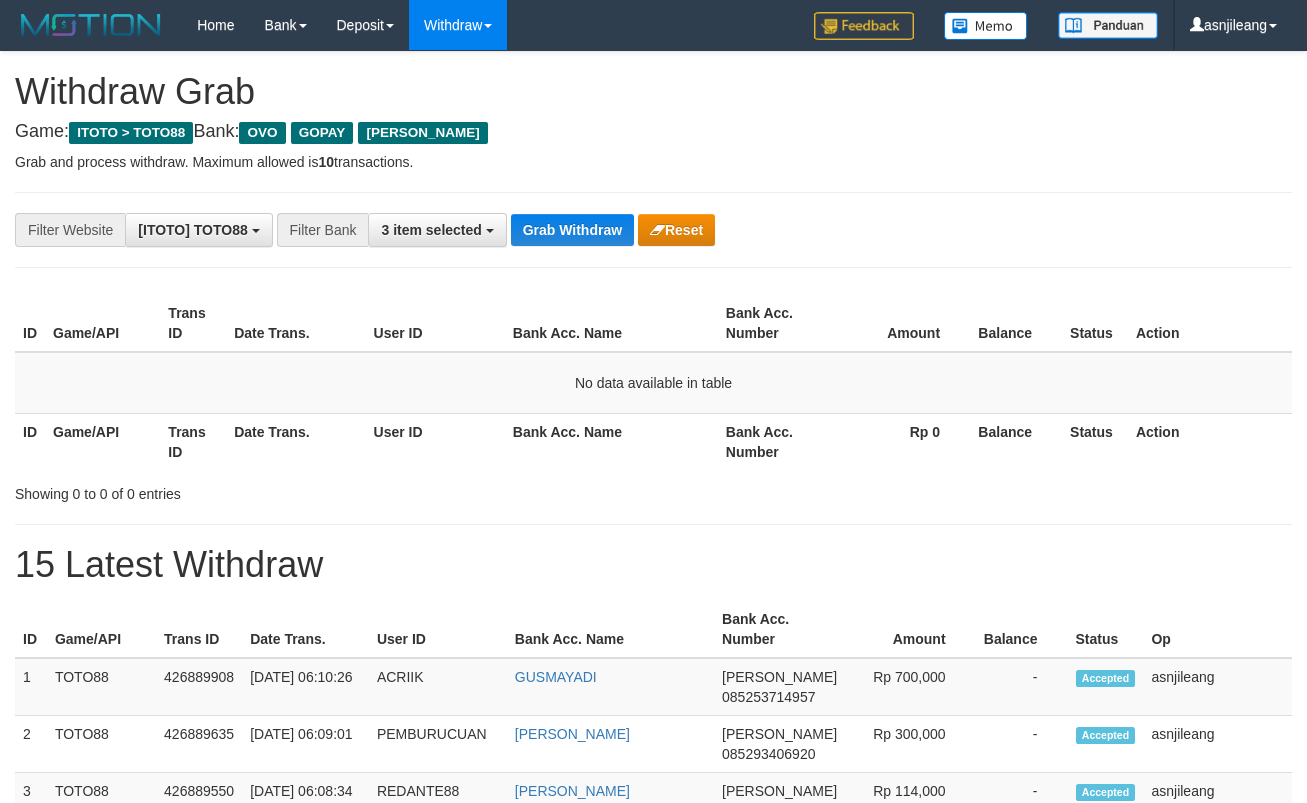 scroll, scrollTop: 0, scrollLeft: 0, axis: both 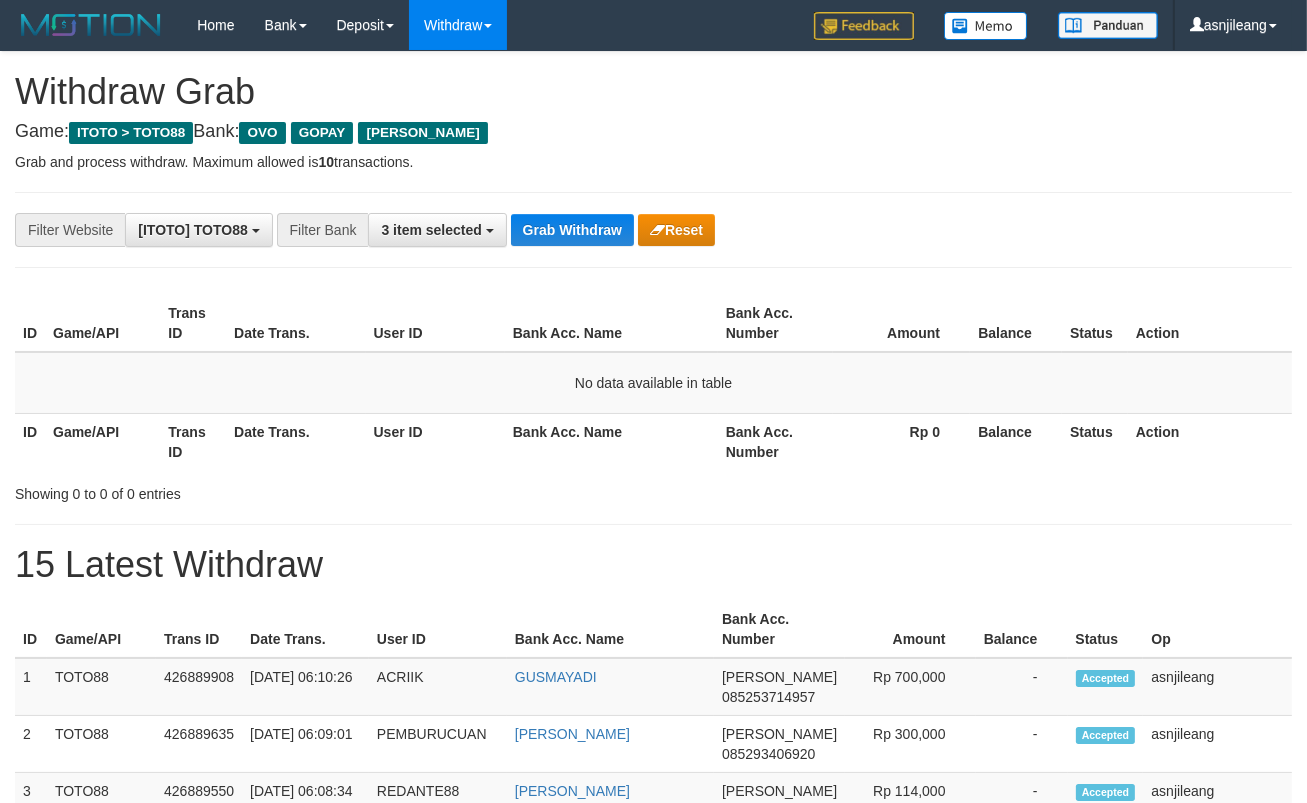 click on "Grab Withdraw" at bounding box center [572, 230] 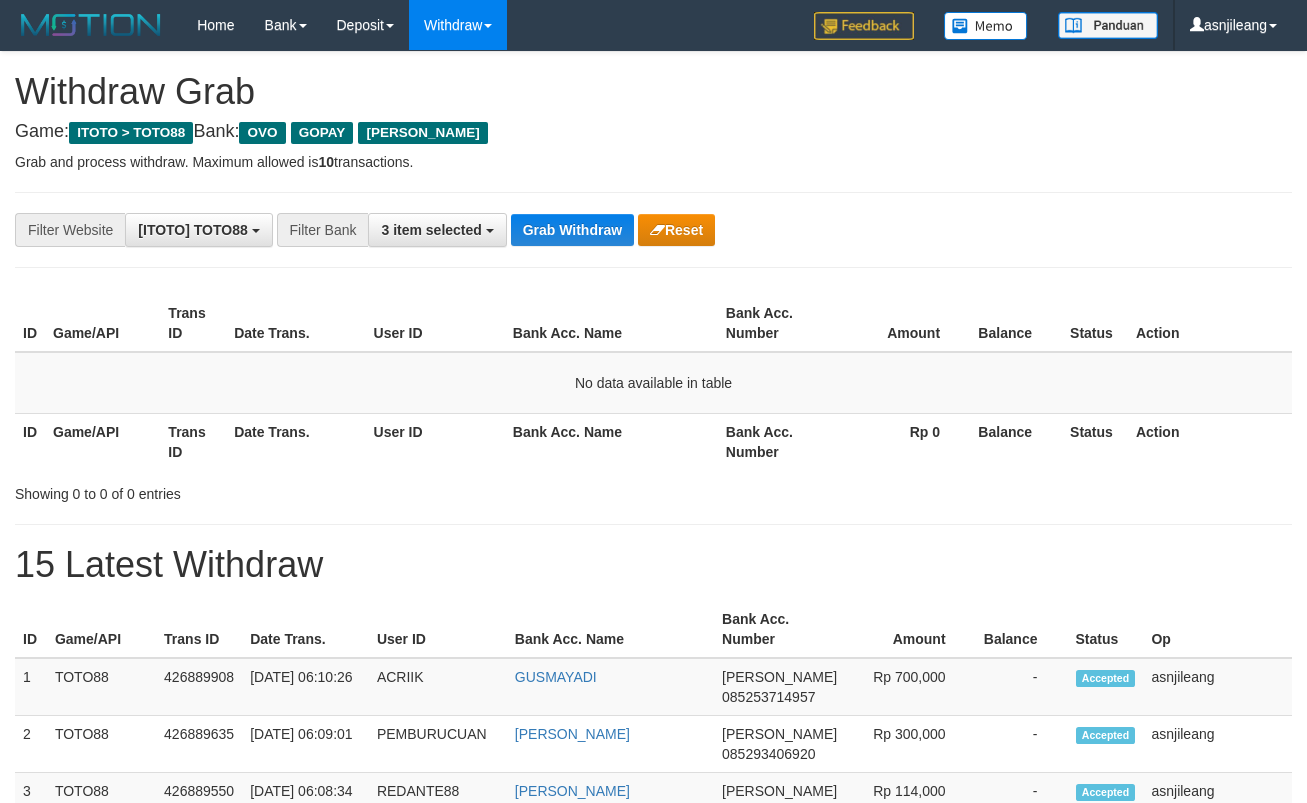scroll, scrollTop: 0, scrollLeft: 0, axis: both 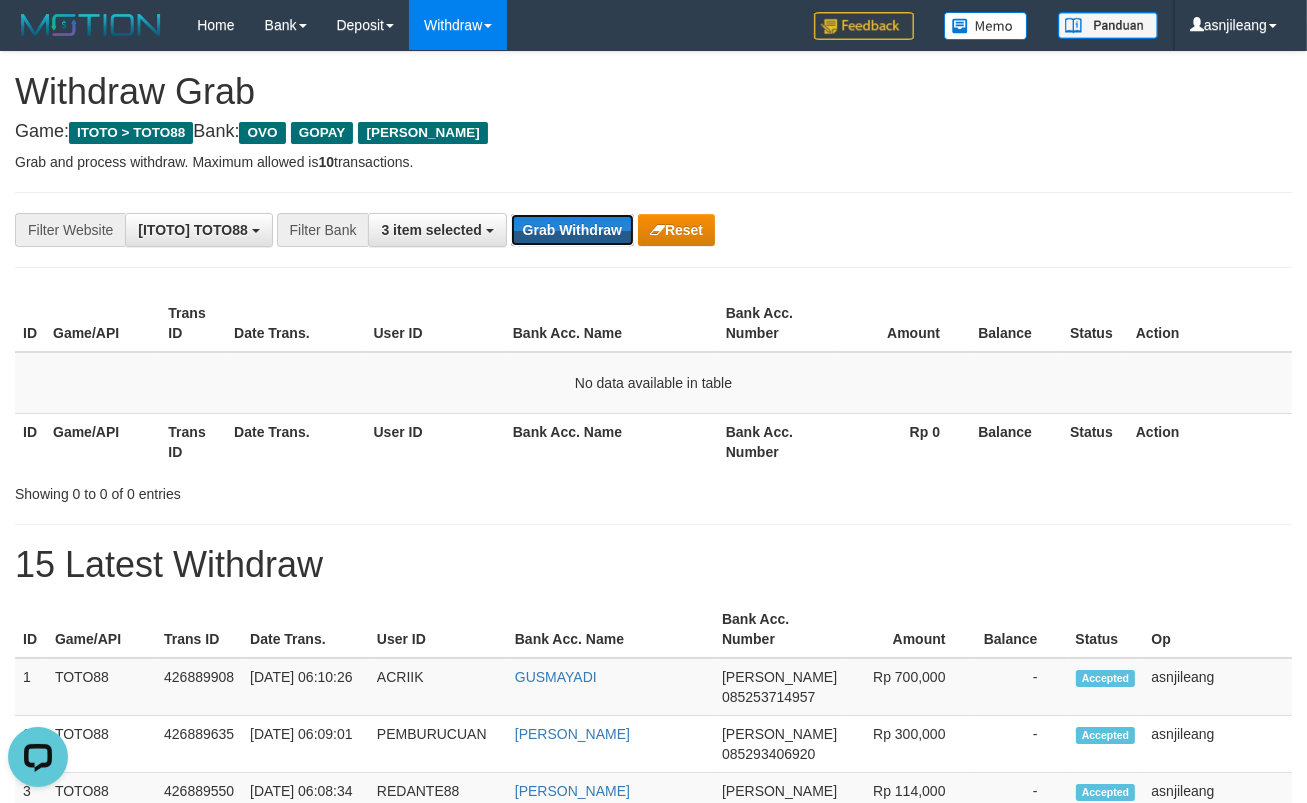 click on "Grab Withdraw" at bounding box center (572, 230) 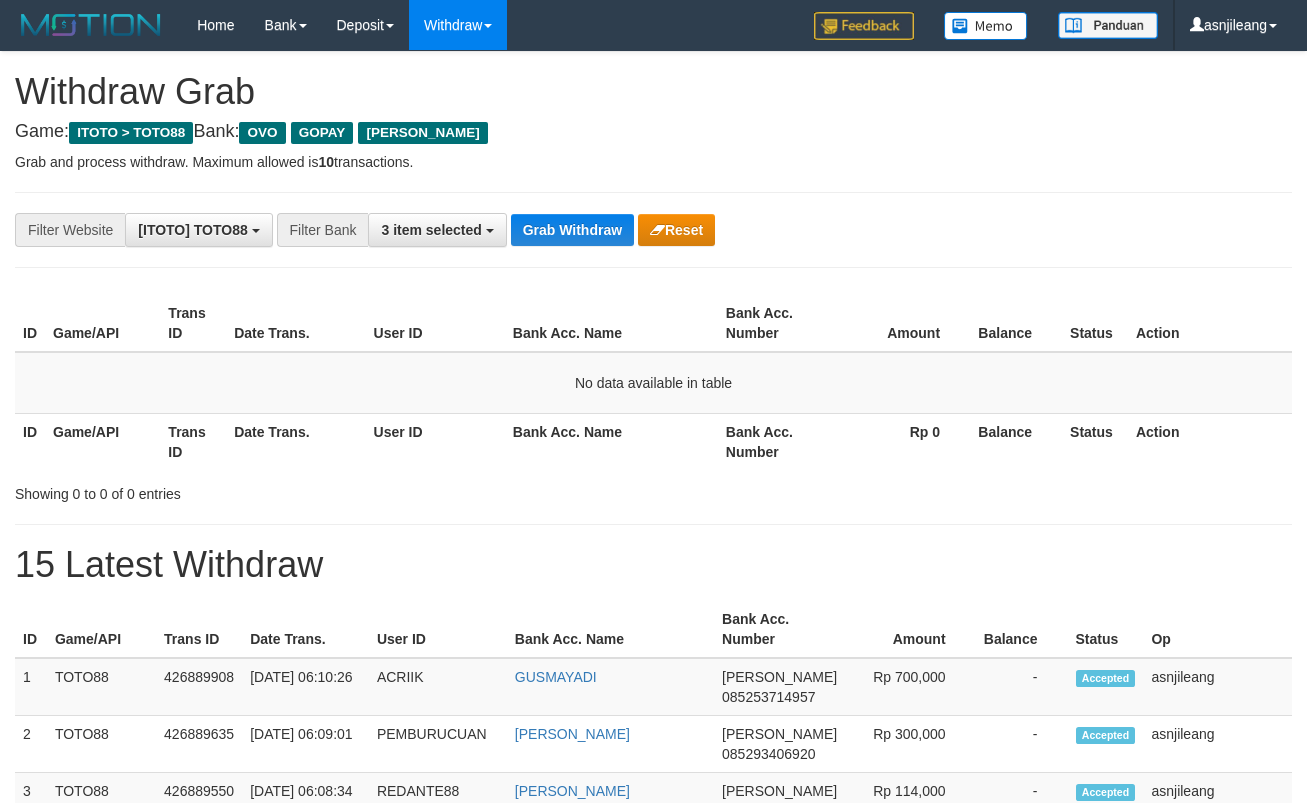 scroll, scrollTop: 0, scrollLeft: 0, axis: both 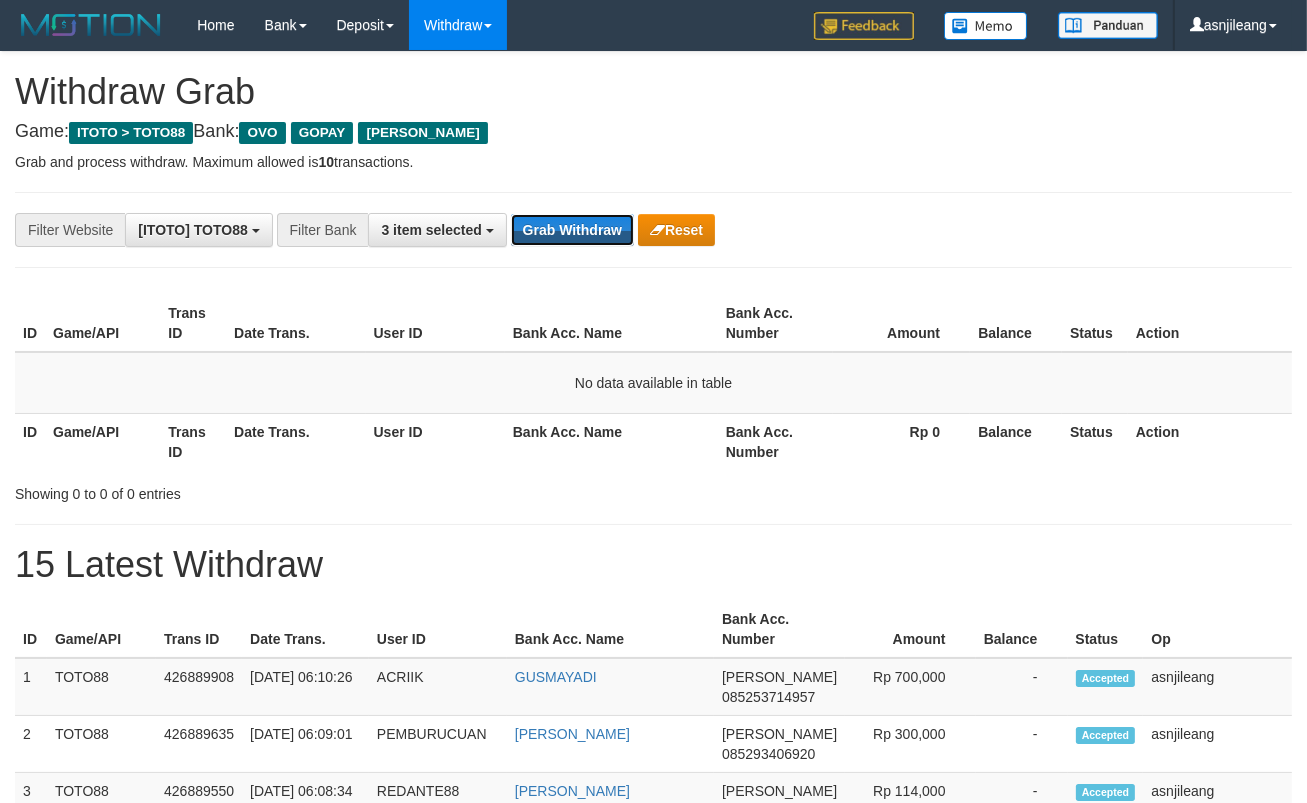 click on "Grab Withdraw" at bounding box center (572, 230) 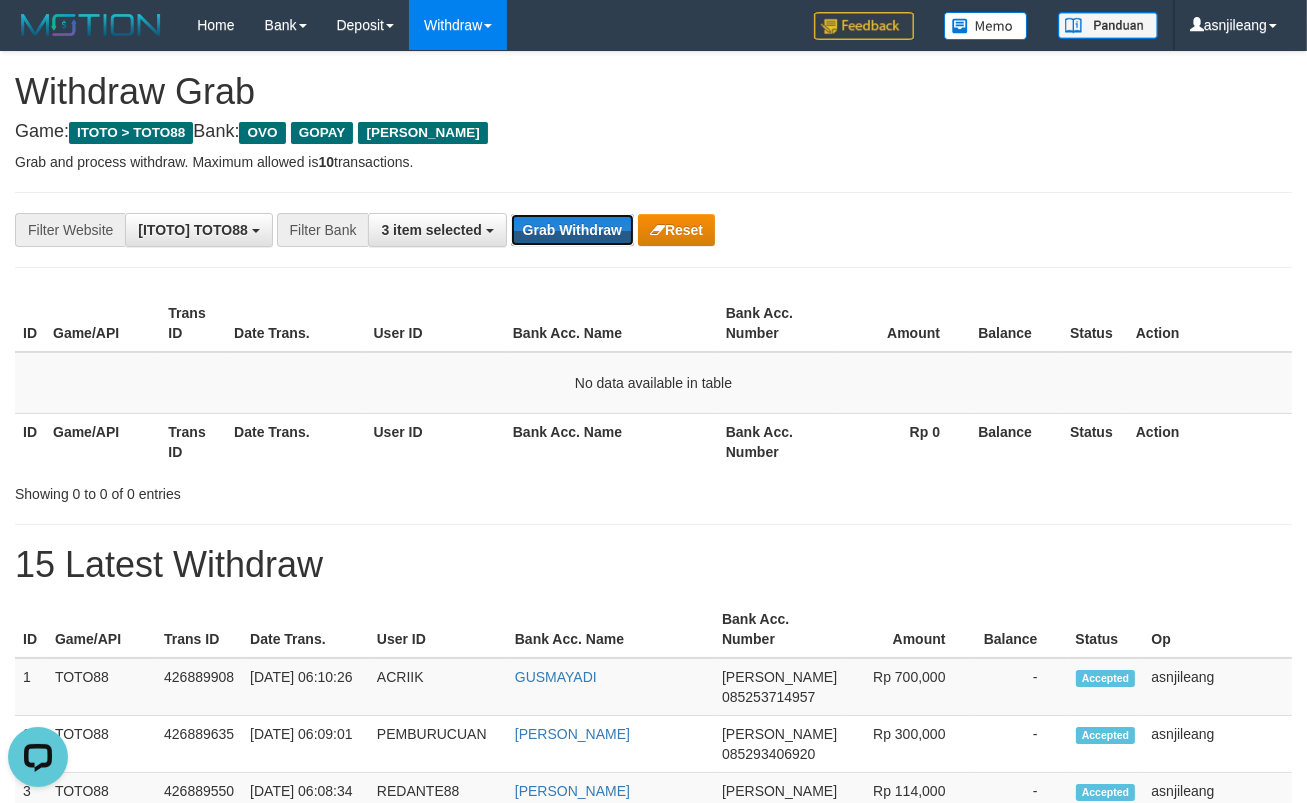 scroll, scrollTop: 0, scrollLeft: 0, axis: both 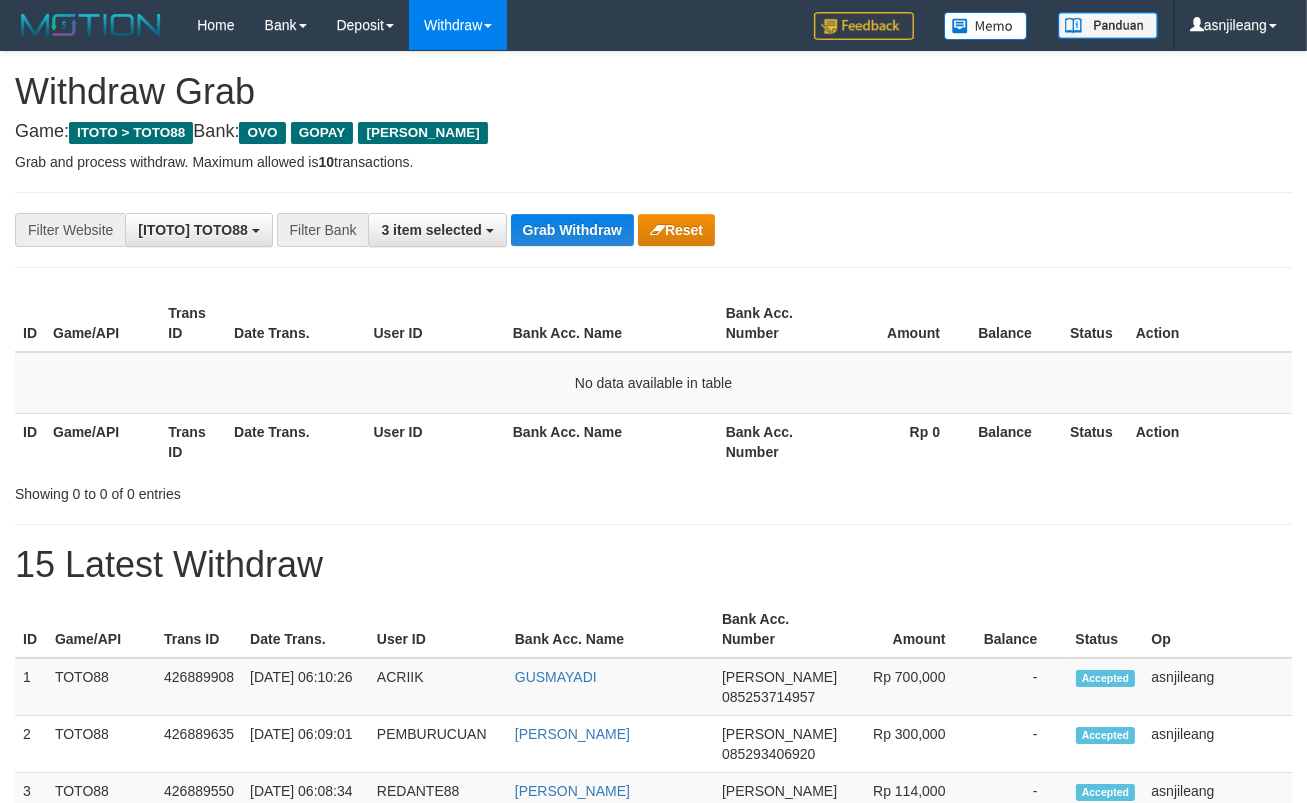 click on "Grab Withdraw" at bounding box center (572, 230) 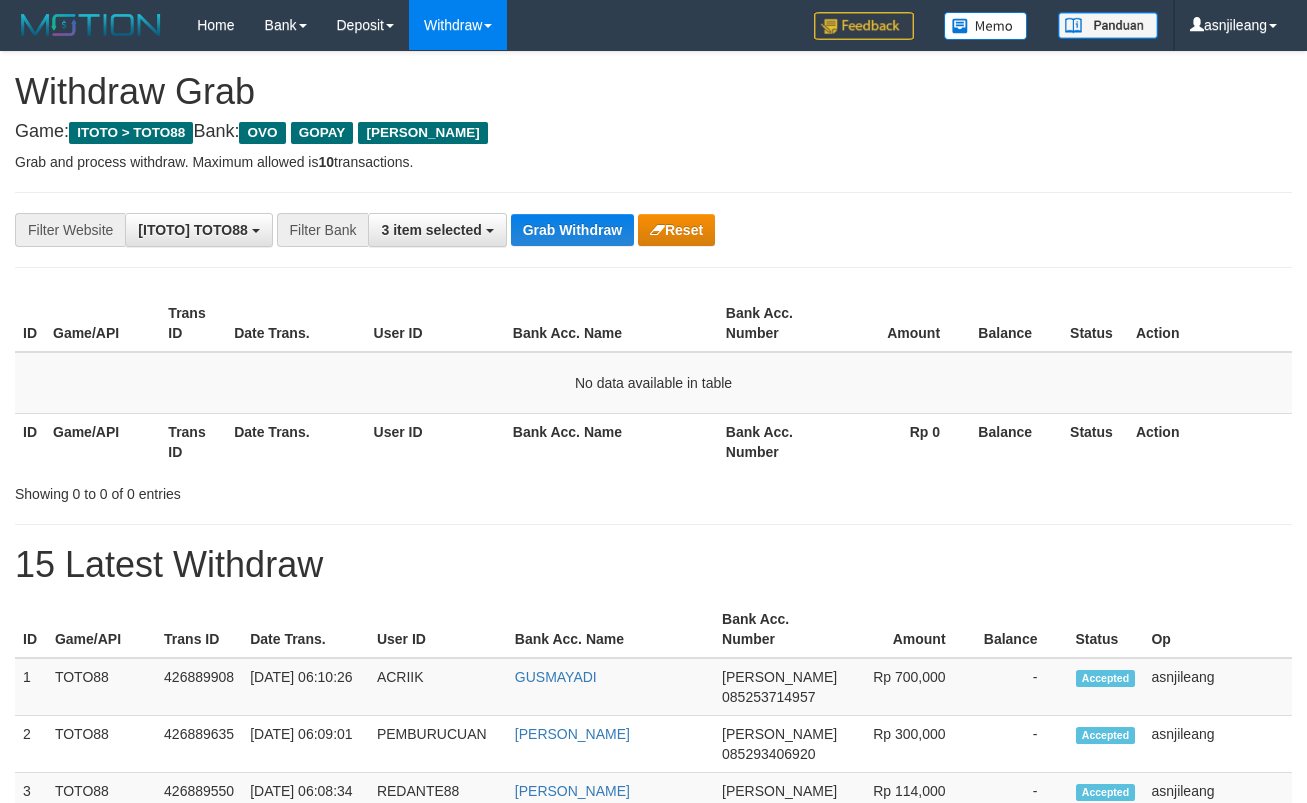 scroll, scrollTop: 0, scrollLeft: 0, axis: both 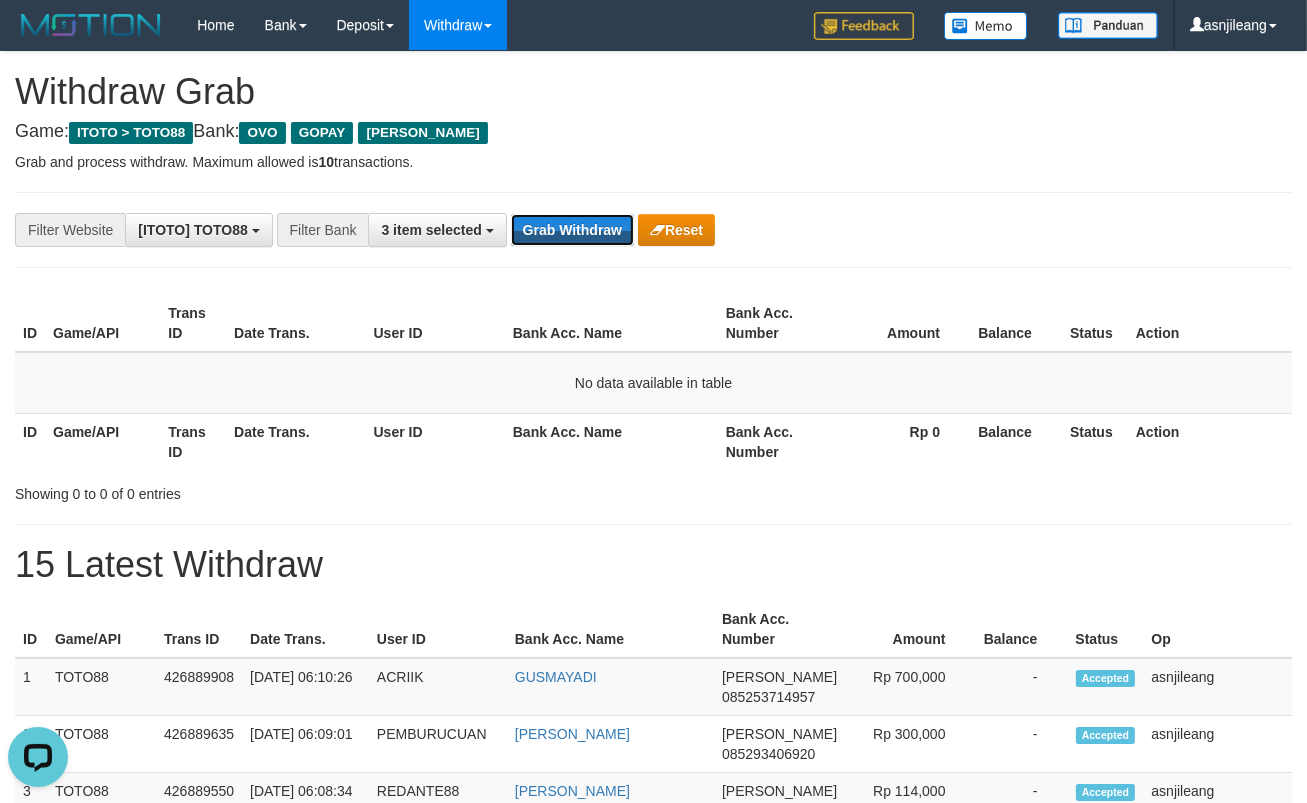 click on "Grab Withdraw" at bounding box center [572, 230] 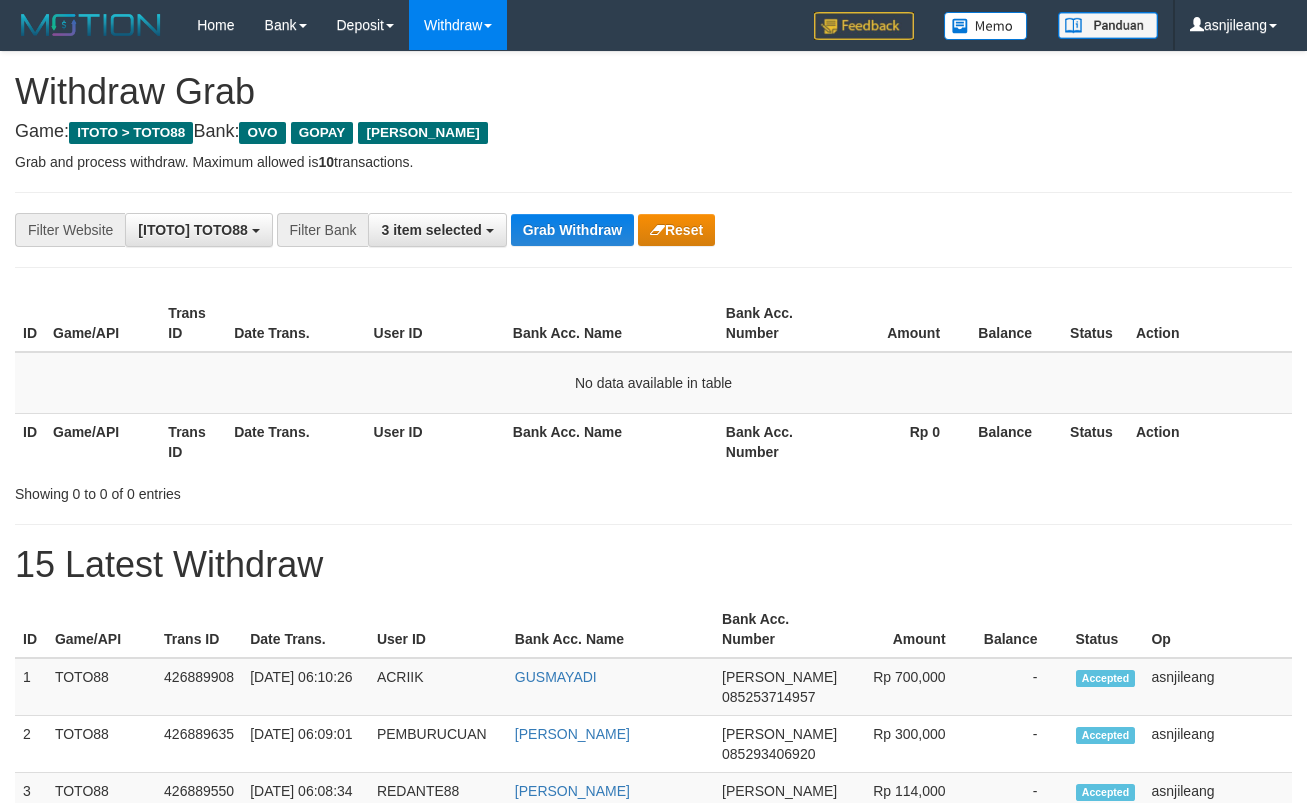 scroll, scrollTop: 0, scrollLeft: 0, axis: both 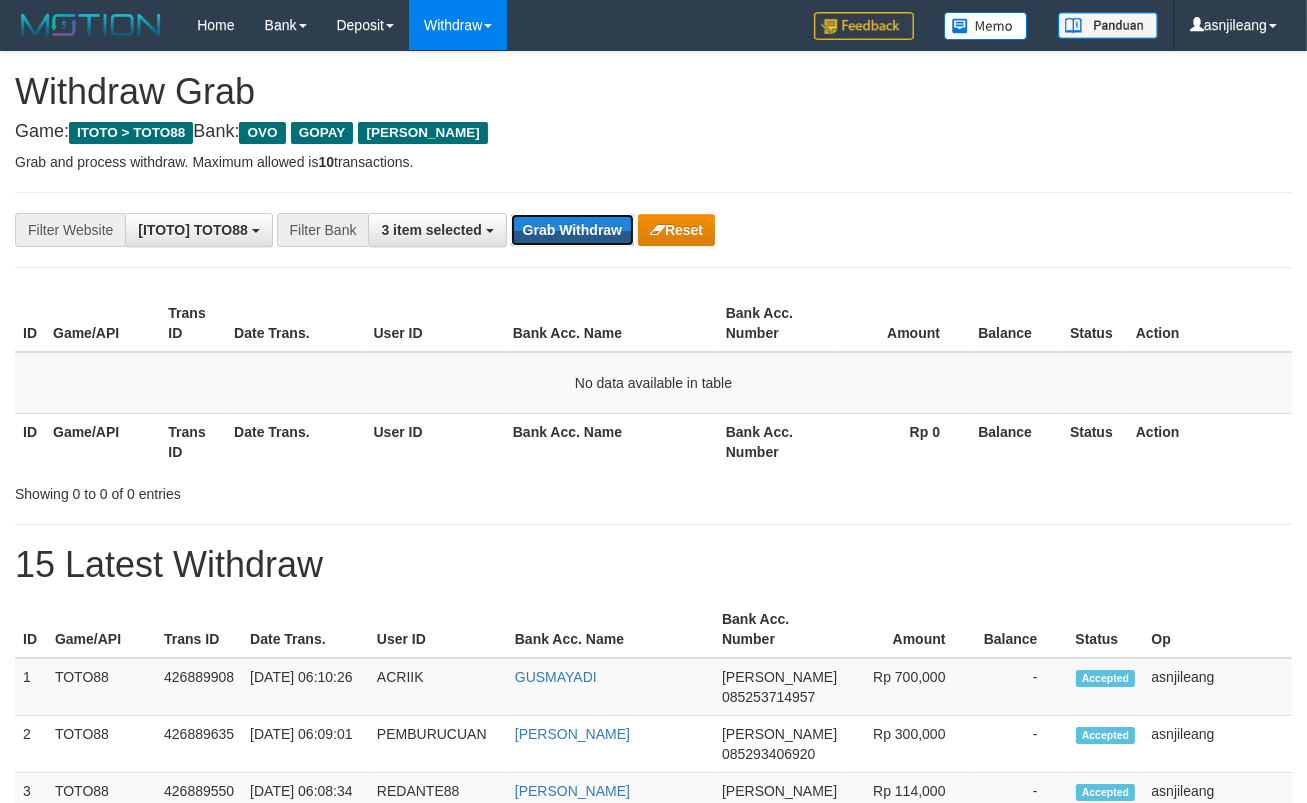 click on "Grab Withdraw" at bounding box center (572, 230) 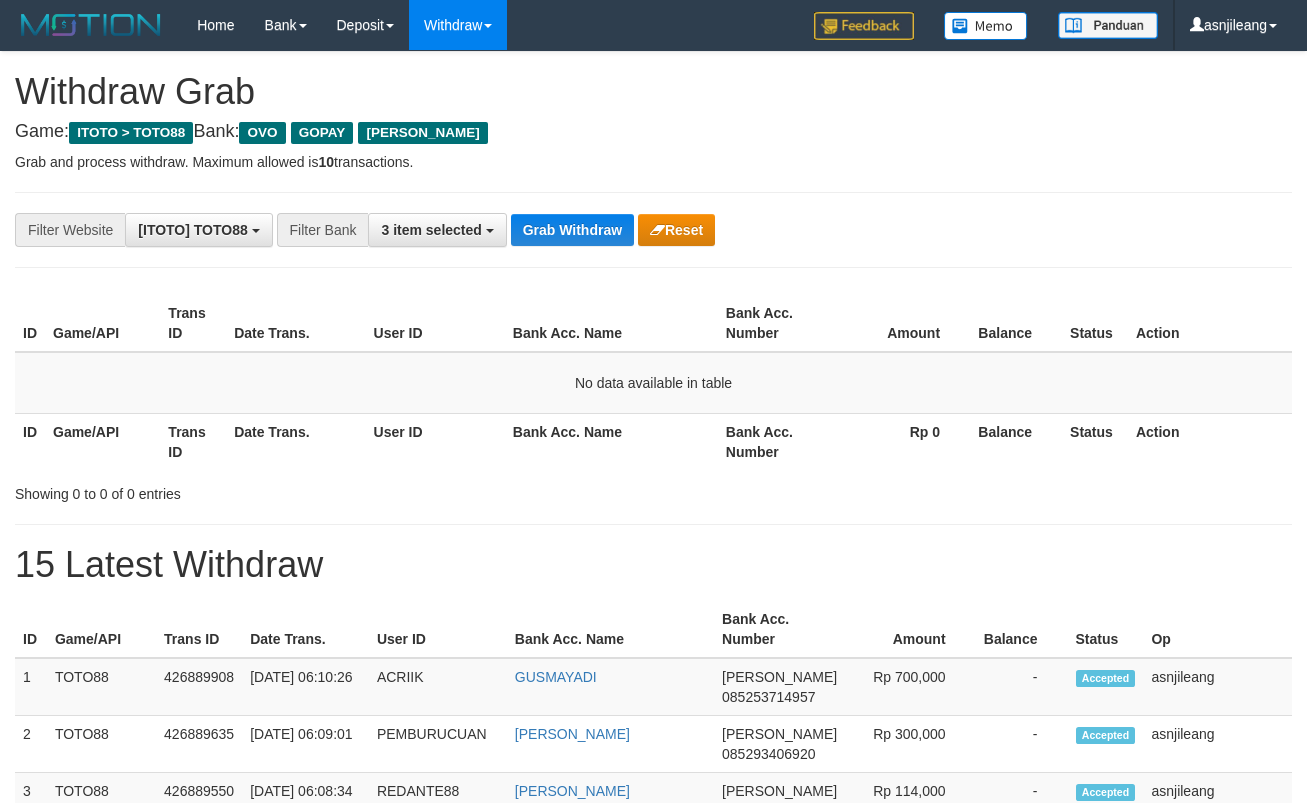 scroll, scrollTop: 0, scrollLeft: 0, axis: both 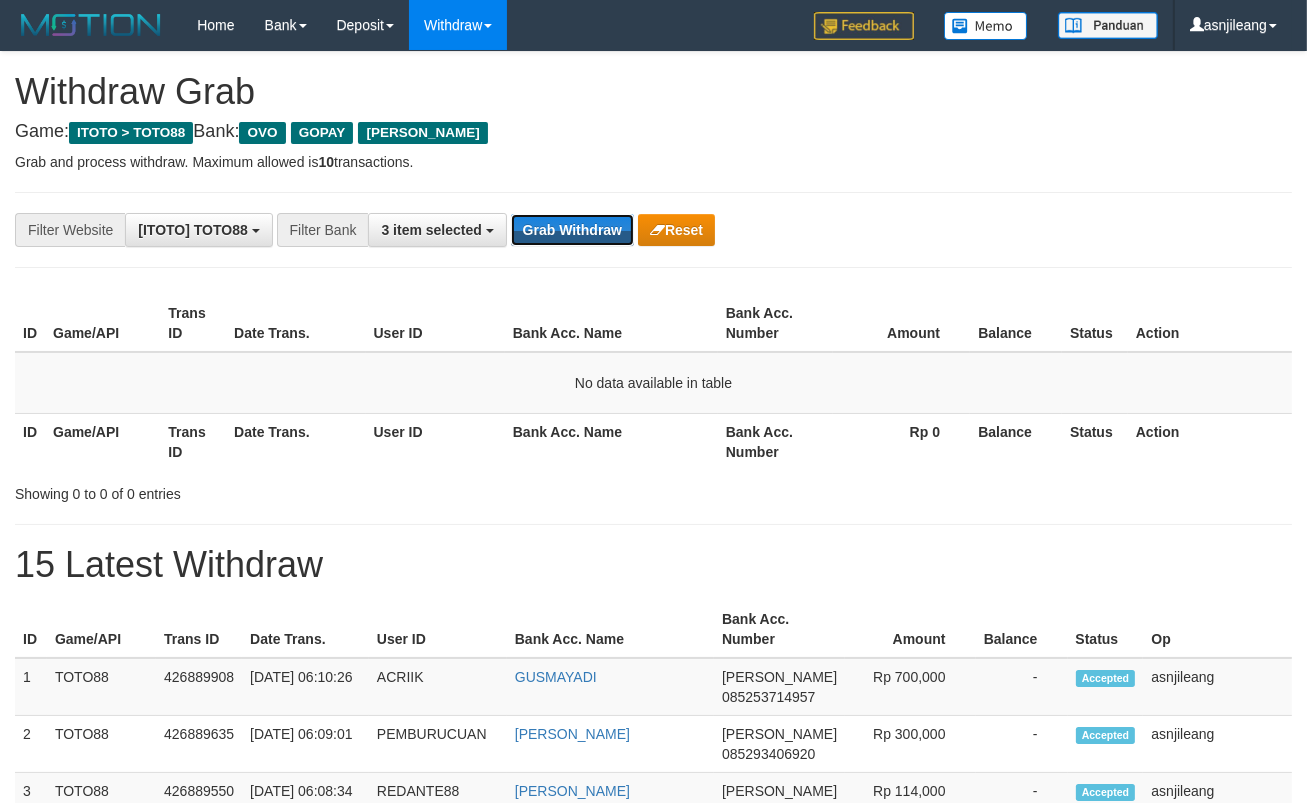 click on "Grab Withdraw" at bounding box center (572, 230) 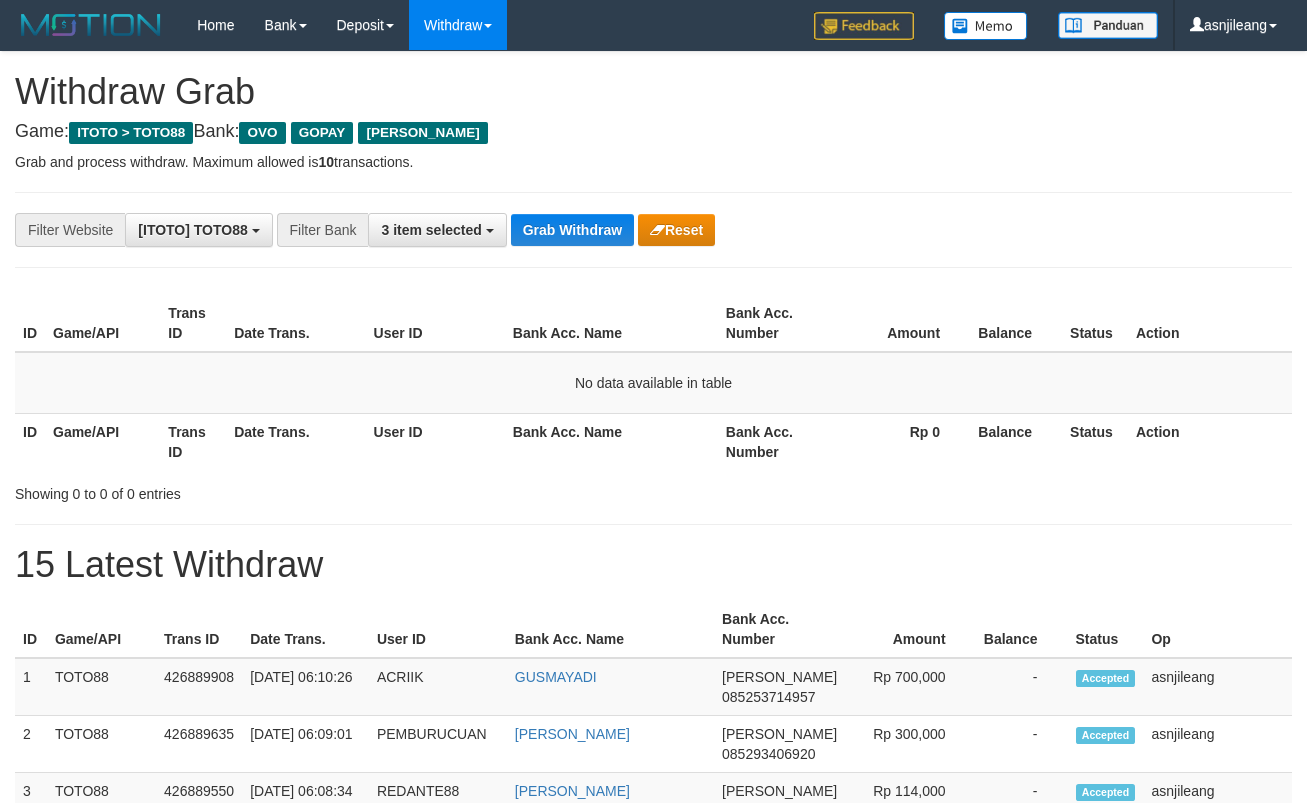 scroll, scrollTop: 0, scrollLeft: 0, axis: both 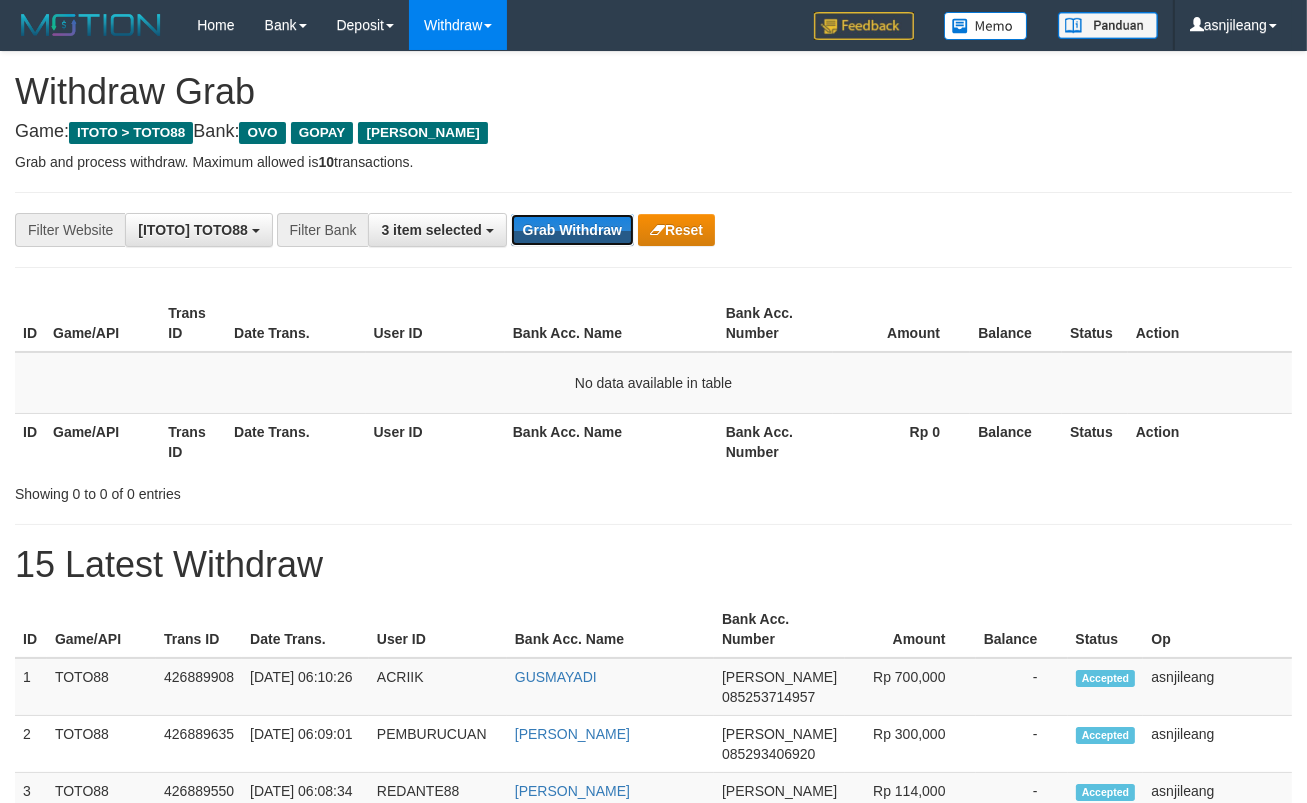 click on "Grab Withdraw" at bounding box center (572, 230) 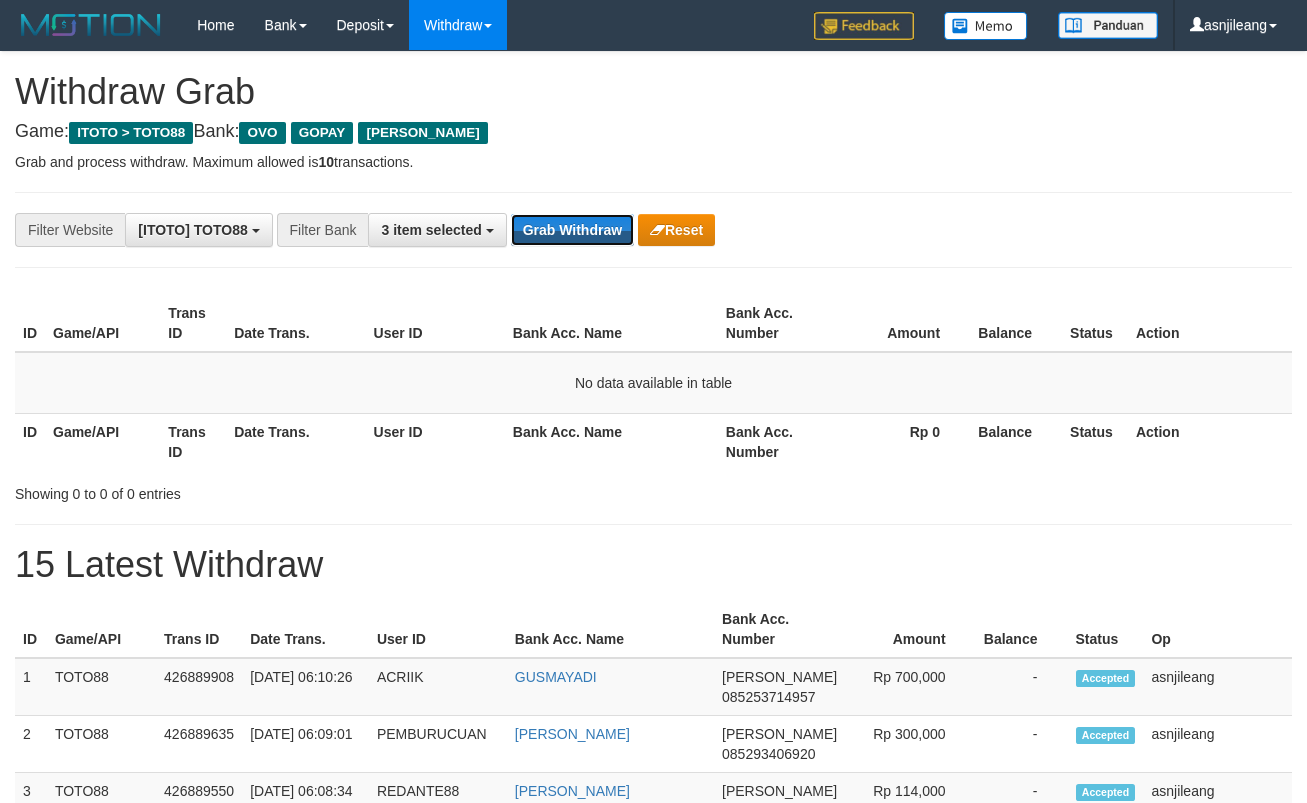 scroll, scrollTop: 0, scrollLeft: 0, axis: both 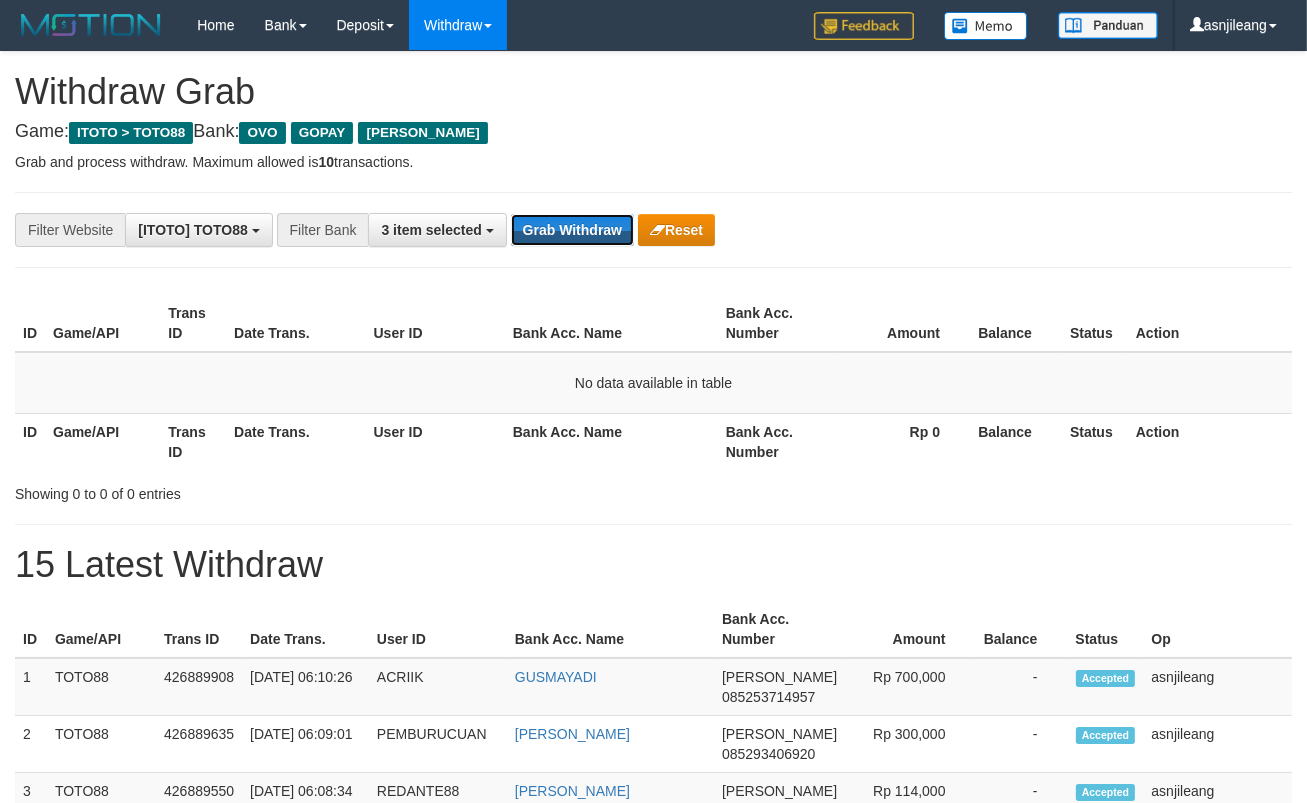 click on "Grab Withdraw" at bounding box center [572, 230] 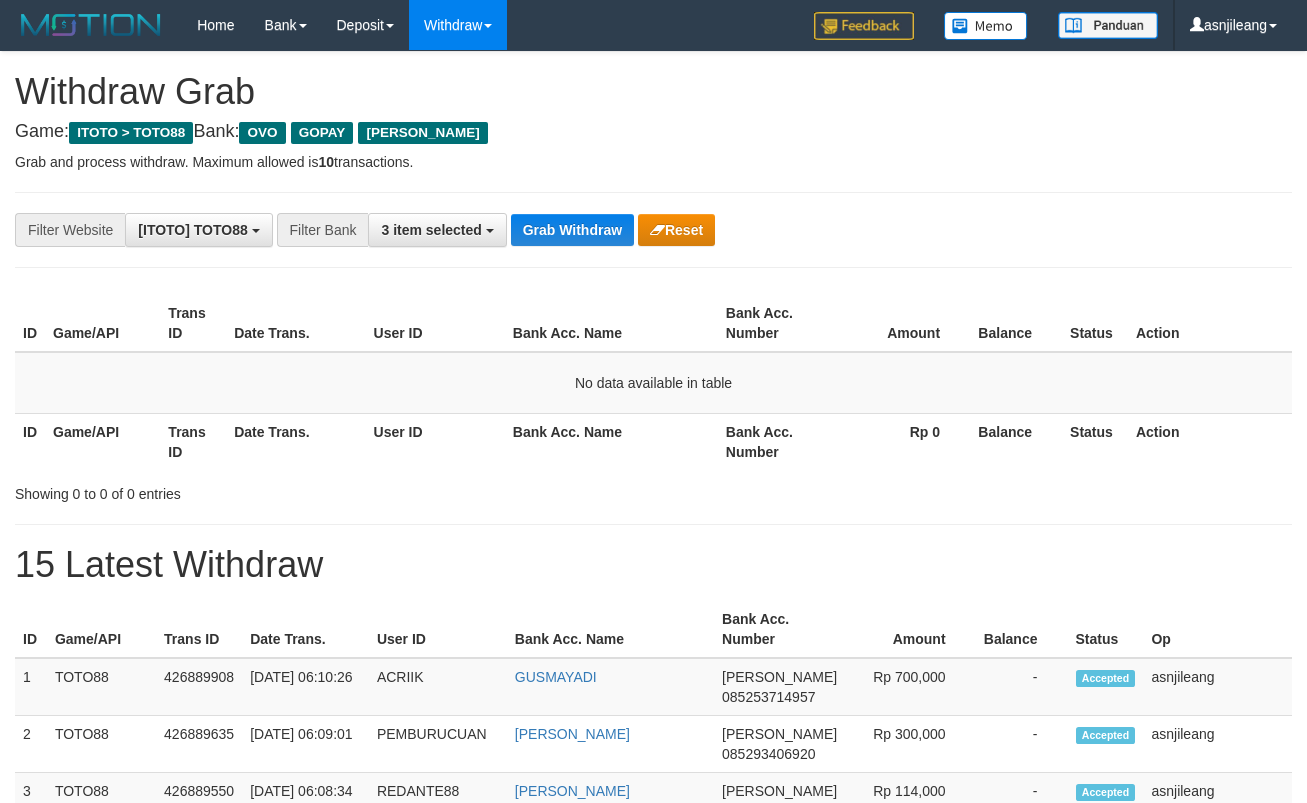 scroll, scrollTop: 0, scrollLeft: 0, axis: both 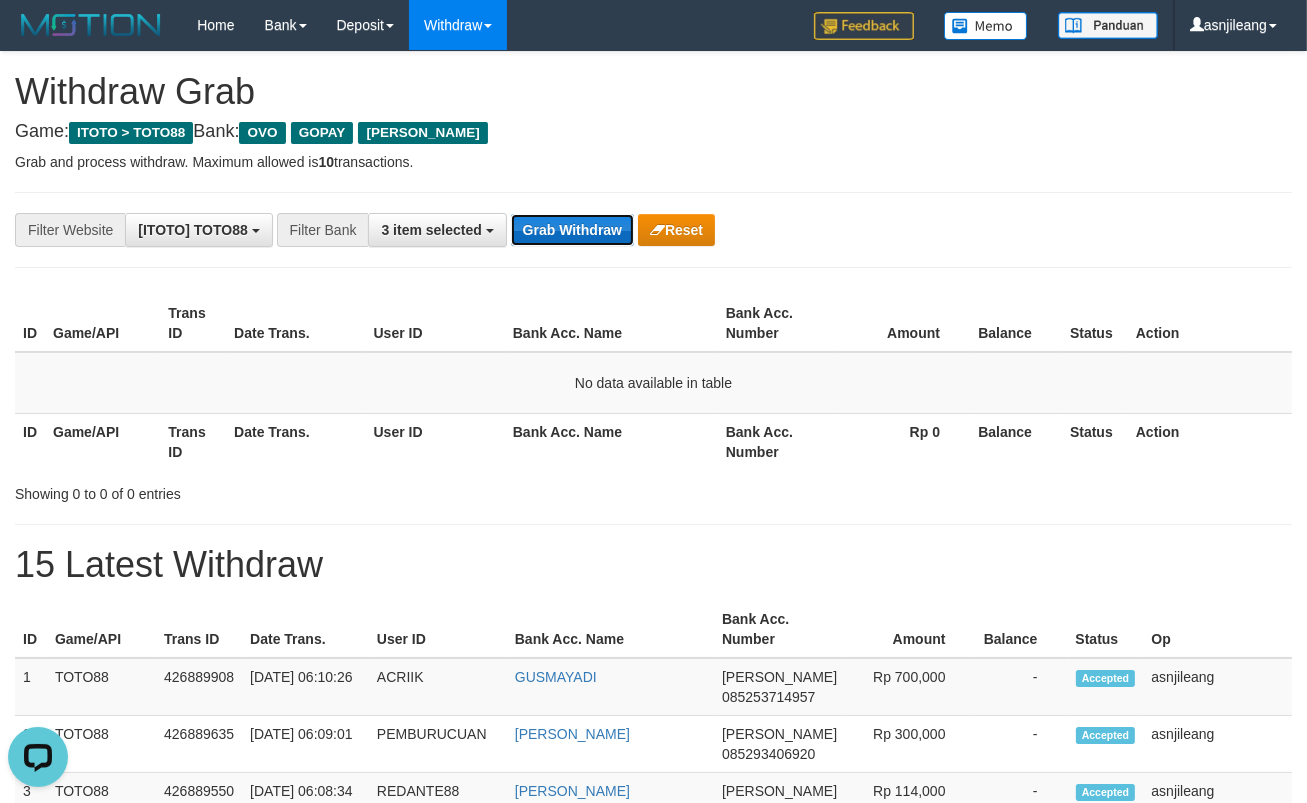 click on "Grab Withdraw" at bounding box center [572, 230] 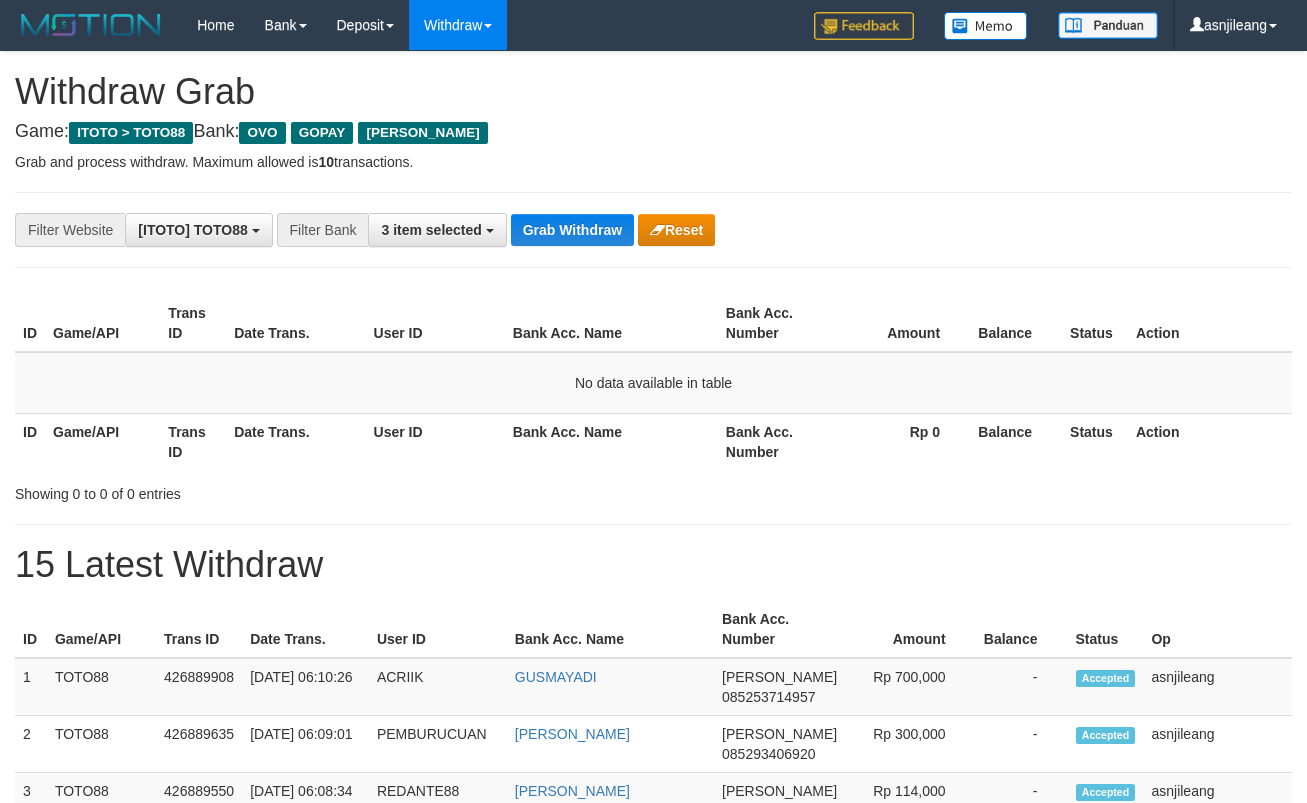 scroll, scrollTop: 0, scrollLeft: 0, axis: both 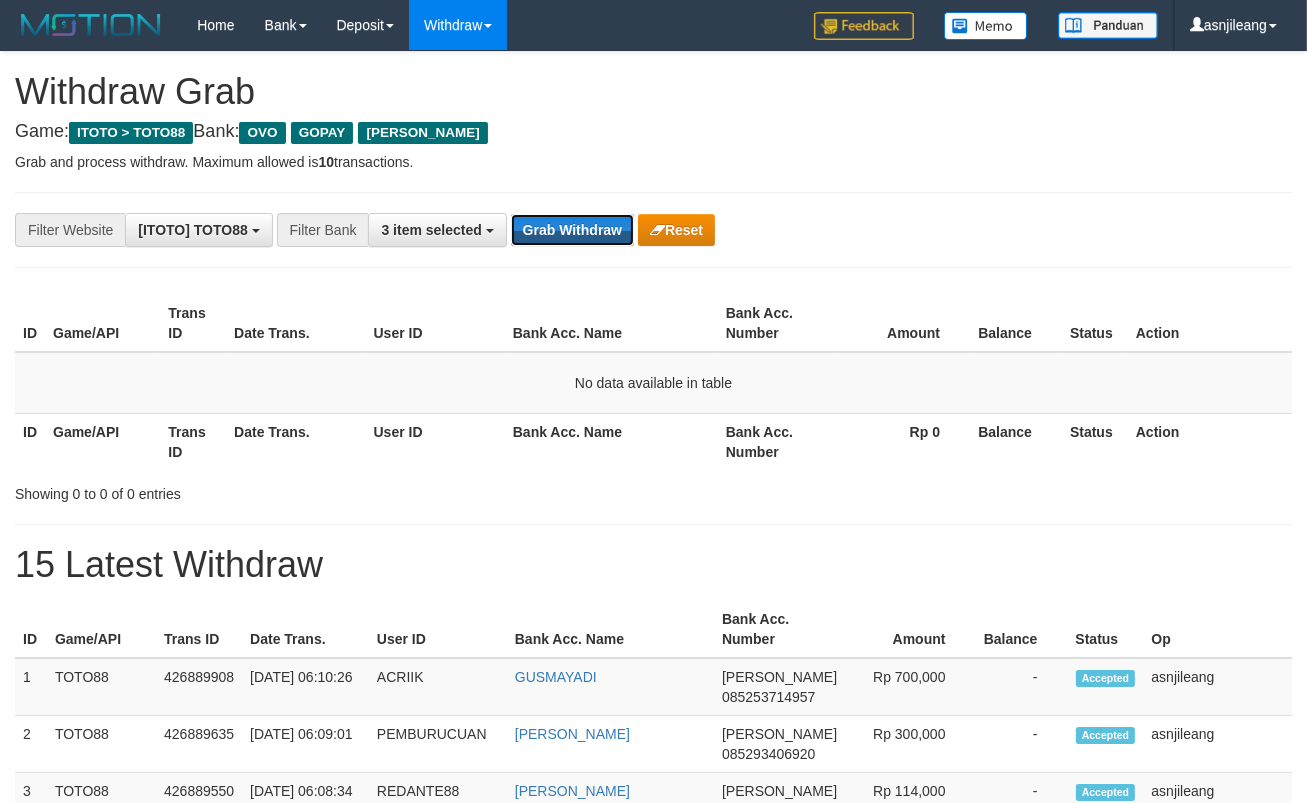 click on "Grab Withdraw" at bounding box center [572, 230] 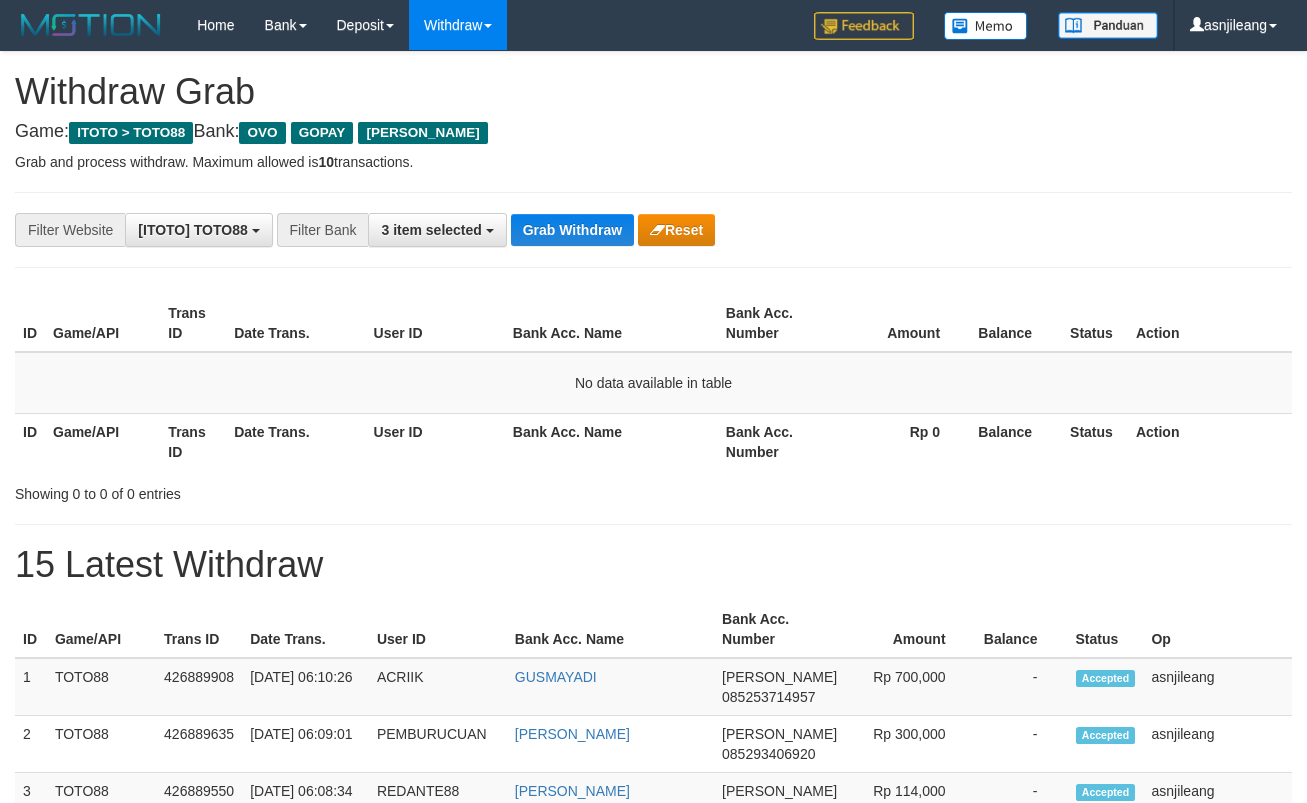 scroll, scrollTop: 0, scrollLeft: 0, axis: both 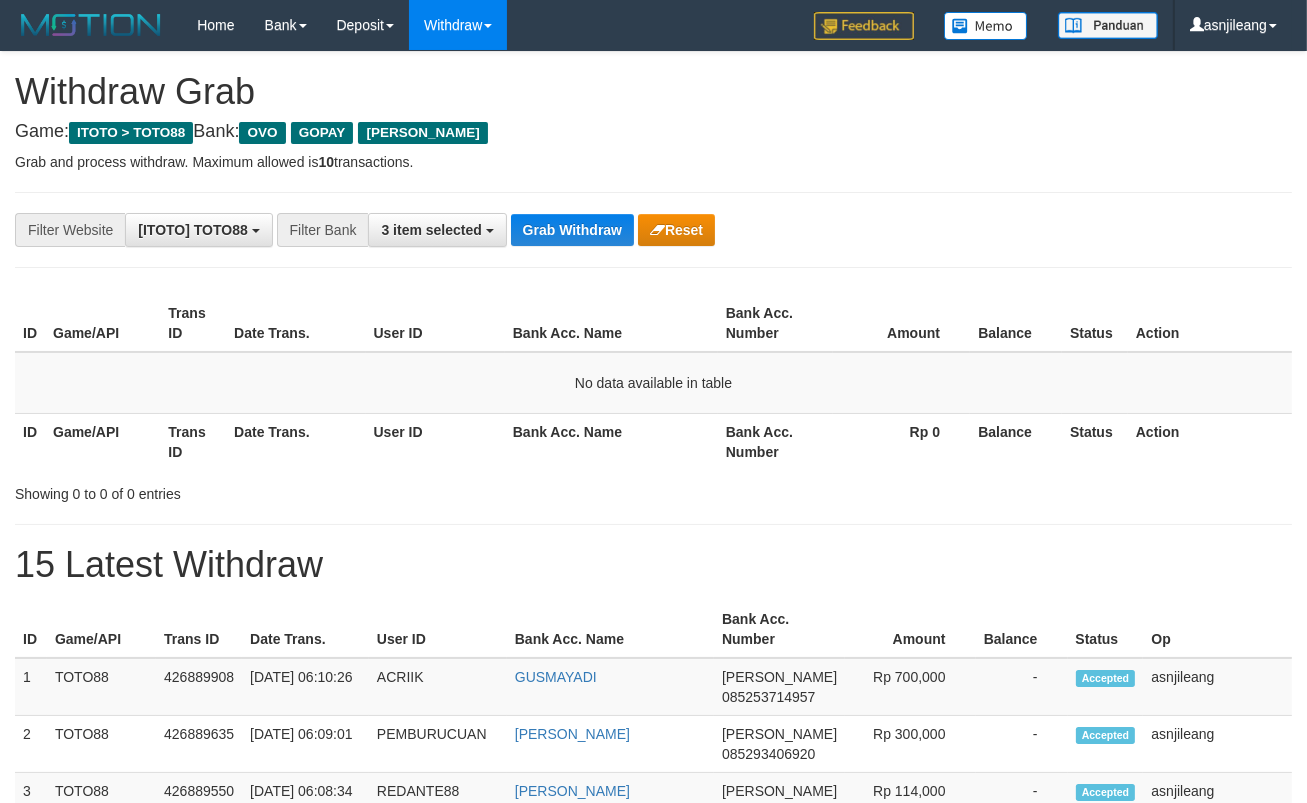 click on "Grab Withdraw" at bounding box center [572, 230] 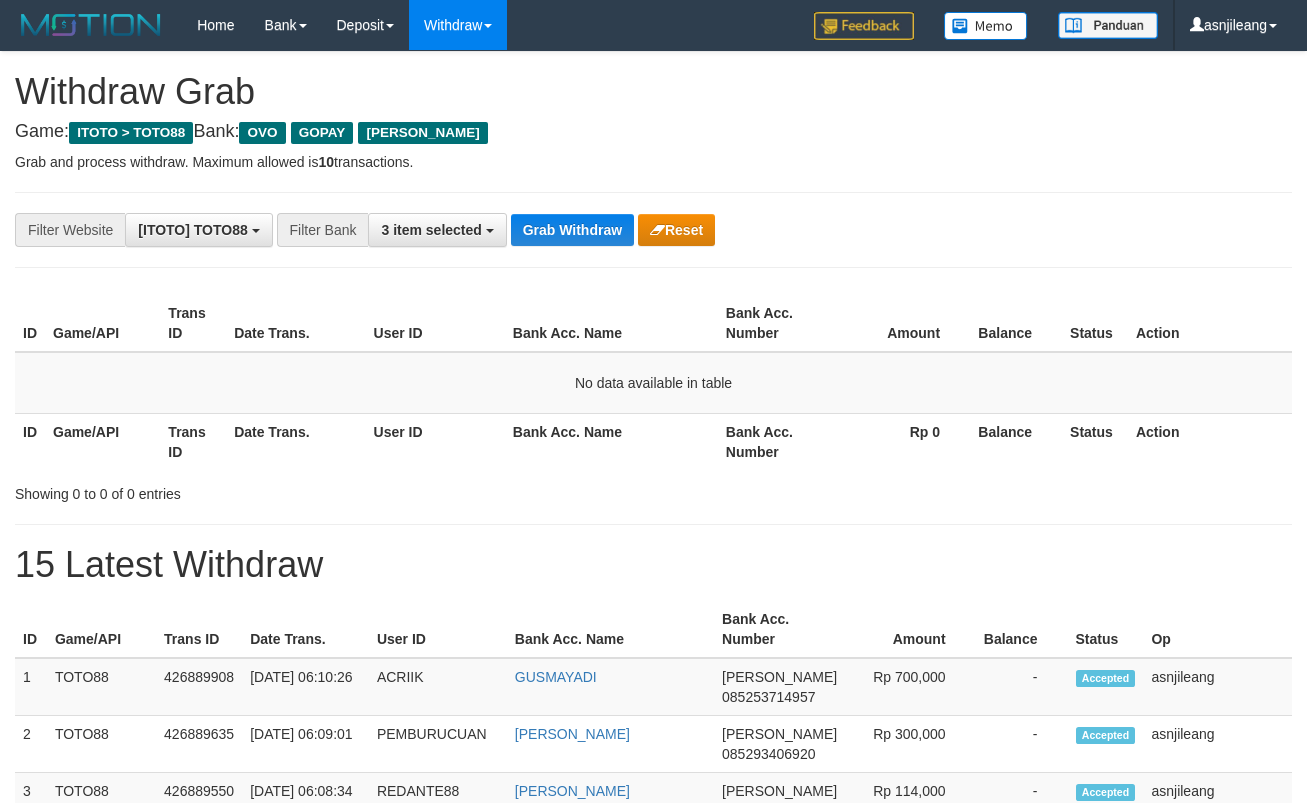 scroll, scrollTop: 0, scrollLeft: 0, axis: both 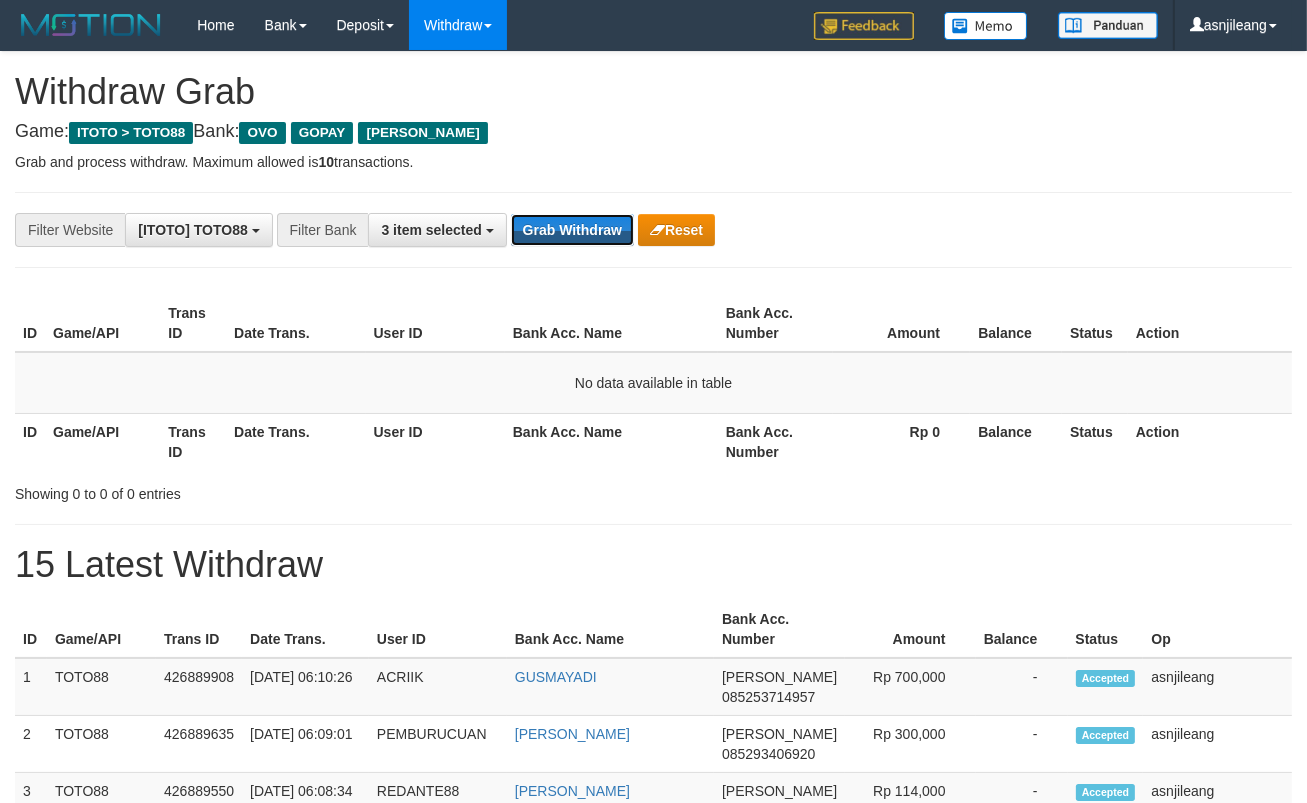click on "Grab Withdraw" at bounding box center [572, 230] 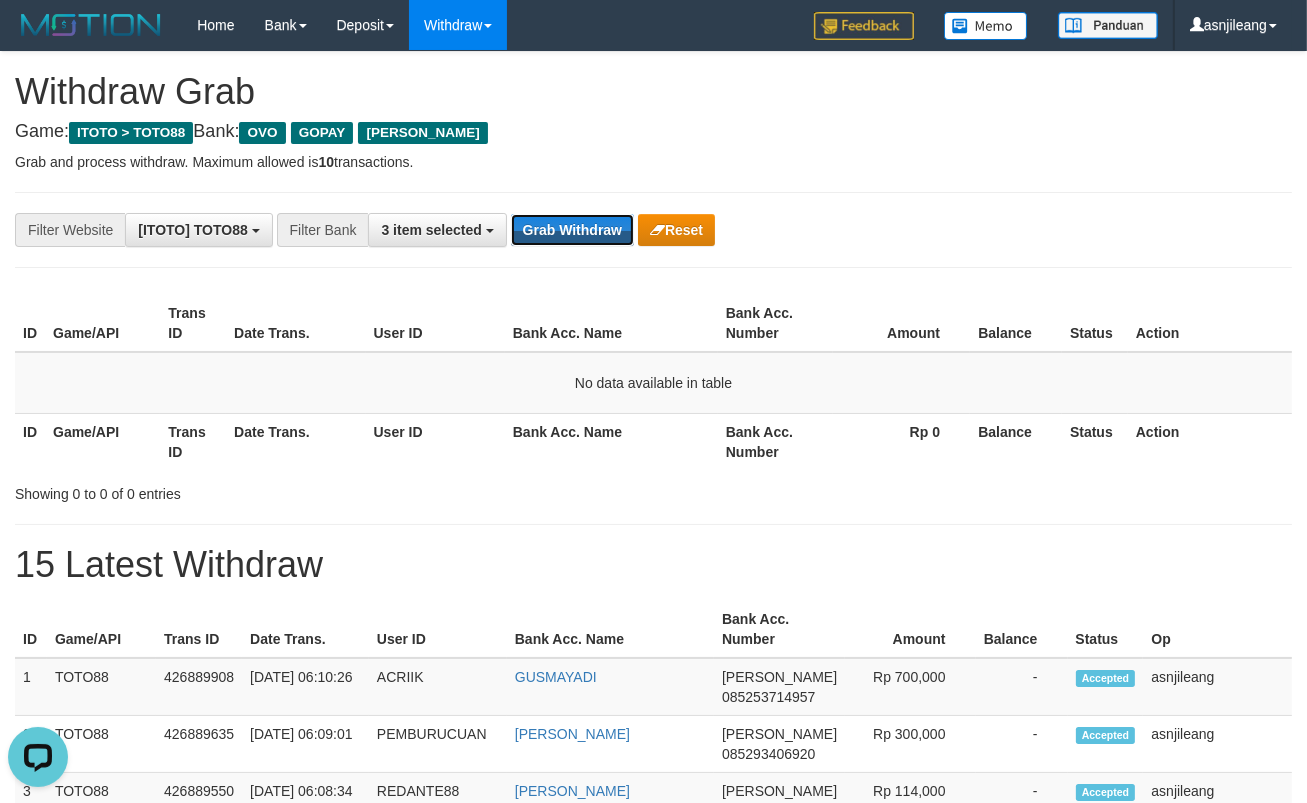 scroll, scrollTop: 0, scrollLeft: 0, axis: both 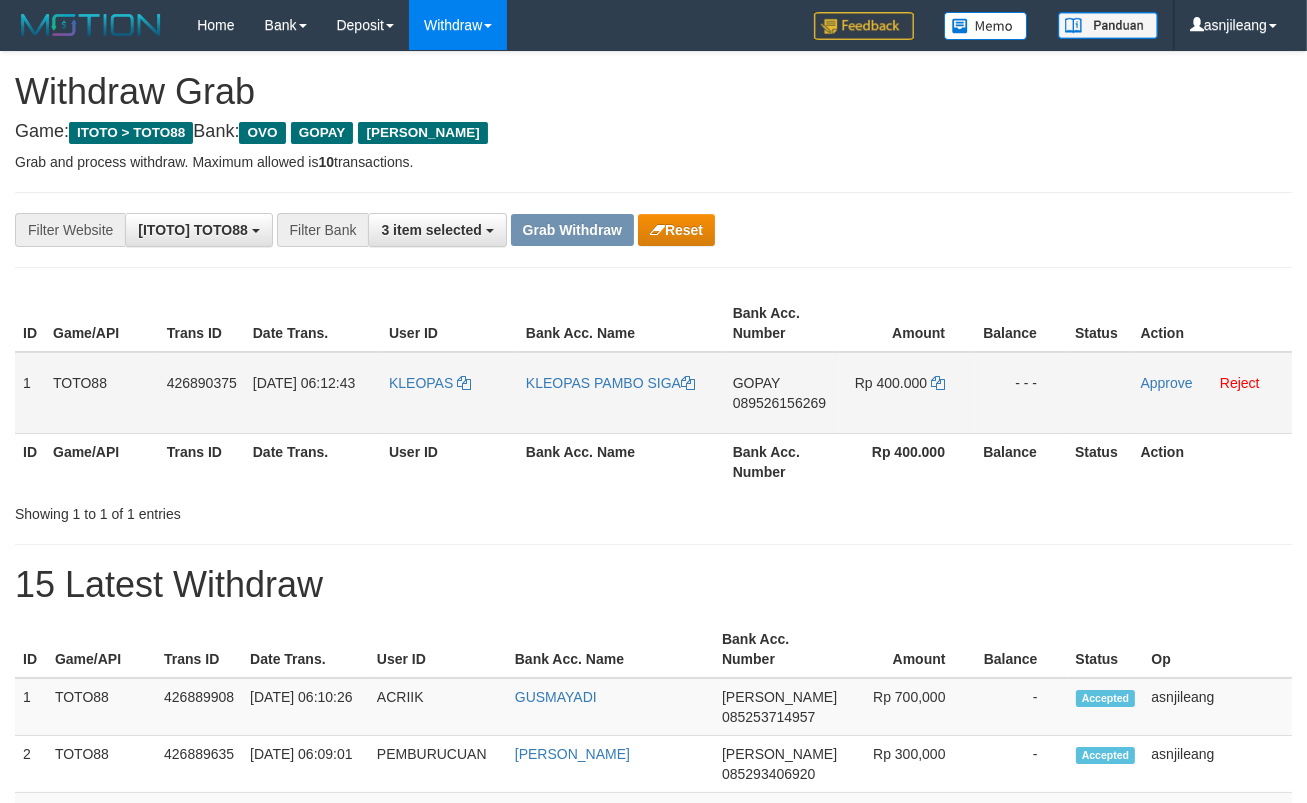 click on "GOPAY
089526156269" at bounding box center [783, 393] 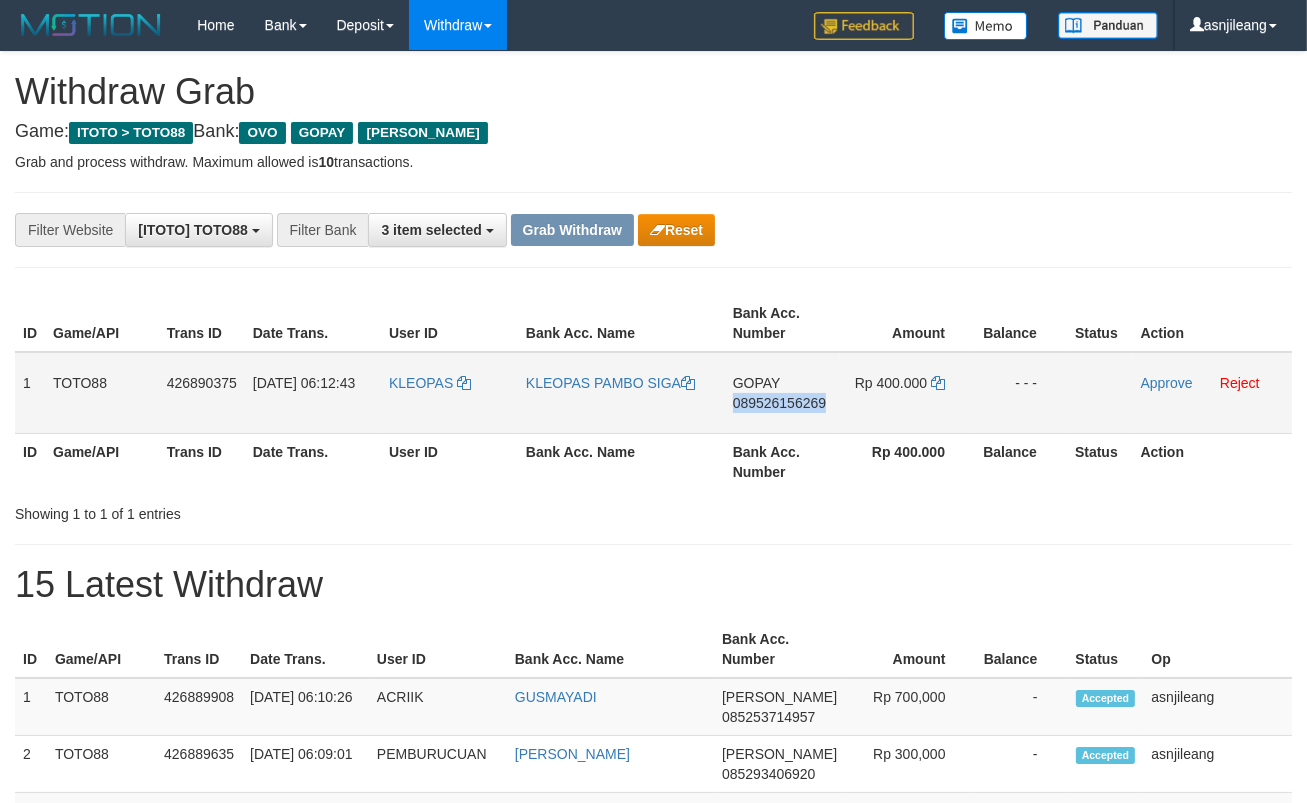 click on "GOPAY
089526156269" at bounding box center [783, 393] 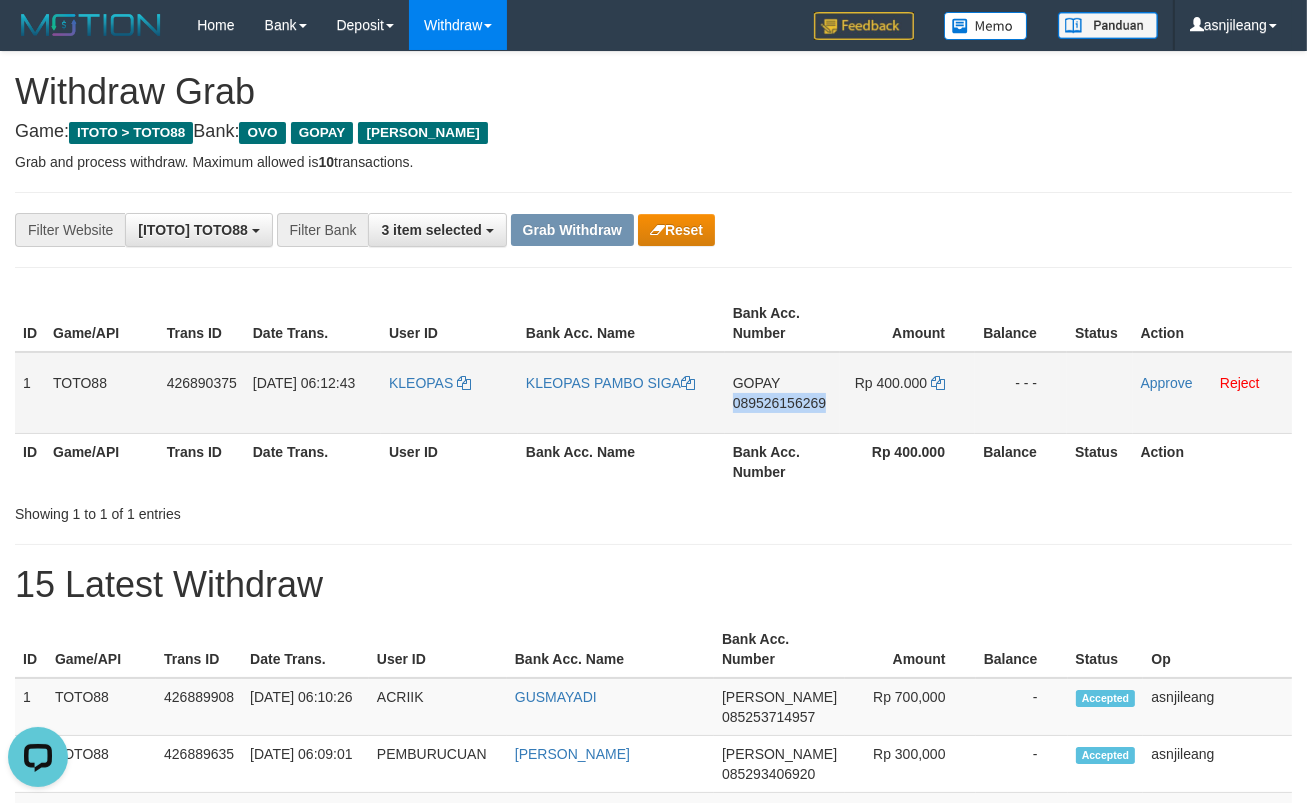 scroll, scrollTop: 0, scrollLeft: 0, axis: both 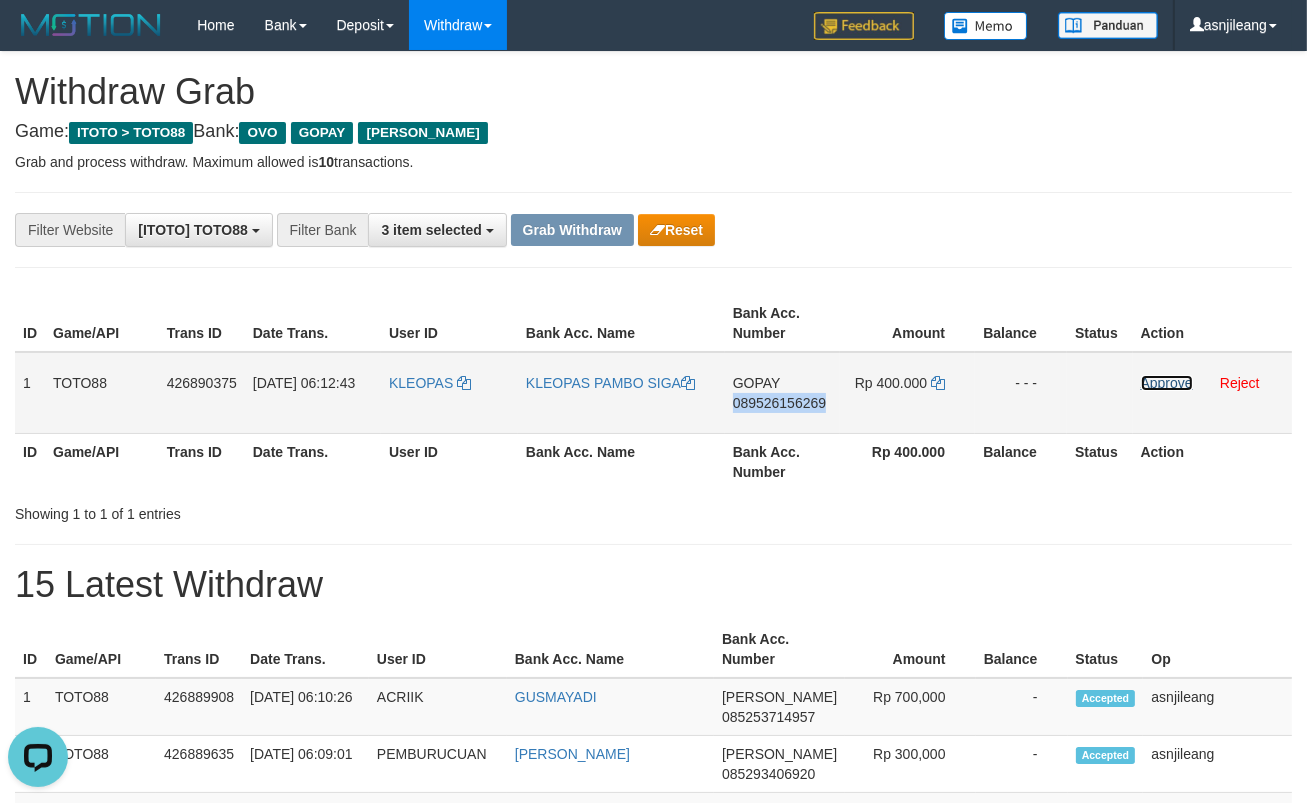click on "Approve" at bounding box center (1167, 383) 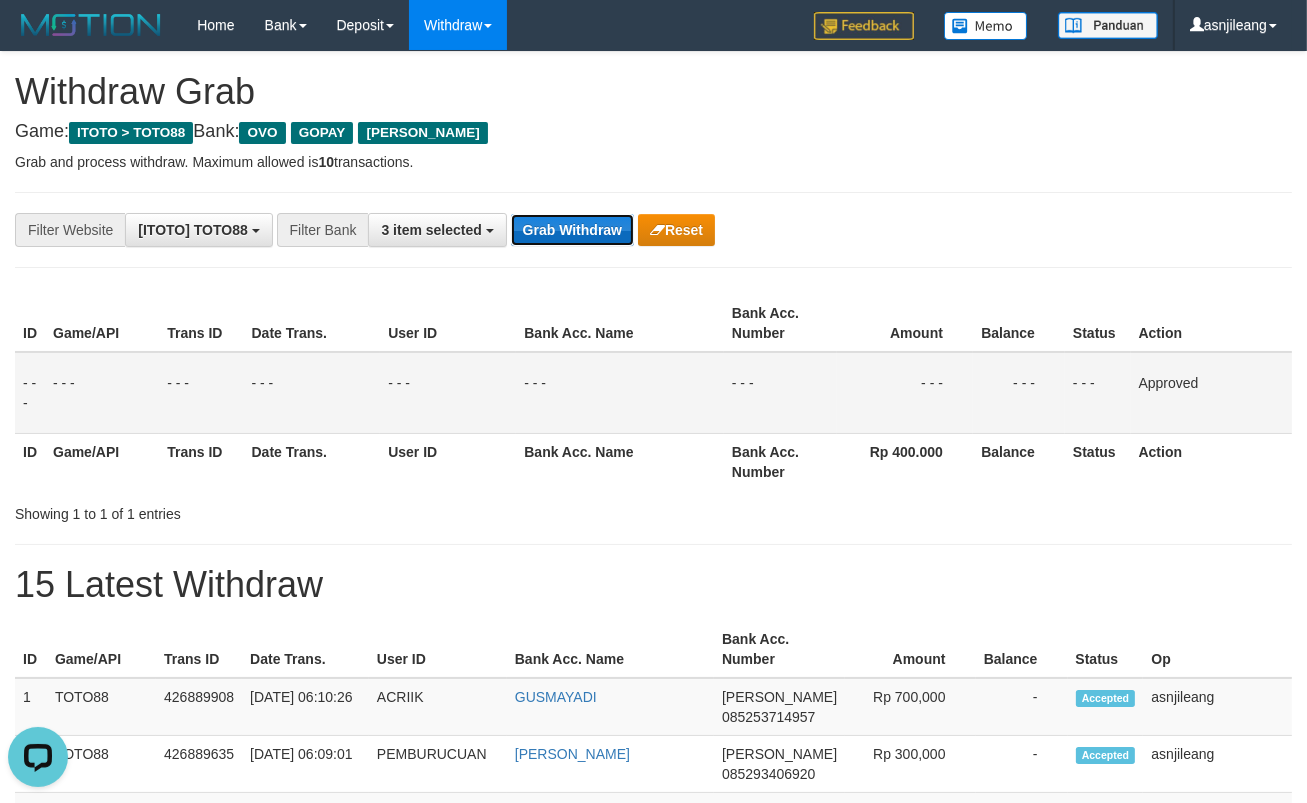 click on "Grab Withdraw" at bounding box center [572, 230] 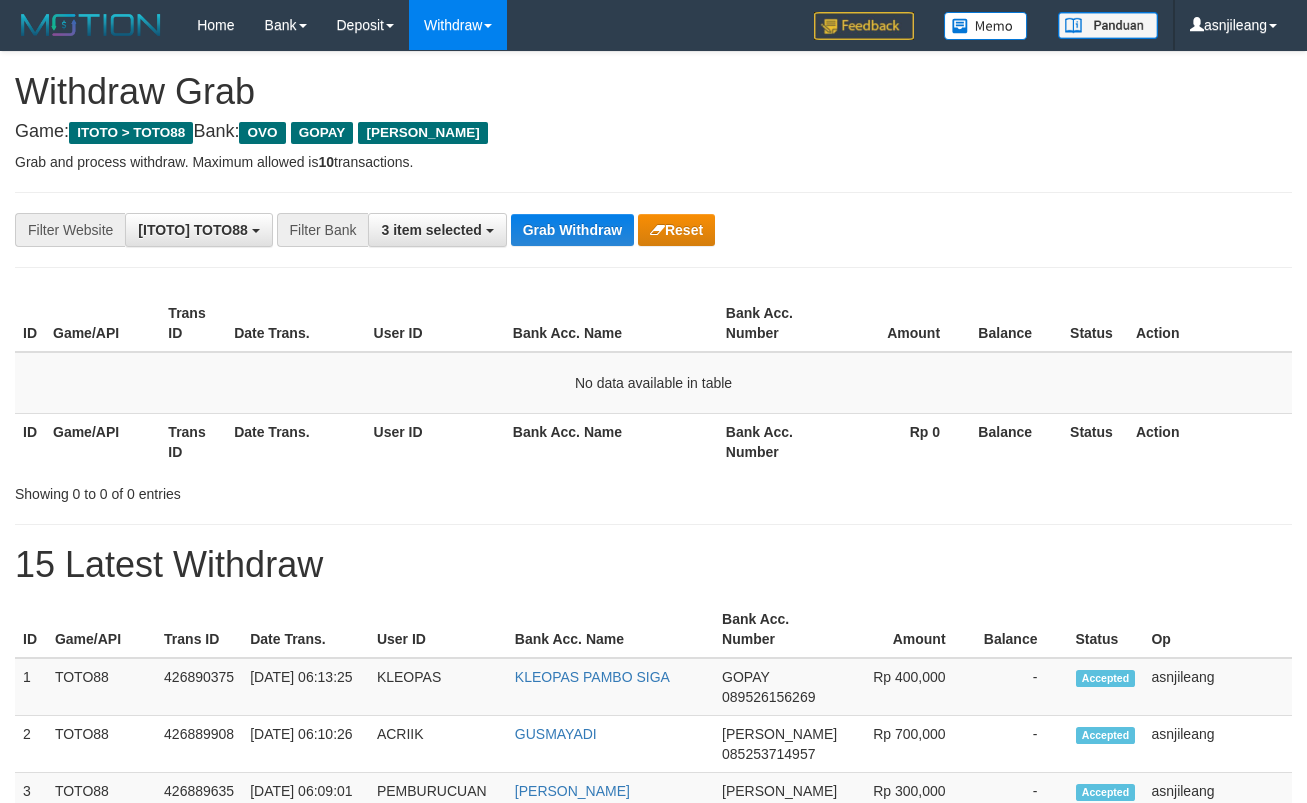 click on "Grab Withdraw" at bounding box center [572, 230] 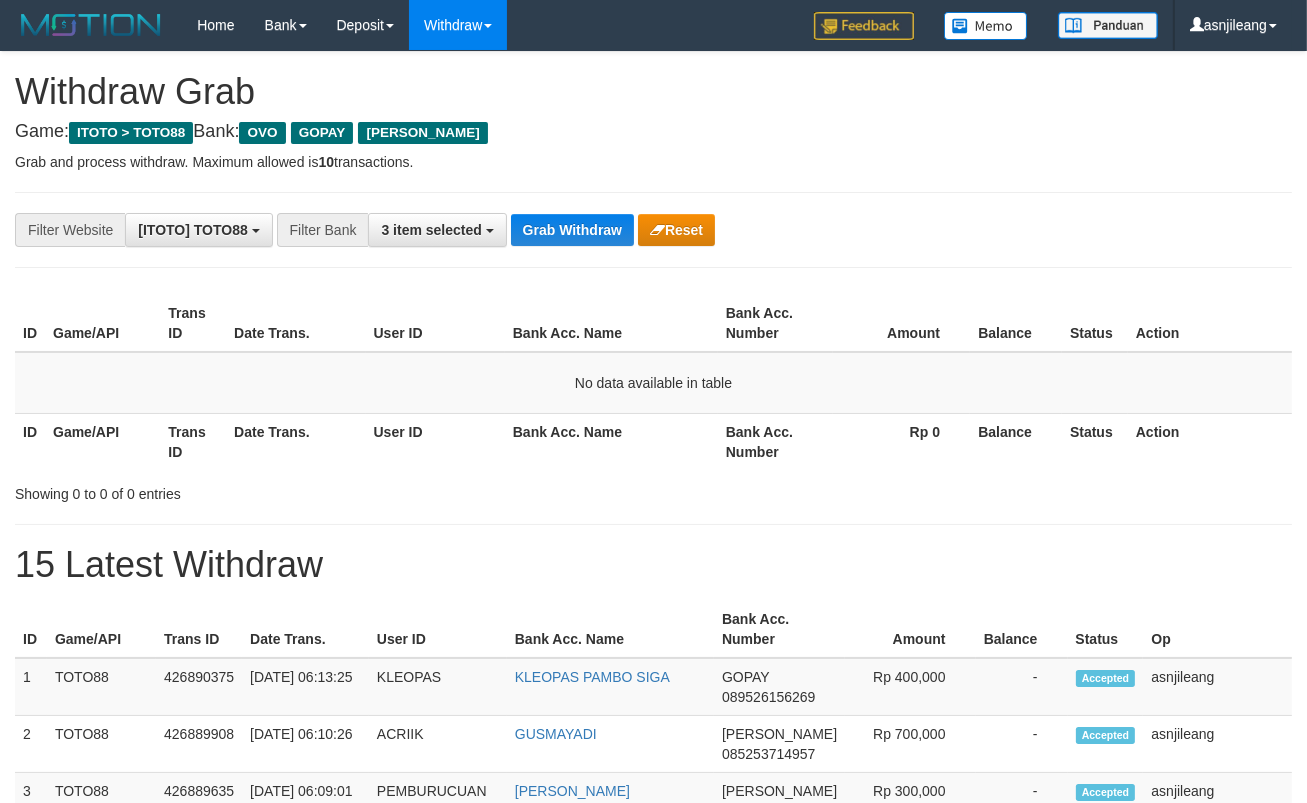 scroll, scrollTop: 17, scrollLeft: 0, axis: vertical 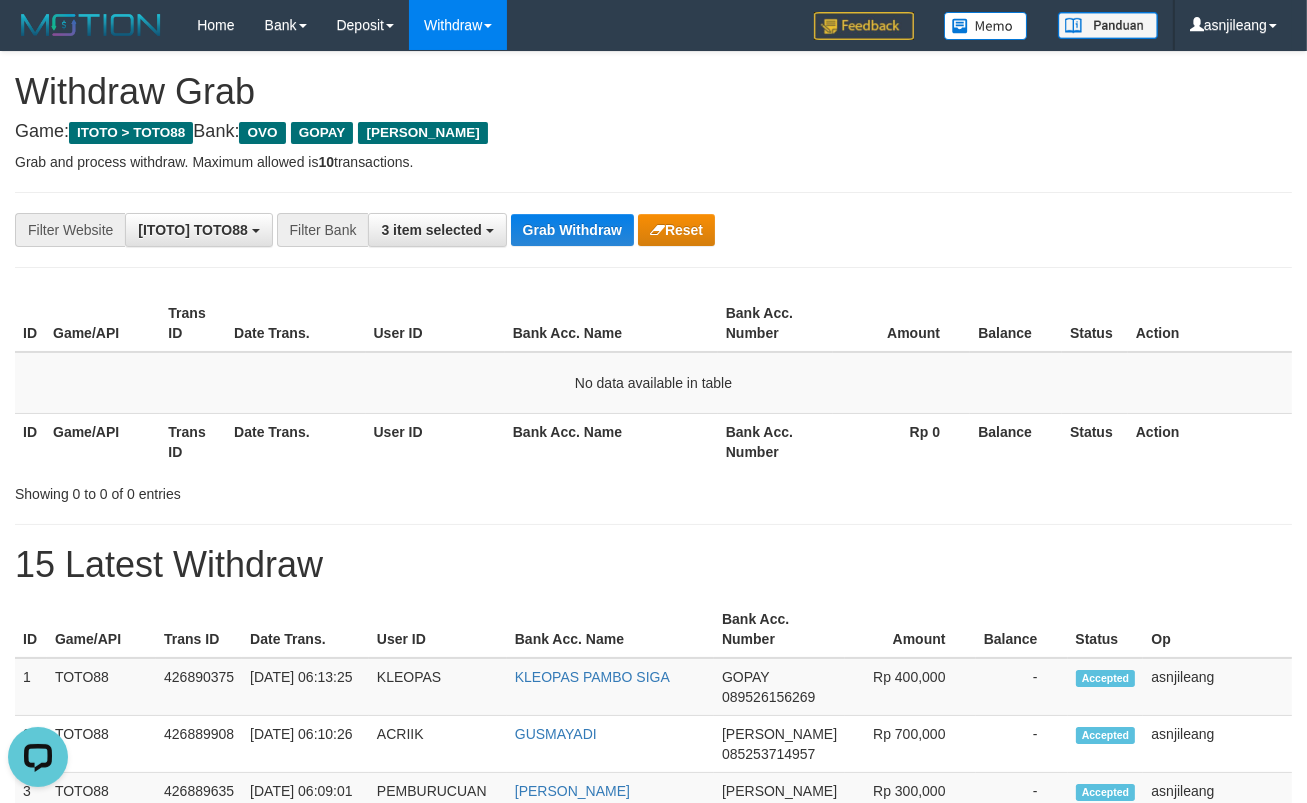 click on "Grab Withdraw" at bounding box center [572, 230] 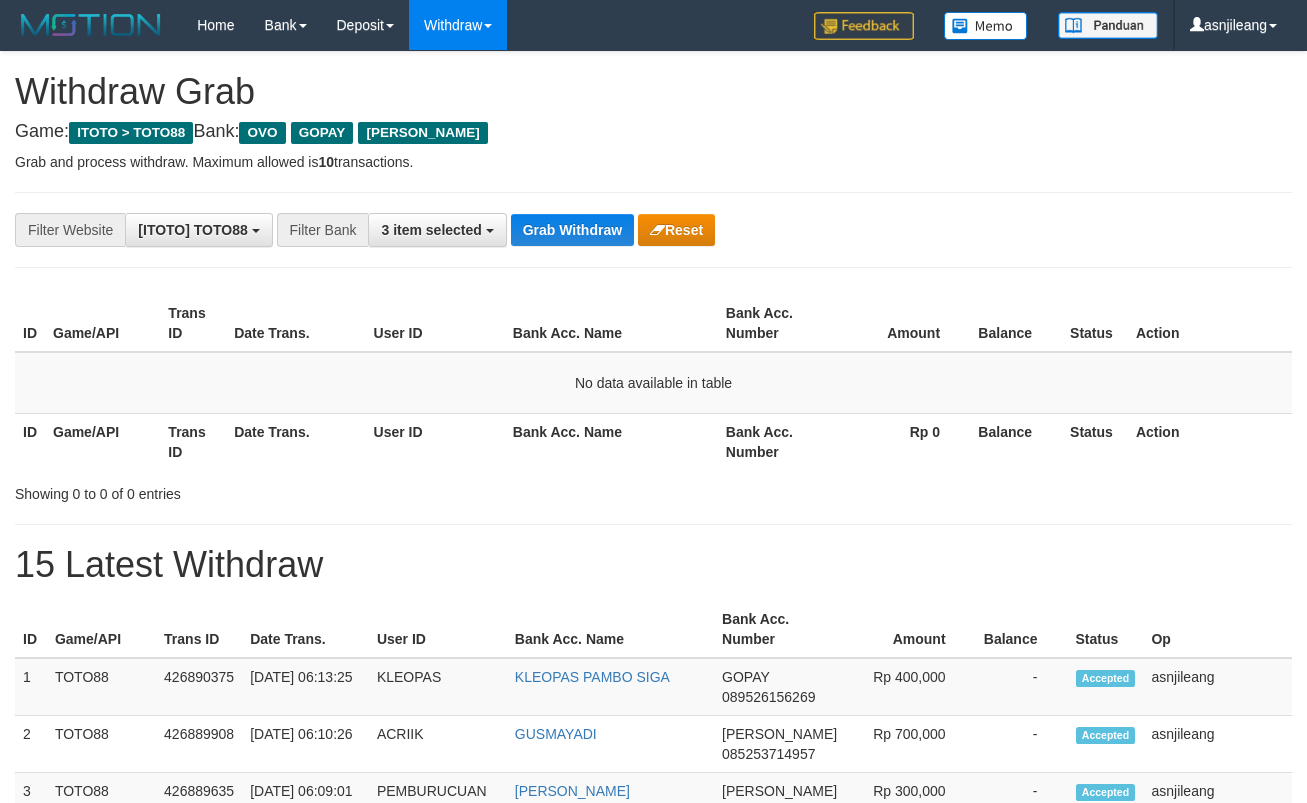 scroll, scrollTop: 0, scrollLeft: 0, axis: both 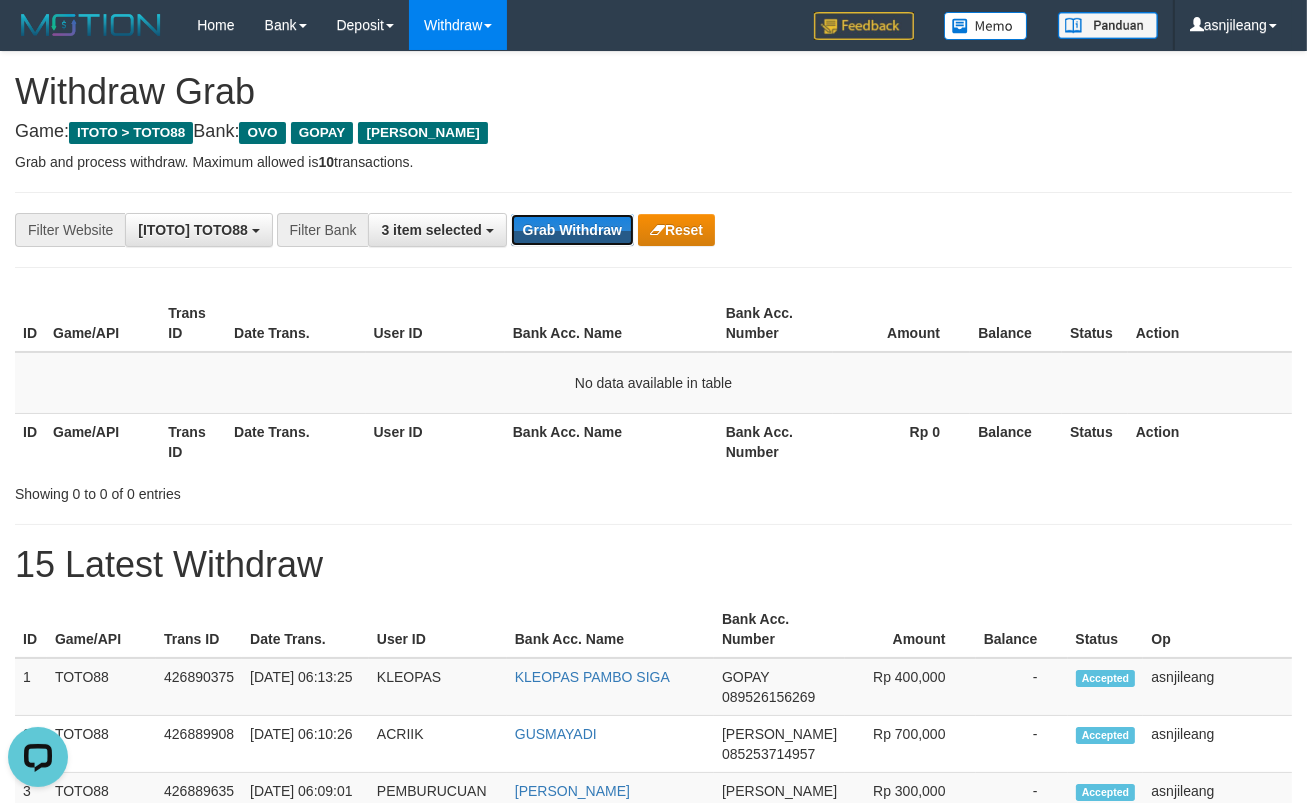 click on "Grab Withdraw" at bounding box center (572, 230) 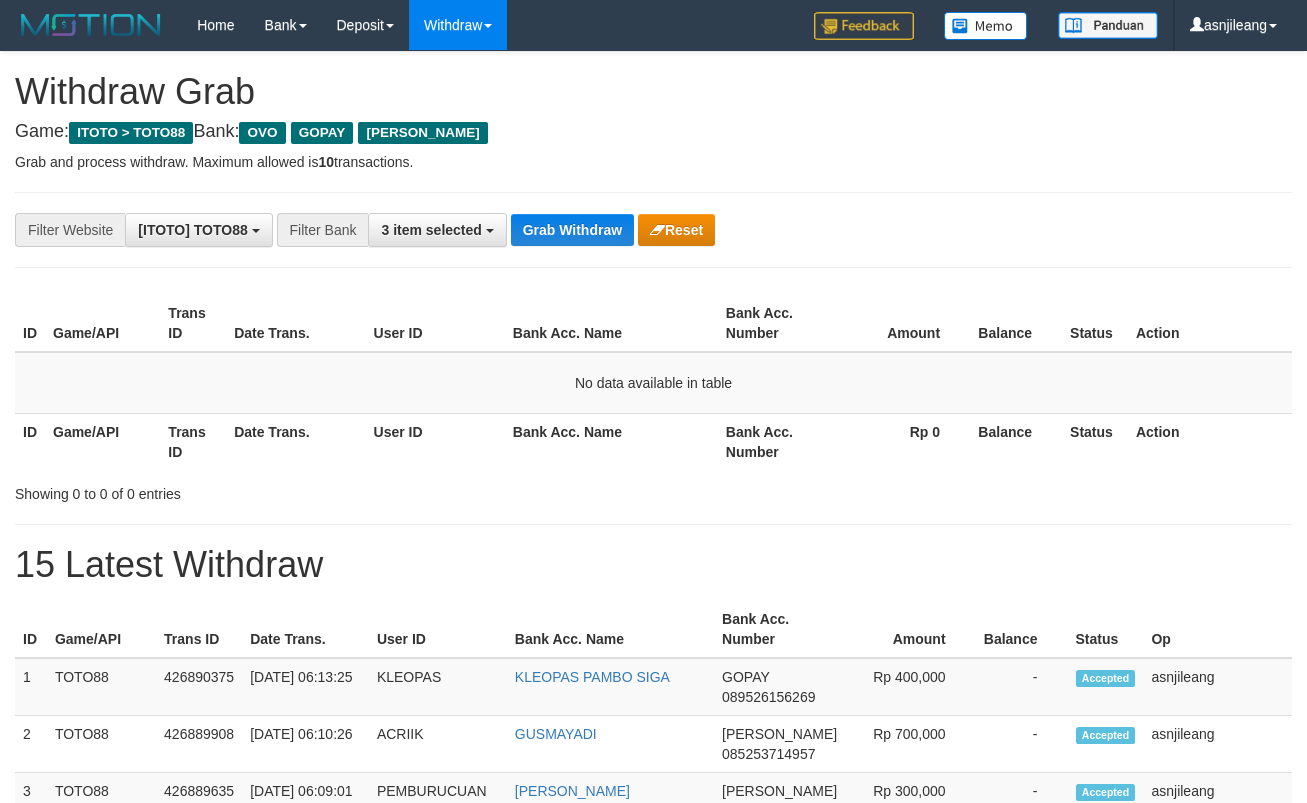 click on "Grab Withdraw" at bounding box center (572, 230) 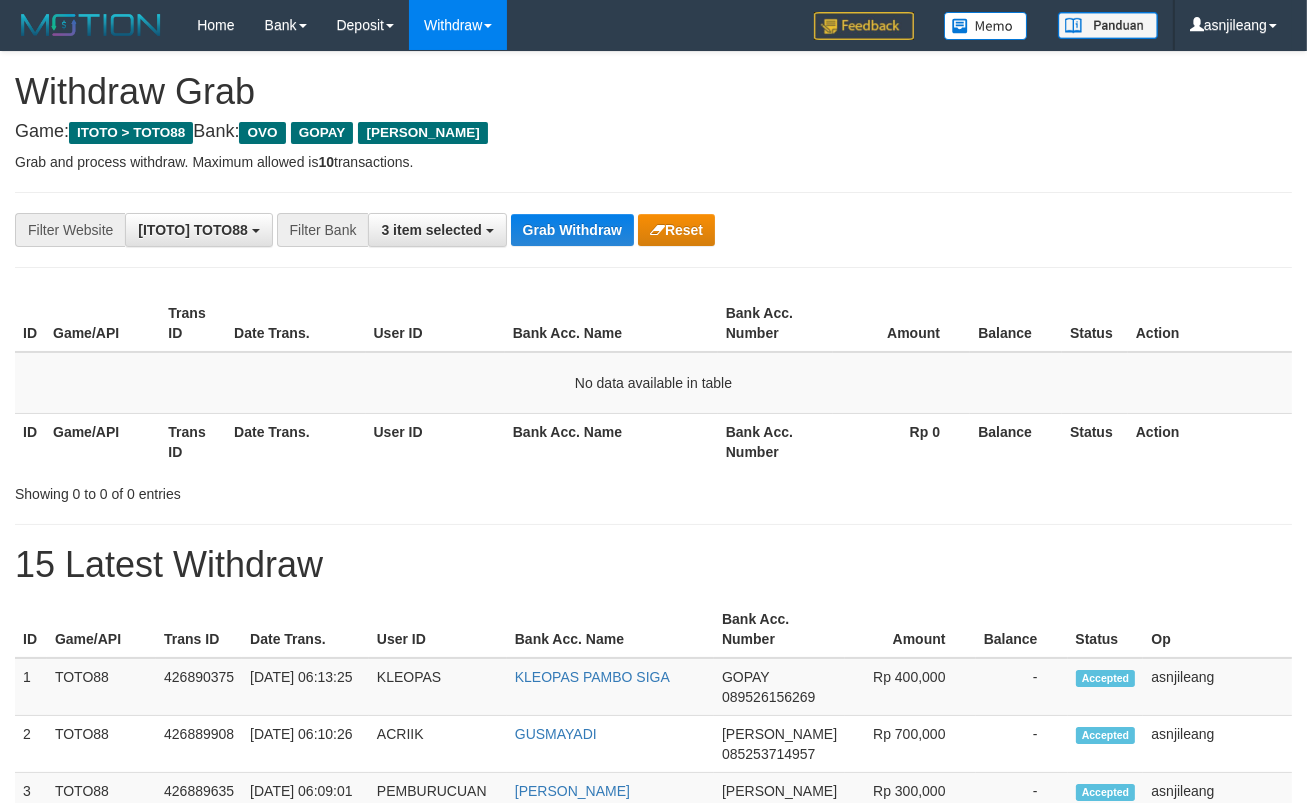 scroll, scrollTop: 17, scrollLeft: 0, axis: vertical 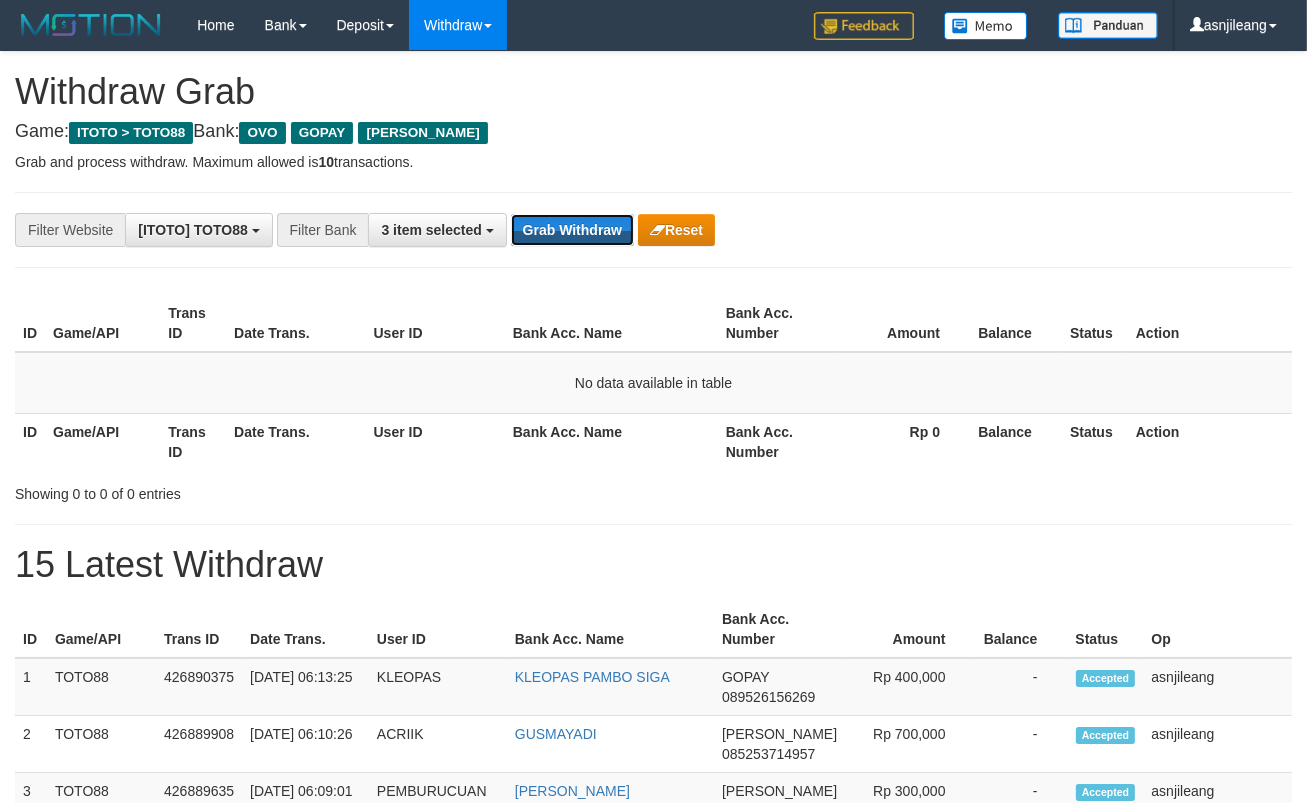 click on "Grab Withdraw" at bounding box center [572, 230] 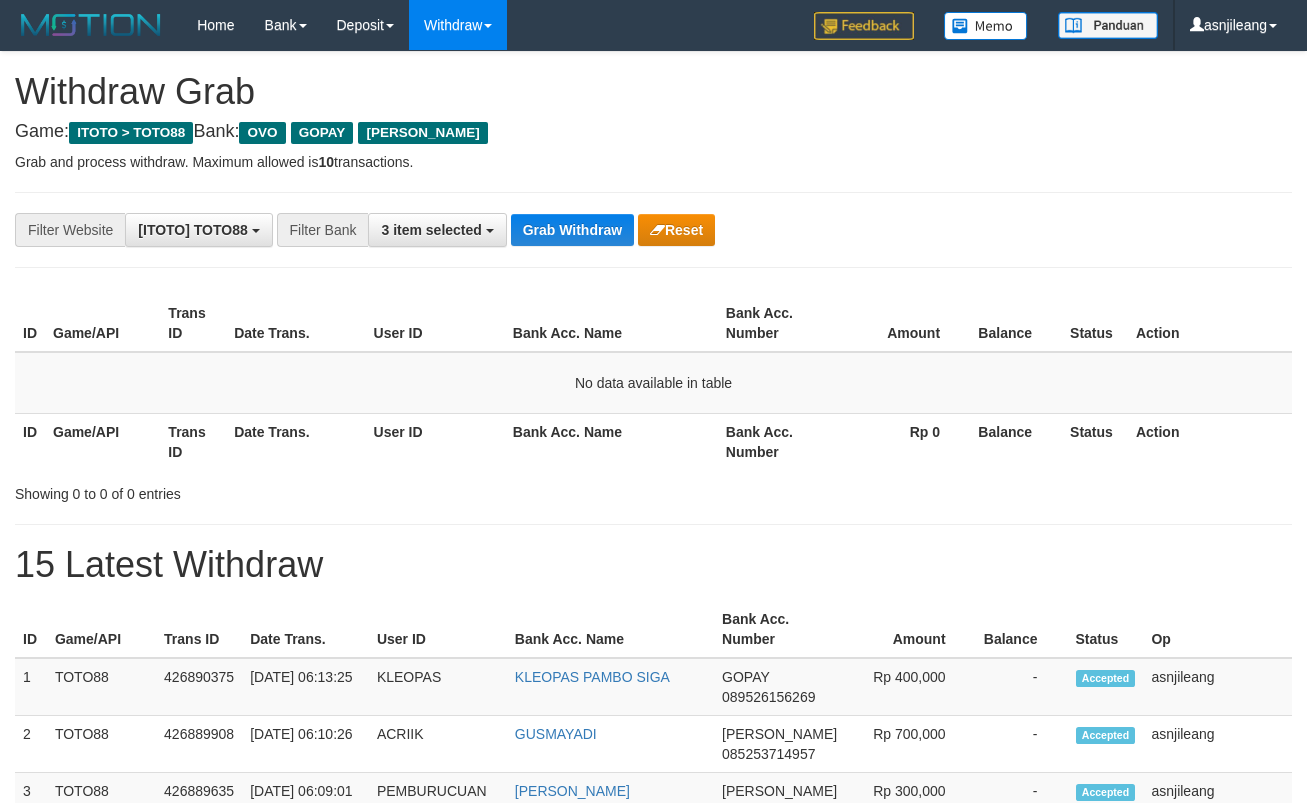 scroll, scrollTop: 0, scrollLeft: 0, axis: both 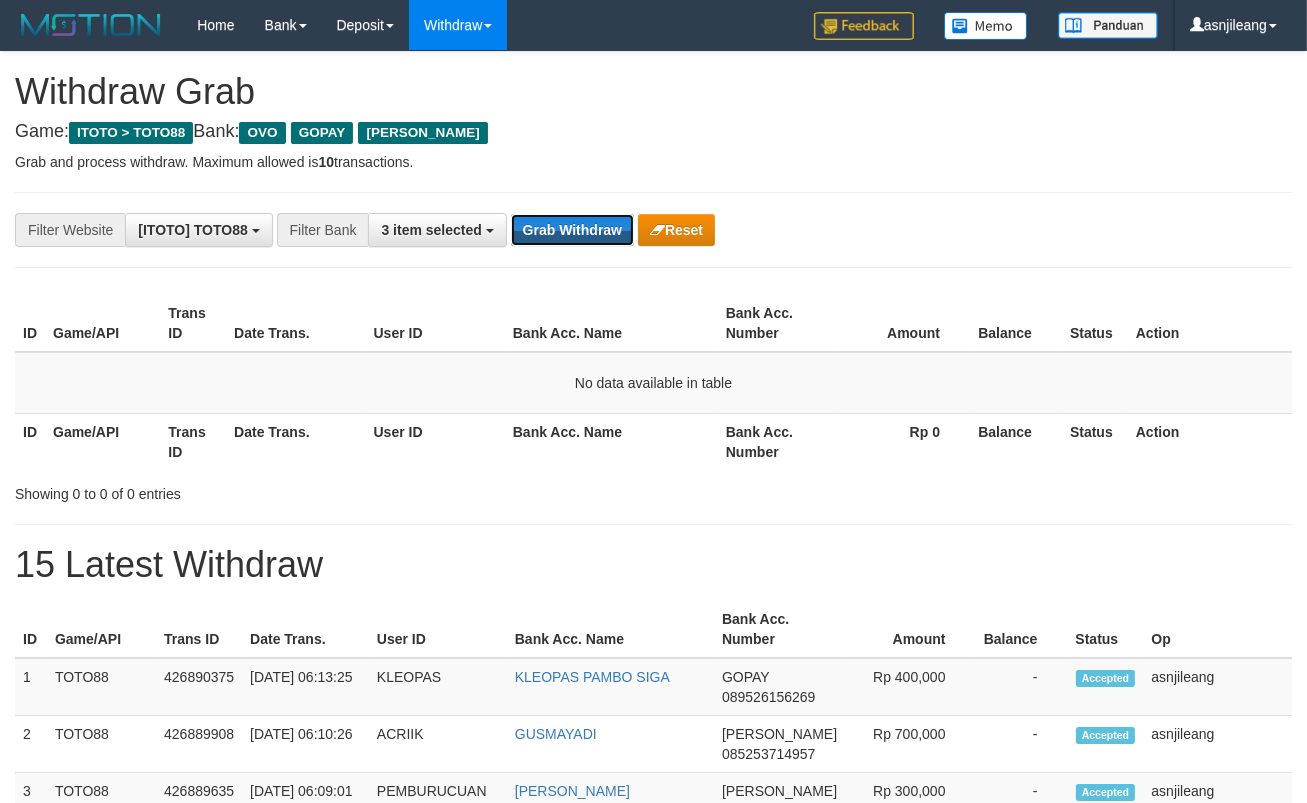 click on "Grab Withdraw" at bounding box center [572, 230] 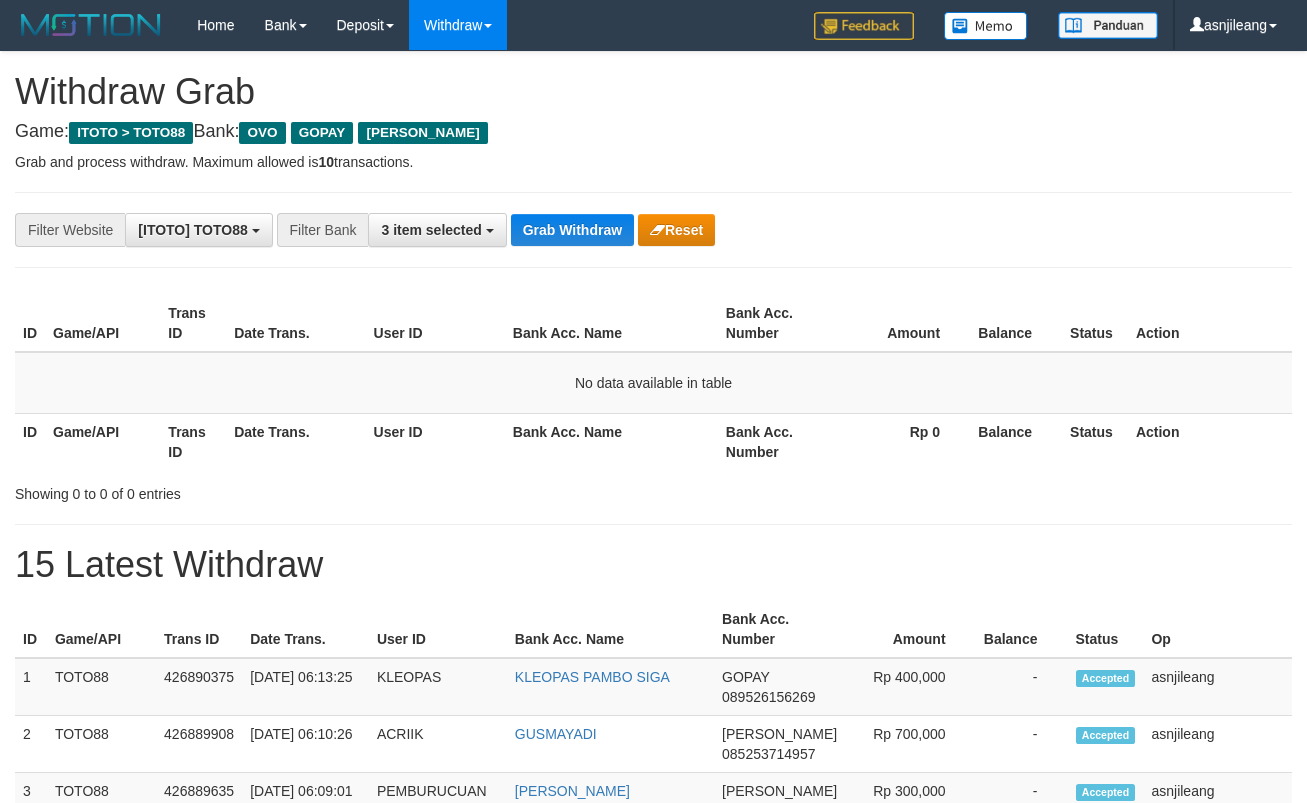 scroll, scrollTop: 0, scrollLeft: 0, axis: both 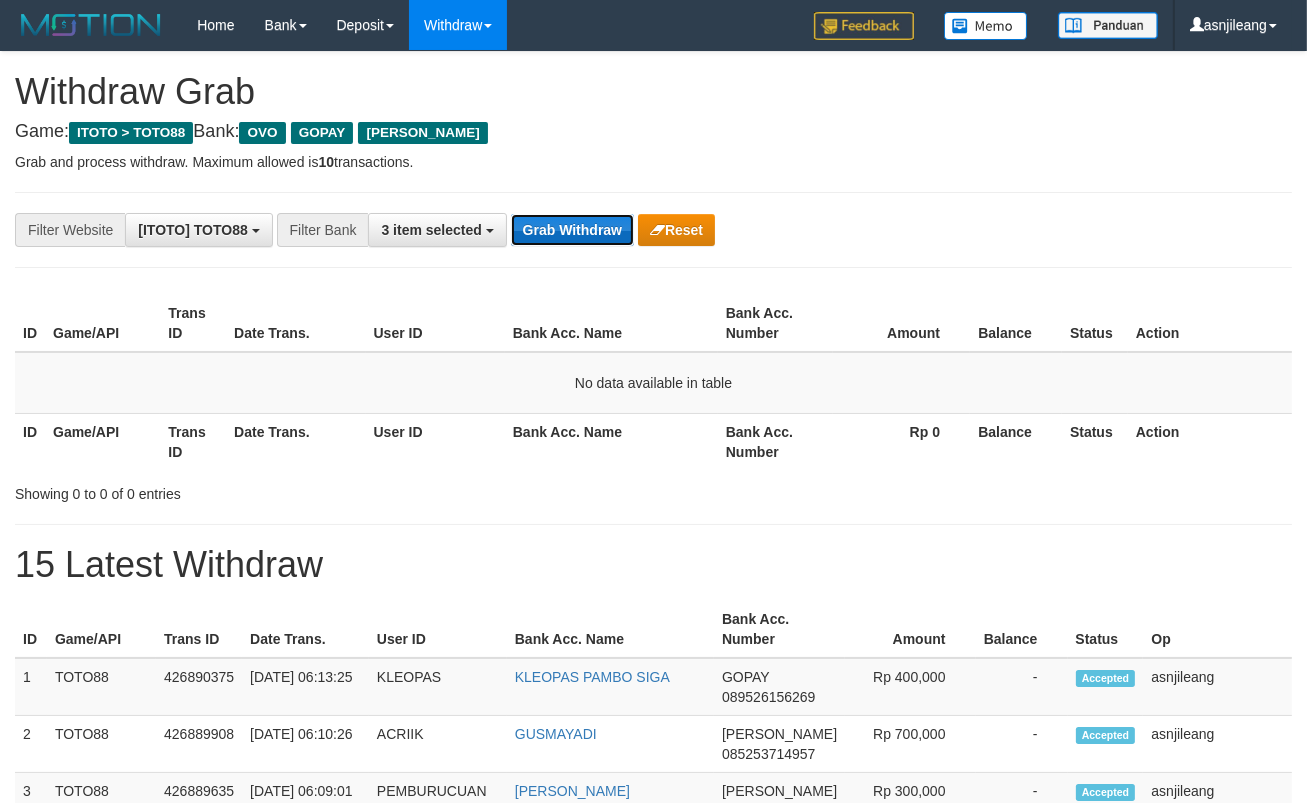click on "Grab Withdraw" at bounding box center (572, 230) 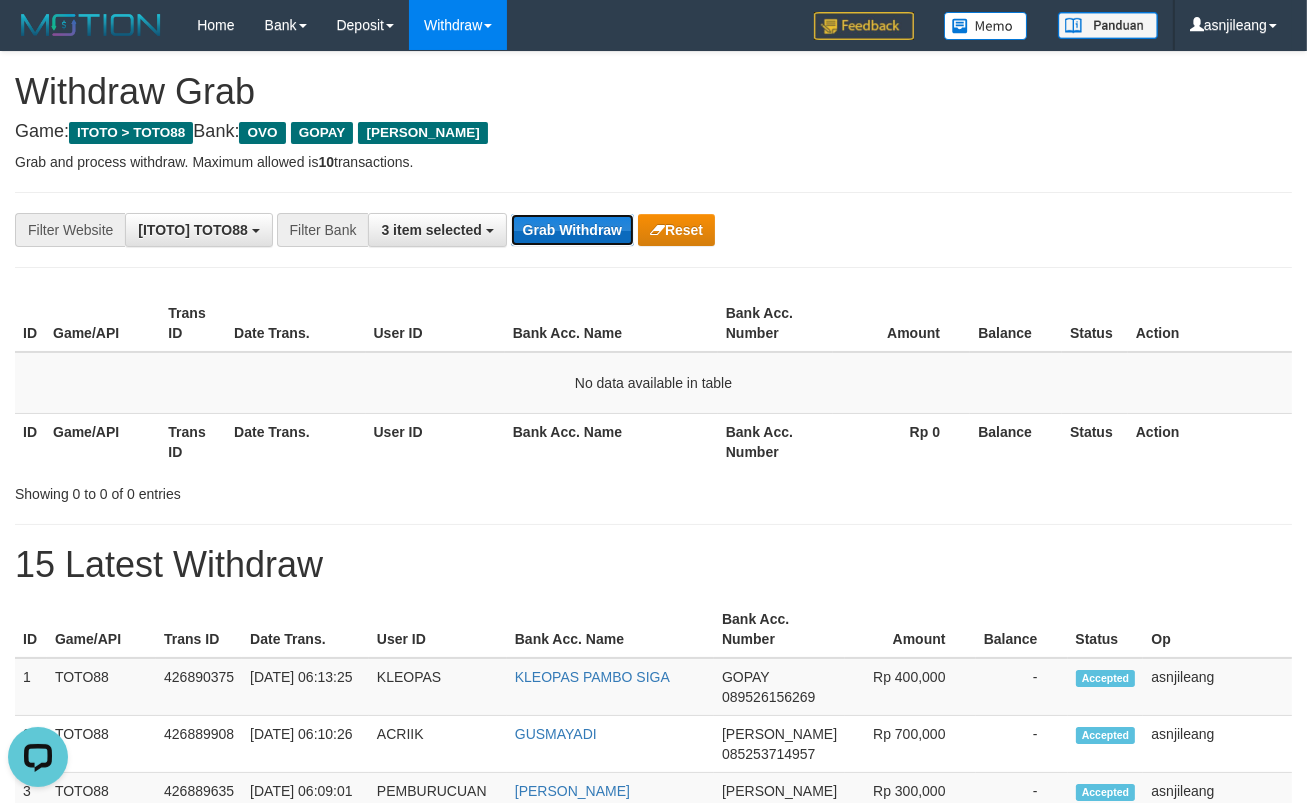 scroll, scrollTop: 0, scrollLeft: 0, axis: both 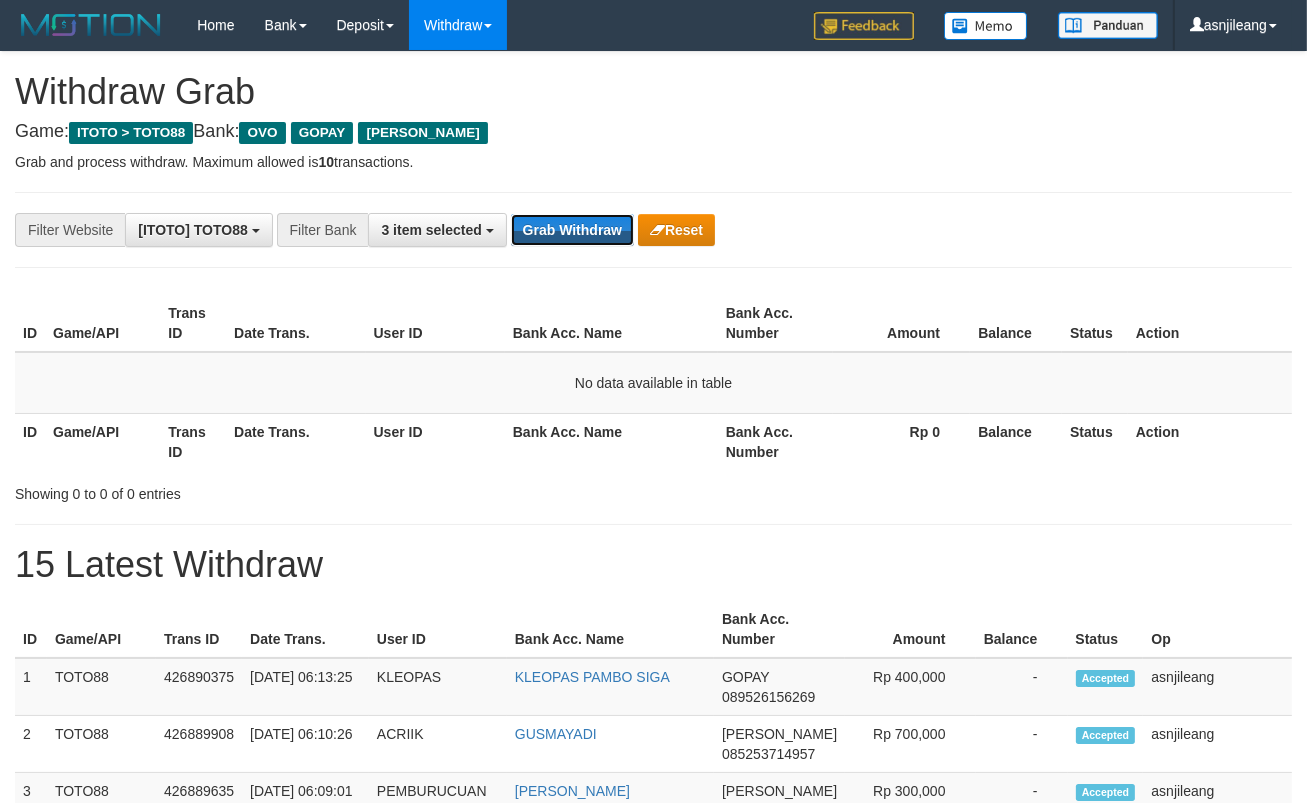 click on "Grab Withdraw" at bounding box center (572, 230) 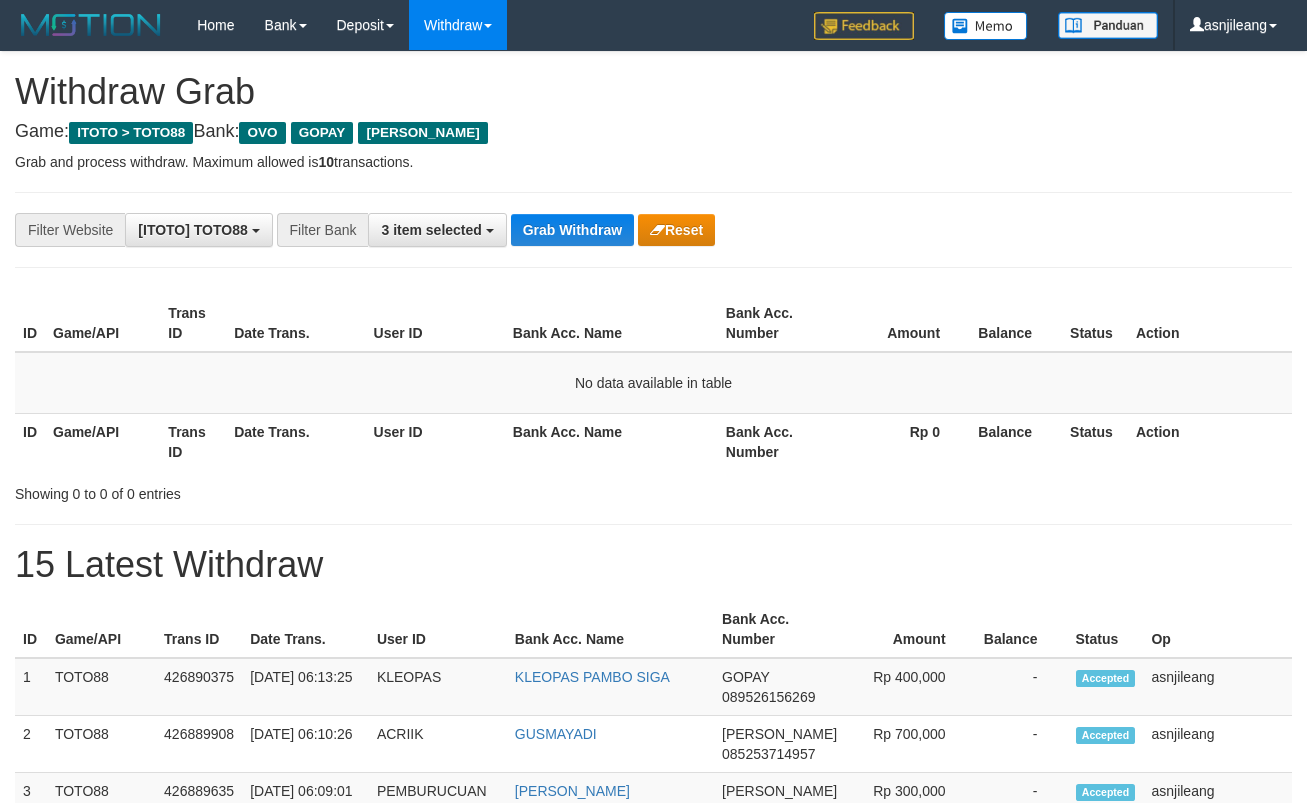 scroll, scrollTop: 0, scrollLeft: 0, axis: both 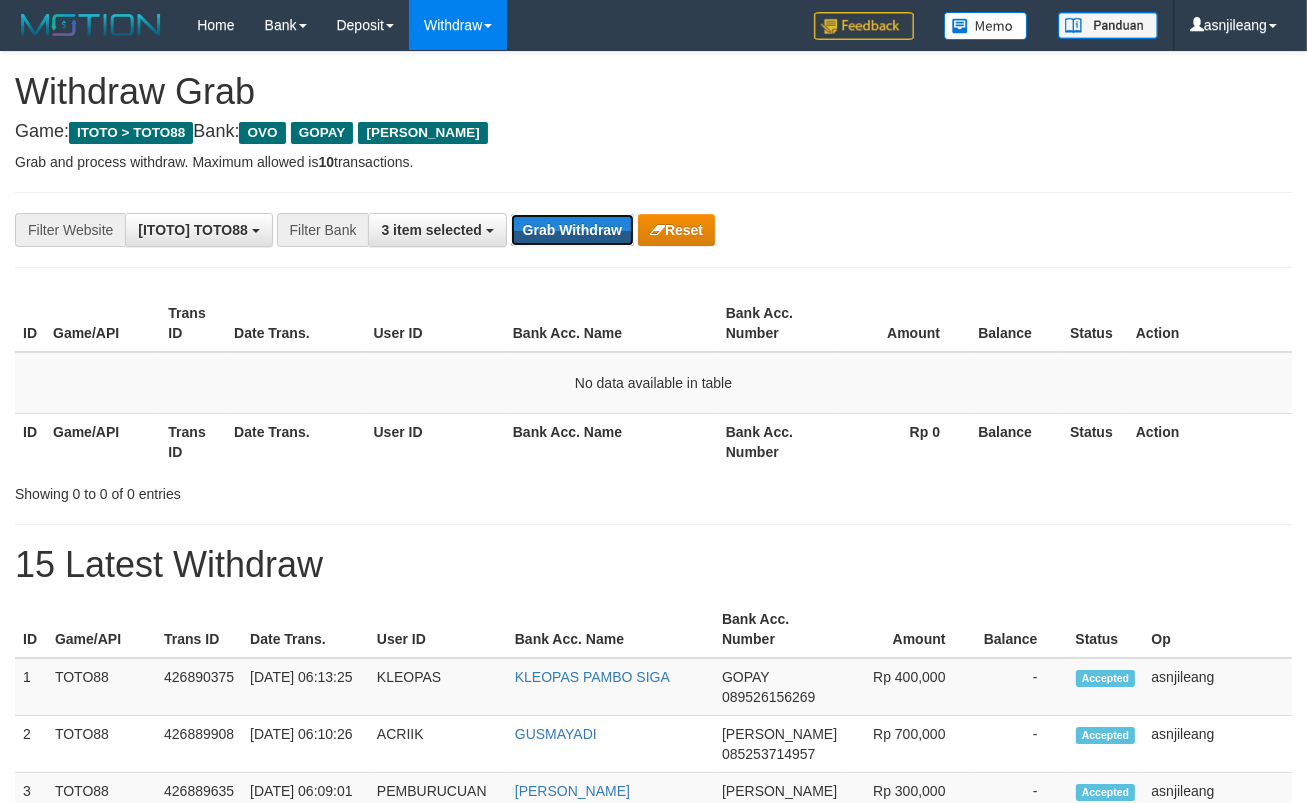click on "Grab Withdraw" at bounding box center [572, 230] 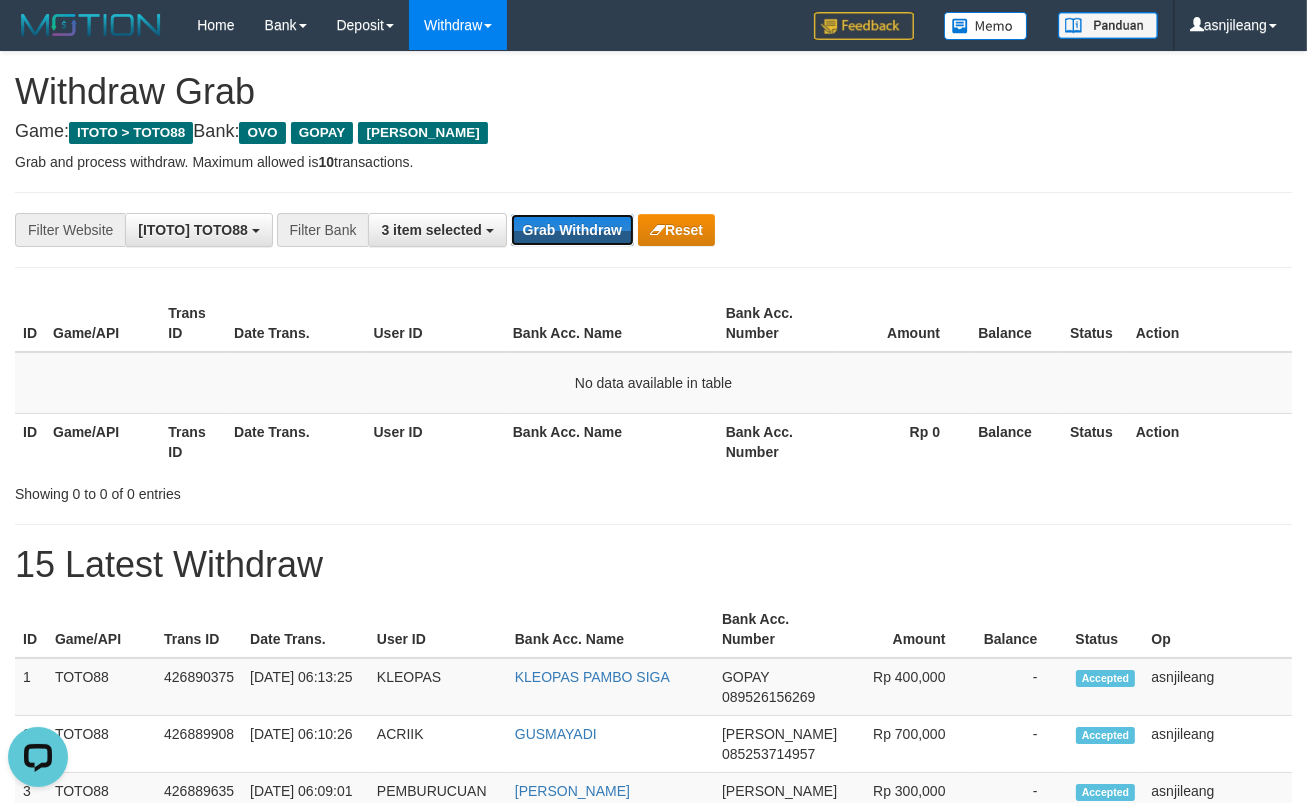 scroll, scrollTop: 0, scrollLeft: 0, axis: both 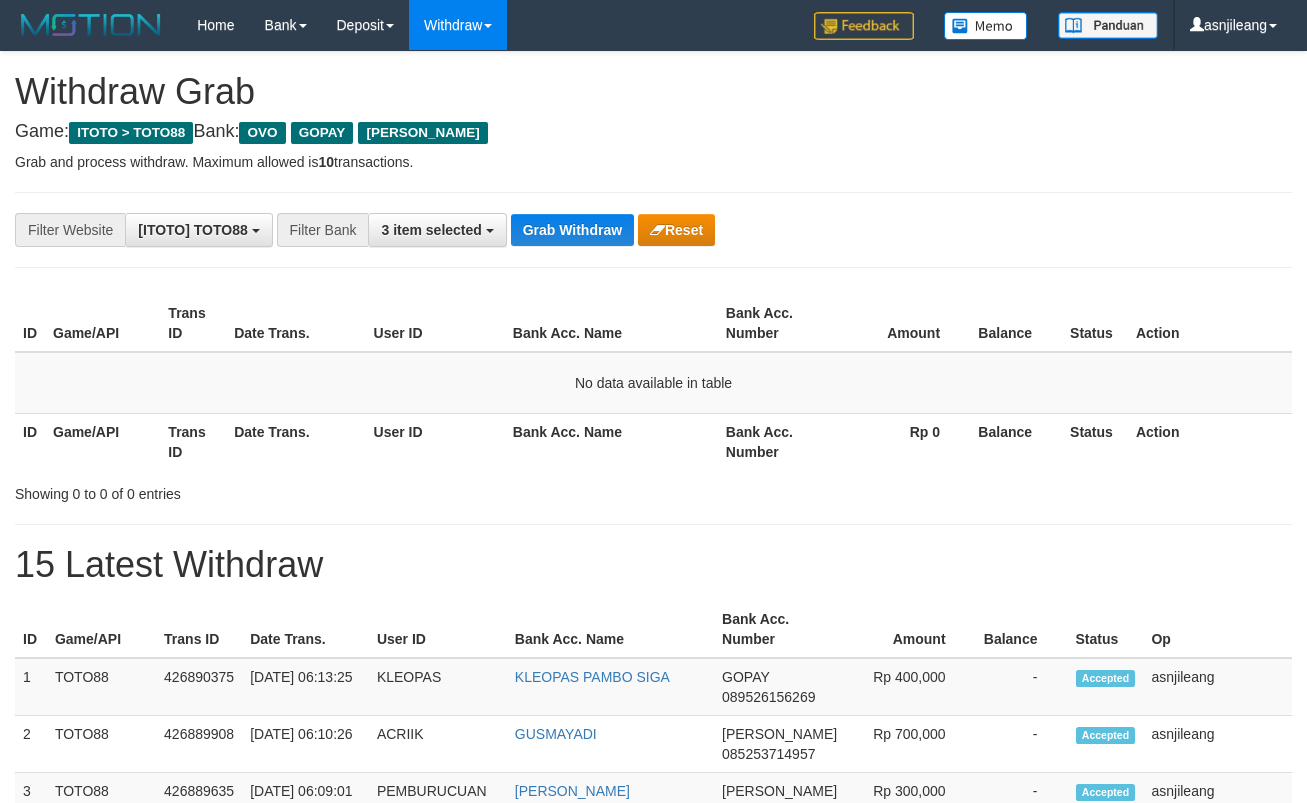 click on "Grab Withdraw" at bounding box center [572, 230] 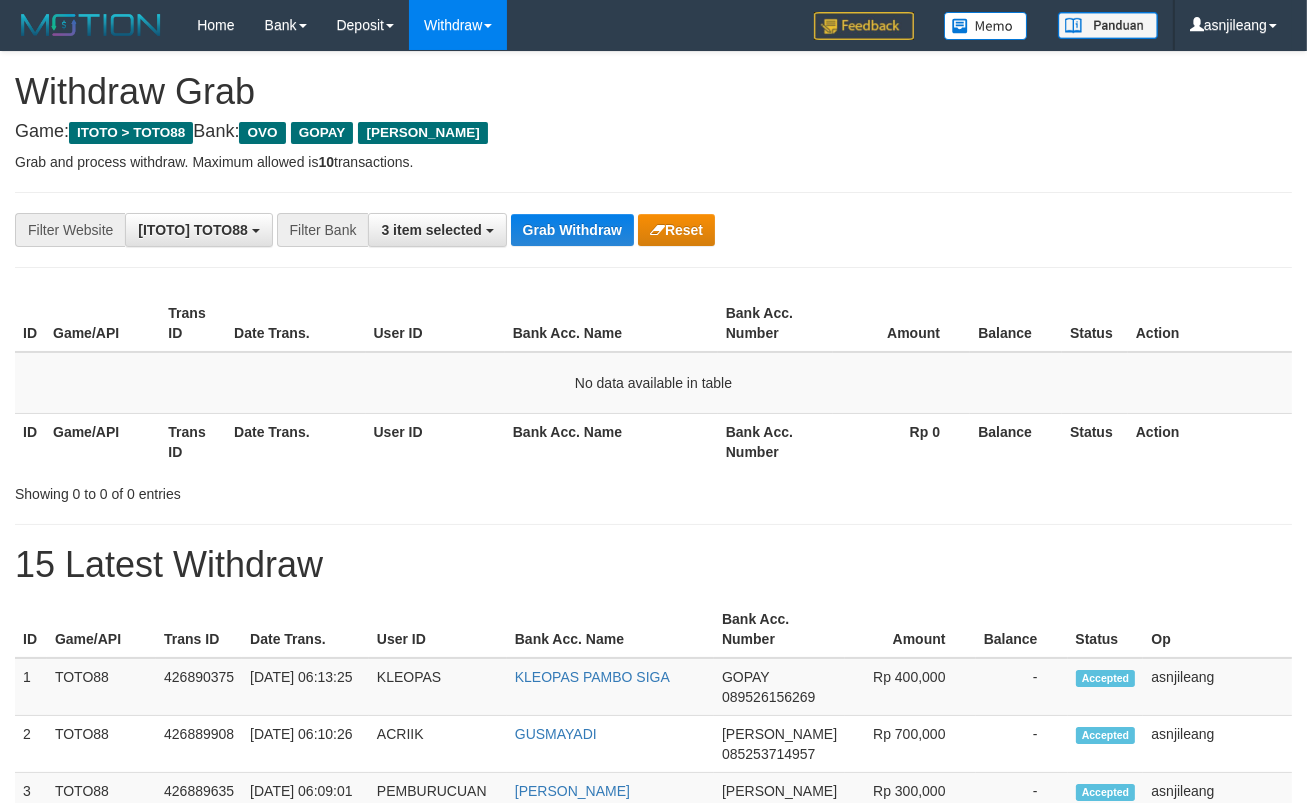 scroll, scrollTop: 17, scrollLeft: 0, axis: vertical 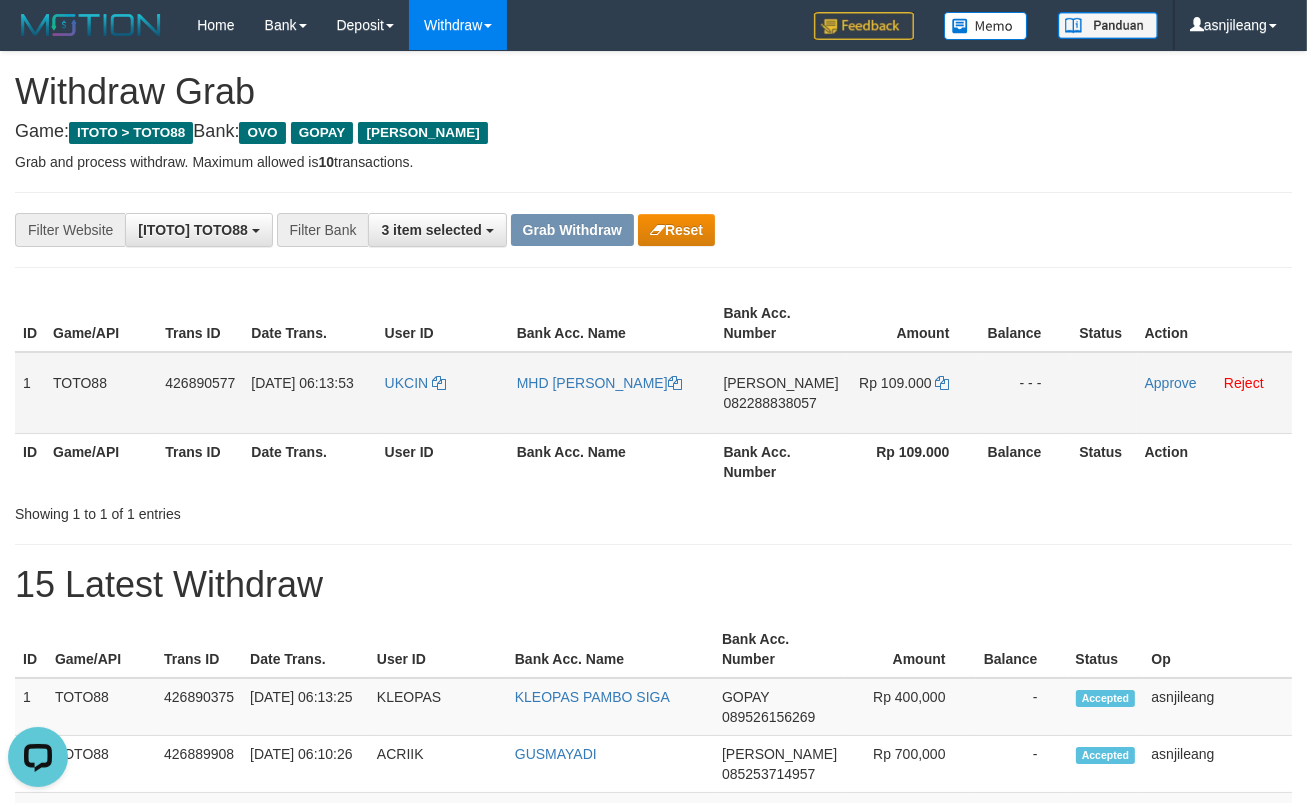 click on "[PERSON_NAME]
082288838057" at bounding box center (780, 393) 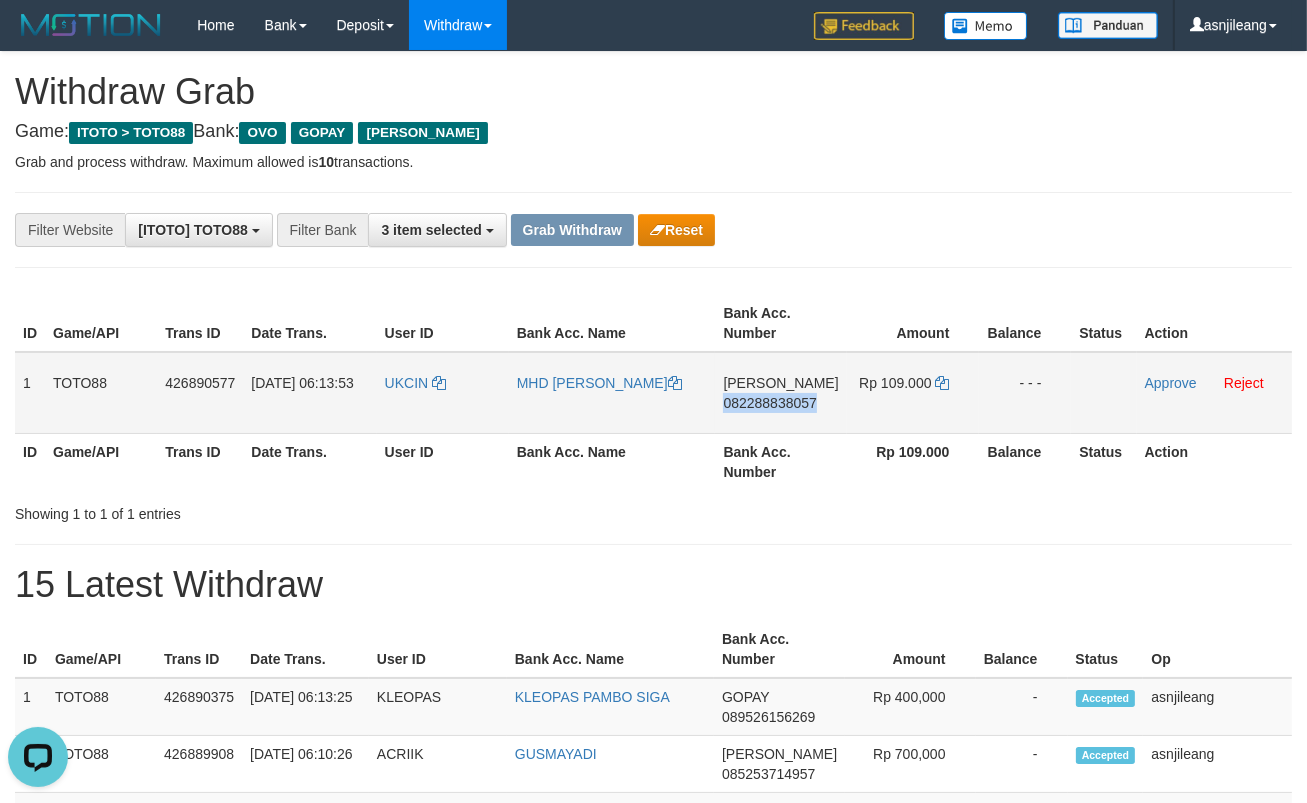 click on "[PERSON_NAME]
082288838057" at bounding box center (780, 393) 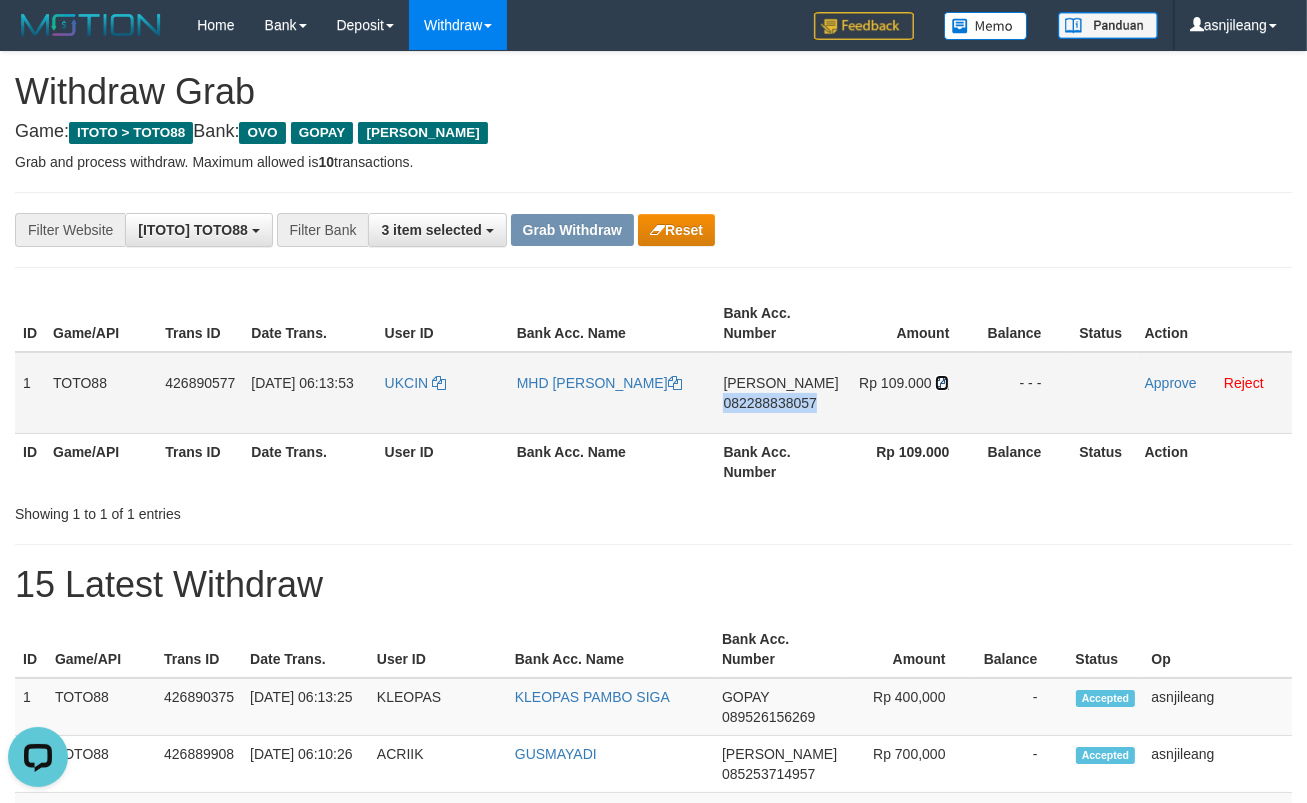 click at bounding box center [942, 383] 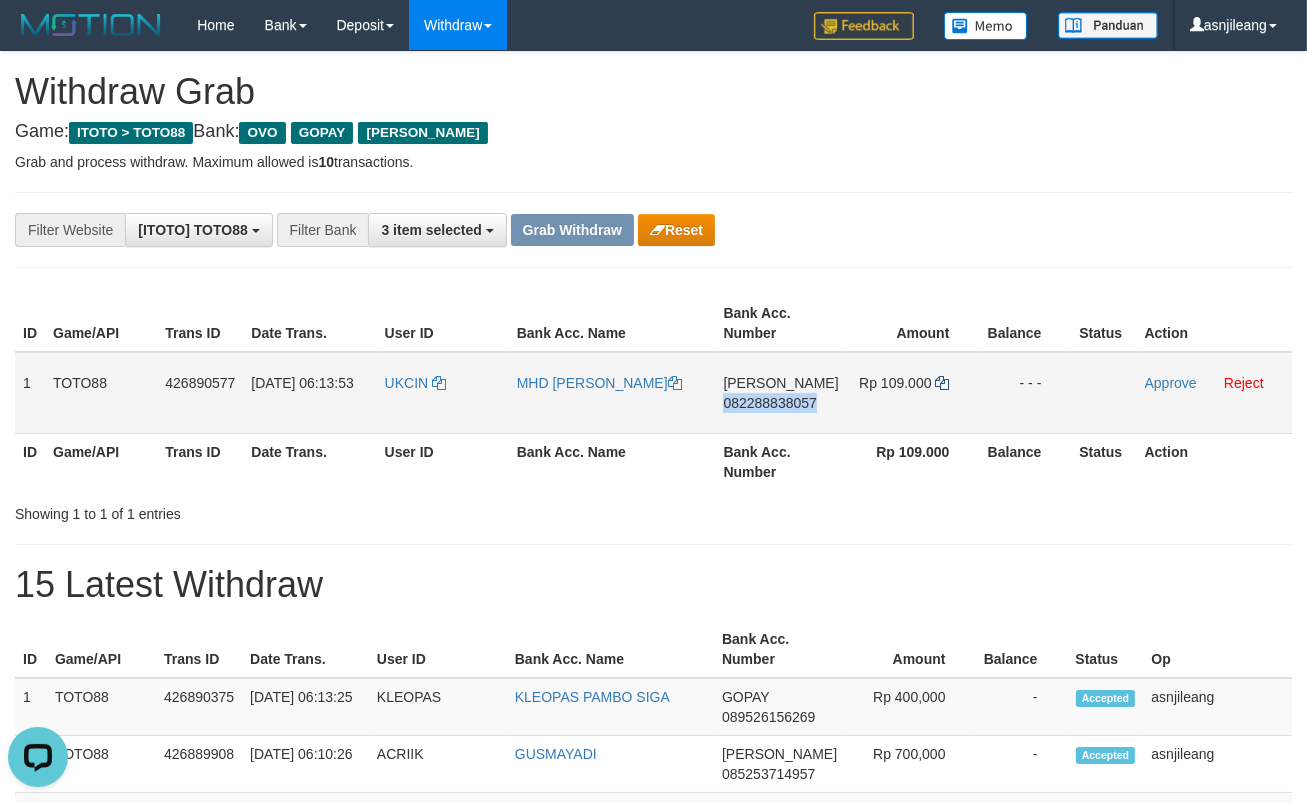 copy on "082288838057" 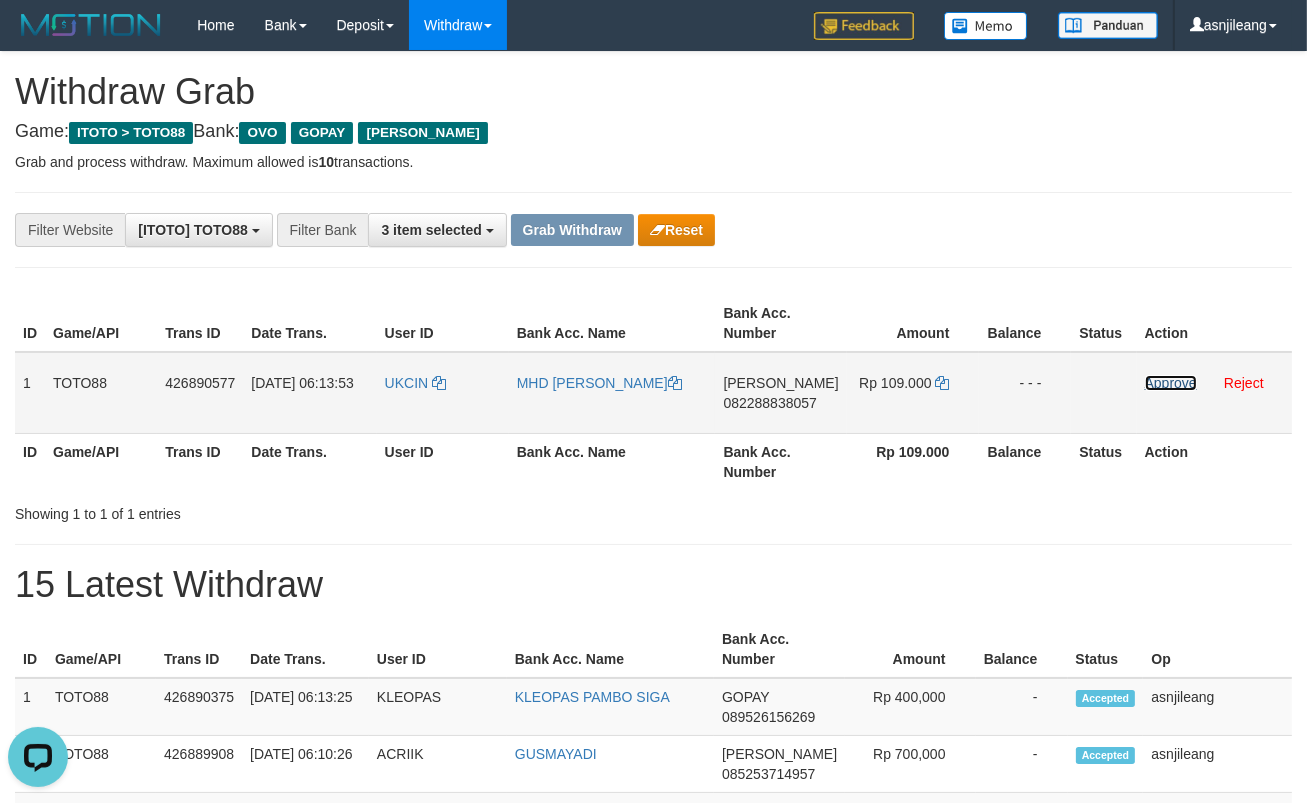 click on "Approve" at bounding box center [1171, 383] 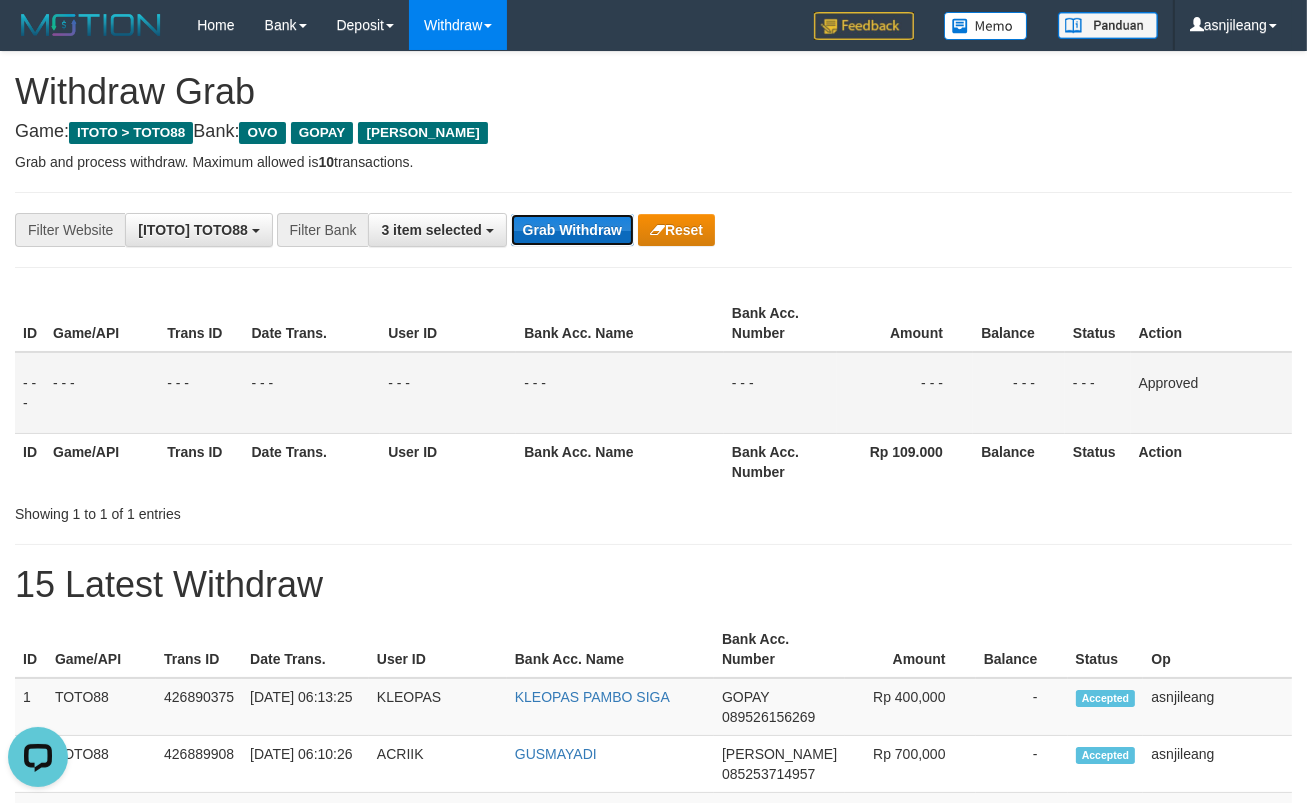 click on "Grab Withdraw" at bounding box center (572, 230) 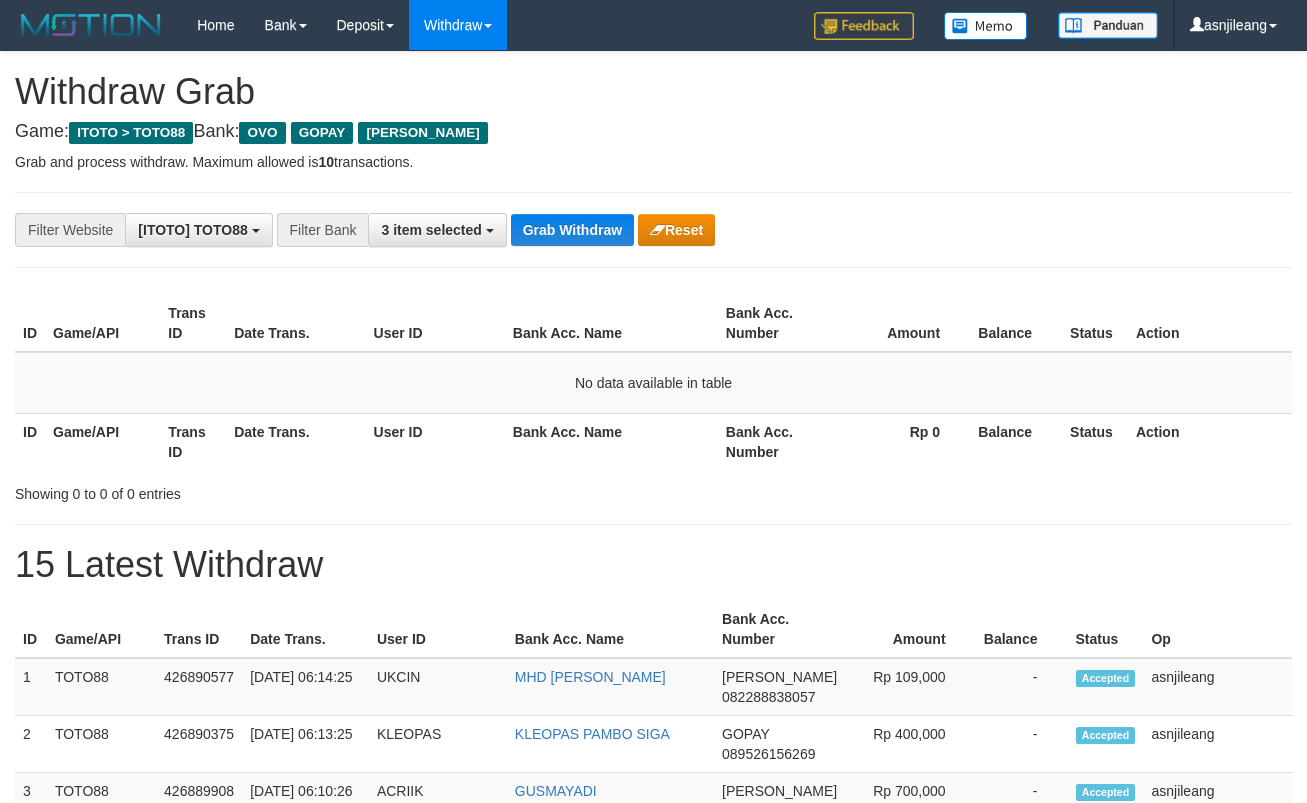 scroll, scrollTop: 0, scrollLeft: 0, axis: both 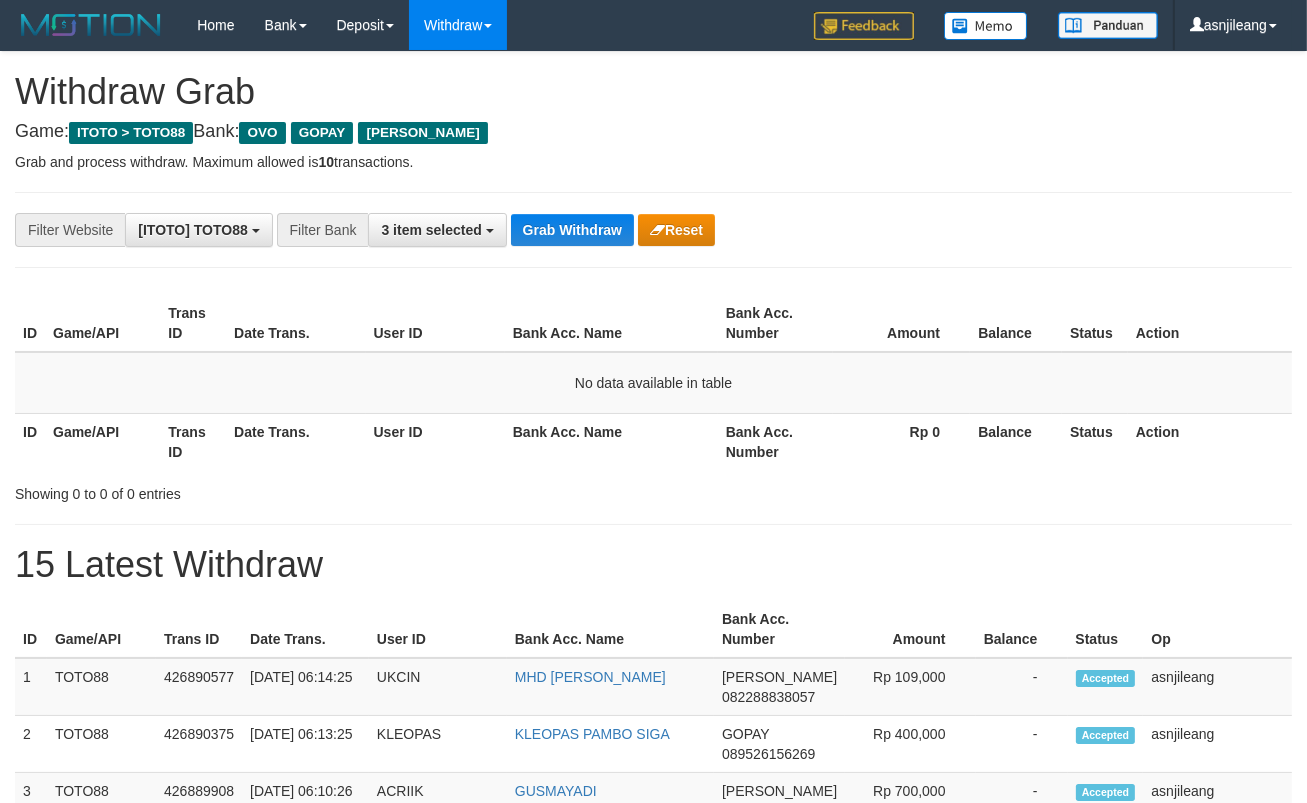 click on "Grab Withdraw" at bounding box center [572, 230] 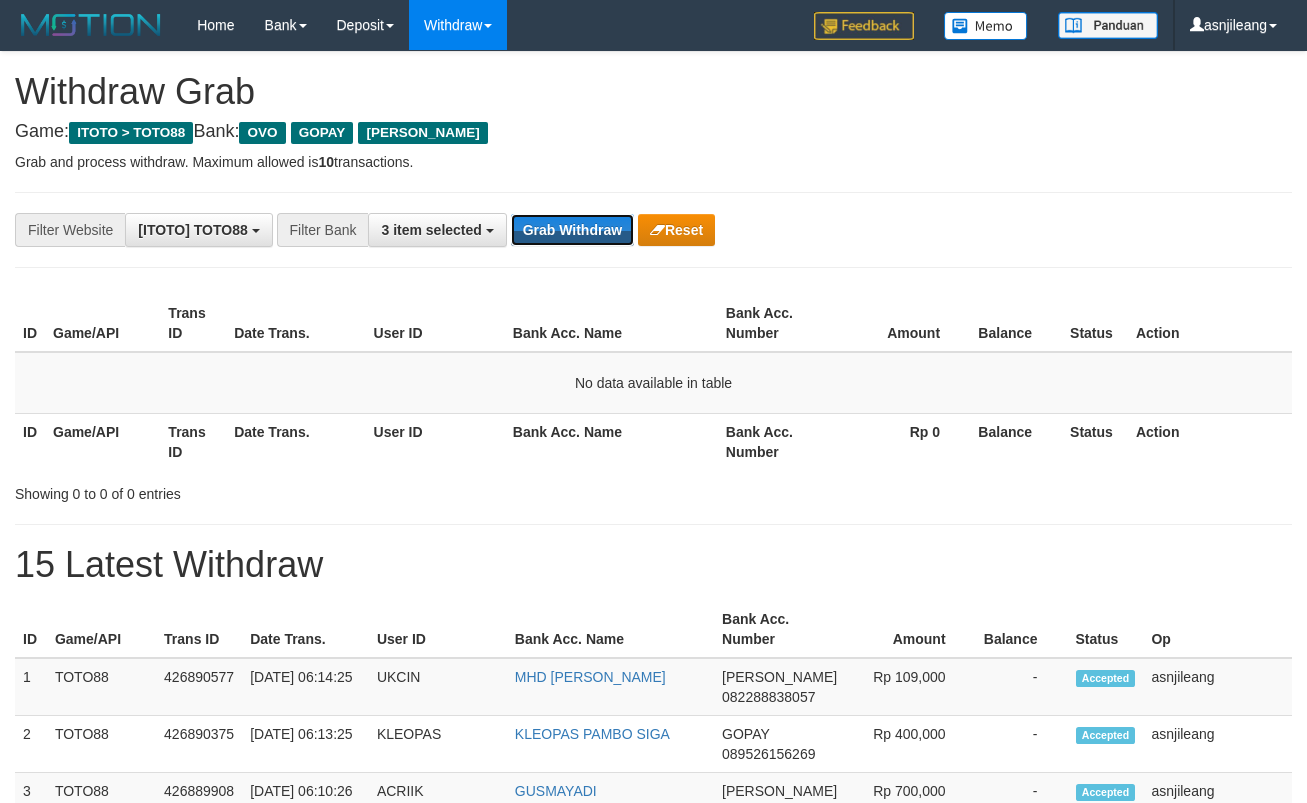 scroll, scrollTop: 0, scrollLeft: 0, axis: both 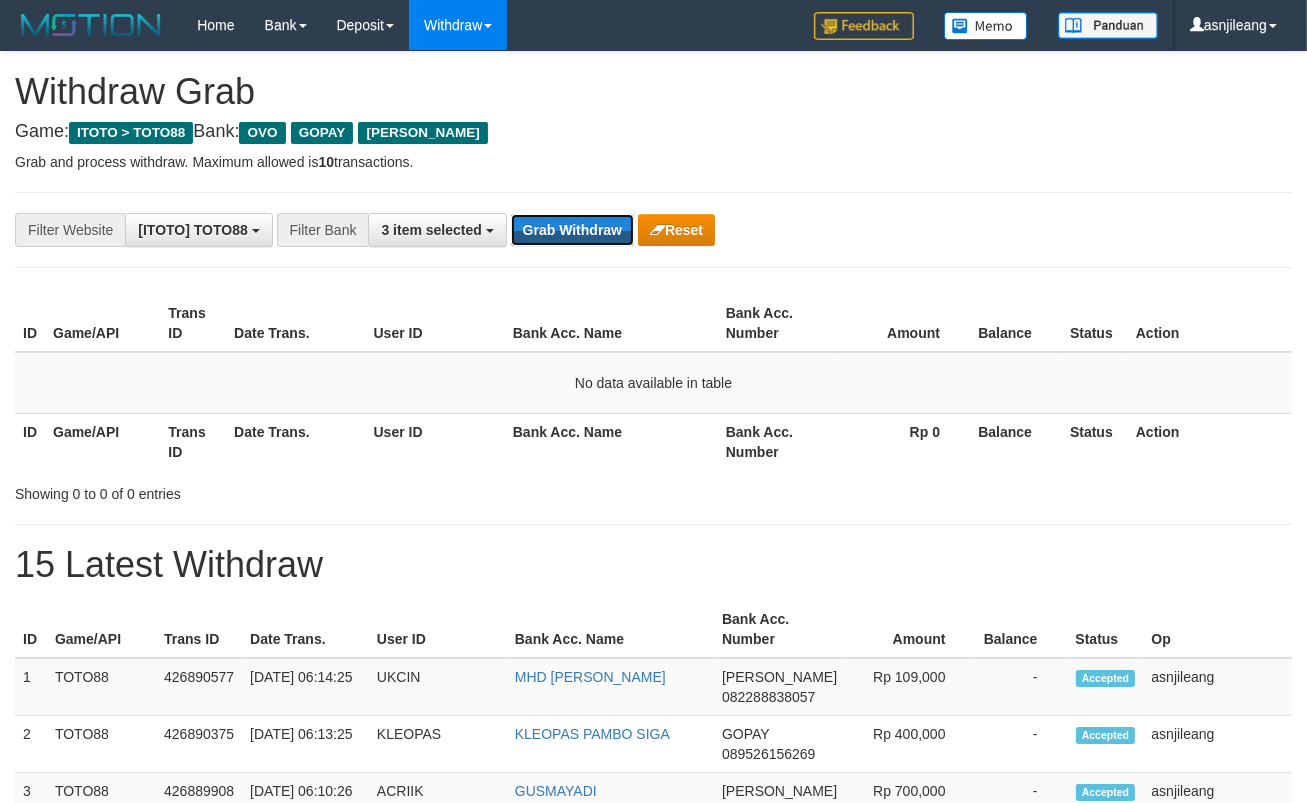click on "Grab Withdraw" at bounding box center [572, 230] 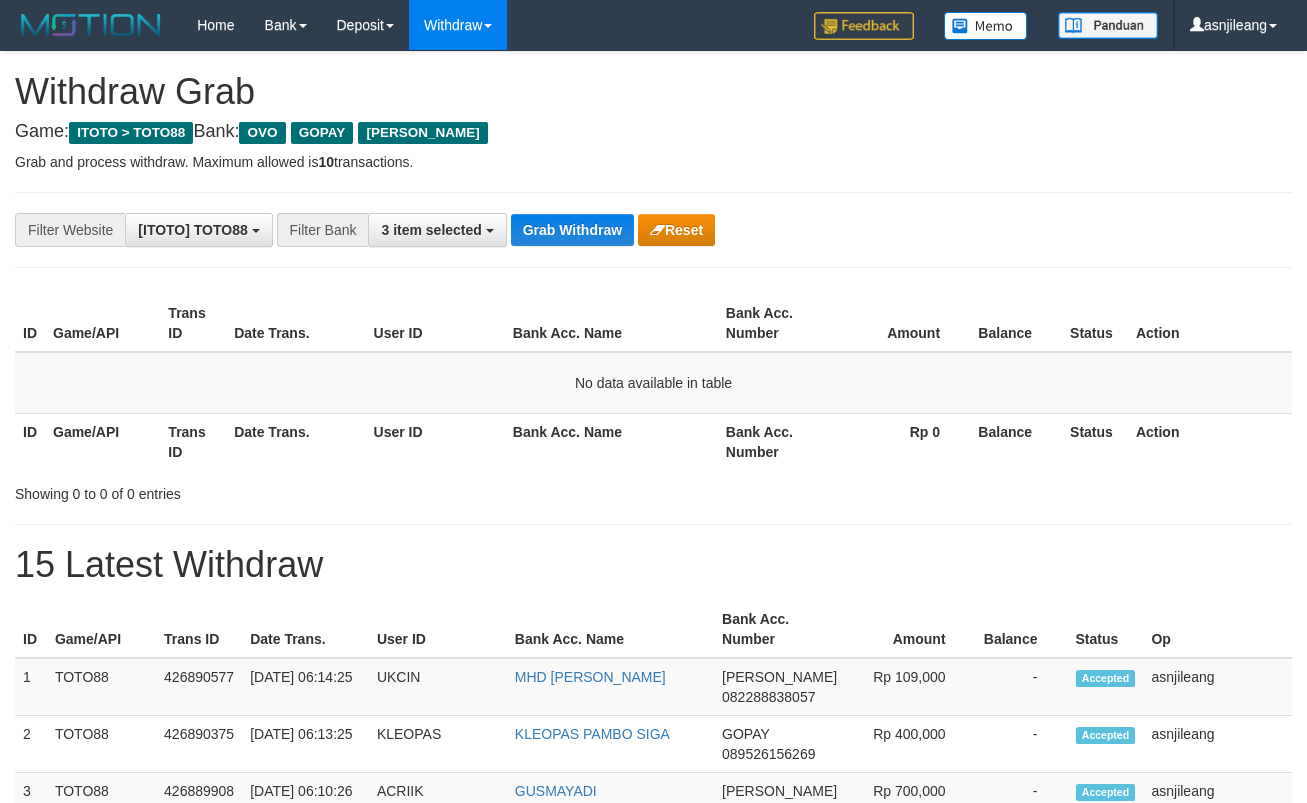 scroll, scrollTop: 0, scrollLeft: 0, axis: both 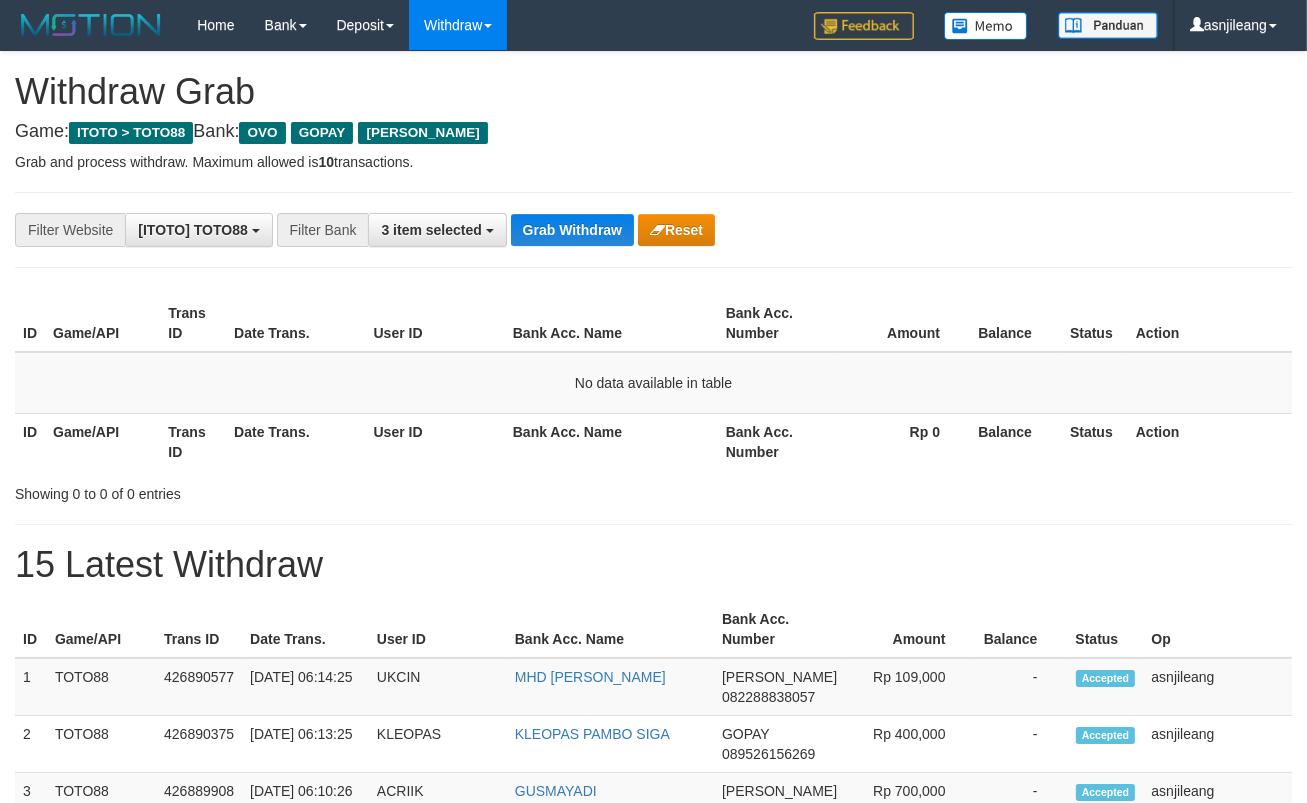 click on "Grab Withdraw" at bounding box center [572, 230] 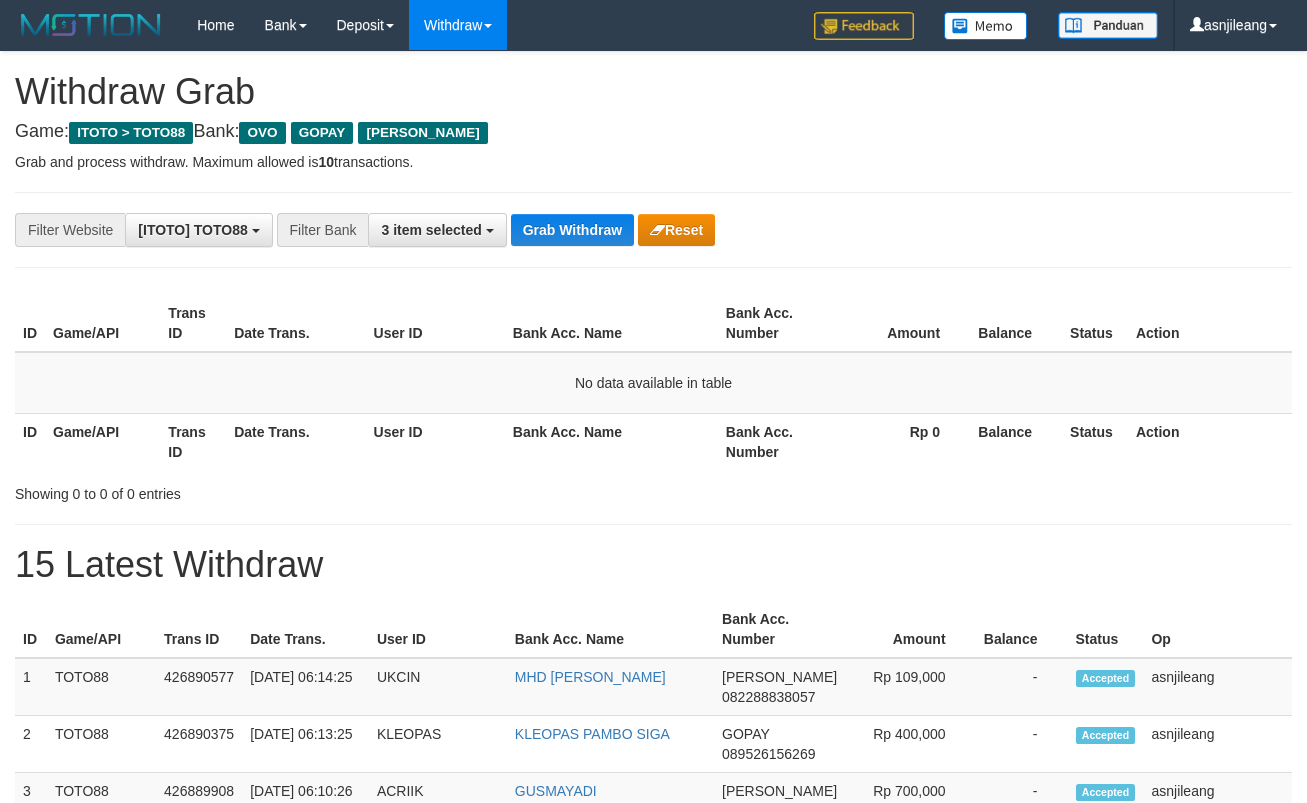 click on "Grab Withdraw" at bounding box center [572, 230] 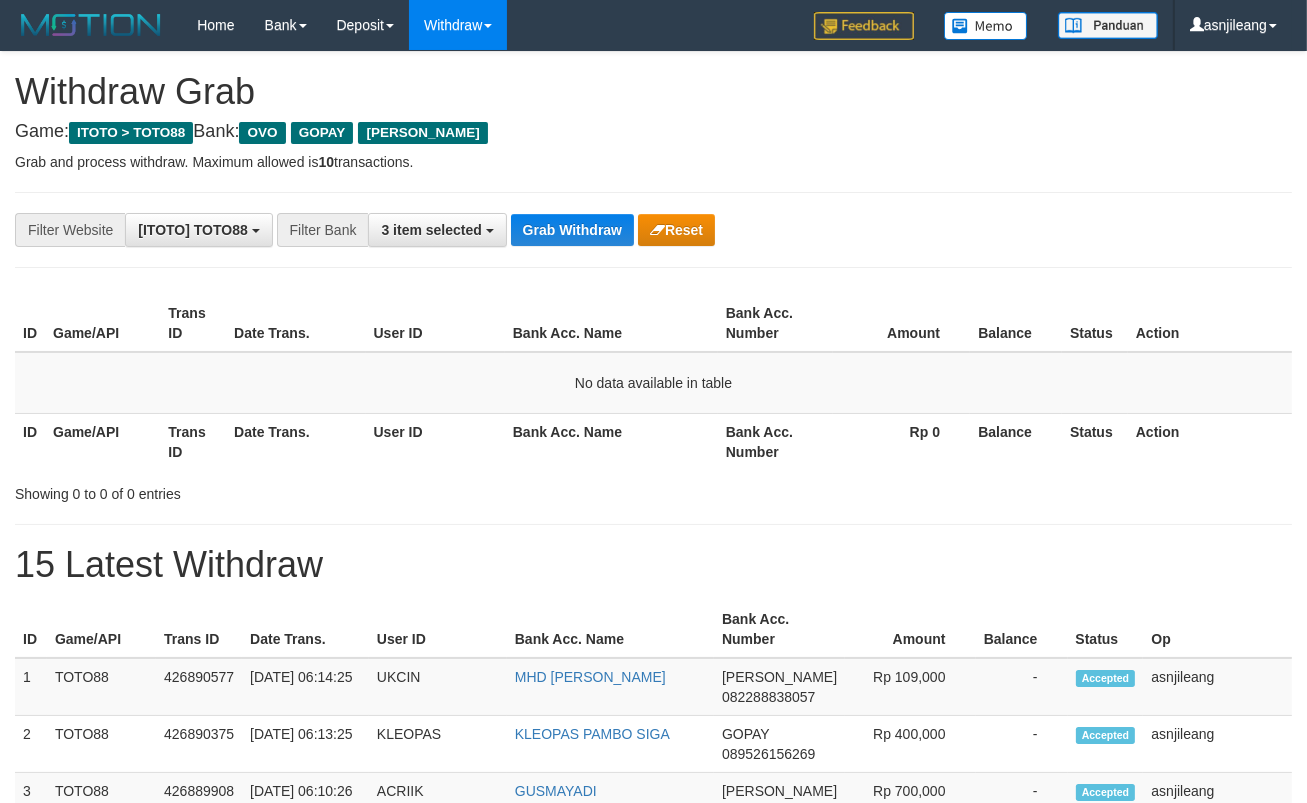 scroll, scrollTop: 17, scrollLeft: 0, axis: vertical 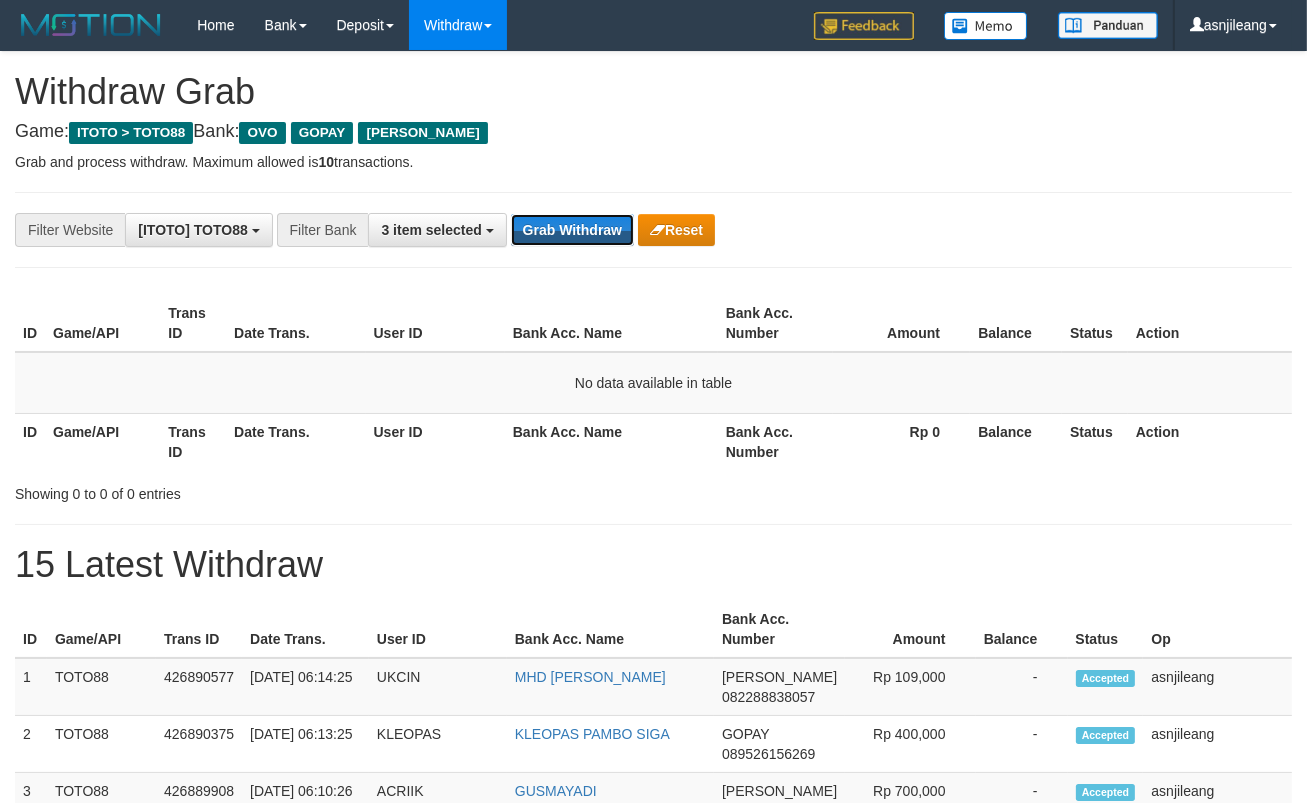 click on "Grab Withdraw" at bounding box center [572, 230] 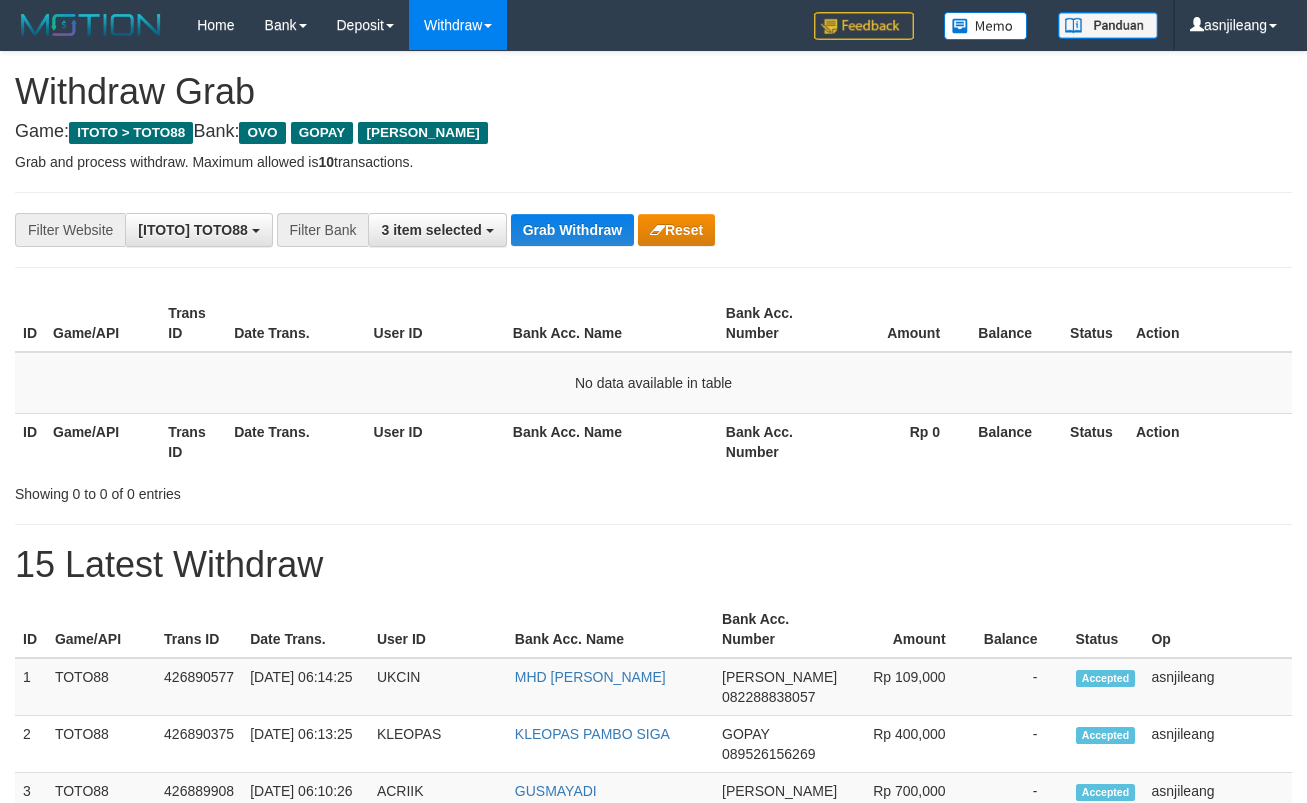 scroll, scrollTop: 0, scrollLeft: 0, axis: both 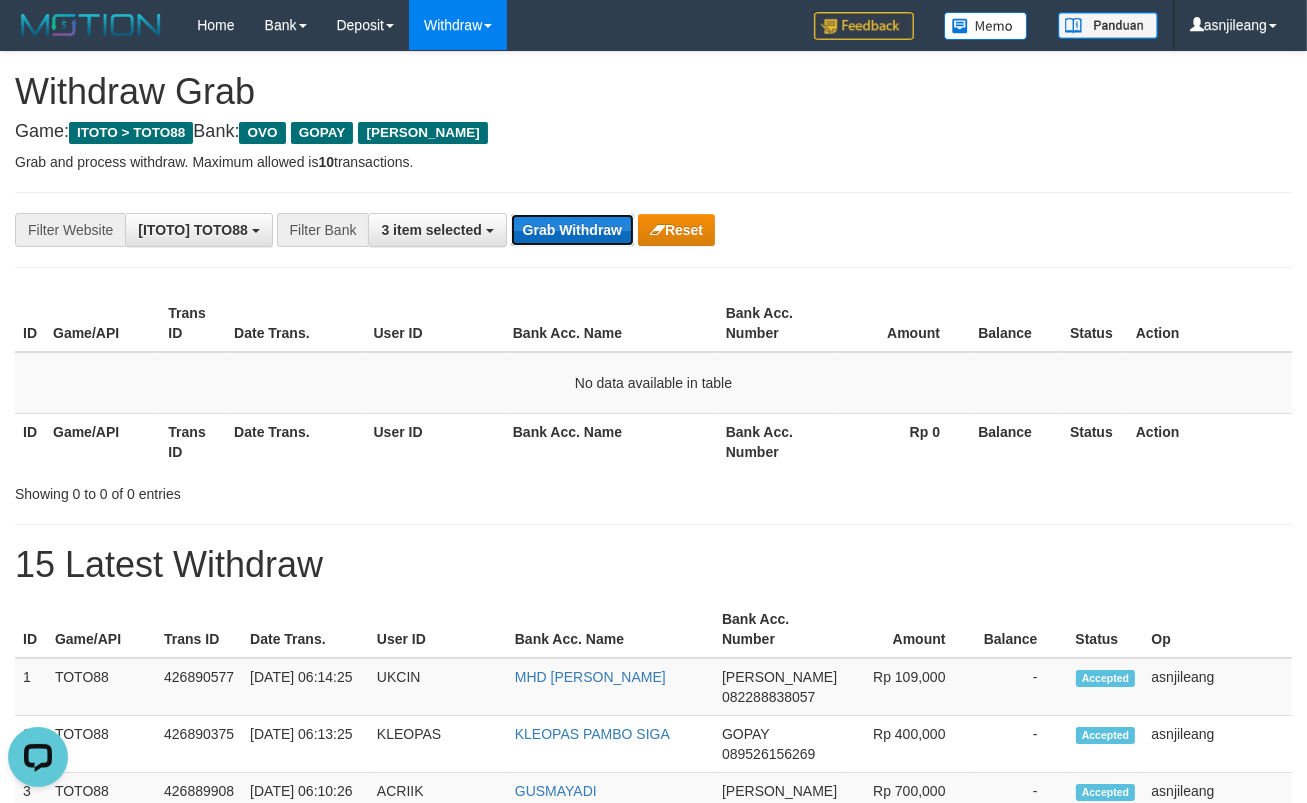 click on "Grab Withdraw" at bounding box center [572, 230] 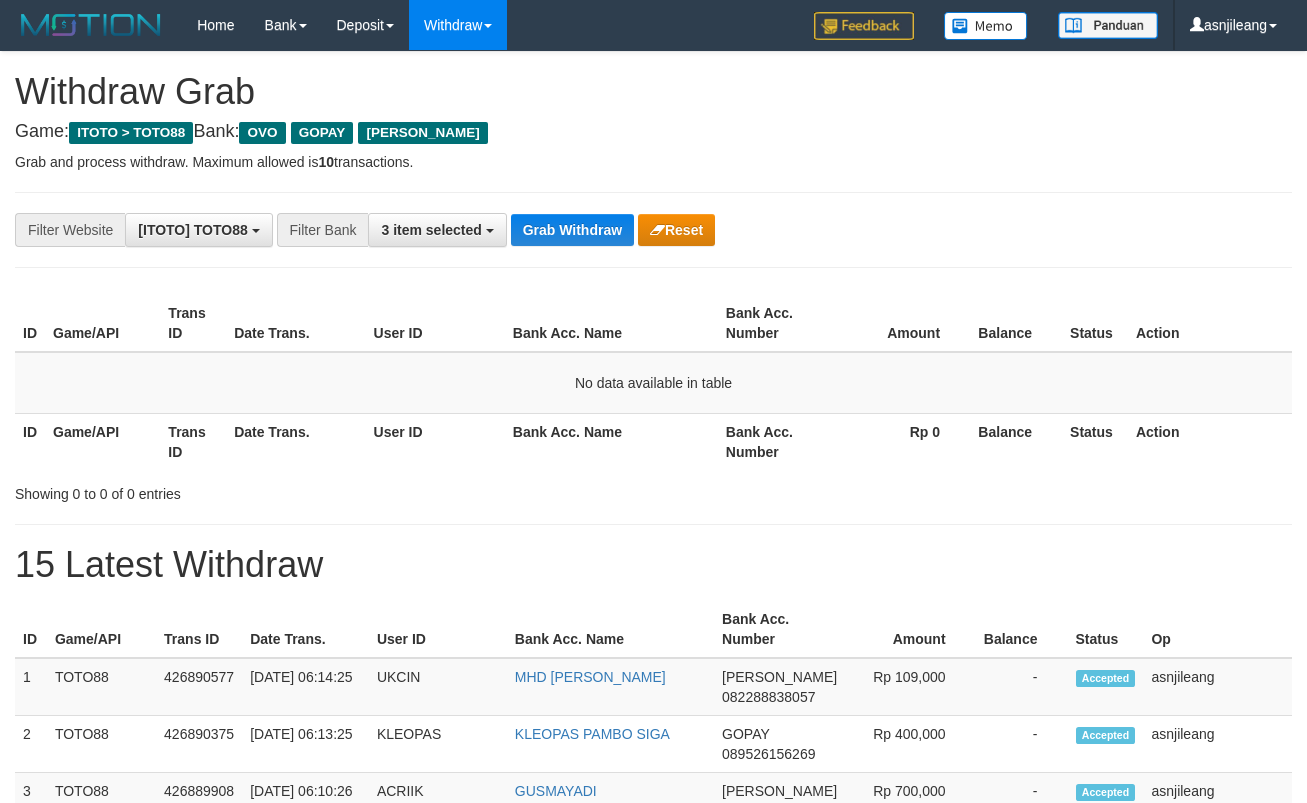 scroll, scrollTop: 0, scrollLeft: 0, axis: both 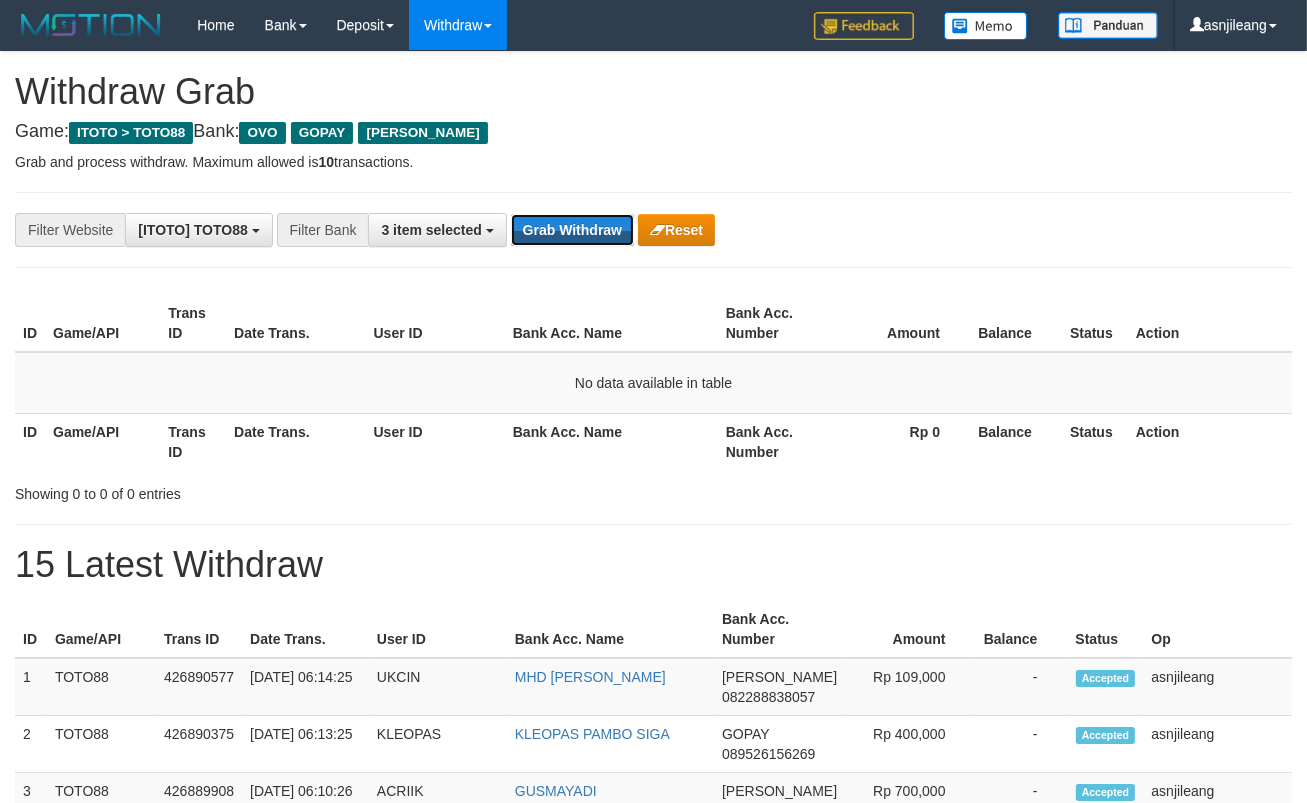 click on "Grab Withdraw" at bounding box center (572, 230) 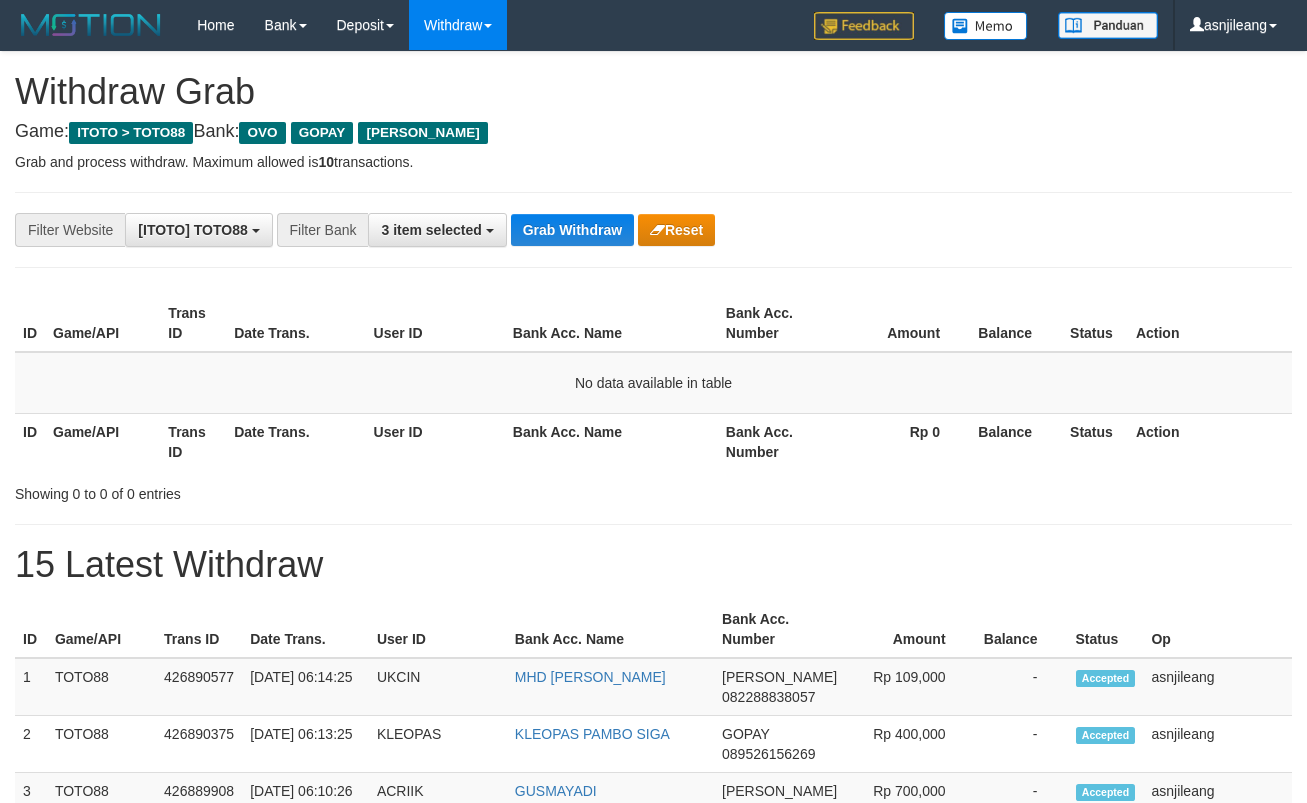 scroll, scrollTop: 0, scrollLeft: 0, axis: both 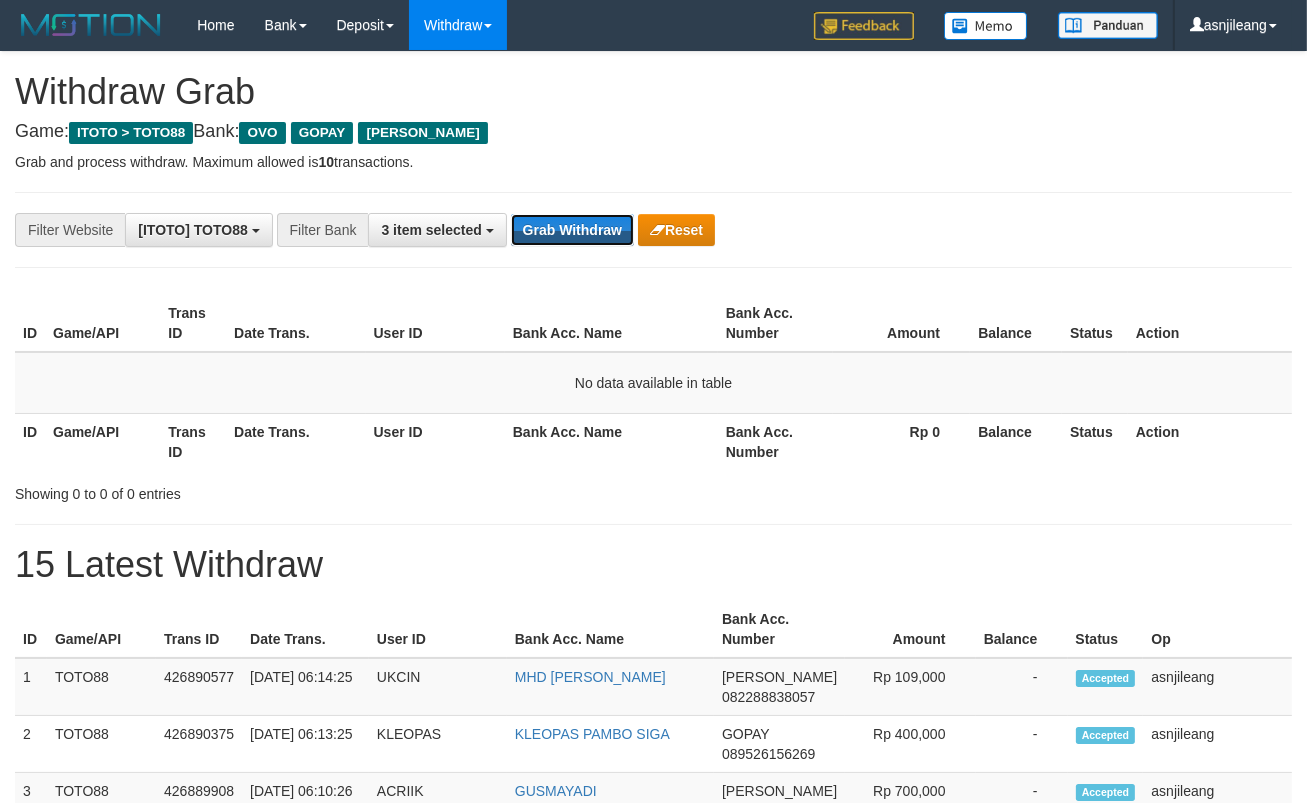 click on "Grab Withdraw" at bounding box center [572, 230] 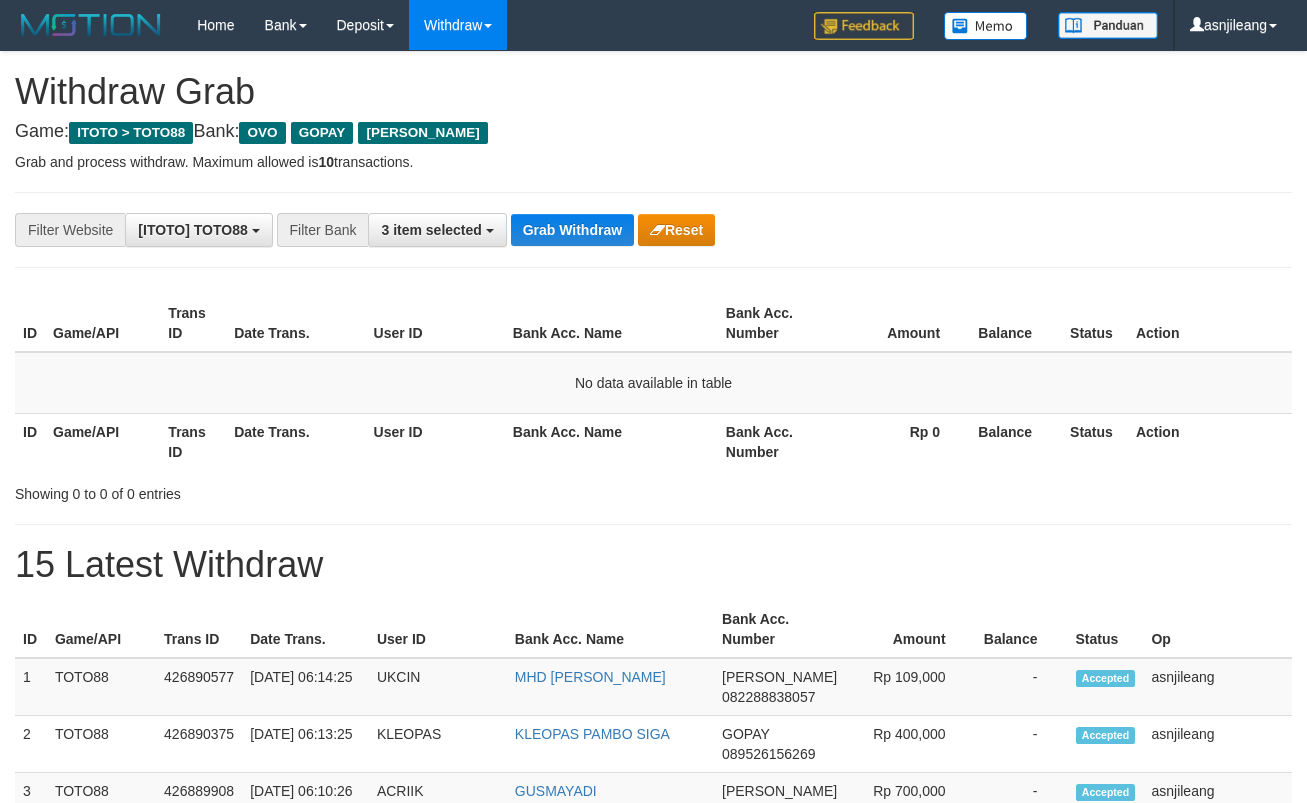 scroll, scrollTop: 0, scrollLeft: 0, axis: both 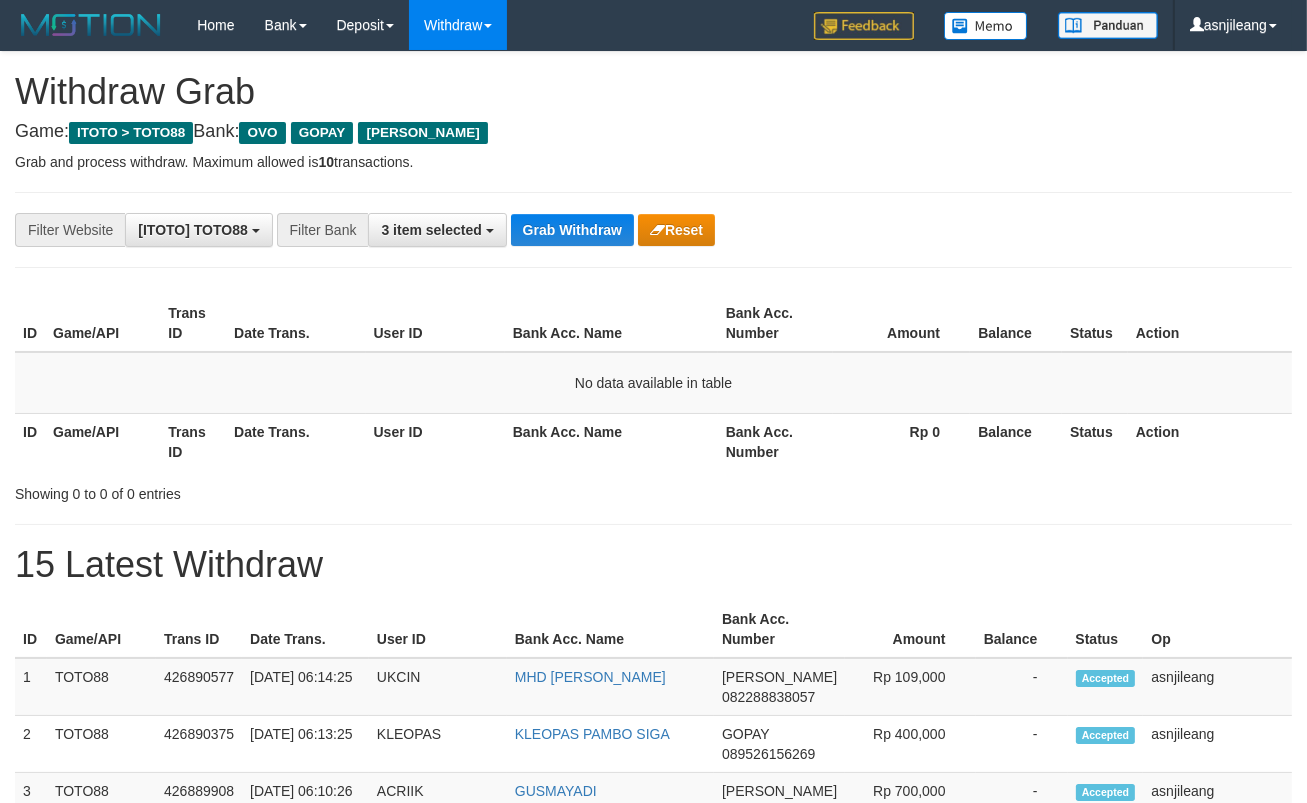 click on "Grab Withdraw" at bounding box center [572, 230] 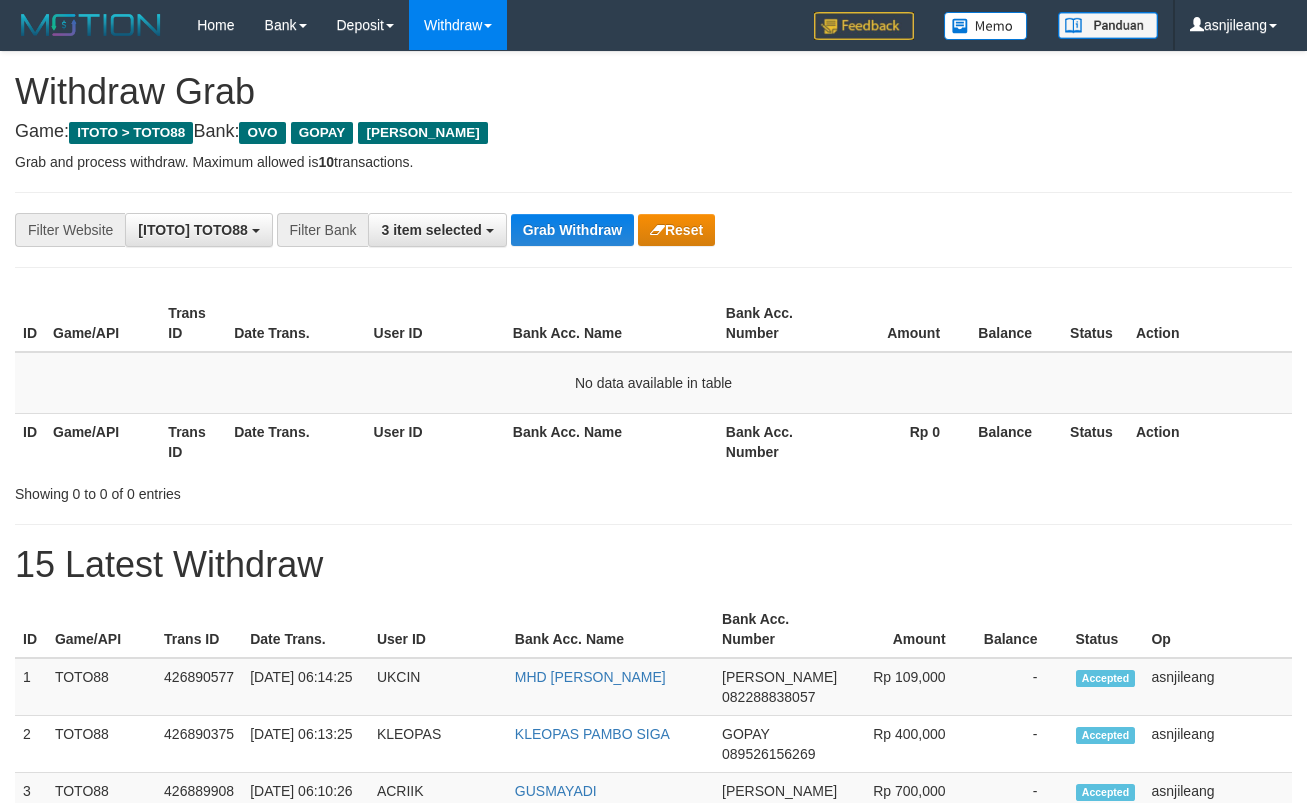 scroll, scrollTop: 0, scrollLeft: 0, axis: both 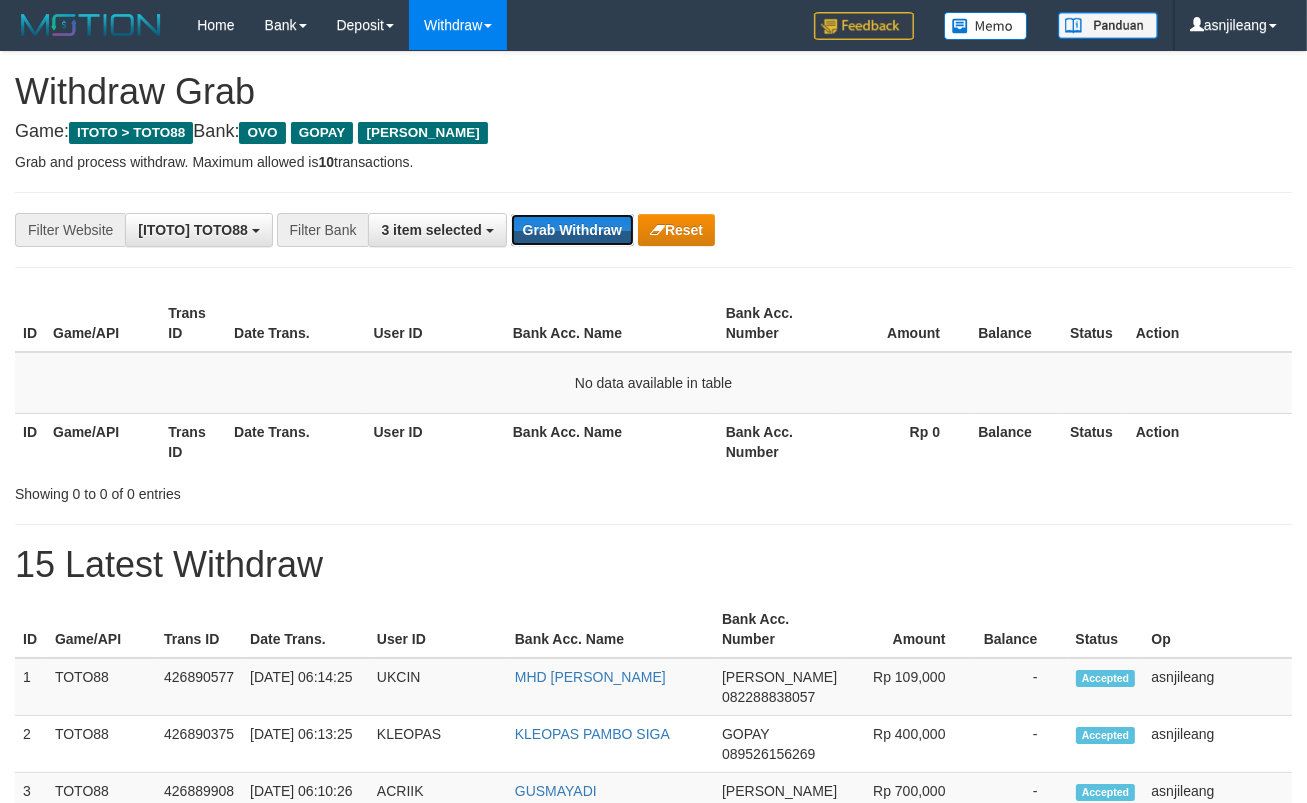 click on "Grab Withdraw" at bounding box center [572, 230] 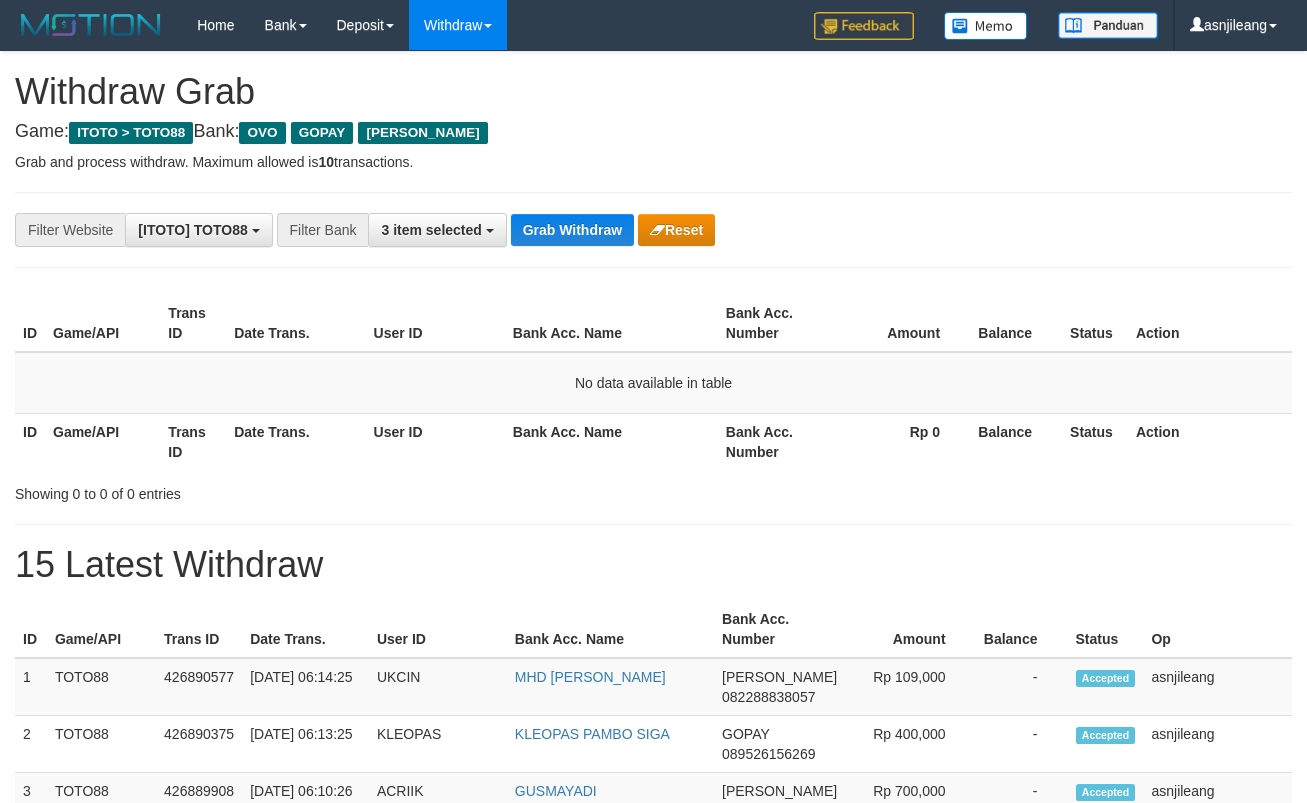 scroll, scrollTop: 0, scrollLeft: 0, axis: both 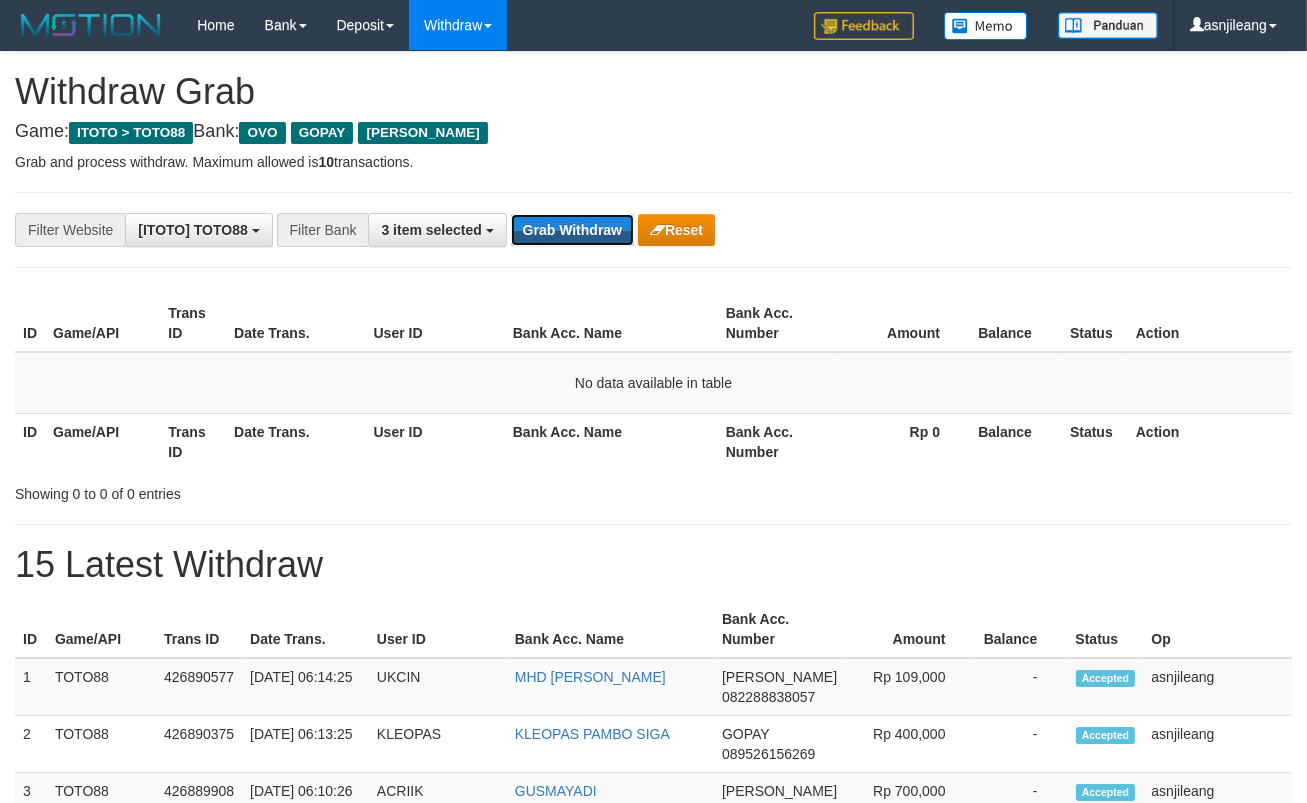 click on "Grab Withdraw" at bounding box center [572, 230] 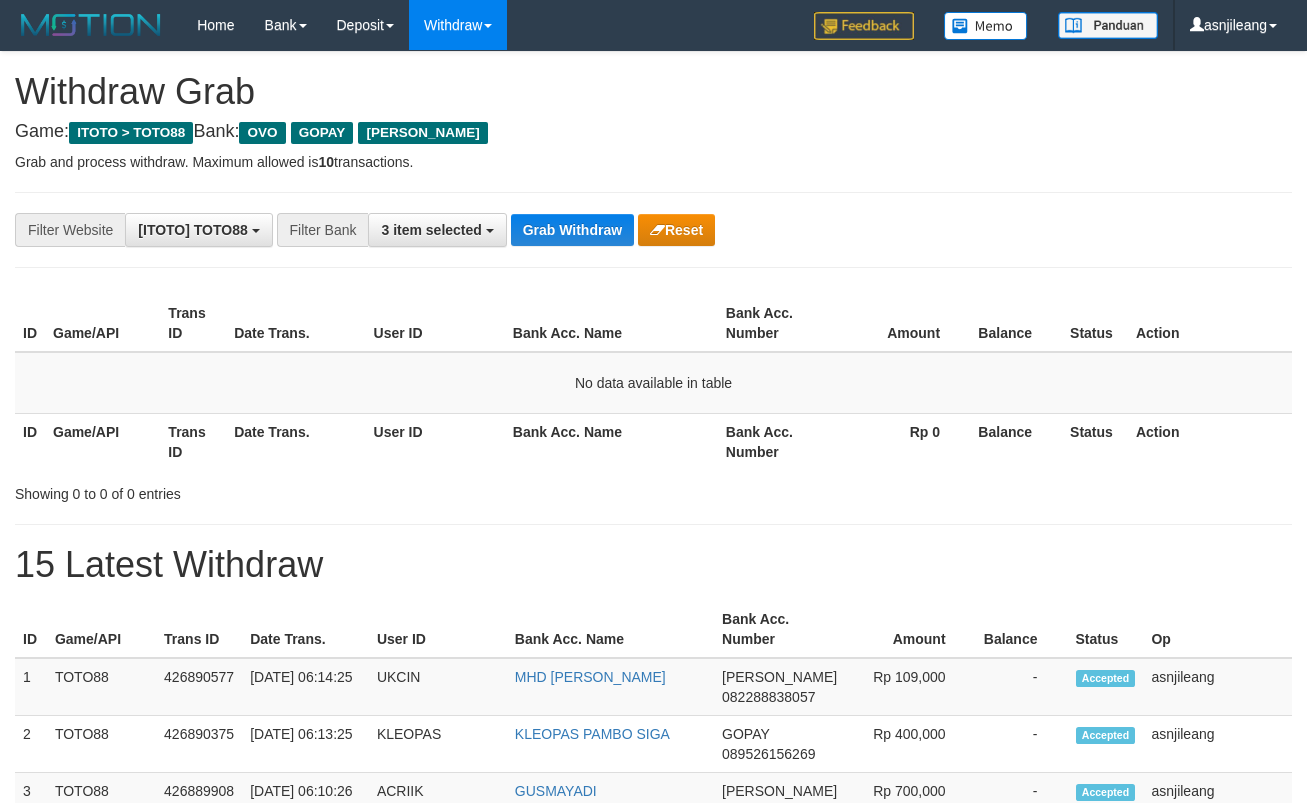 scroll, scrollTop: 0, scrollLeft: 0, axis: both 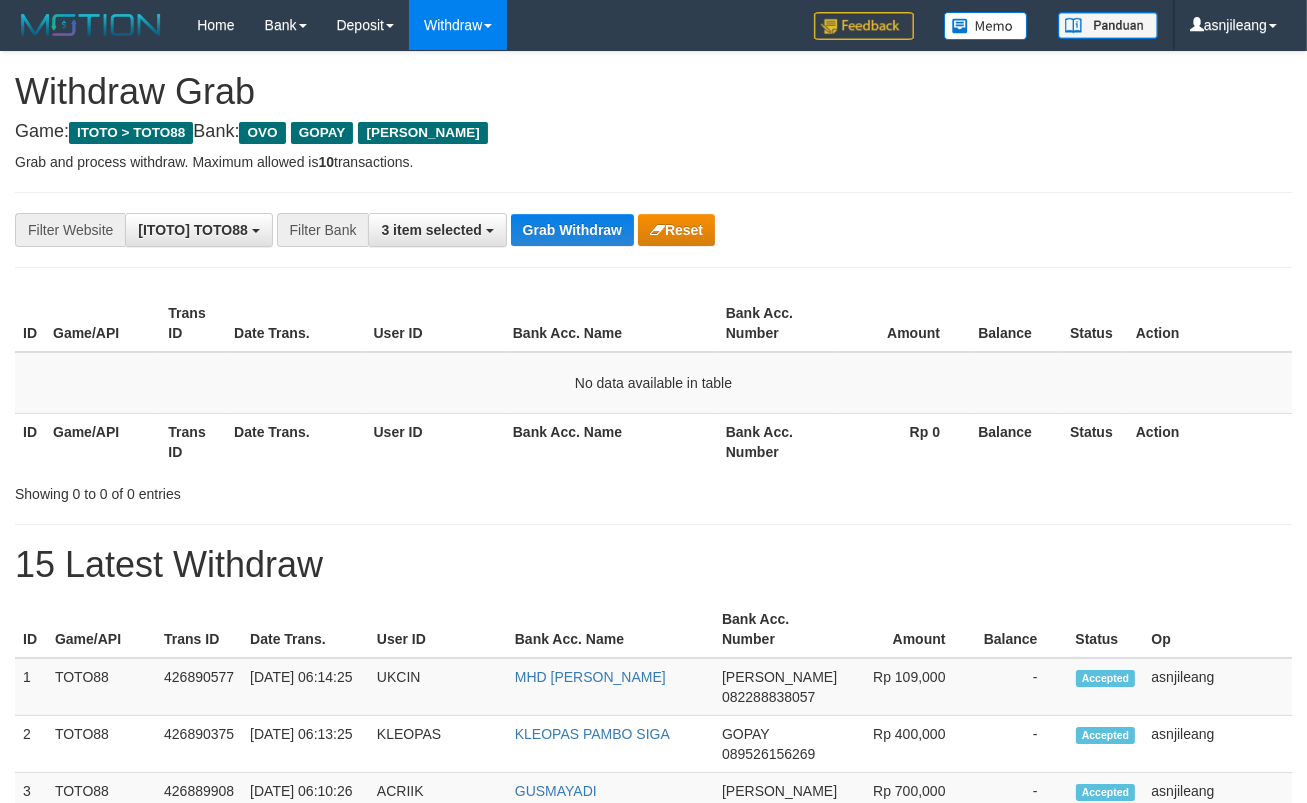 click on "Grab Withdraw" at bounding box center [572, 230] 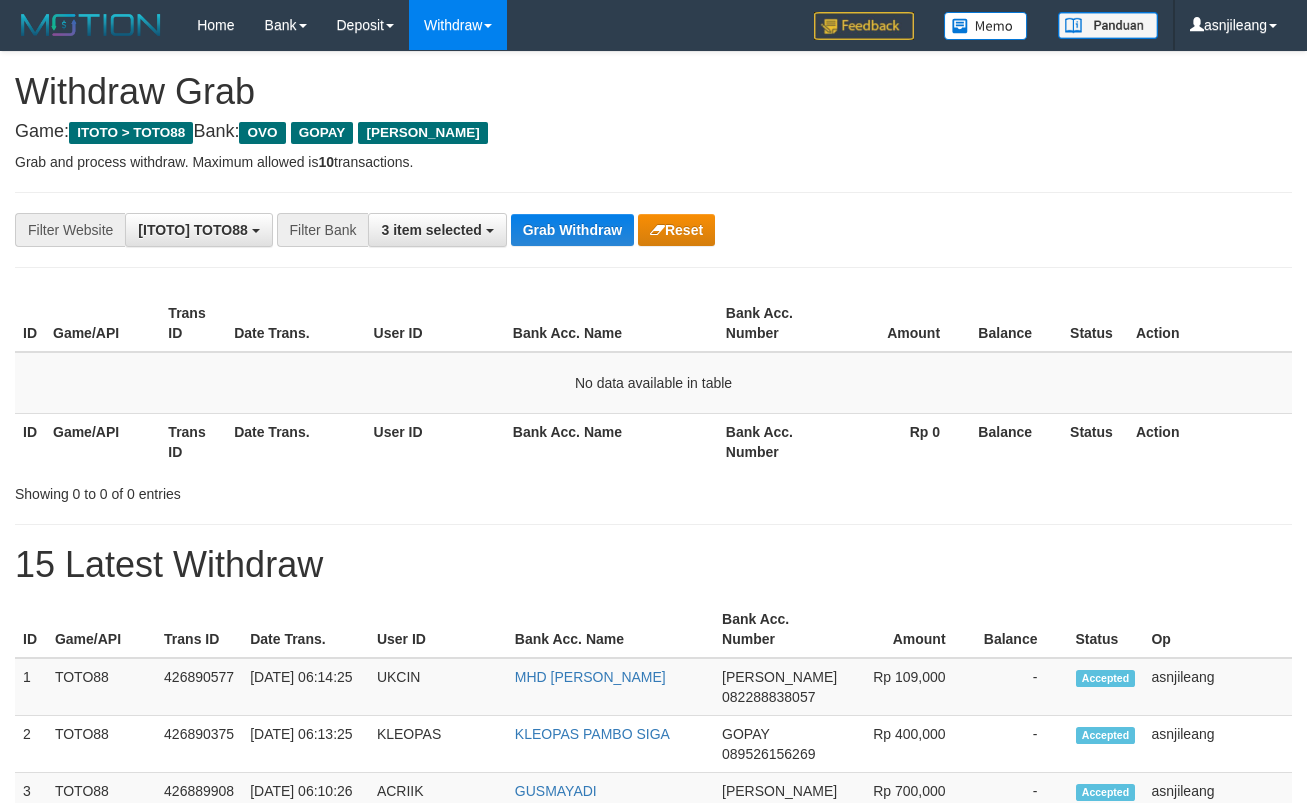 click on "Grab Withdraw" at bounding box center [572, 230] 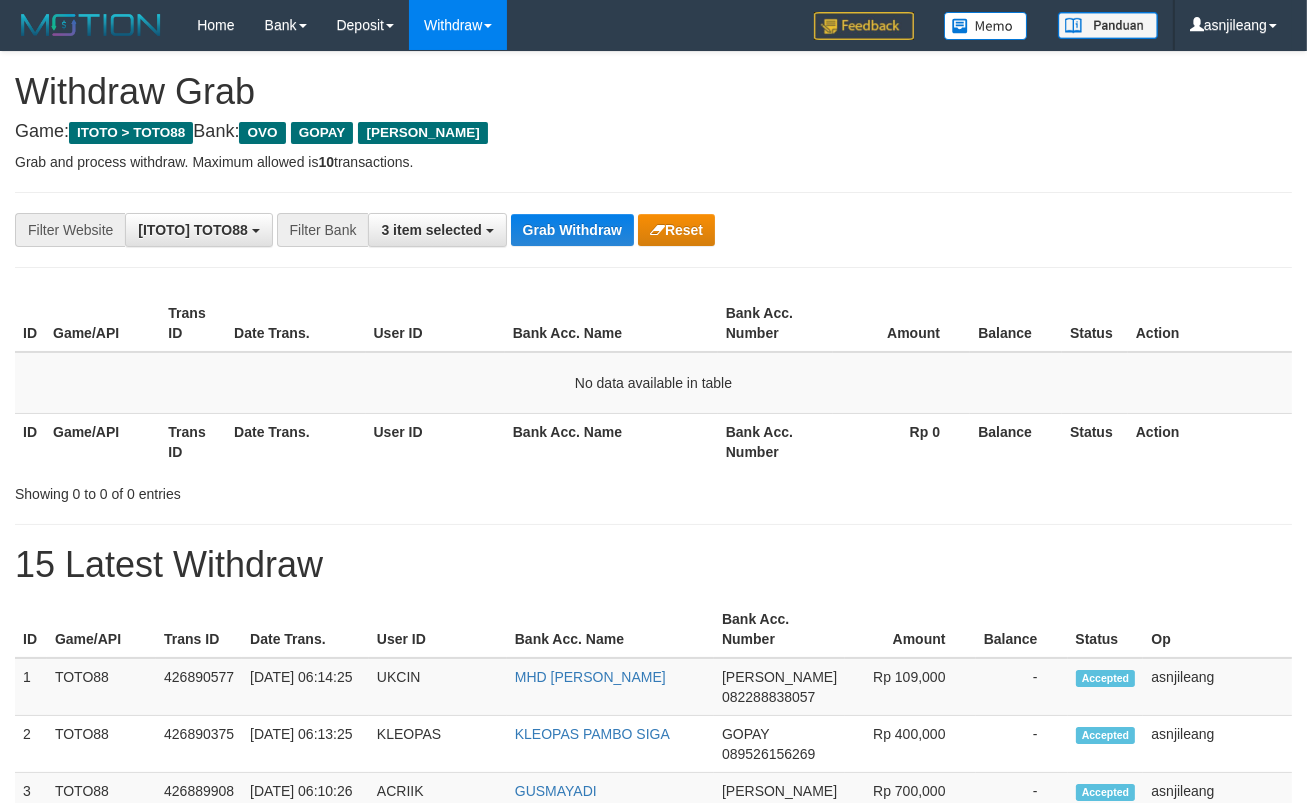 scroll, scrollTop: 17, scrollLeft: 0, axis: vertical 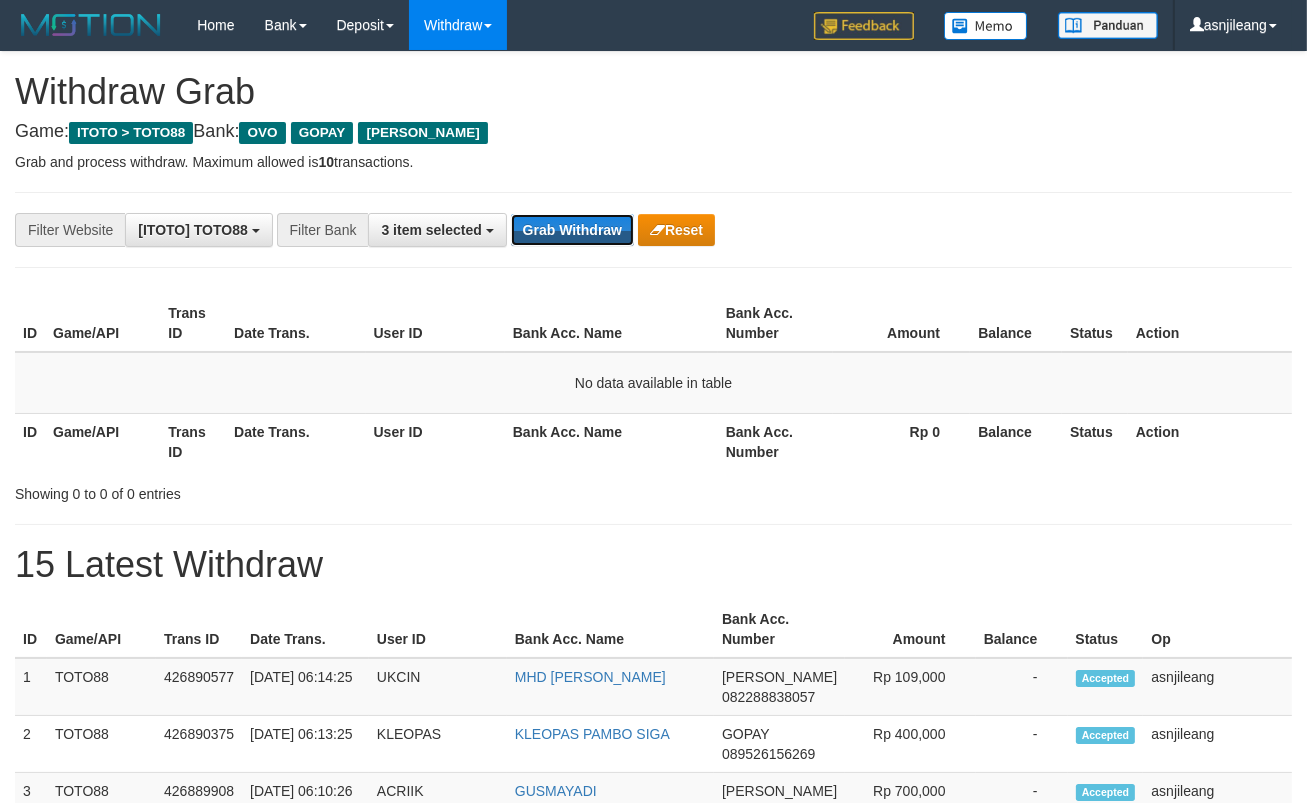 click on "Grab Withdraw" at bounding box center (572, 230) 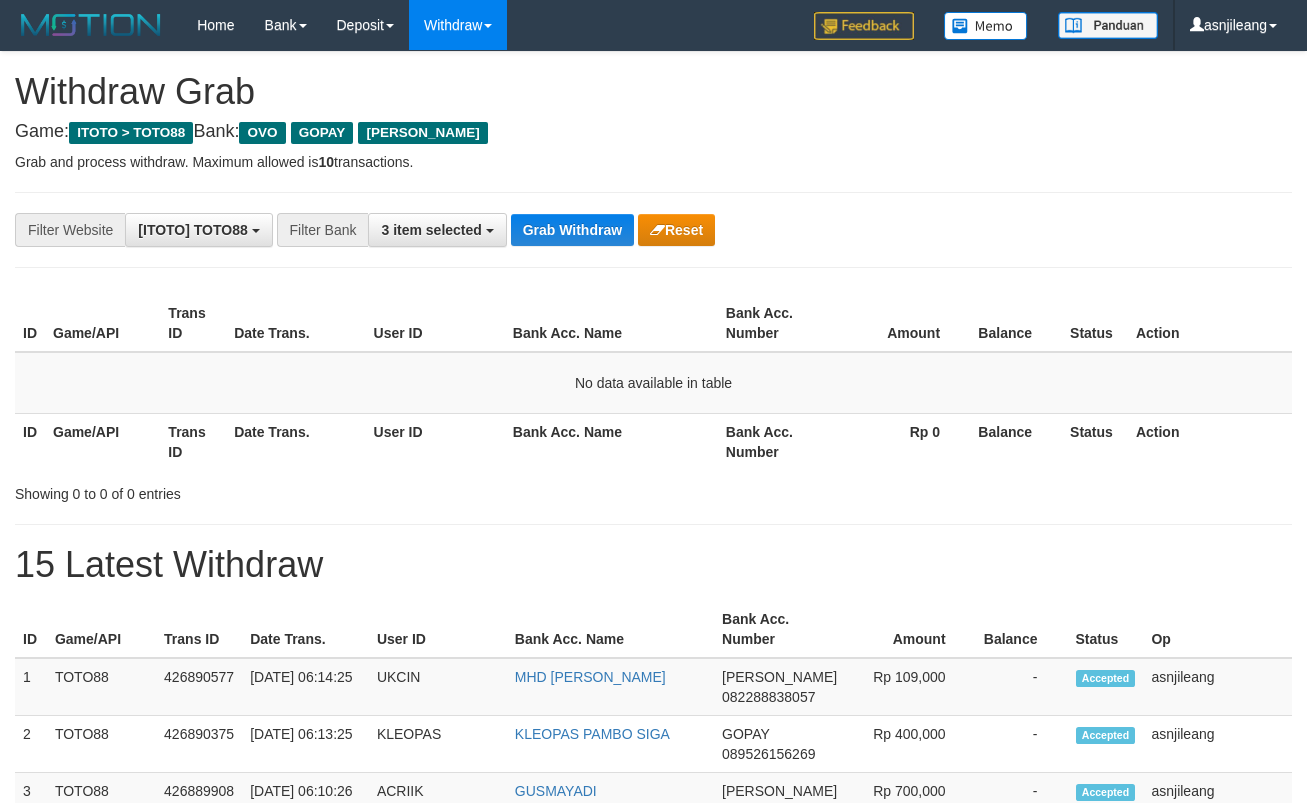 scroll, scrollTop: 0, scrollLeft: 0, axis: both 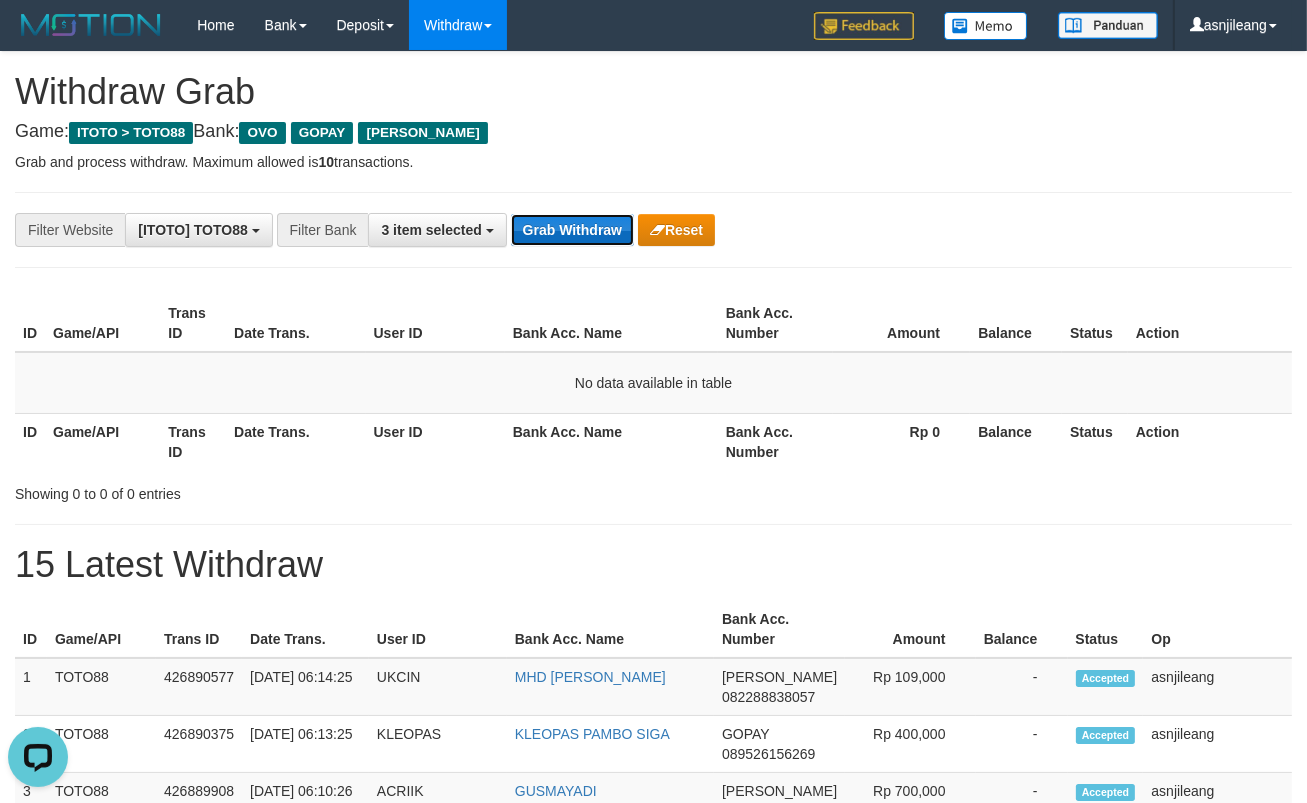 click on "Grab Withdraw" at bounding box center [572, 230] 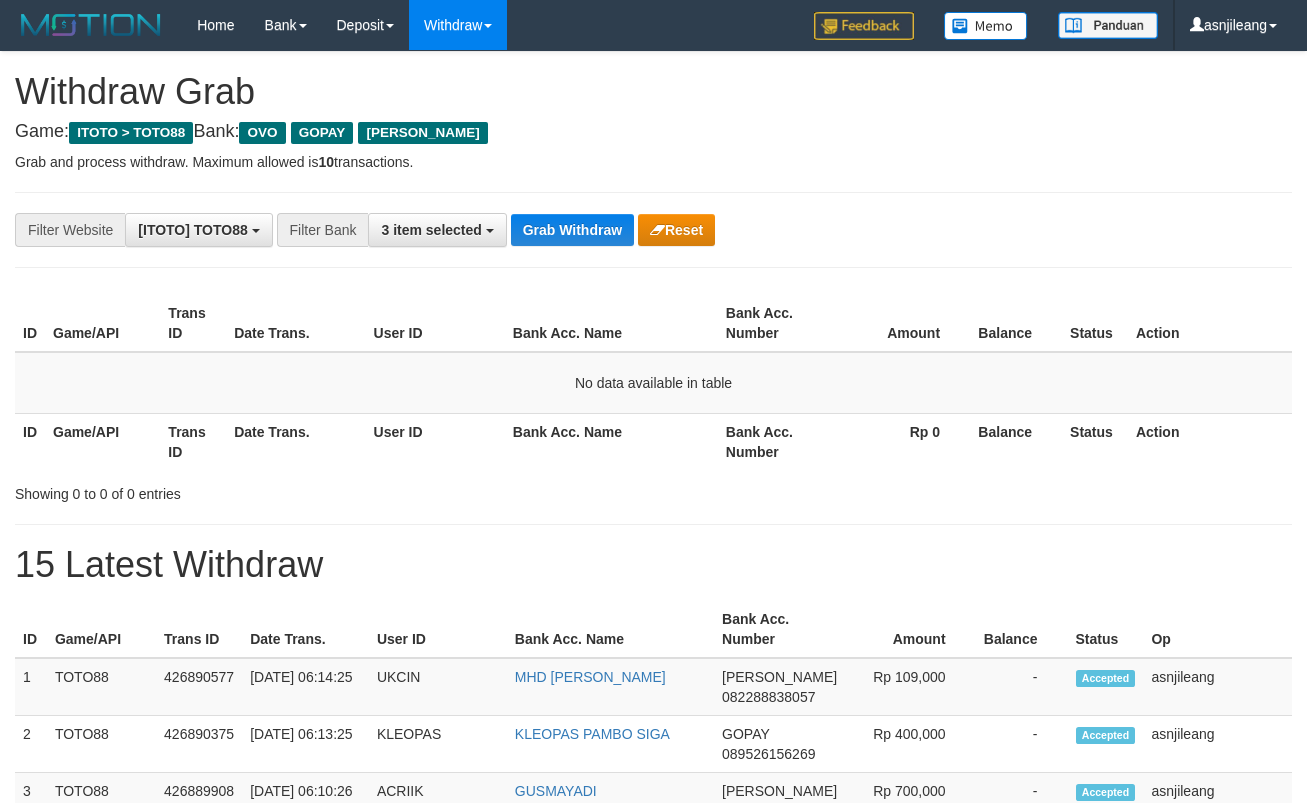 scroll, scrollTop: 0, scrollLeft: 0, axis: both 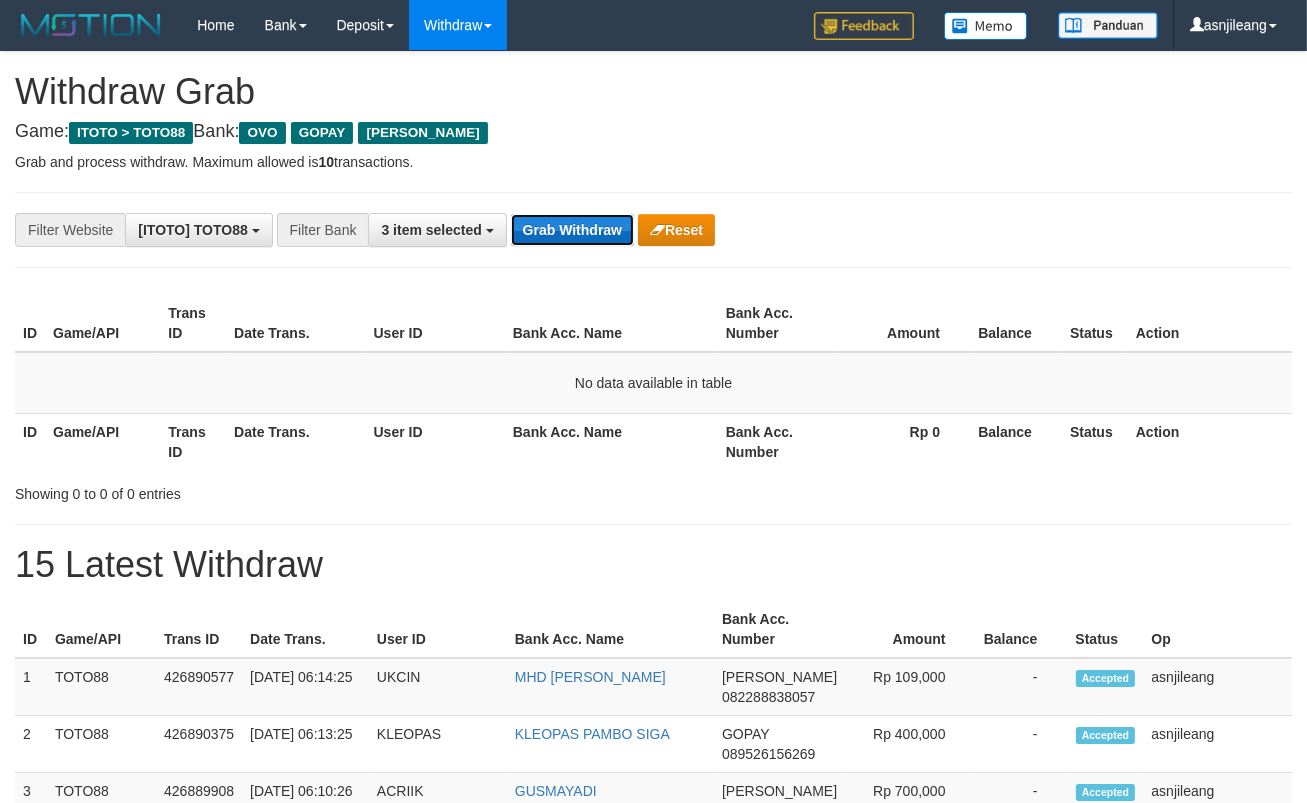 click on "Grab Withdraw" at bounding box center (572, 230) 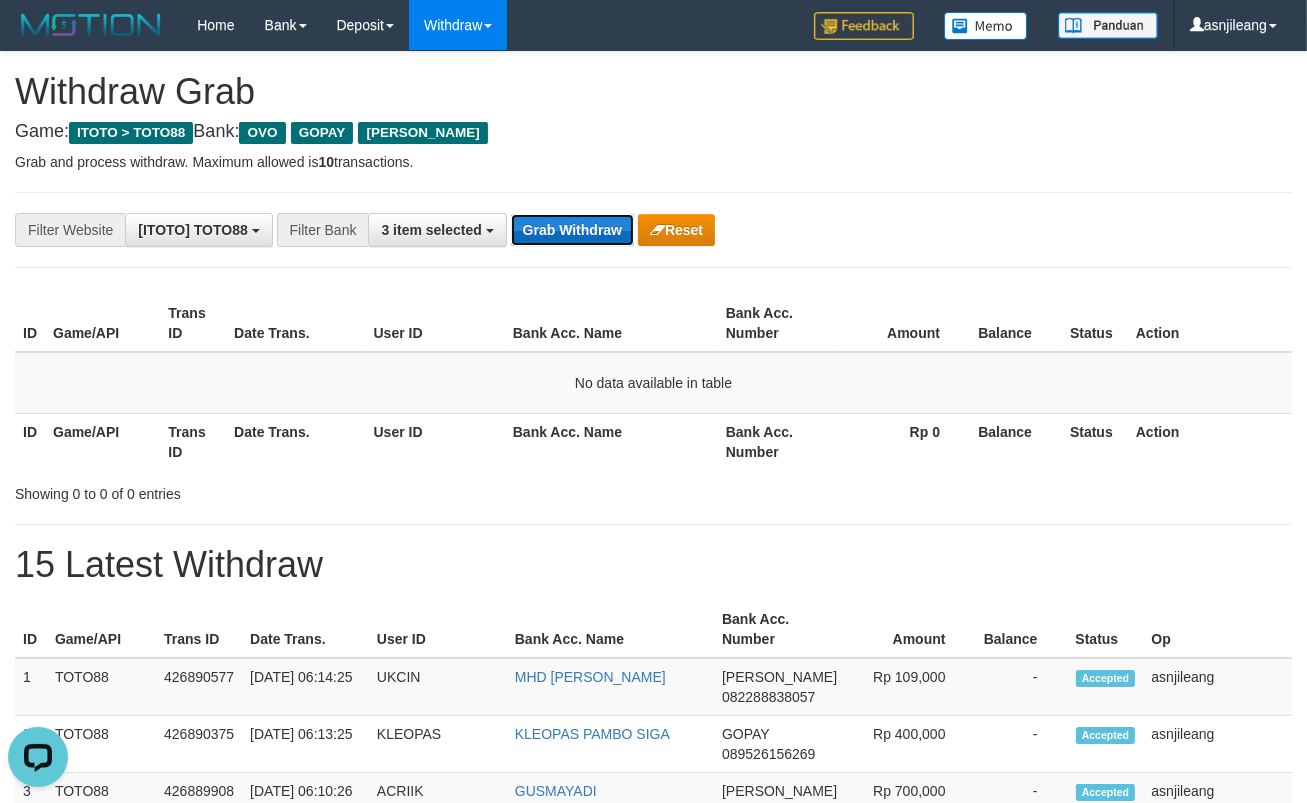 scroll, scrollTop: 0, scrollLeft: 0, axis: both 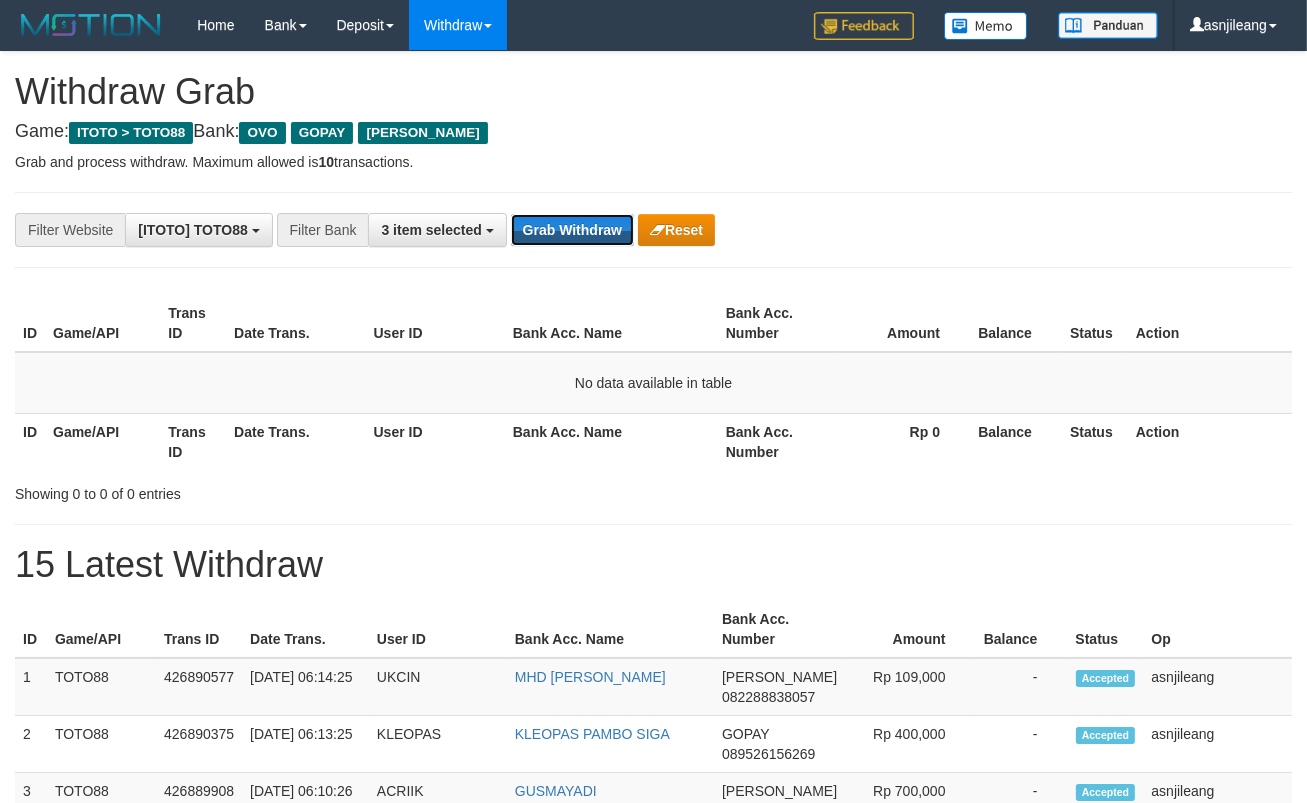 click on "Grab Withdraw" at bounding box center [572, 230] 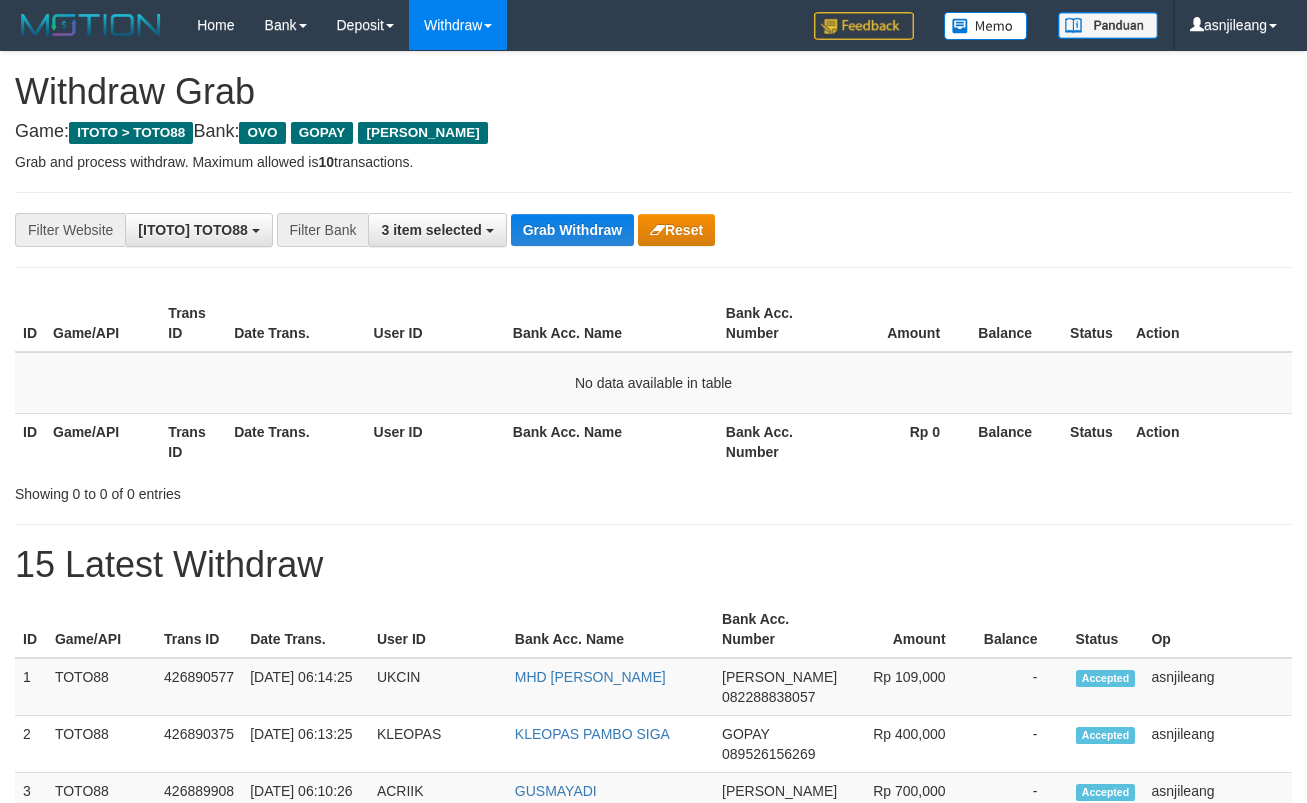 scroll, scrollTop: 0, scrollLeft: 0, axis: both 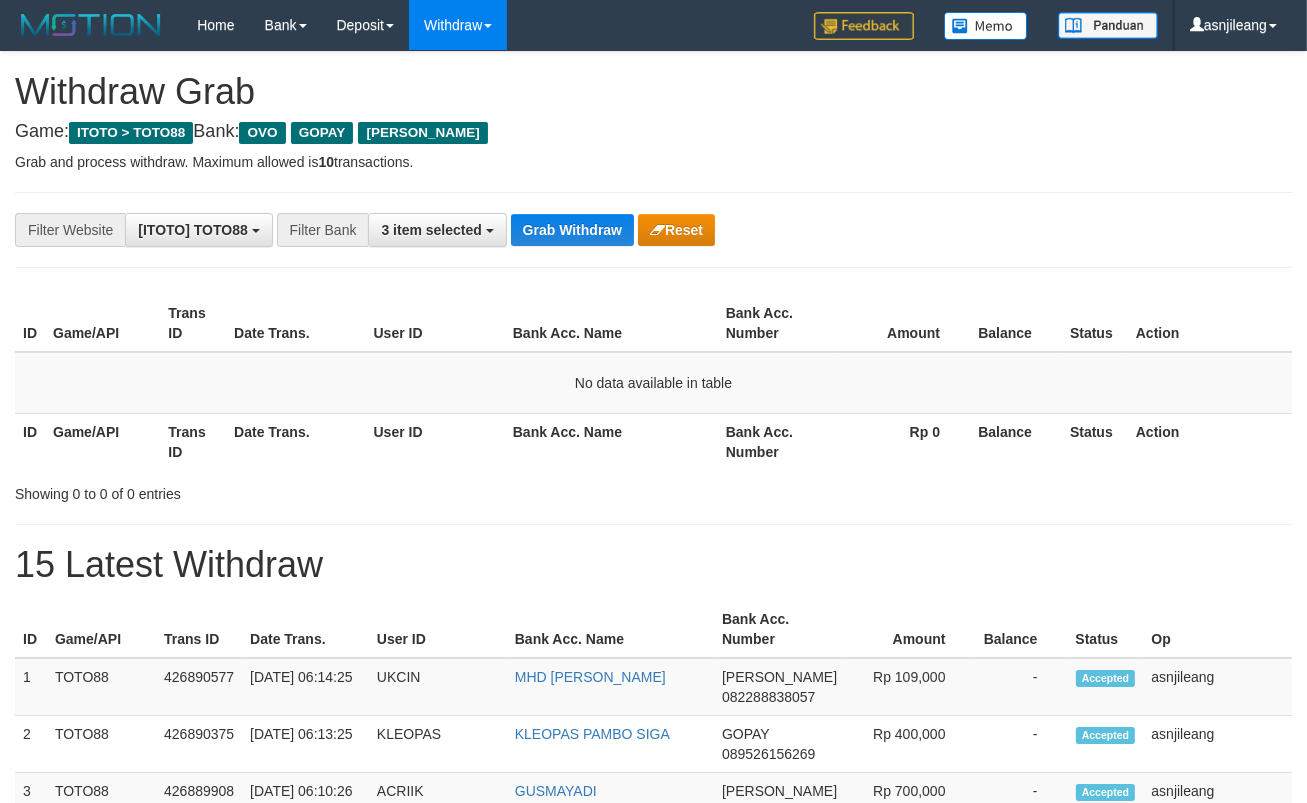 click on "Grab Withdraw" at bounding box center (572, 230) 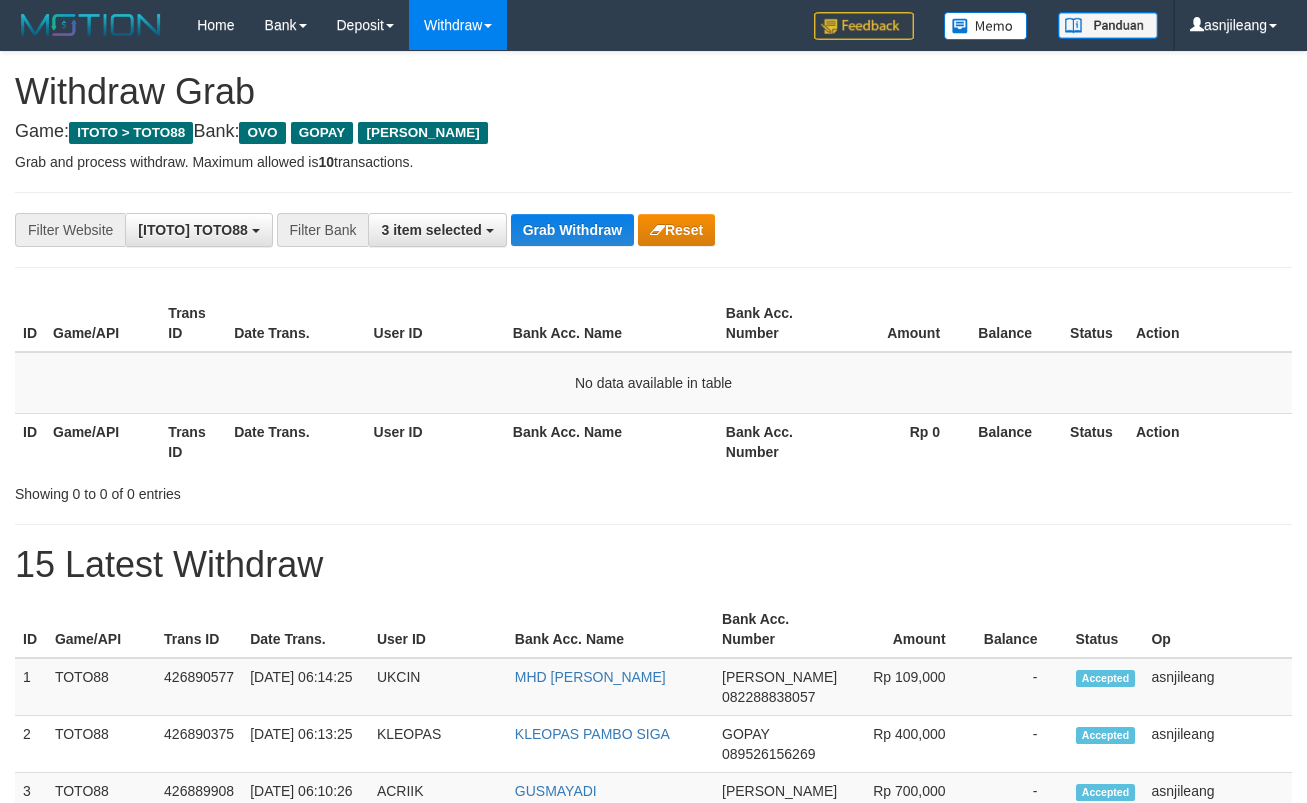 scroll, scrollTop: 0, scrollLeft: 0, axis: both 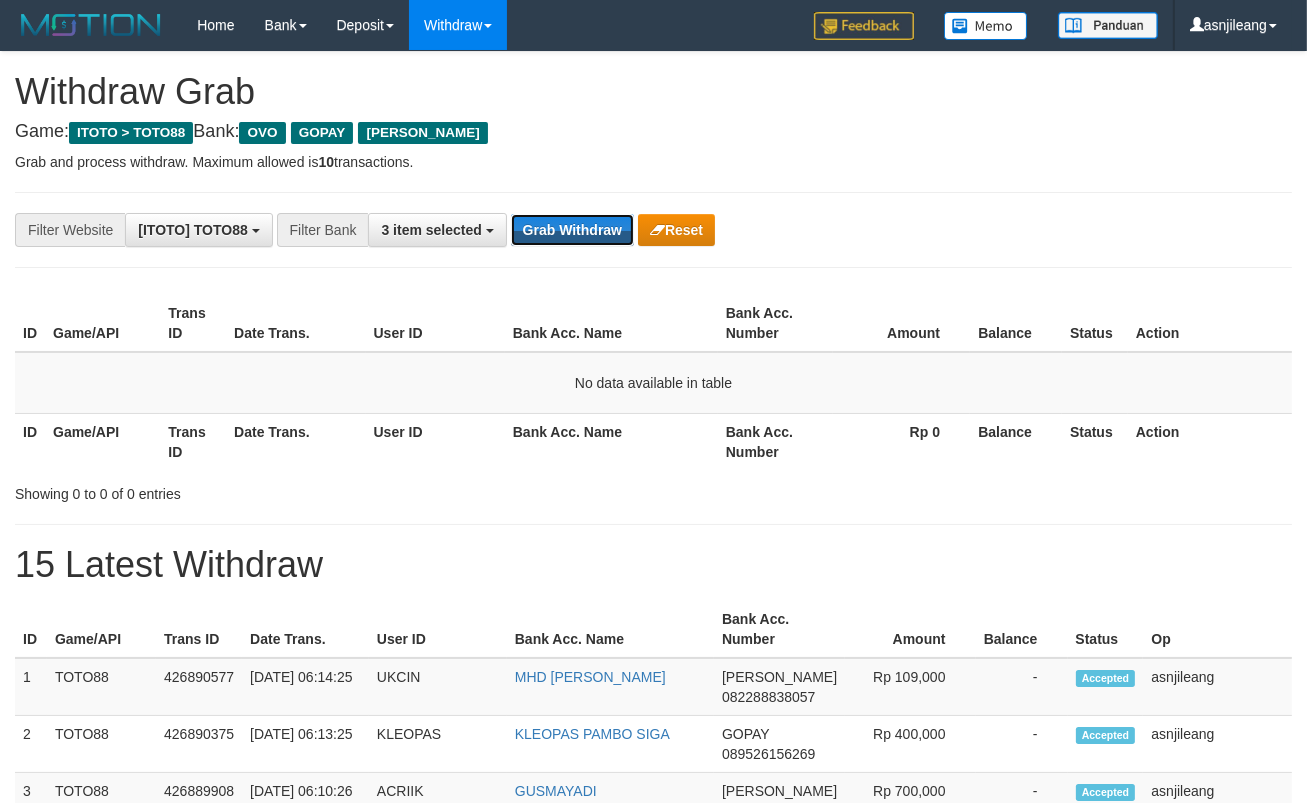 click on "Grab Withdraw" at bounding box center (572, 230) 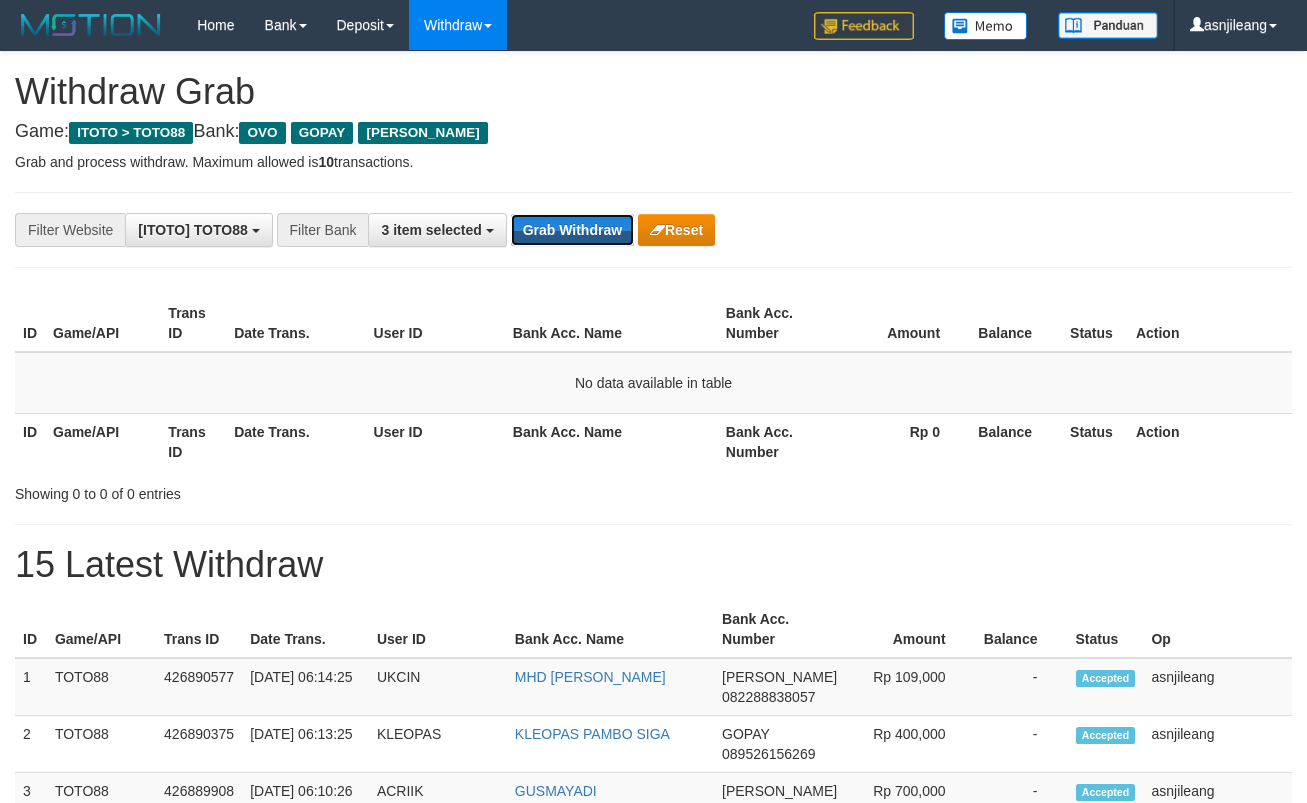 scroll, scrollTop: 0, scrollLeft: 0, axis: both 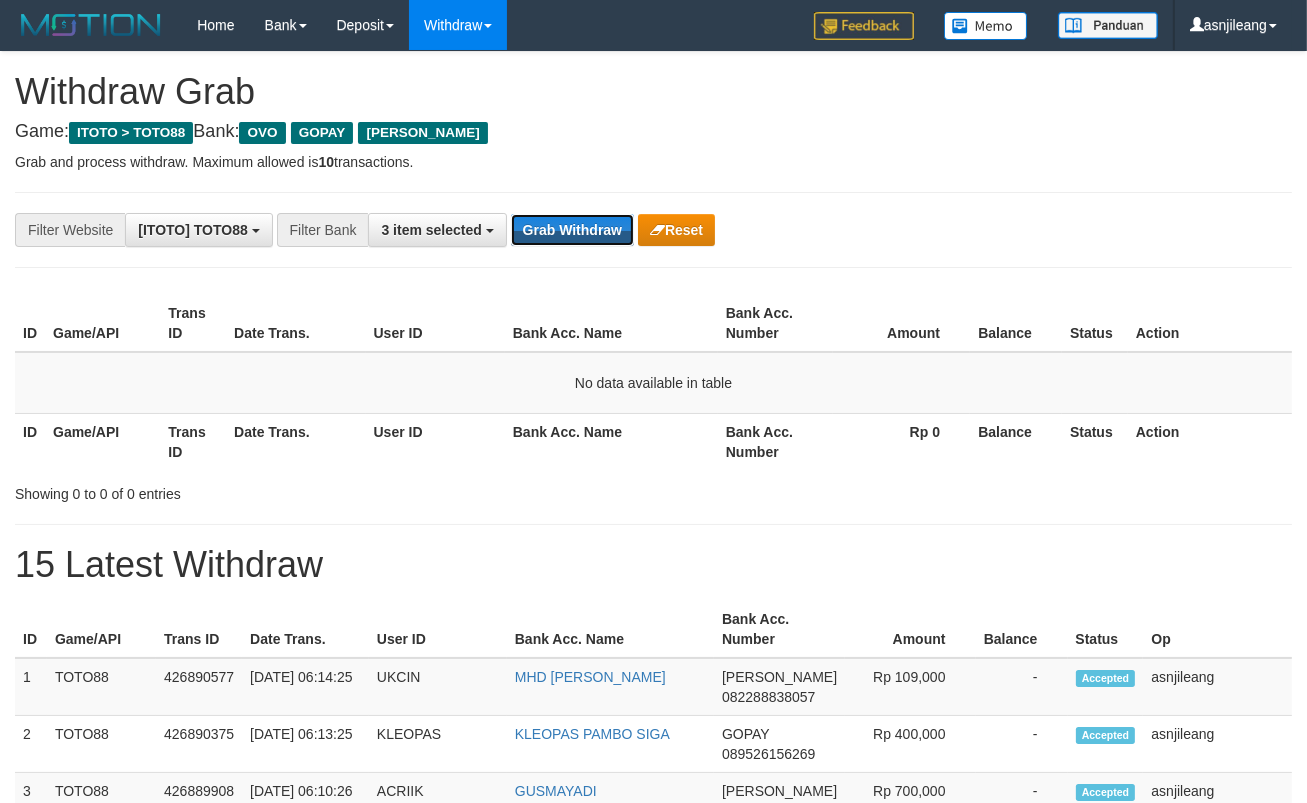 click on "Grab Withdraw" at bounding box center (572, 230) 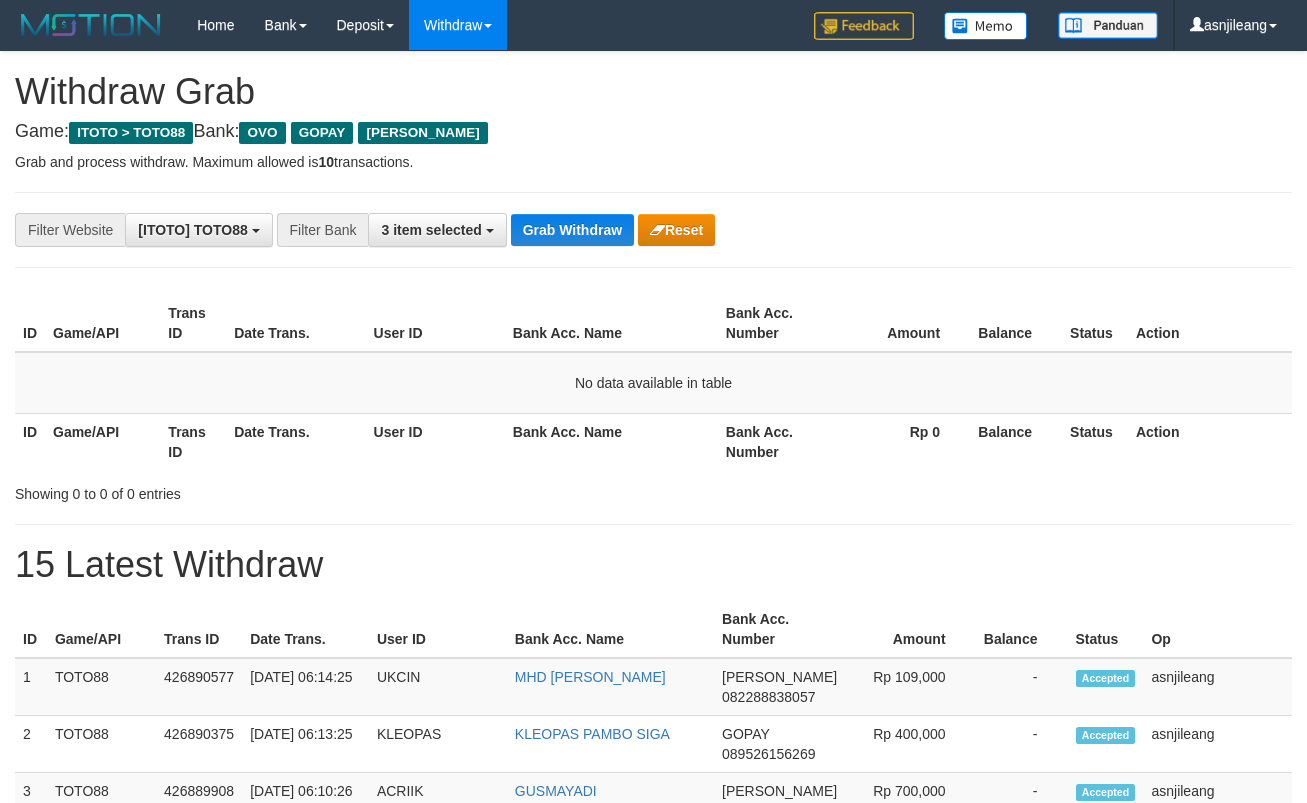 scroll, scrollTop: 0, scrollLeft: 0, axis: both 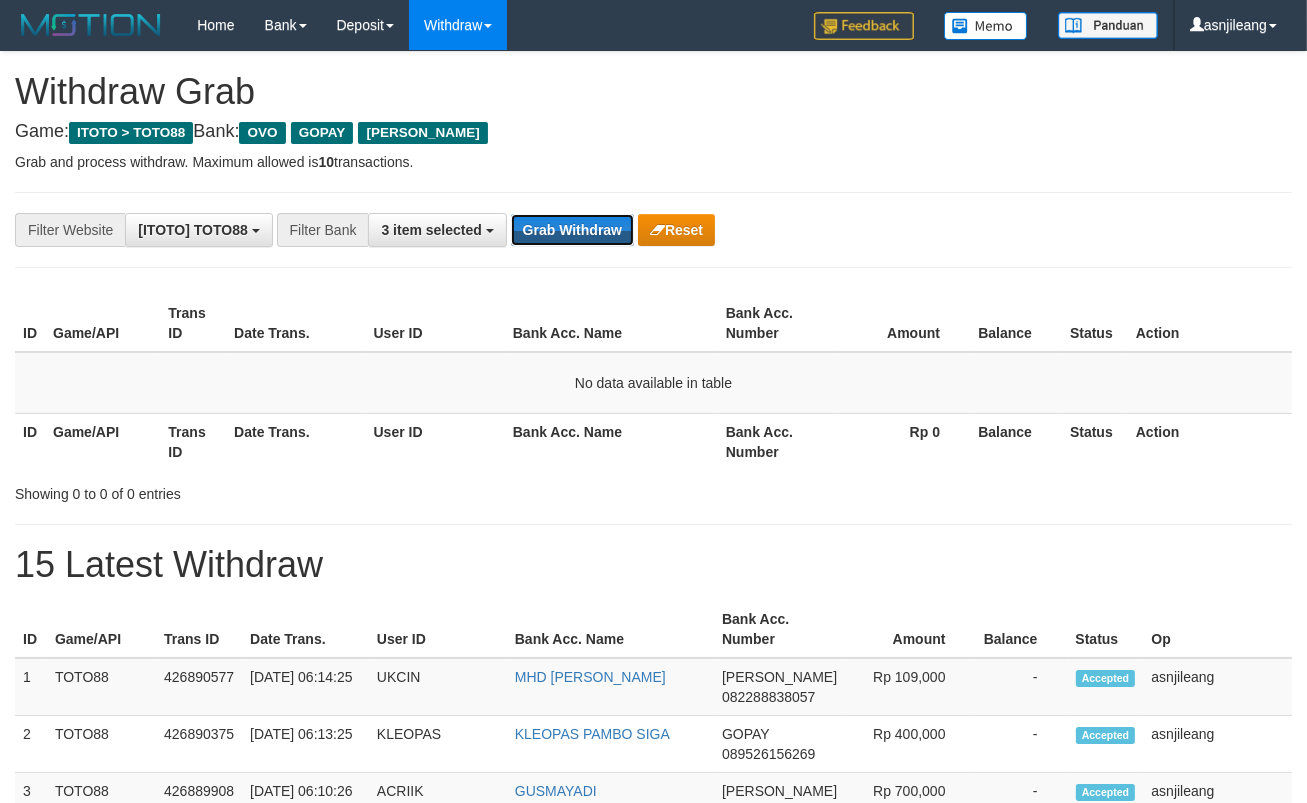 click on "Grab Withdraw" at bounding box center (572, 230) 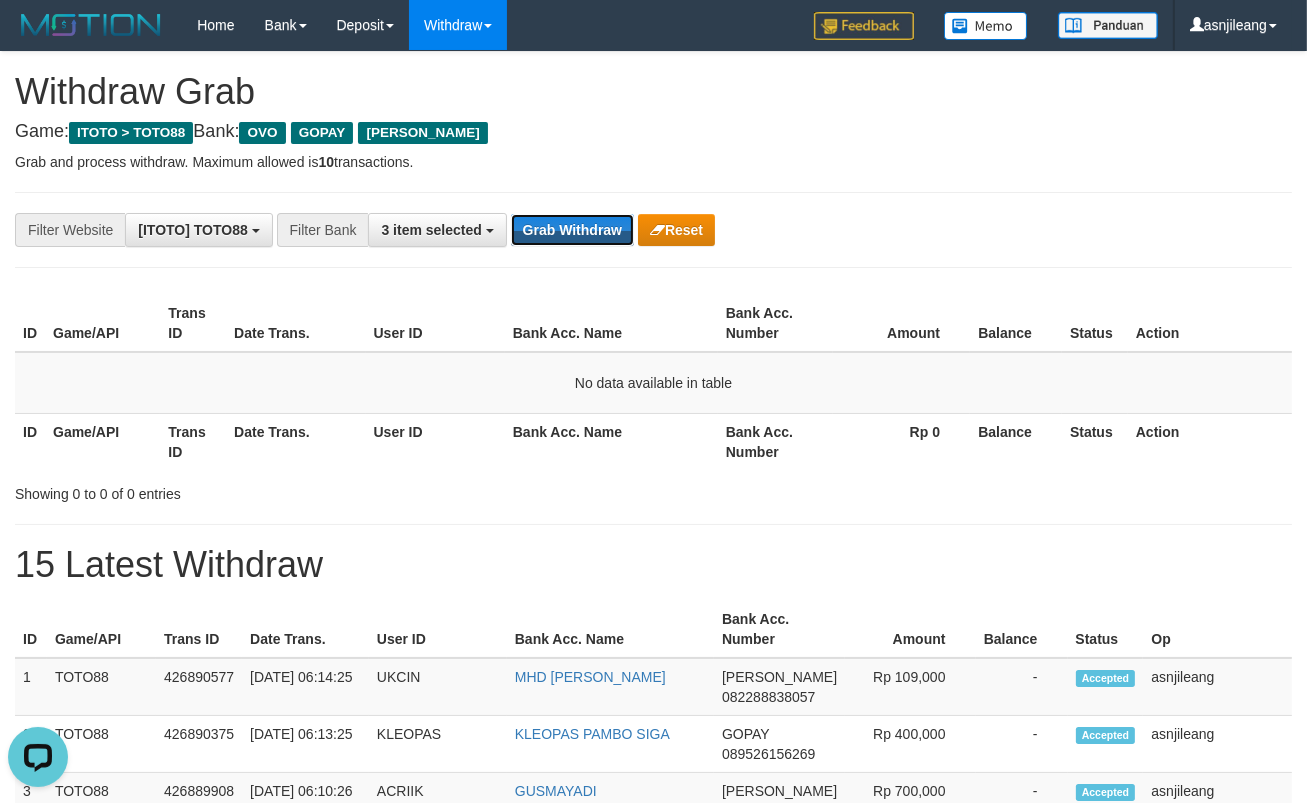 scroll, scrollTop: 0, scrollLeft: 0, axis: both 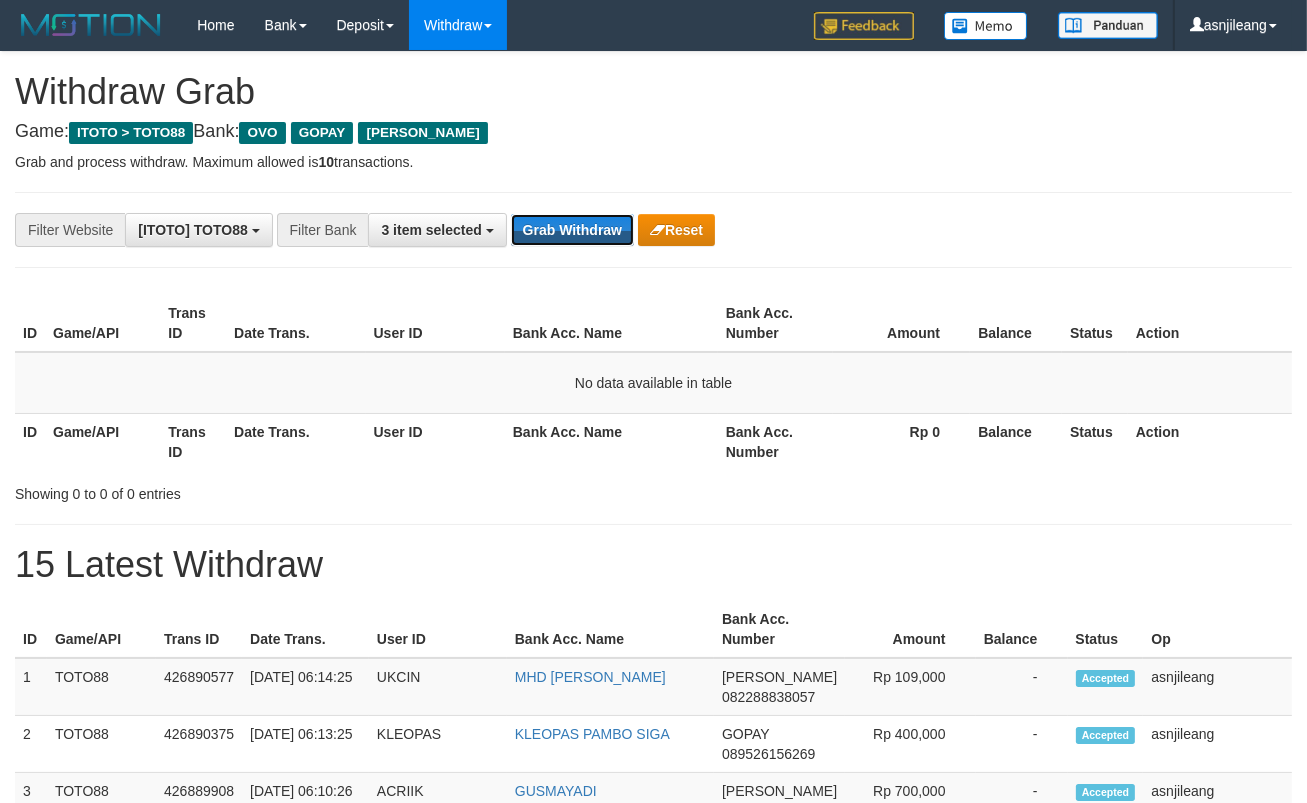 click on "Grab Withdraw" at bounding box center [572, 230] 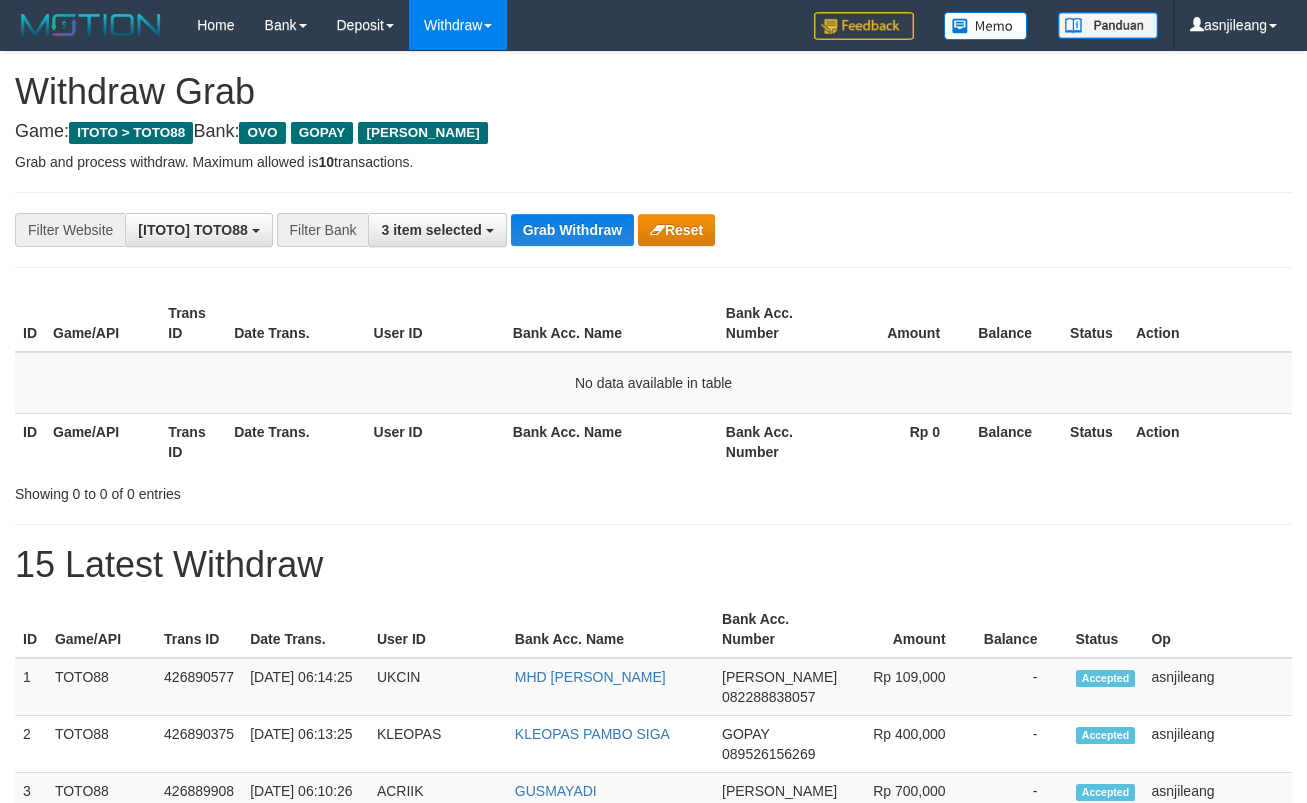 scroll, scrollTop: 0, scrollLeft: 0, axis: both 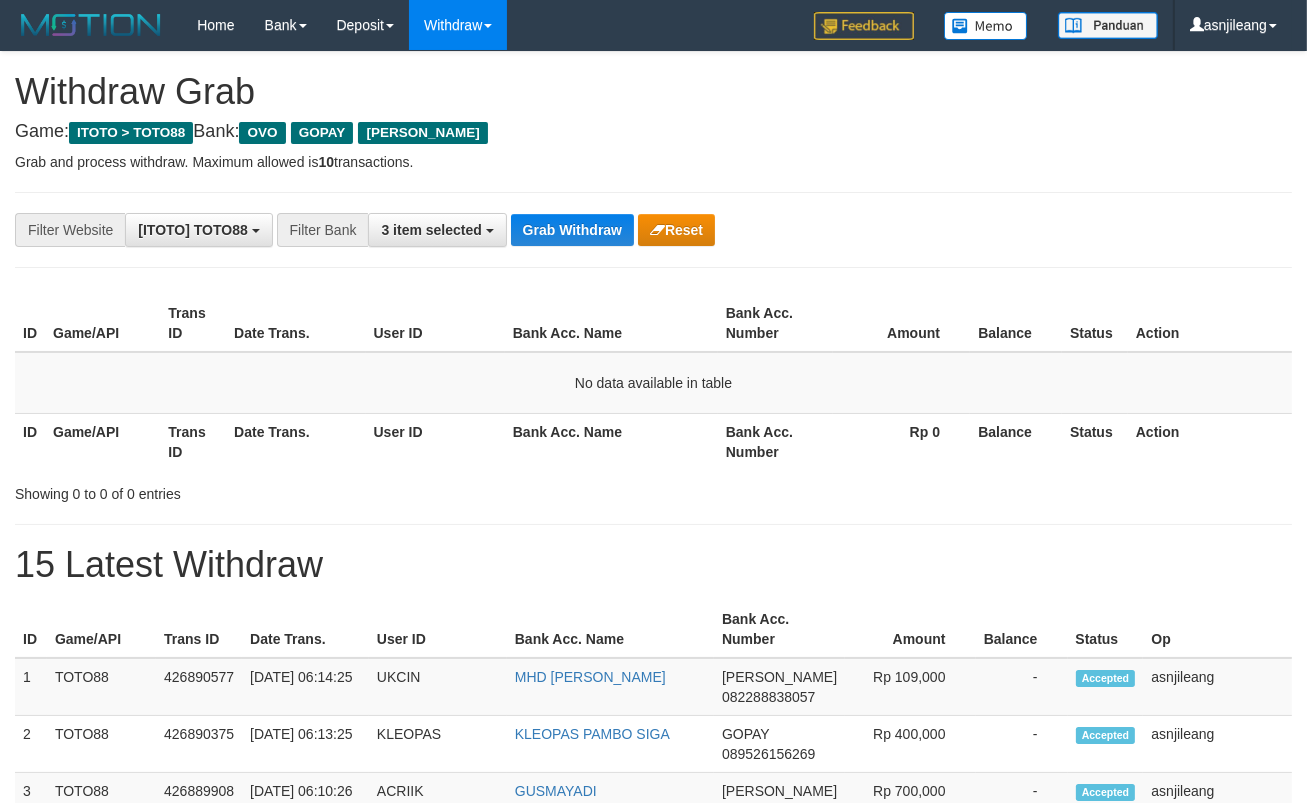 click on "Grab Withdraw" at bounding box center [572, 230] 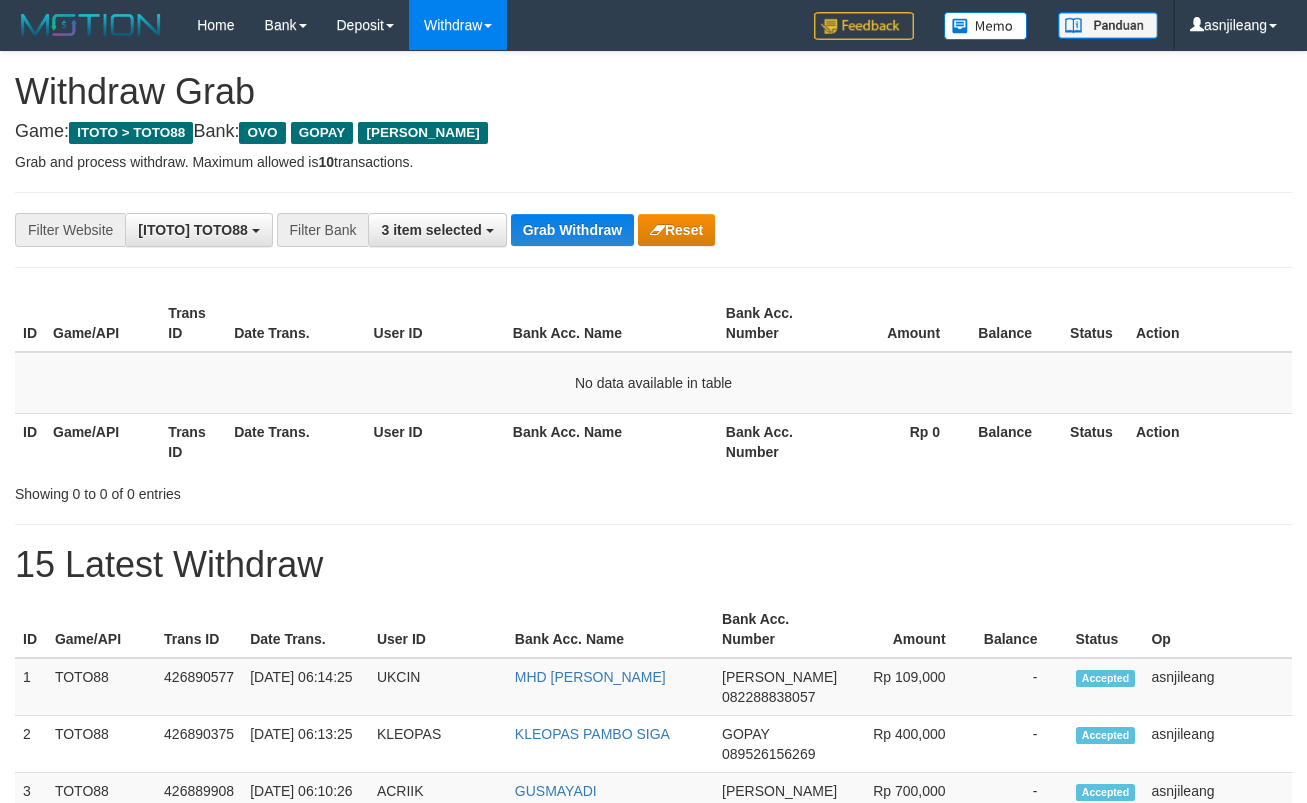 scroll, scrollTop: 0, scrollLeft: 0, axis: both 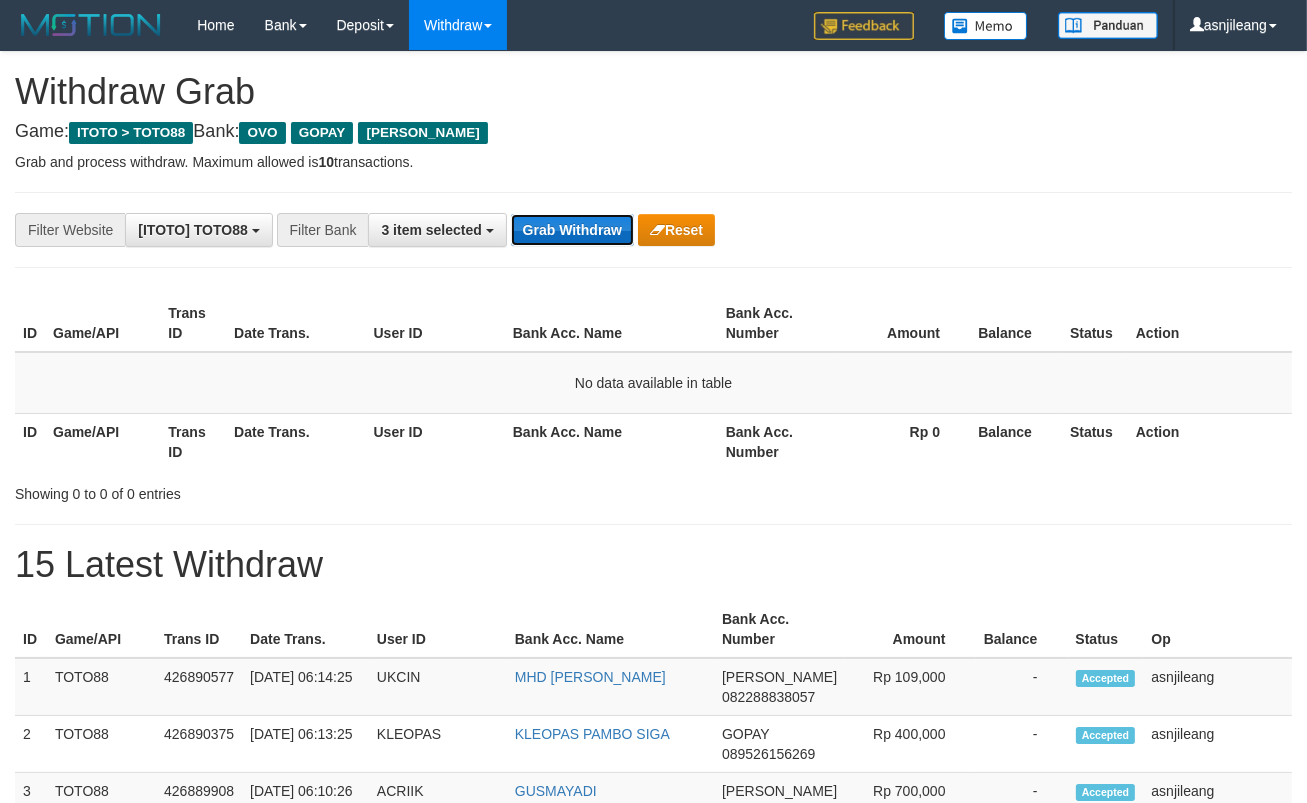 click on "Grab Withdraw" at bounding box center [572, 230] 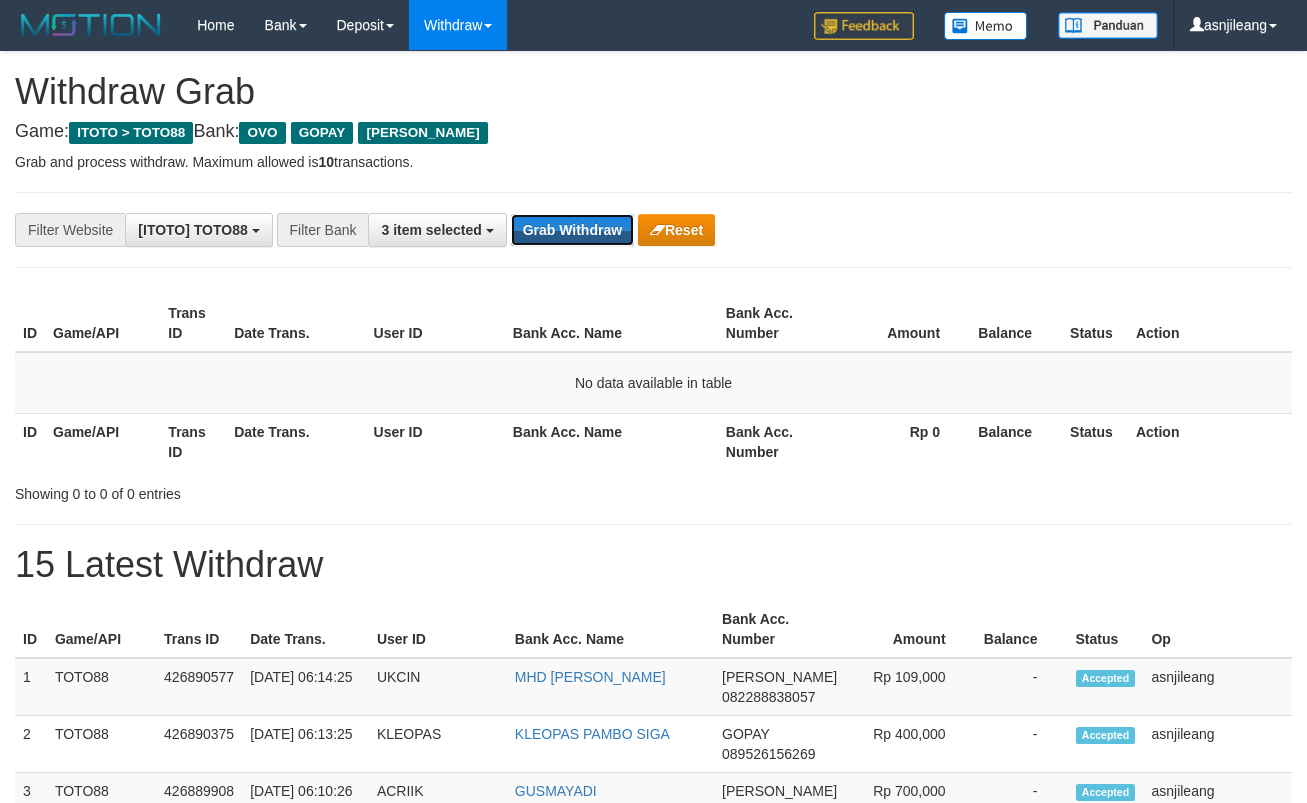 scroll, scrollTop: 0, scrollLeft: 0, axis: both 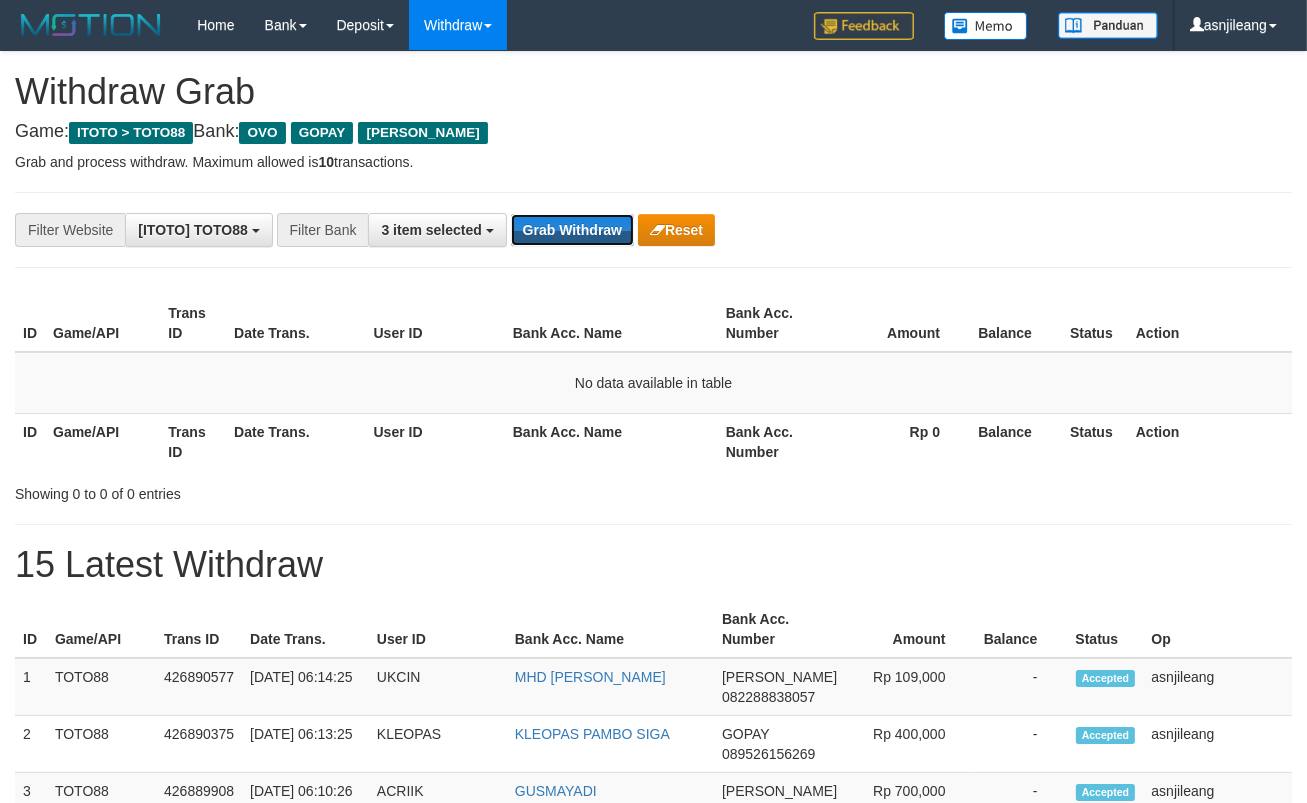 click on "Grab Withdraw" at bounding box center [572, 230] 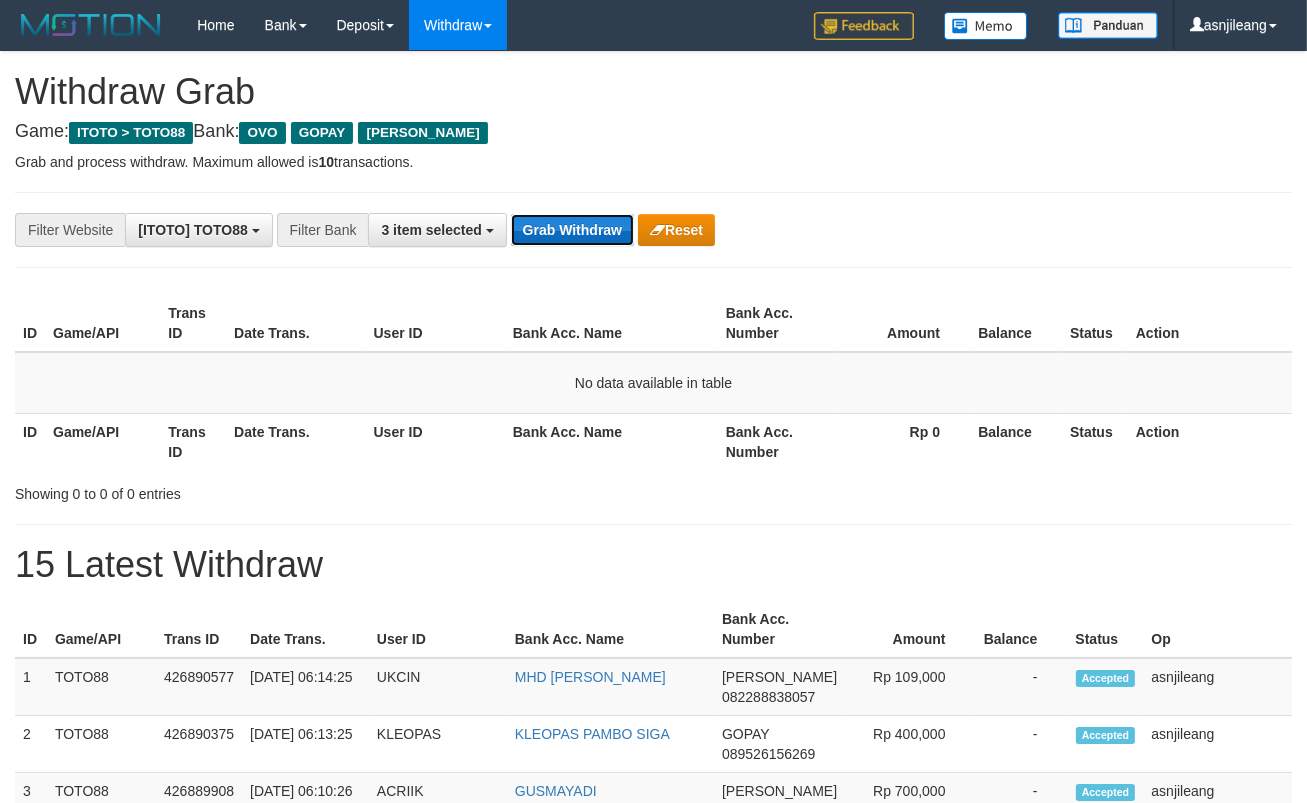 click on "Grab Withdraw" at bounding box center [572, 230] 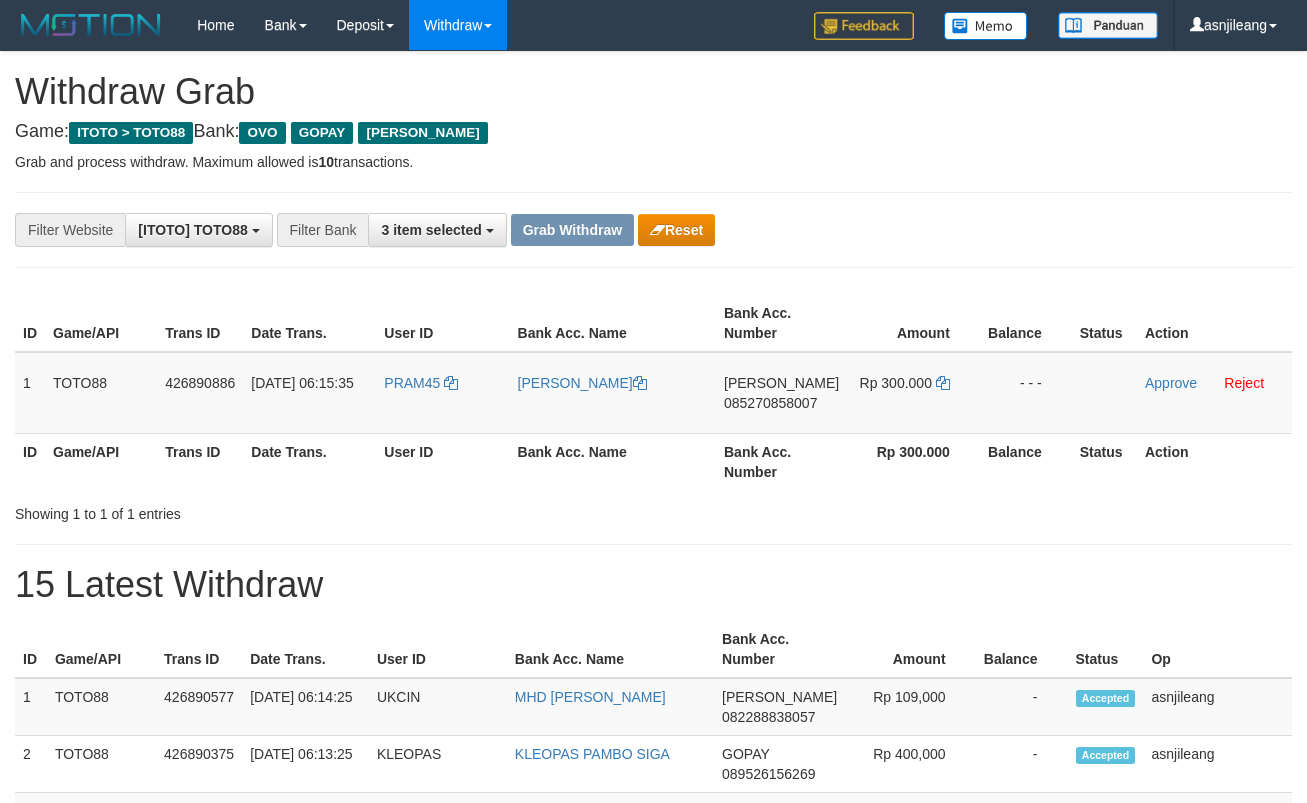scroll, scrollTop: 0, scrollLeft: 0, axis: both 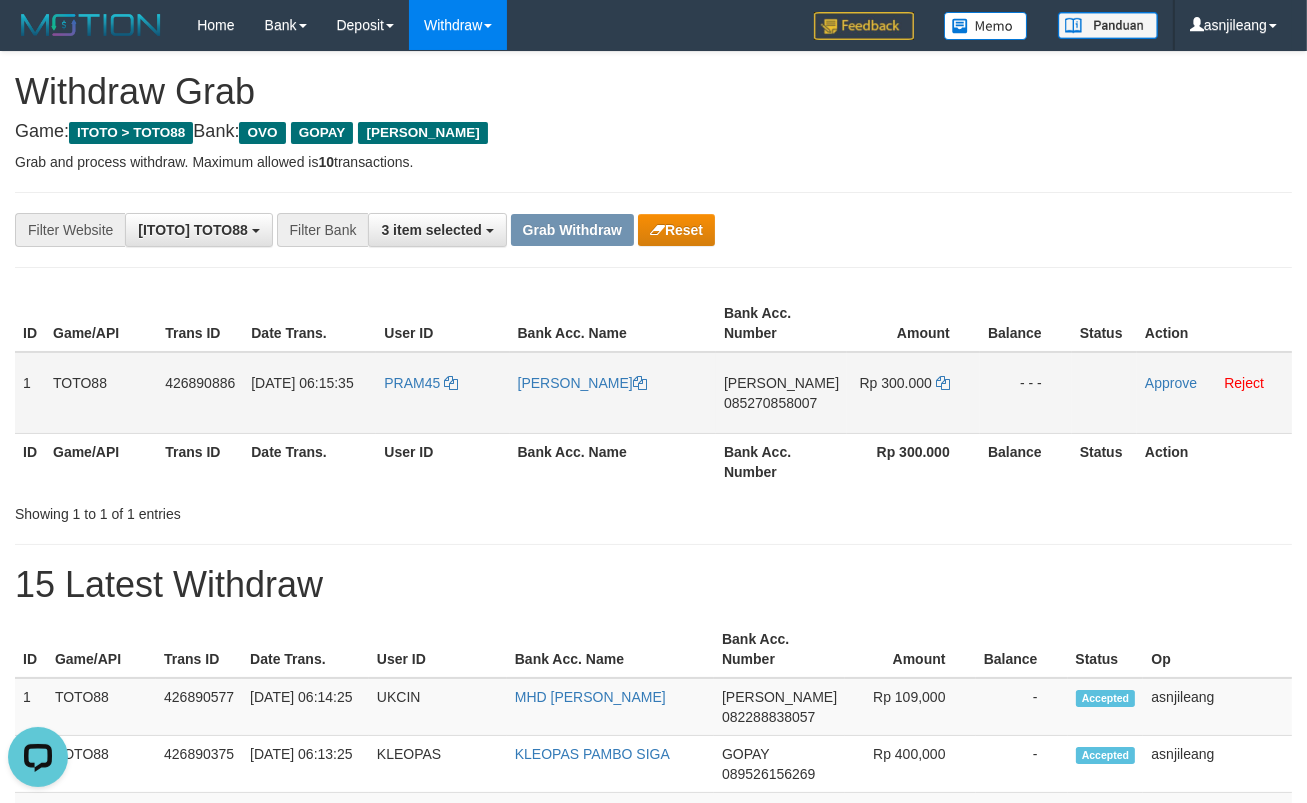 click on "DANA
085270858007" at bounding box center [781, 393] 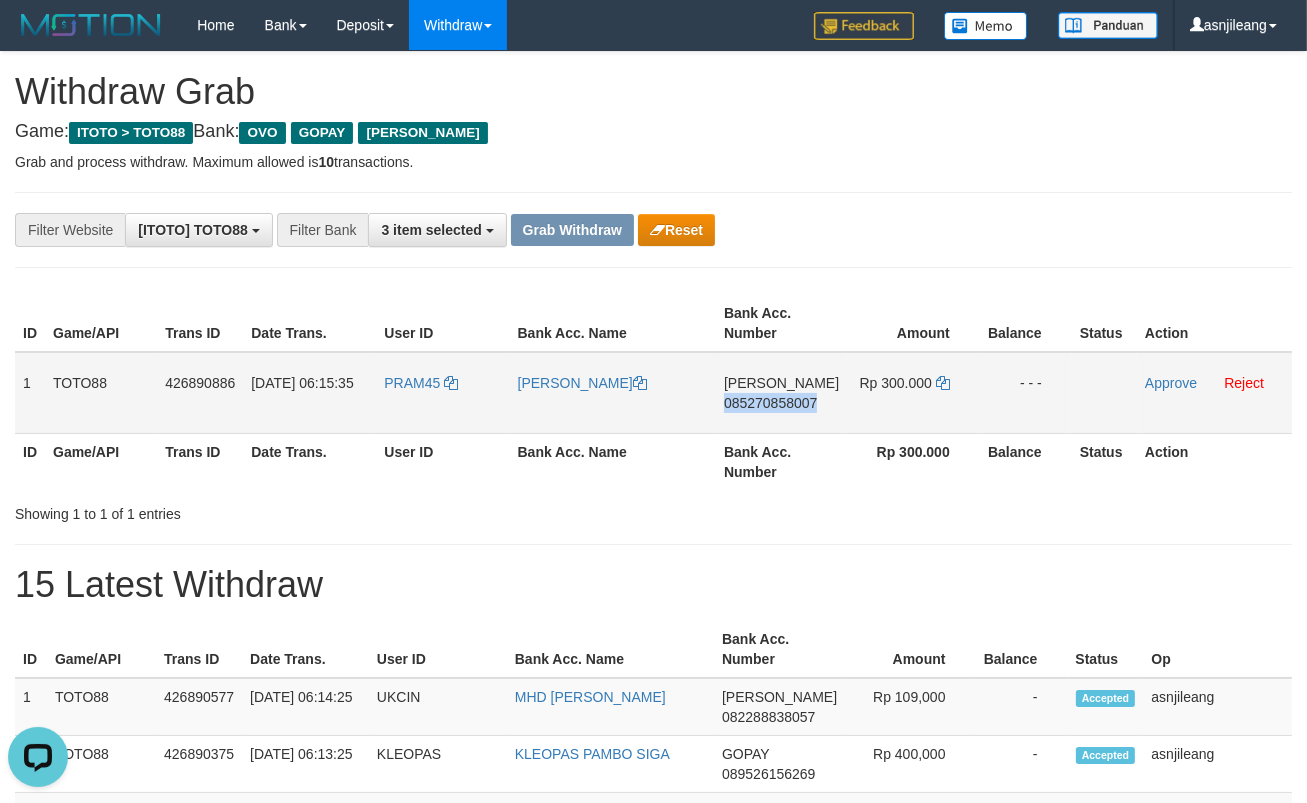 click on "DANA
085270858007" at bounding box center (781, 393) 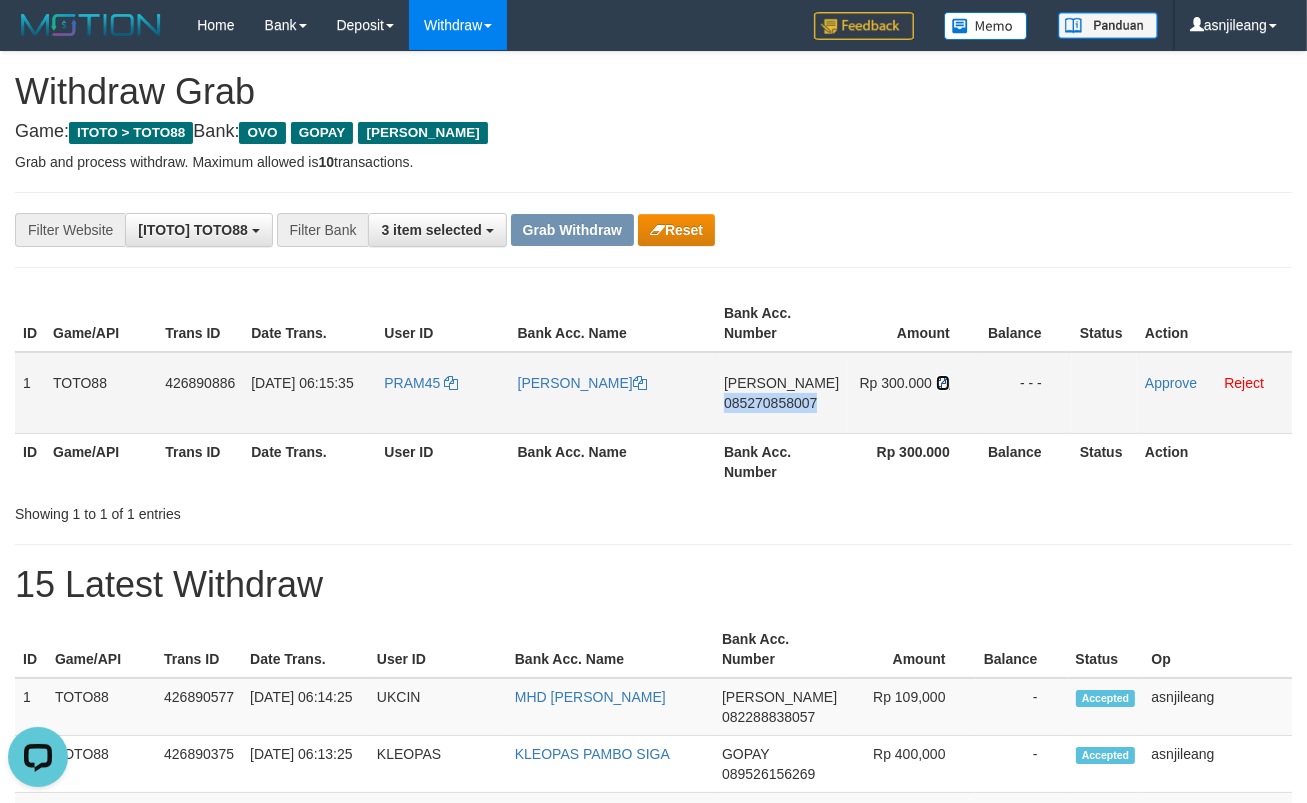 click at bounding box center (943, 383) 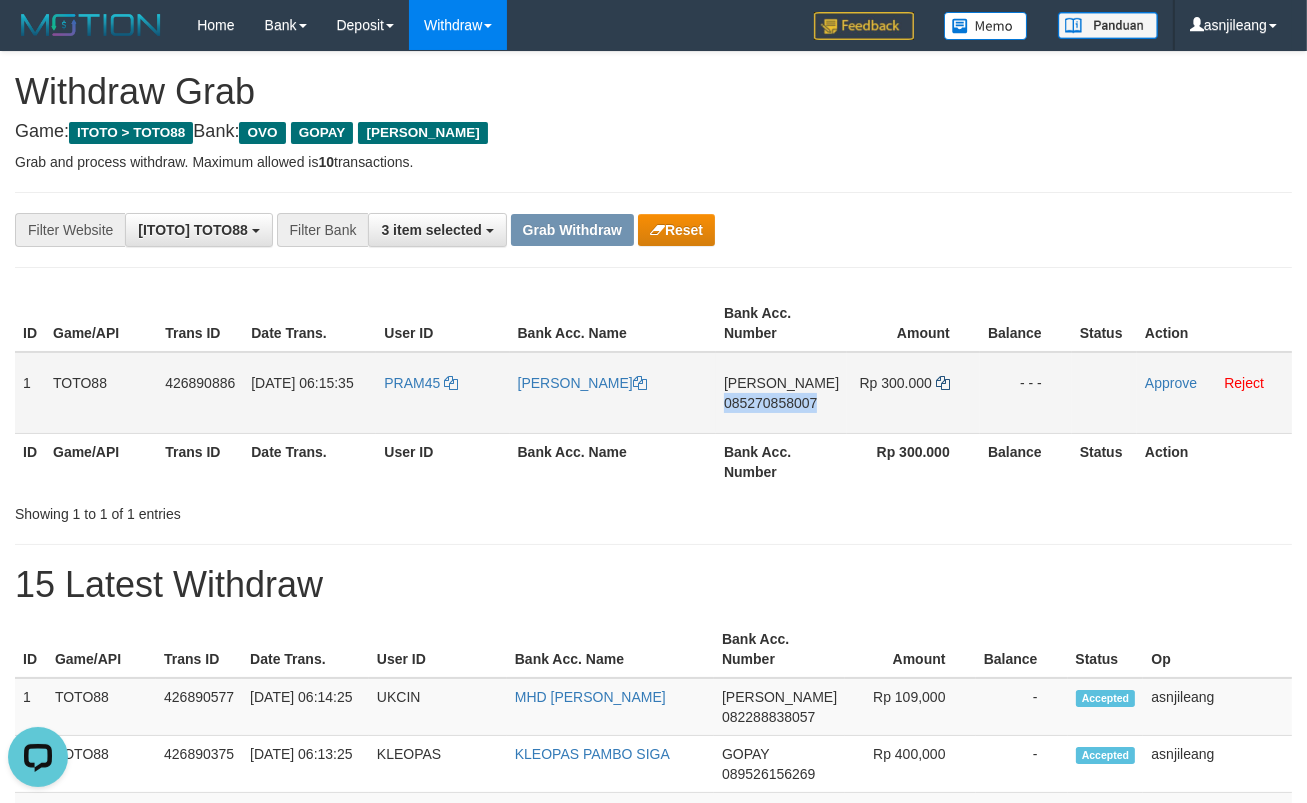 copy on "085270858007" 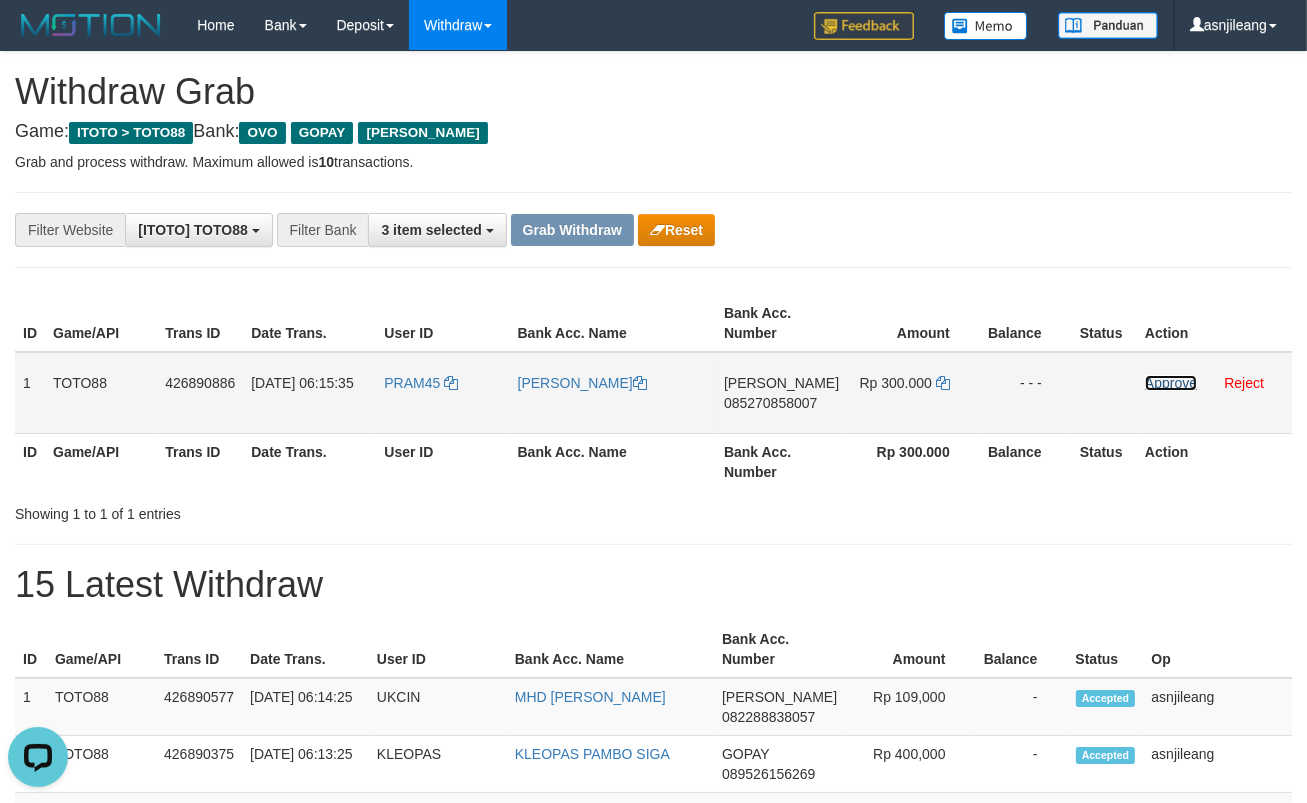 click on "Approve" at bounding box center (1171, 383) 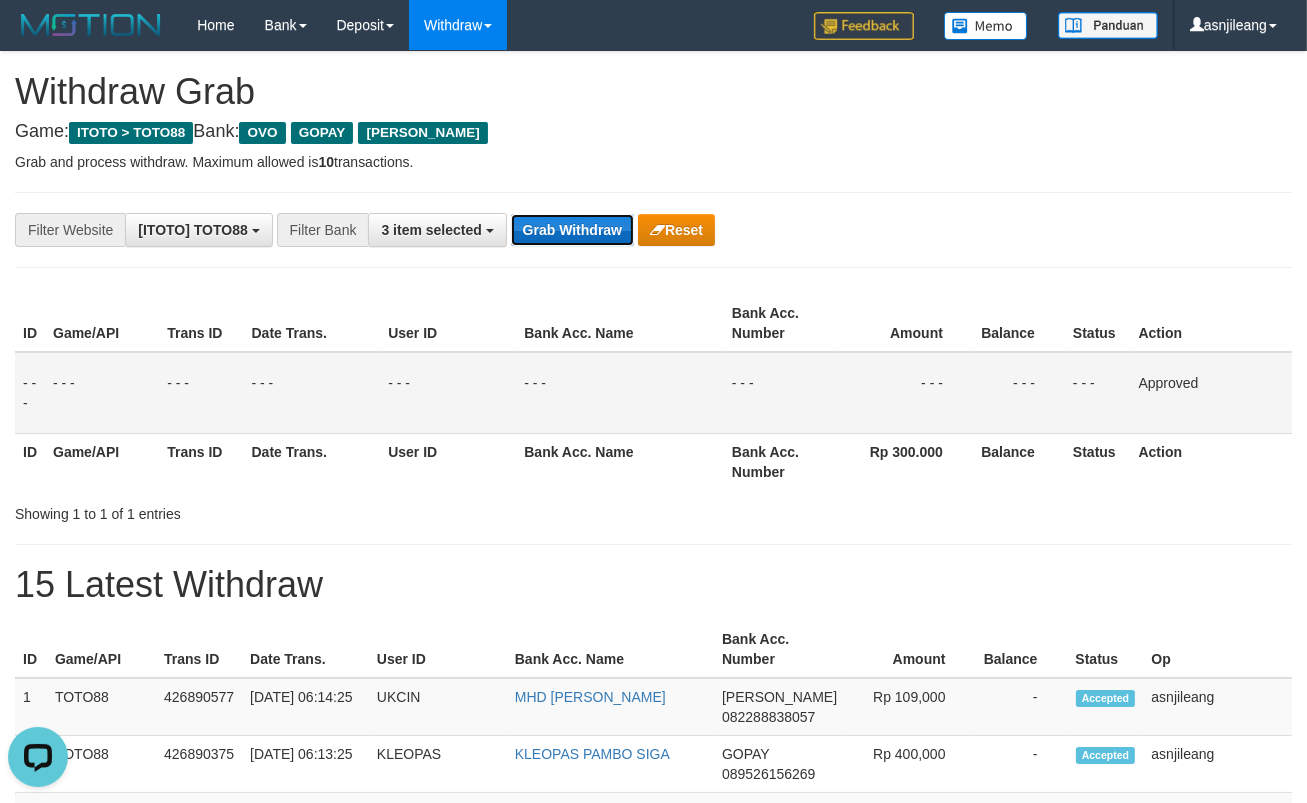 click on "Grab Withdraw" at bounding box center [572, 230] 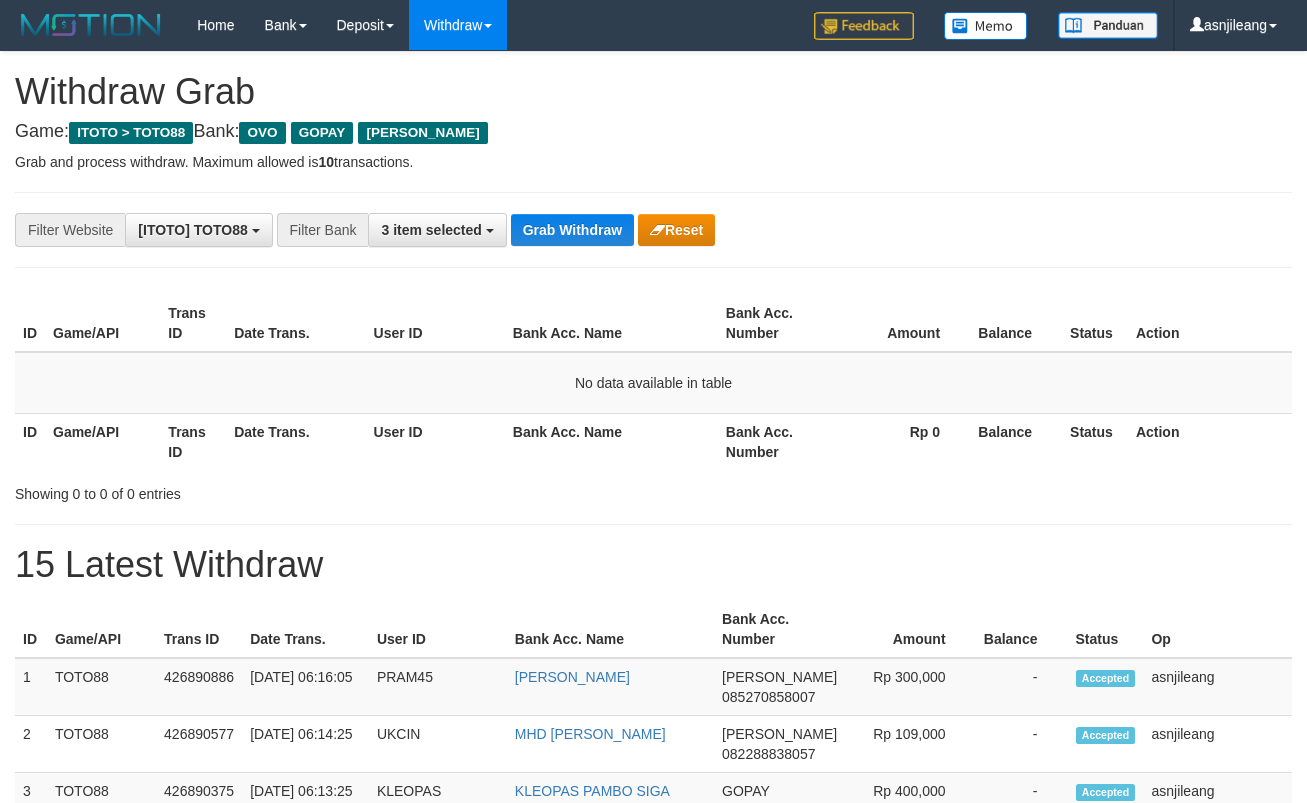 click on "Grab Withdraw" at bounding box center [572, 230] 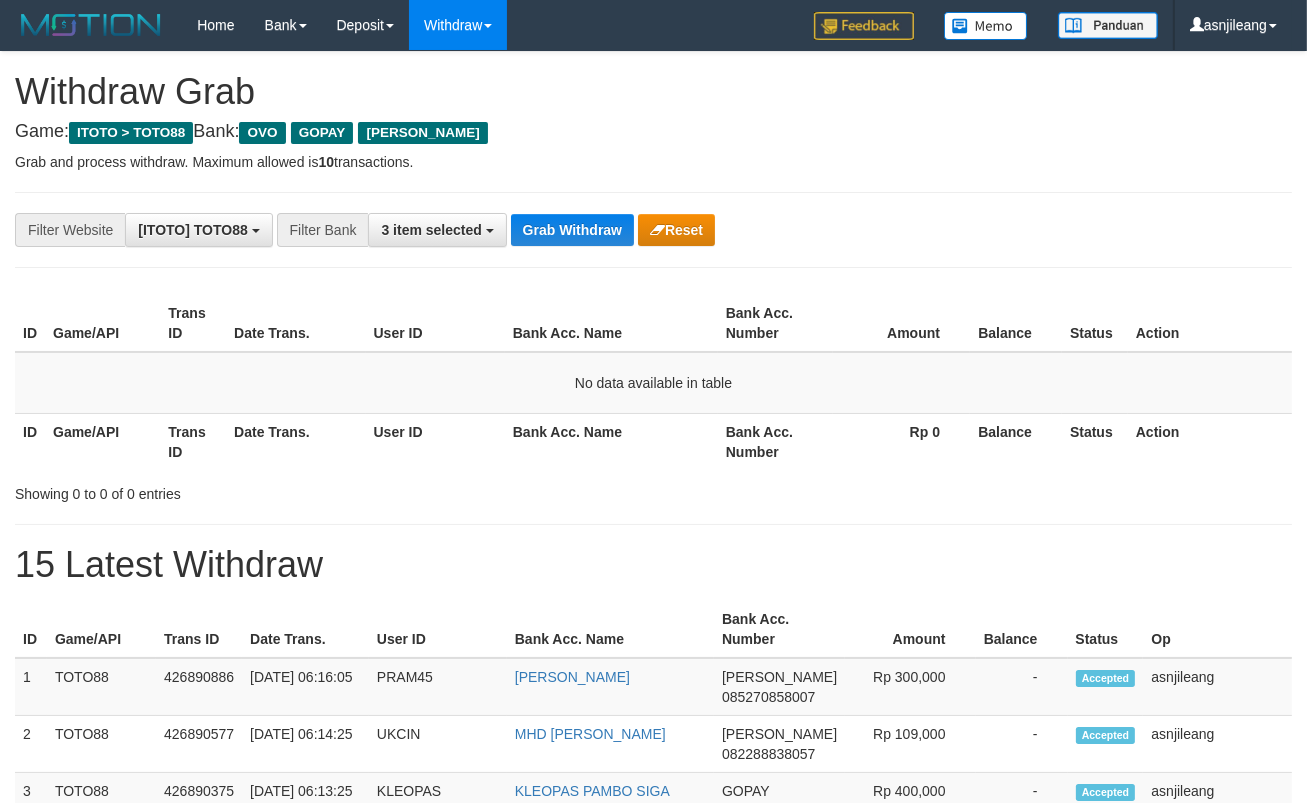 scroll, scrollTop: 17, scrollLeft: 0, axis: vertical 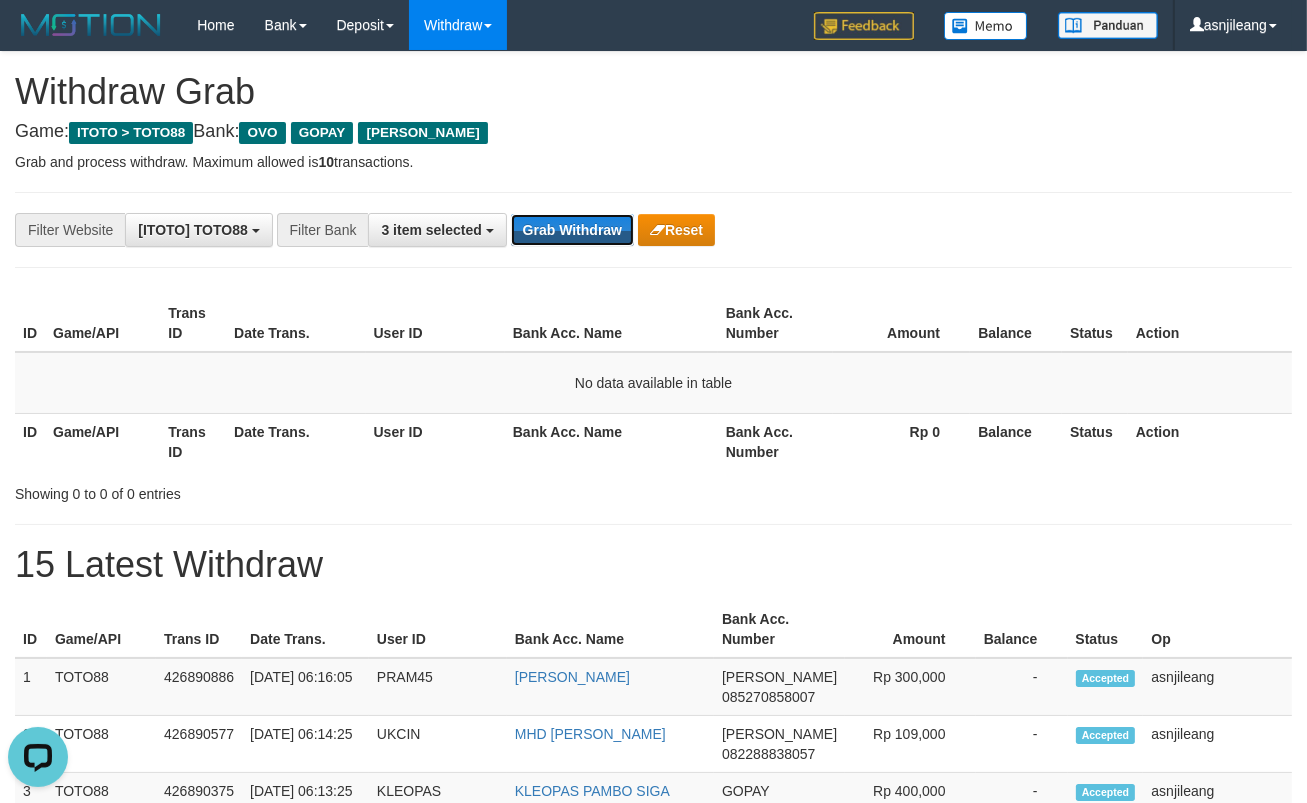 click on "Grab Withdraw" at bounding box center [572, 230] 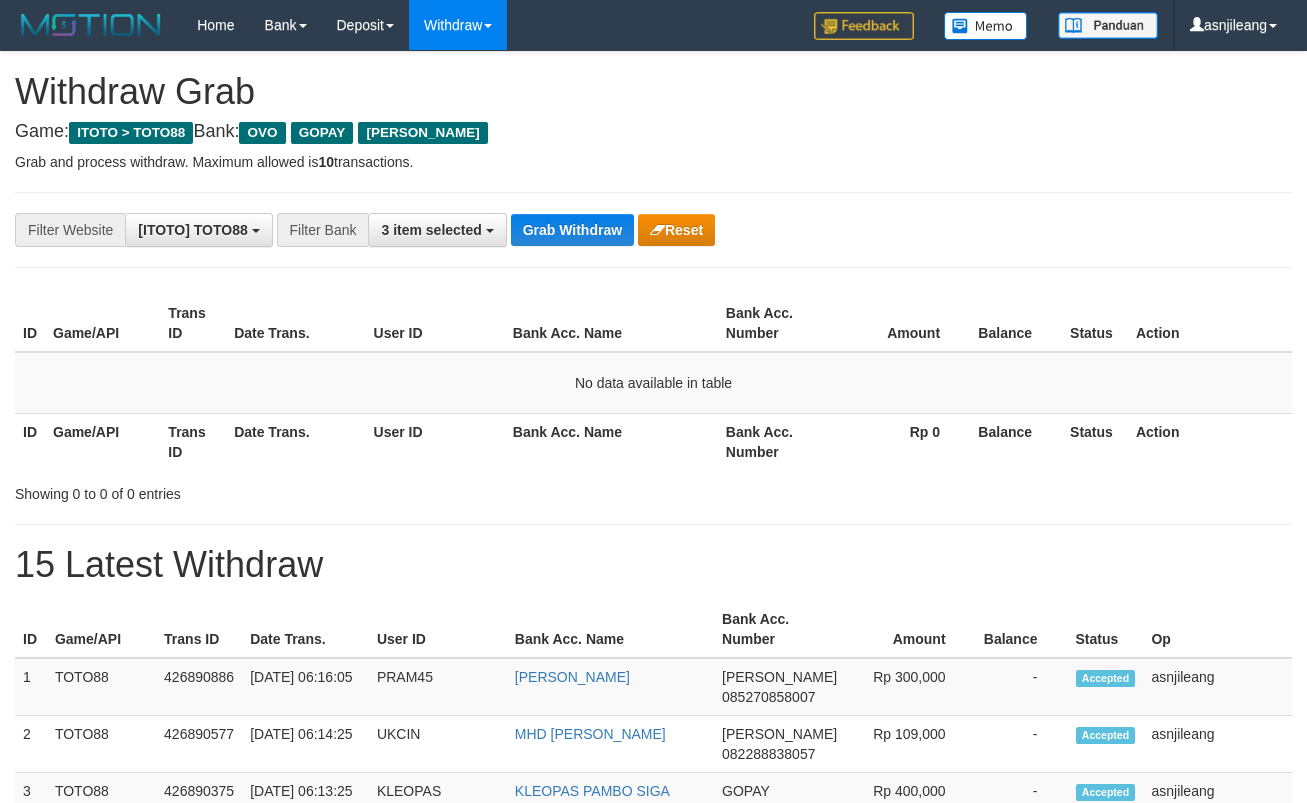 scroll, scrollTop: 0, scrollLeft: 0, axis: both 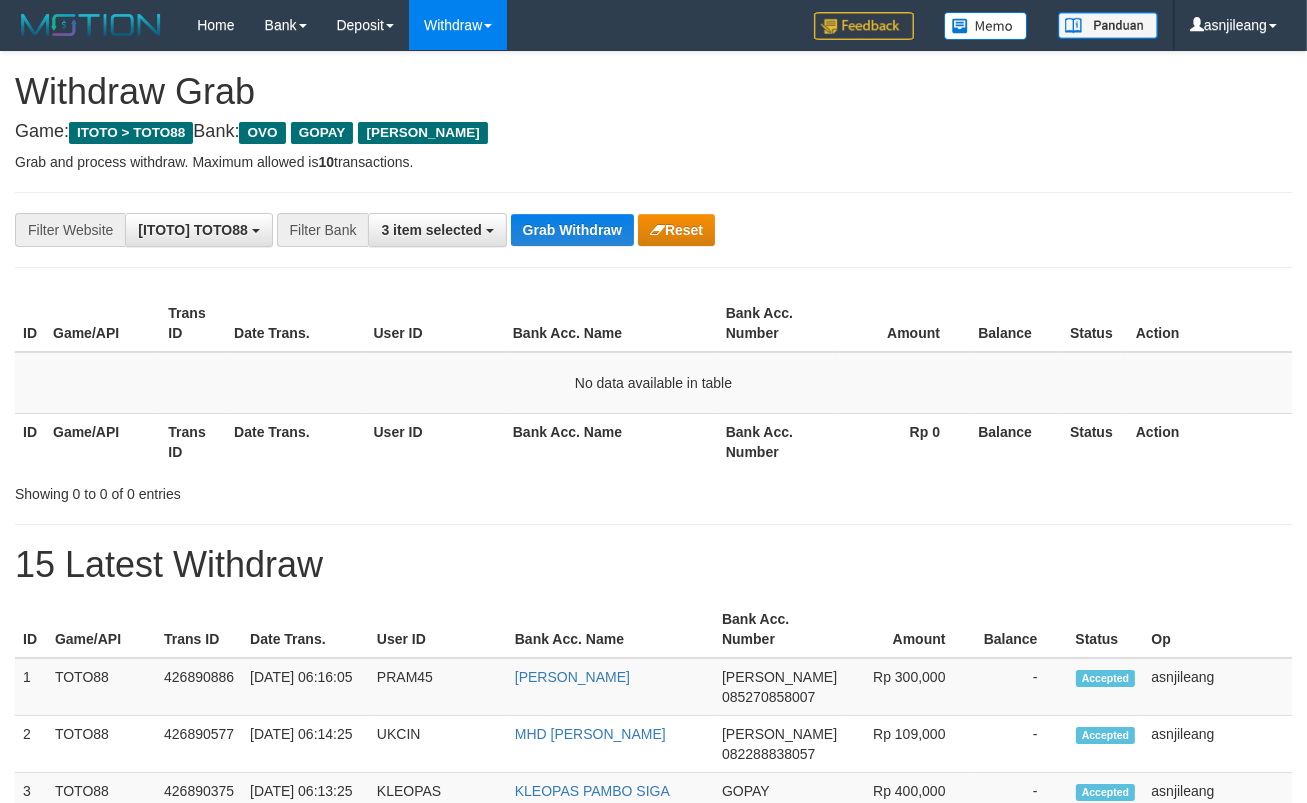 click on "Grab Withdraw" at bounding box center [572, 230] 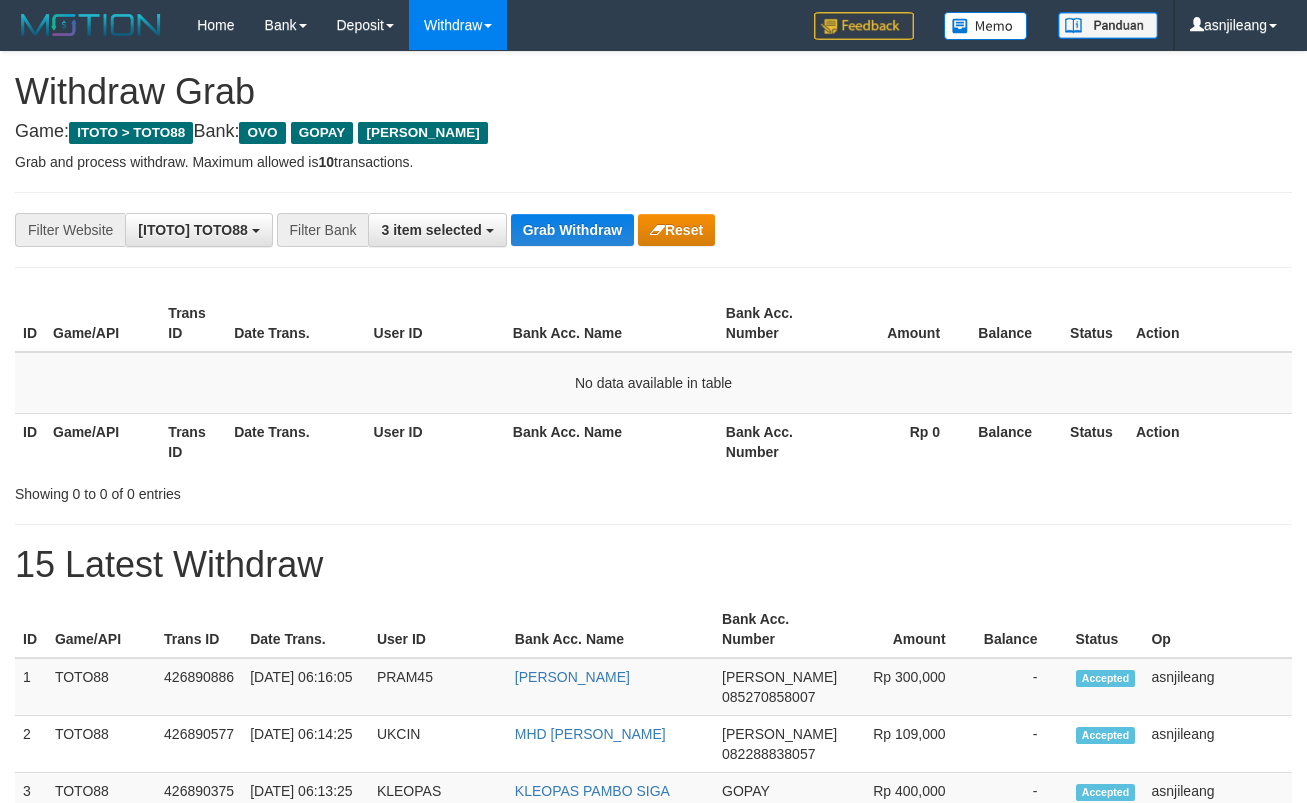 scroll, scrollTop: 0, scrollLeft: 0, axis: both 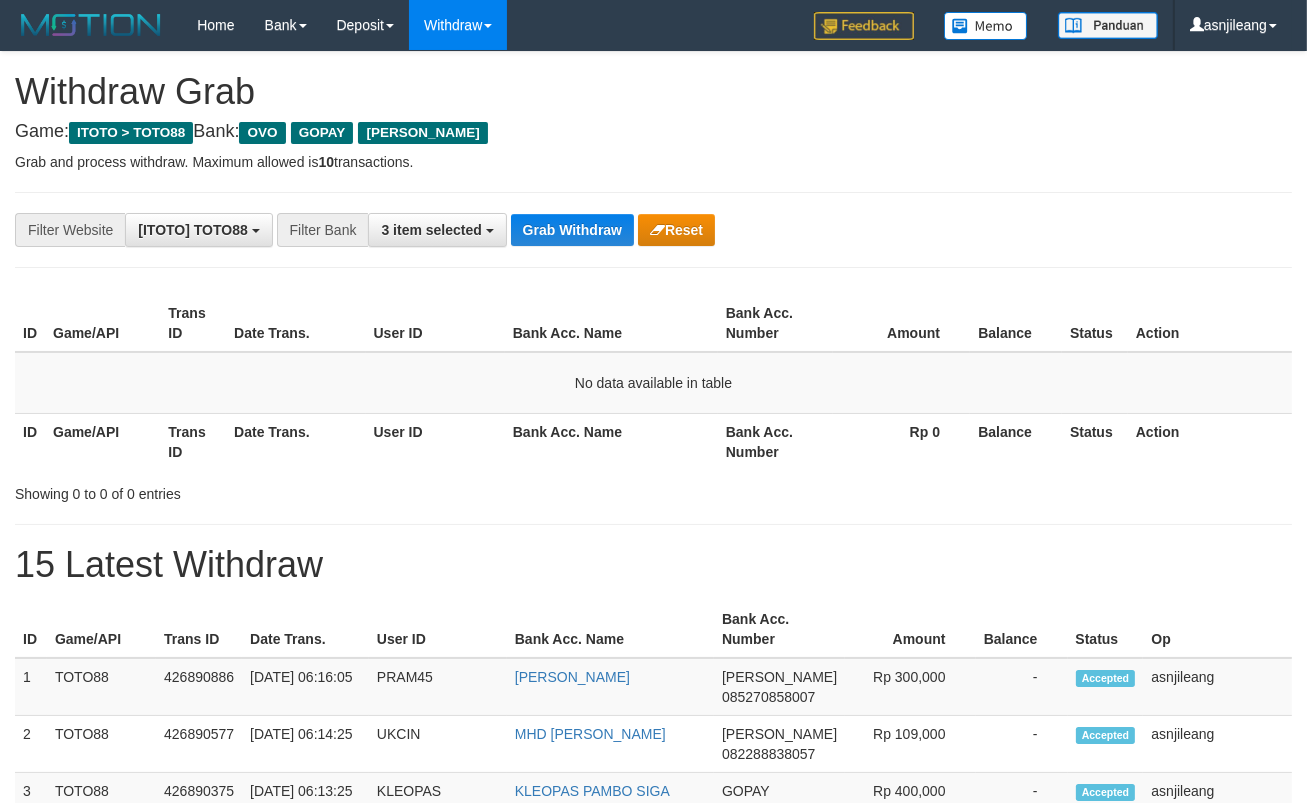 click on "Grab Withdraw" at bounding box center (572, 230) 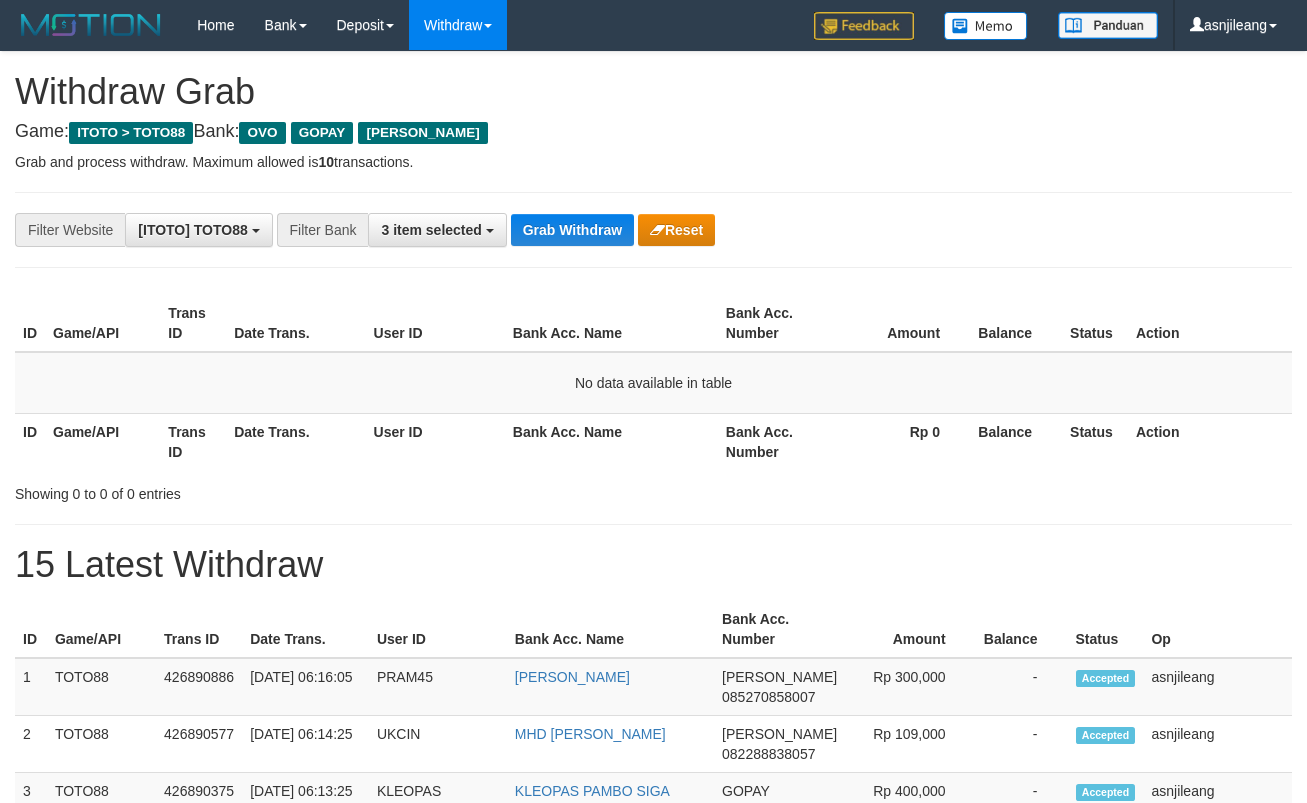 scroll, scrollTop: 0, scrollLeft: 0, axis: both 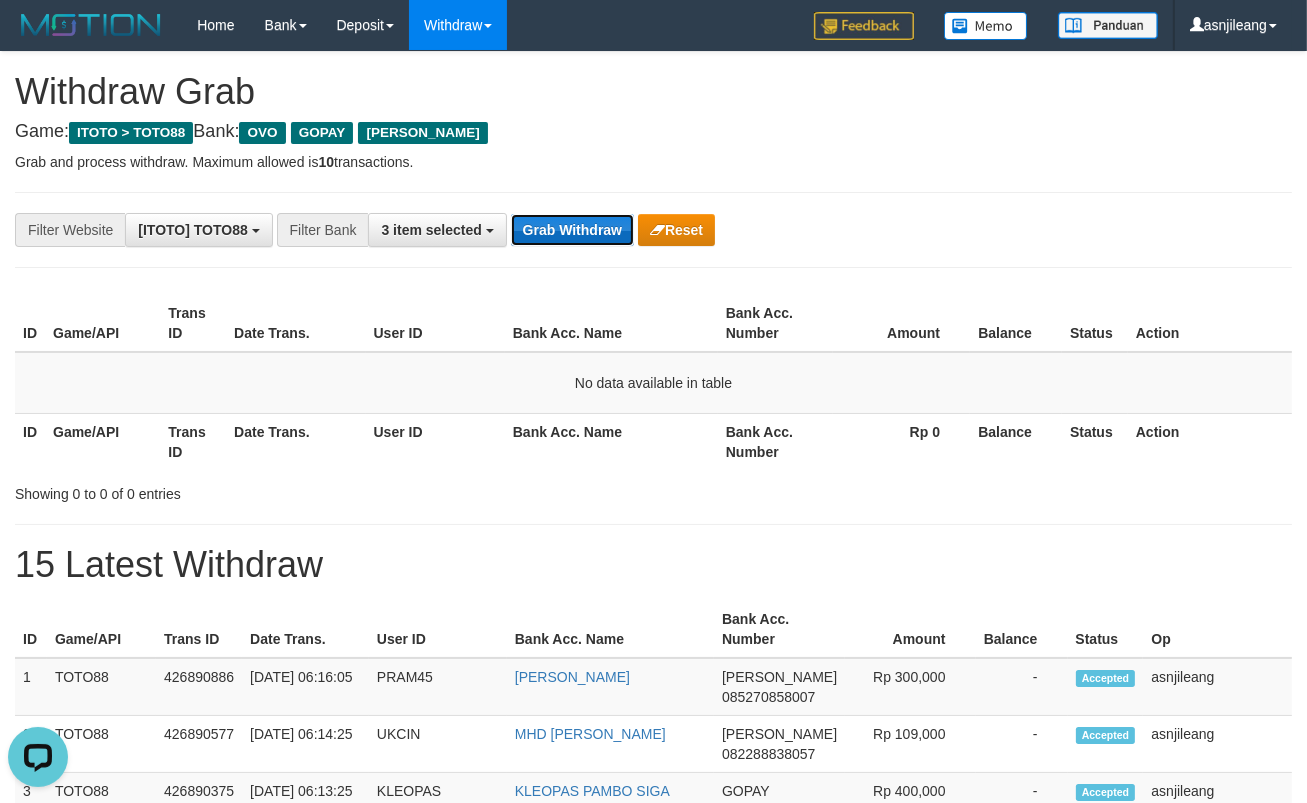 click on "Grab Withdraw" at bounding box center [572, 230] 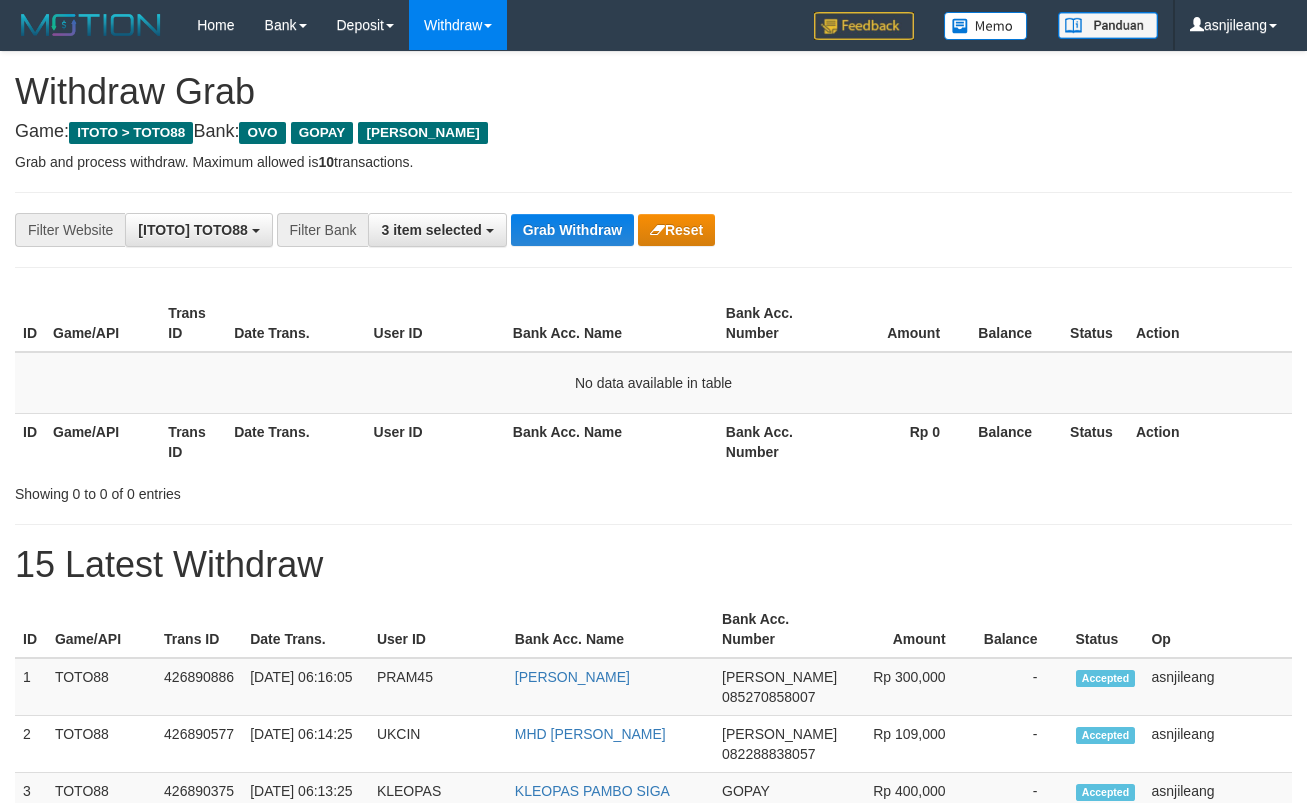 scroll, scrollTop: 0, scrollLeft: 0, axis: both 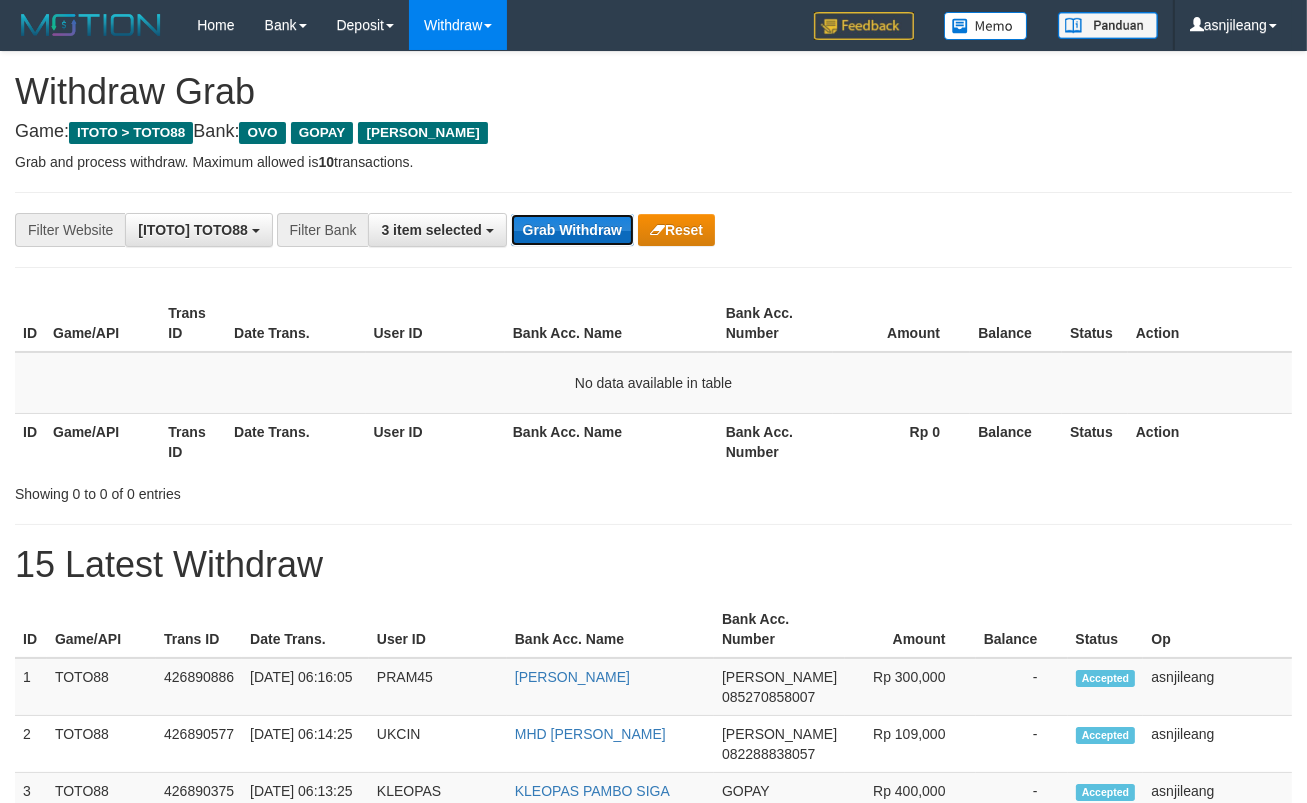 click on "Grab Withdraw" at bounding box center [572, 230] 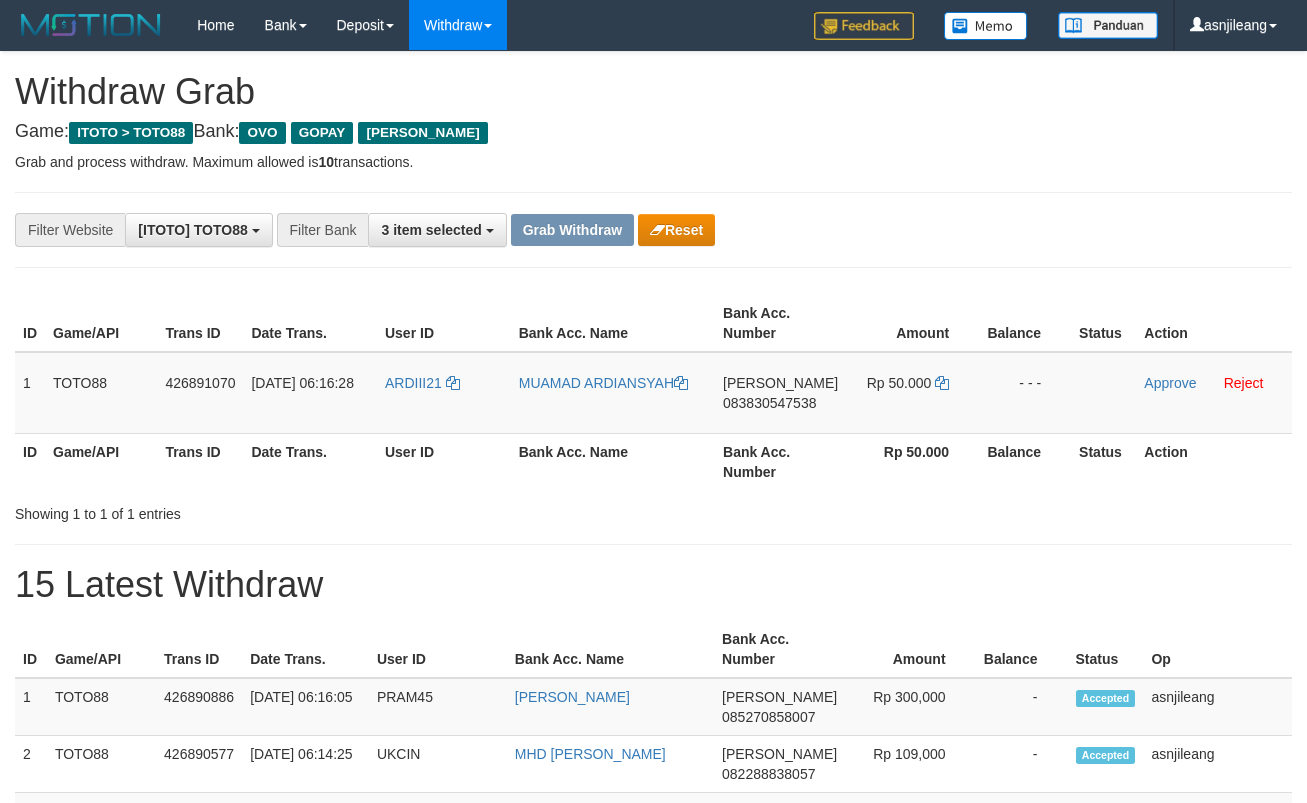 scroll, scrollTop: 0, scrollLeft: 0, axis: both 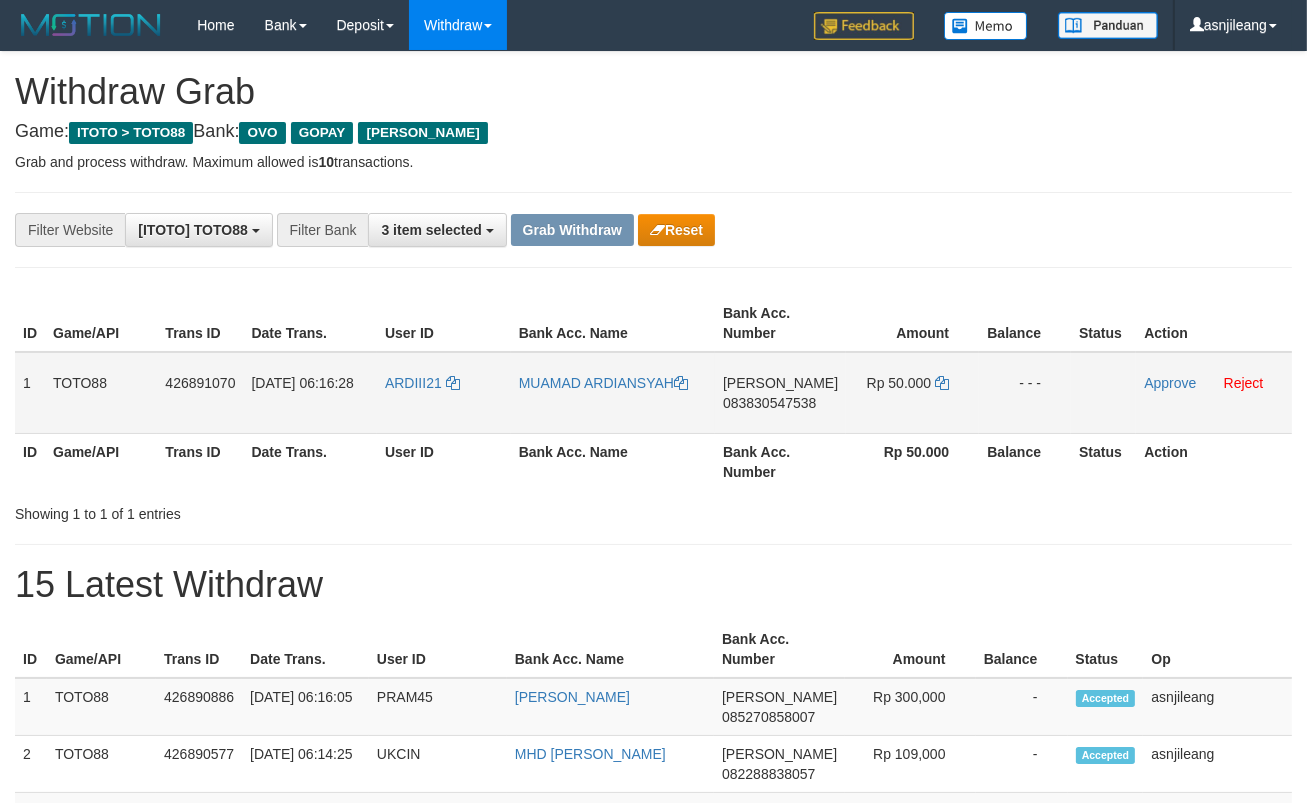 click on "DANA
083830547538" at bounding box center [780, 393] 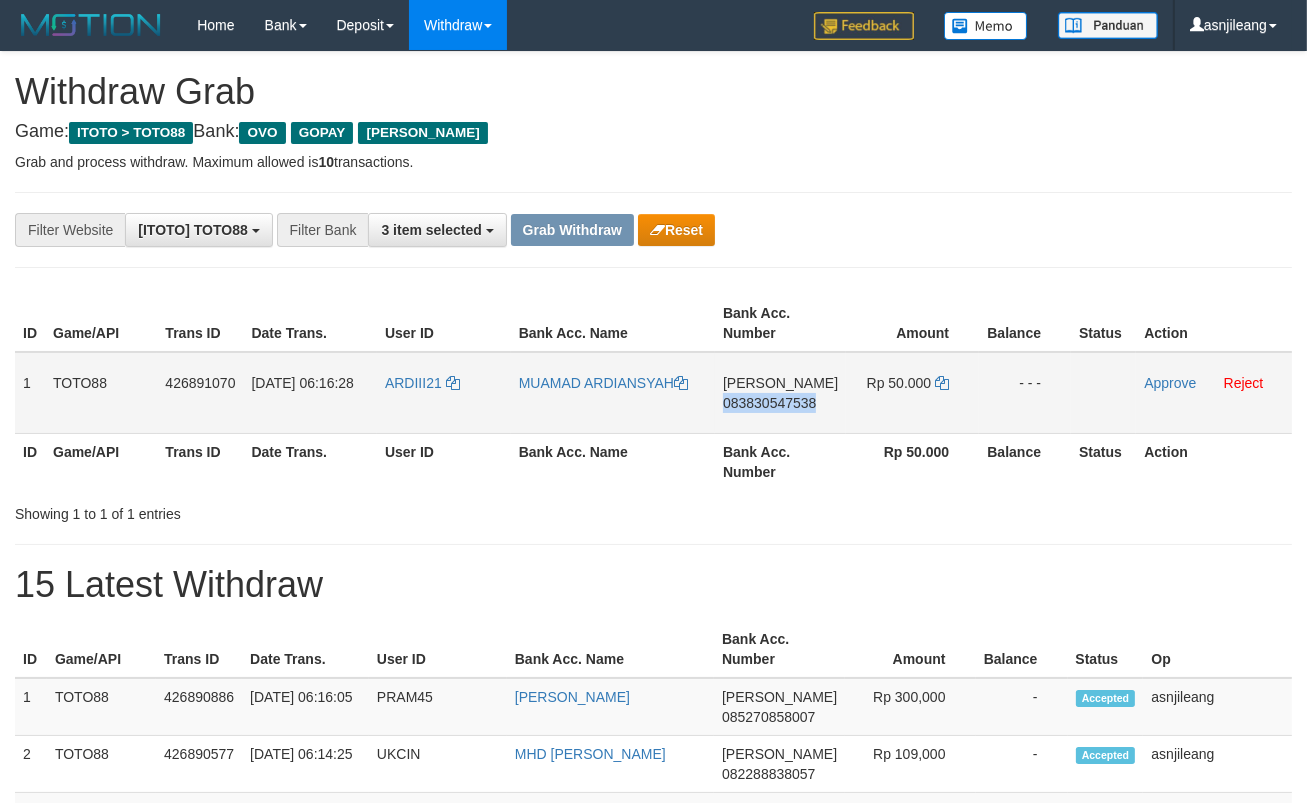 click on "DANA
083830547538" at bounding box center (780, 393) 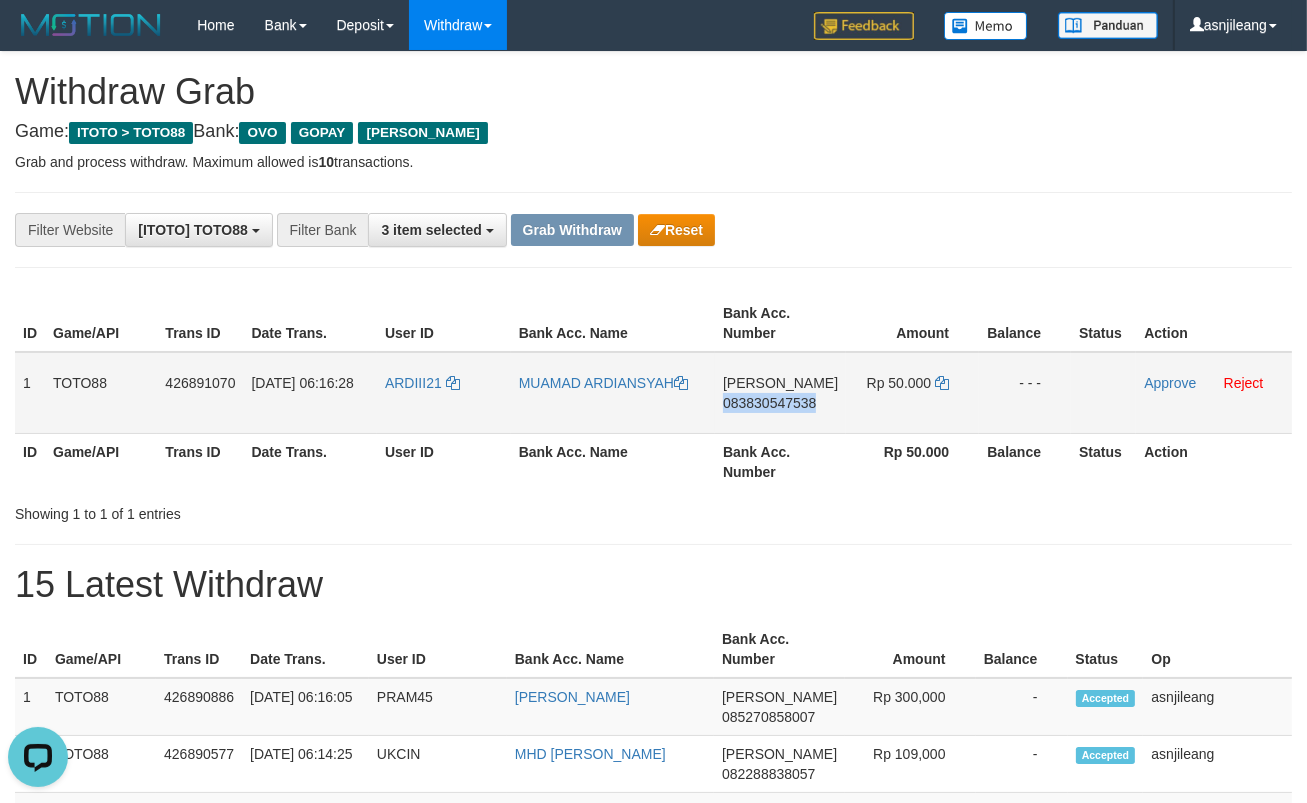 scroll, scrollTop: 0, scrollLeft: 0, axis: both 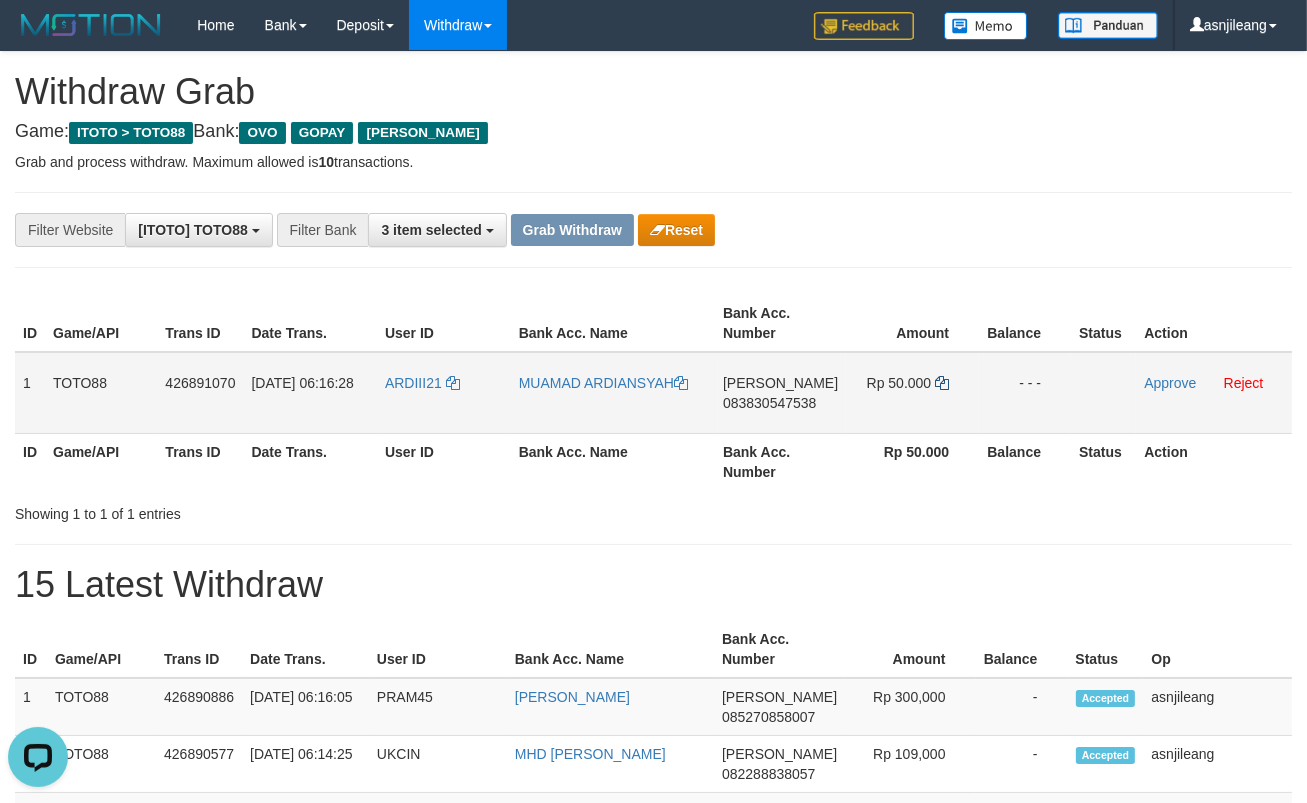 click on "Rp 50.000" at bounding box center [912, 393] 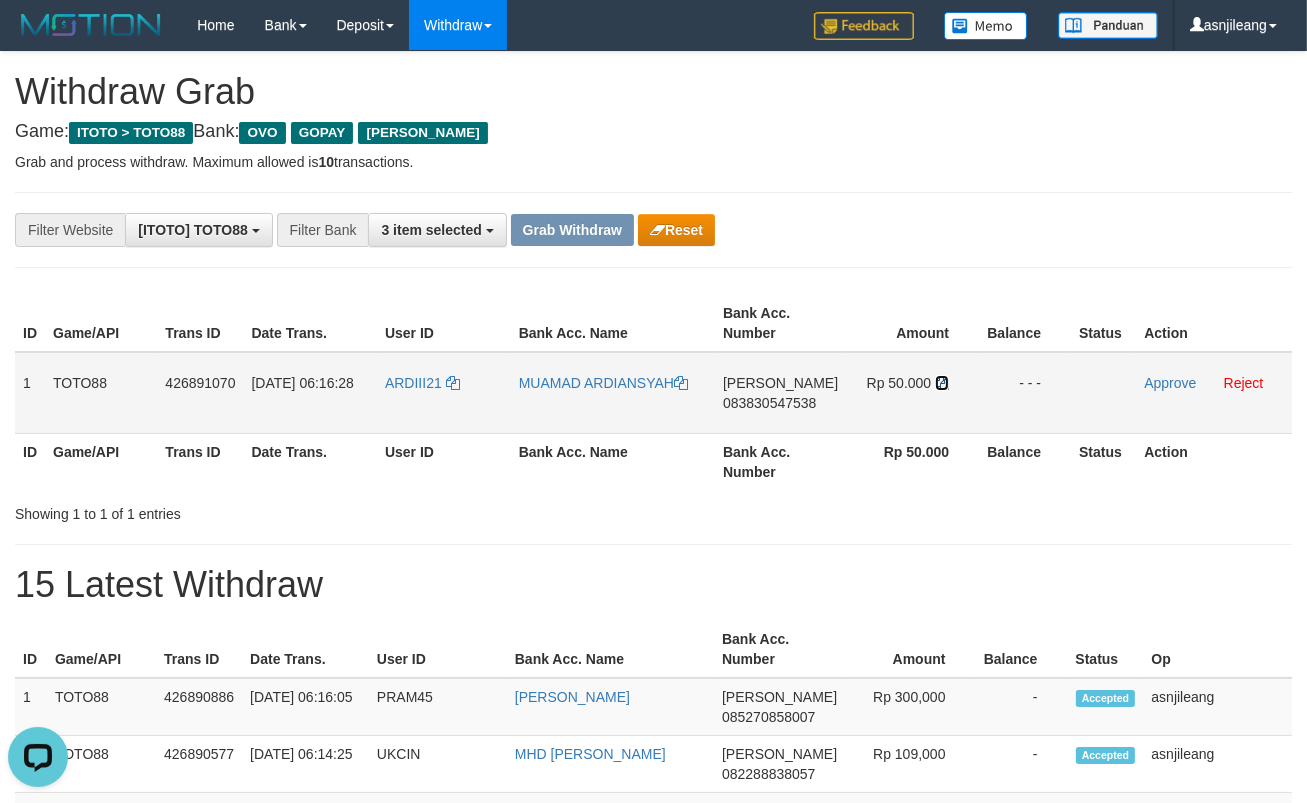 click at bounding box center (942, 383) 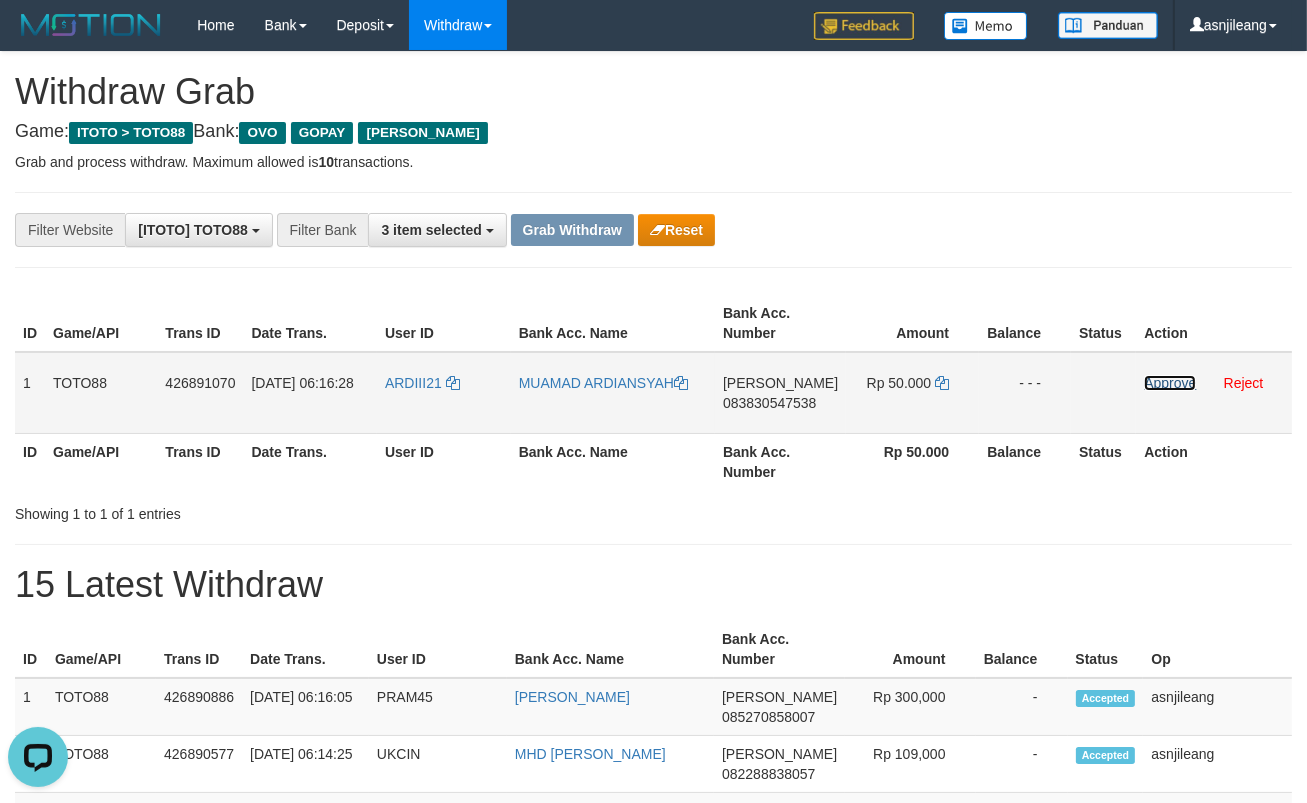 click on "Approve" at bounding box center (1170, 383) 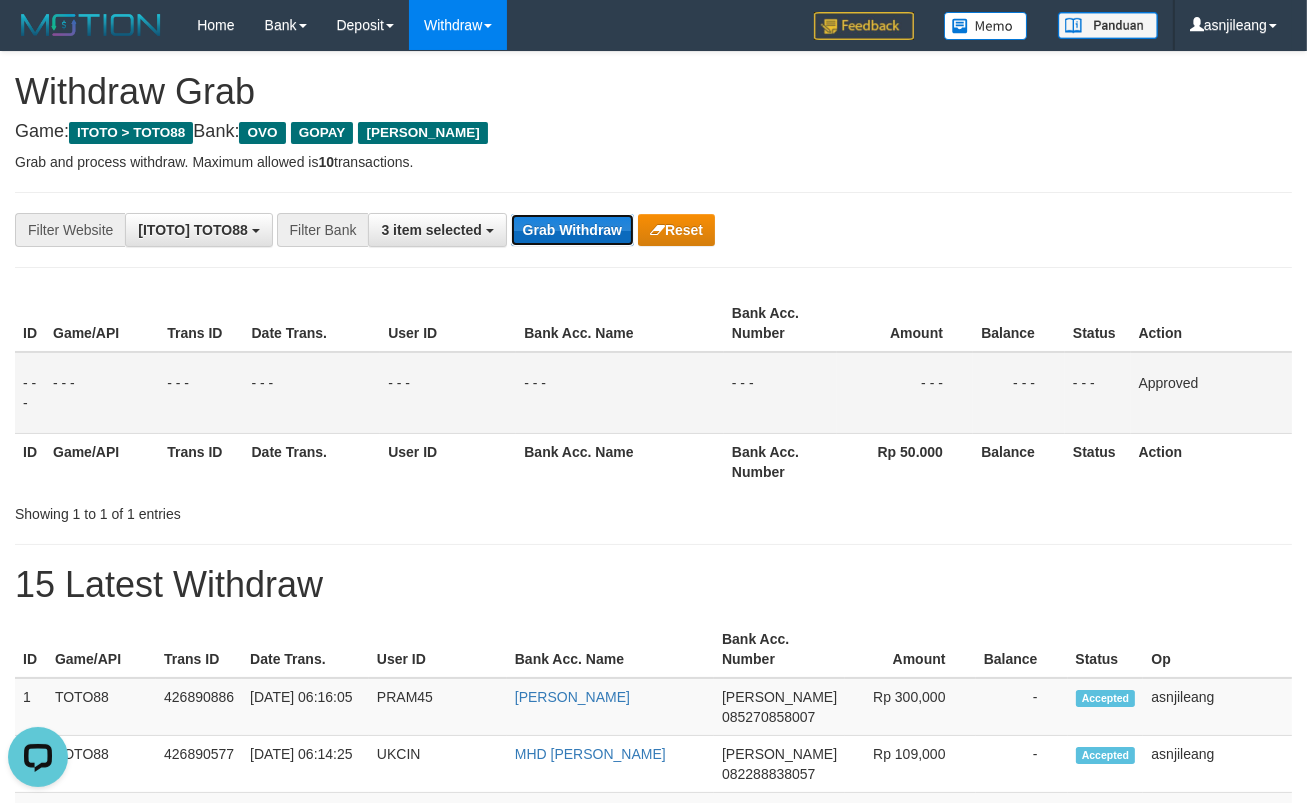 click on "Grab Withdraw" at bounding box center [572, 230] 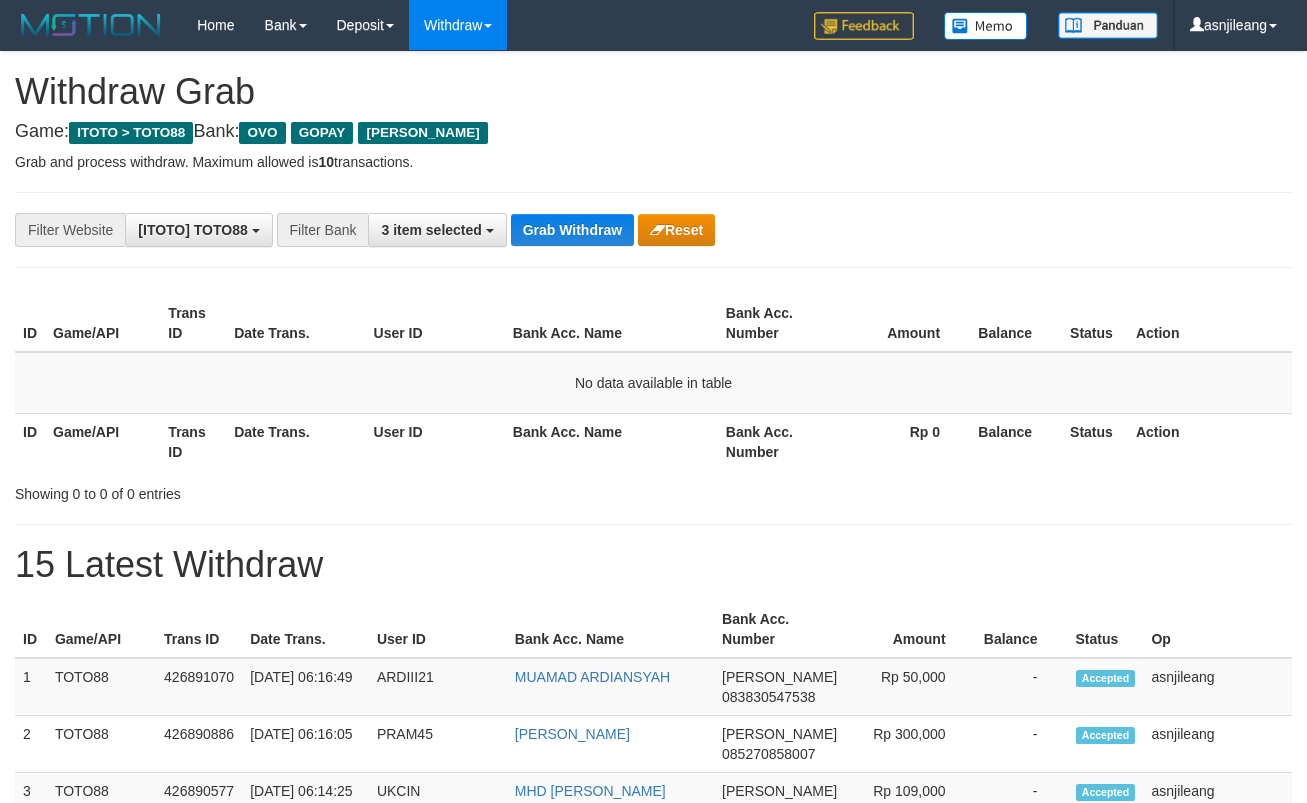 click on "Grab Withdraw" at bounding box center (572, 230) 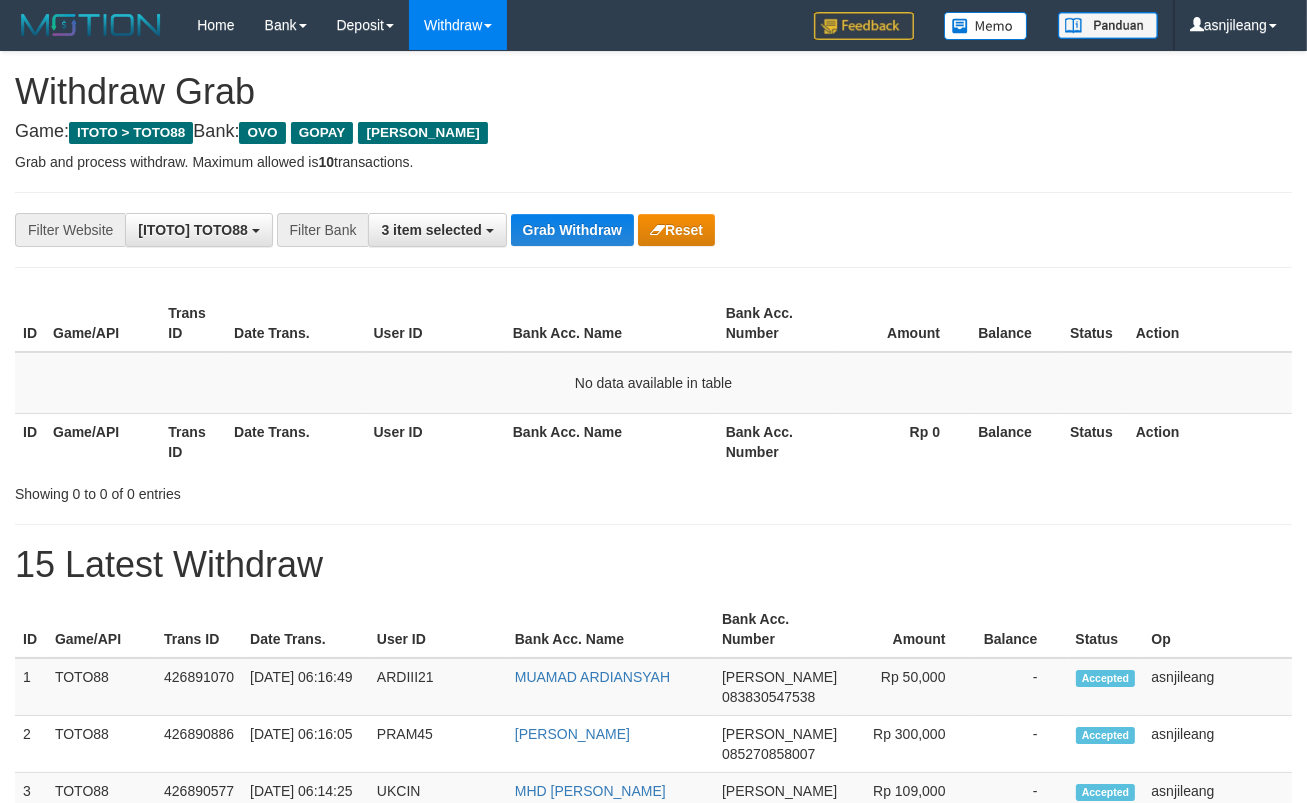 scroll, scrollTop: 17, scrollLeft: 0, axis: vertical 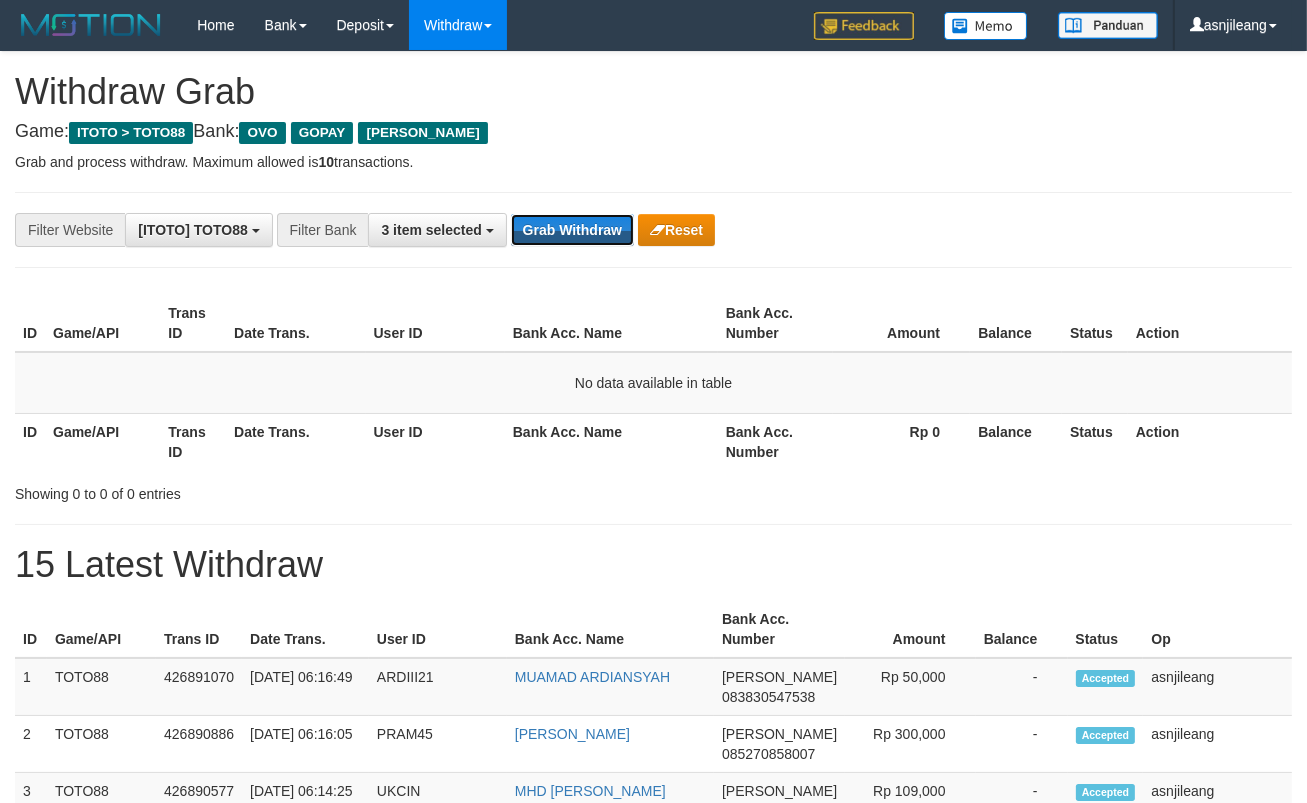 click on "Grab Withdraw" at bounding box center [572, 230] 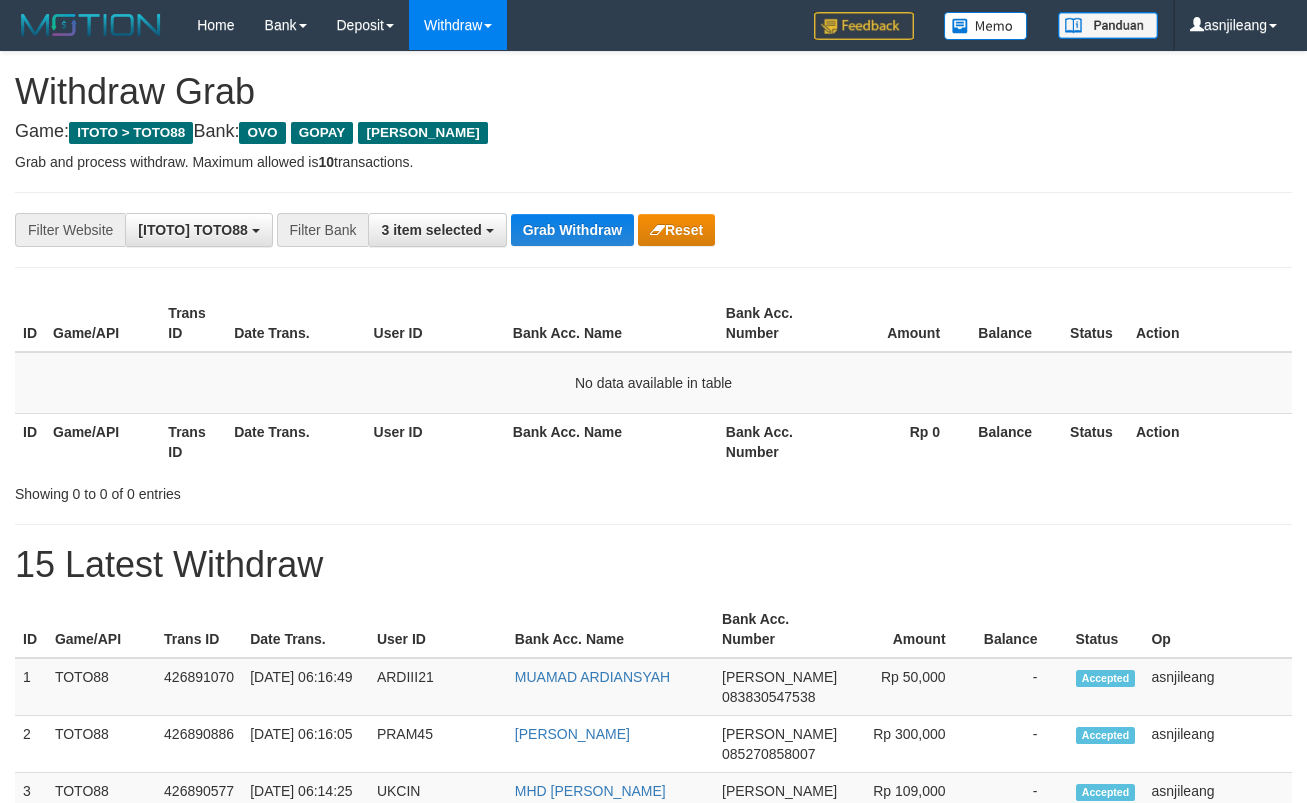 scroll, scrollTop: 0, scrollLeft: 0, axis: both 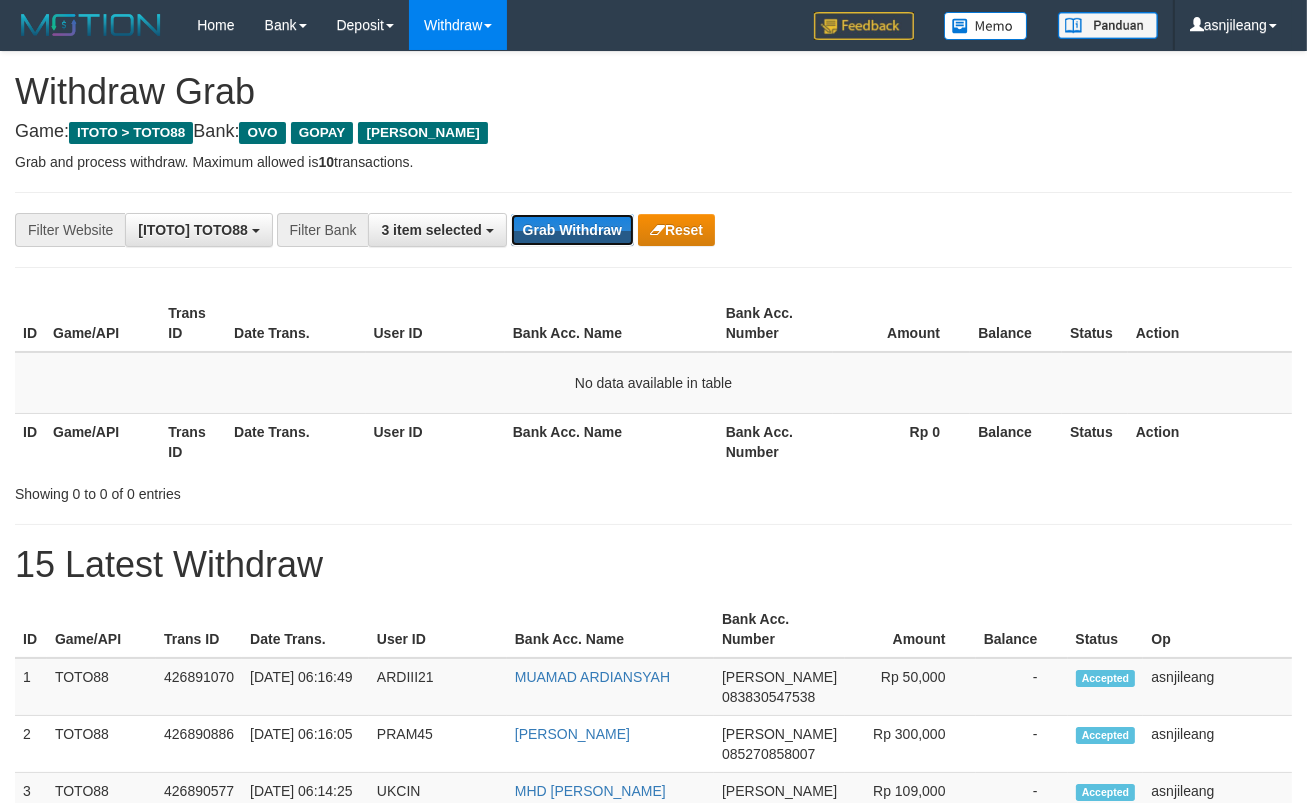 click on "Grab Withdraw" at bounding box center (572, 230) 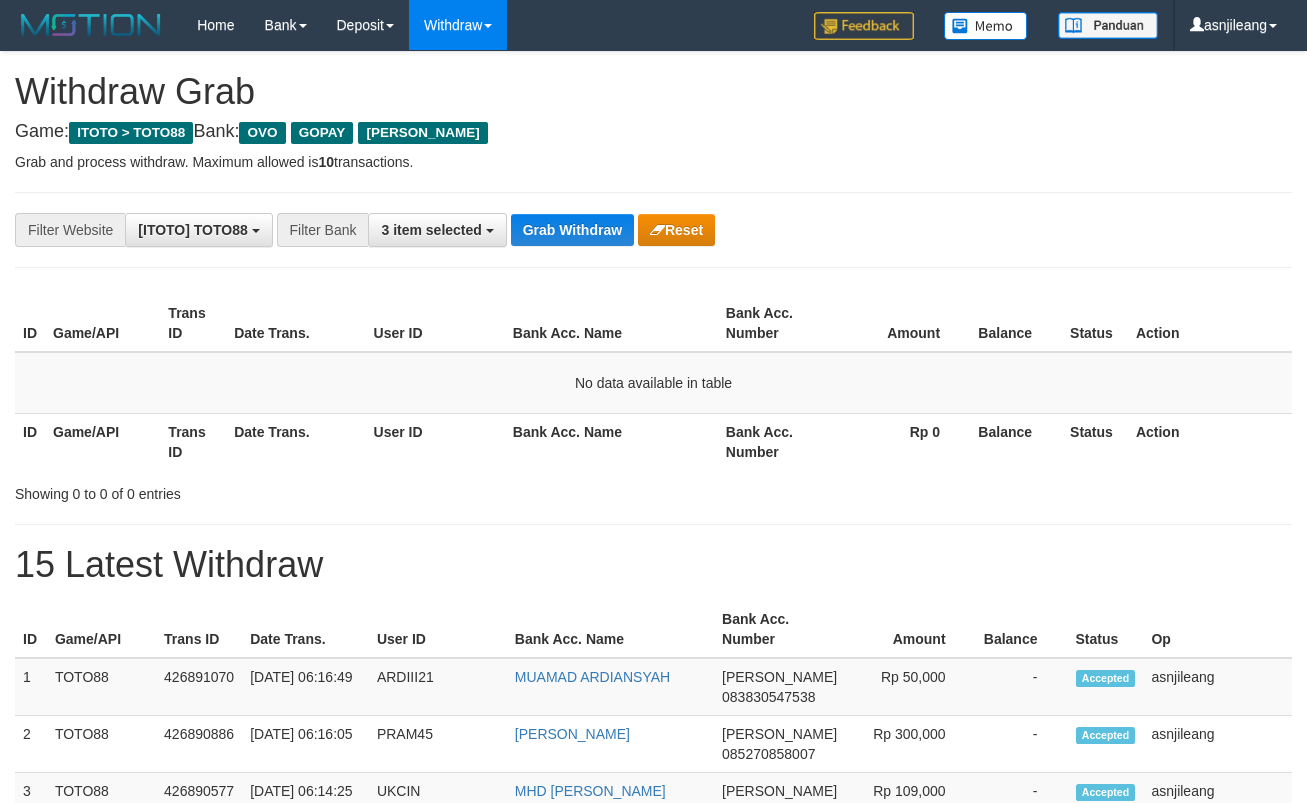 scroll, scrollTop: 0, scrollLeft: 0, axis: both 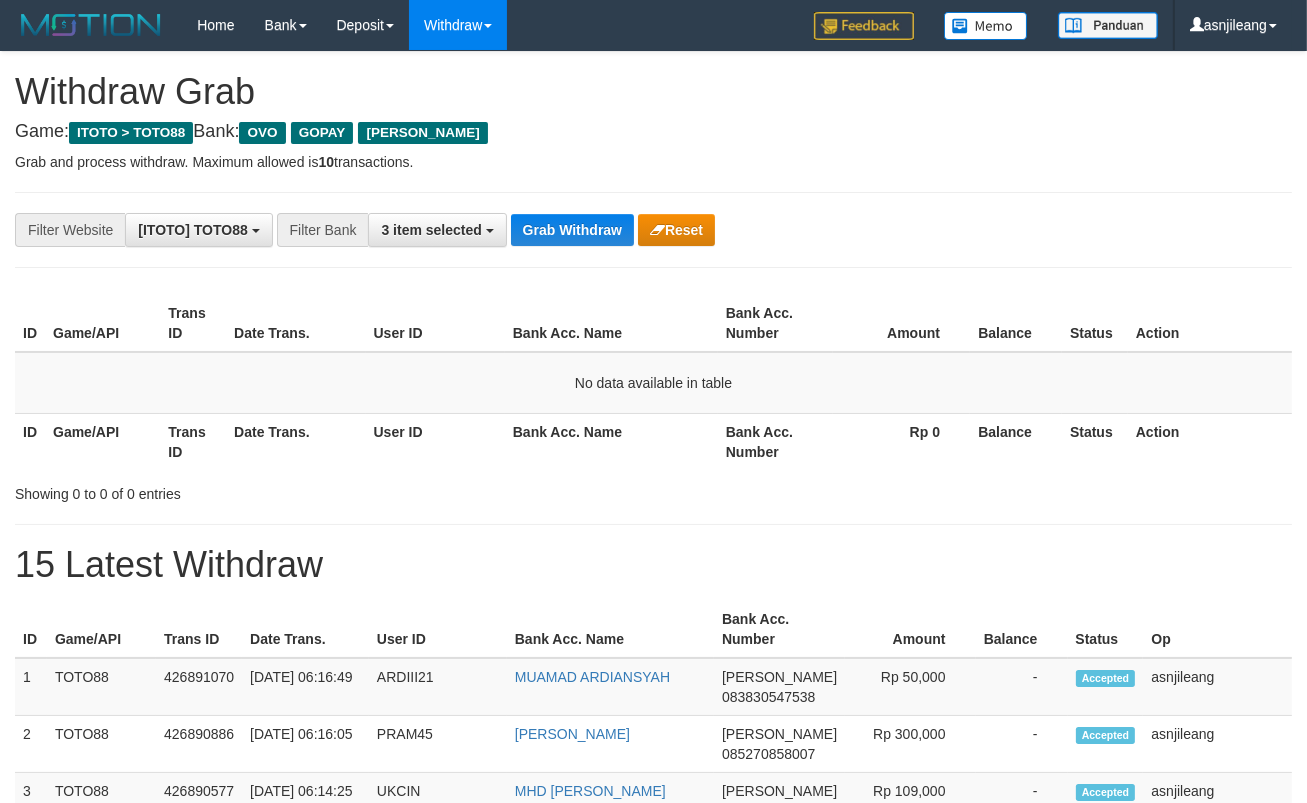 click on "Grab Withdraw" at bounding box center [572, 230] 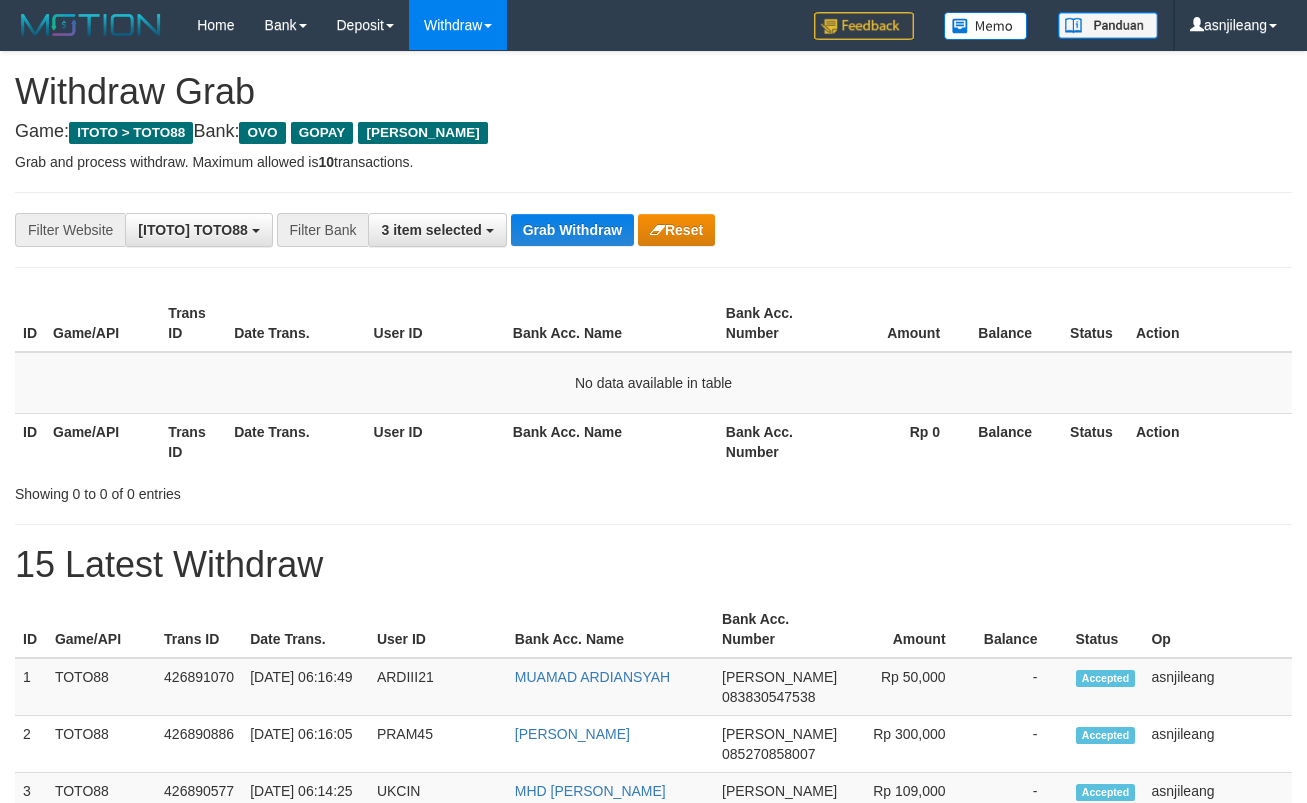 scroll, scrollTop: 0, scrollLeft: 0, axis: both 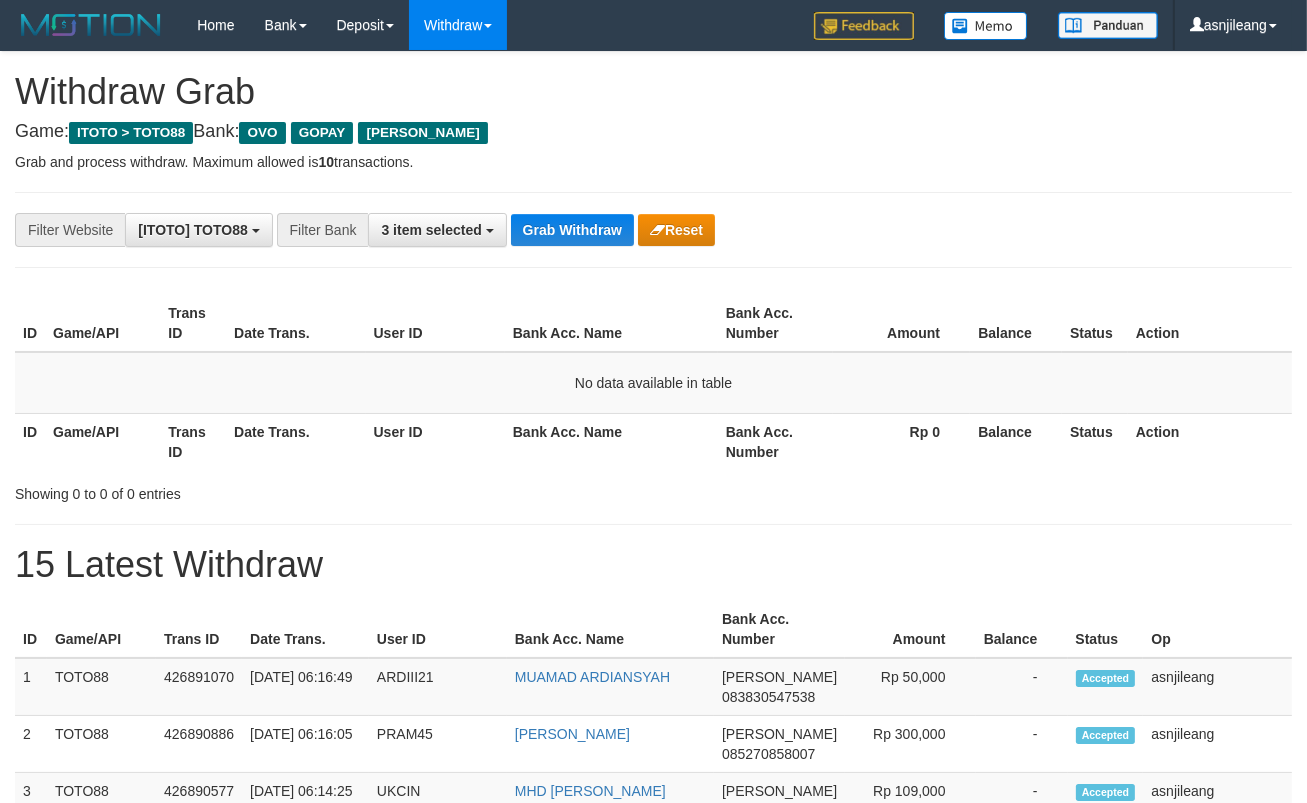 click on "Grab Withdraw" at bounding box center [572, 230] 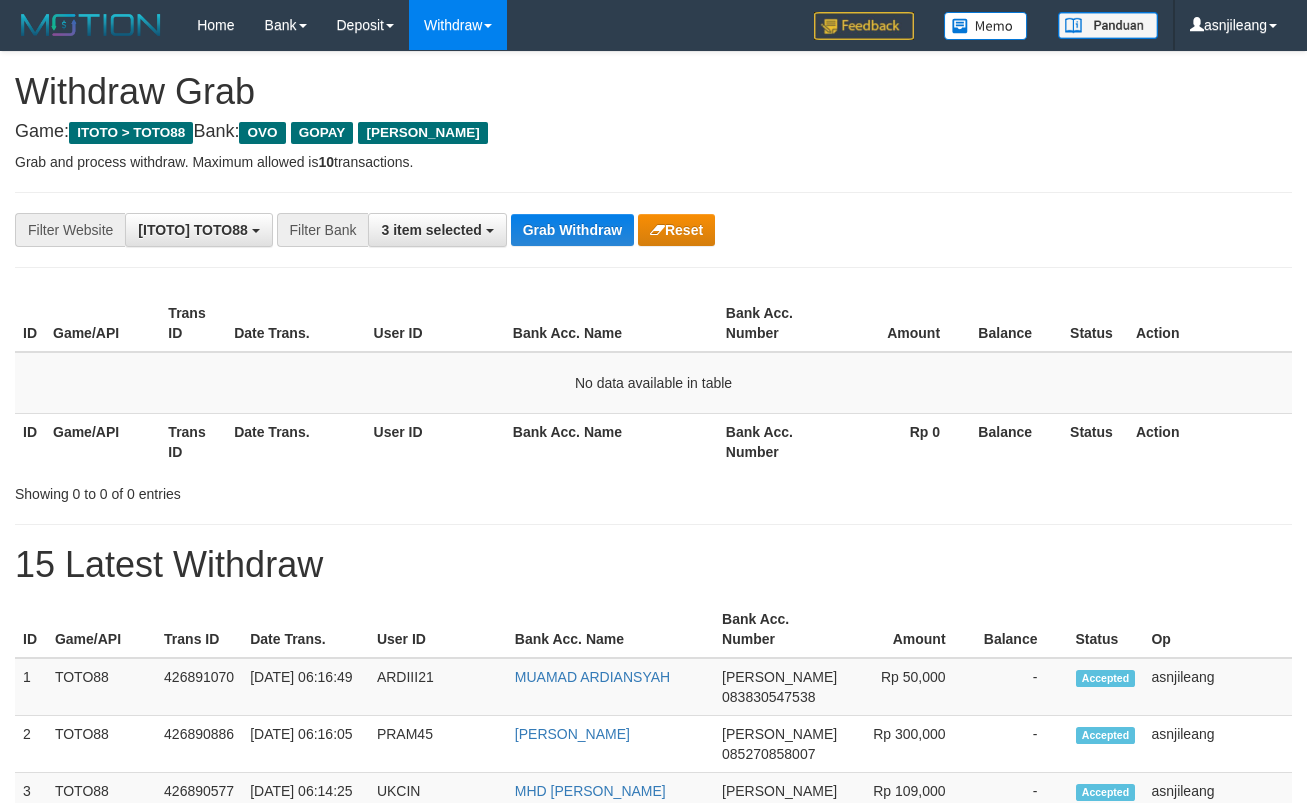 click on "Grab Withdraw" at bounding box center [572, 230] 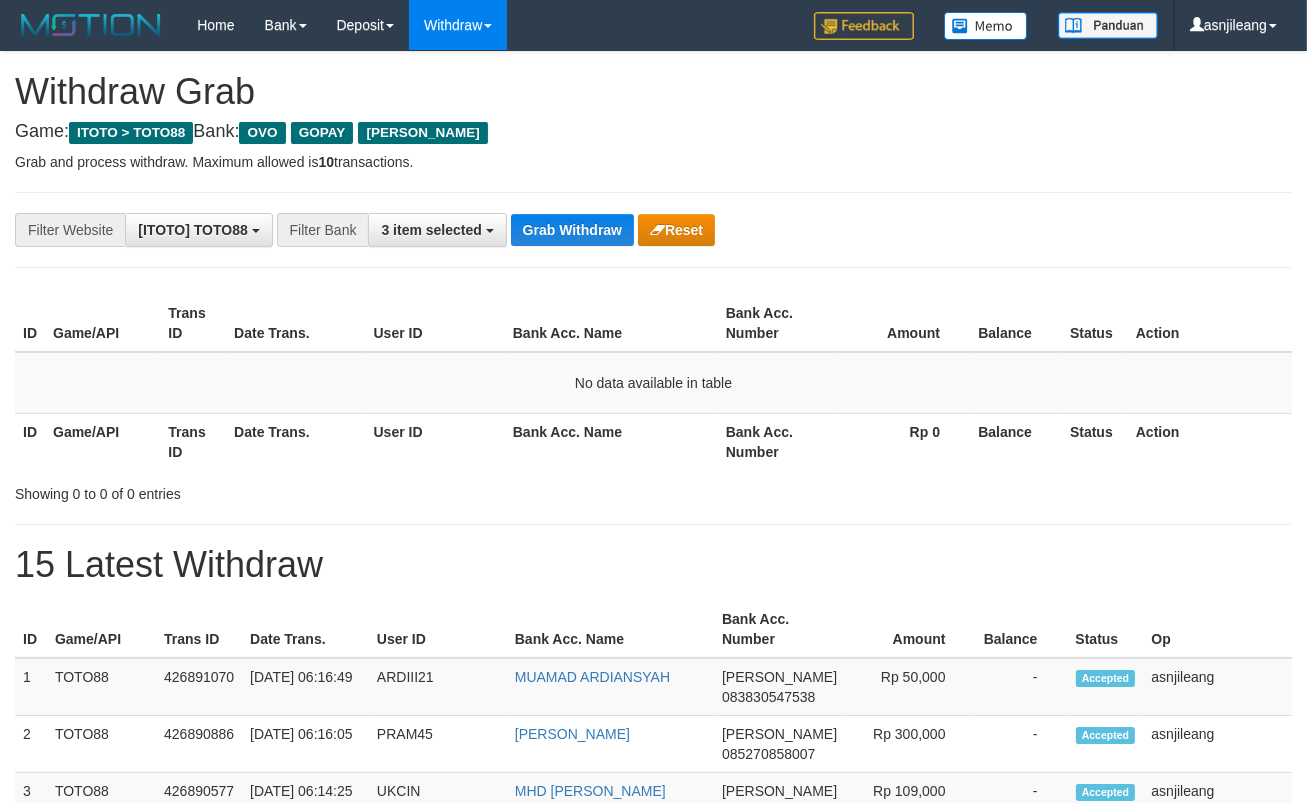 scroll, scrollTop: 17, scrollLeft: 0, axis: vertical 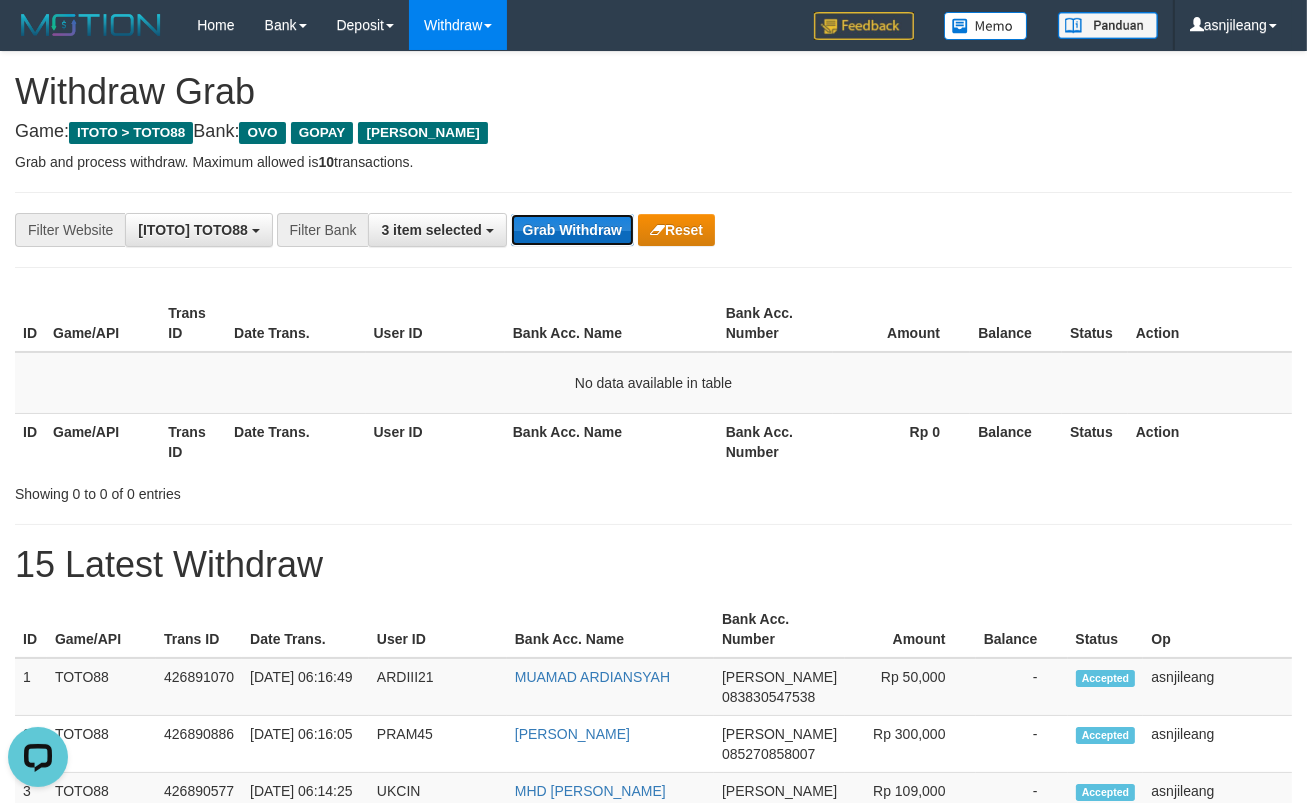 click on "Grab Withdraw" at bounding box center (572, 230) 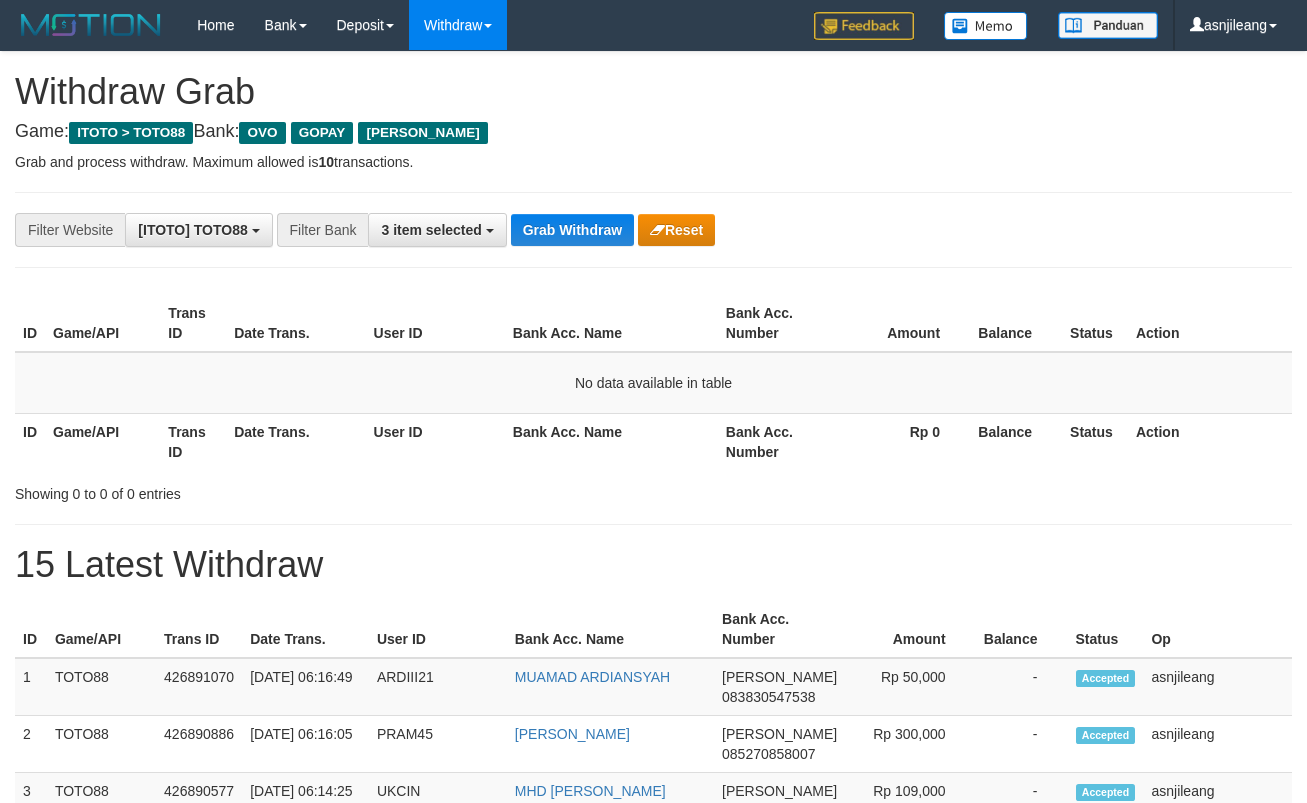 click on "Grab Withdraw" at bounding box center (572, 230) 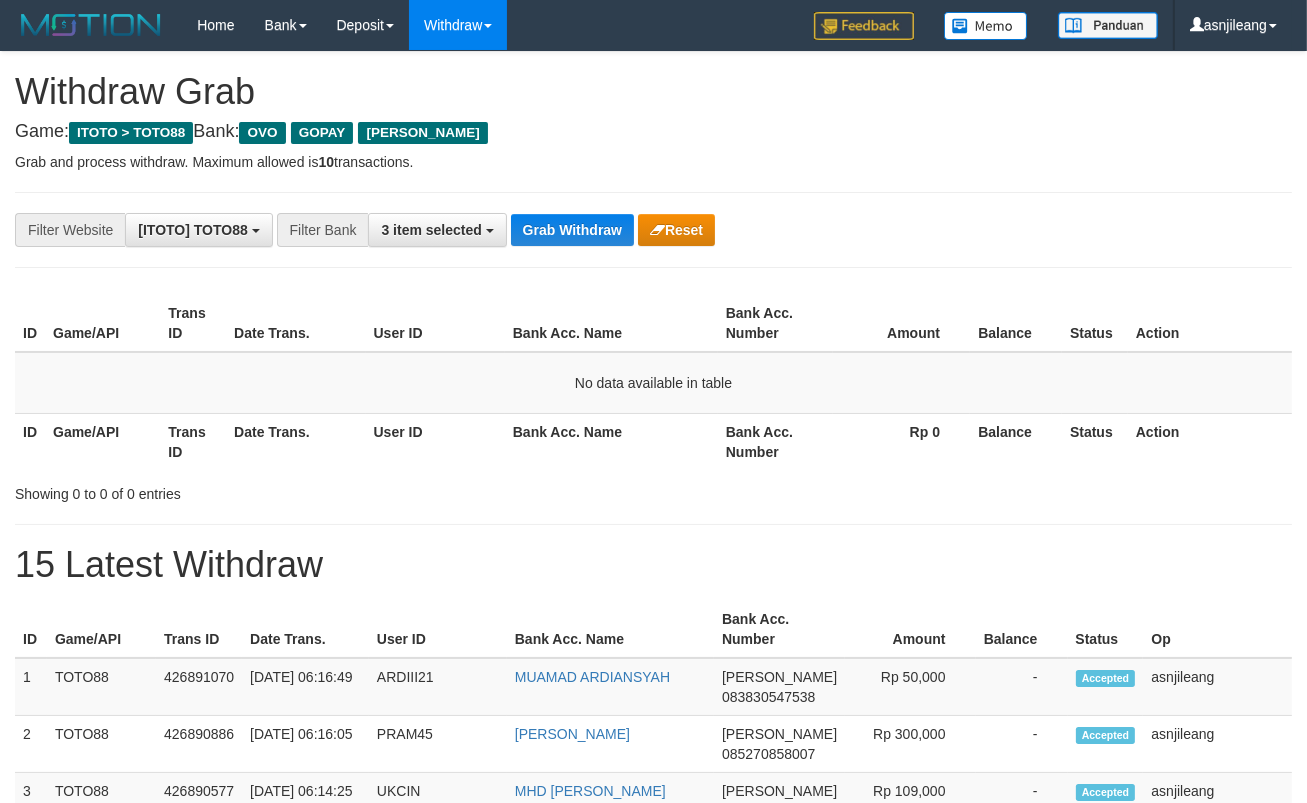 scroll, scrollTop: 17, scrollLeft: 0, axis: vertical 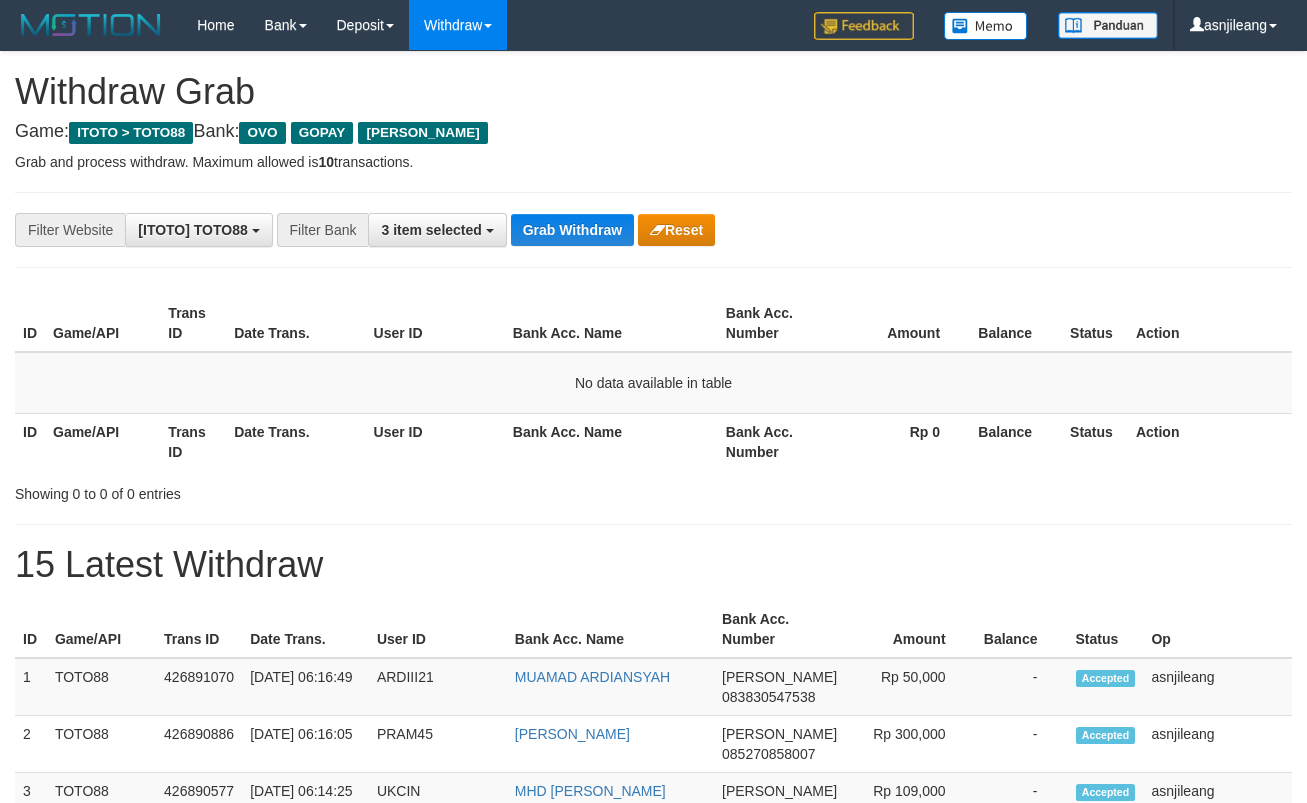 click on "Grab Withdraw" at bounding box center [572, 230] 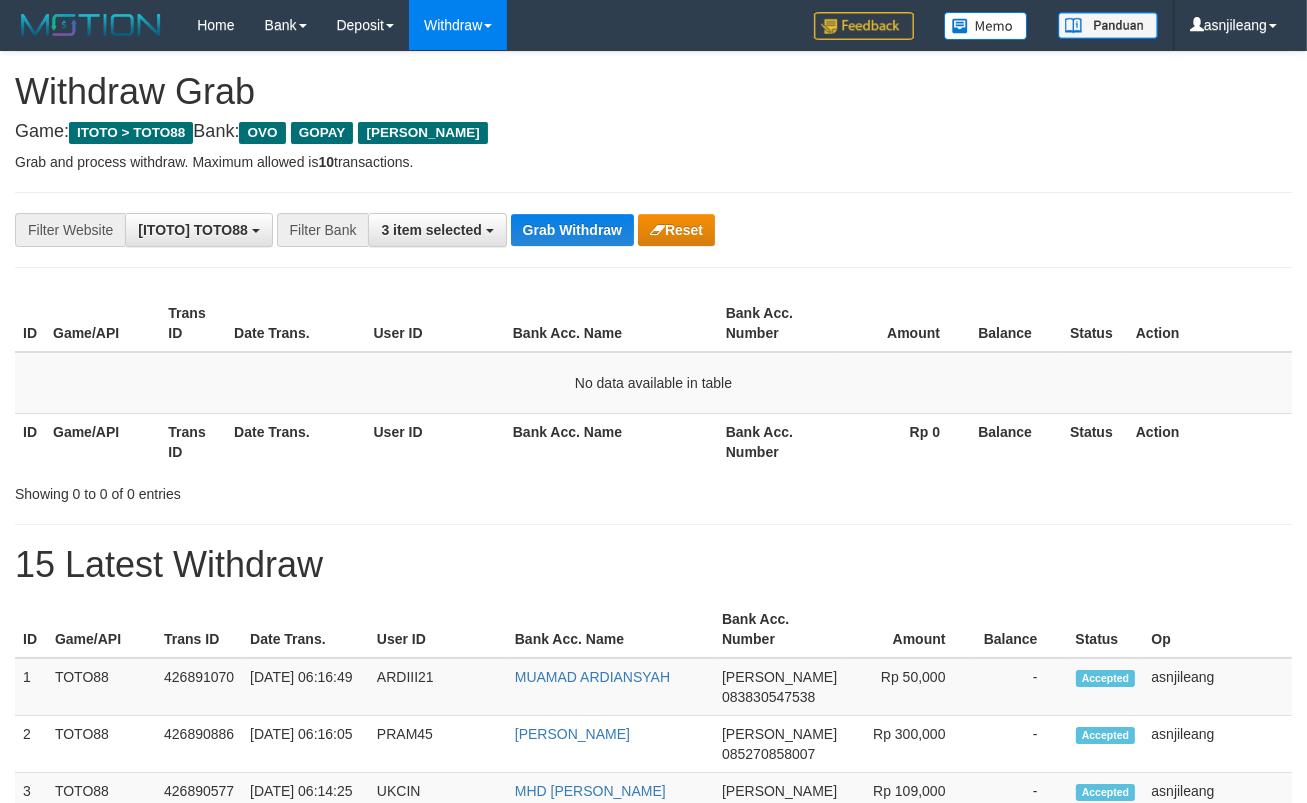 scroll, scrollTop: 17, scrollLeft: 0, axis: vertical 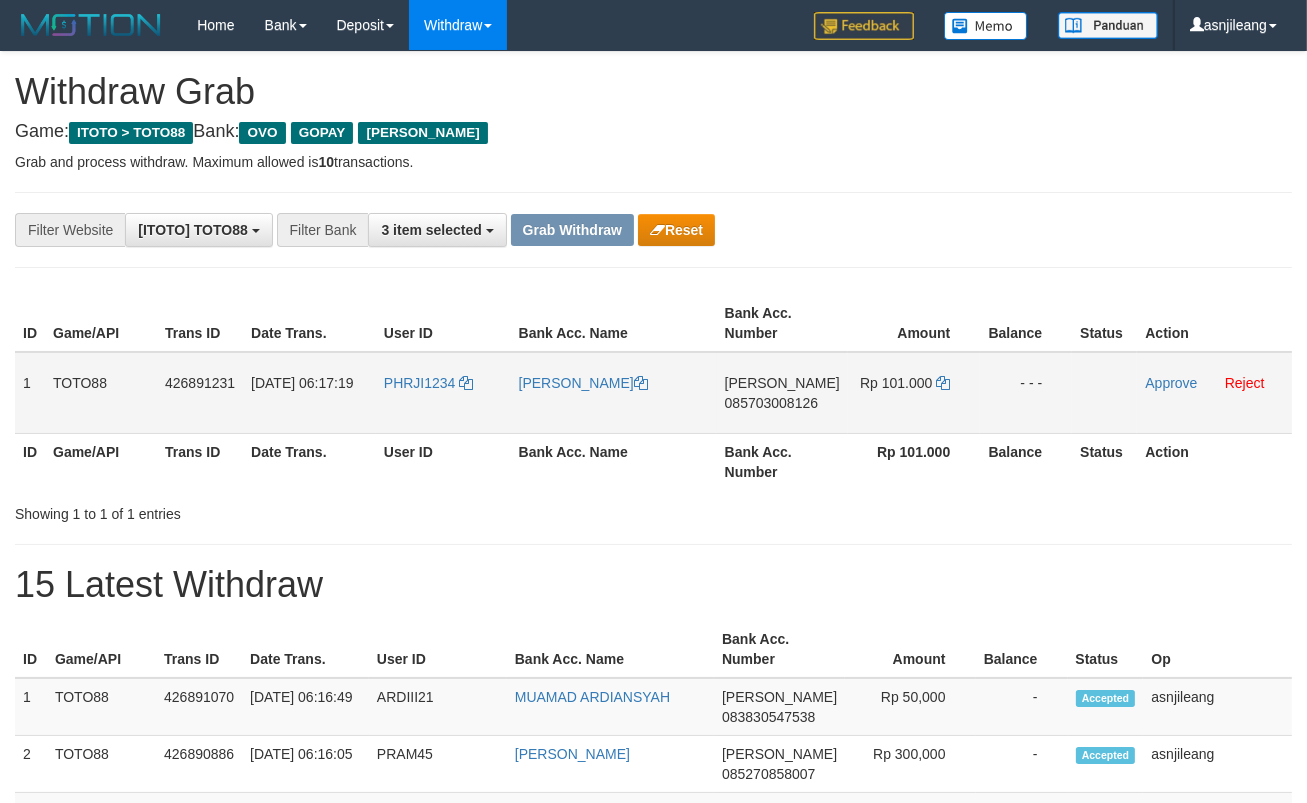 click on "DANA
085703008126" at bounding box center [782, 393] 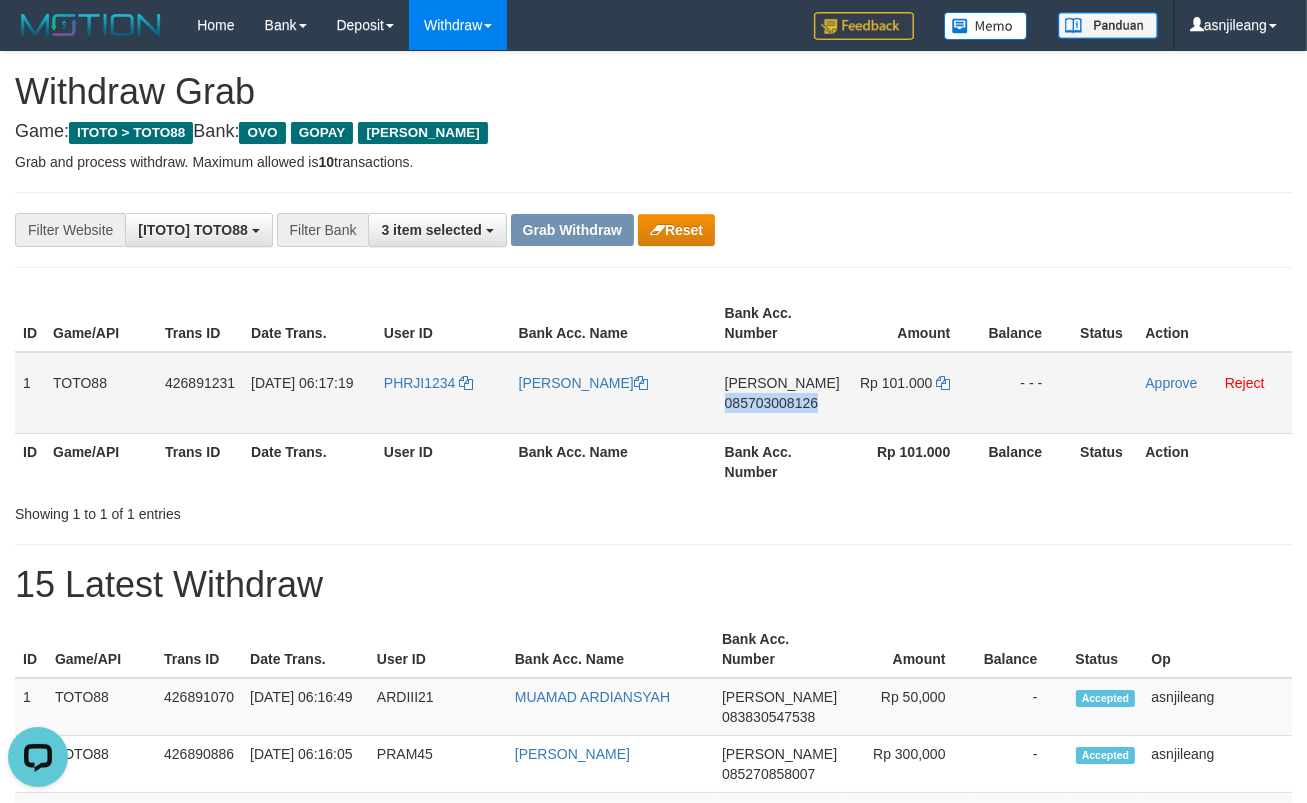 click on "DANA
085703008126" at bounding box center (782, 393) 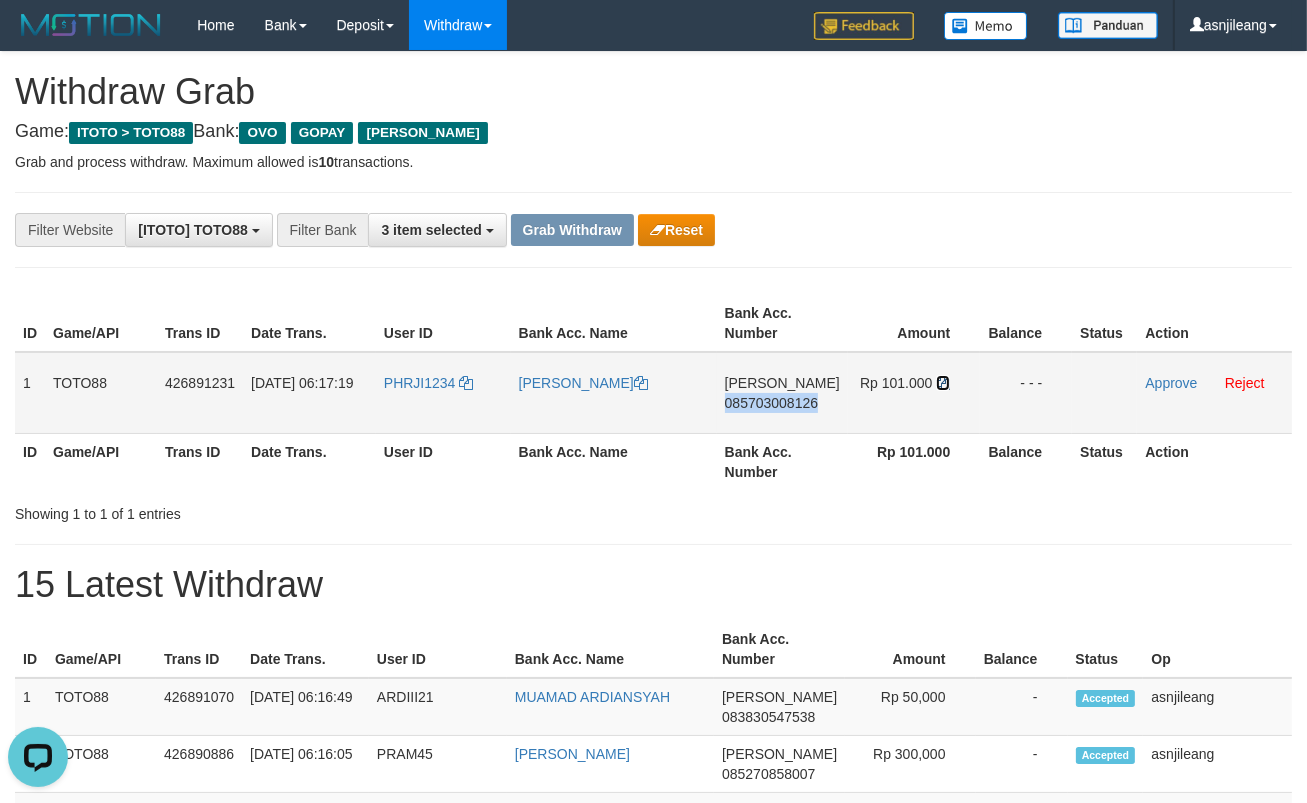 click at bounding box center [943, 383] 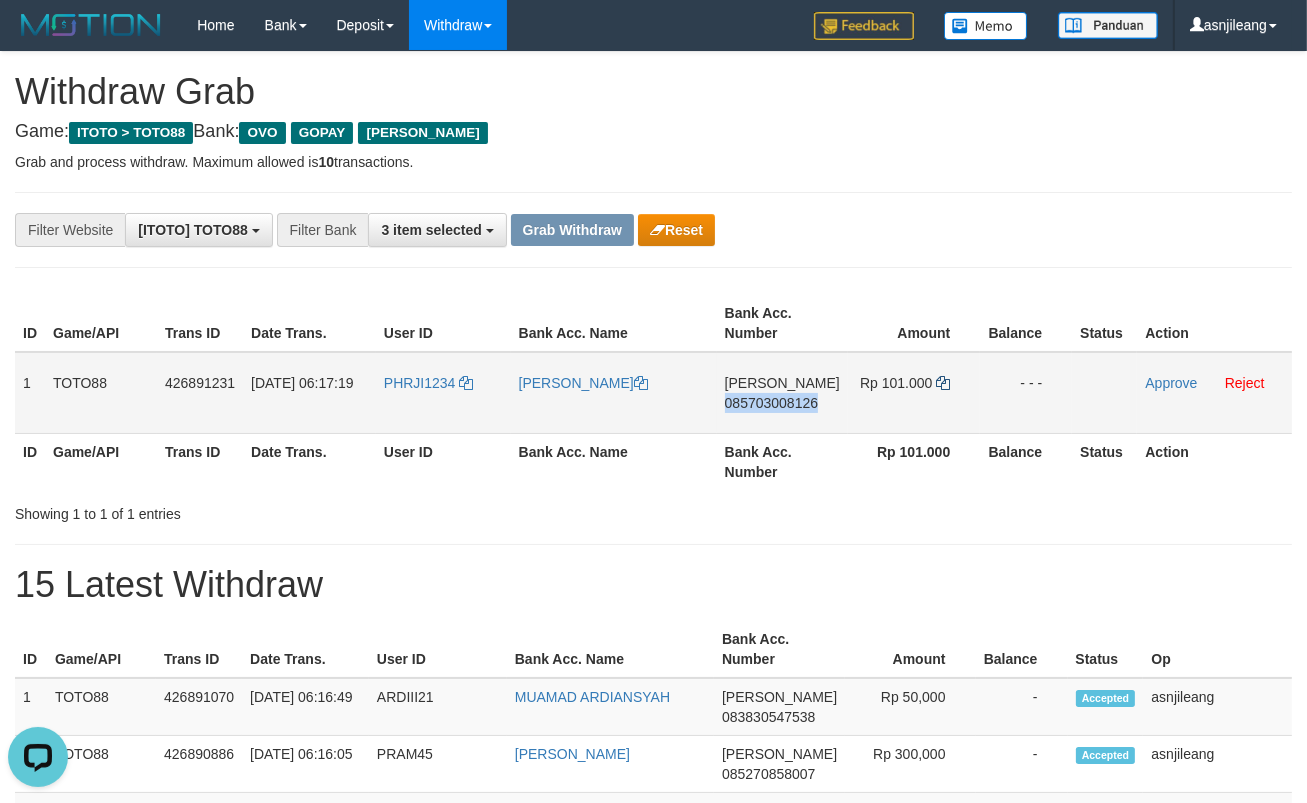 copy on "085703008126" 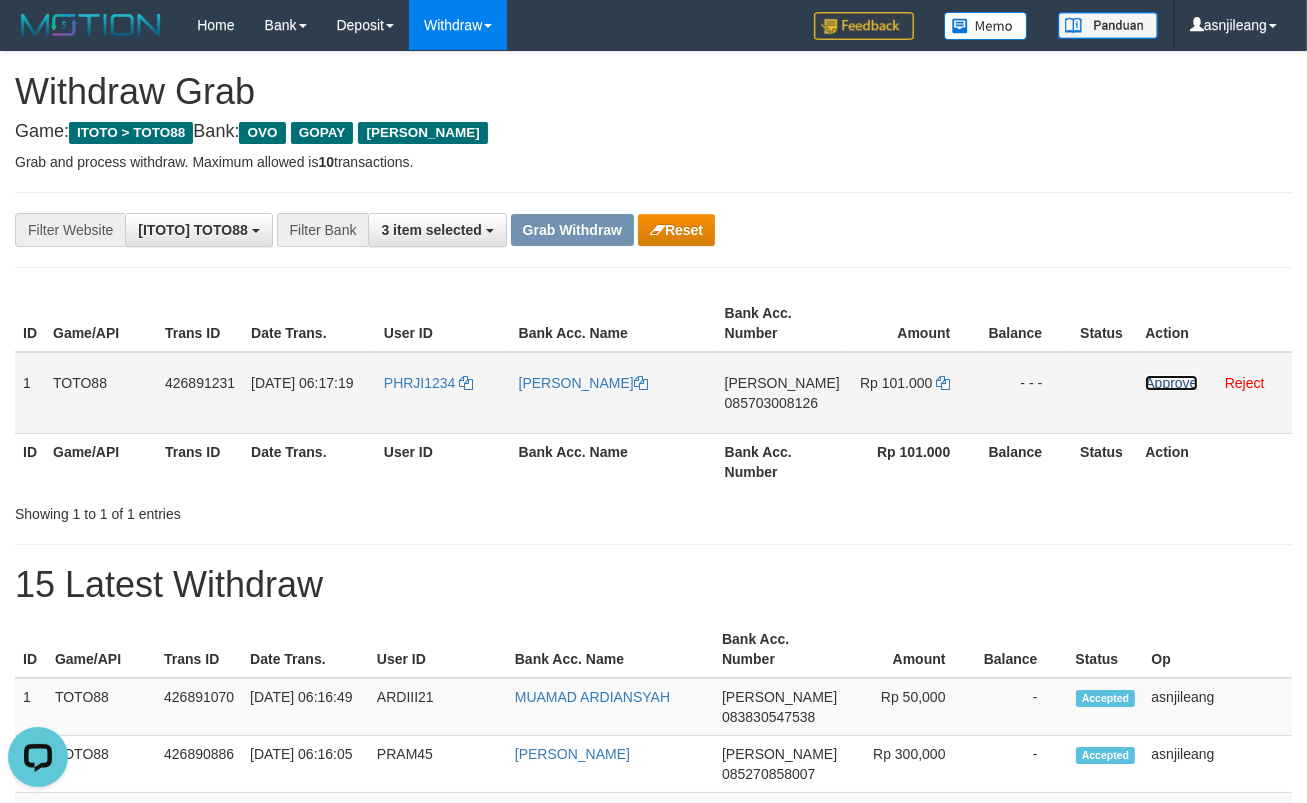 click on "Approve" at bounding box center (1171, 383) 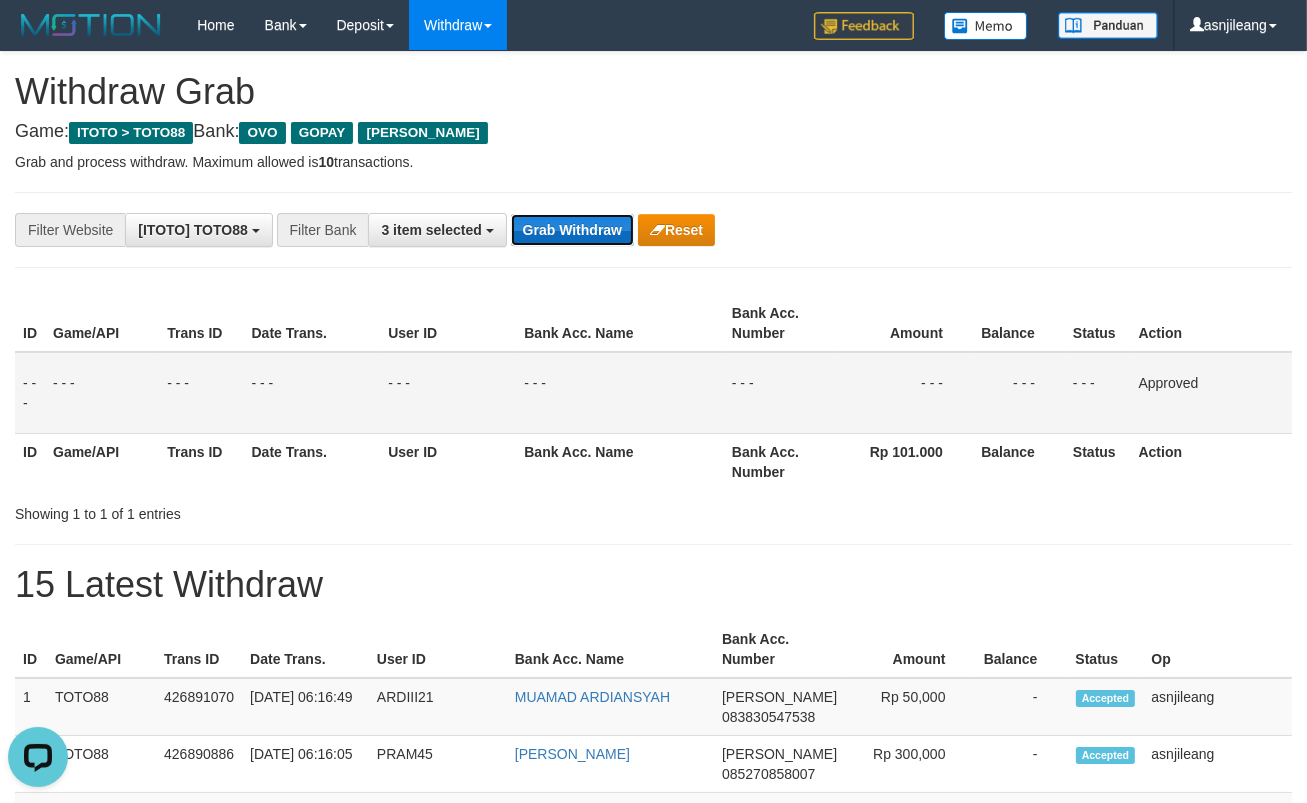 click on "Grab Withdraw" at bounding box center (572, 230) 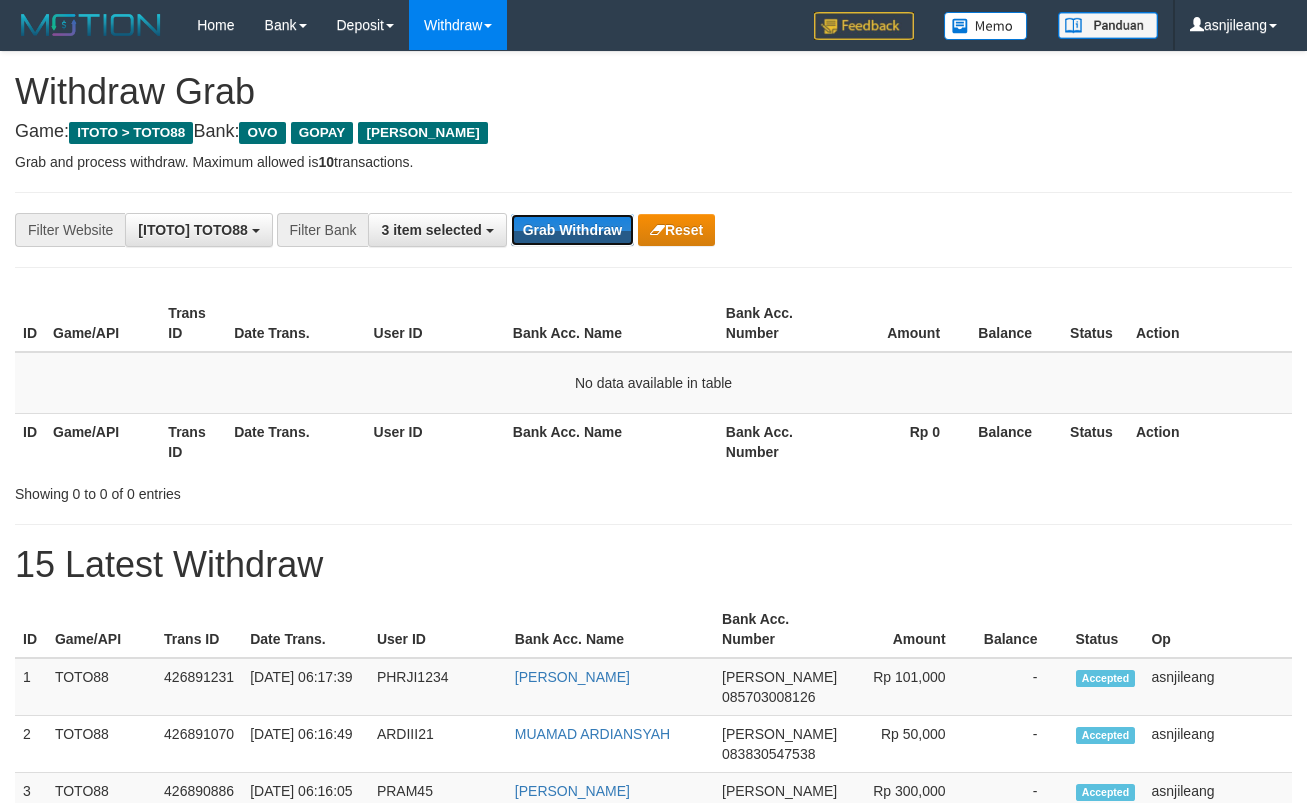 scroll, scrollTop: 0, scrollLeft: 0, axis: both 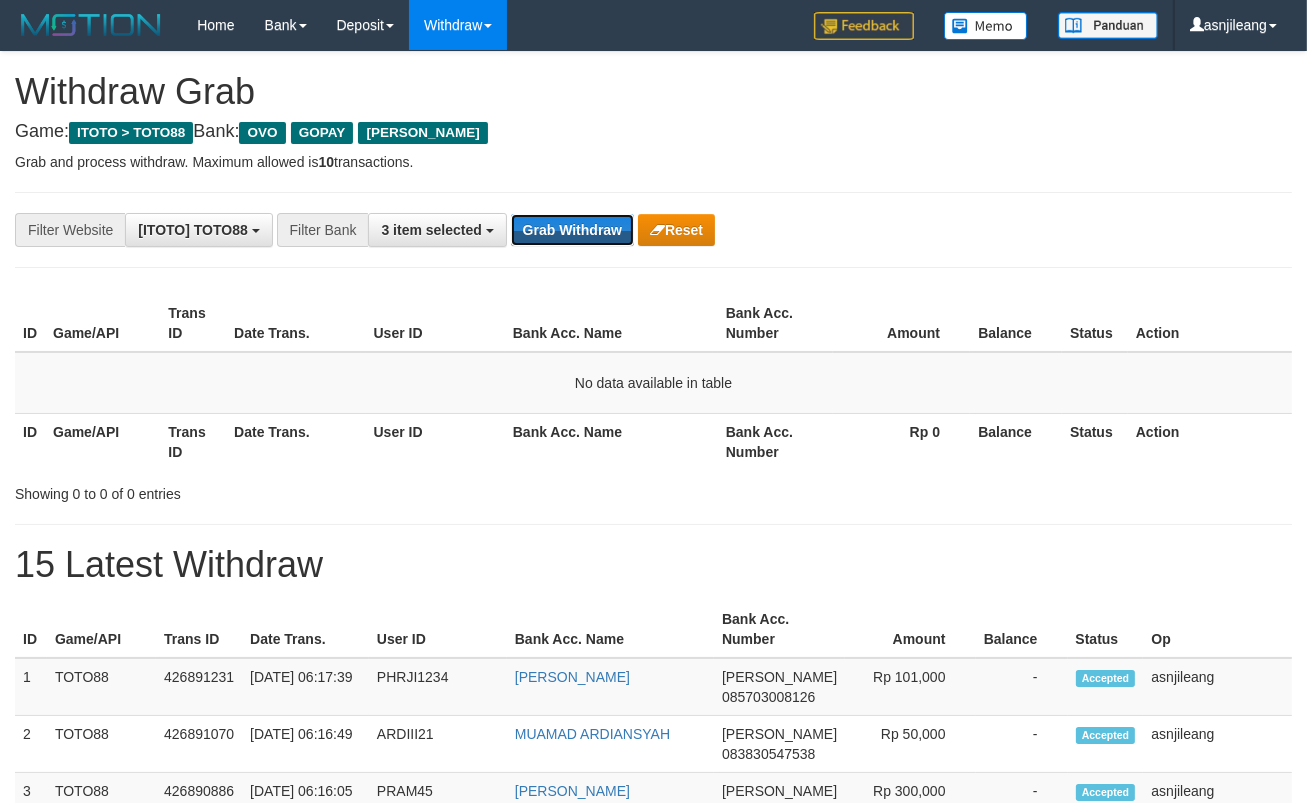 click on "Grab Withdraw" at bounding box center (572, 230) 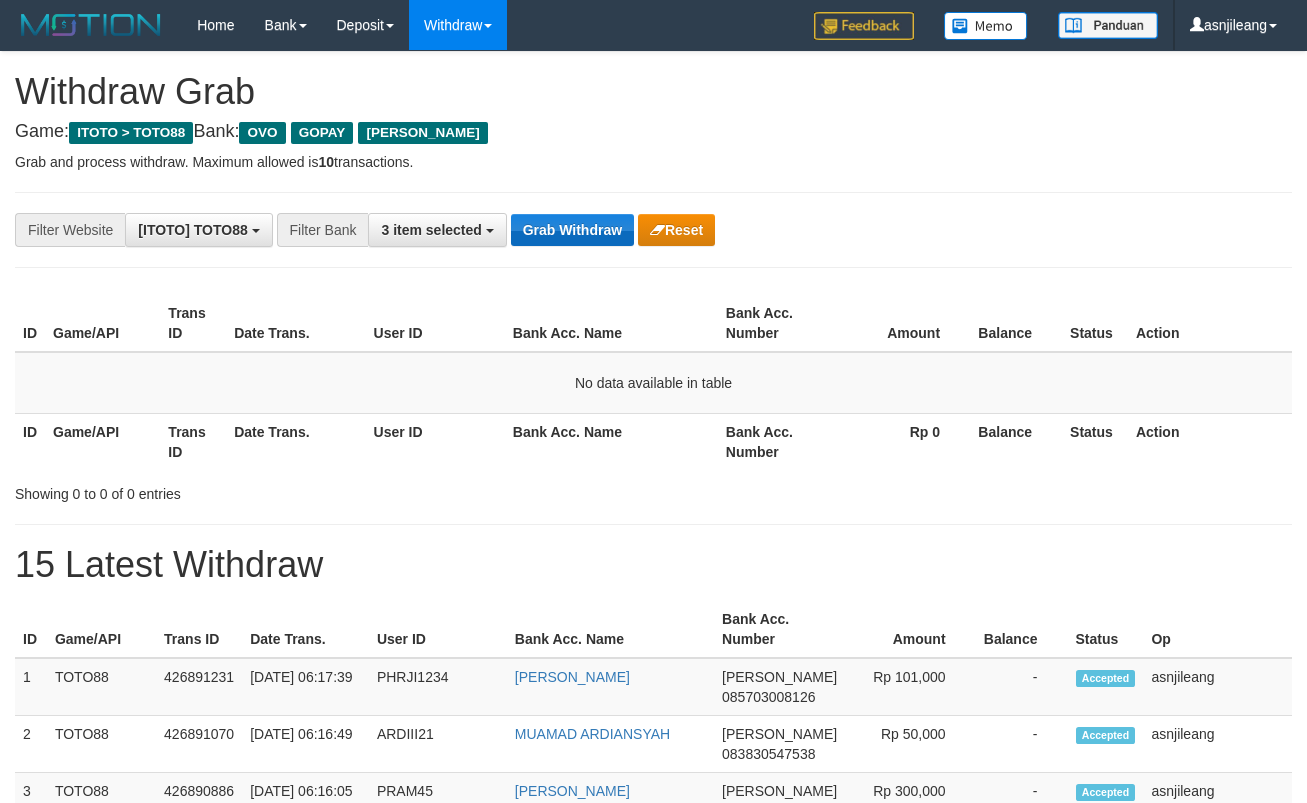 scroll, scrollTop: 0, scrollLeft: 0, axis: both 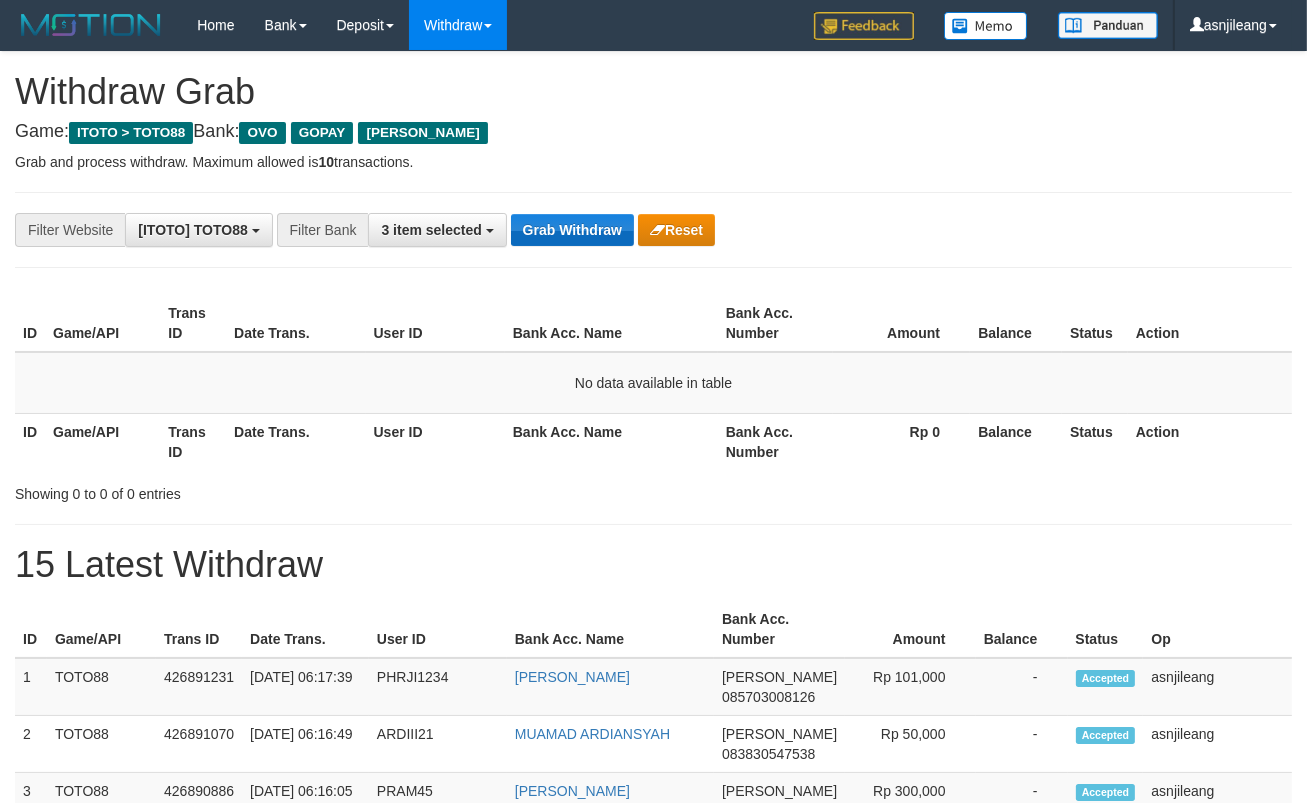 click on "Grab Withdraw" at bounding box center (572, 230) 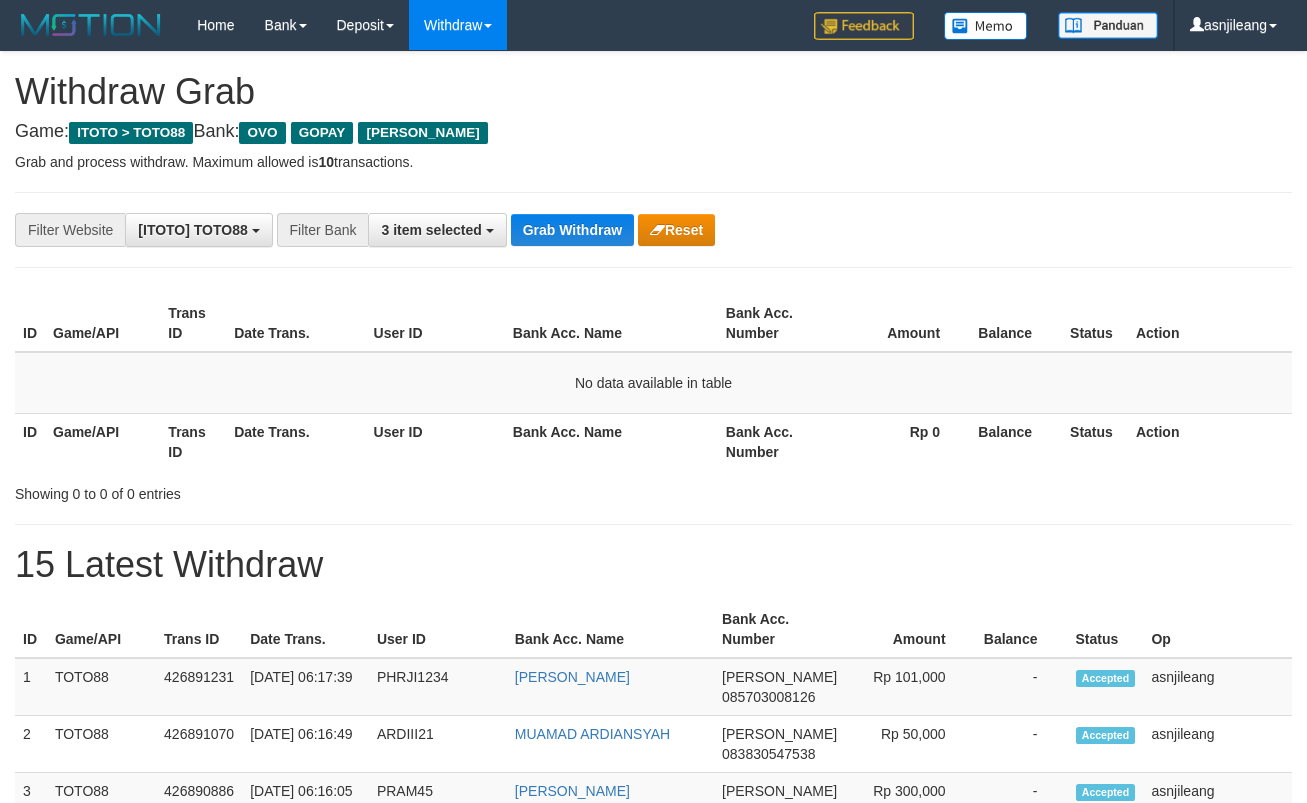 scroll, scrollTop: 0, scrollLeft: 0, axis: both 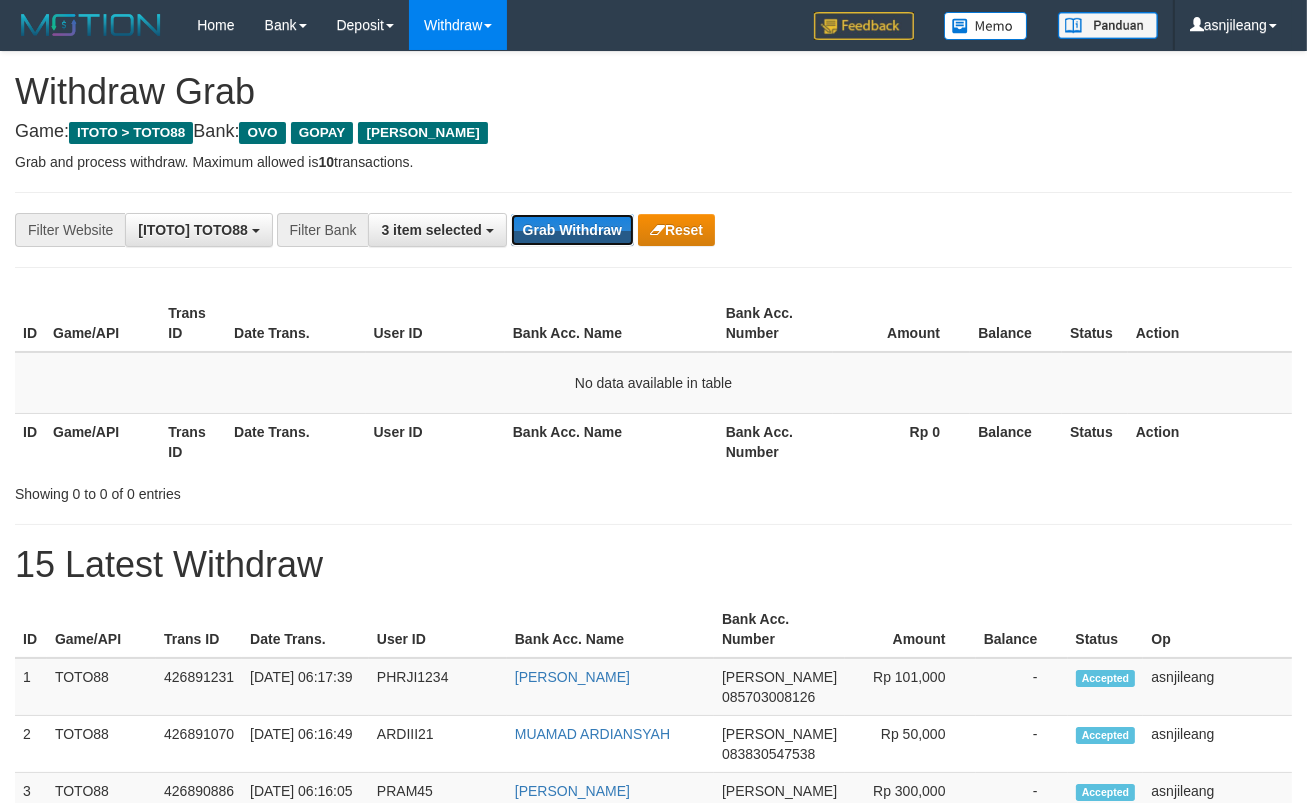 click on "Grab Withdraw" at bounding box center (572, 230) 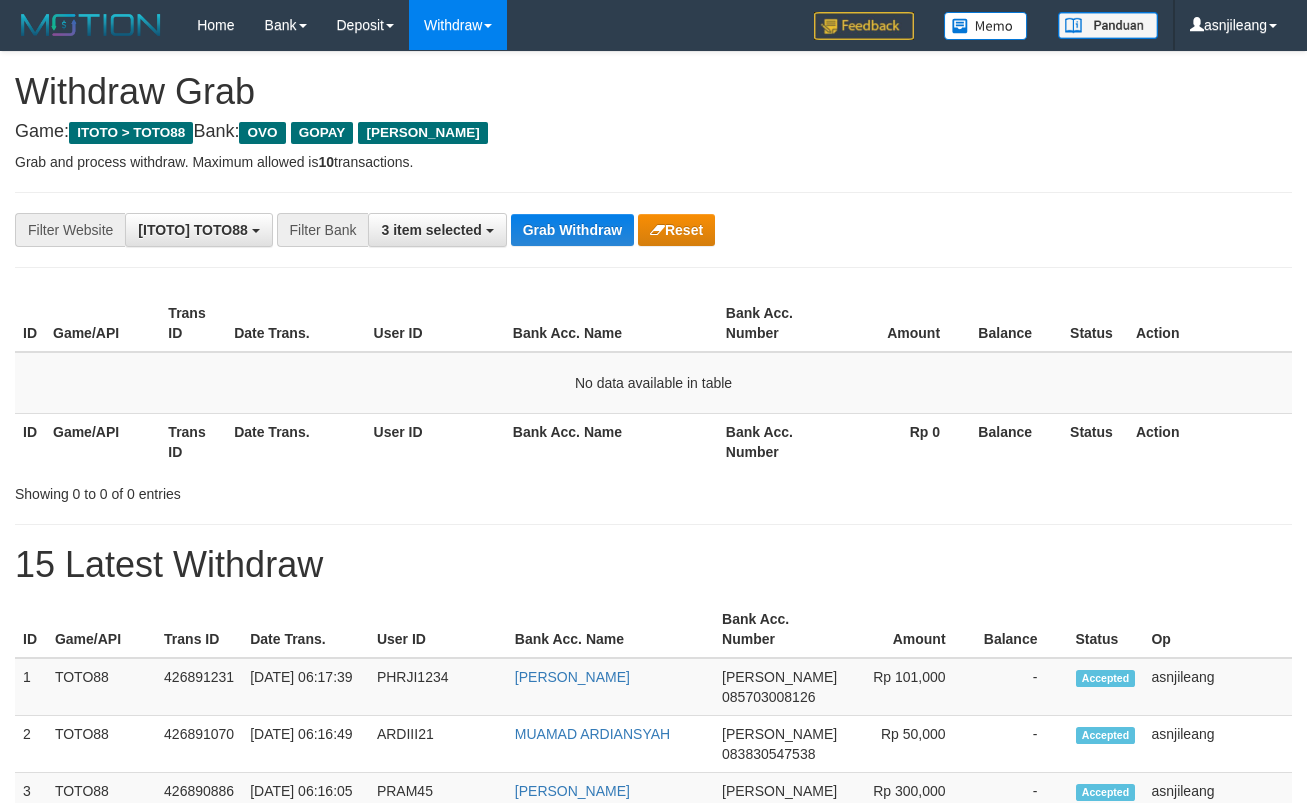 scroll, scrollTop: 0, scrollLeft: 0, axis: both 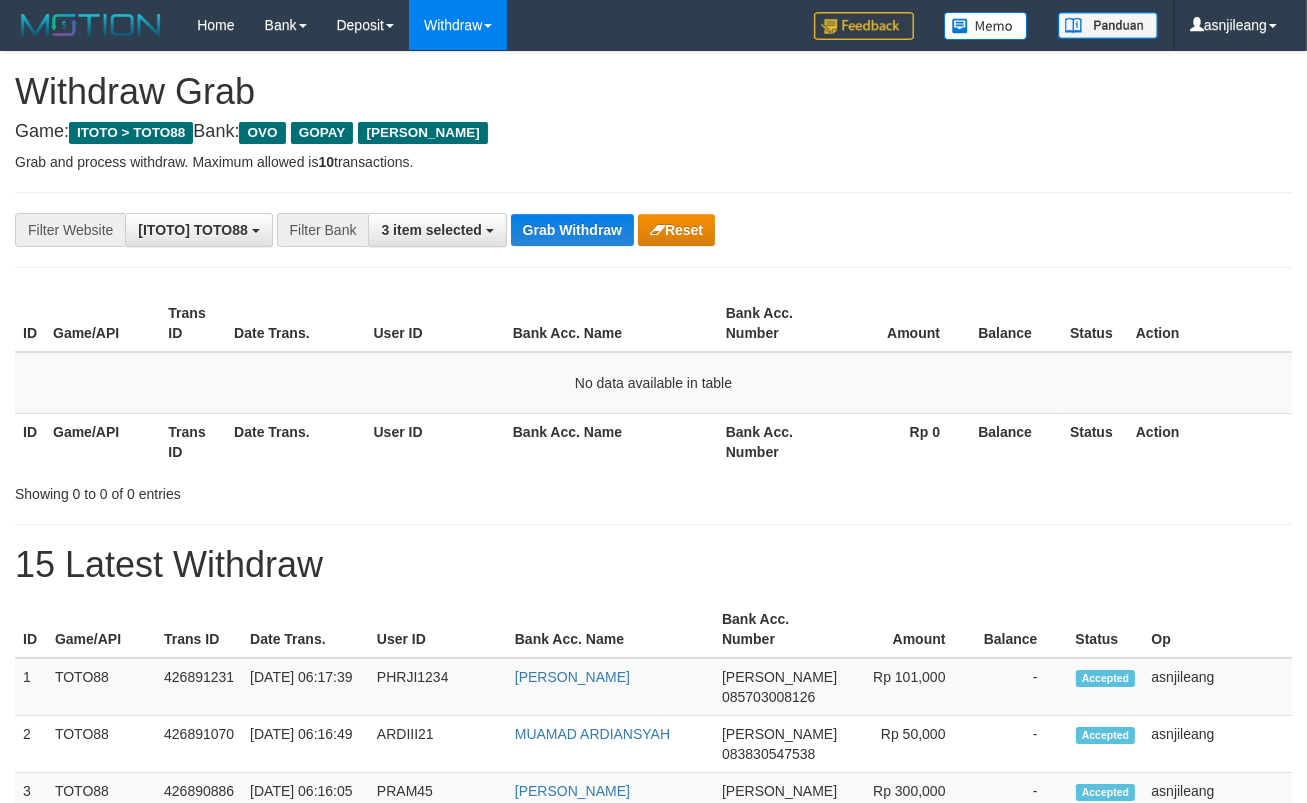 click on "Grab Withdraw" at bounding box center (572, 230) 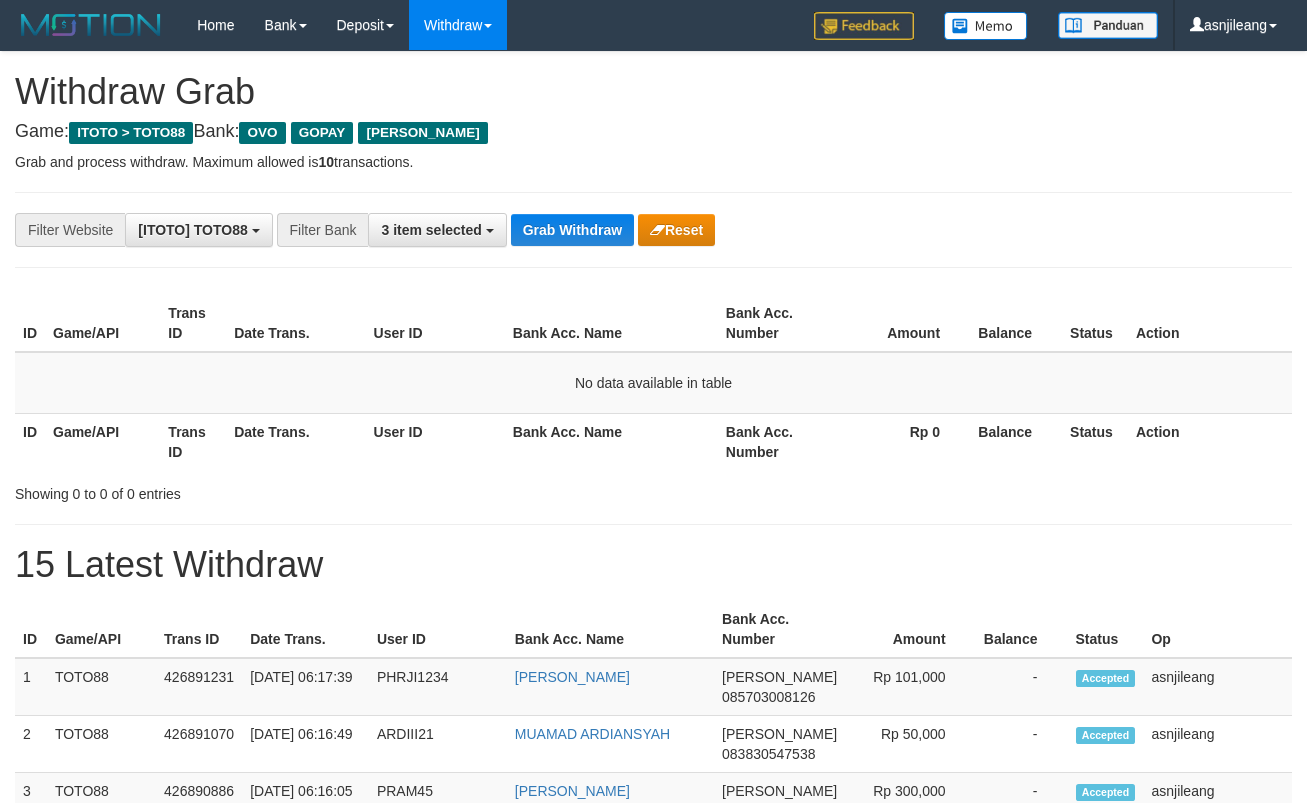 scroll, scrollTop: 0, scrollLeft: 0, axis: both 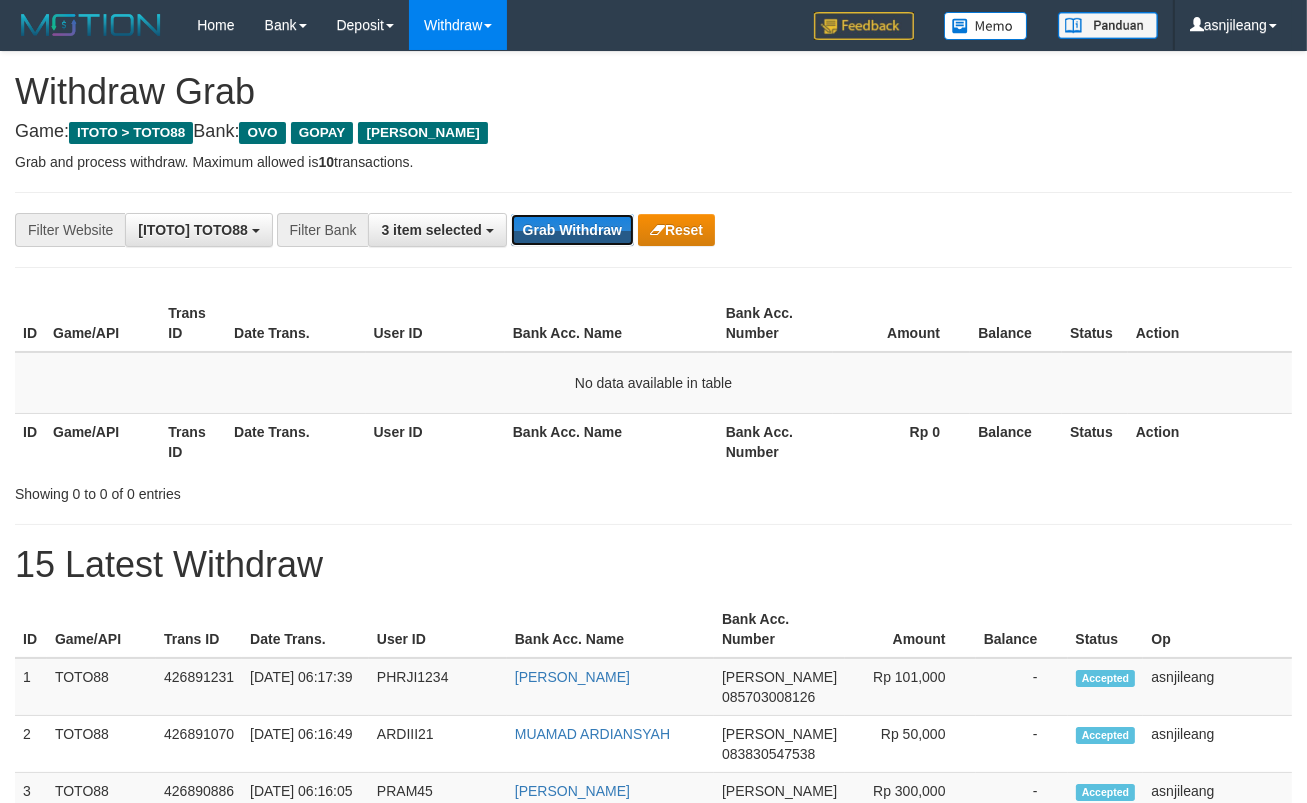 click on "Grab Withdraw" at bounding box center [572, 230] 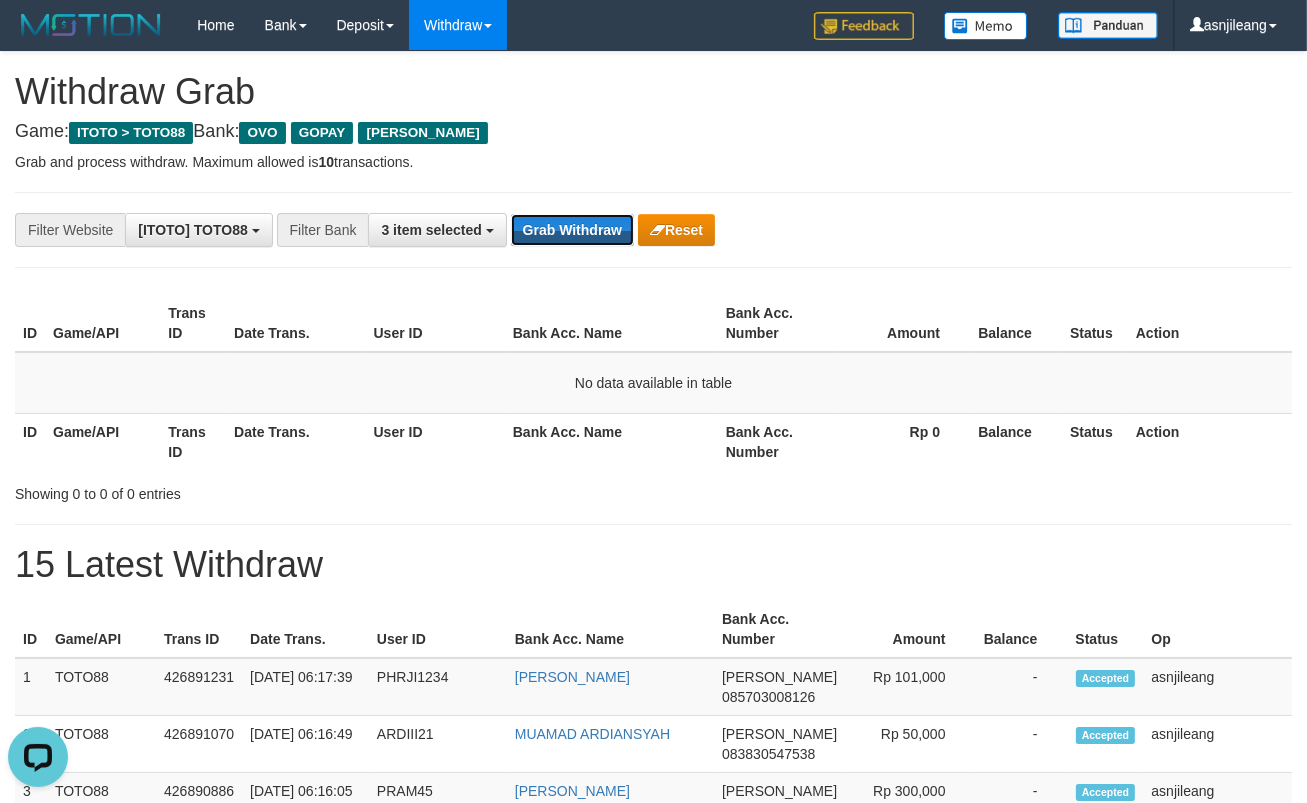 scroll, scrollTop: 0, scrollLeft: 0, axis: both 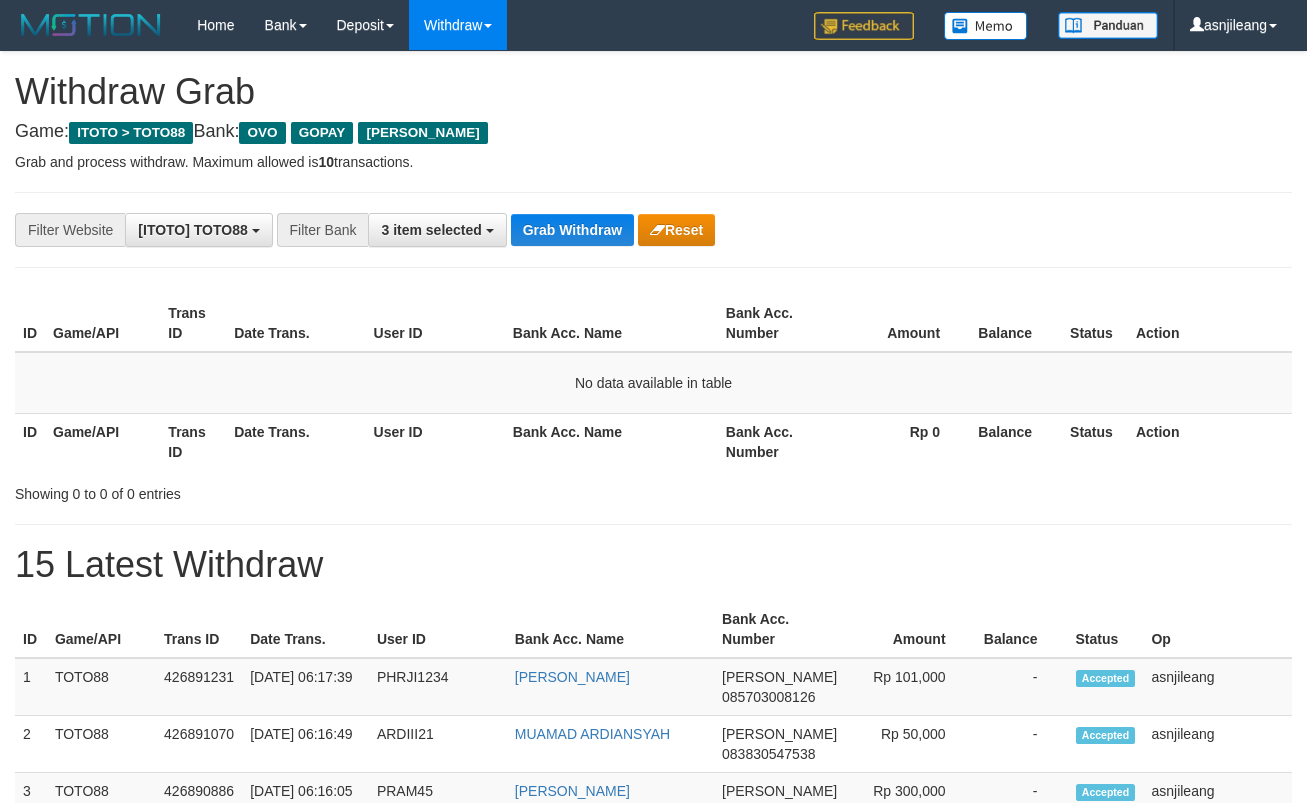 click on "Grab Withdraw" at bounding box center [572, 230] 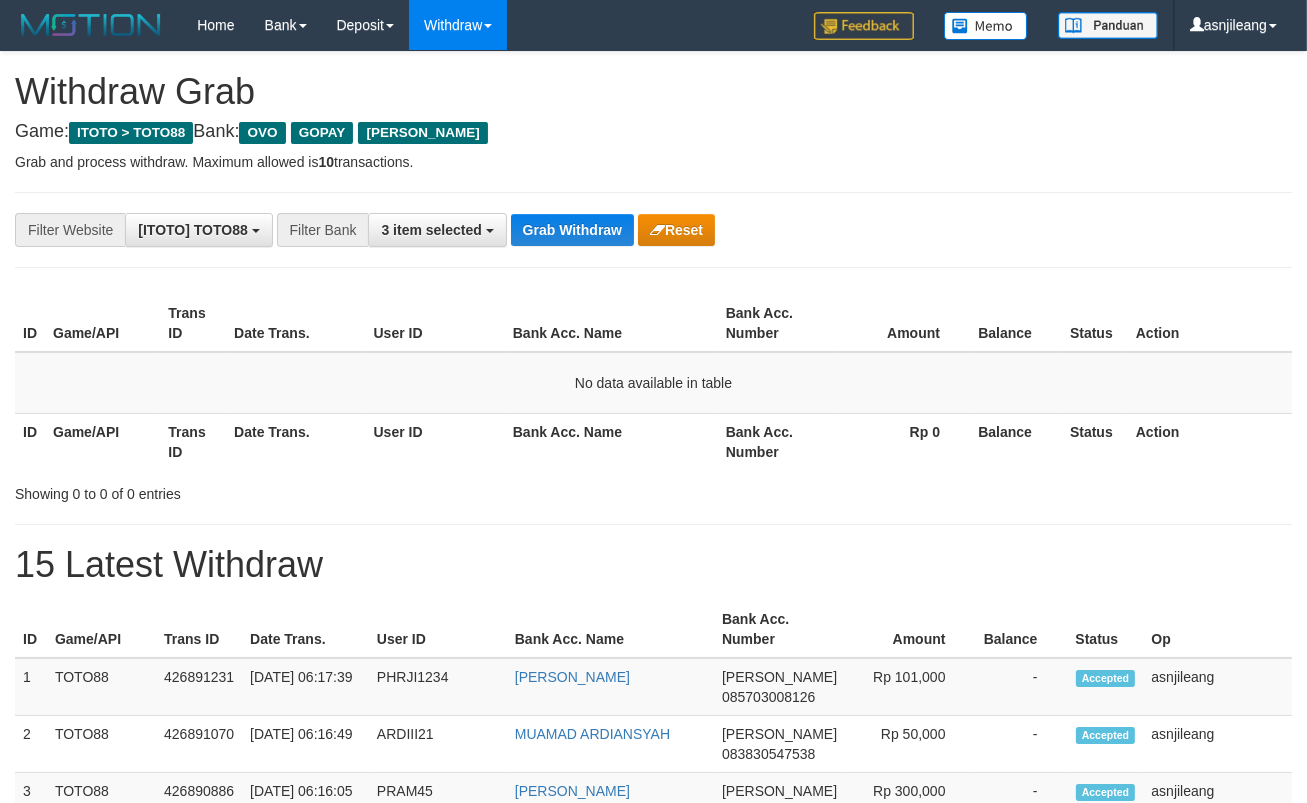 scroll, scrollTop: 17, scrollLeft: 0, axis: vertical 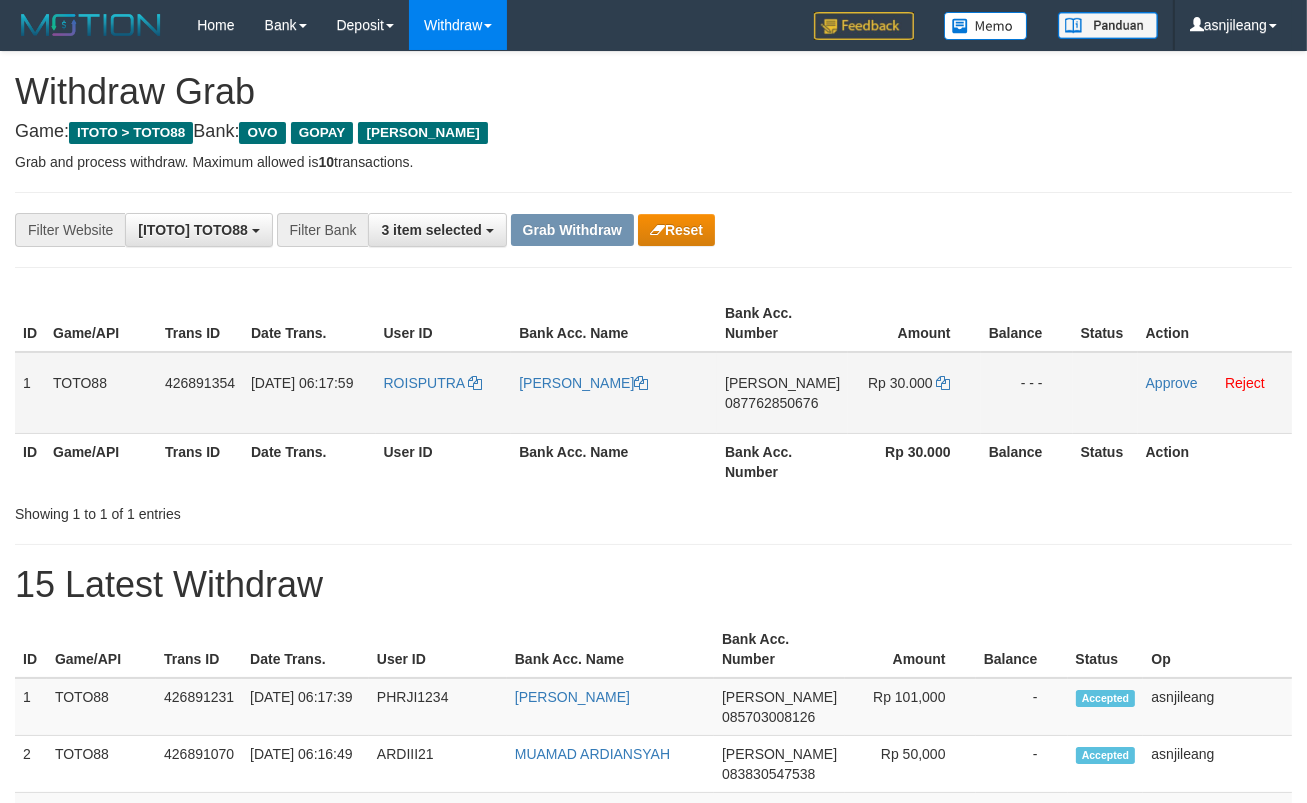 click on "[PERSON_NAME]
087762850676" at bounding box center [782, 393] 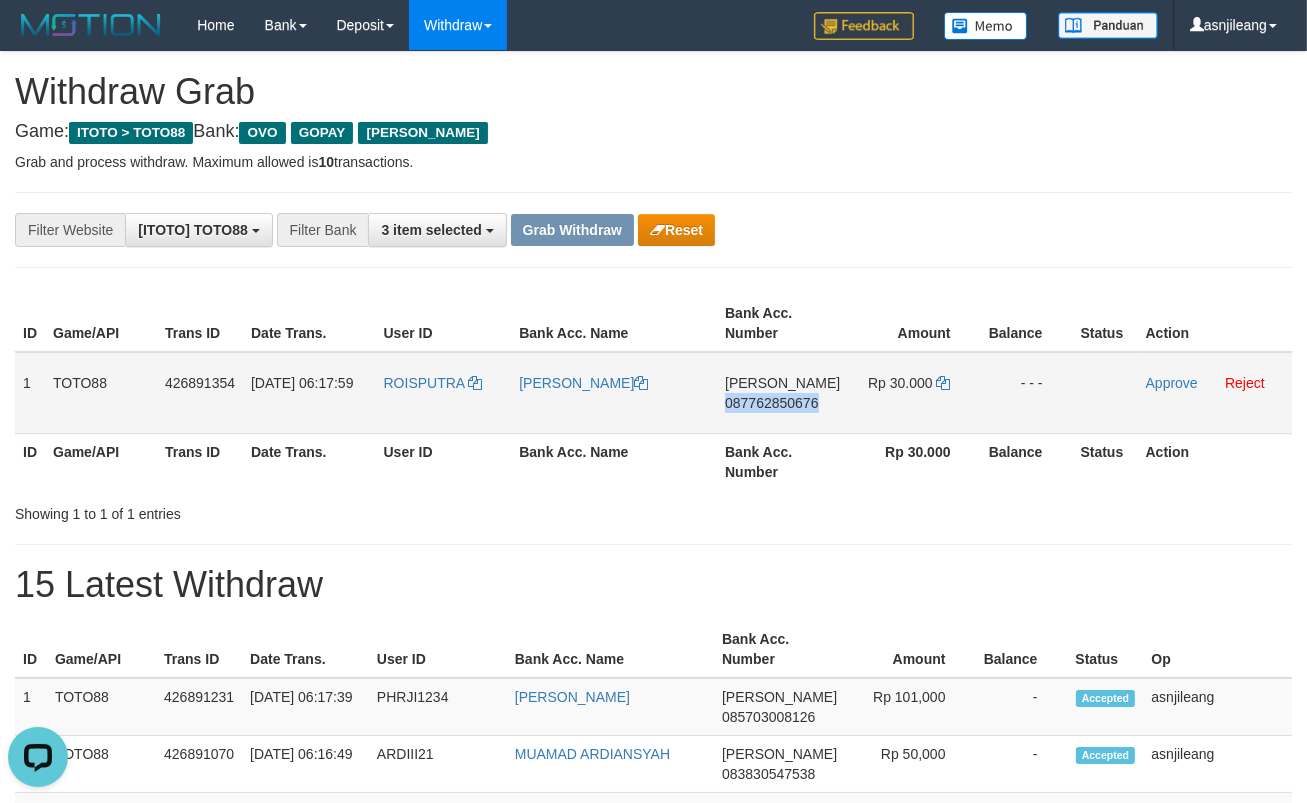 scroll, scrollTop: 0, scrollLeft: 0, axis: both 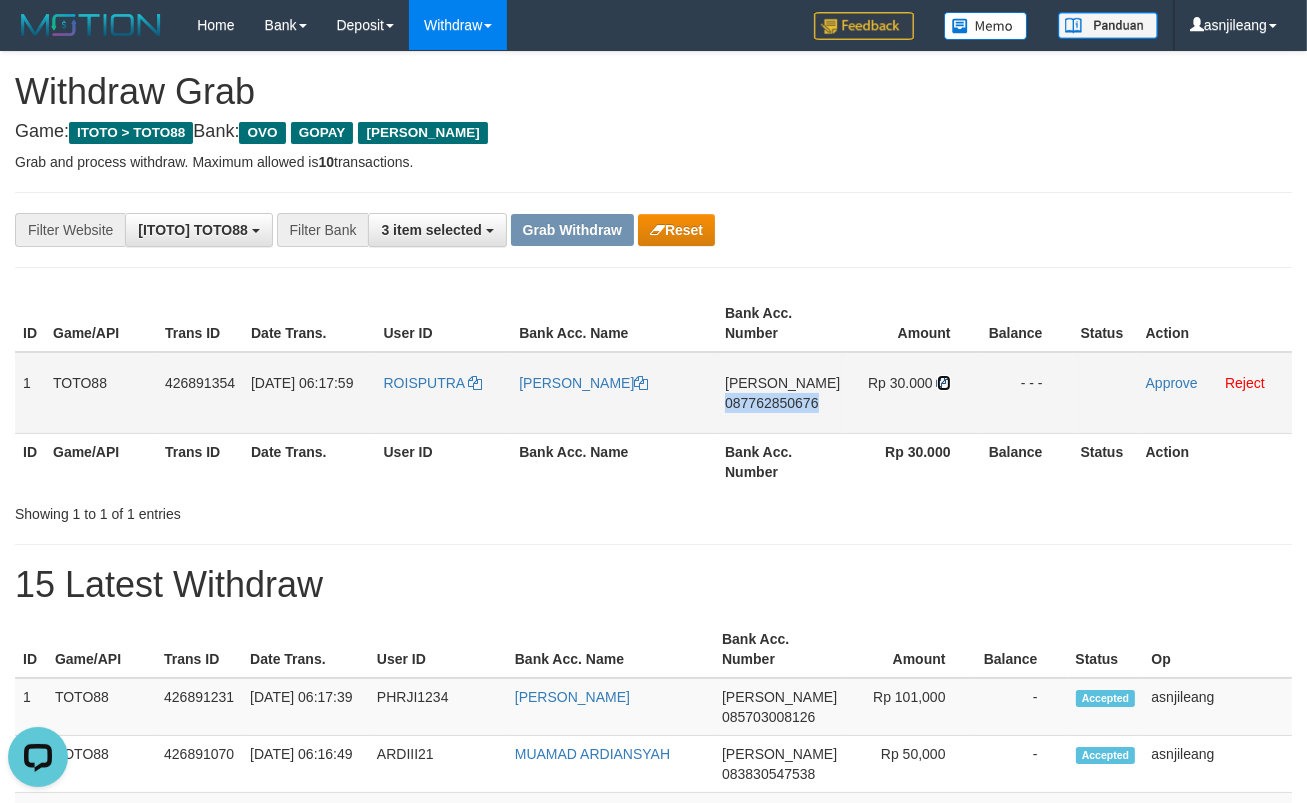 click at bounding box center [944, 383] 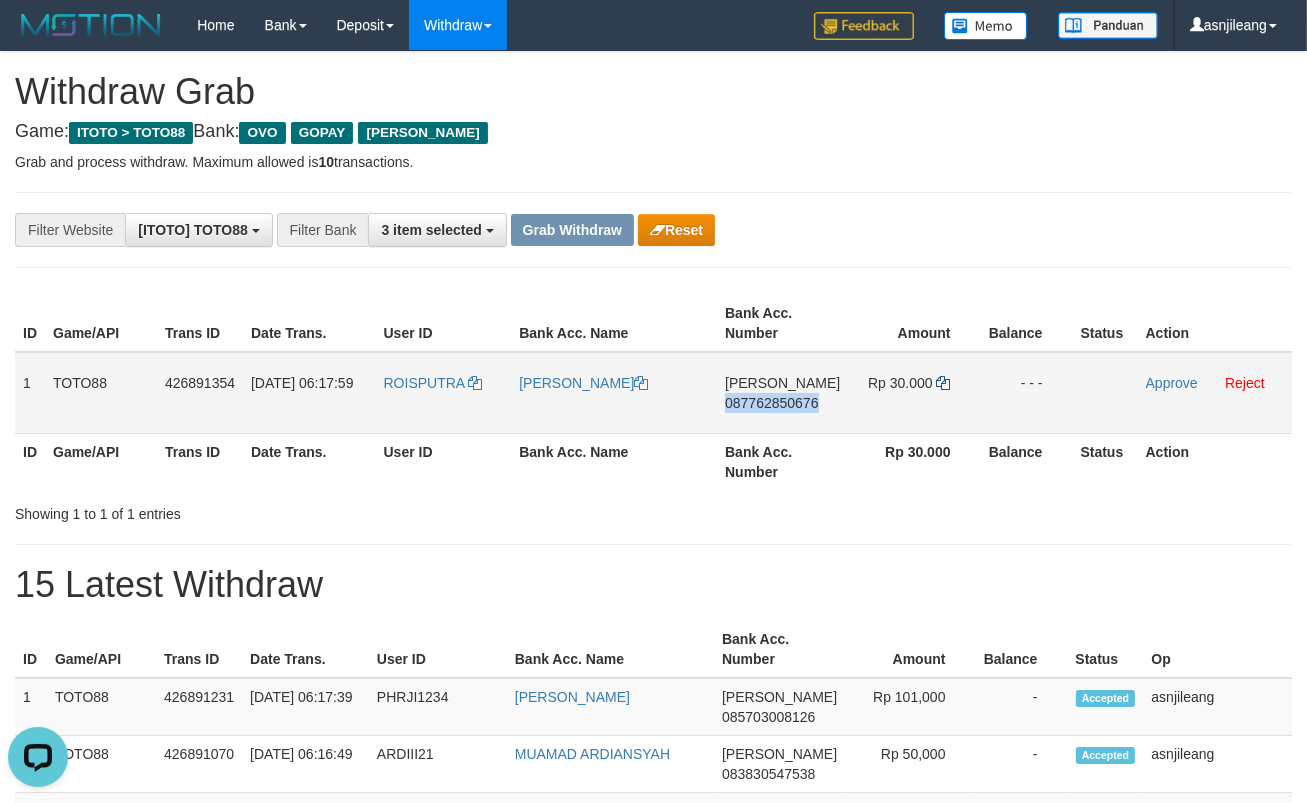 copy on "087762850676" 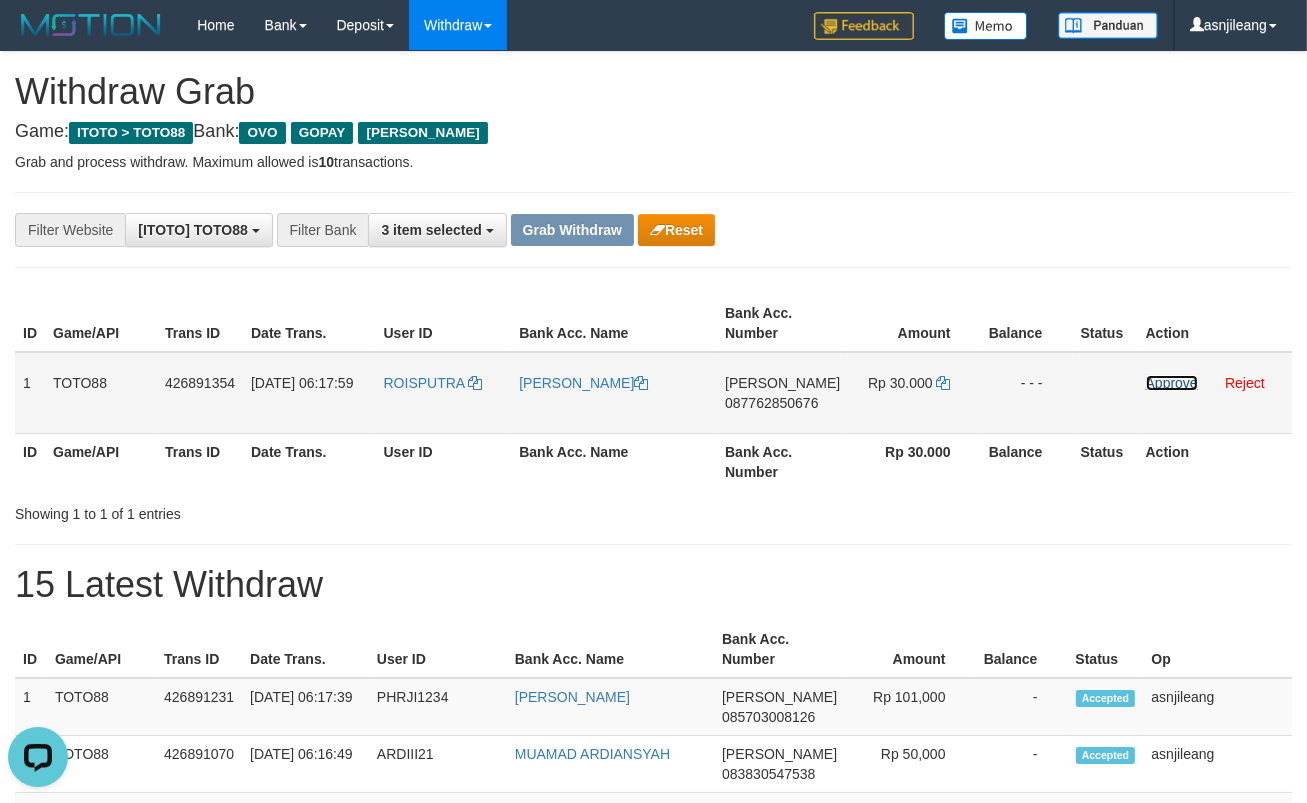 click on "Approve" at bounding box center (1172, 383) 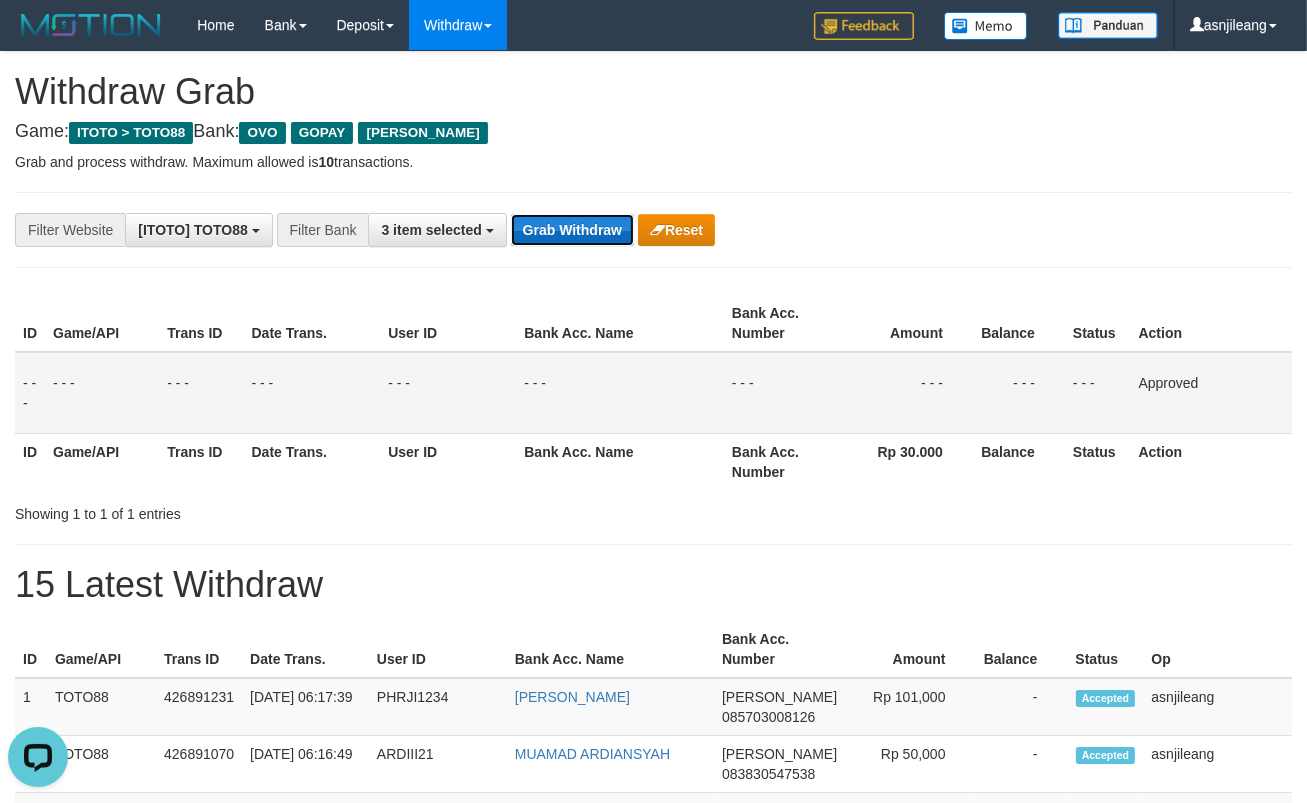 click on "Grab Withdraw" at bounding box center [572, 230] 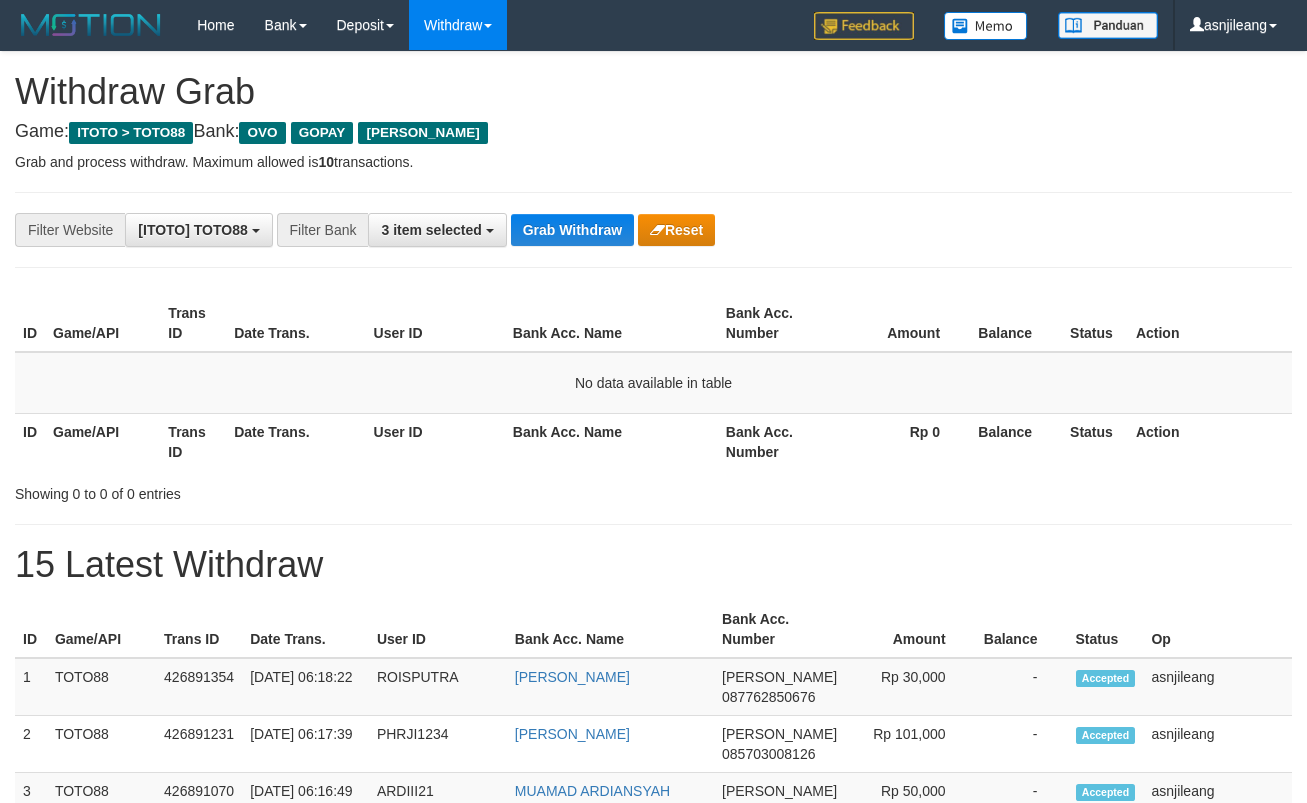 scroll, scrollTop: 0, scrollLeft: 0, axis: both 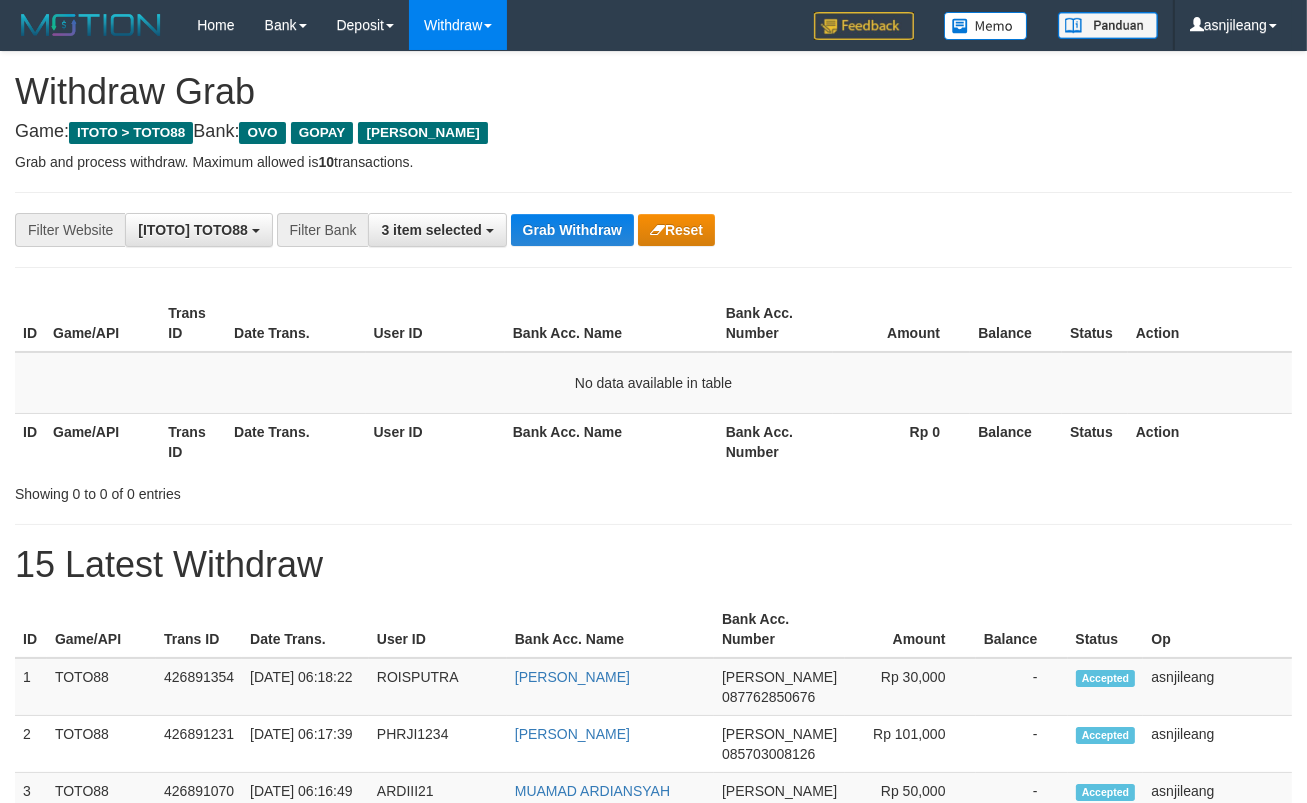 click on "Grab Withdraw" at bounding box center (572, 230) 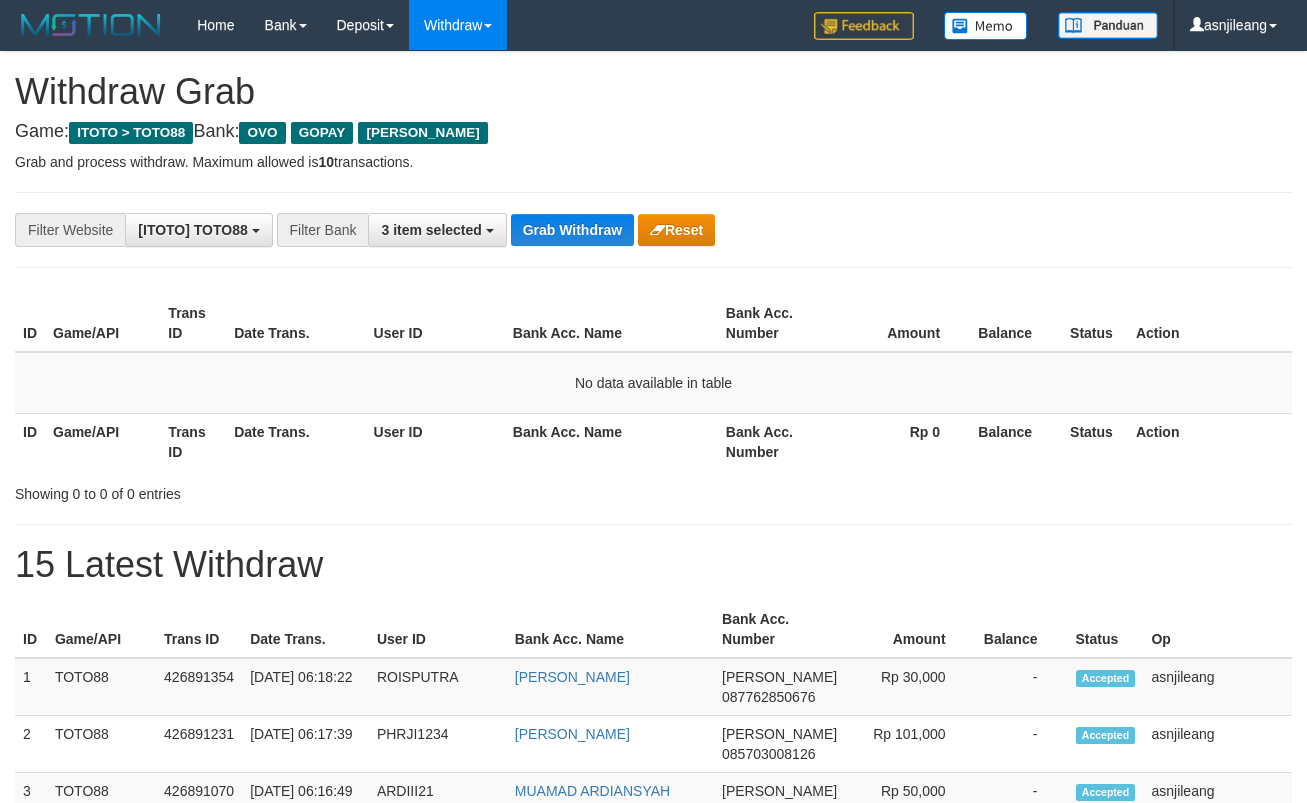 scroll, scrollTop: 0, scrollLeft: 0, axis: both 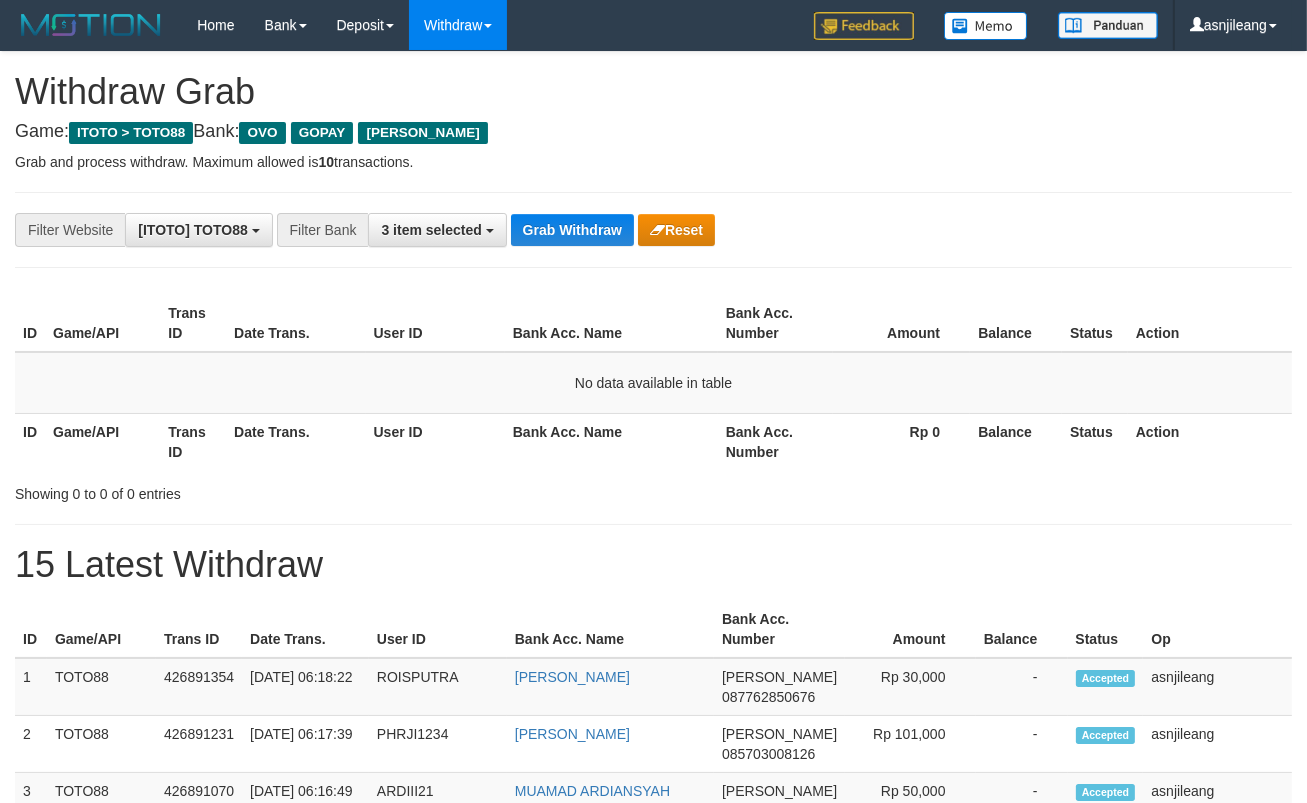 click on "Grab Withdraw" at bounding box center (572, 230) 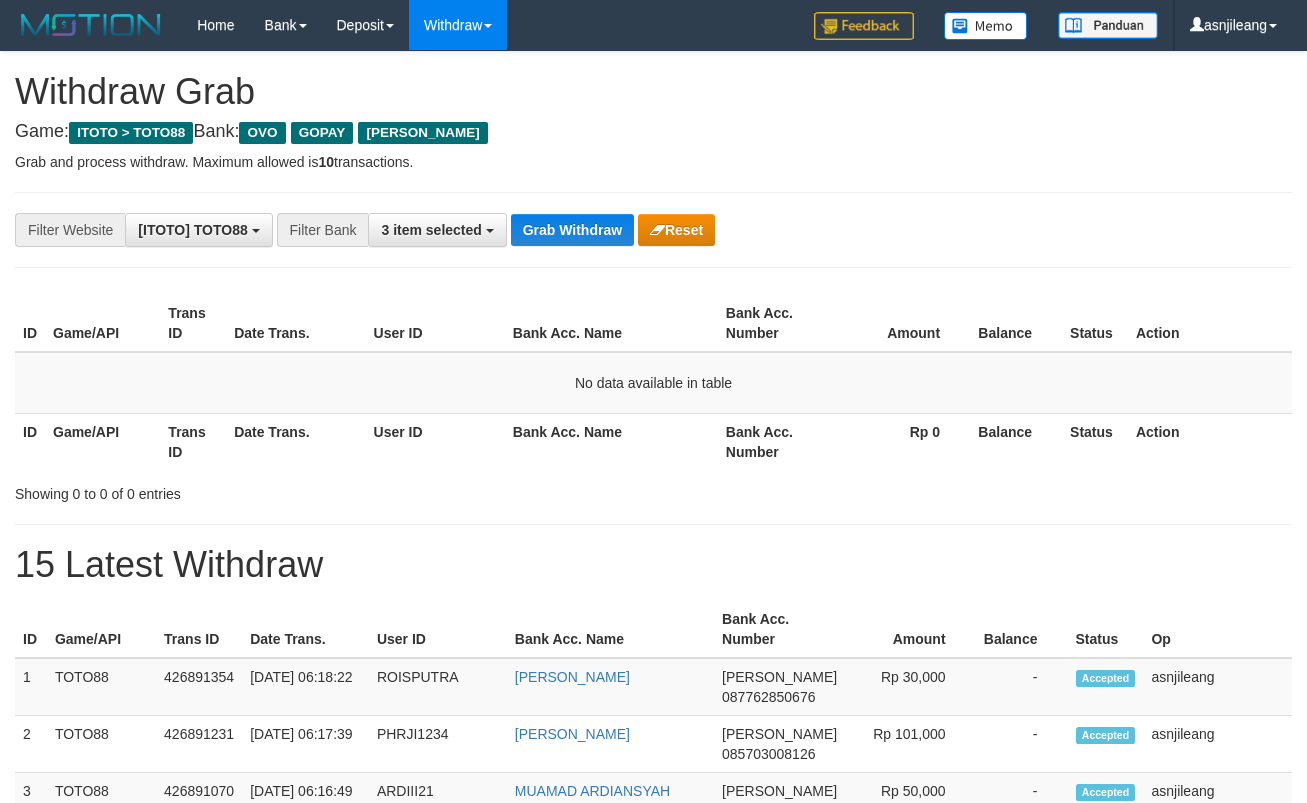 scroll, scrollTop: 0, scrollLeft: 0, axis: both 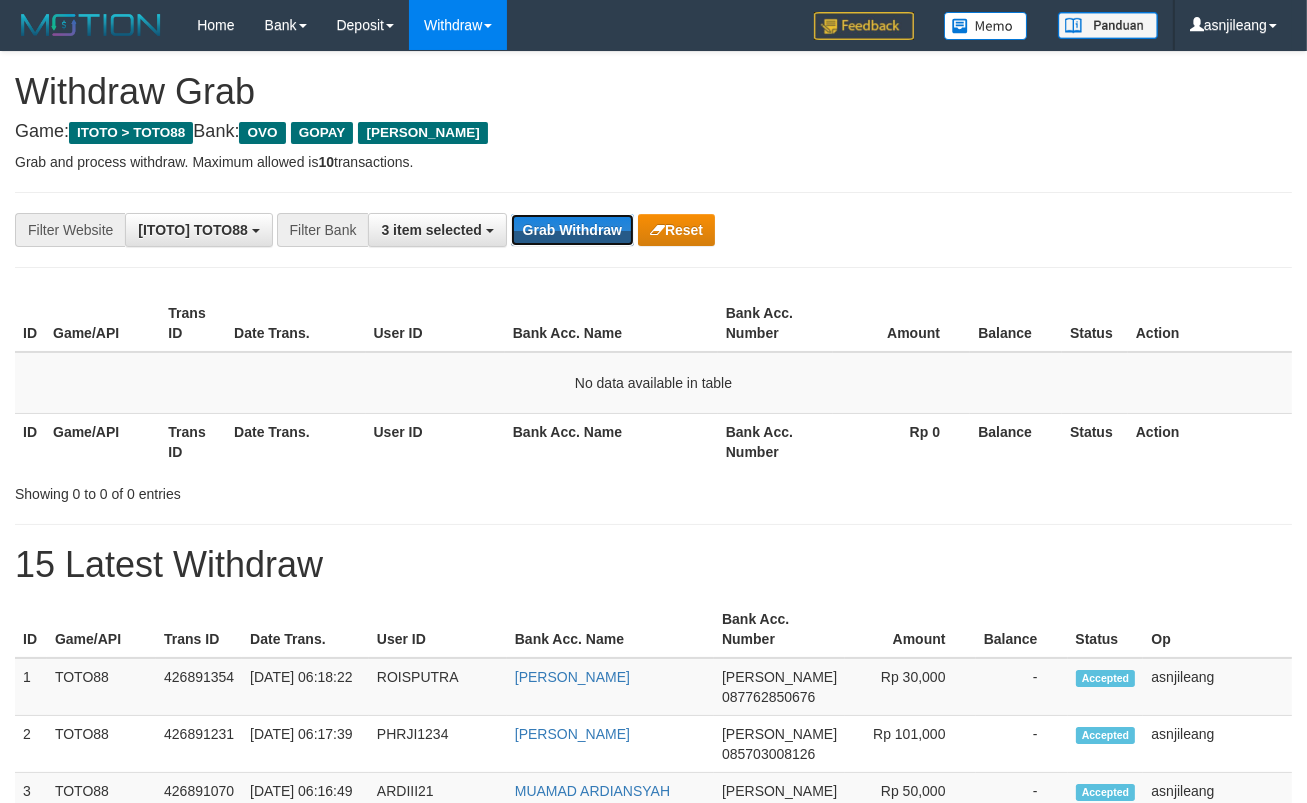 click on "Grab Withdraw" at bounding box center (572, 230) 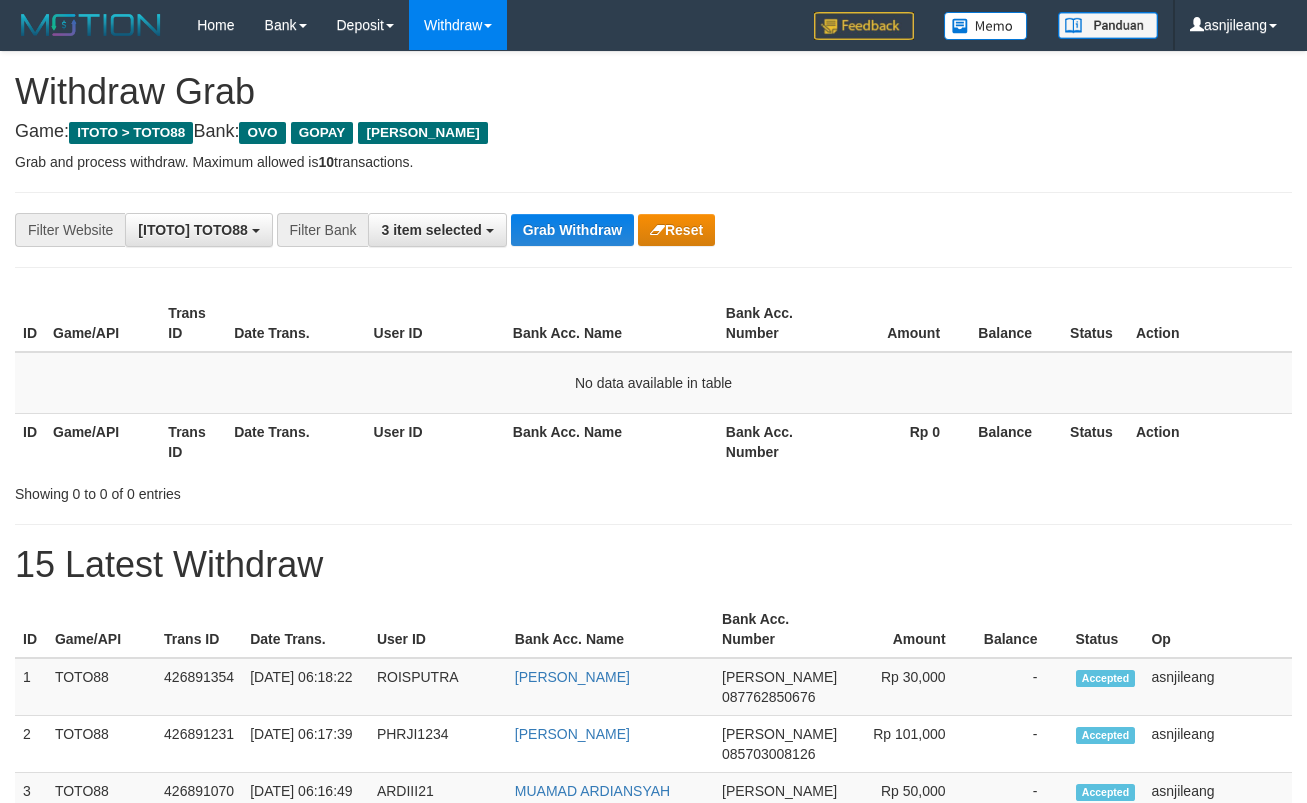 scroll, scrollTop: 0, scrollLeft: 0, axis: both 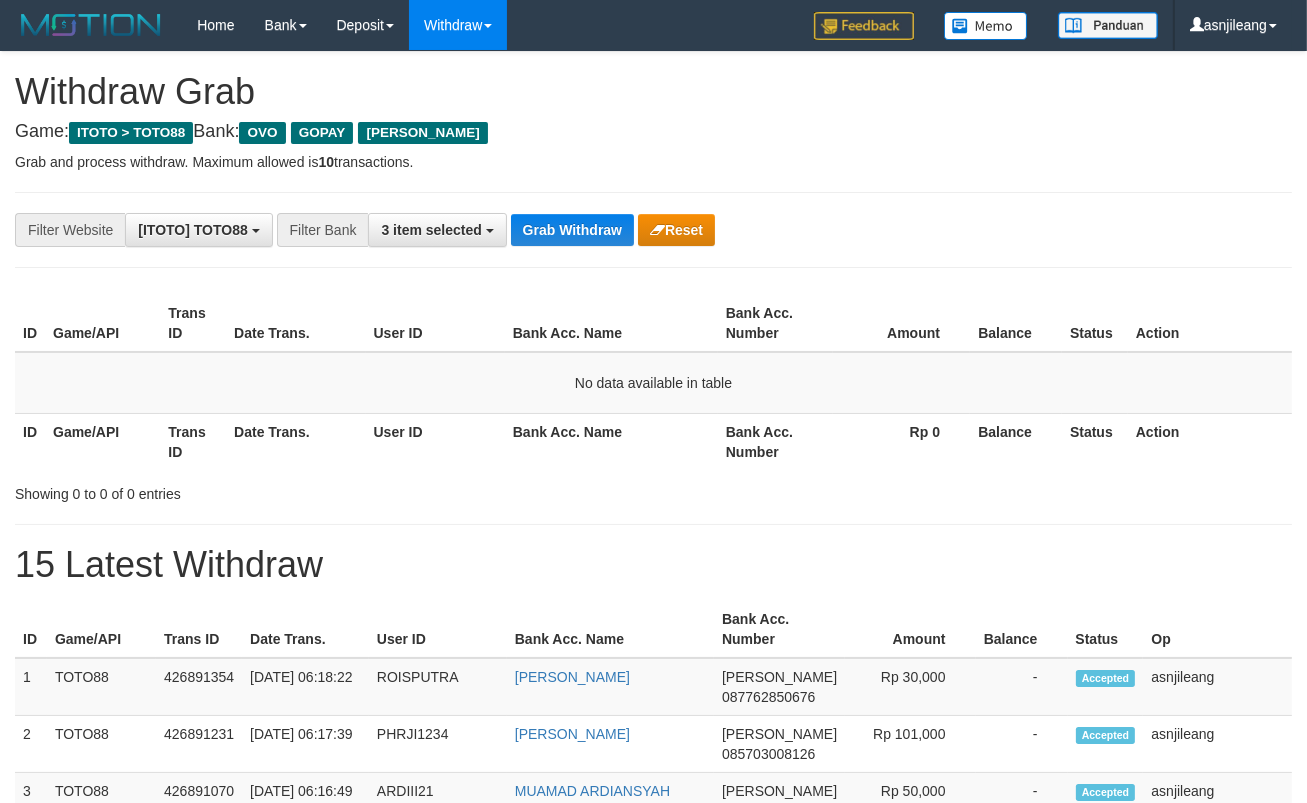 click on "Grab Withdraw" at bounding box center [572, 230] 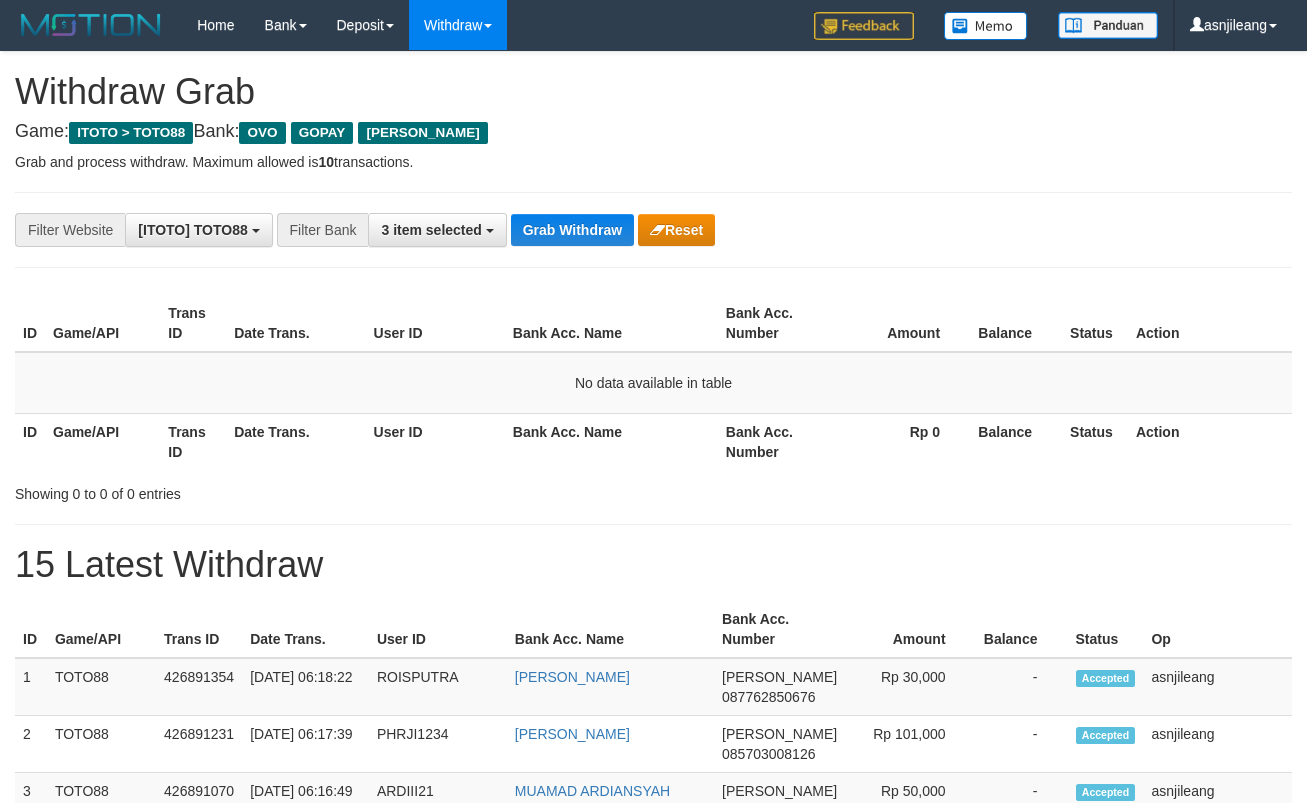 scroll, scrollTop: 0, scrollLeft: 0, axis: both 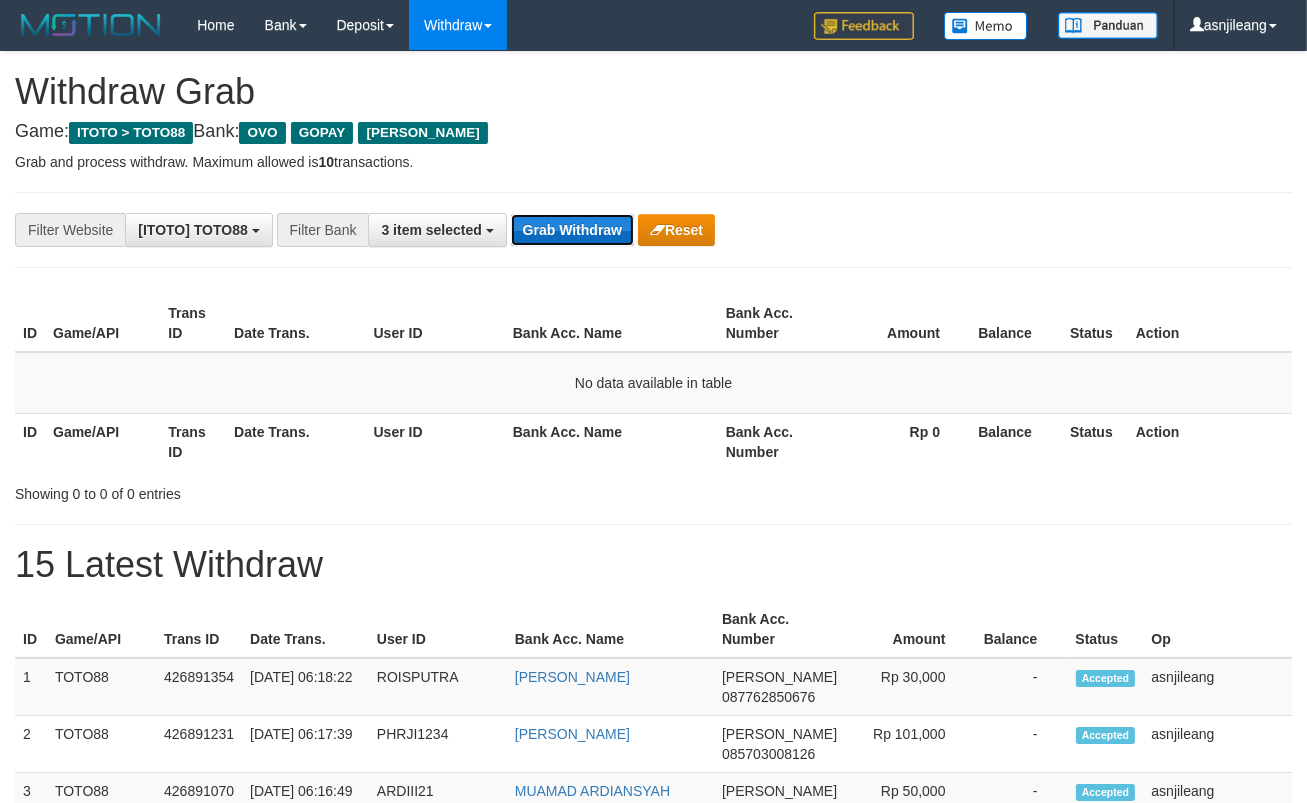 click on "Grab Withdraw" at bounding box center (572, 230) 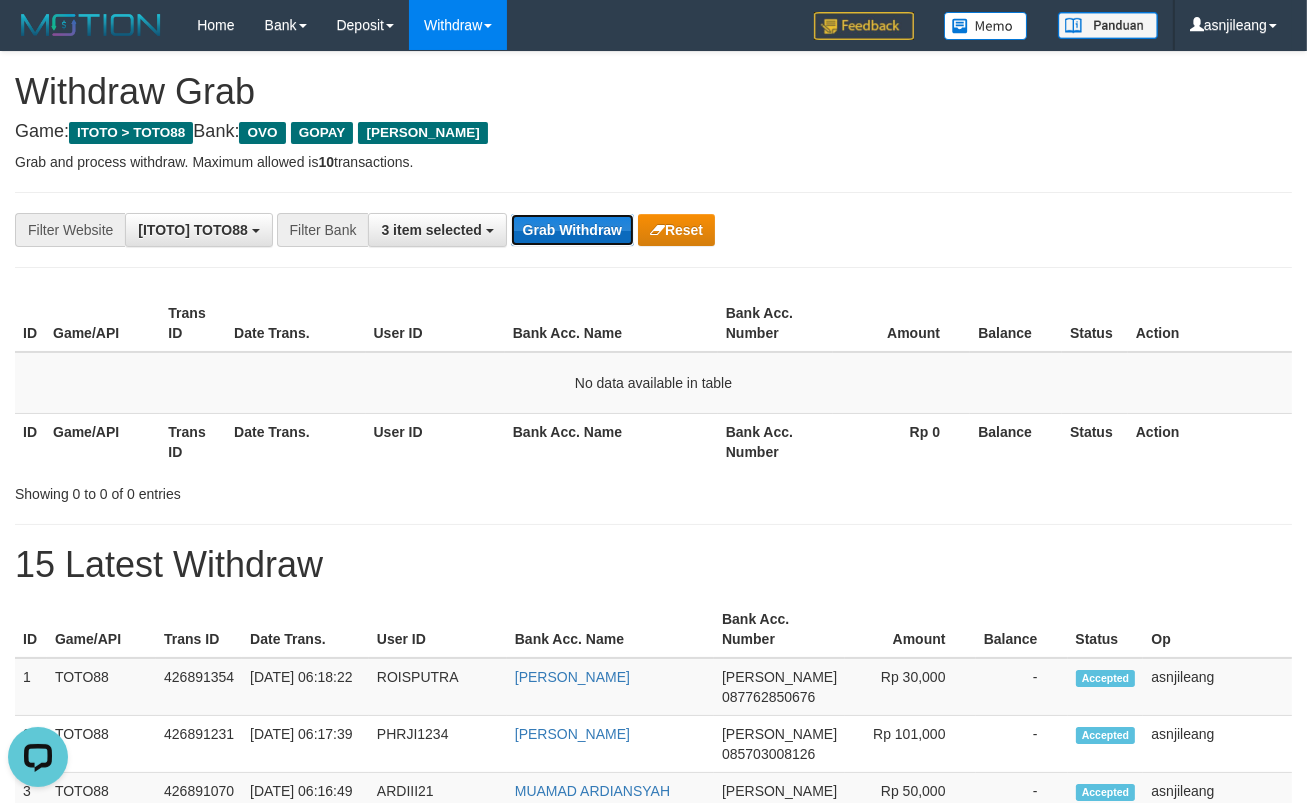 scroll, scrollTop: 0, scrollLeft: 0, axis: both 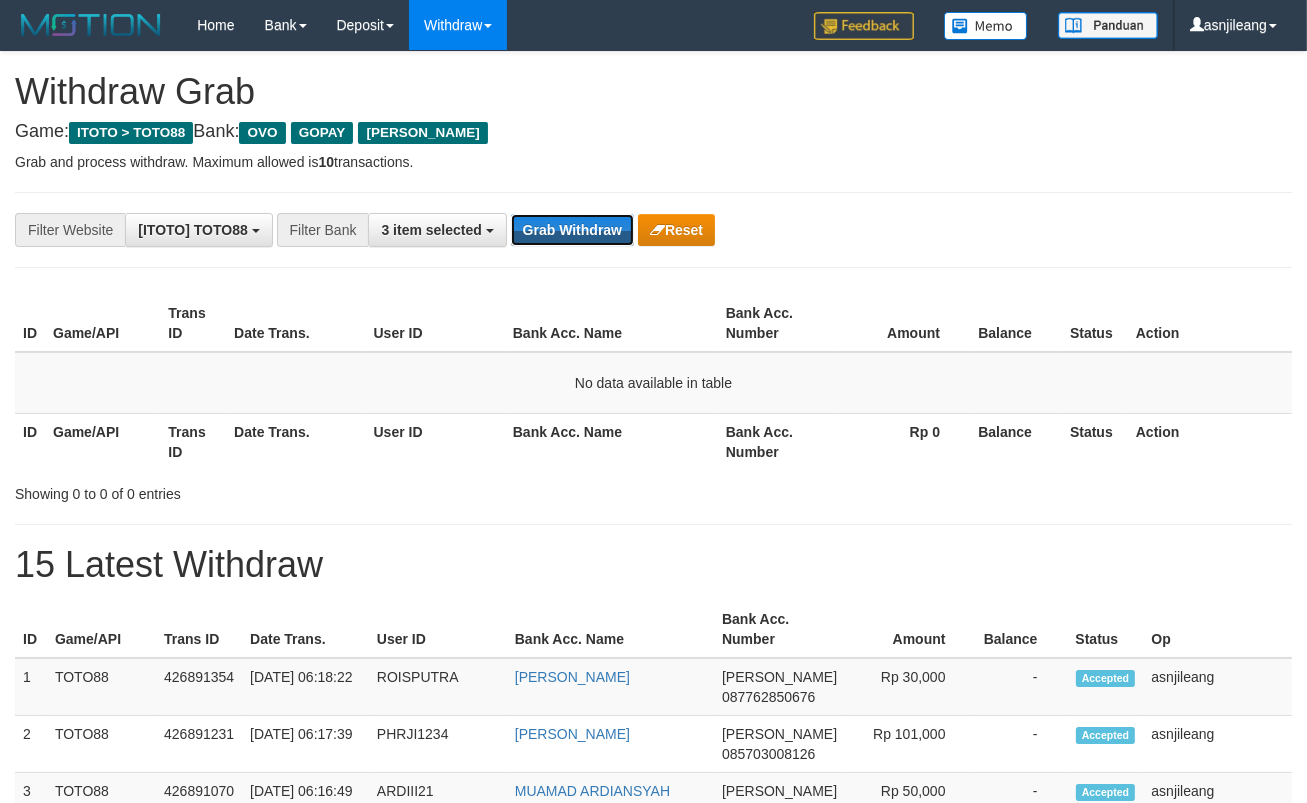click on "Grab Withdraw" at bounding box center (572, 230) 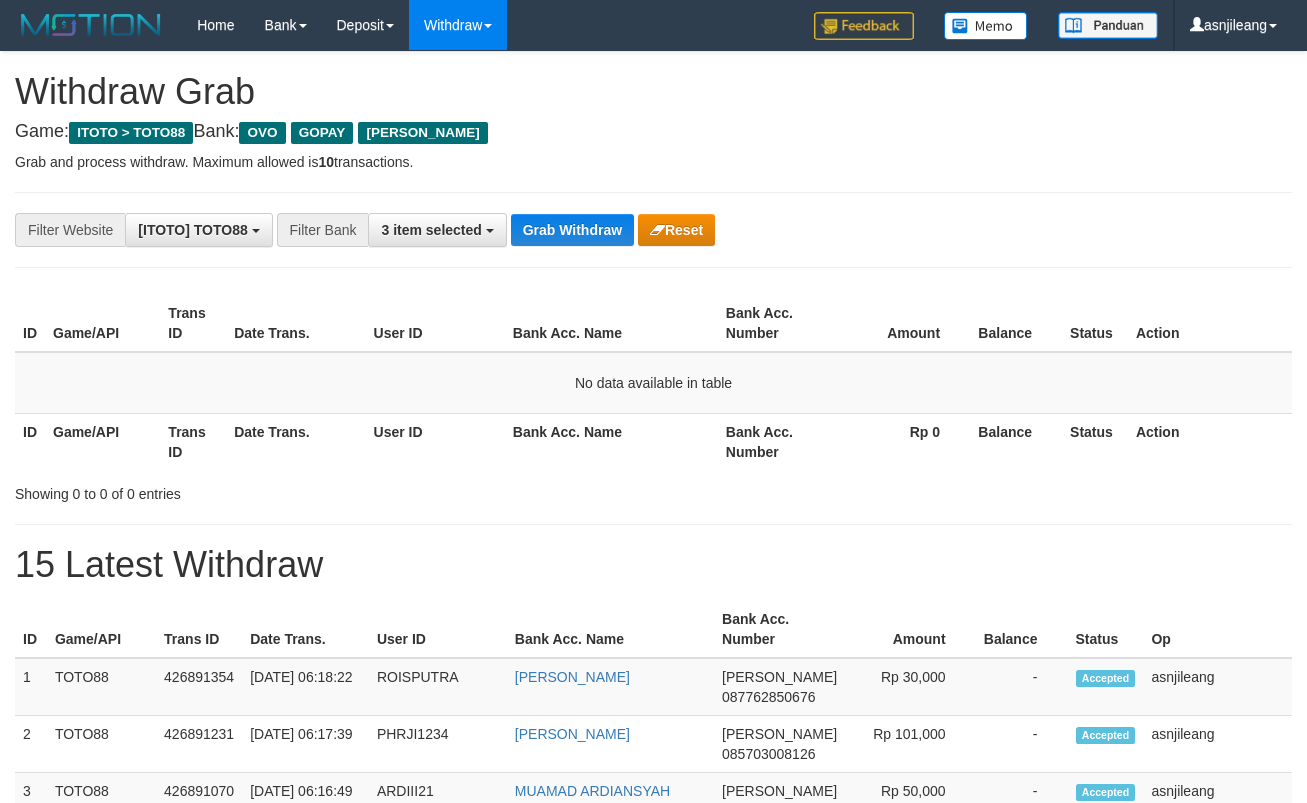 click on "Grab Withdraw" at bounding box center (572, 230) 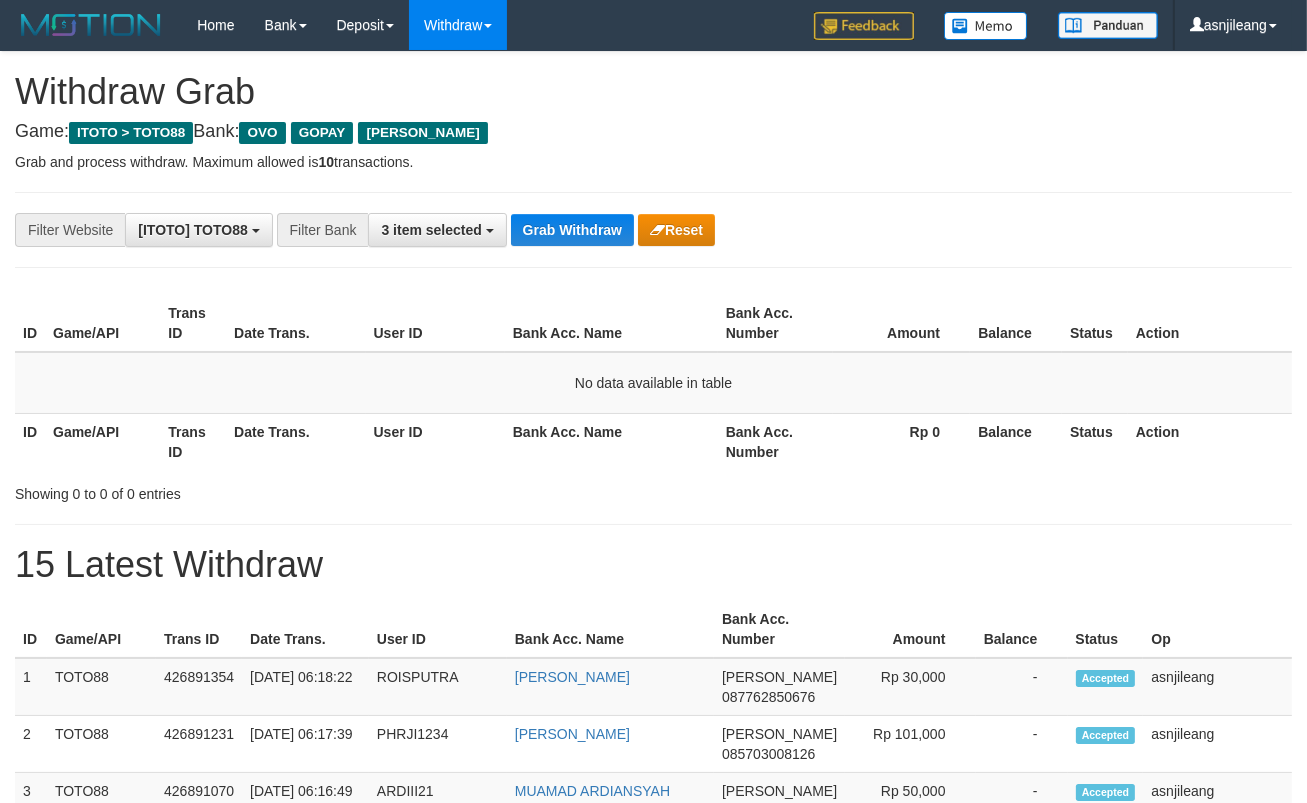 scroll, scrollTop: 17, scrollLeft: 0, axis: vertical 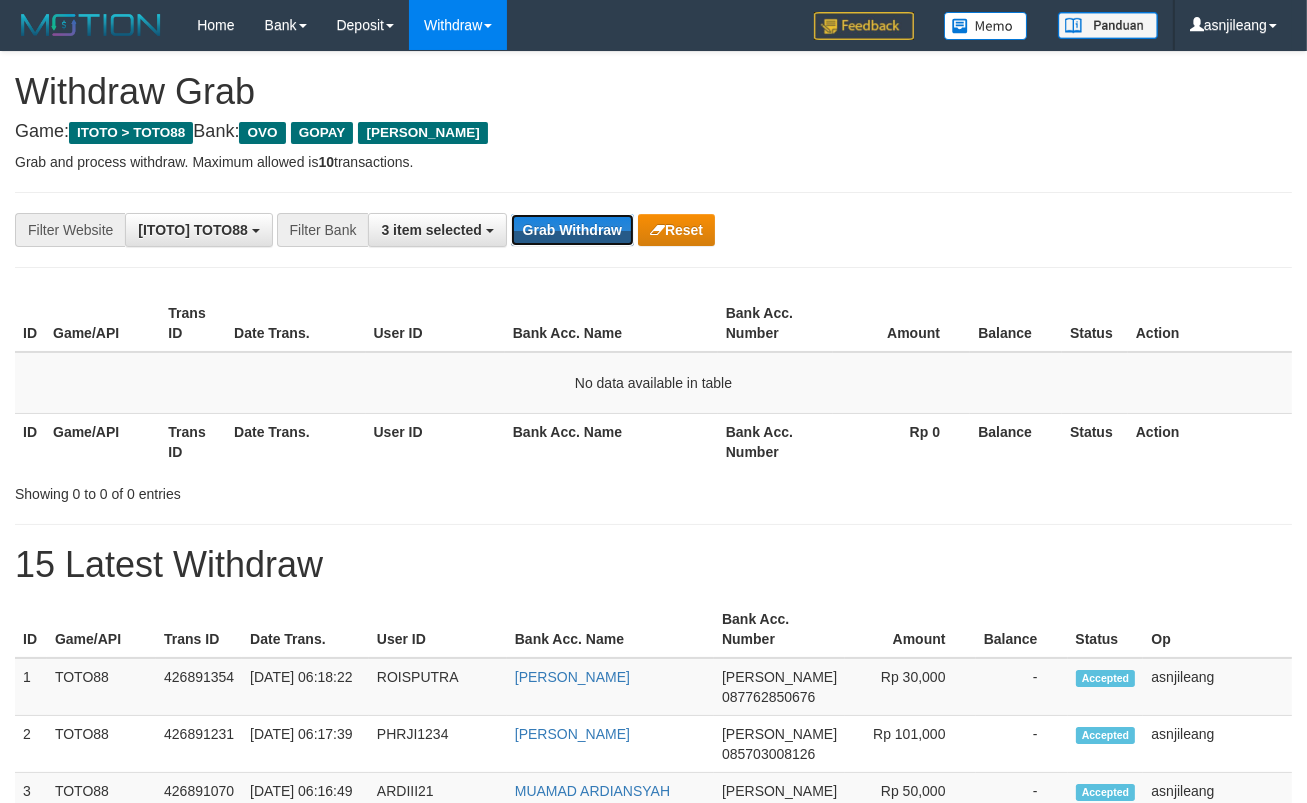 click on "Grab Withdraw" at bounding box center (572, 230) 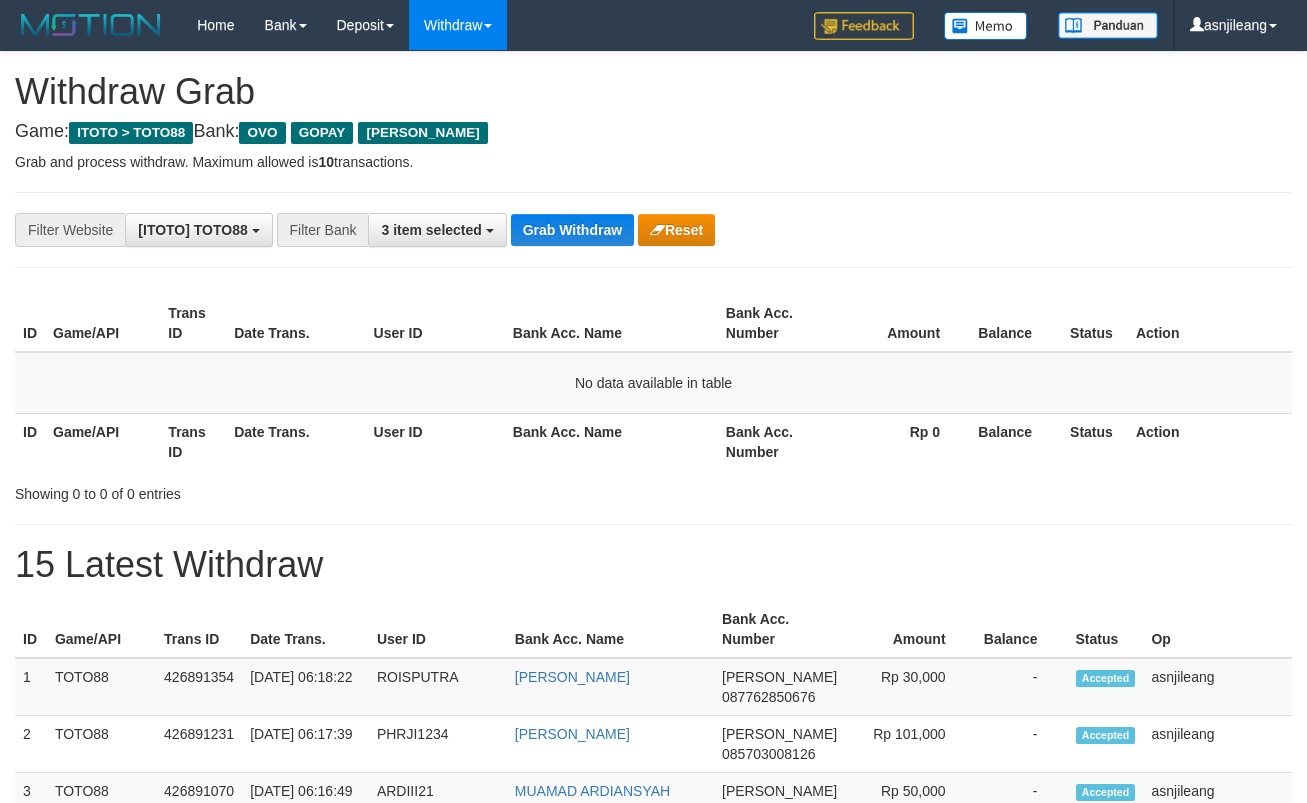 scroll, scrollTop: 0, scrollLeft: 0, axis: both 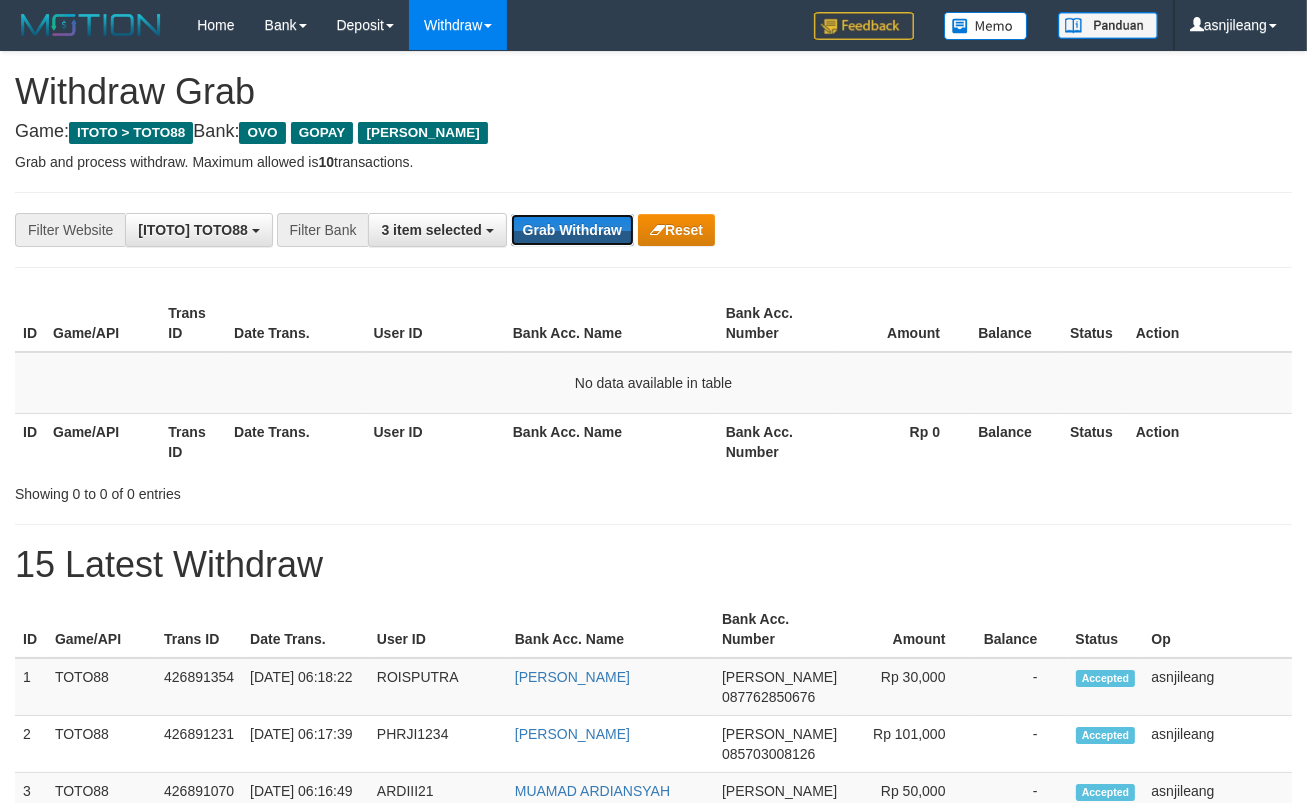 click on "Grab Withdraw" at bounding box center [572, 230] 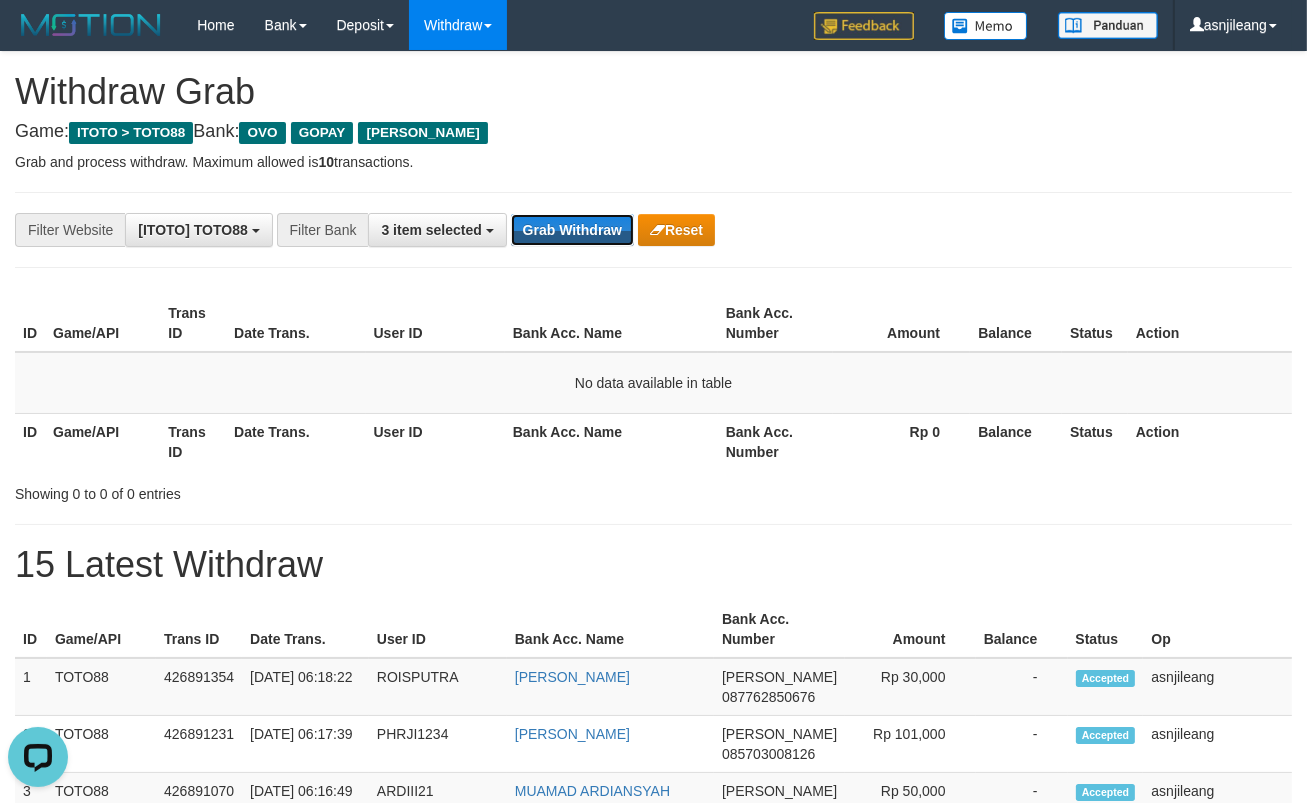 scroll, scrollTop: 0, scrollLeft: 0, axis: both 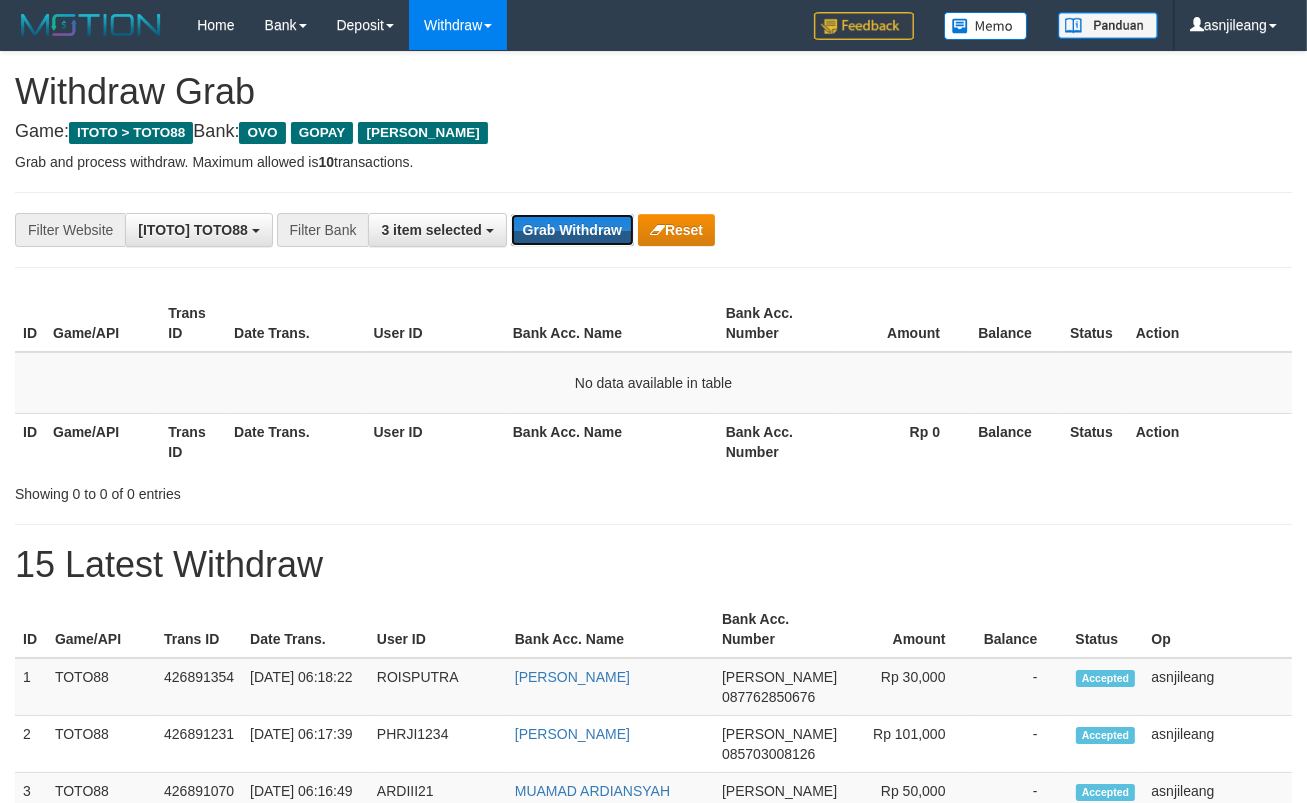click on "Grab Withdraw" at bounding box center [572, 230] 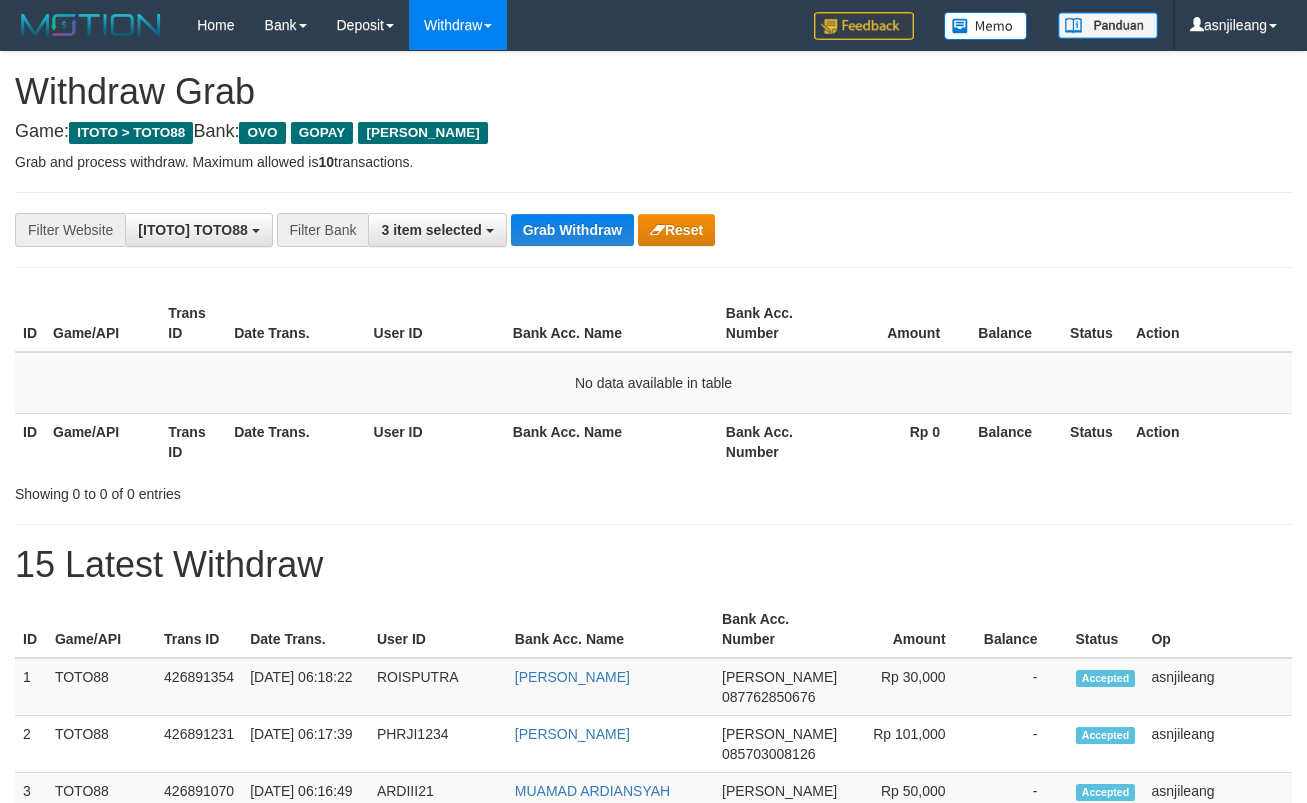scroll, scrollTop: 0, scrollLeft: 0, axis: both 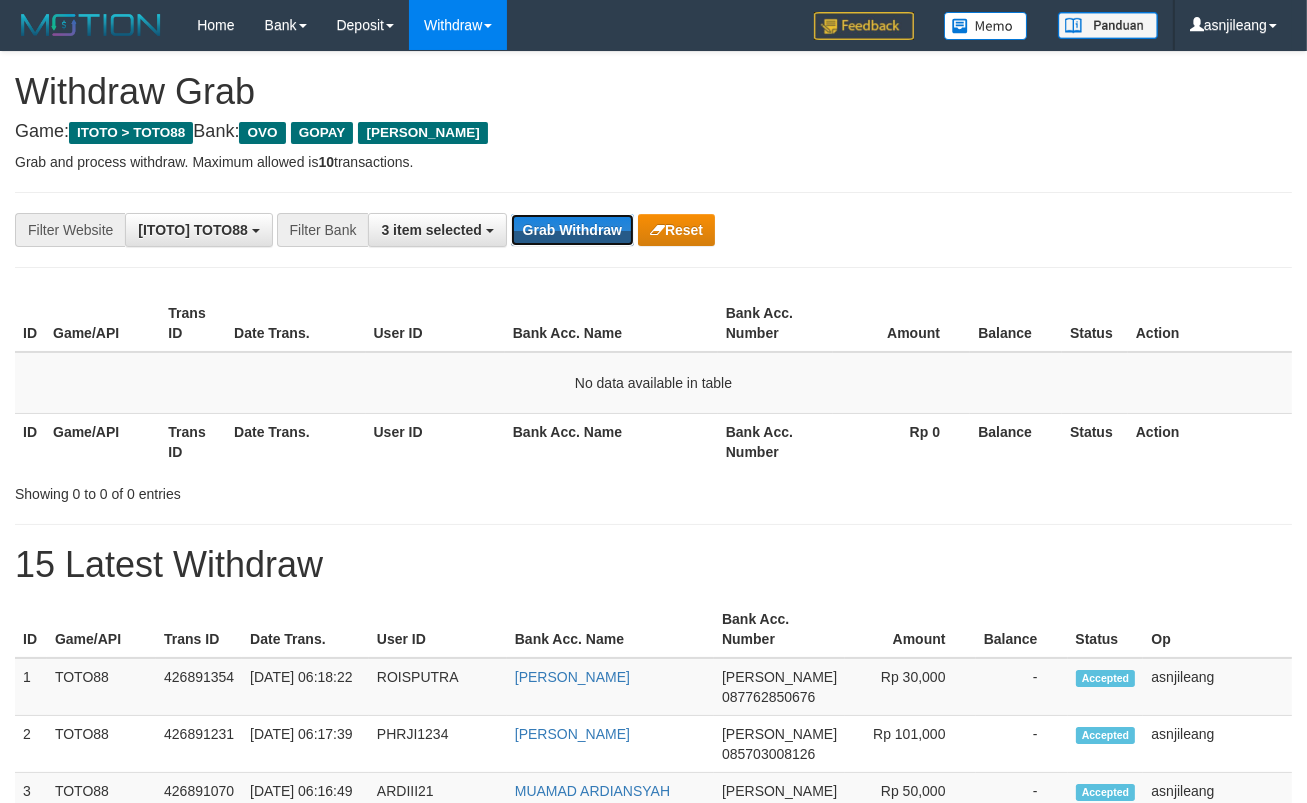 click on "Grab Withdraw" at bounding box center [572, 230] 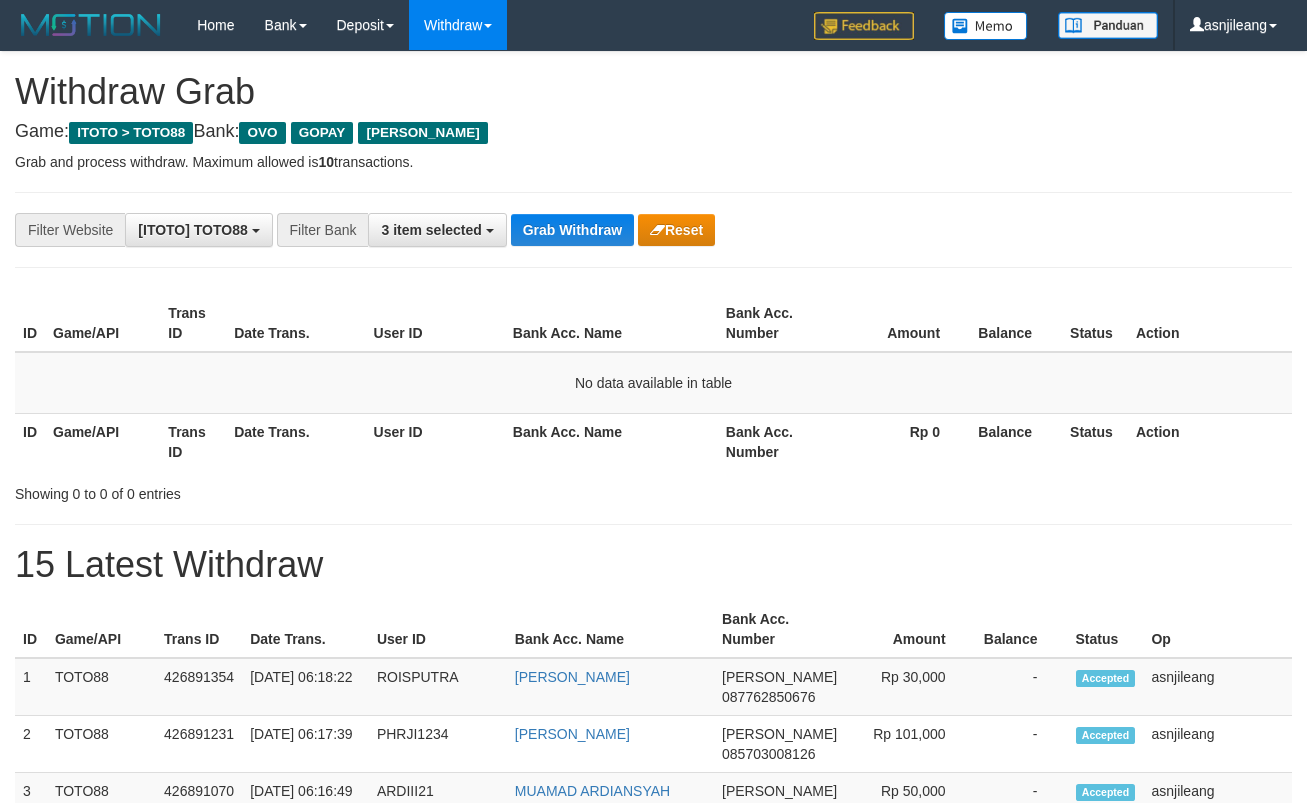 scroll, scrollTop: 0, scrollLeft: 0, axis: both 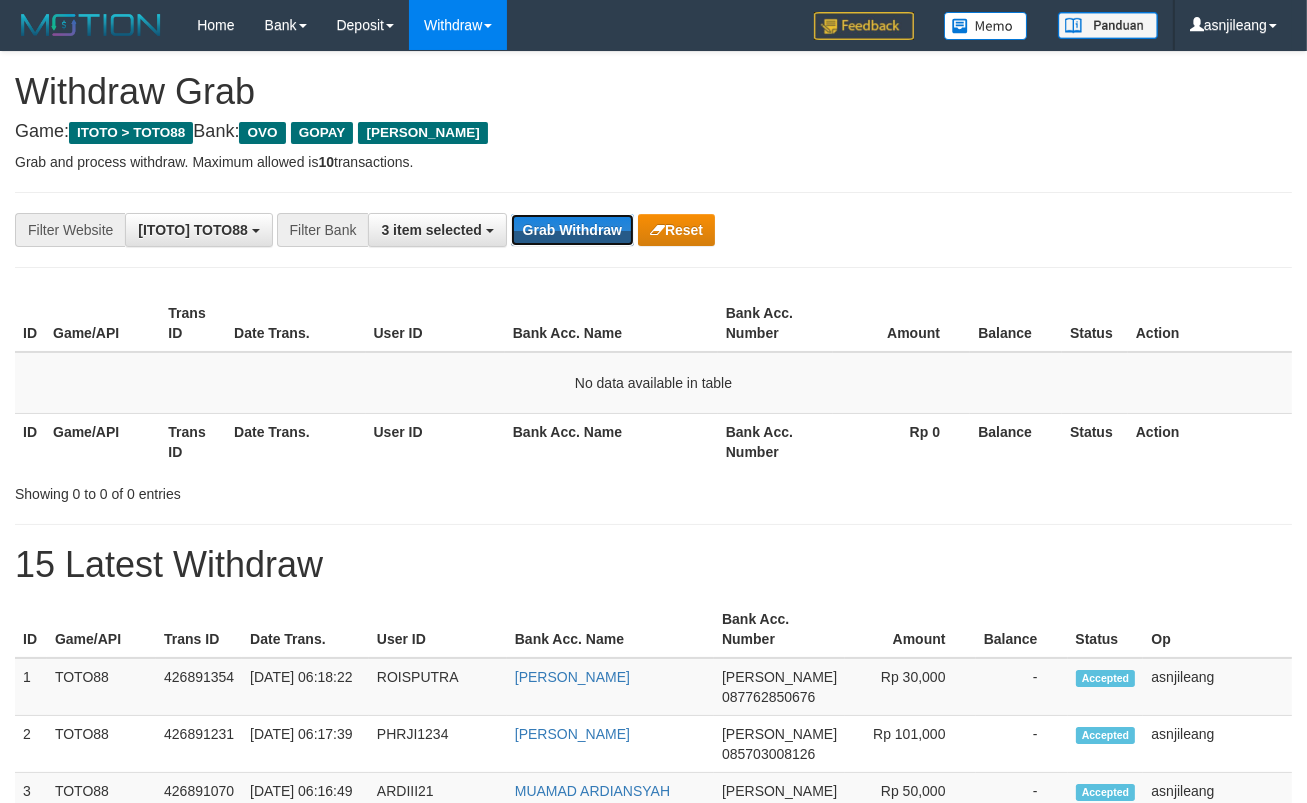 click on "Grab Withdraw" at bounding box center (572, 230) 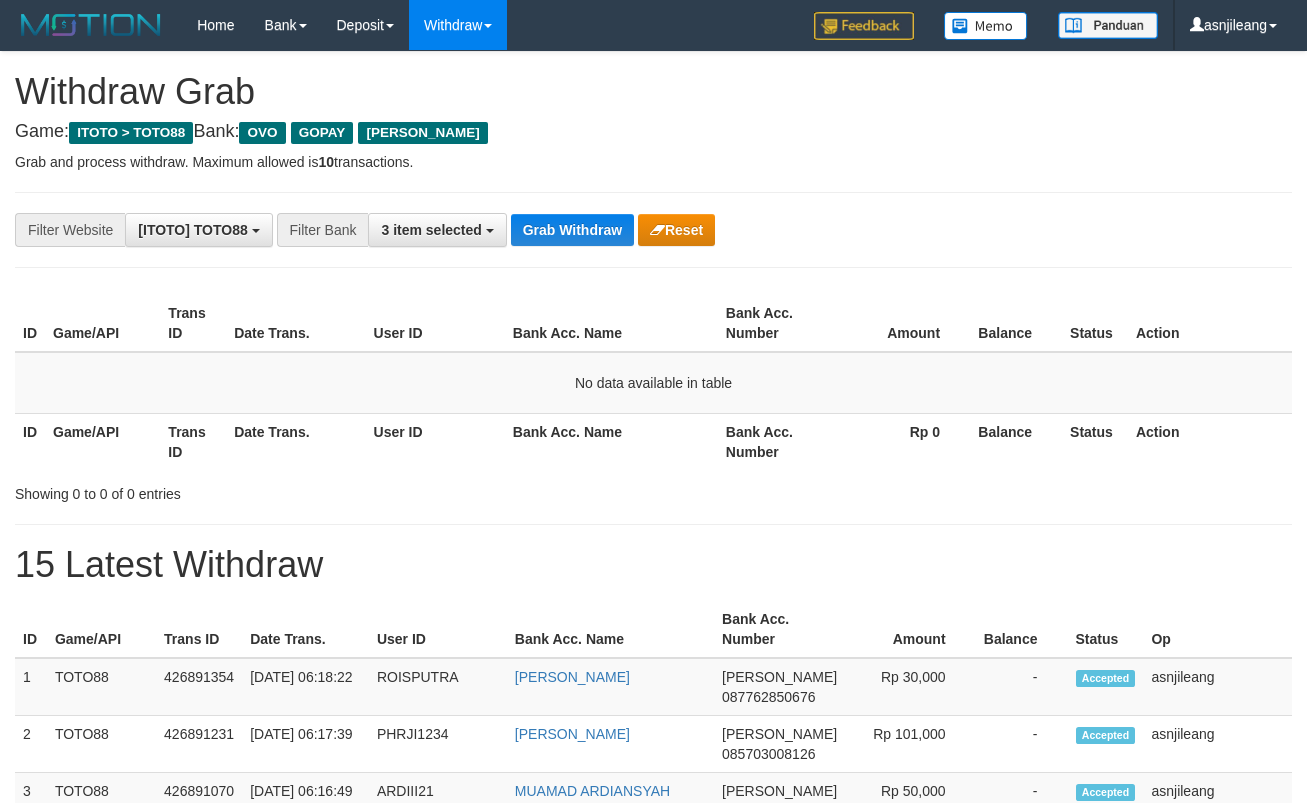 scroll, scrollTop: 0, scrollLeft: 0, axis: both 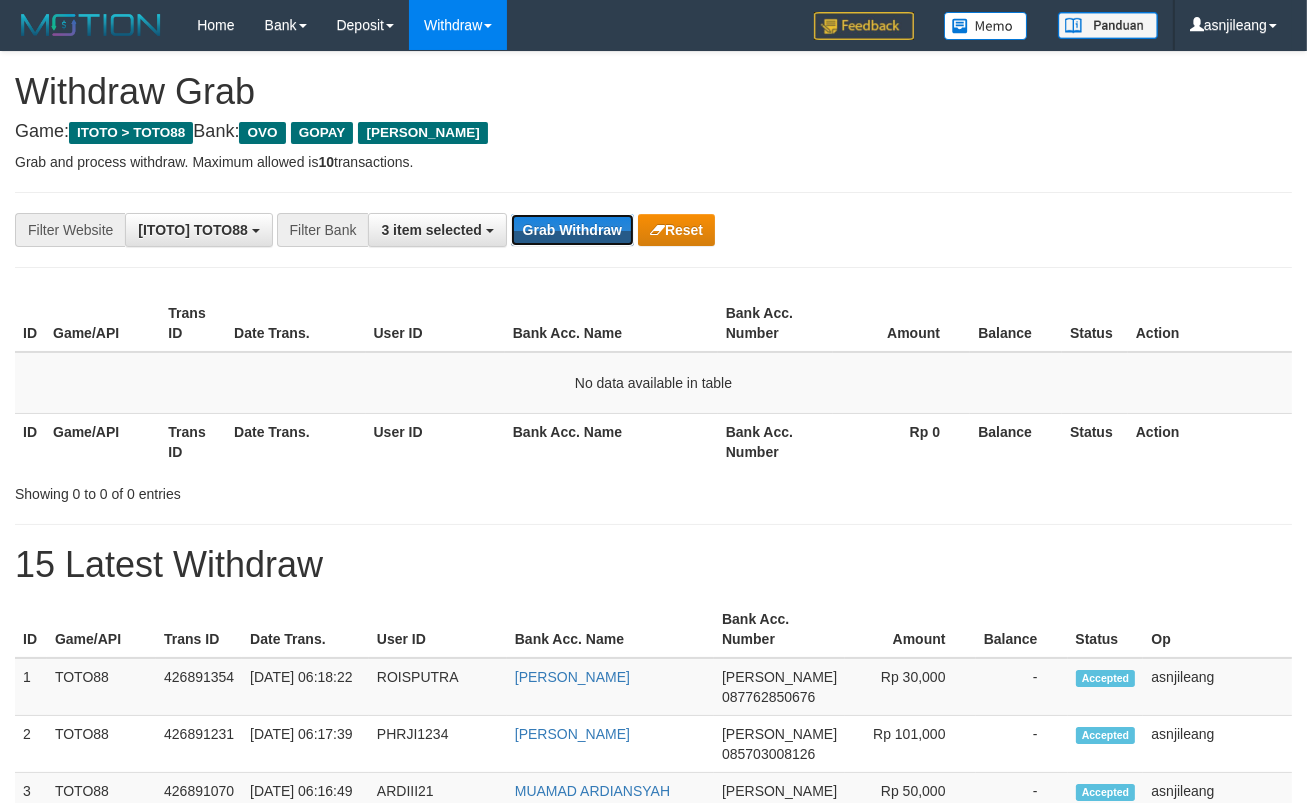 click on "Grab Withdraw" at bounding box center [572, 230] 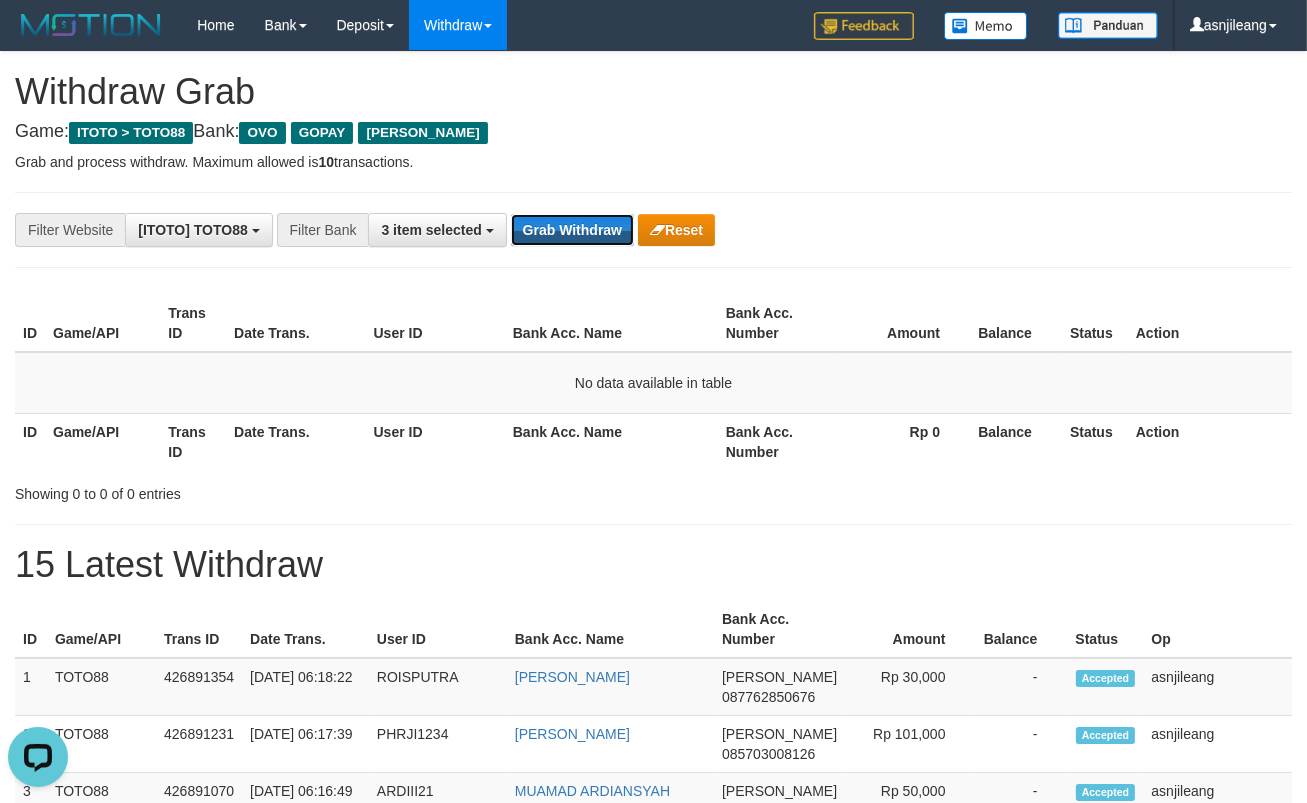 scroll, scrollTop: 0, scrollLeft: 0, axis: both 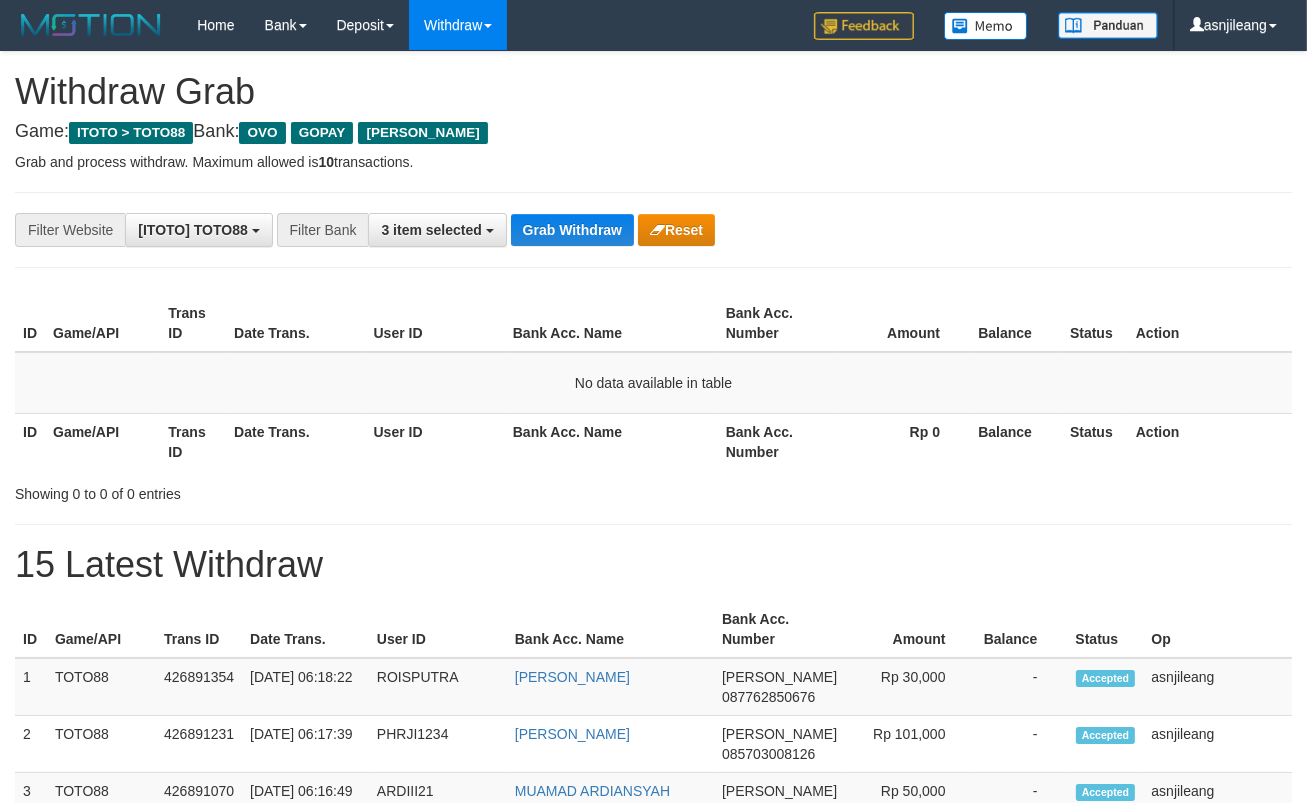 click on "Grab Withdraw" at bounding box center [572, 230] 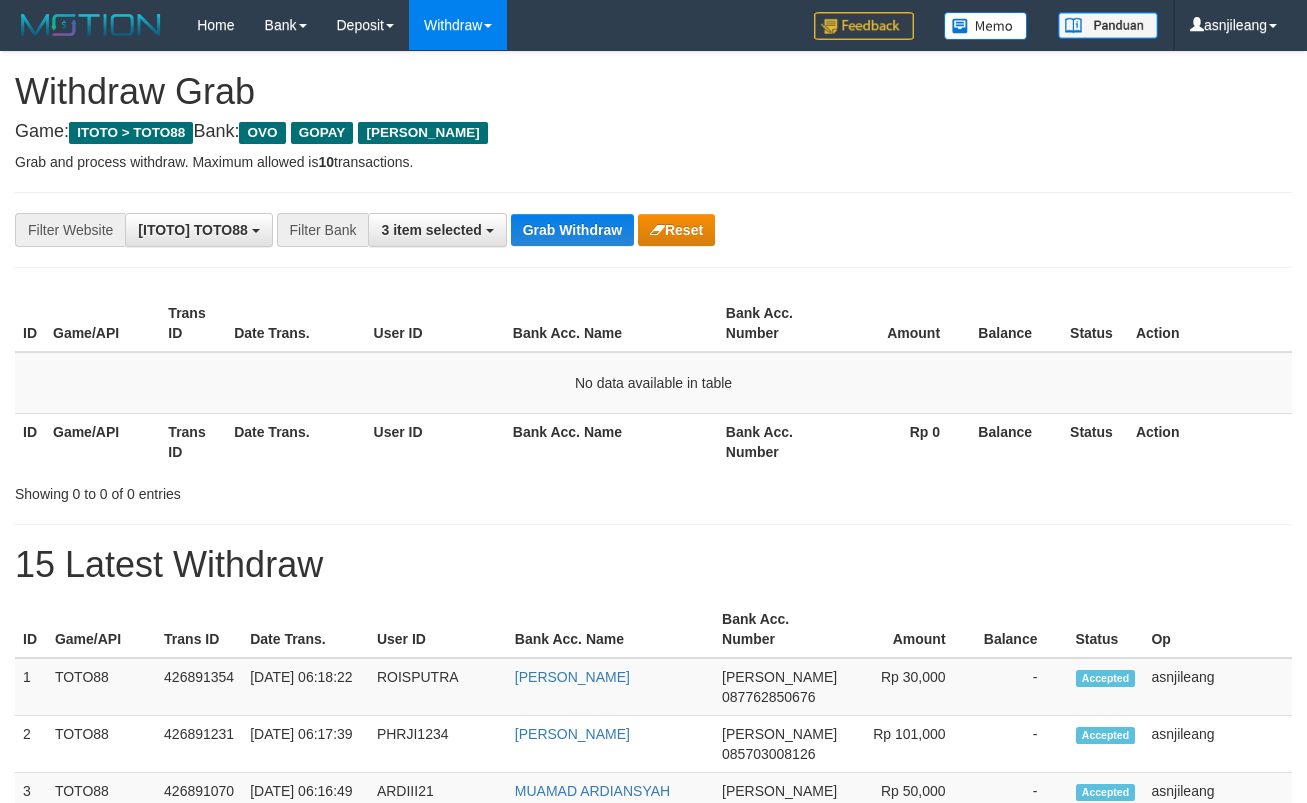 scroll, scrollTop: 0, scrollLeft: 0, axis: both 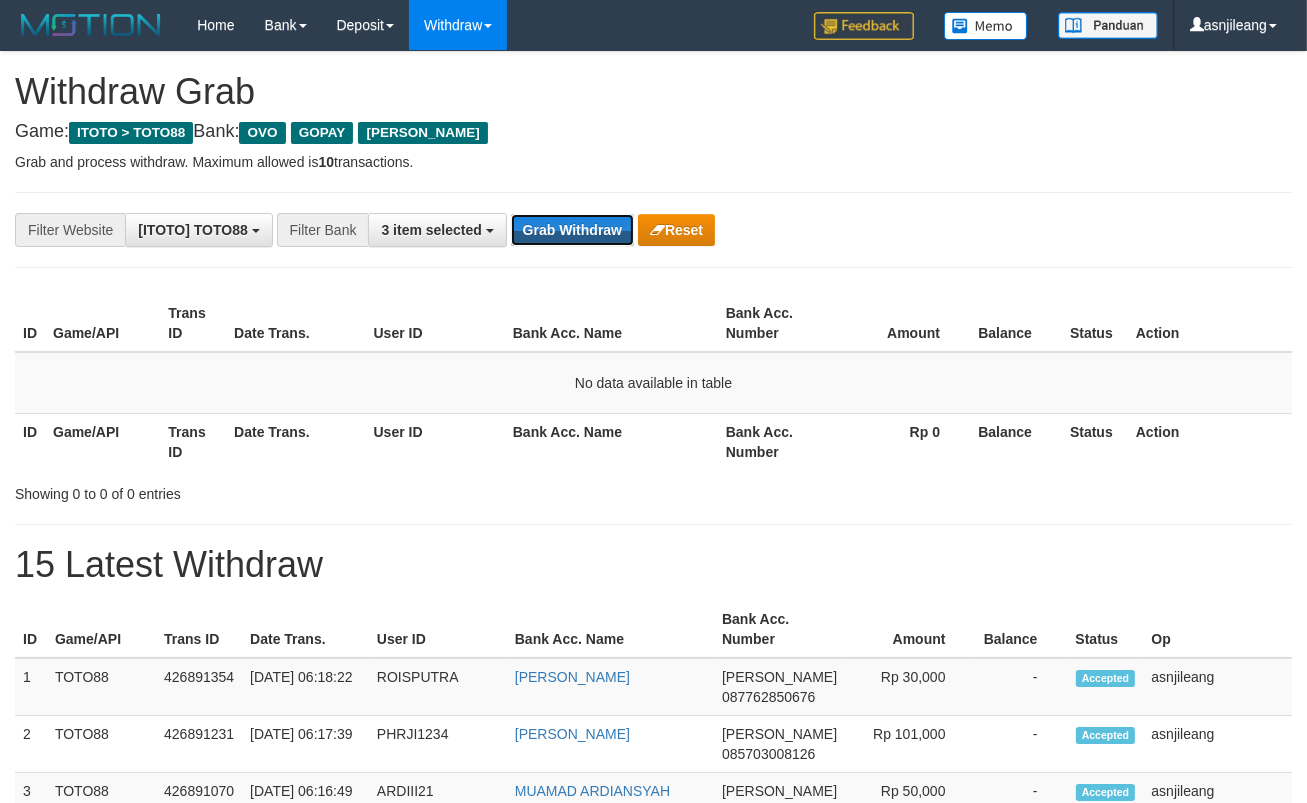 click on "Grab Withdraw" at bounding box center (572, 230) 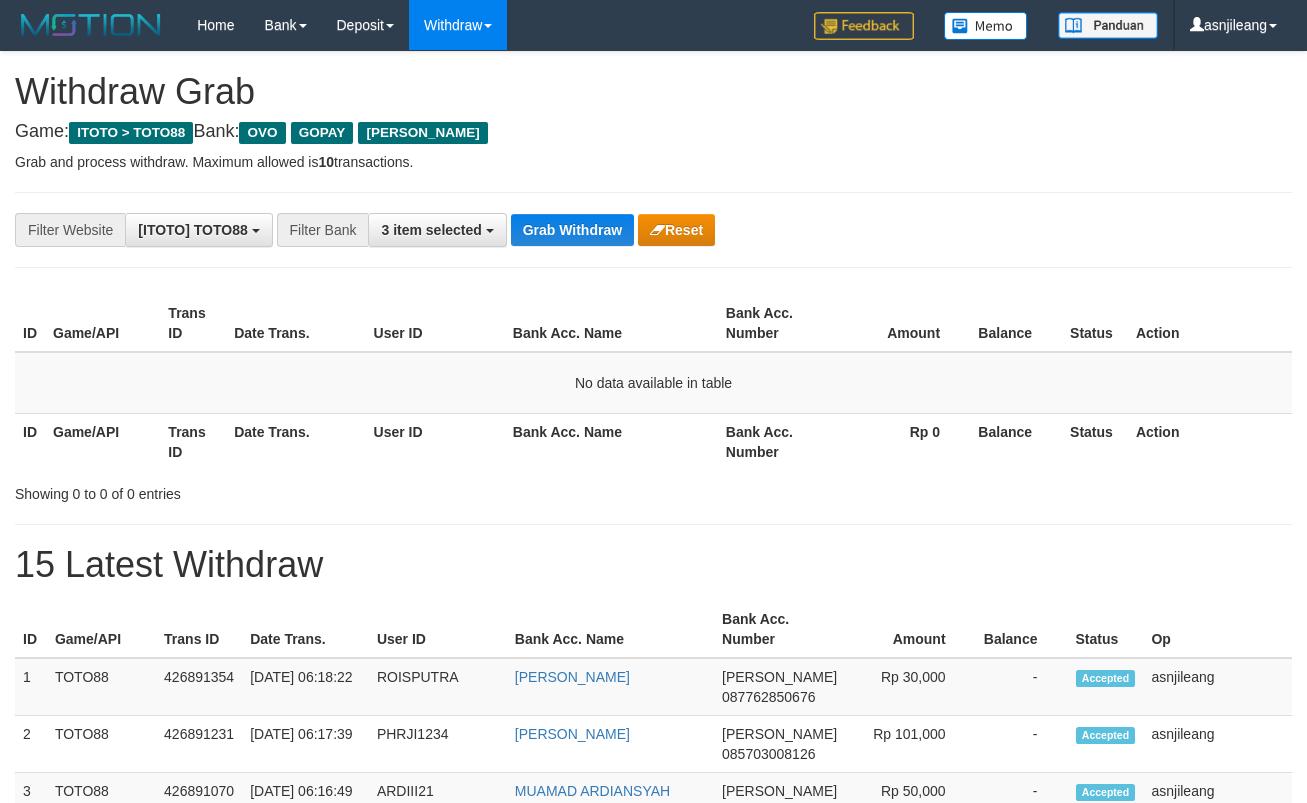 scroll, scrollTop: 0, scrollLeft: 0, axis: both 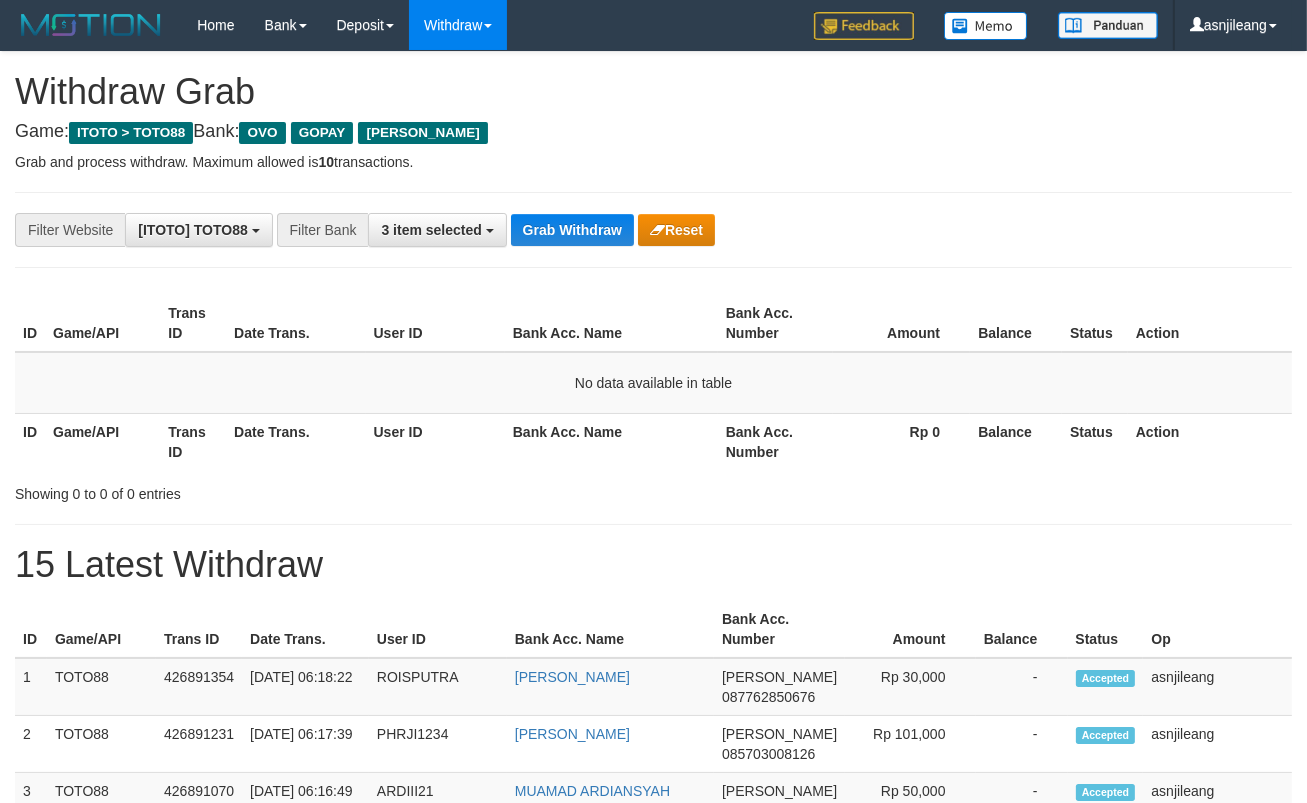 click on "Grab Withdraw" at bounding box center [572, 230] 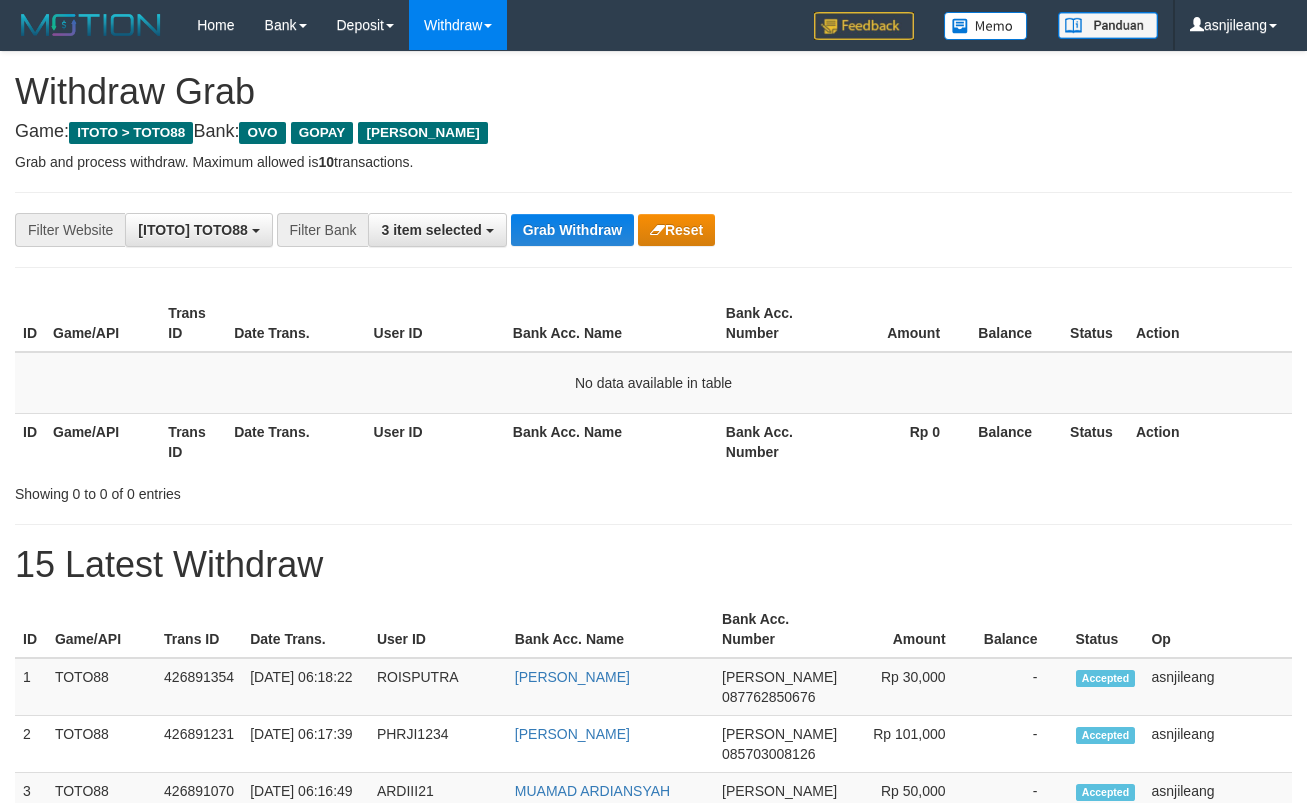 scroll, scrollTop: 0, scrollLeft: 0, axis: both 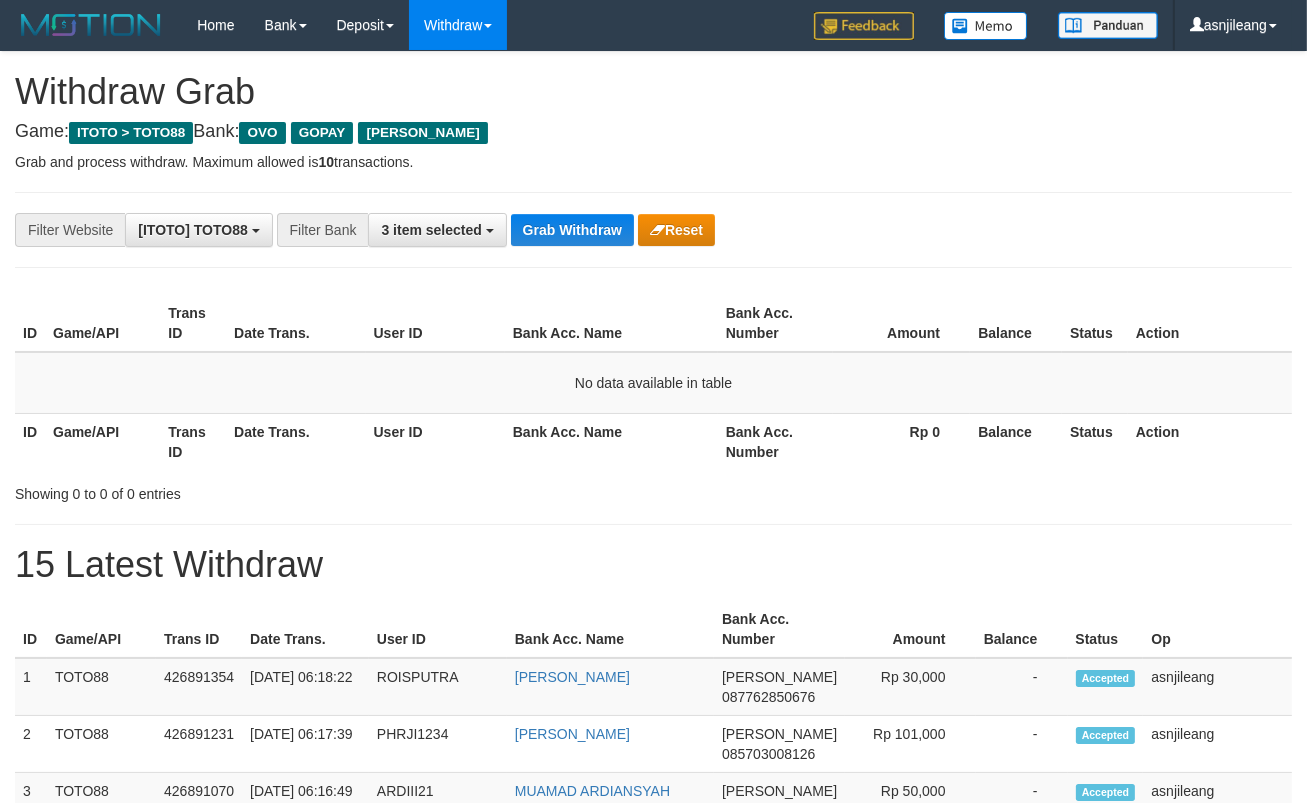 click on "Grab Withdraw" at bounding box center (572, 230) 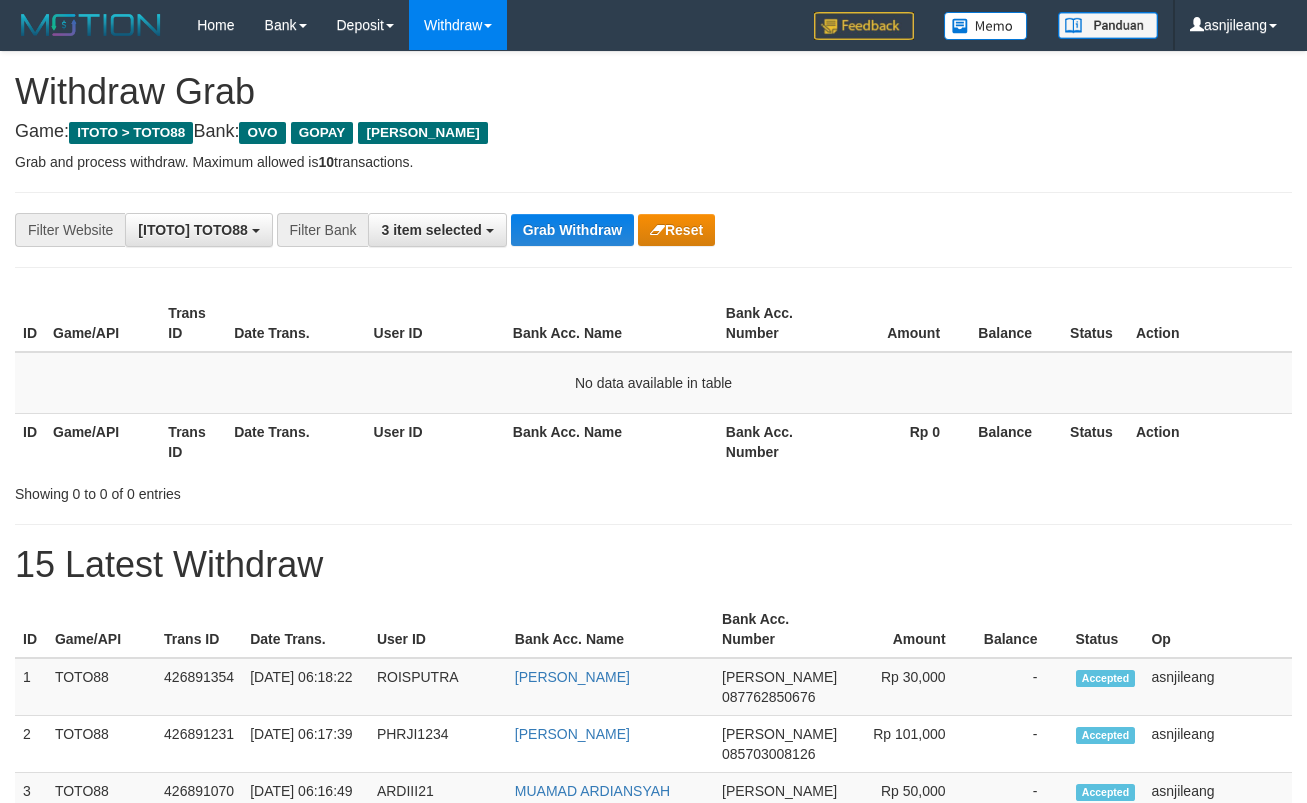 scroll, scrollTop: 0, scrollLeft: 0, axis: both 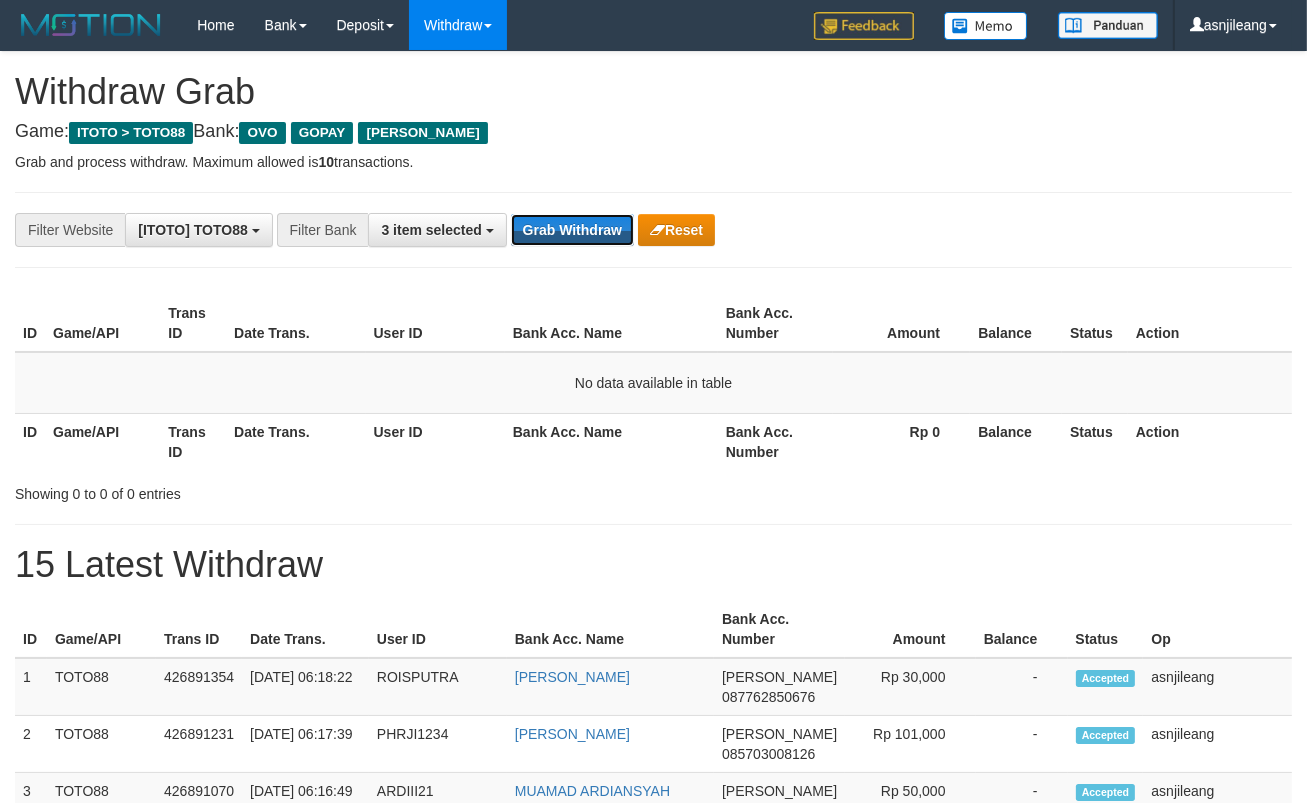 click on "Grab Withdraw" at bounding box center (572, 230) 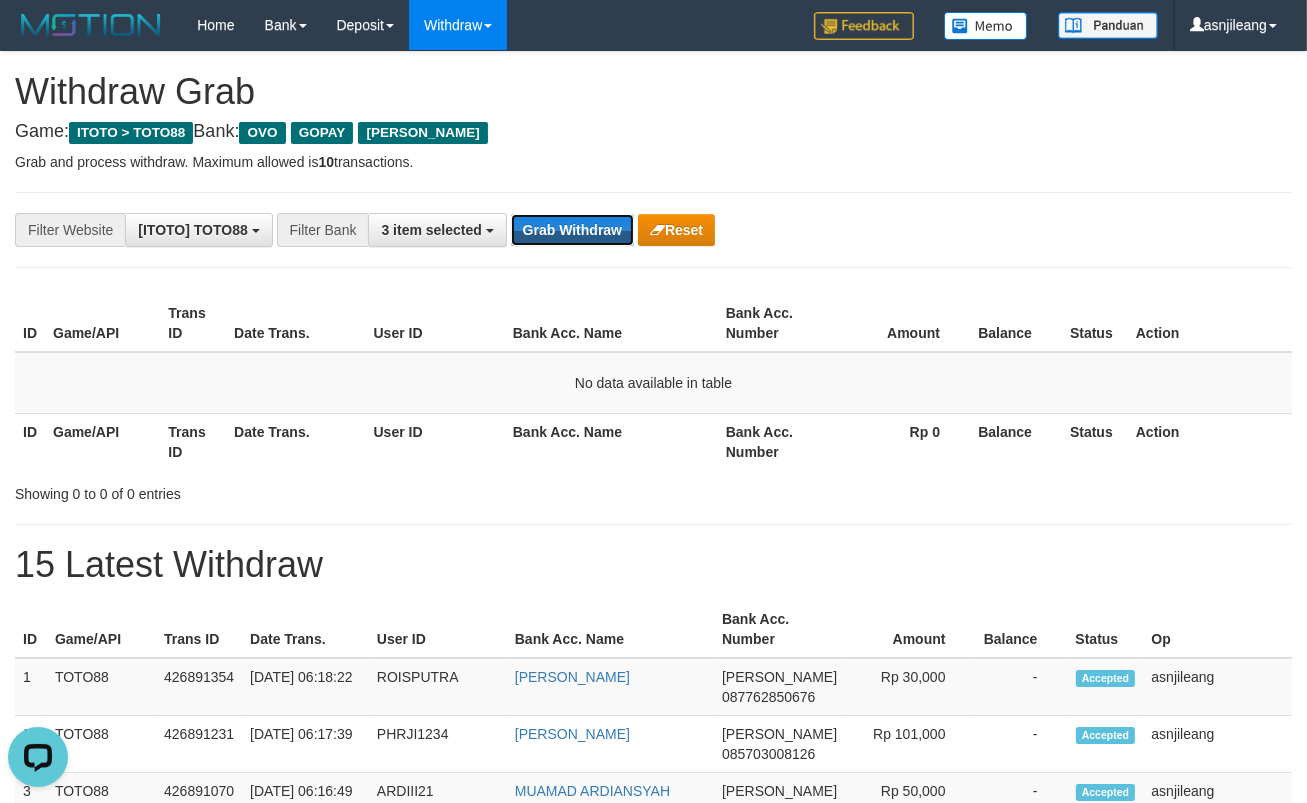 scroll, scrollTop: 0, scrollLeft: 0, axis: both 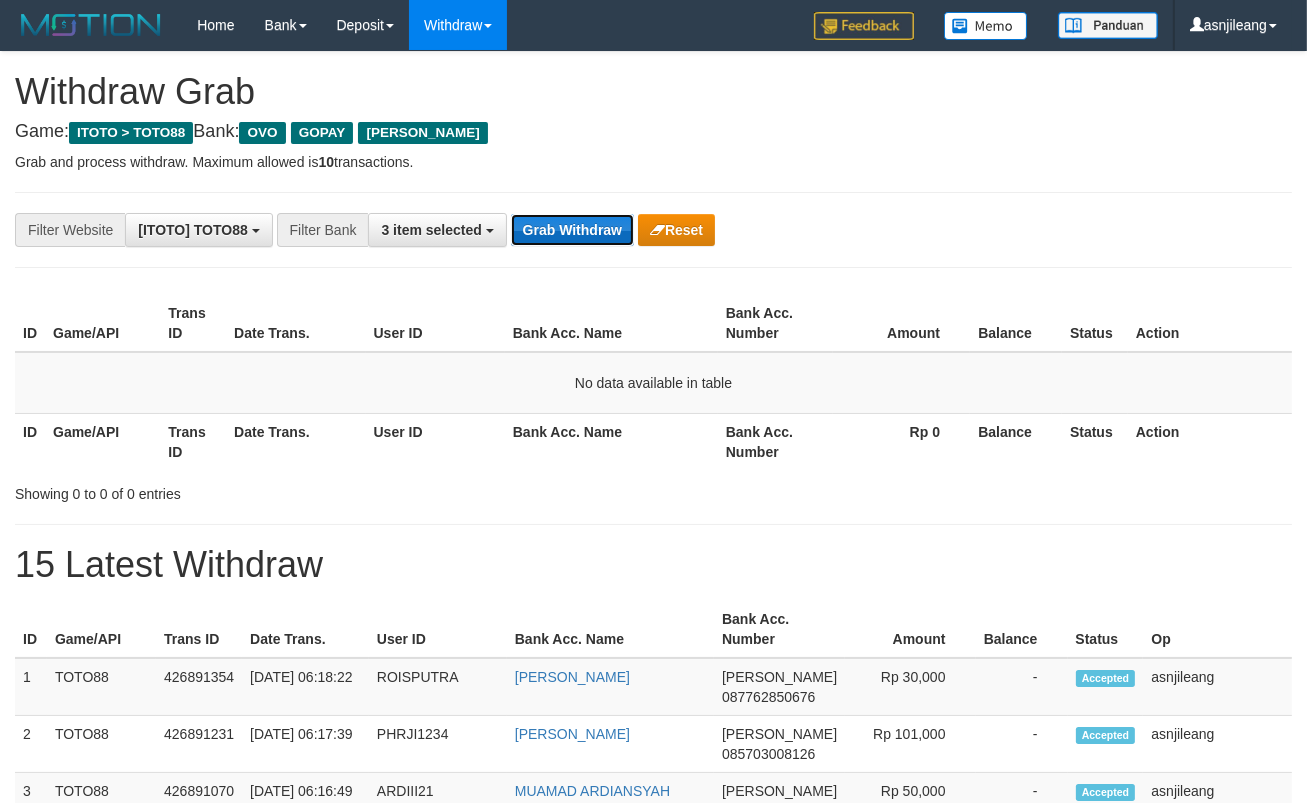 click on "Grab Withdraw" at bounding box center [572, 230] 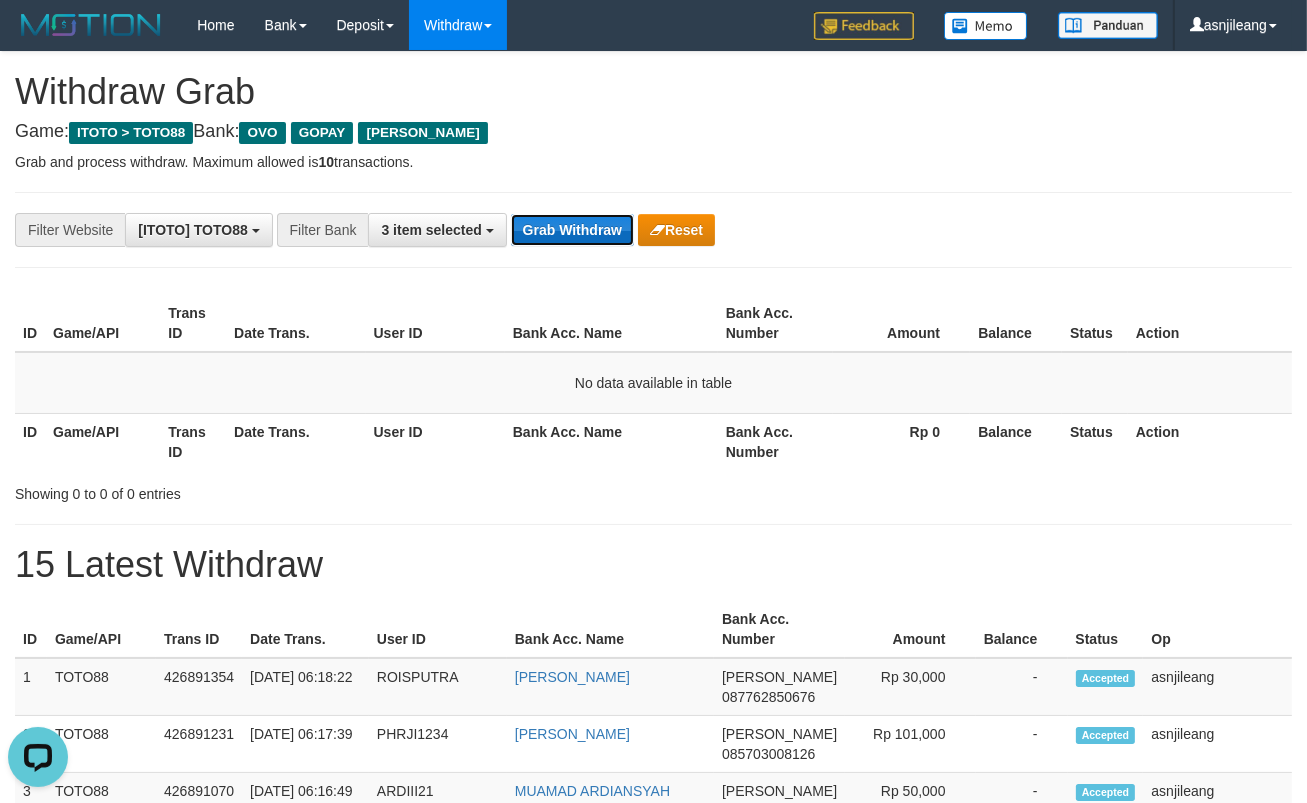 scroll, scrollTop: 0, scrollLeft: 0, axis: both 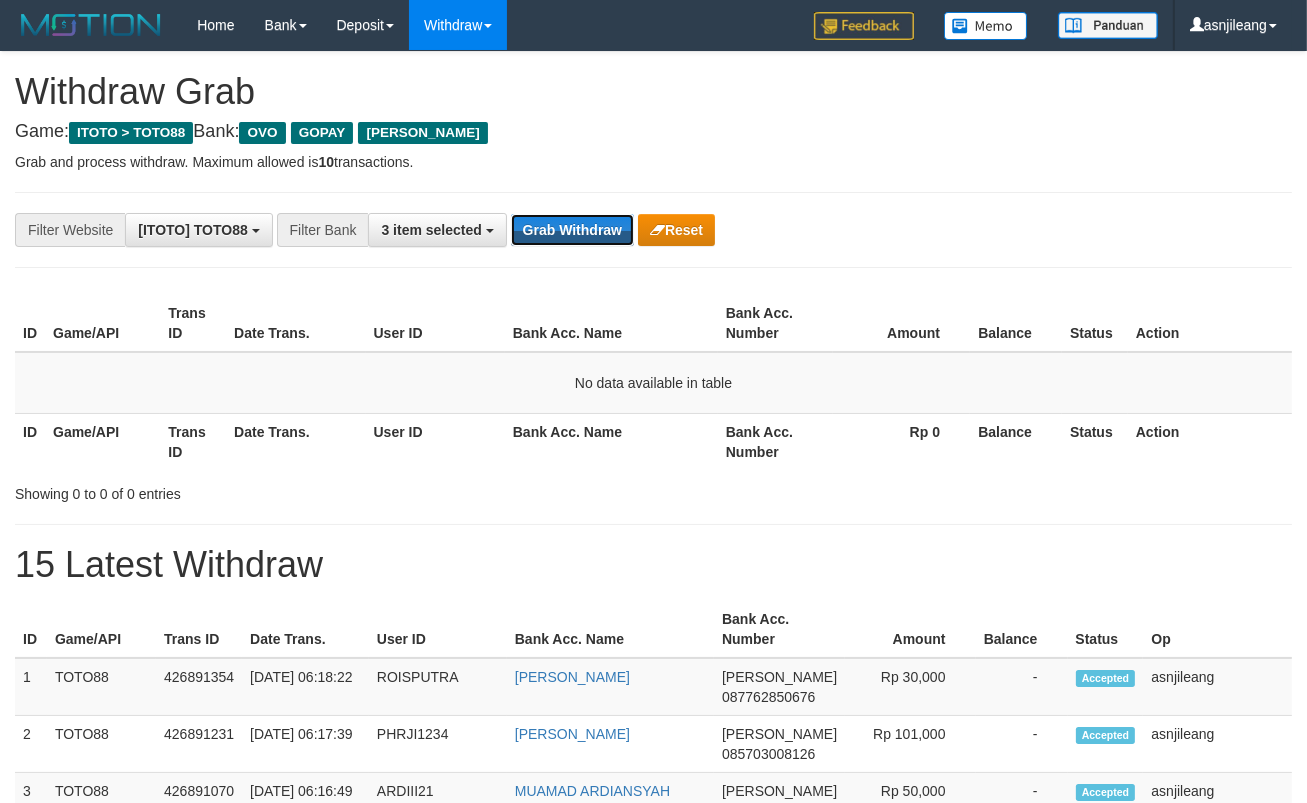 click on "Grab Withdraw" at bounding box center (572, 230) 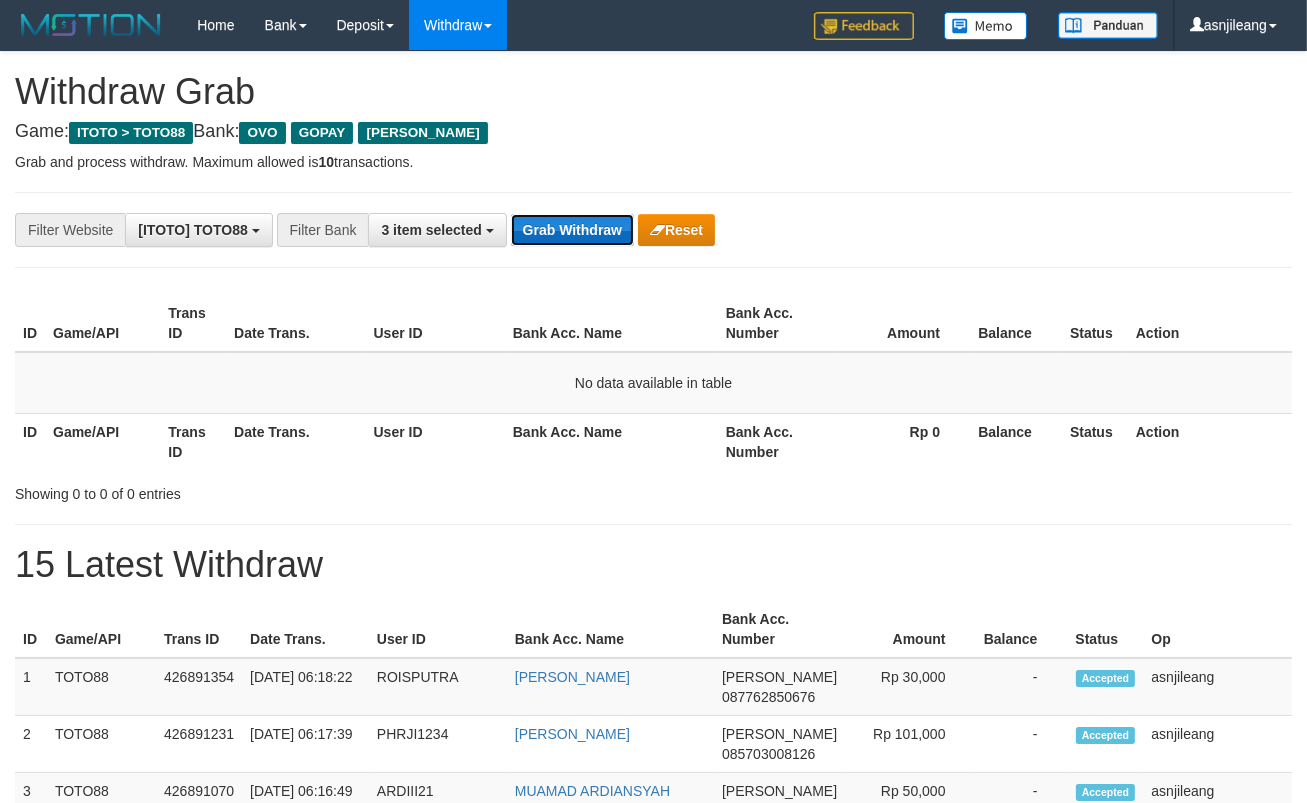 click on "Grab Withdraw" at bounding box center [572, 230] 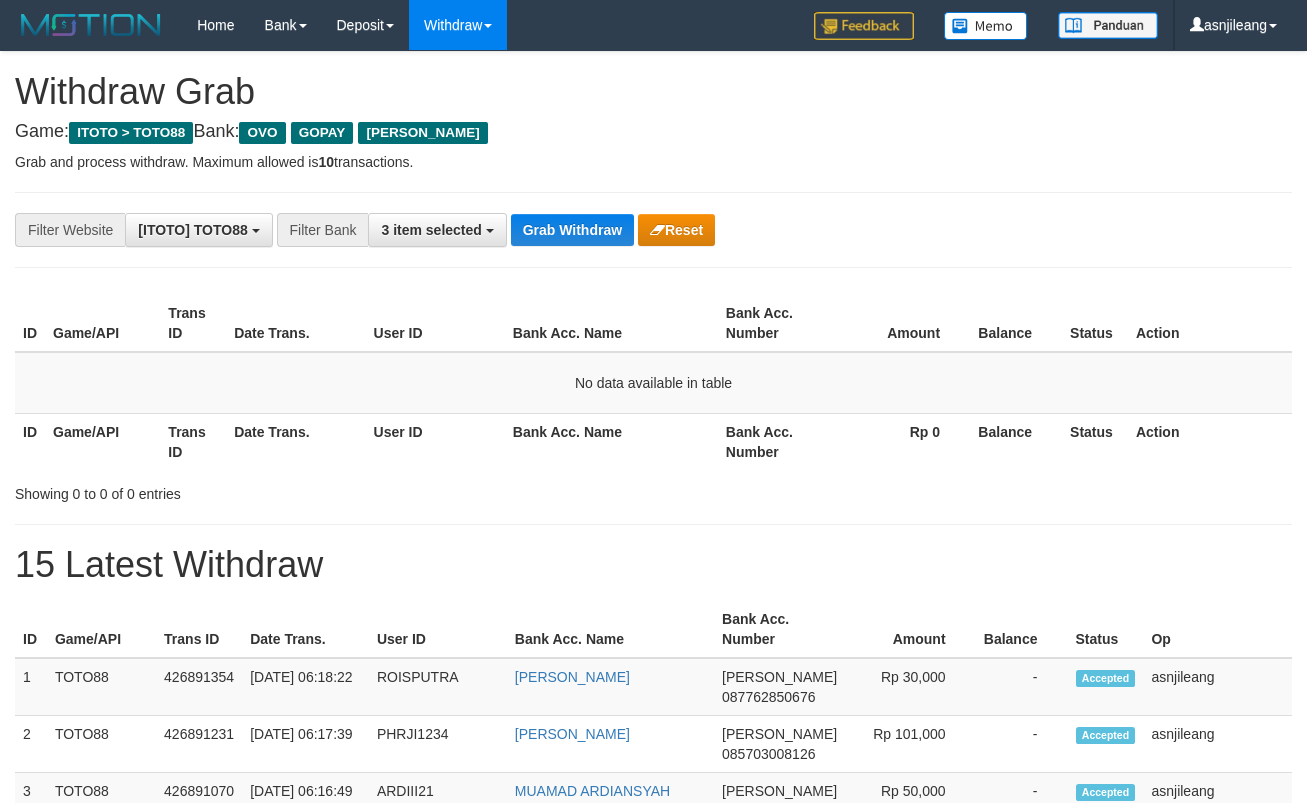 scroll, scrollTop: 0, scrollLeft: 0, axis: both 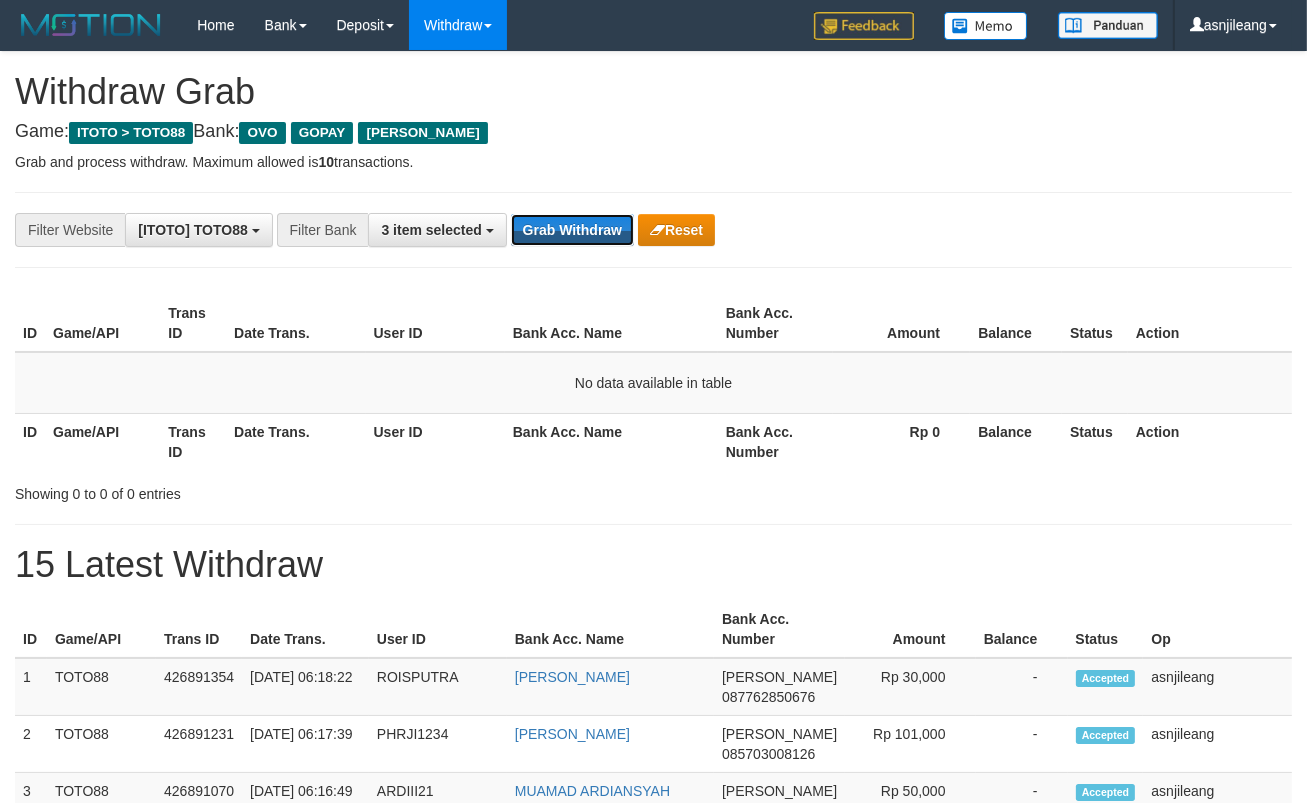 click on "Grab Withdraw" at bounding box center (572, 230) 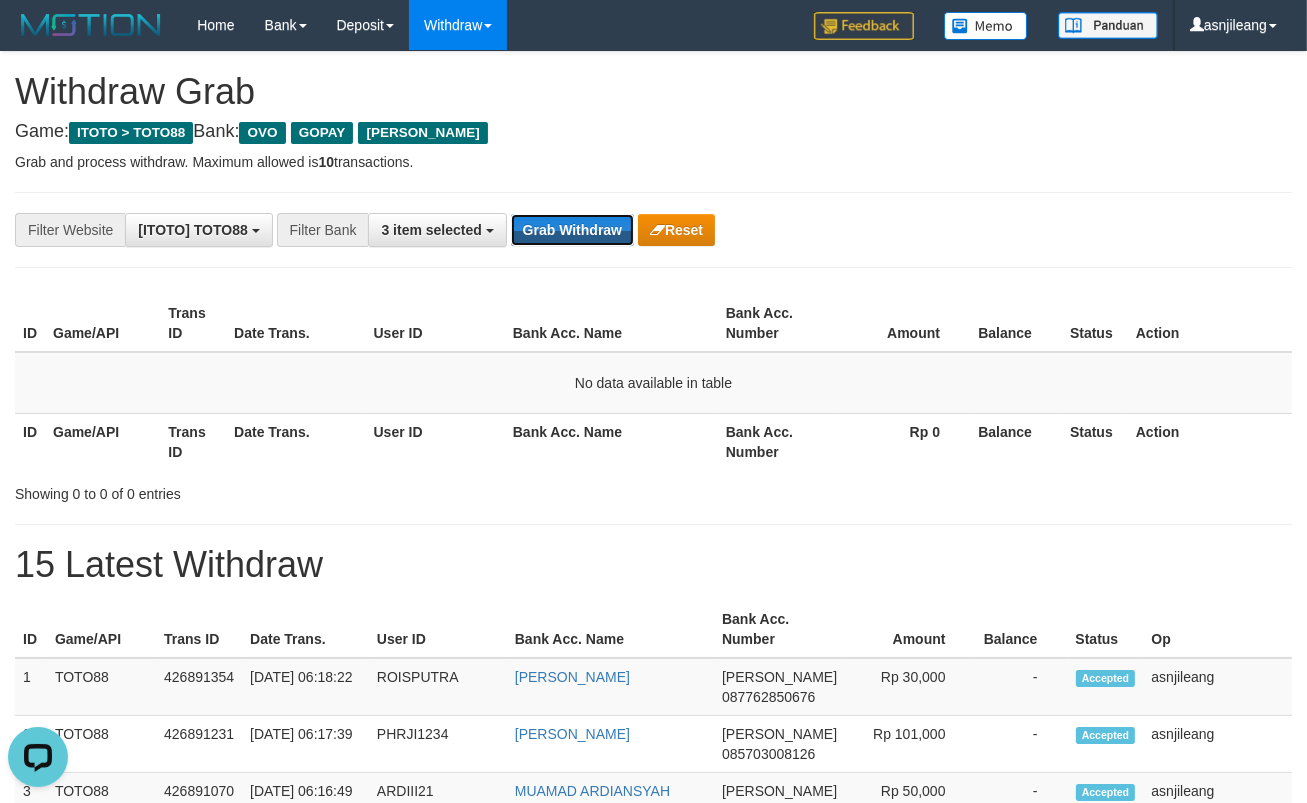 scroll, scrollTop: 0, scrollLeft: 0, axis: both 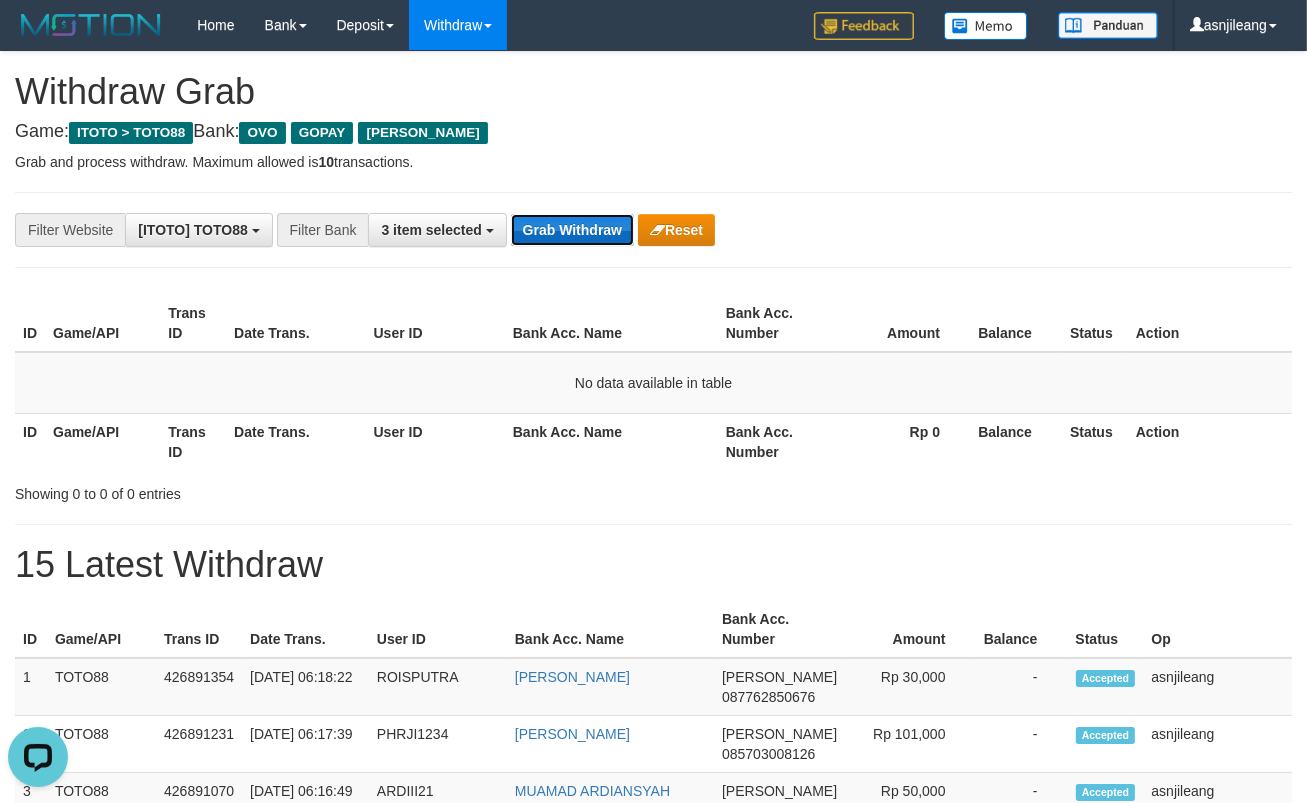 click on "Grab Withdraw" at bounding box center [572, 230] 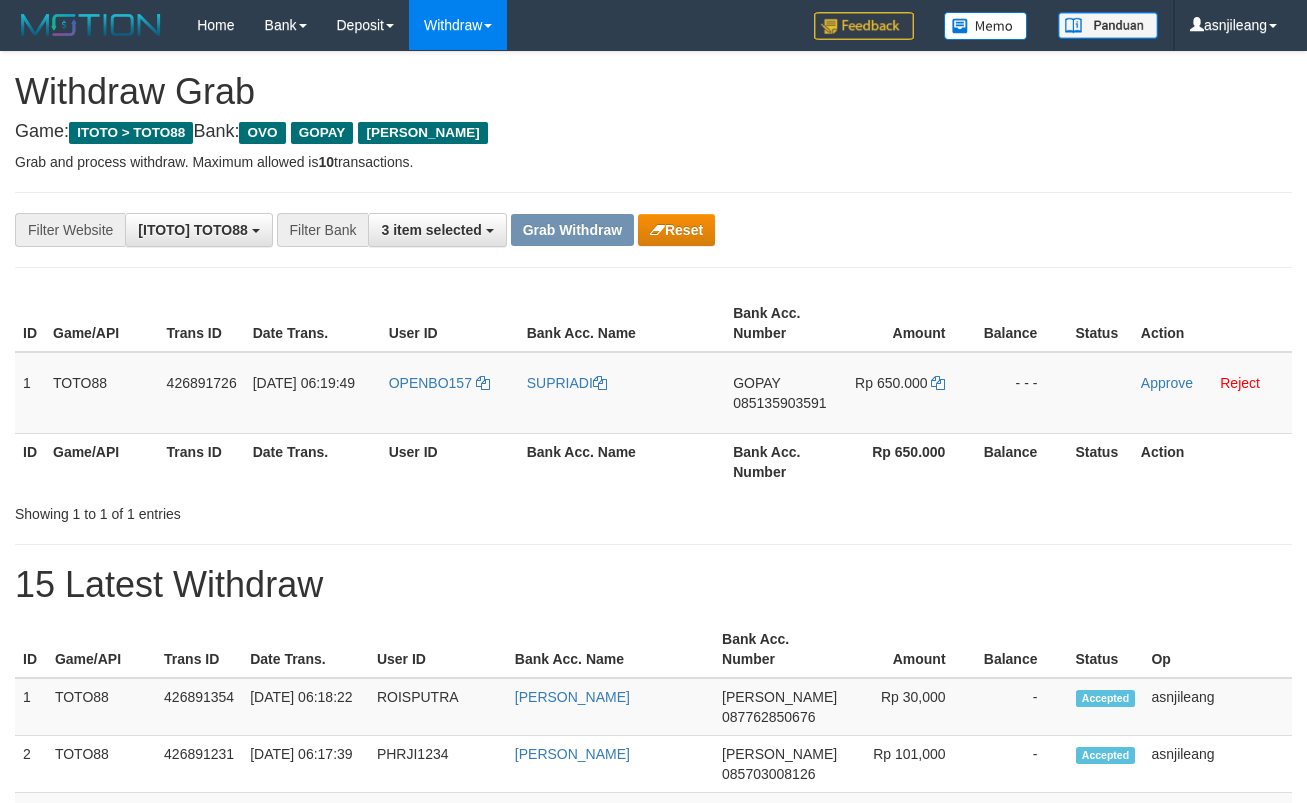 scroll, scrollTop: 0, scrollLeft: 0, axis: both 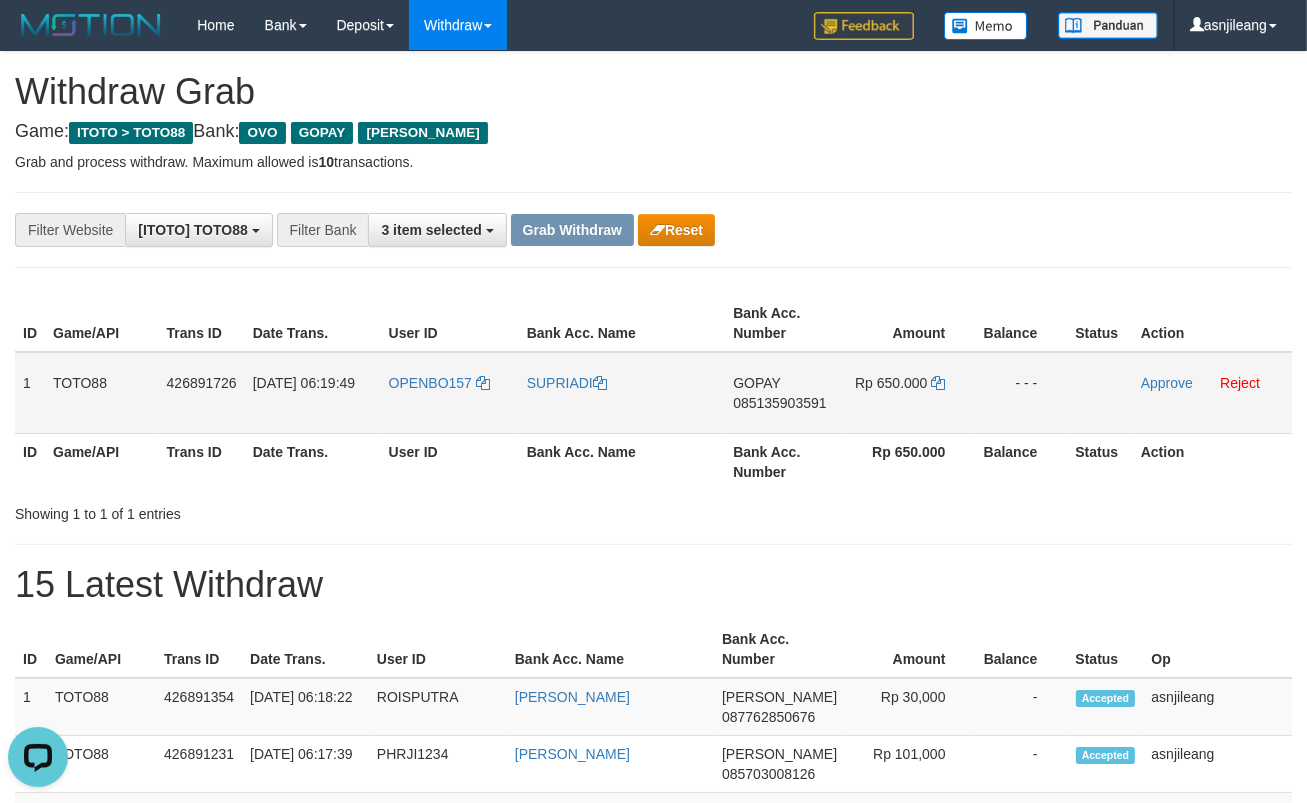 click on "GOPAY
085135903591" at bounding box center (783, 393) 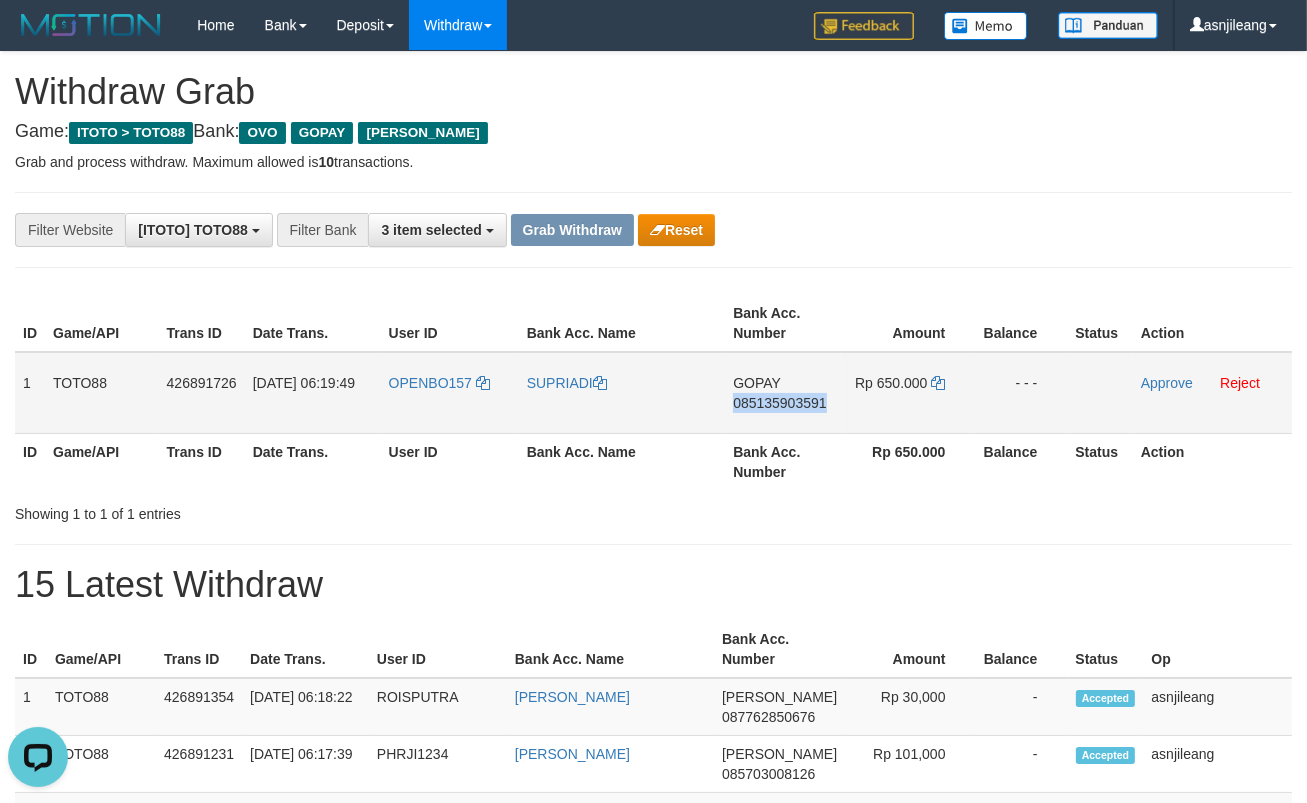 click on "GOPAY
085135903591" at bounding box center [783, 393] 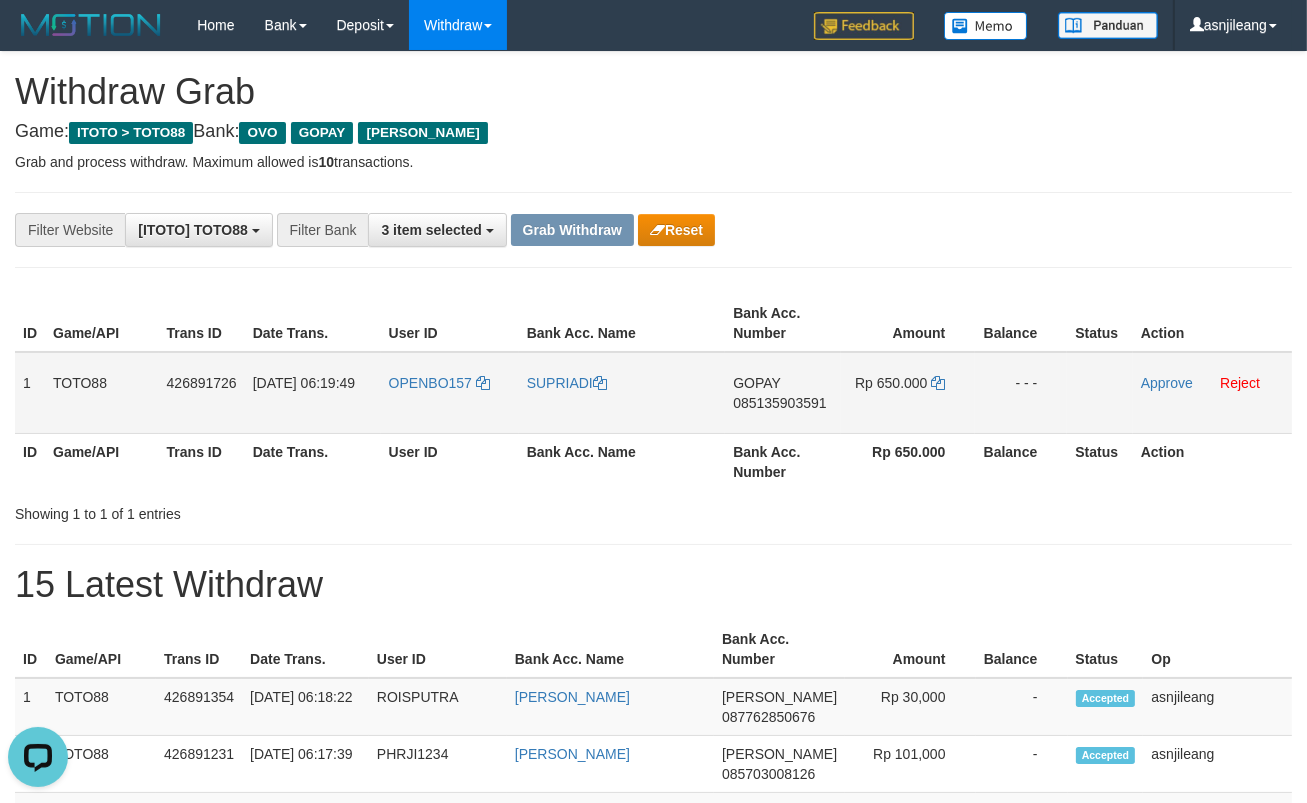 click on "GOPAY
085135903591" at bounding box center [783, 393] 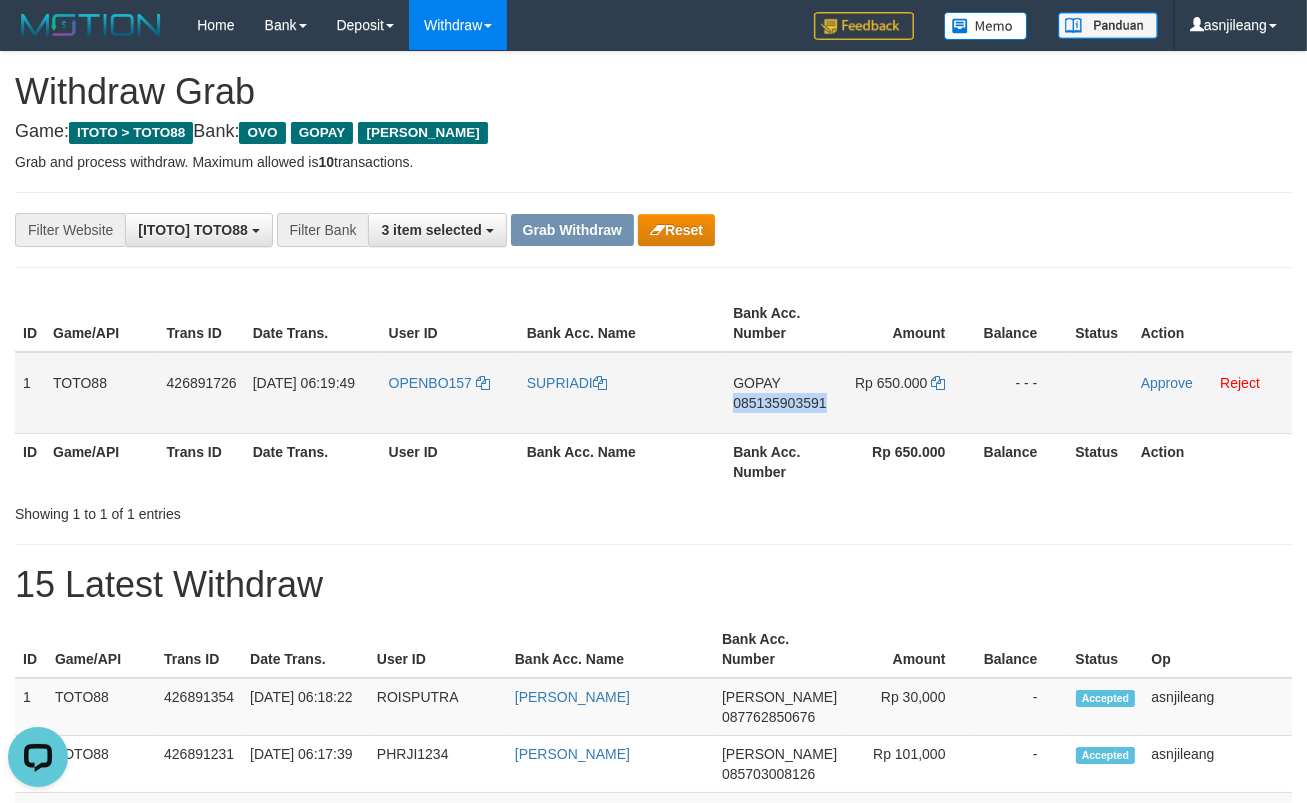 click on "GOPAY
085135903591" at bounding box center (783, 393) 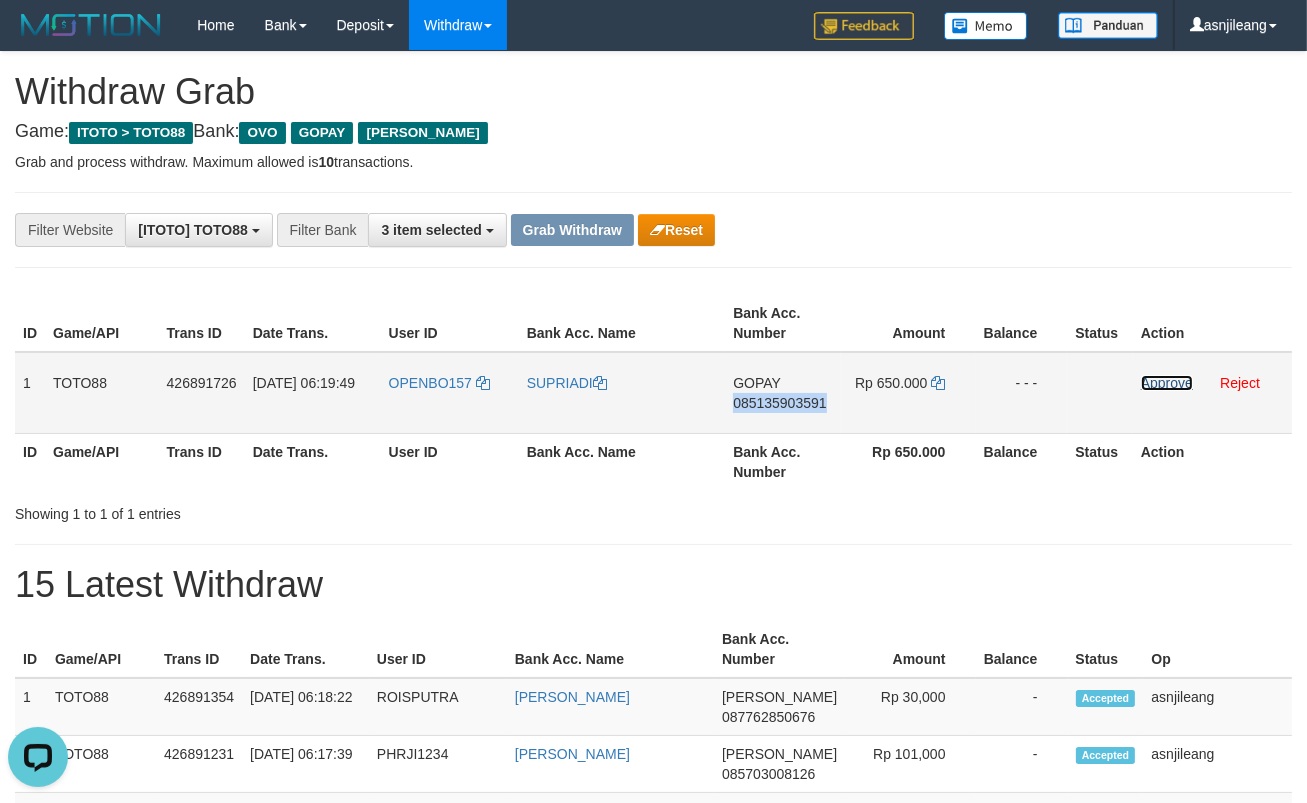 click on "Approve" at bounding box center [1167, 383] 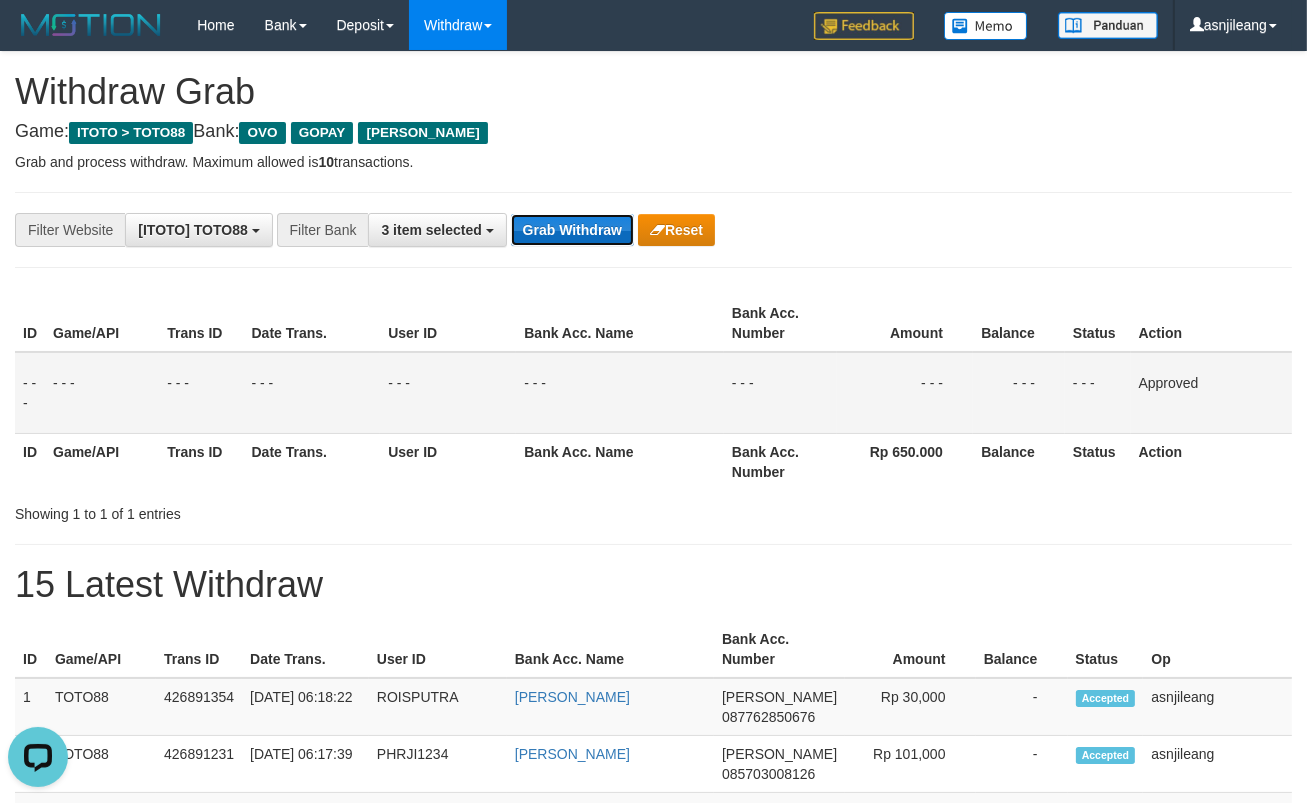 click on "Grab Withdraw" at bounding box center [572, 230] 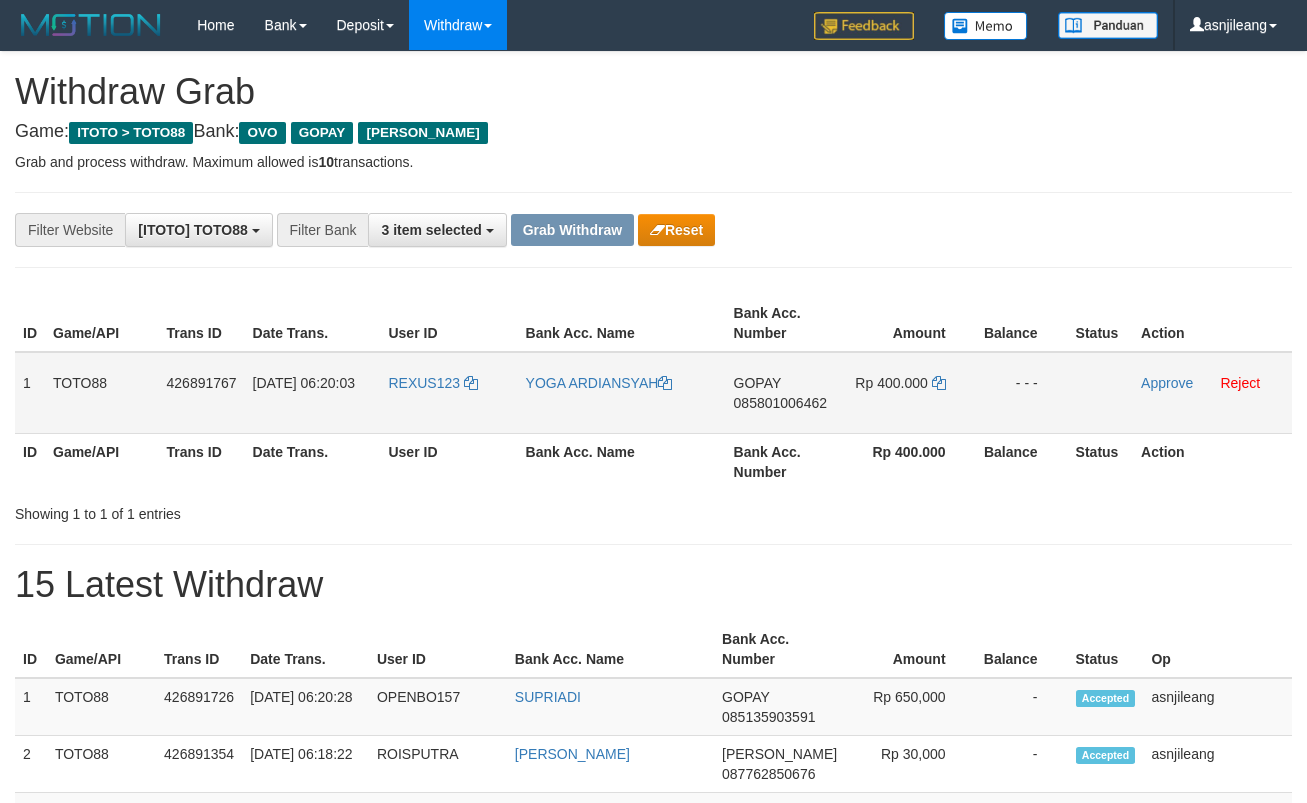scroll, scrollTop: 0, scrollLeft: 0, axis: both 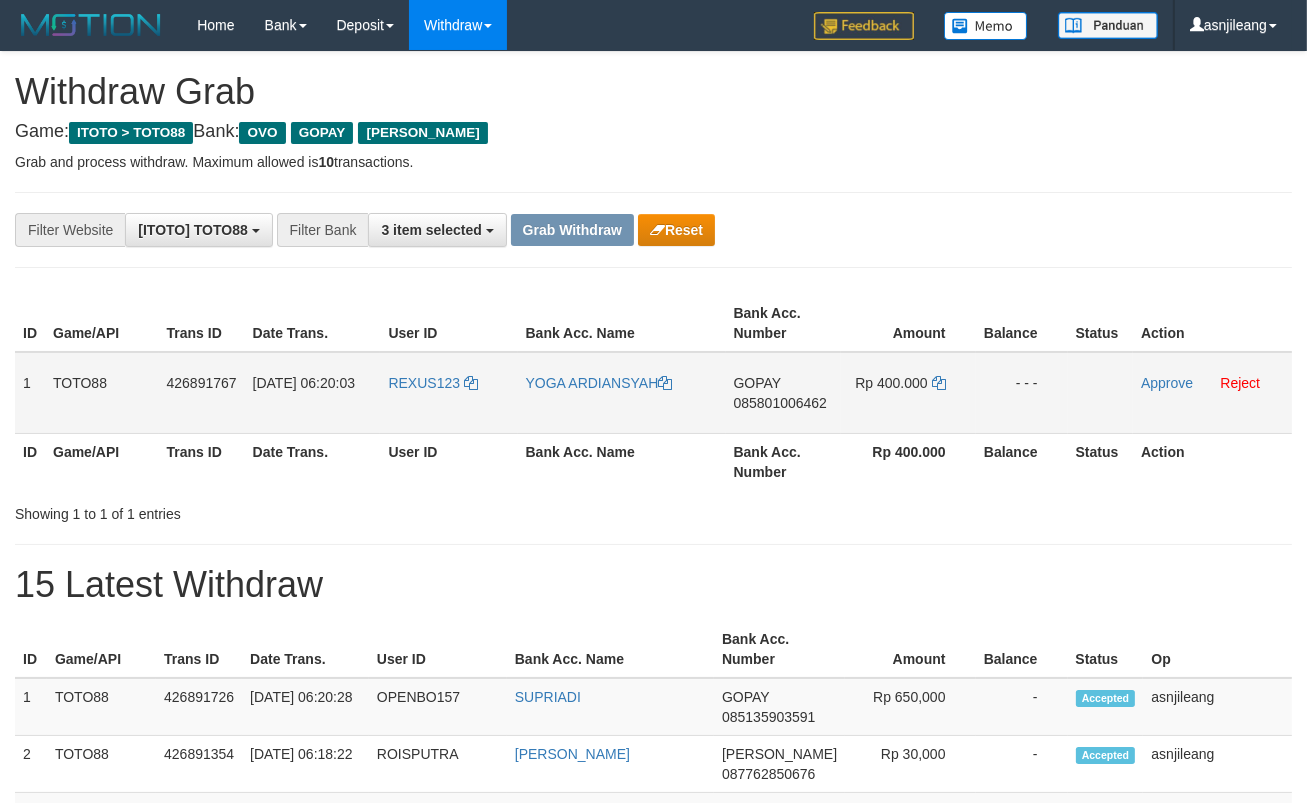 click on "GOPAY
085801006462" at bounding box center [784, 393] 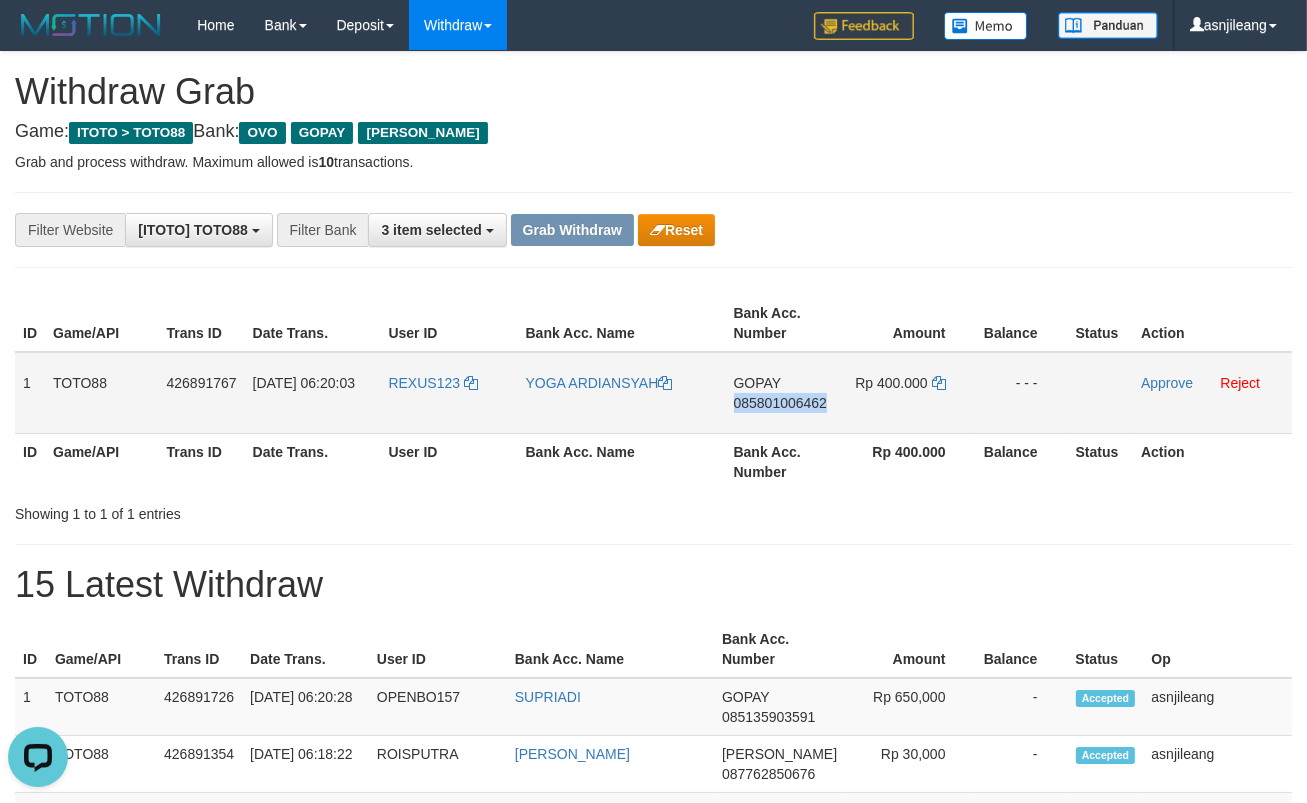 scroll, scrollTop: 0, scrollLeft: 0, axis: both 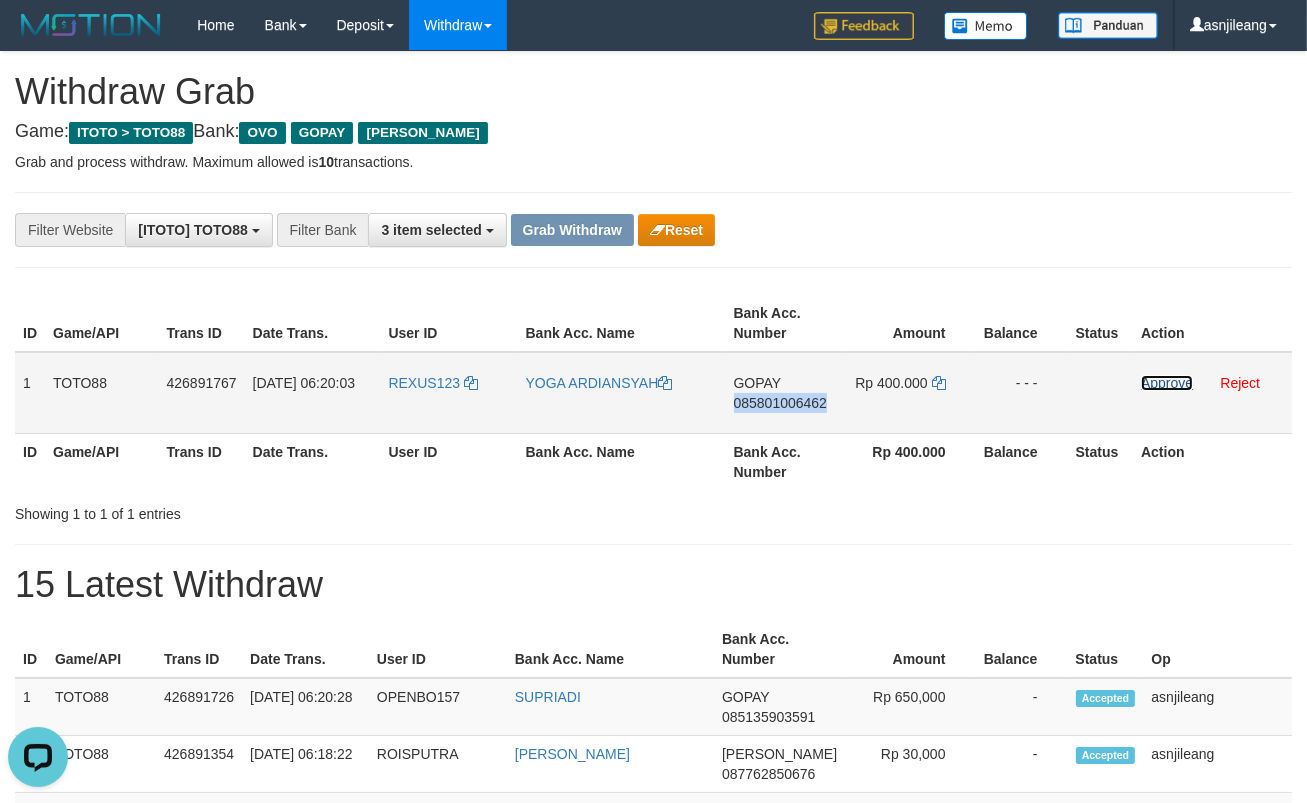 click on "Approve" at bounding box center [1167, 383] 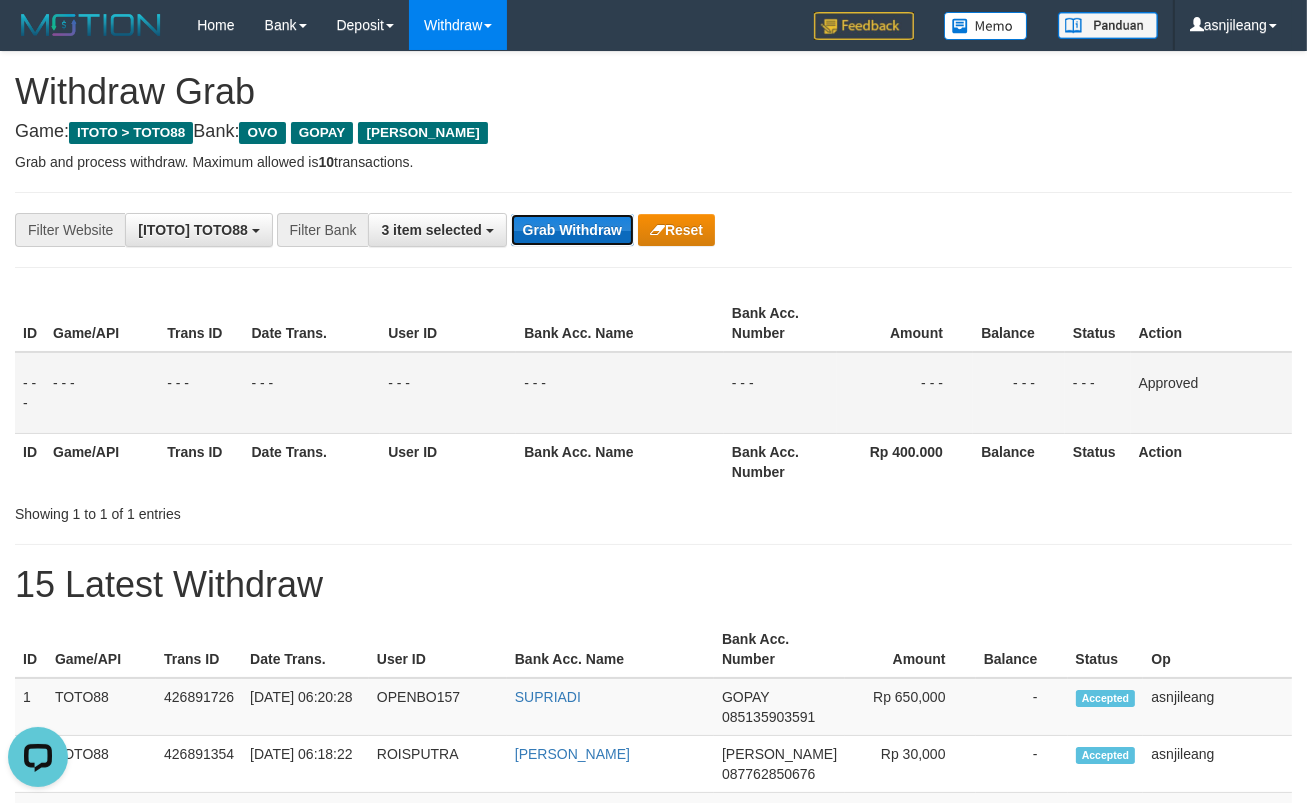 click on "Grab Withdraw" at bounding box center [572, 230] 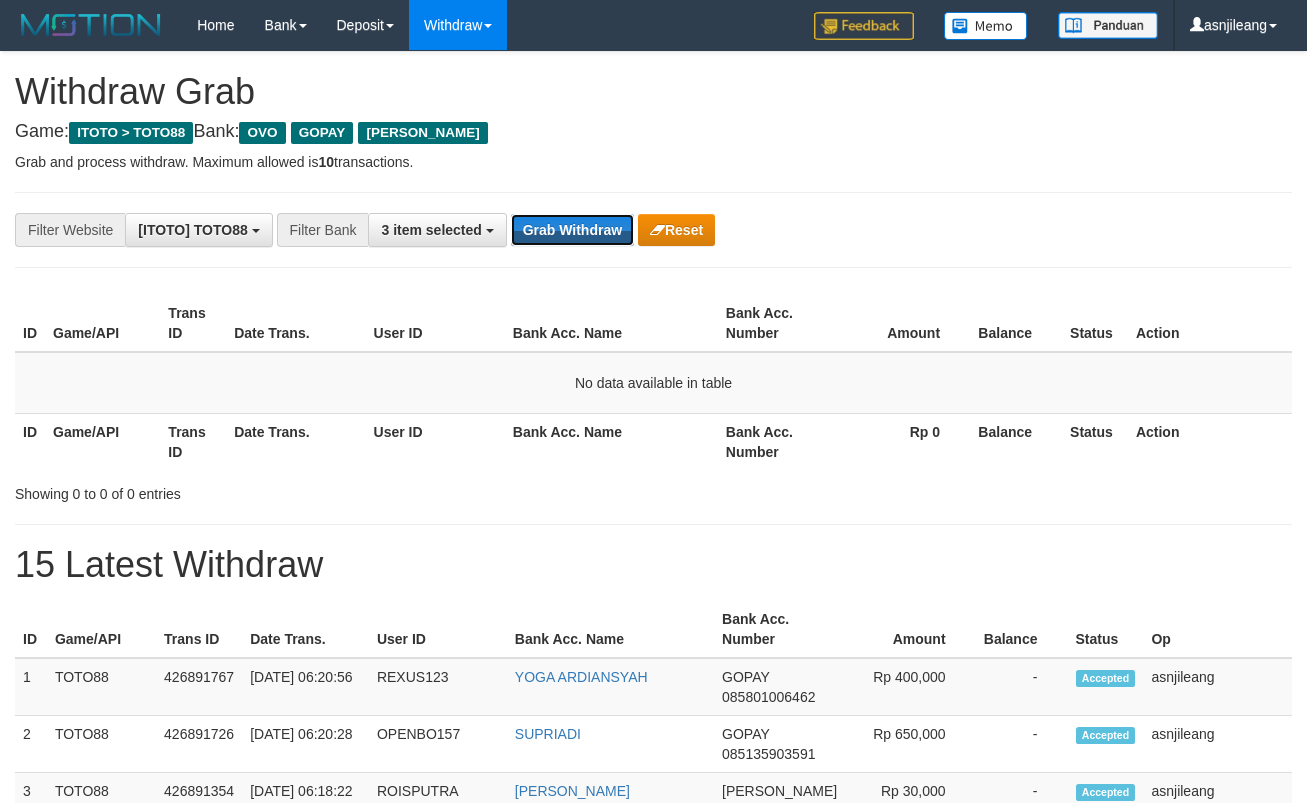 scroll, scrollTop: 0, scrollLeft: 0, axis: both 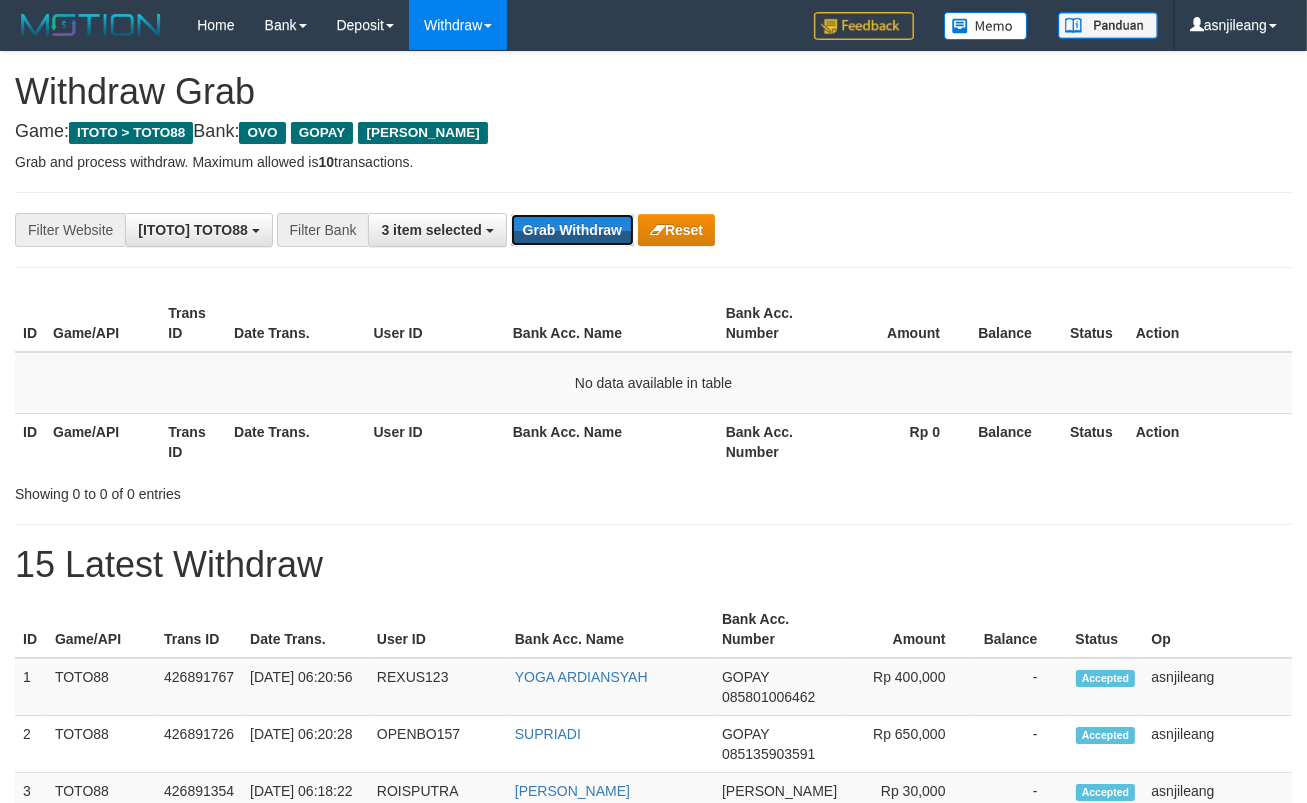 click on "Grab Withdraw" at bounding box center [572, 230] 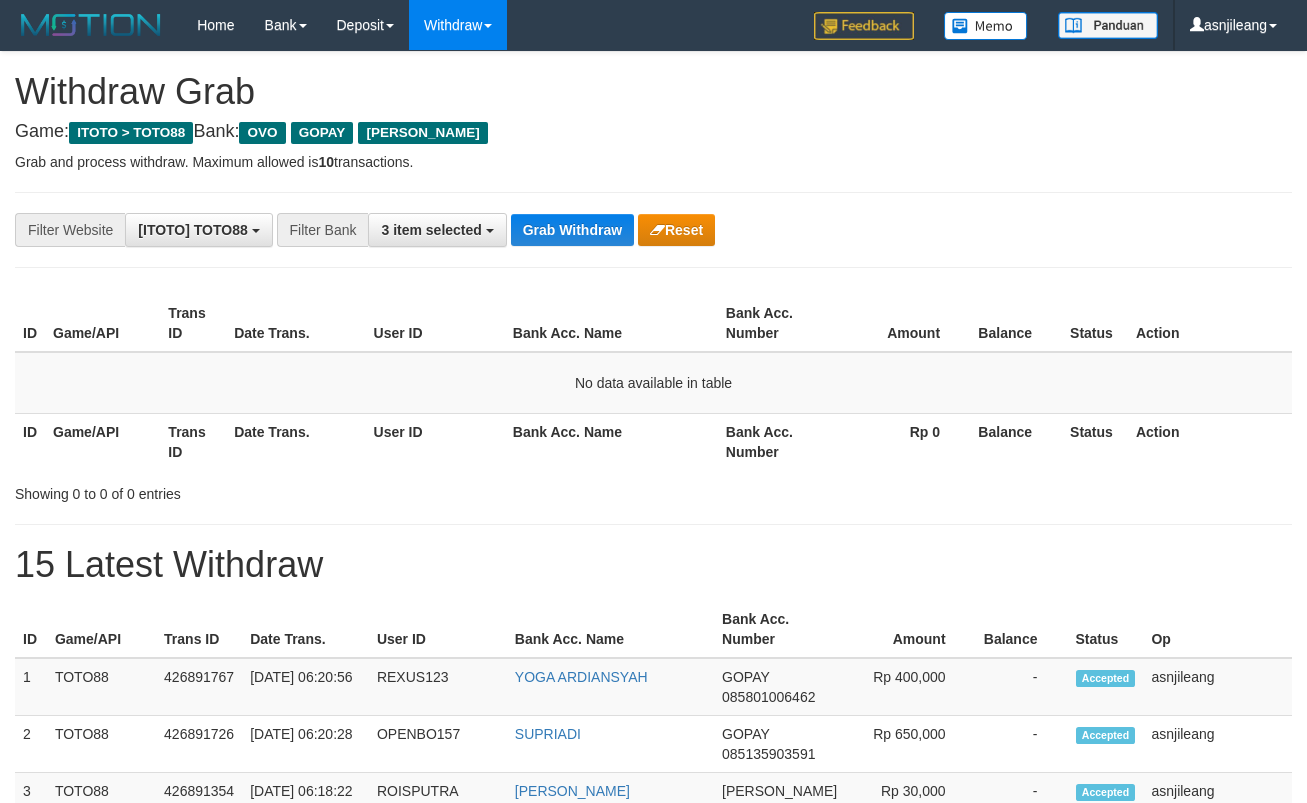 scroll, scrollTop: 0, scrollLeft: 0, axis: both 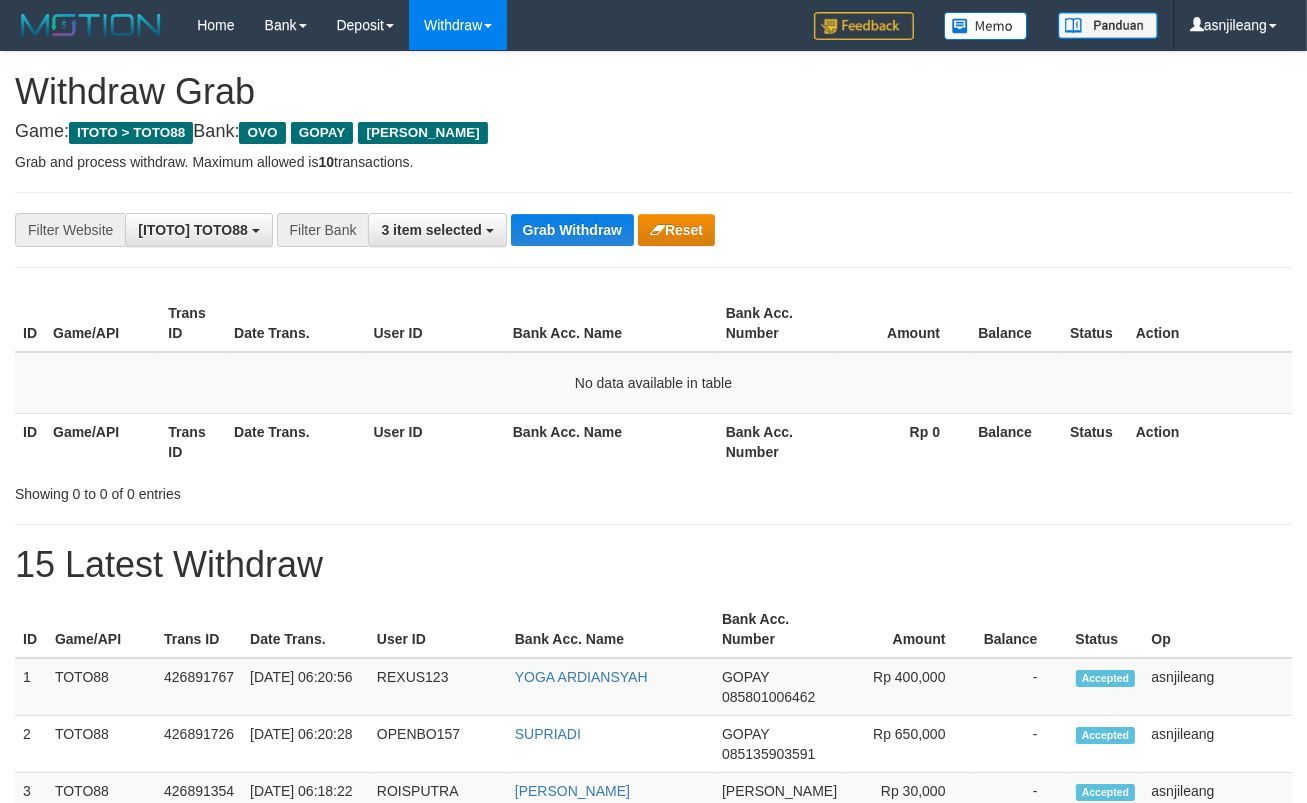 click on "Grab Withdraw" at bounding box center (572, 230) 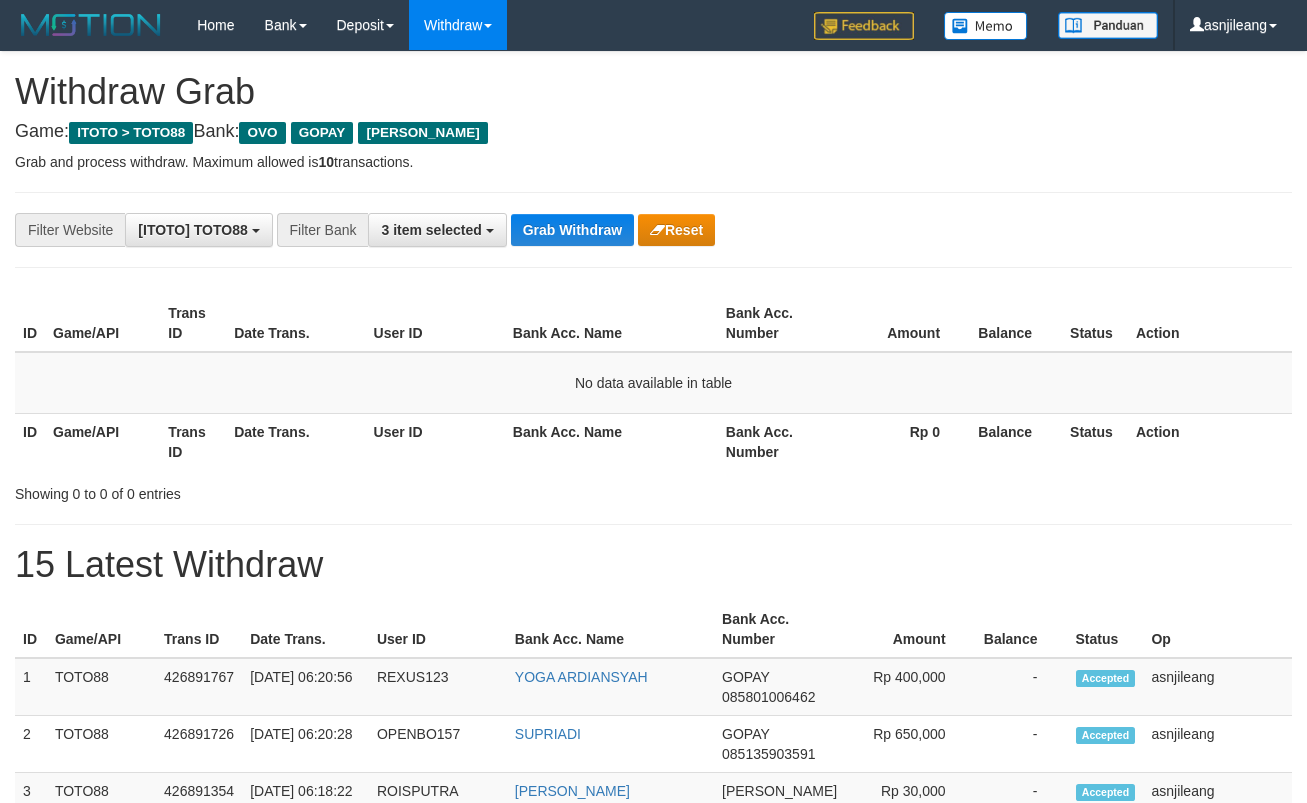 scroll, scrollTop: 0, scrollLeft: 0, axis: both 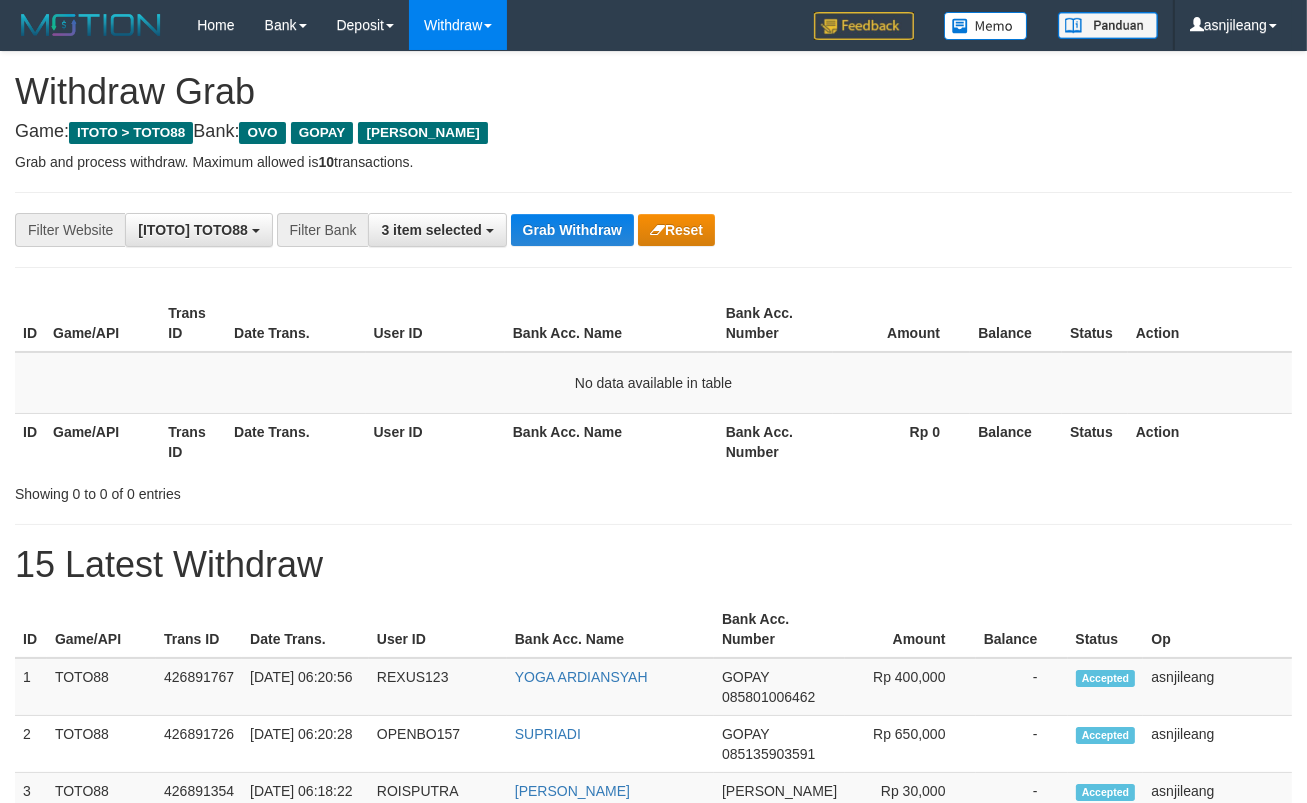 click on "Grab Withdraw" at bounding box center [572, 230] 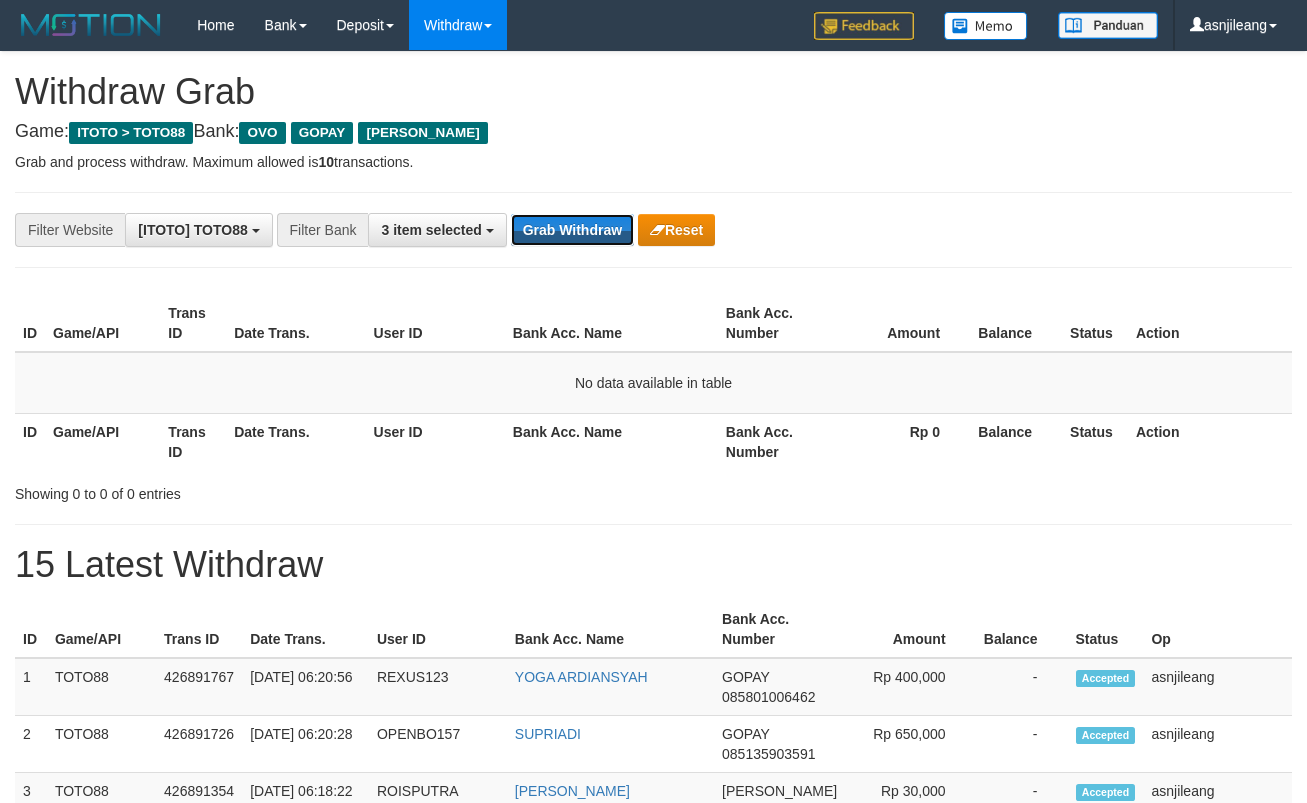 scroll, scrollTop: 0, scrollLeft: 0, axis: both 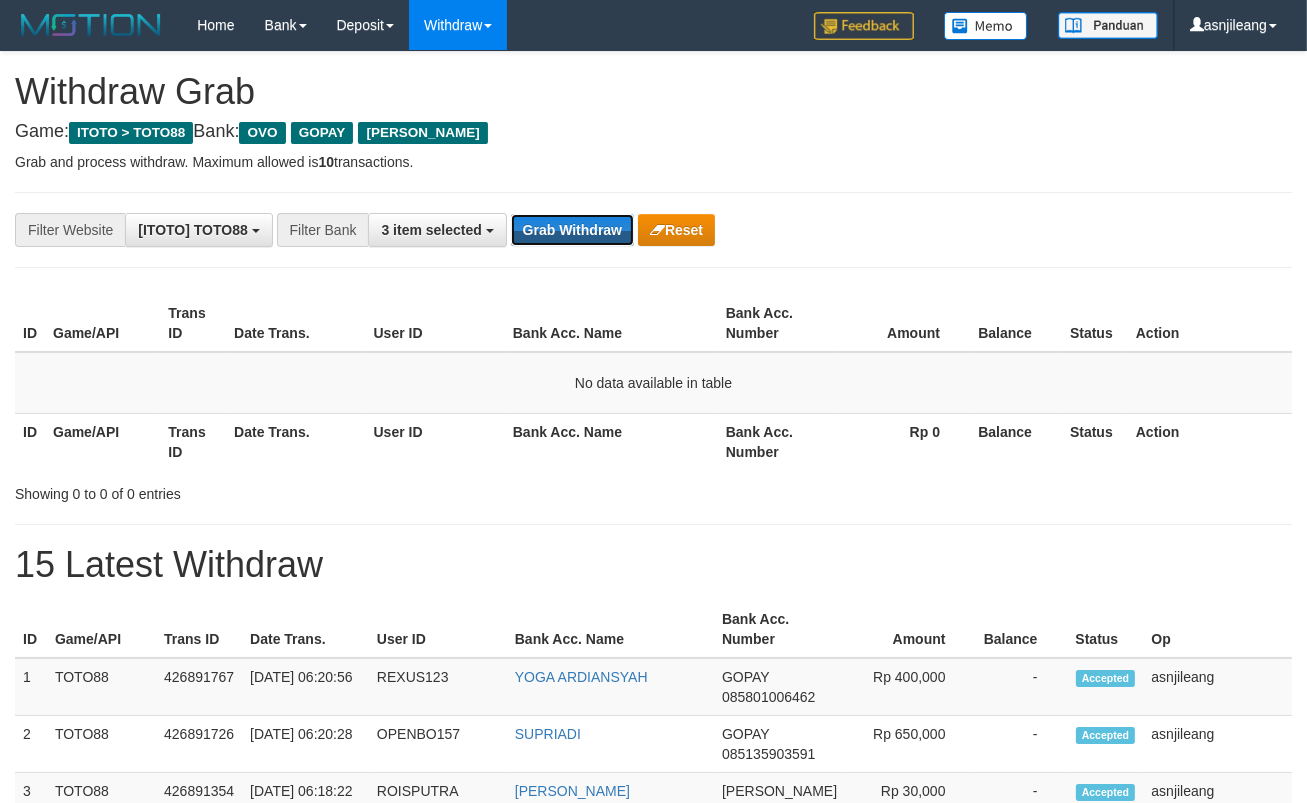 click on "Grab Withdraw" at bounding box center [572, 230] 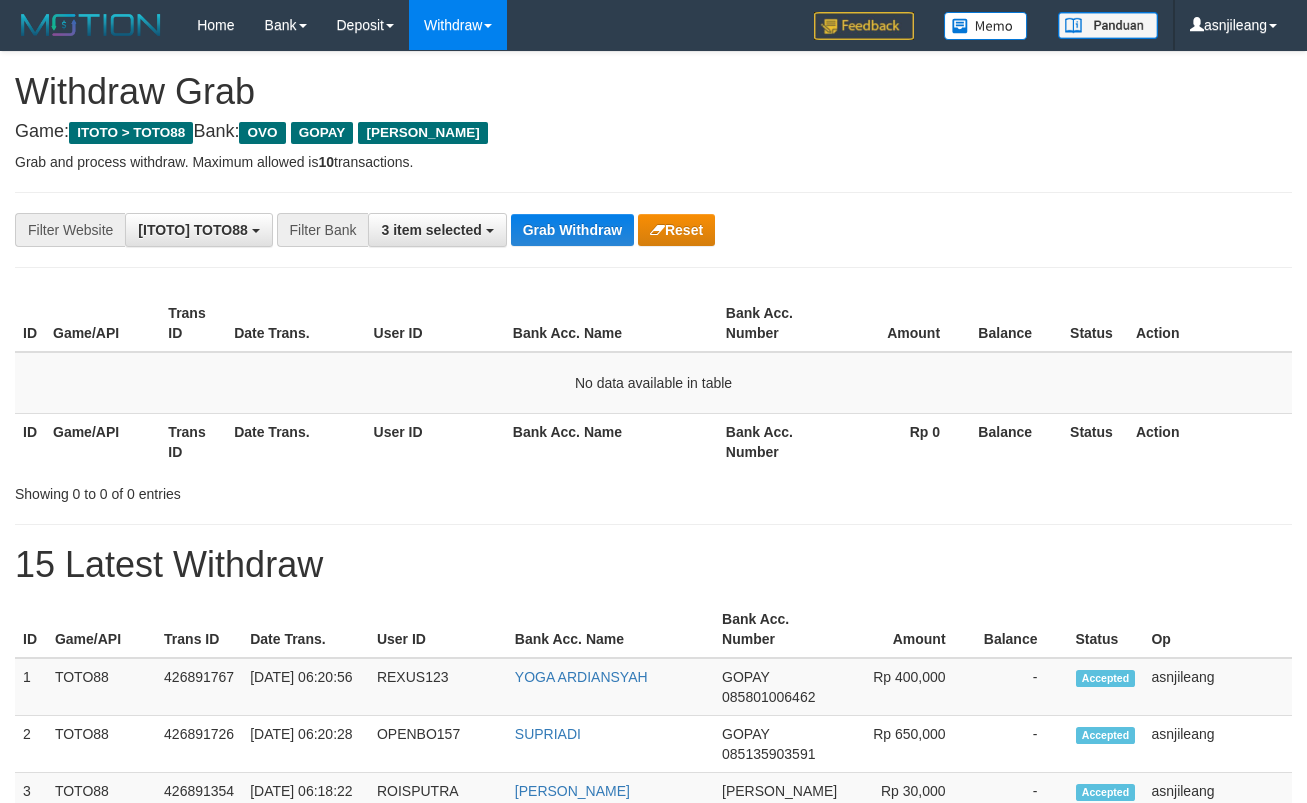 scroll, scrollTop: 0, scrollLeft: 0, axis: both 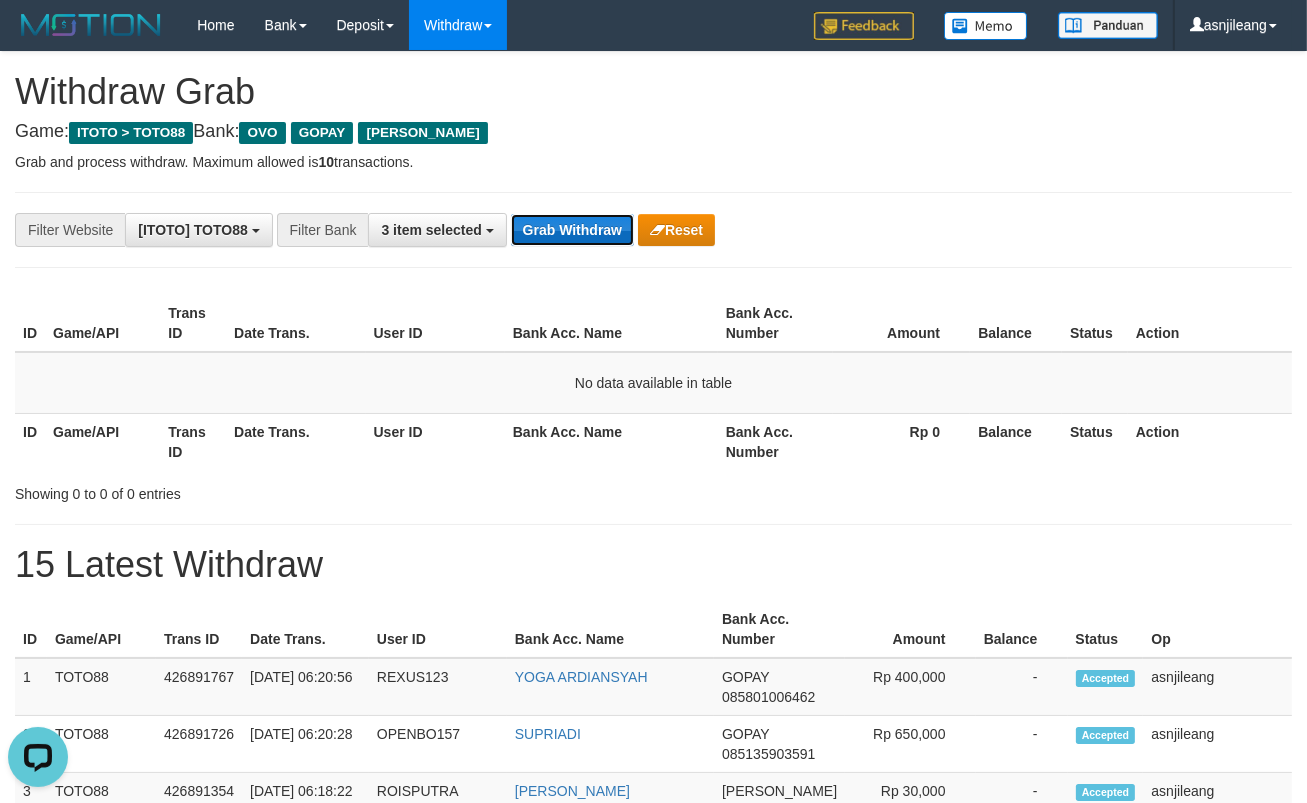 click on "Grab Withdraw" at bounding box center (572, 230) 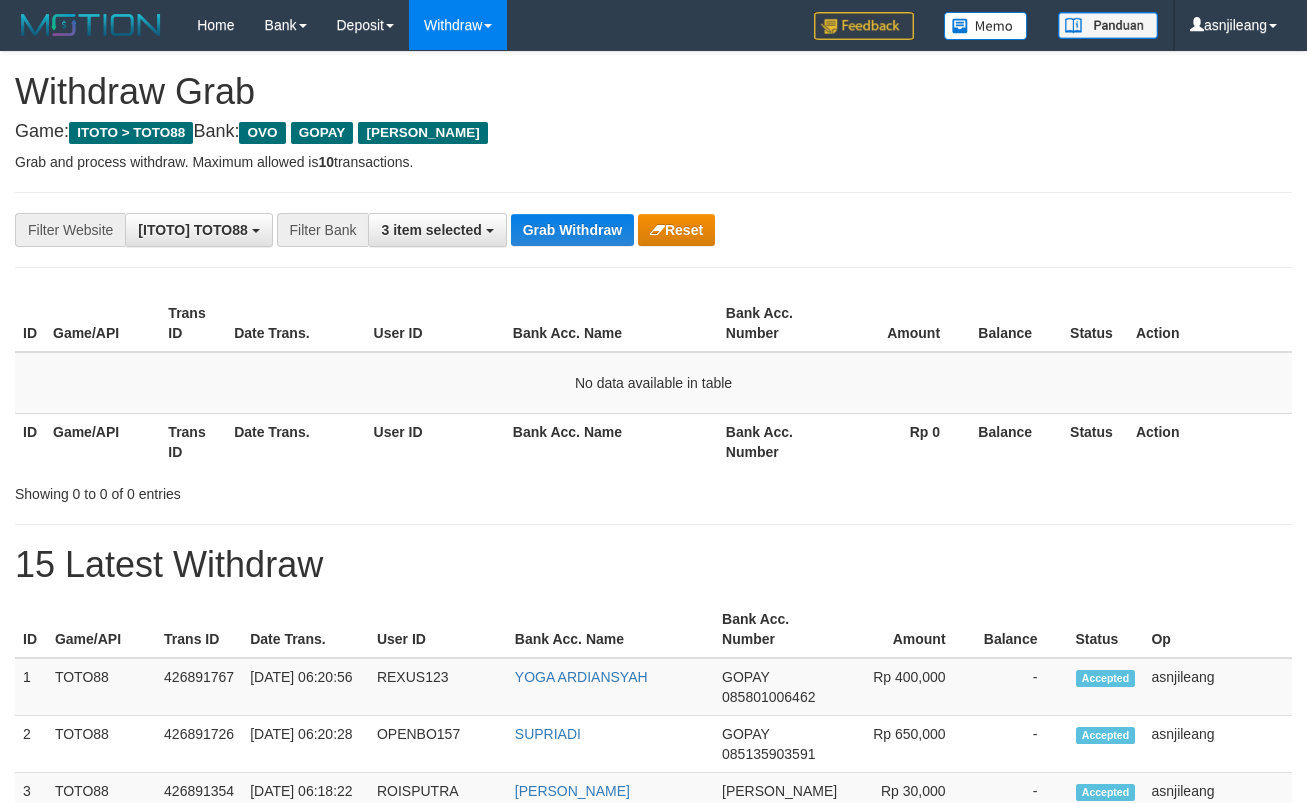 scroll, scrollTop: 0, scrollLeft: 0, axis: both 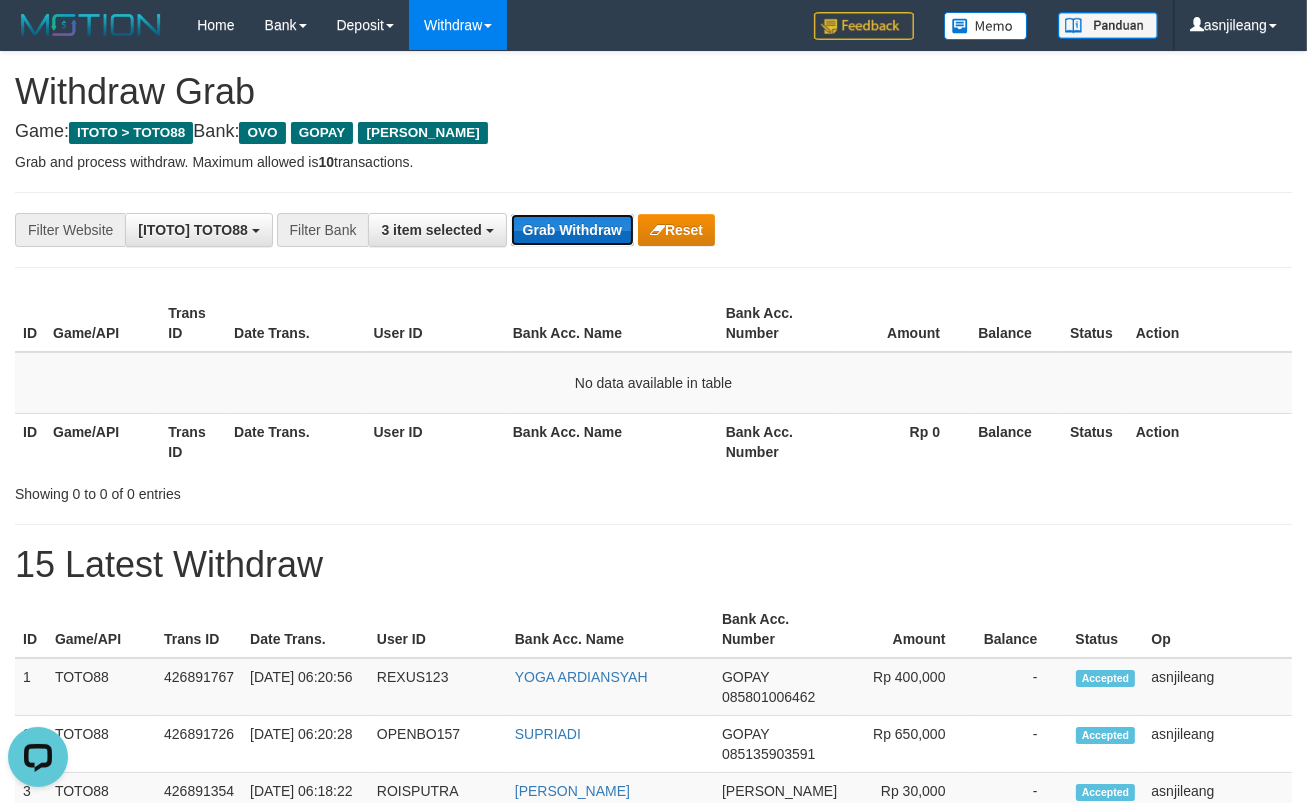 click on "Grab Withdraw" at bounding box center (572, 230) 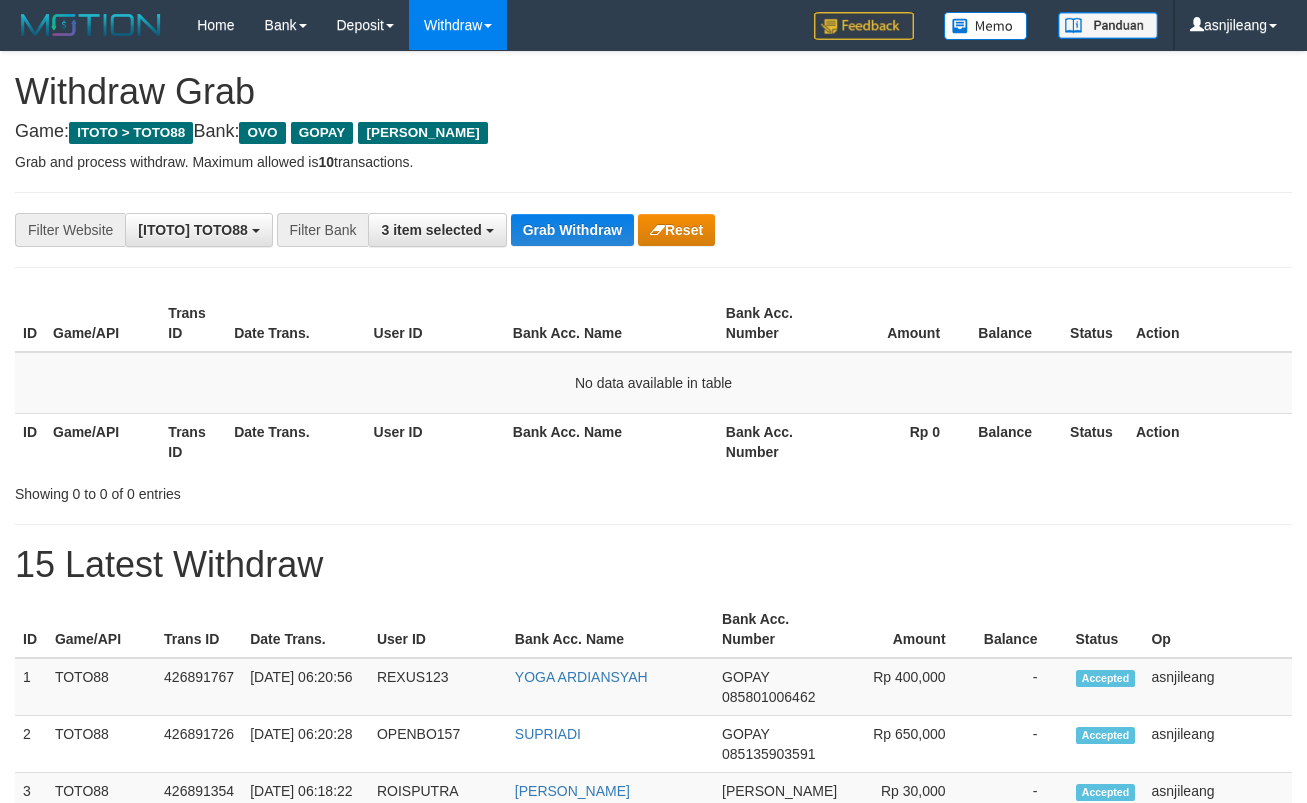 scroll, scrollTop: 0, scrollLeft: 0, axis: both 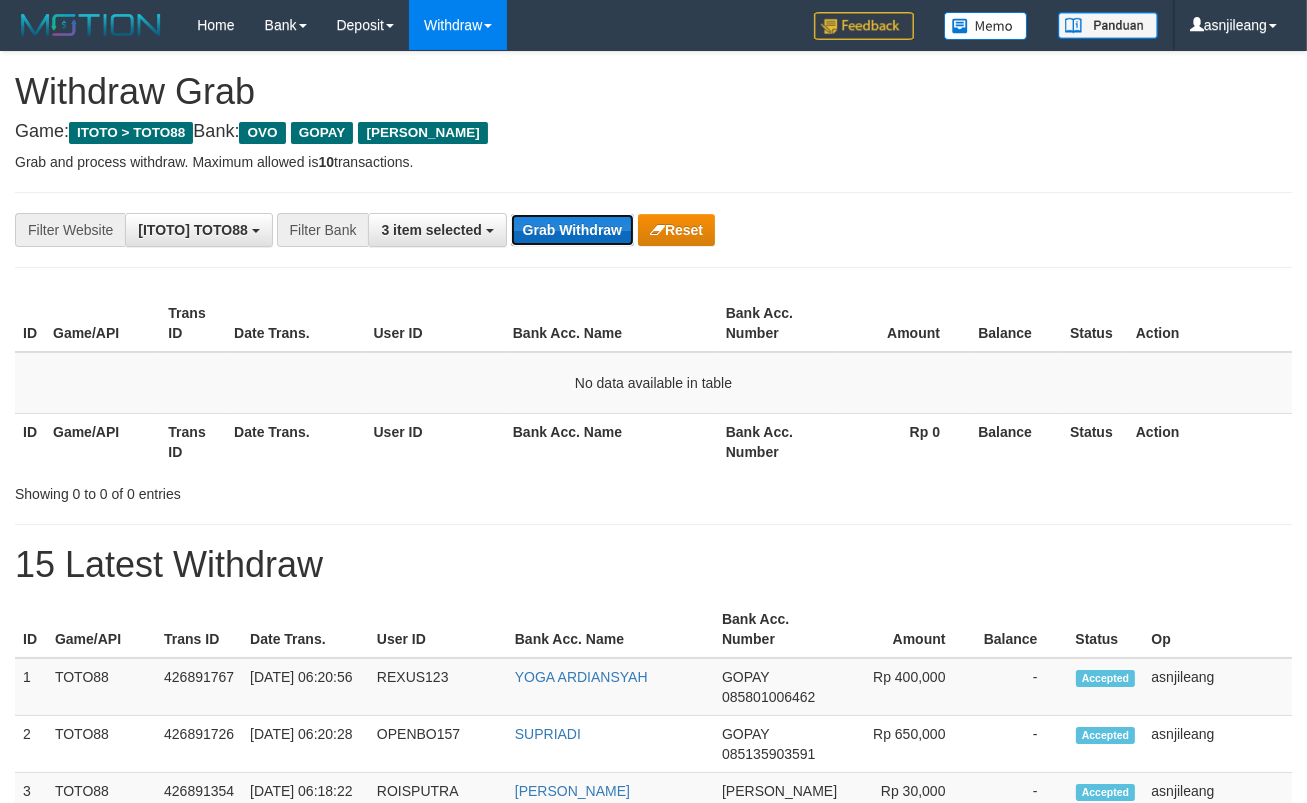 click on "Grab Withdraw" at bounding box center [572, 230] 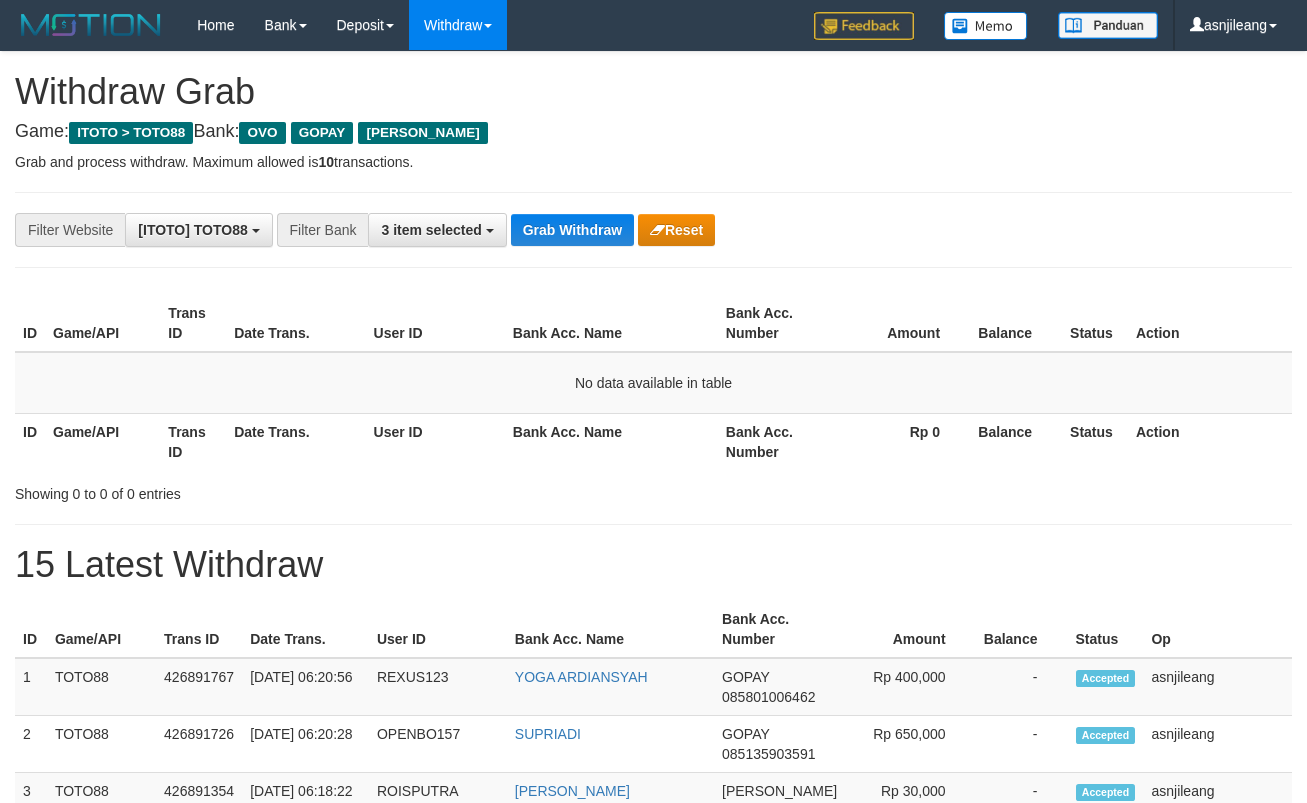 scroll, scrollTop: 0, scrollLeft: 0, axis: both 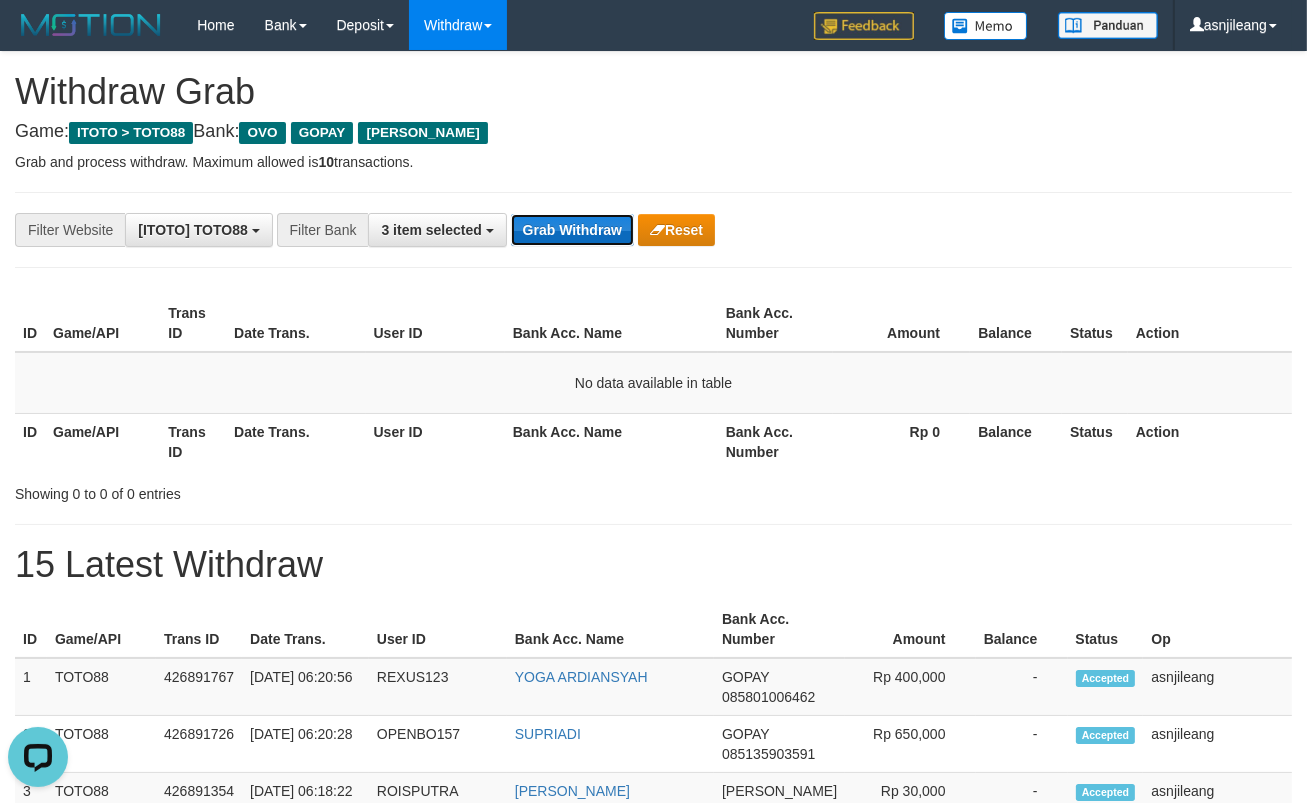 click on "Grab Withdraw" at bounding box center (572, 230) 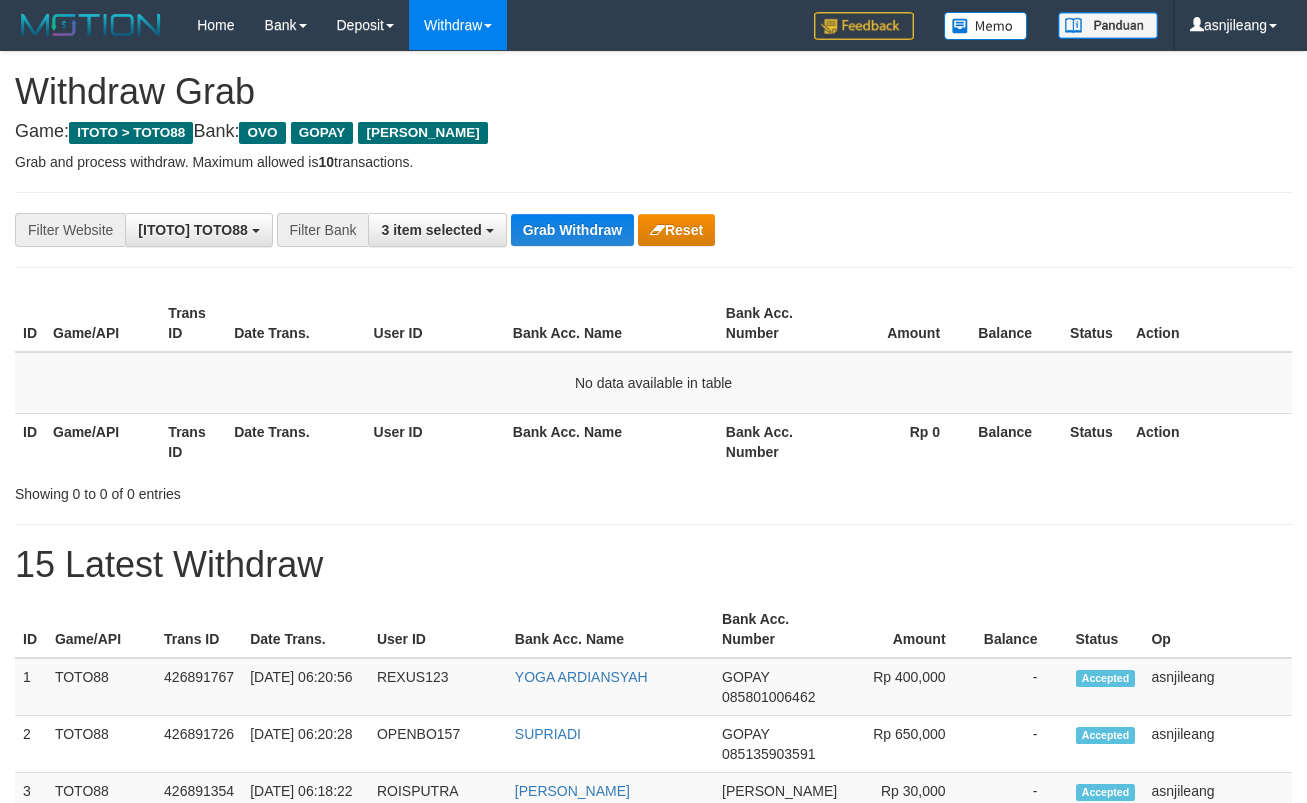 scroll, scrollTop: 0, scrollLeft: 0, axis: both 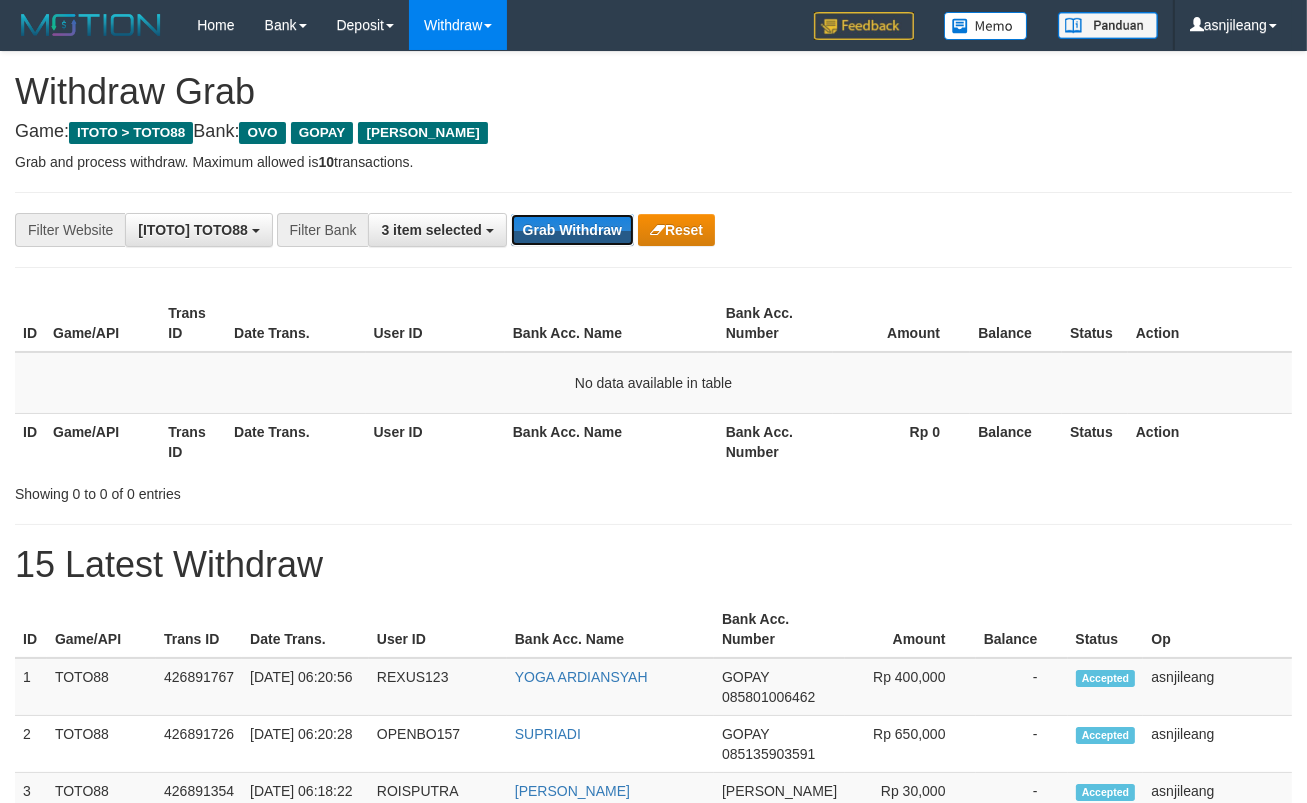 click on "Grab Withdraw" at bounding box center [572, 230] 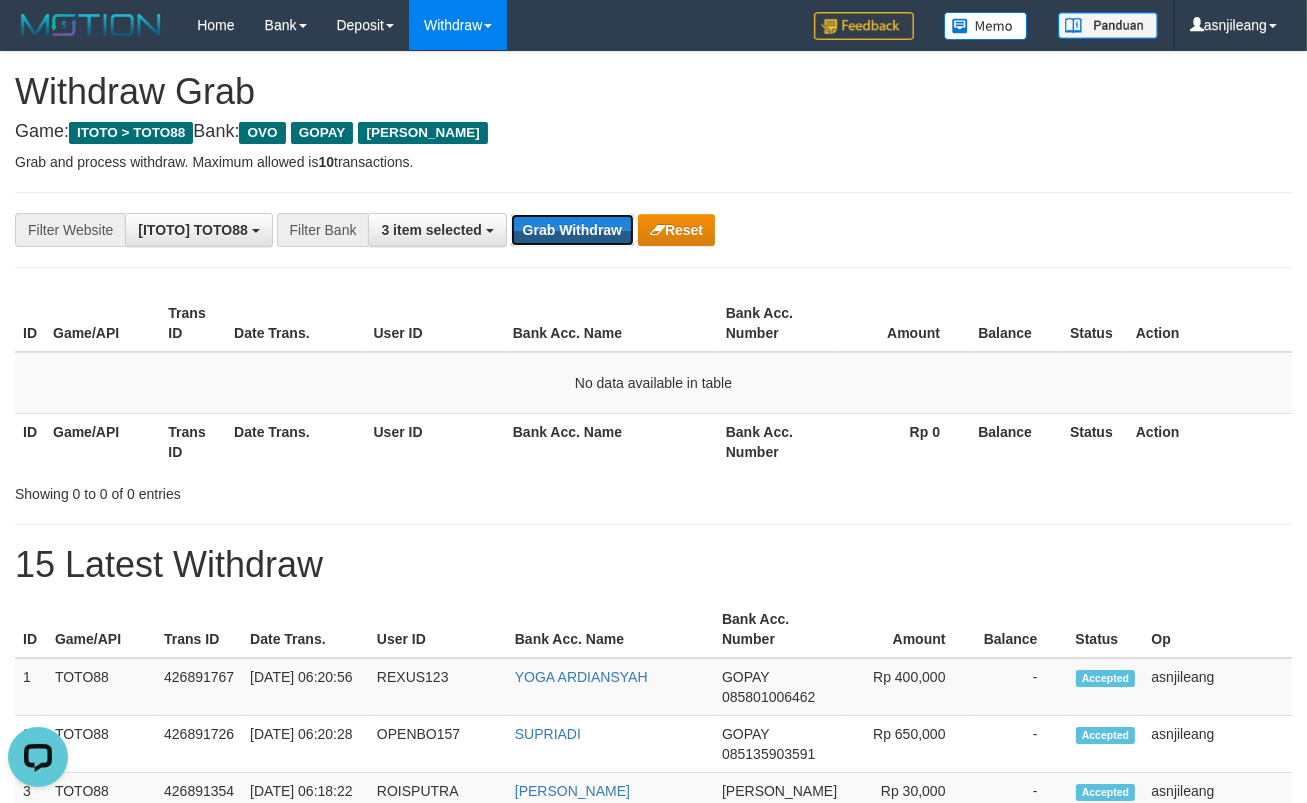 scroll, scrollTop: 0, scrollLeft: 0, axis: both 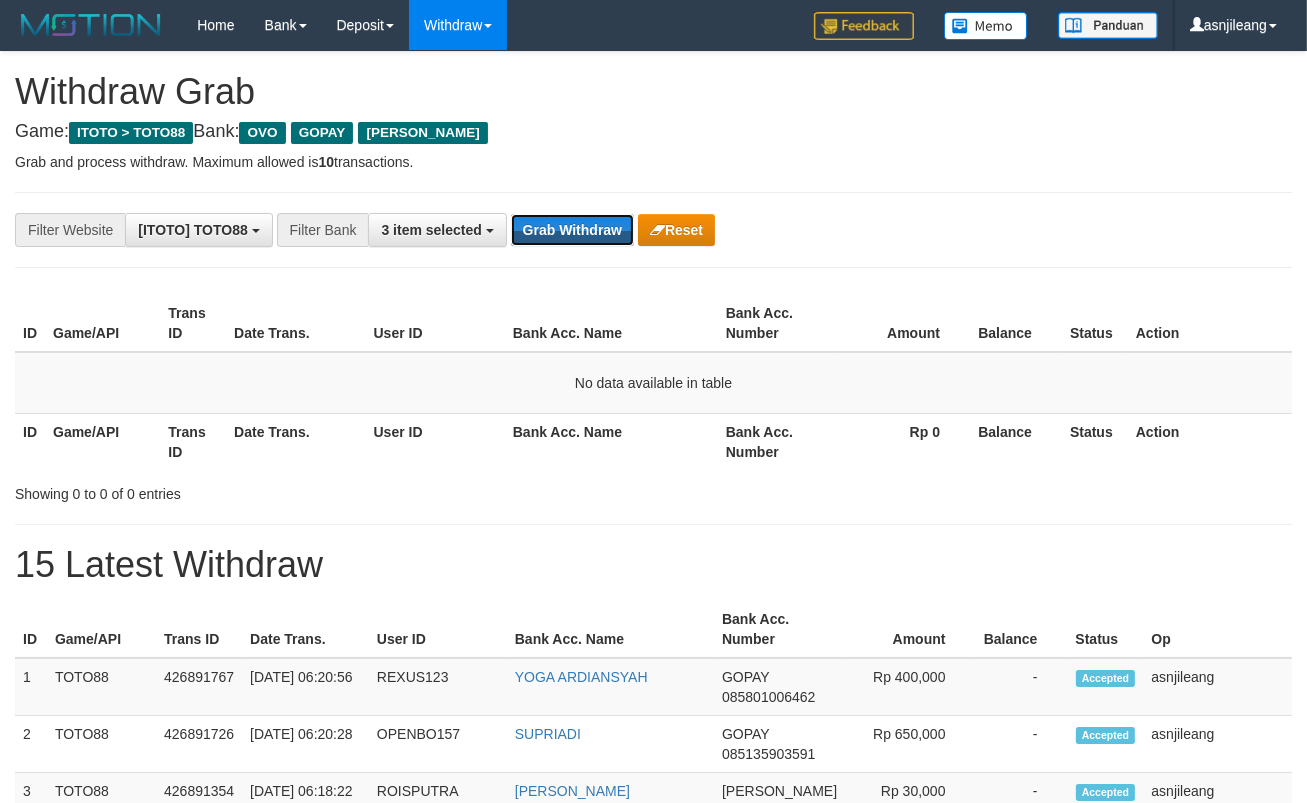 click on "Grab Withdraw" at bounding box center (572, 230) 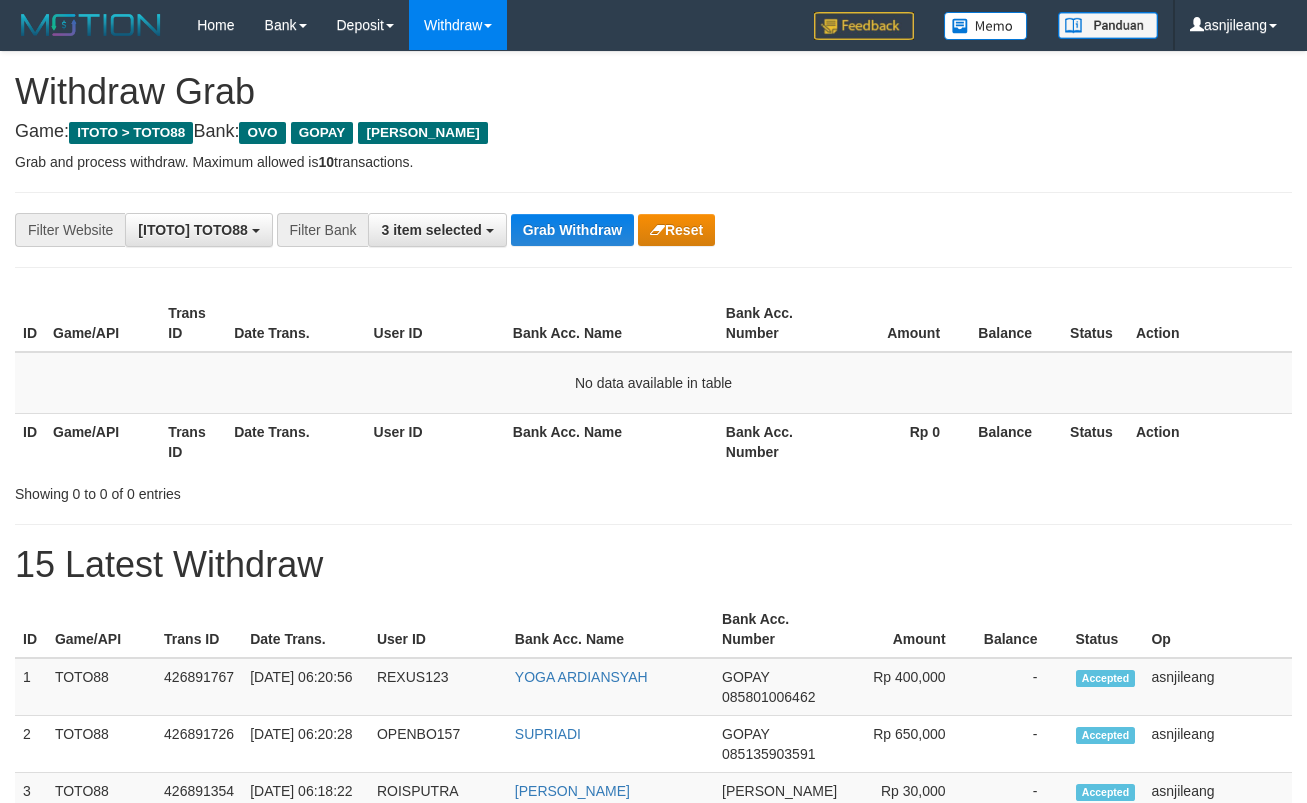 scroll, scrollTop: 0, scrollLeft: 0, axis: both 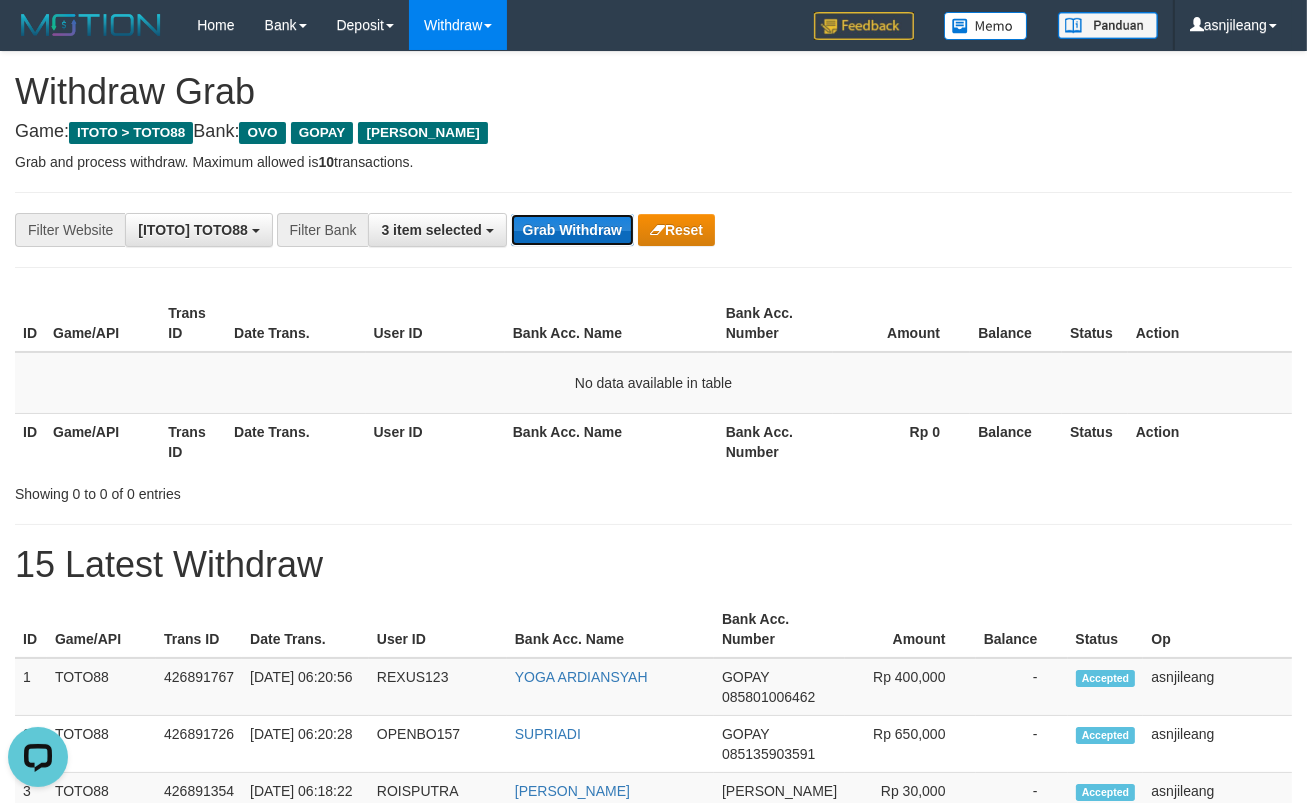 click on "Grab Withdraw" at bounding box center (572, 230) 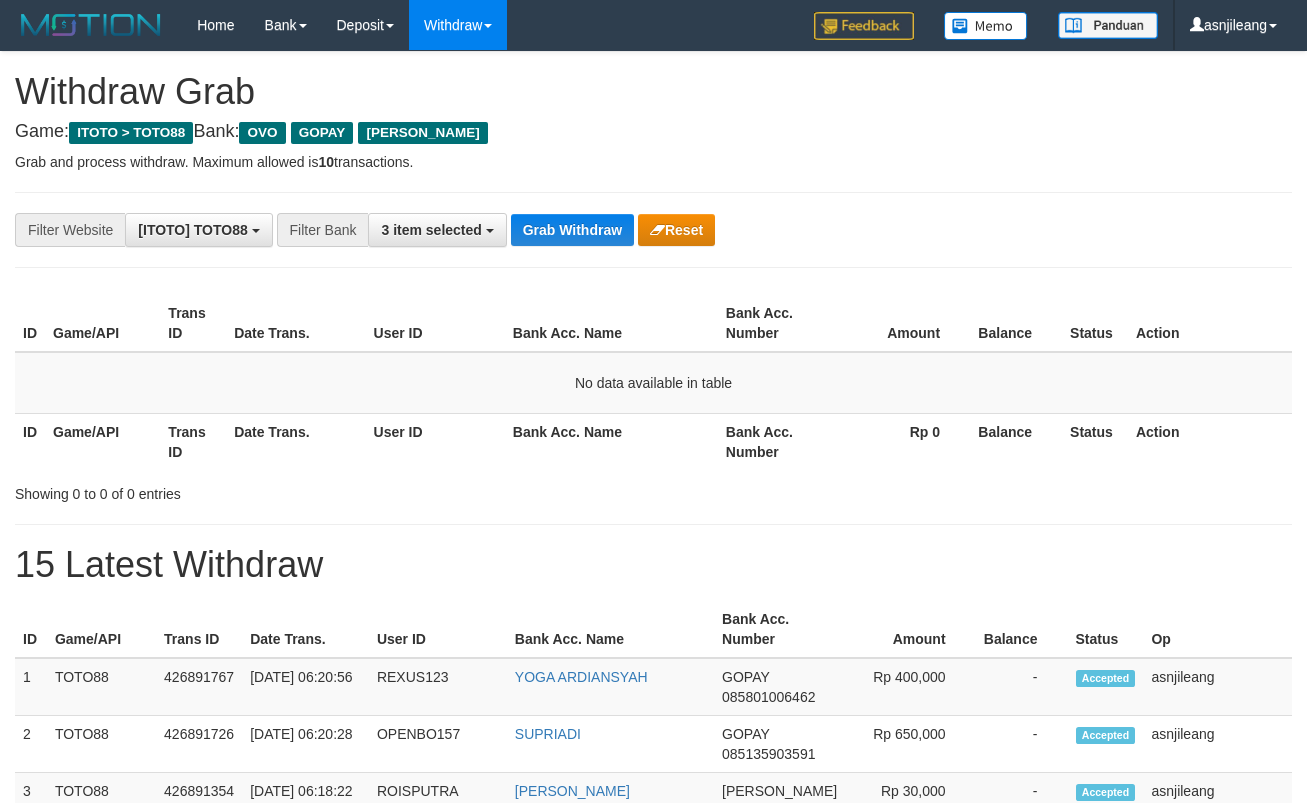 scroll, scrollTop: 0, scrollLeft: 0, axis: both 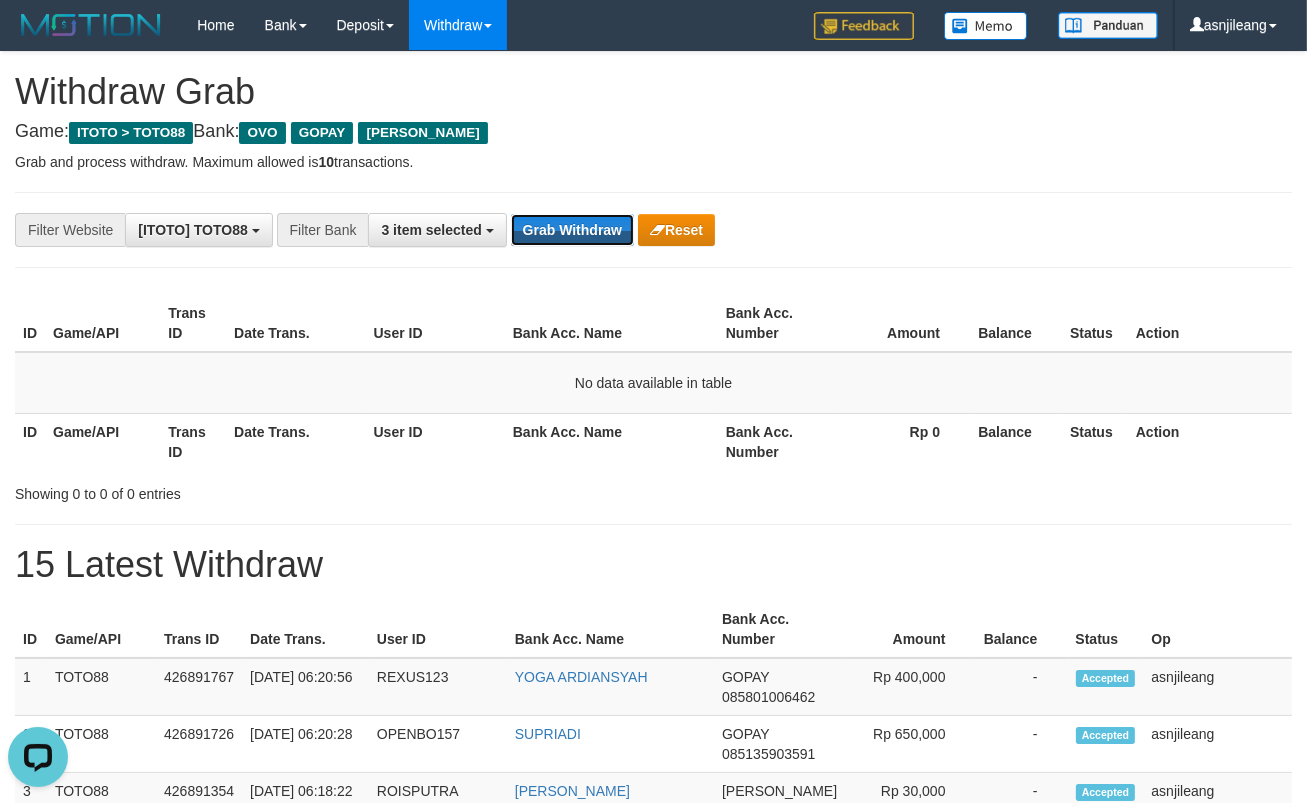 click on "Grab Withdraw" at bounding box center (572, 230) 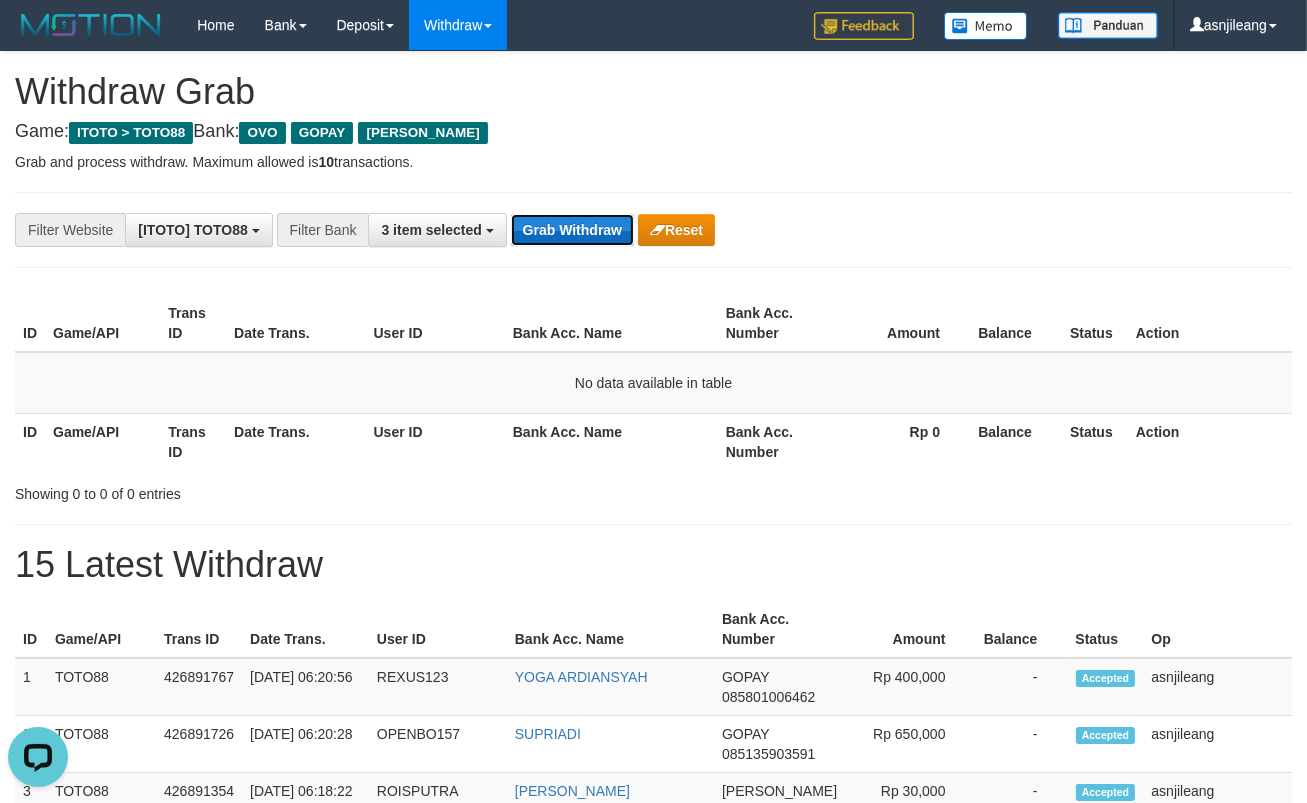 click on "Grab Withdraw" at bounding box center (572, 230) 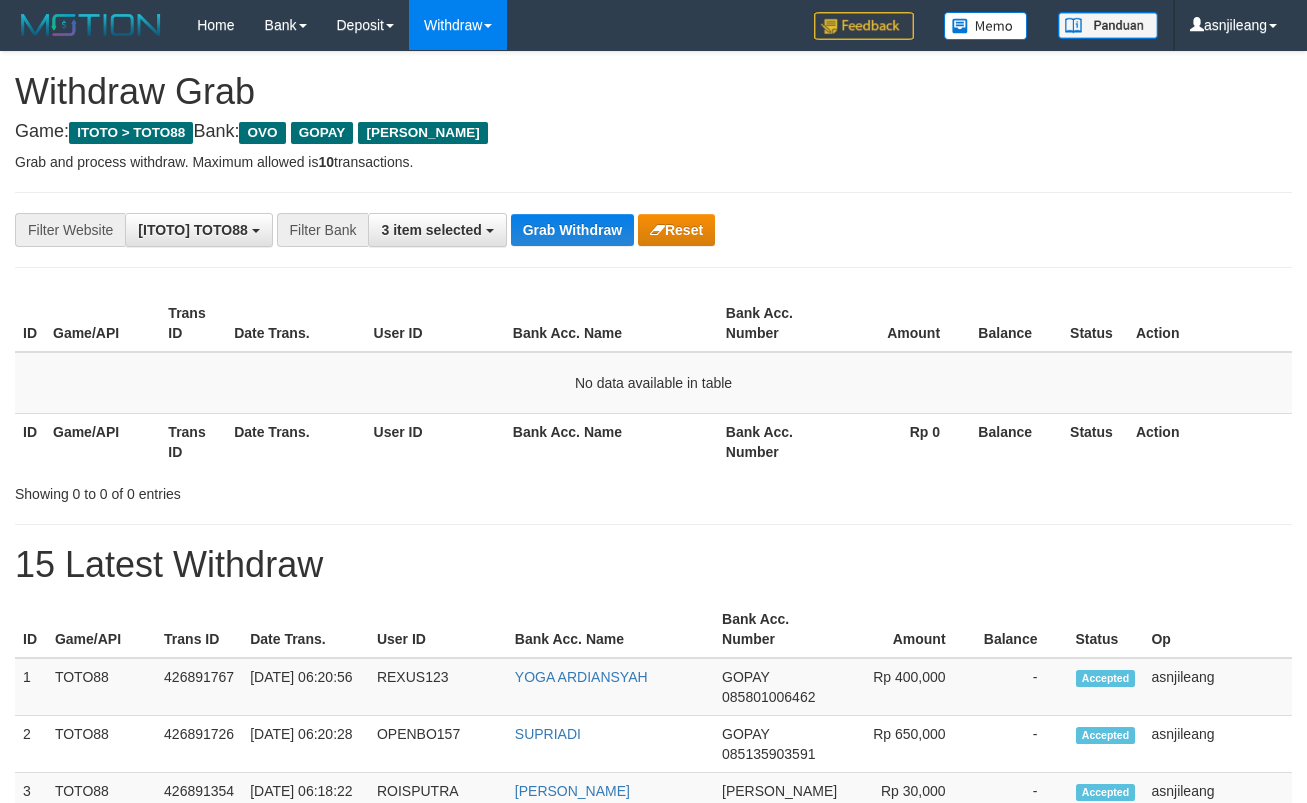 scroll, scrollTop: 0, scrollLeft: 0, axis: both 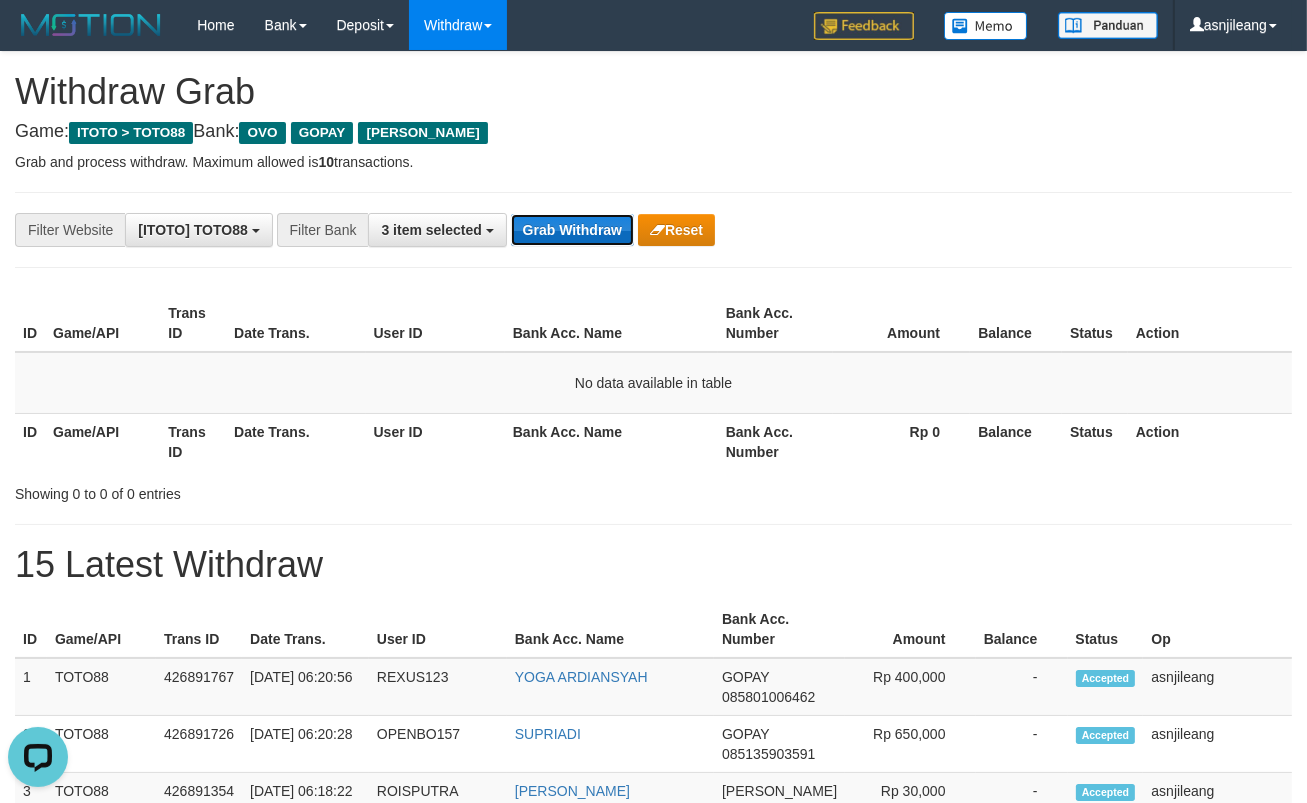 click on "Grab Withdraw" at bounding box center (572, 230) 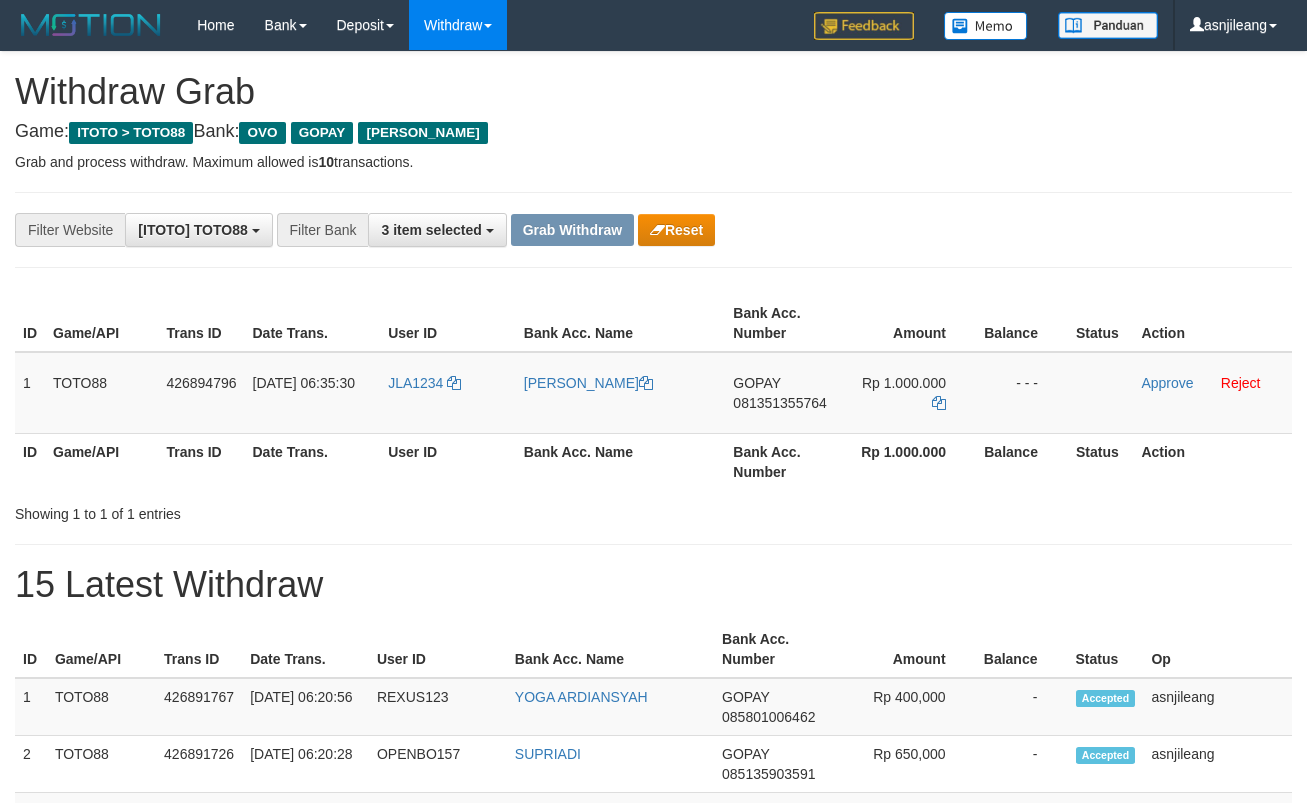 scroll, scrollTop: 0, scrollLeft: 0, axis: both 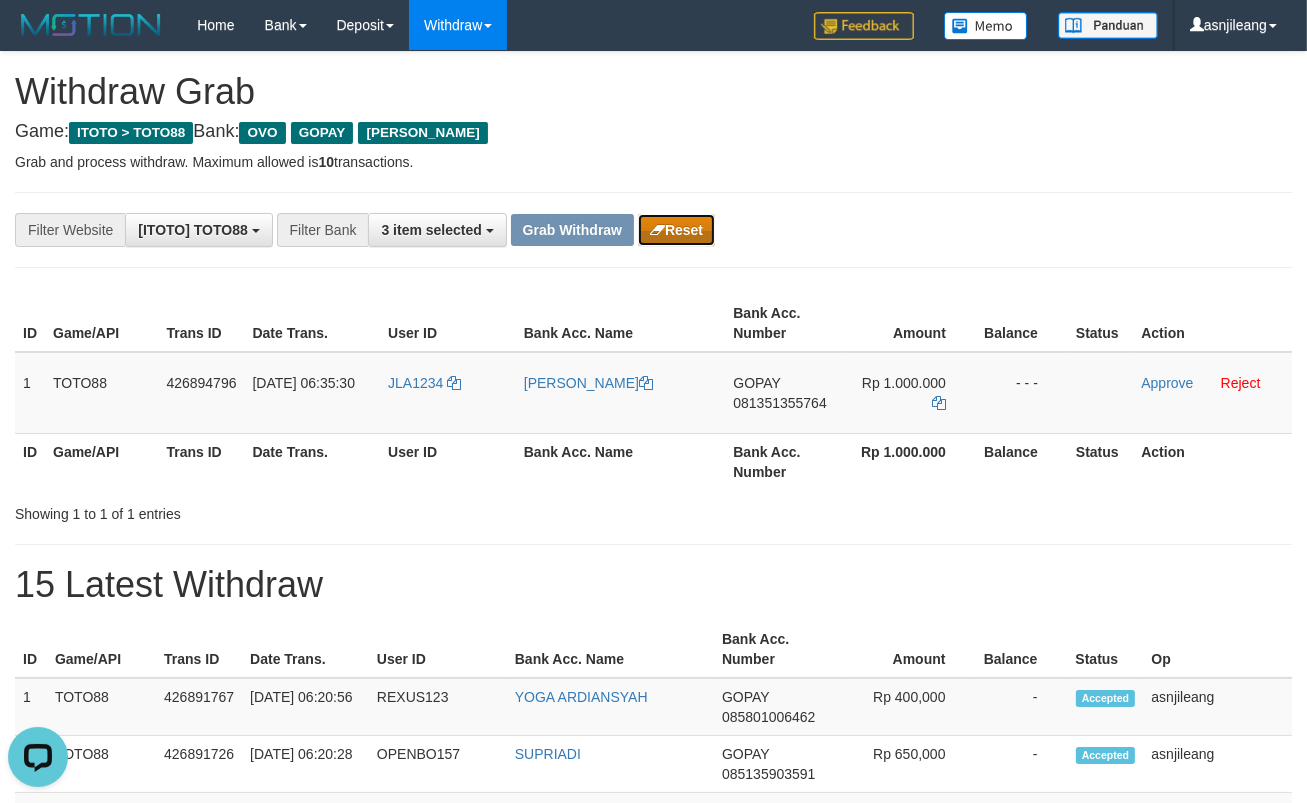 click on "Reset" at bounding box center (676, 230) 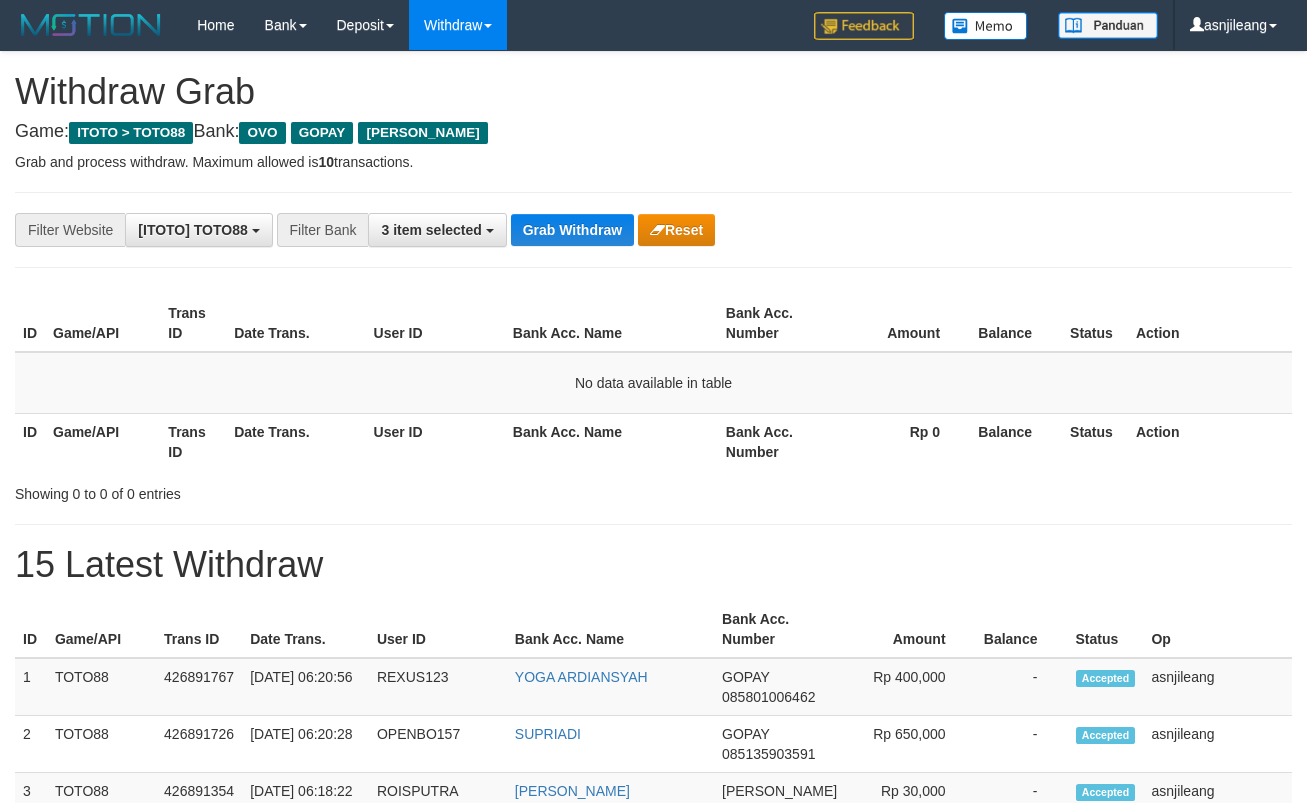 click on "Grab Withdraw" at bounding box center [572, 230] 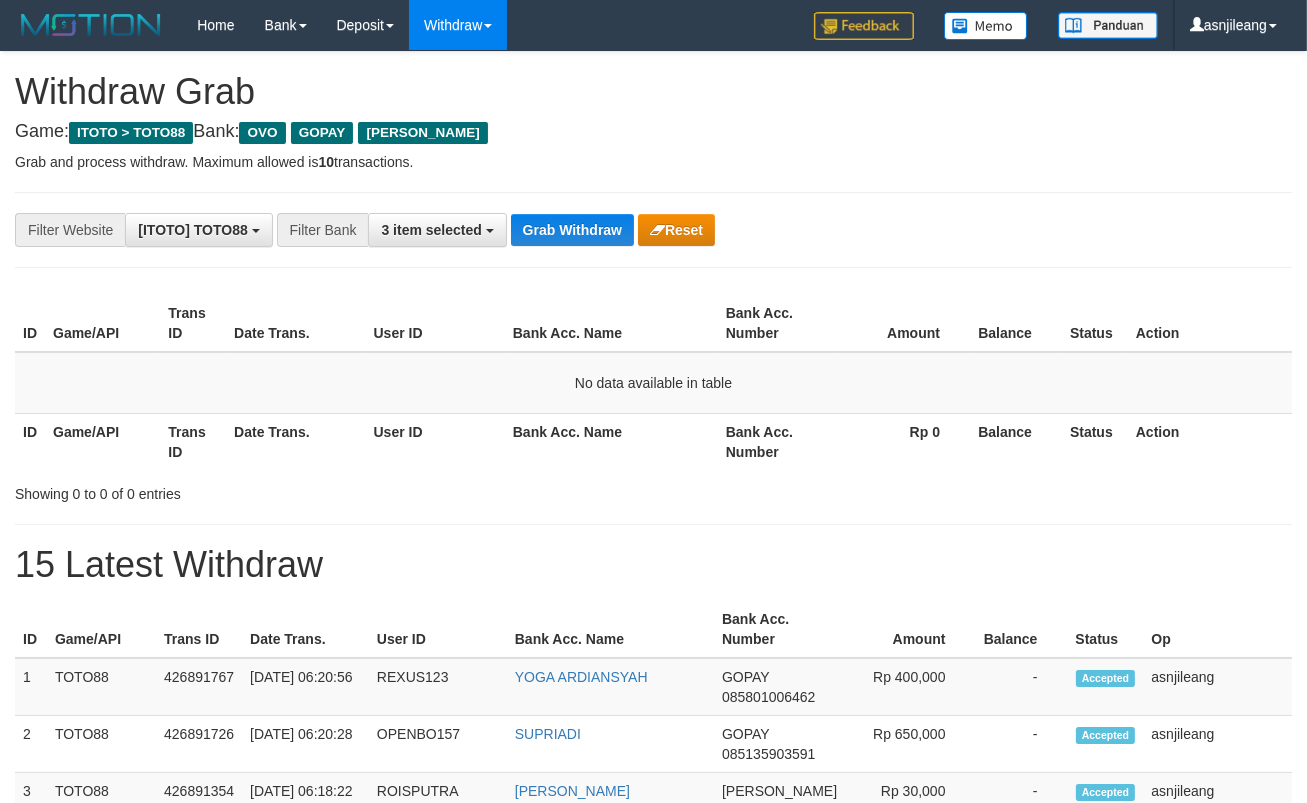 scroll, scrollTop: 17, scrollLeft: 0, axis: vertical 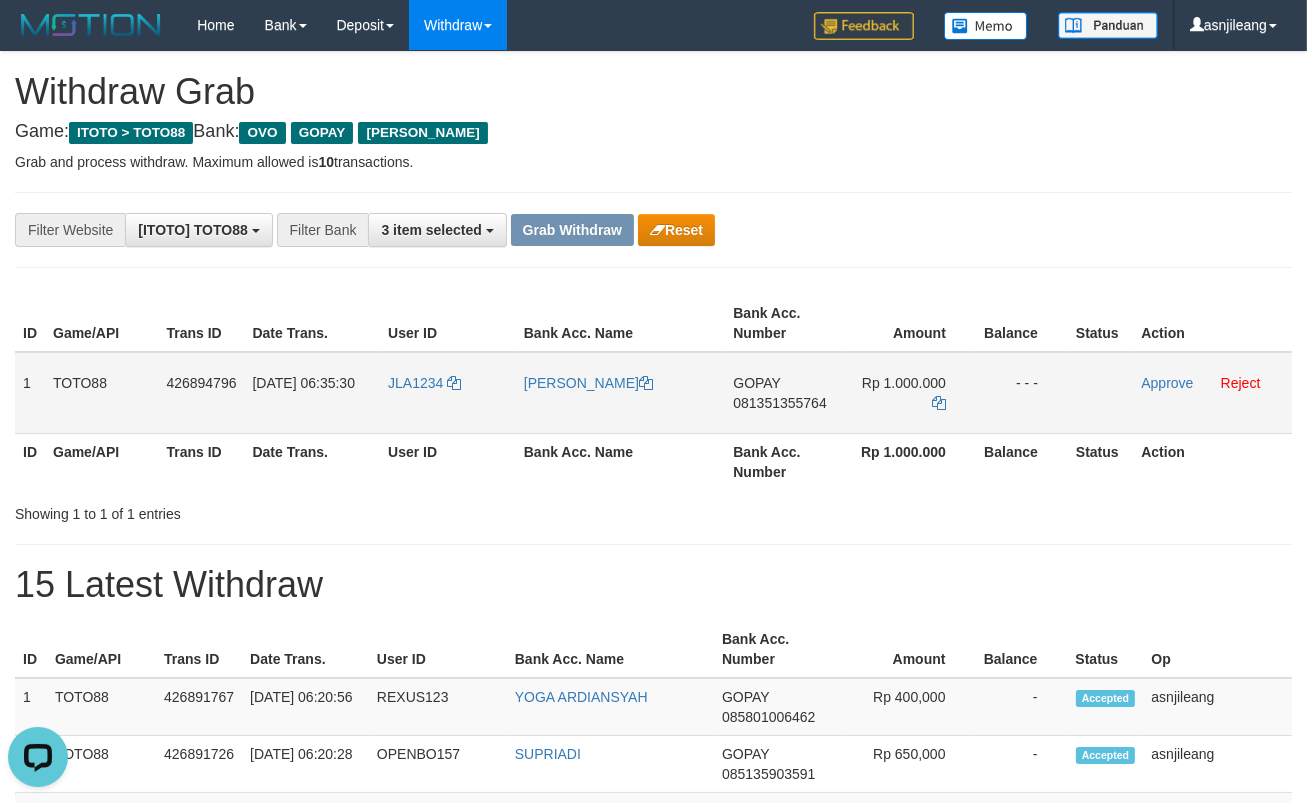 click on "081351355764" at bounding box center (779, 403) 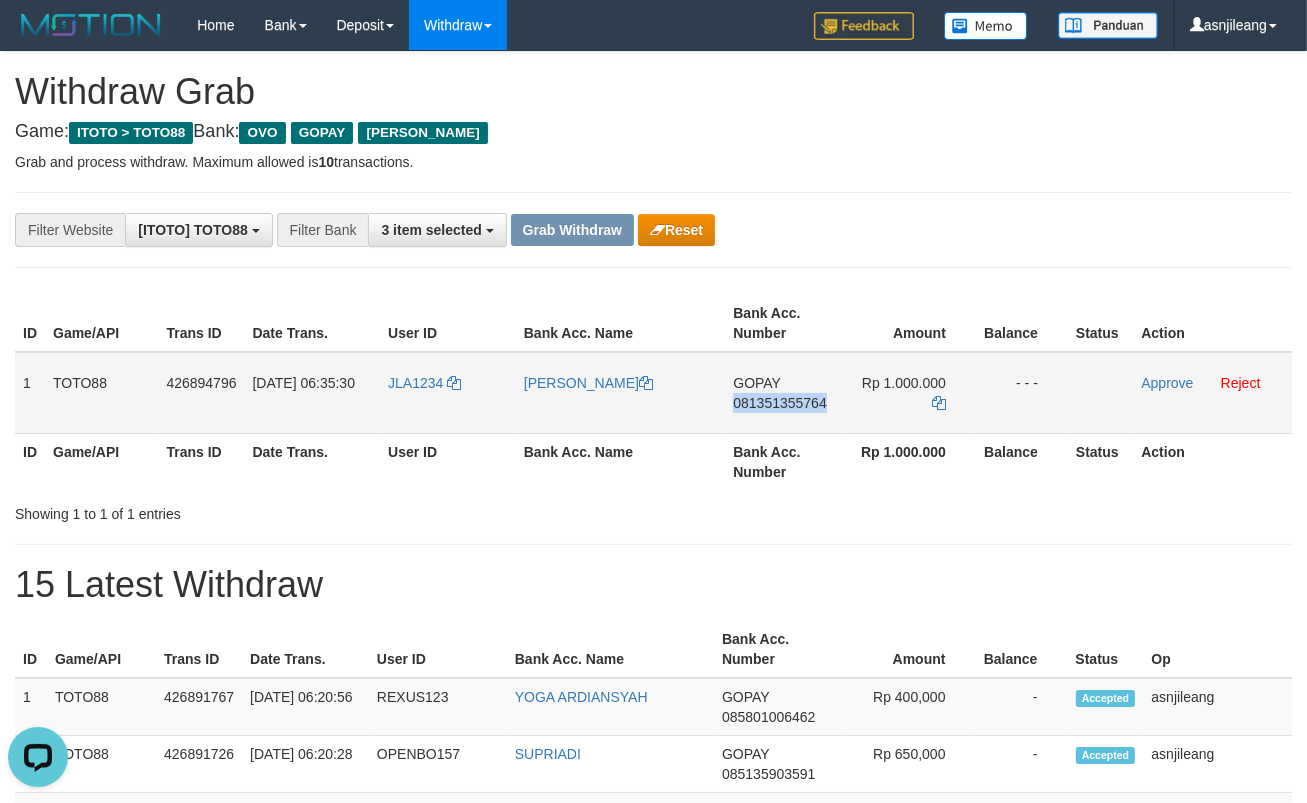 click on "081351355764" at bounding box center [779, 403] 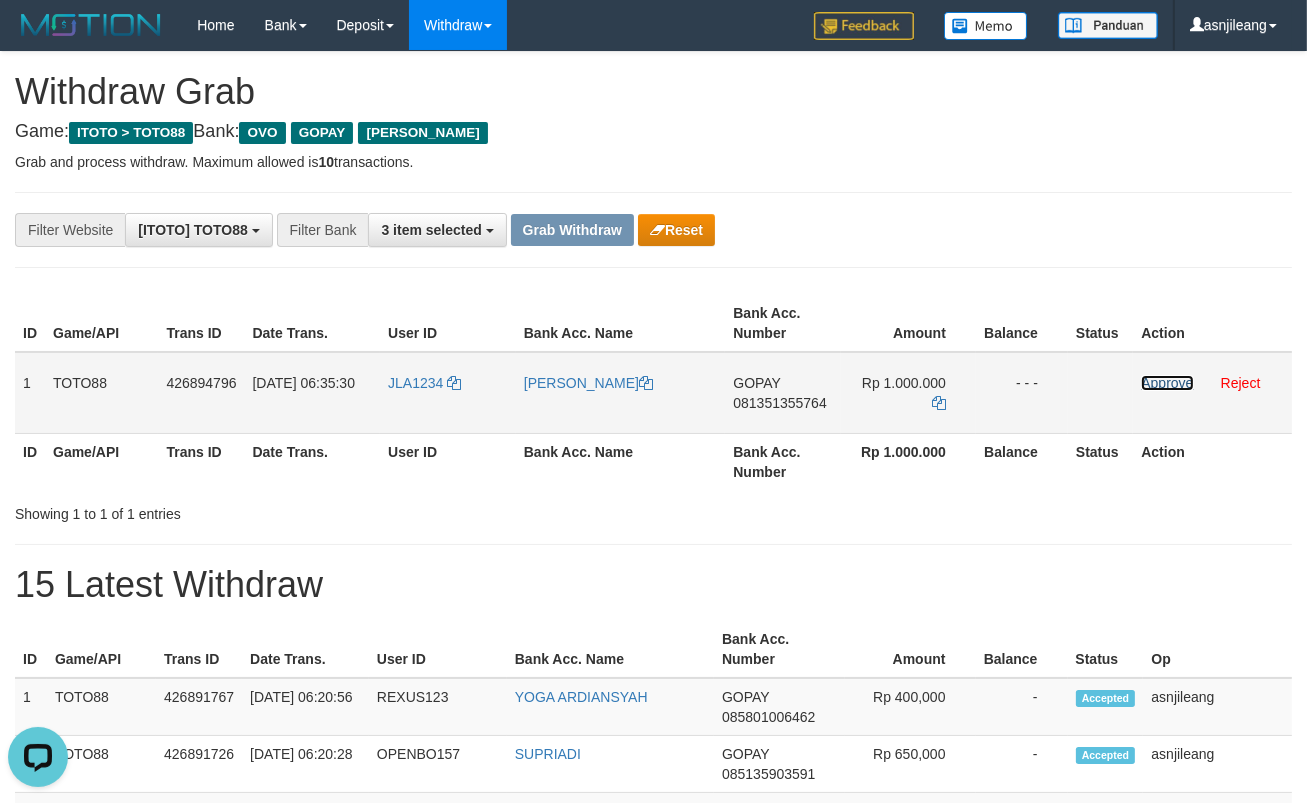 click on "Approve" at bounding box center [1167, 383] 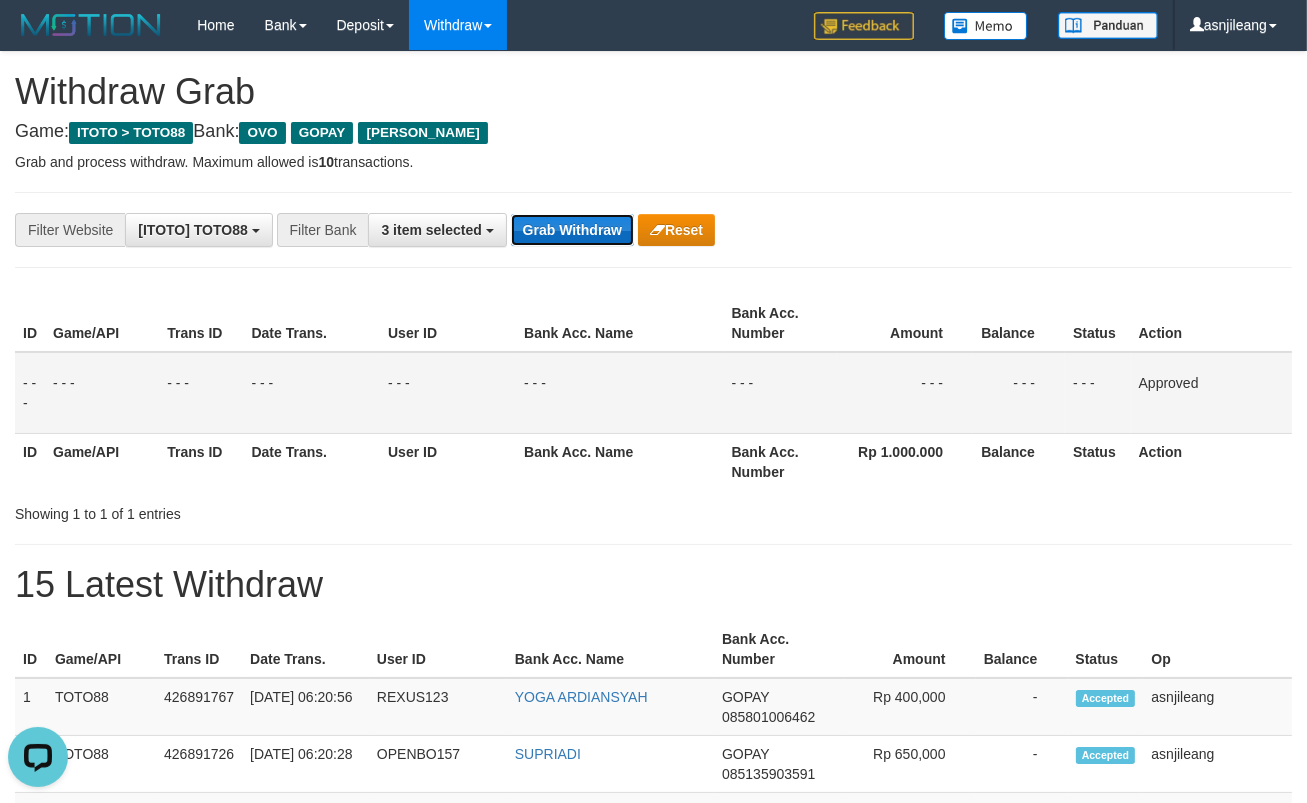 click on "Grab Withdraw" at bounding box center (572, 230) 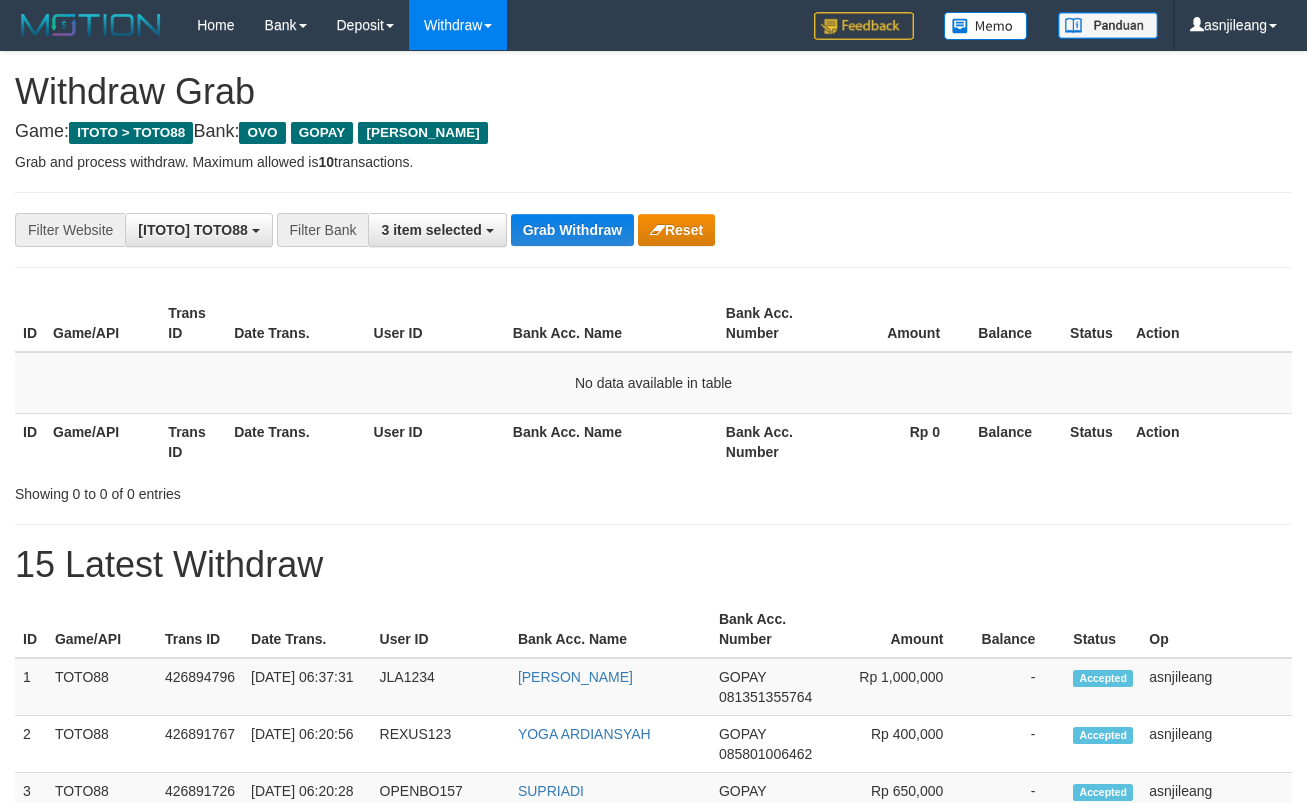 scroll, scrollTop: 0, scrollLeft: 0, axis: both 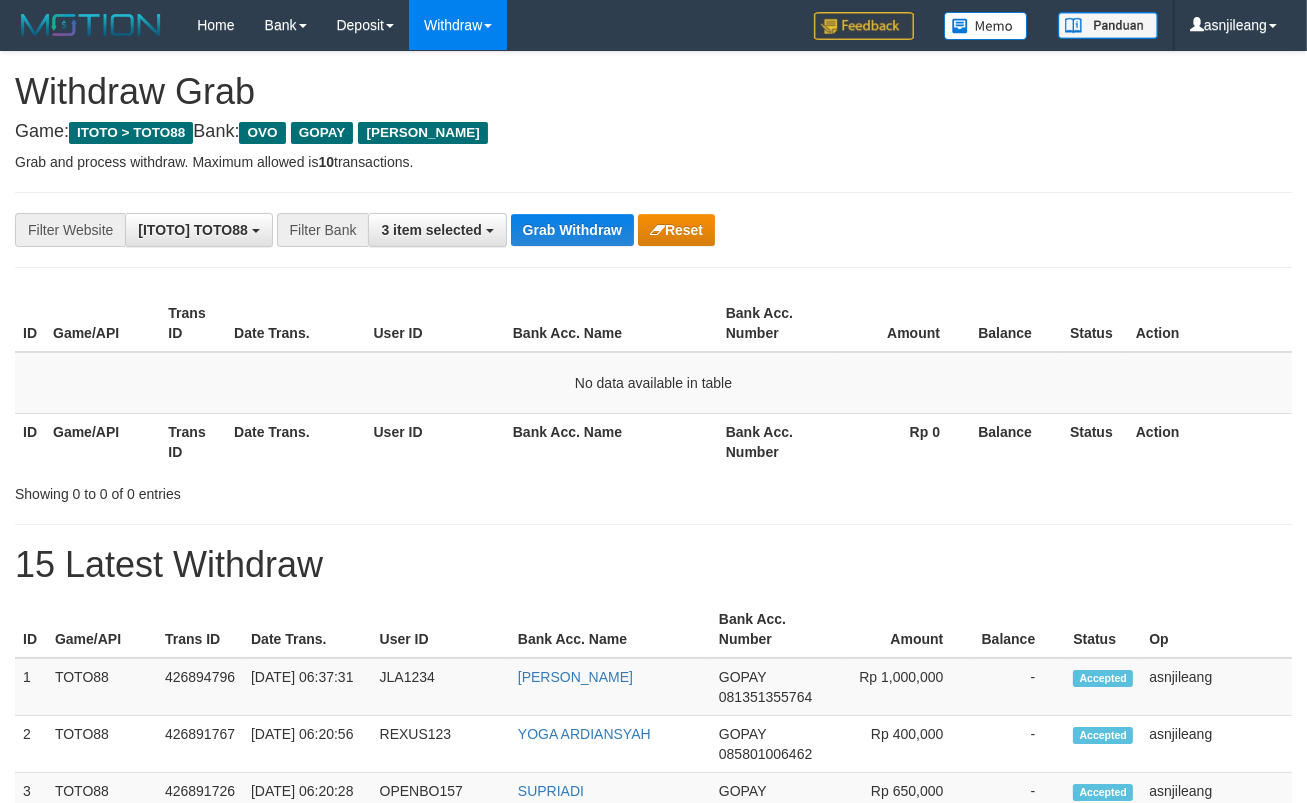 click on "Grab Withdraw" at bounding box center (572, 230) 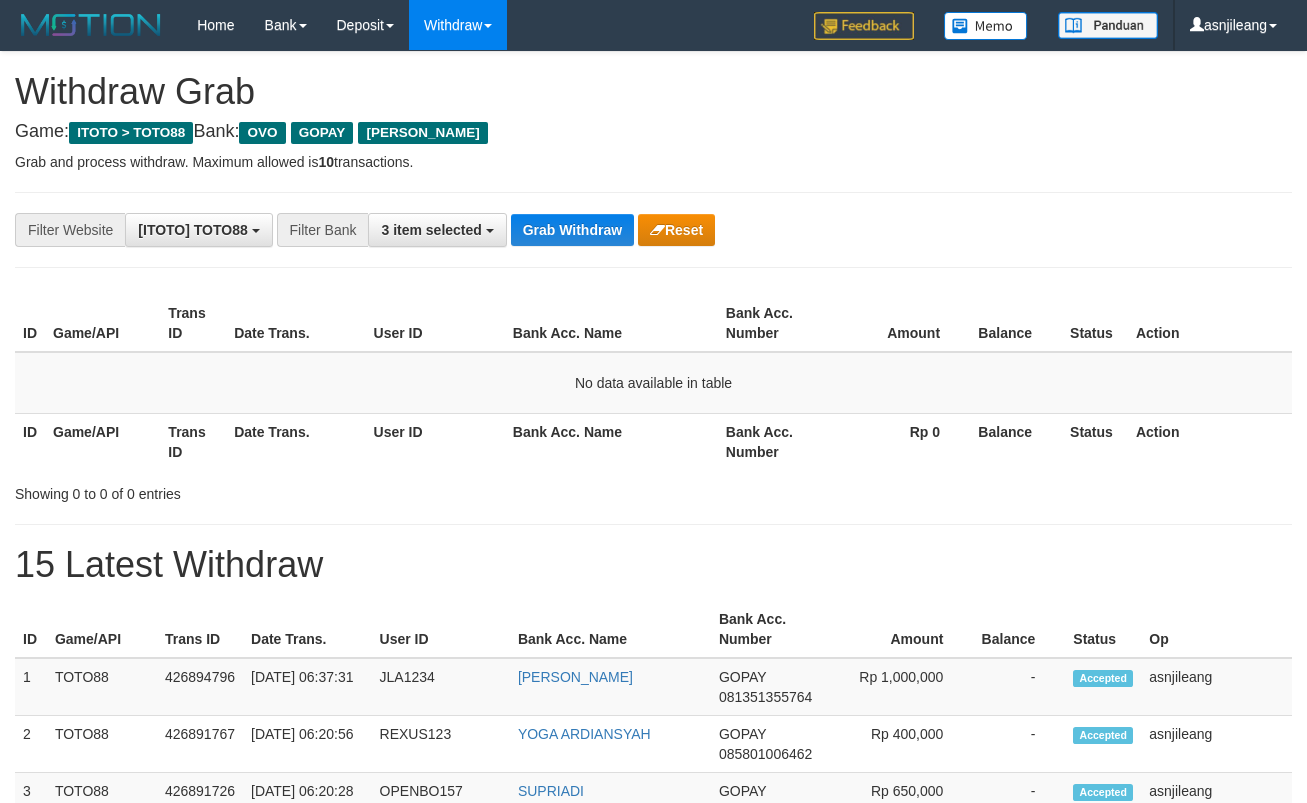 scroll, scrollTop: 0, scrollLeft: 0, axis: both 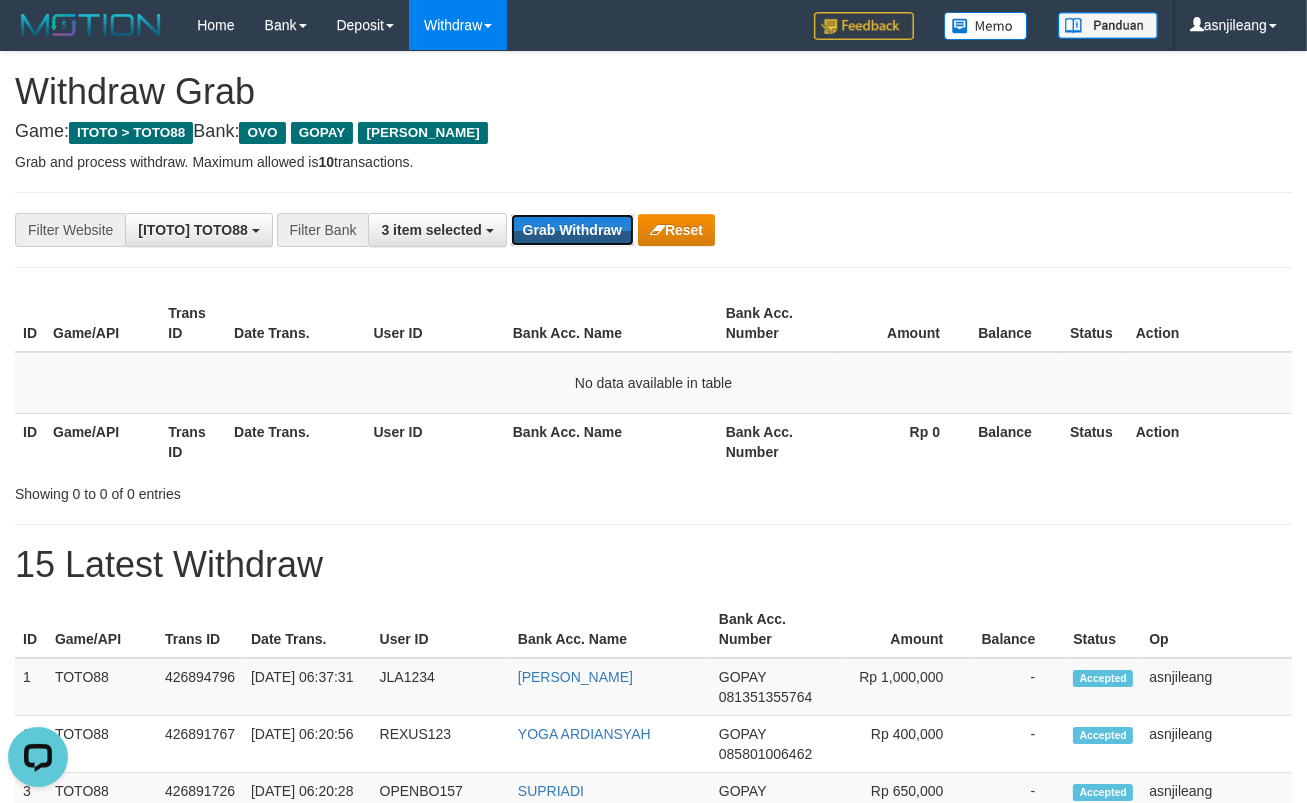 click on "Grab Withdraw" at bounding box center (572, 230) 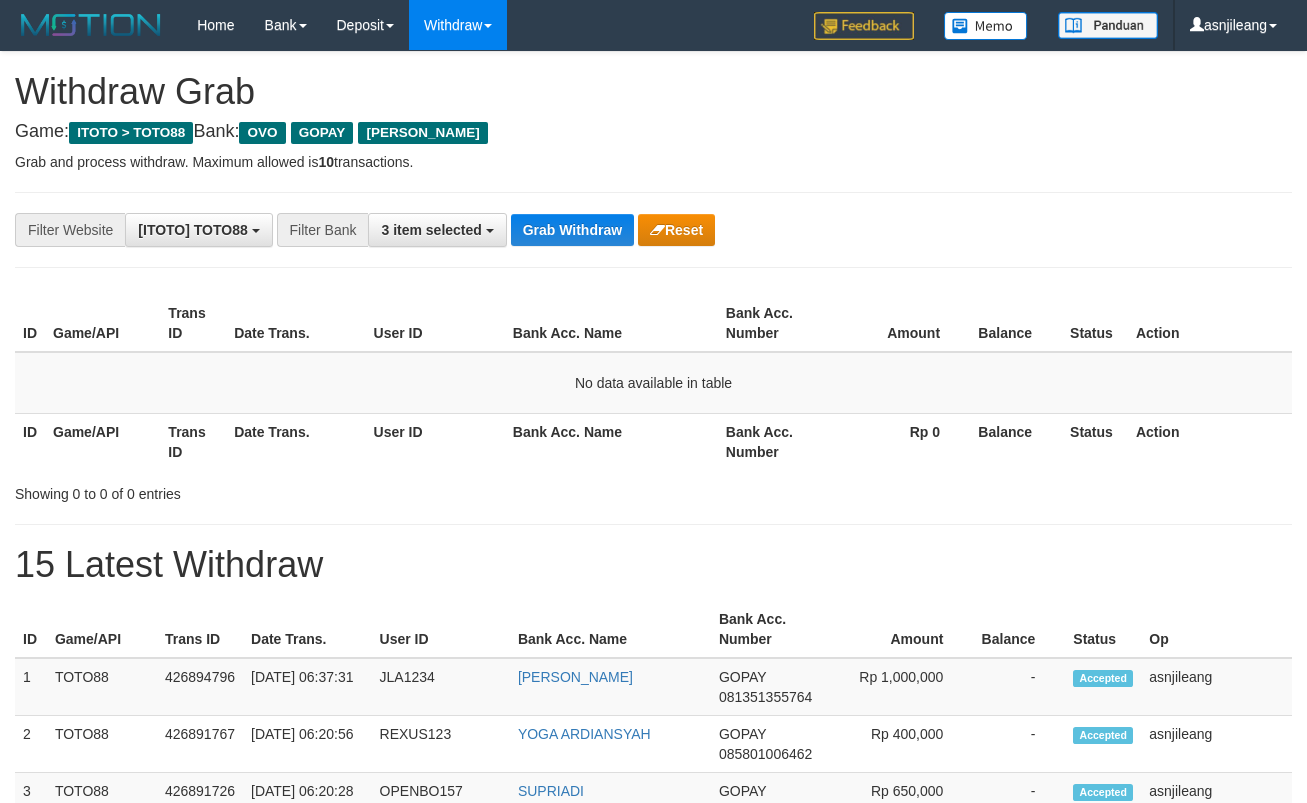scroll, scrollTop: 0, scrollLeft: 0, axis: both 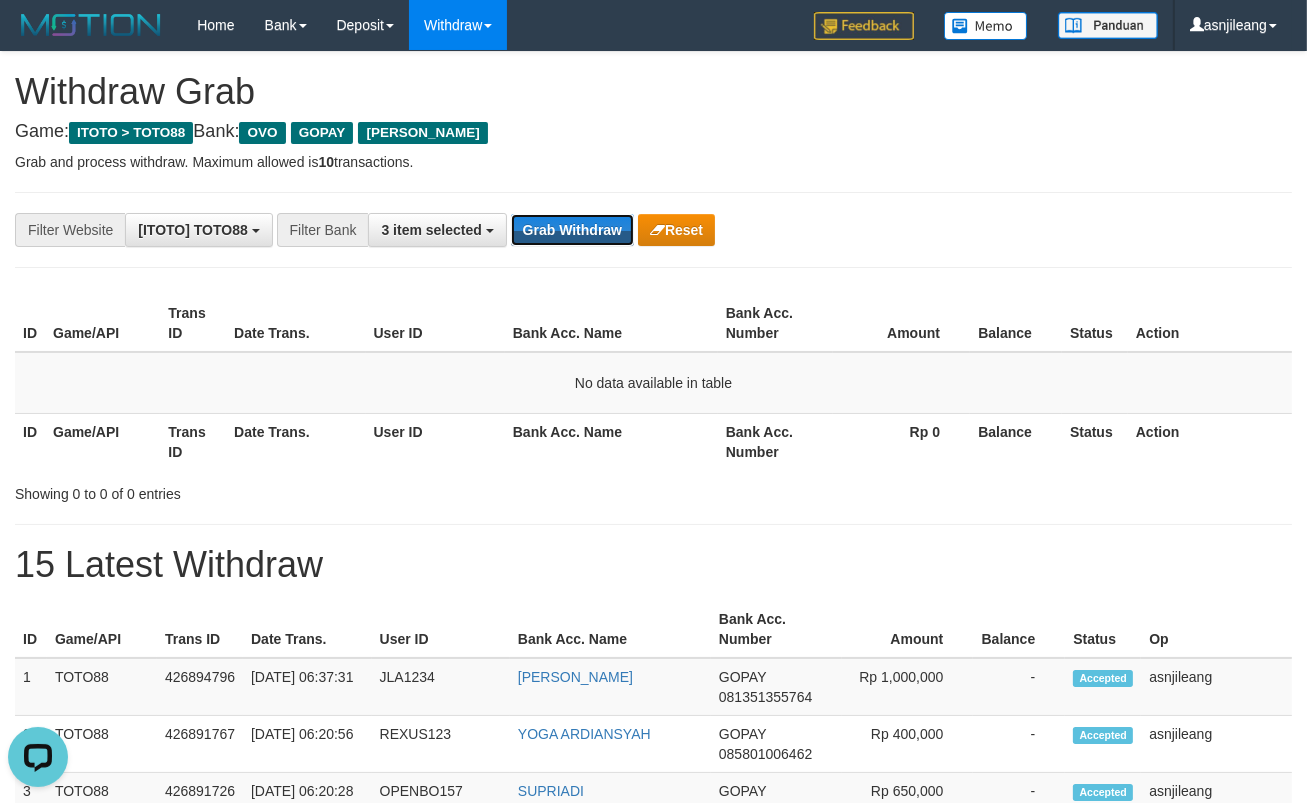 click on "Grab Withdraw" at bounding box center (572, 230) 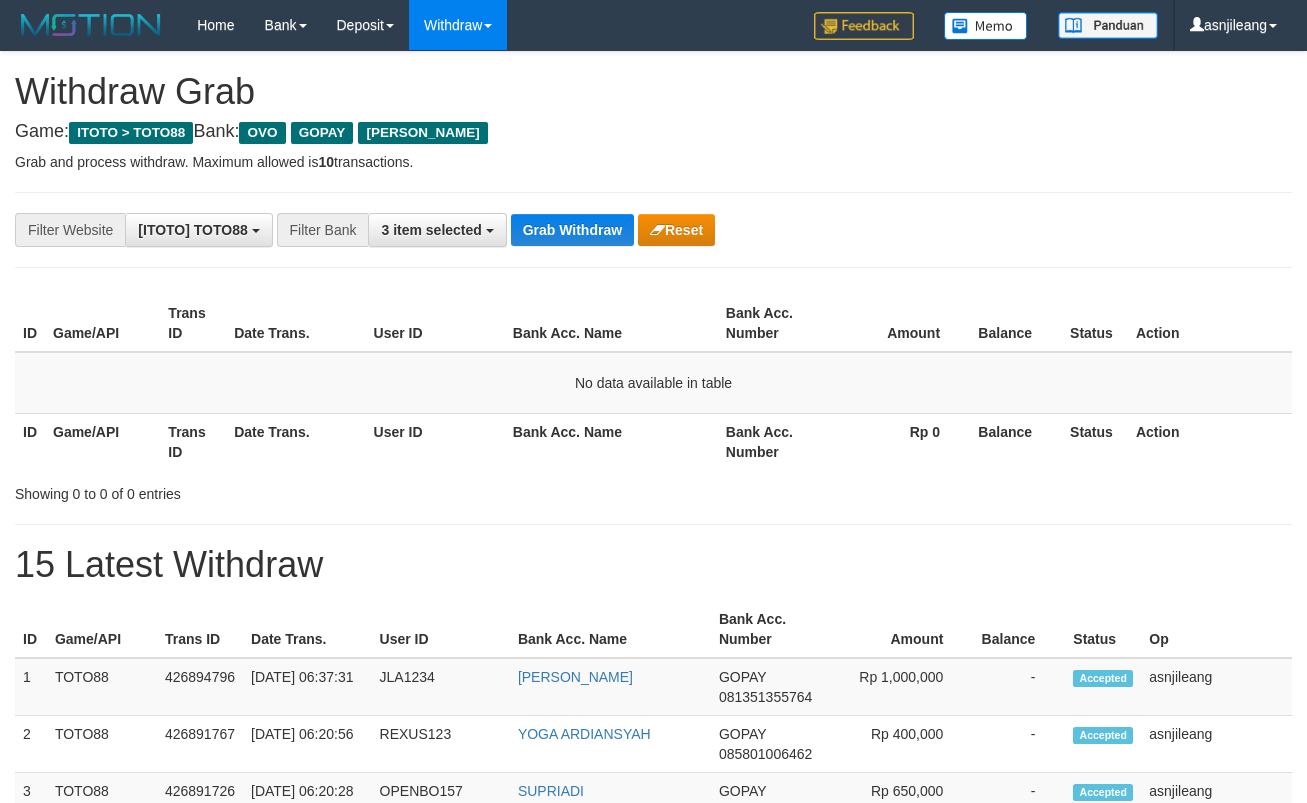 scroll, scrollTop: 0, scrollLeft: 0, axis: both 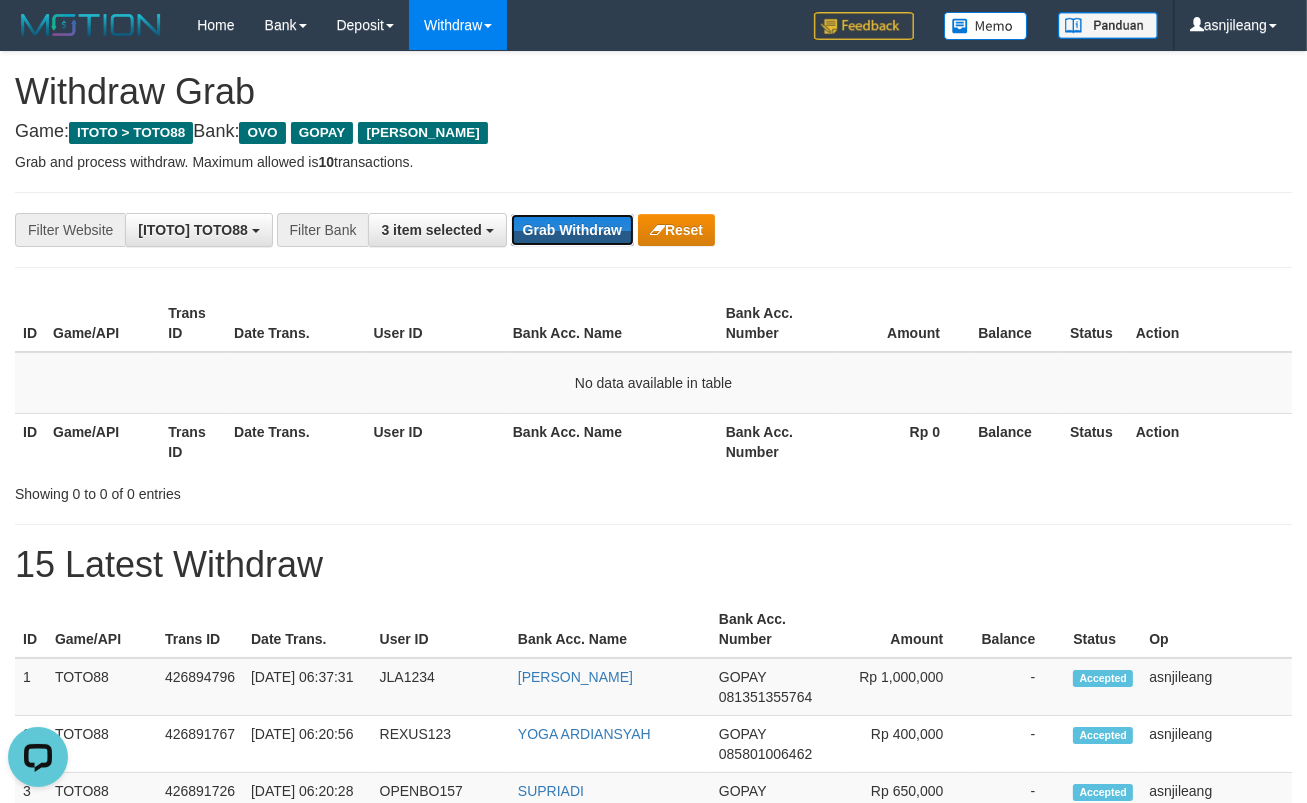 click on "Grab Withdraw" at bounding box center (572, 230) 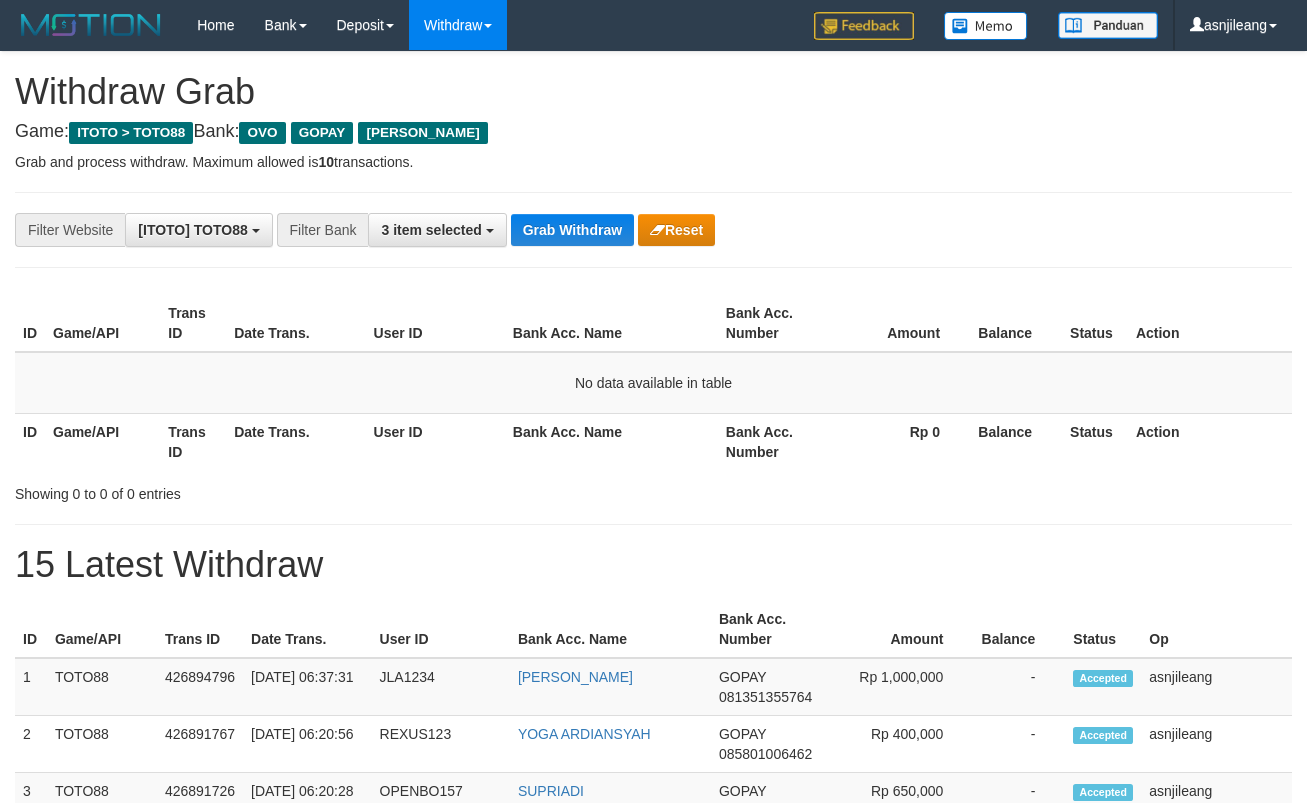 scroll, scrollTop: 0, scrollLeft: 0, axis: both 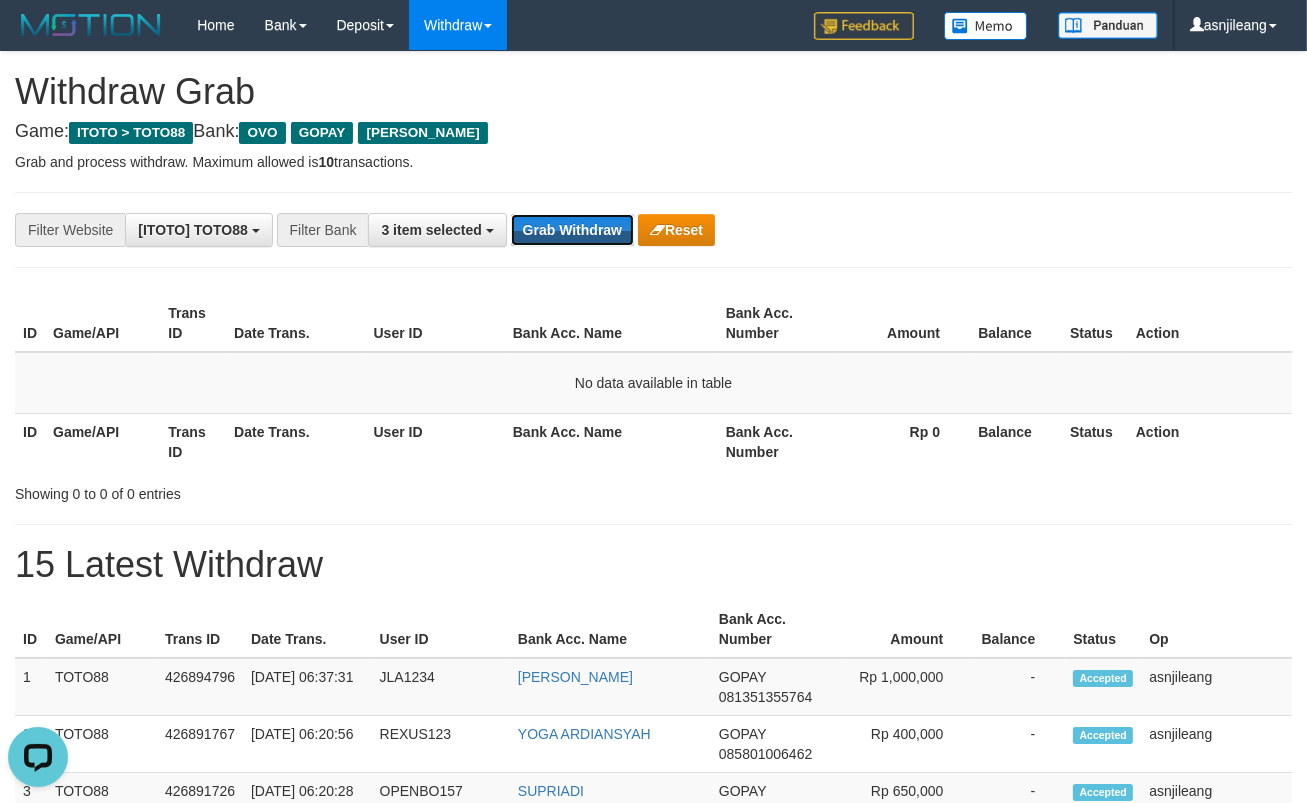 click on "Grab Withdraw" at bounding box center [572, 230] 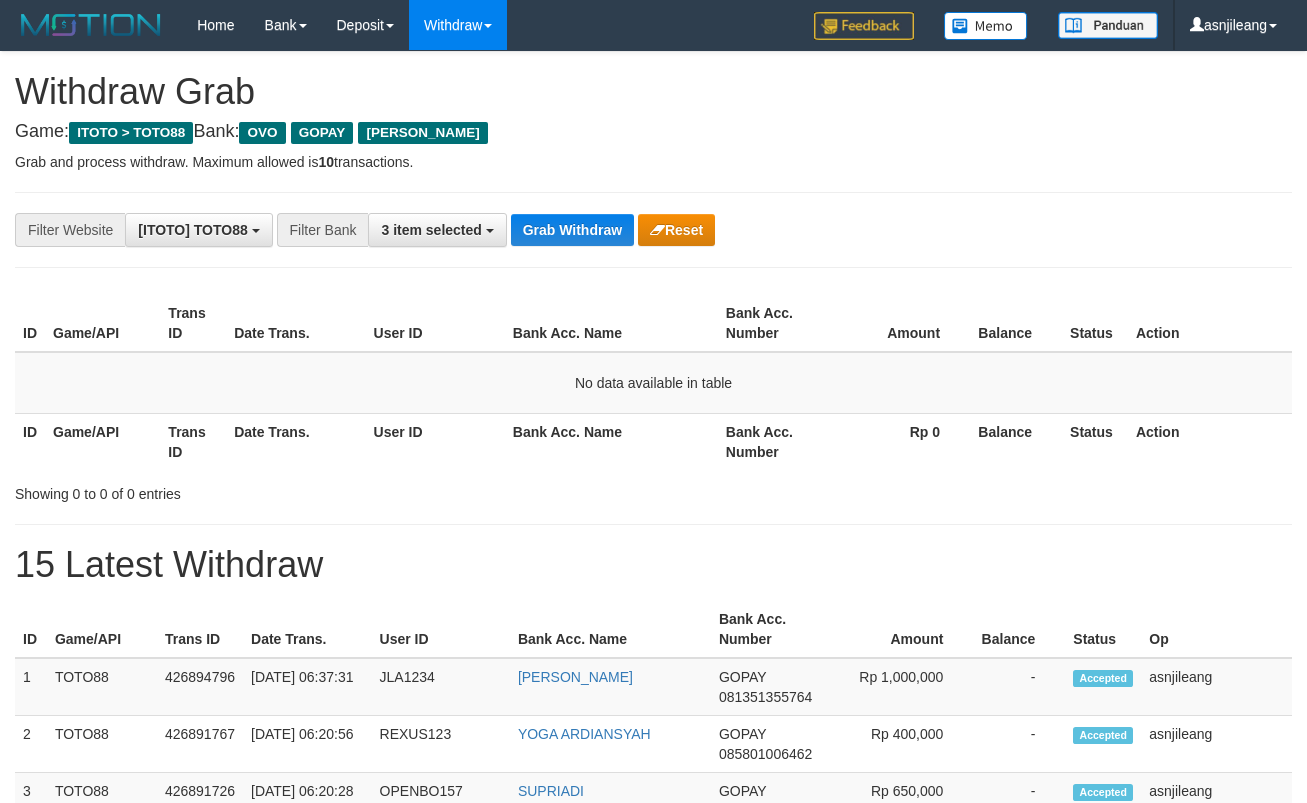 scroll, scrollTop: 0, scrollLeft: 0, axis: both 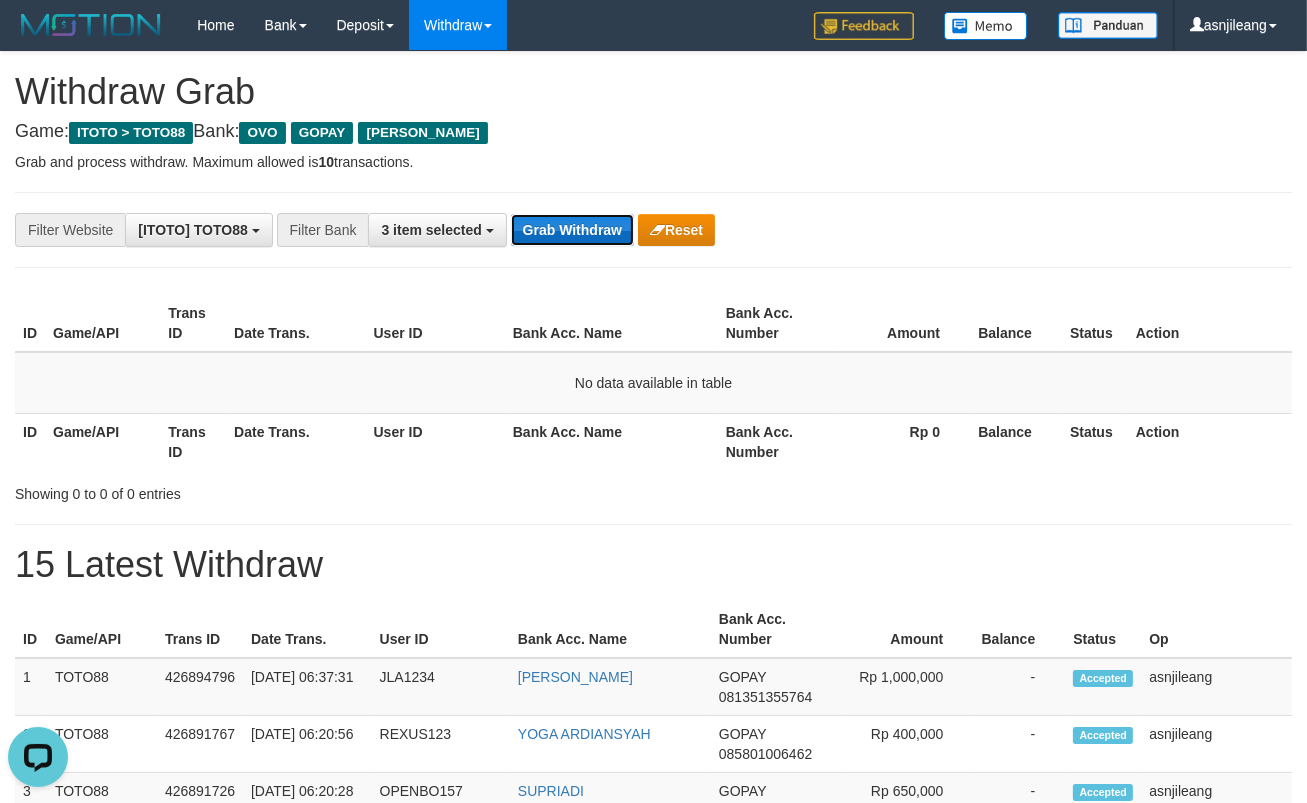 click on "Grab Withdraw" at bounding box center [572, 230] 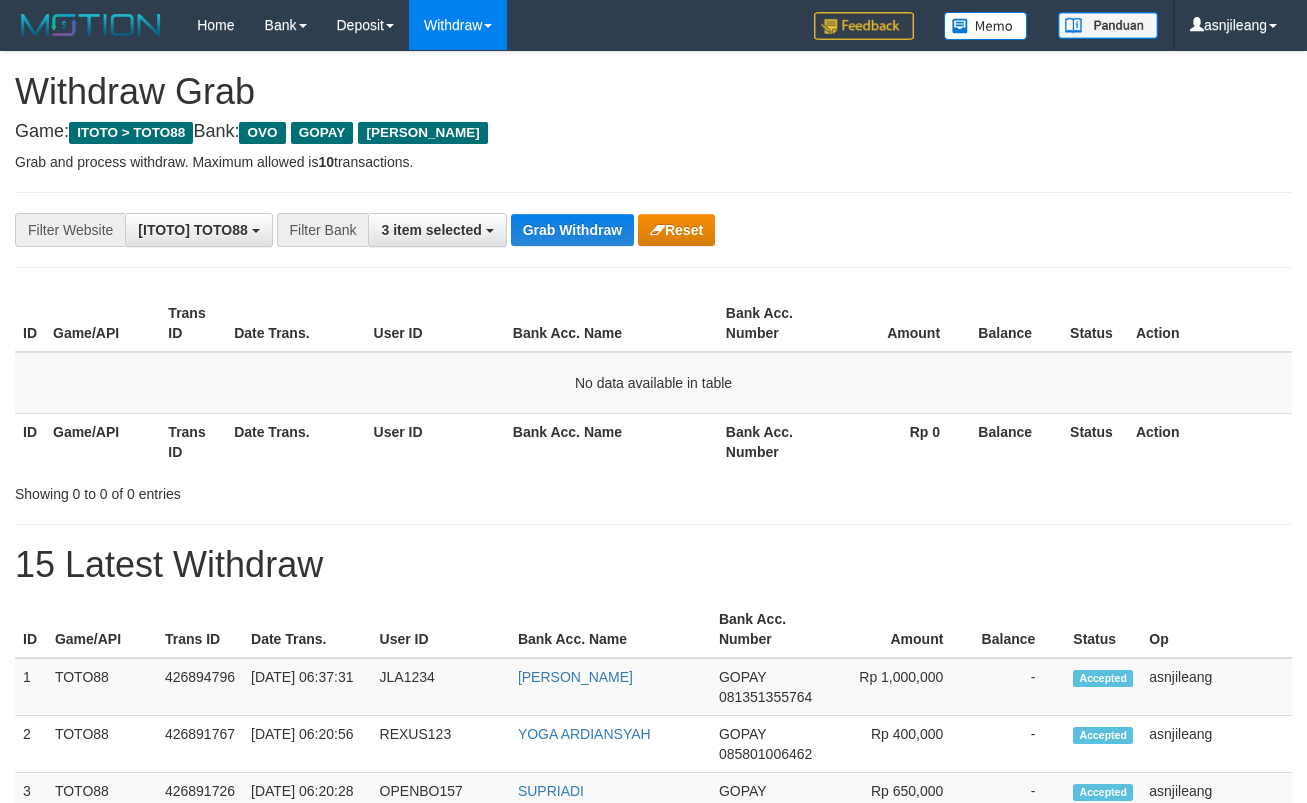 scroll, scrollTop: 0, scrollLeft: 0, axis: both 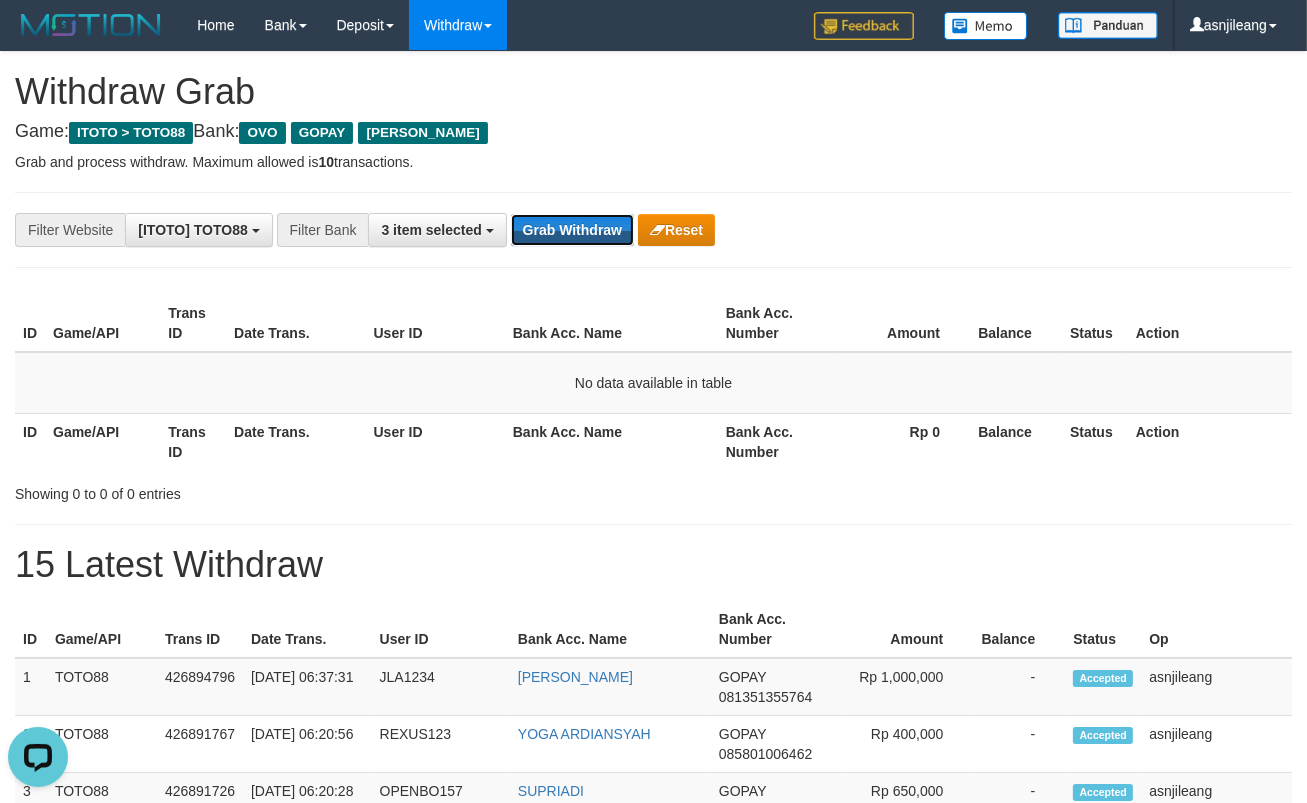click on "Grab Withdraw" at bounding box center [572, 230] 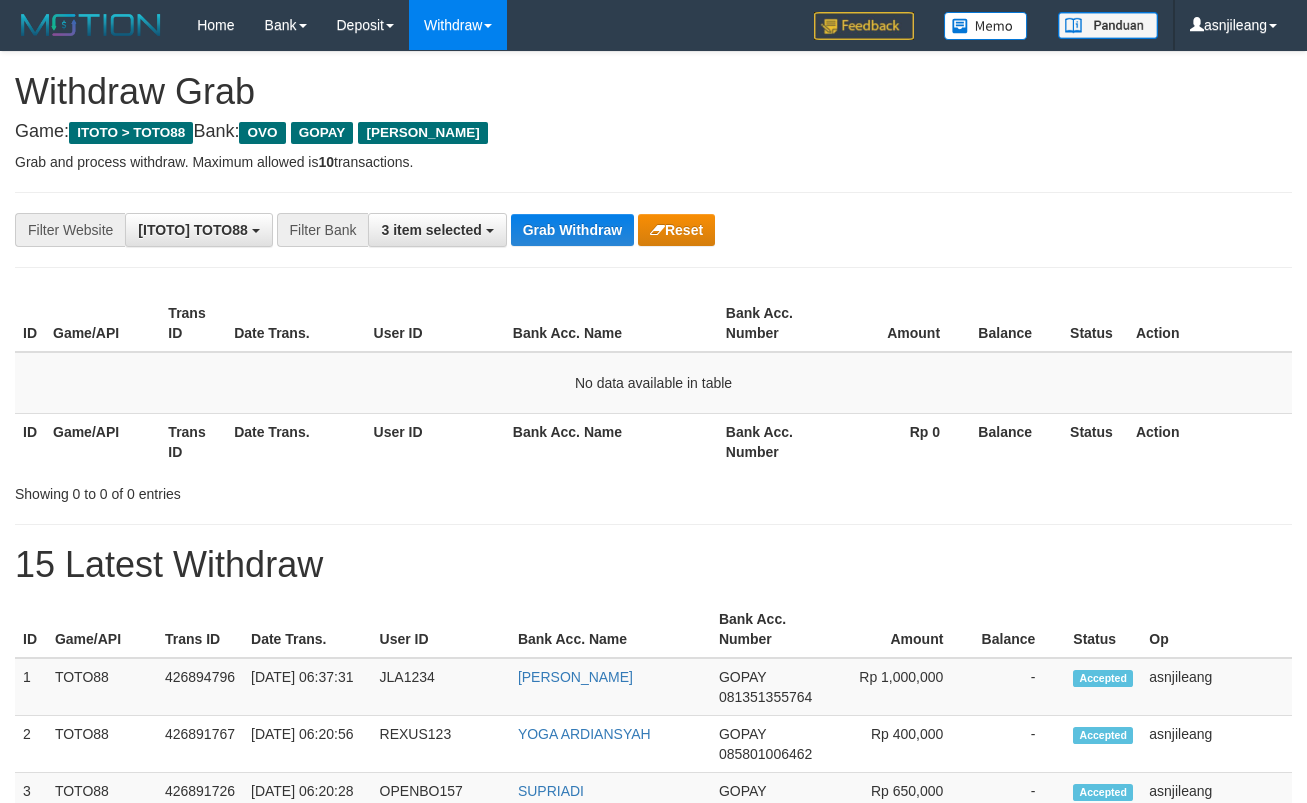 scroll, scrollTop: 0, scrollLeft: 0, axis: both 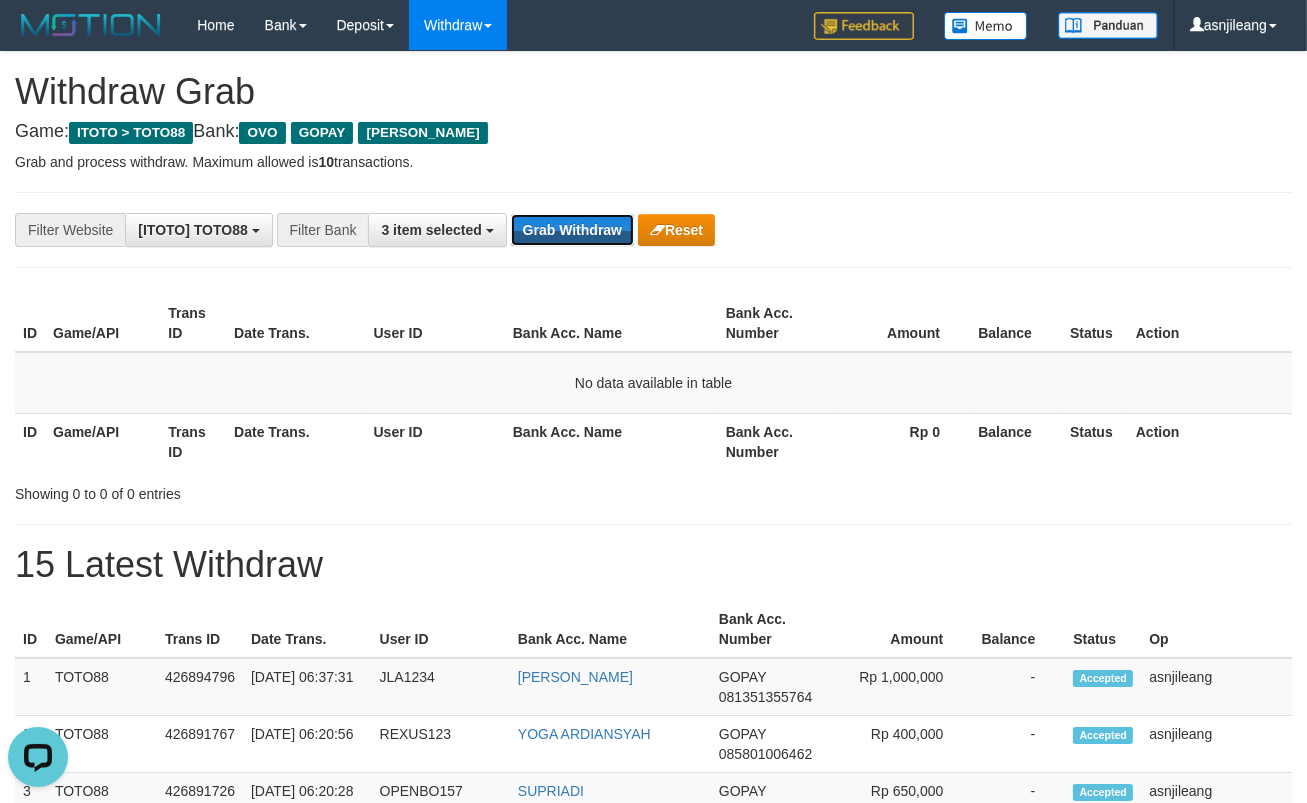 click on "Grab Withdraw" at bounding box center [572, 230] 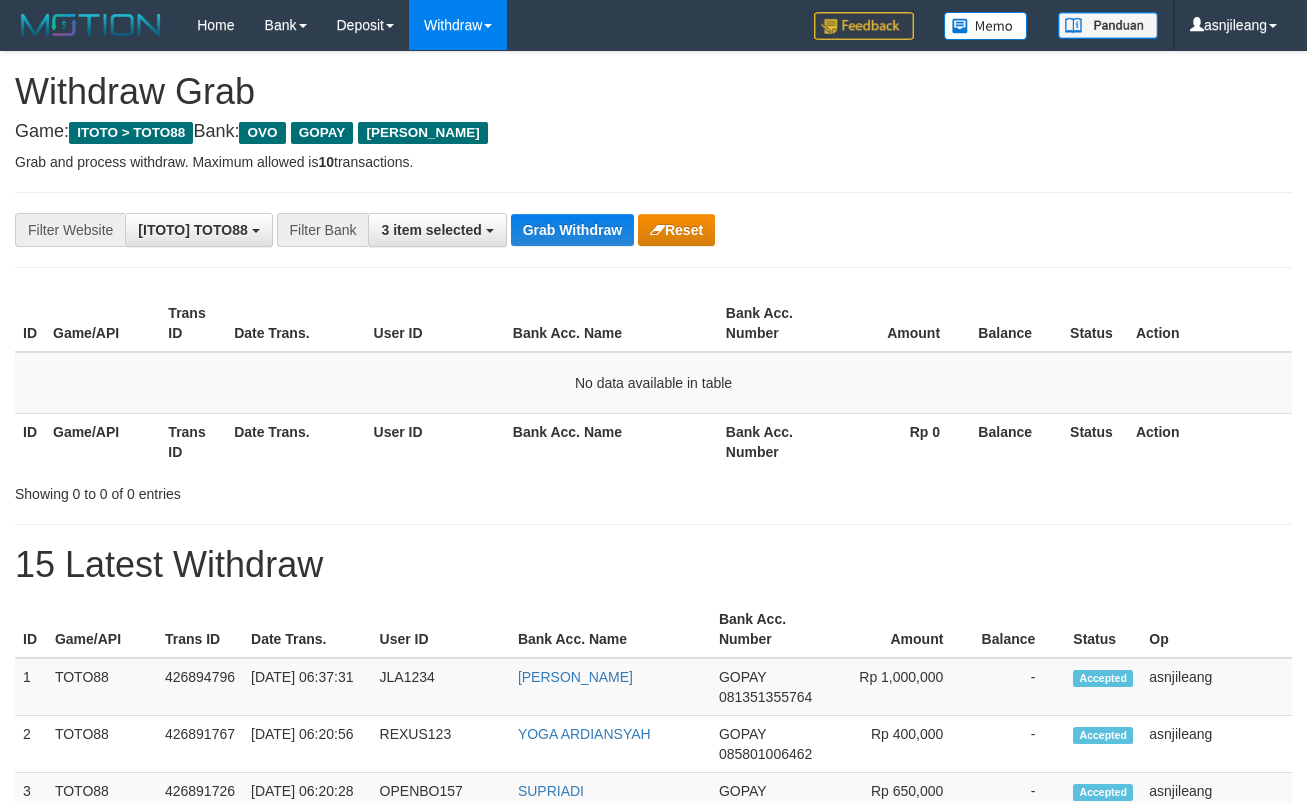 scroll, scrollTop: 0, scrollLeft: 0, axis: both 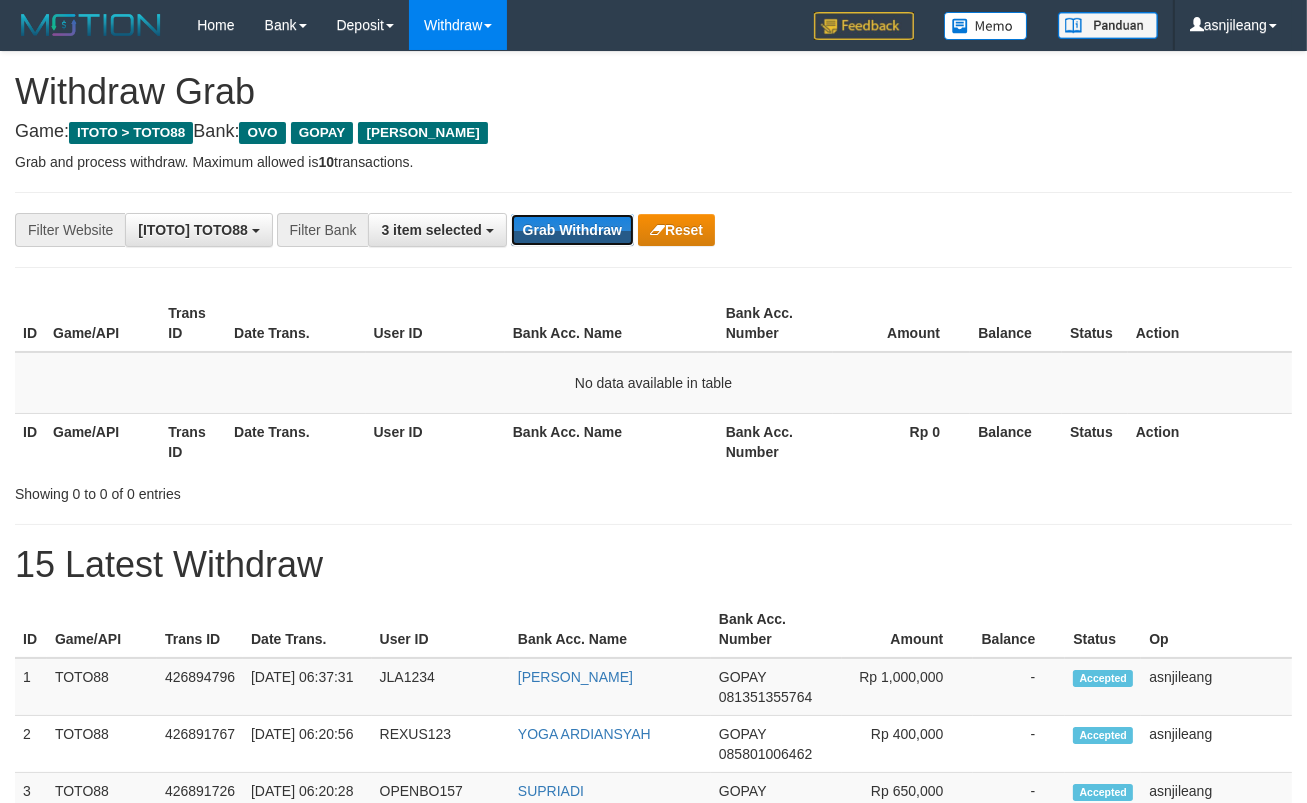click on "Grab Withdraw" at bounding box center [572, 230] 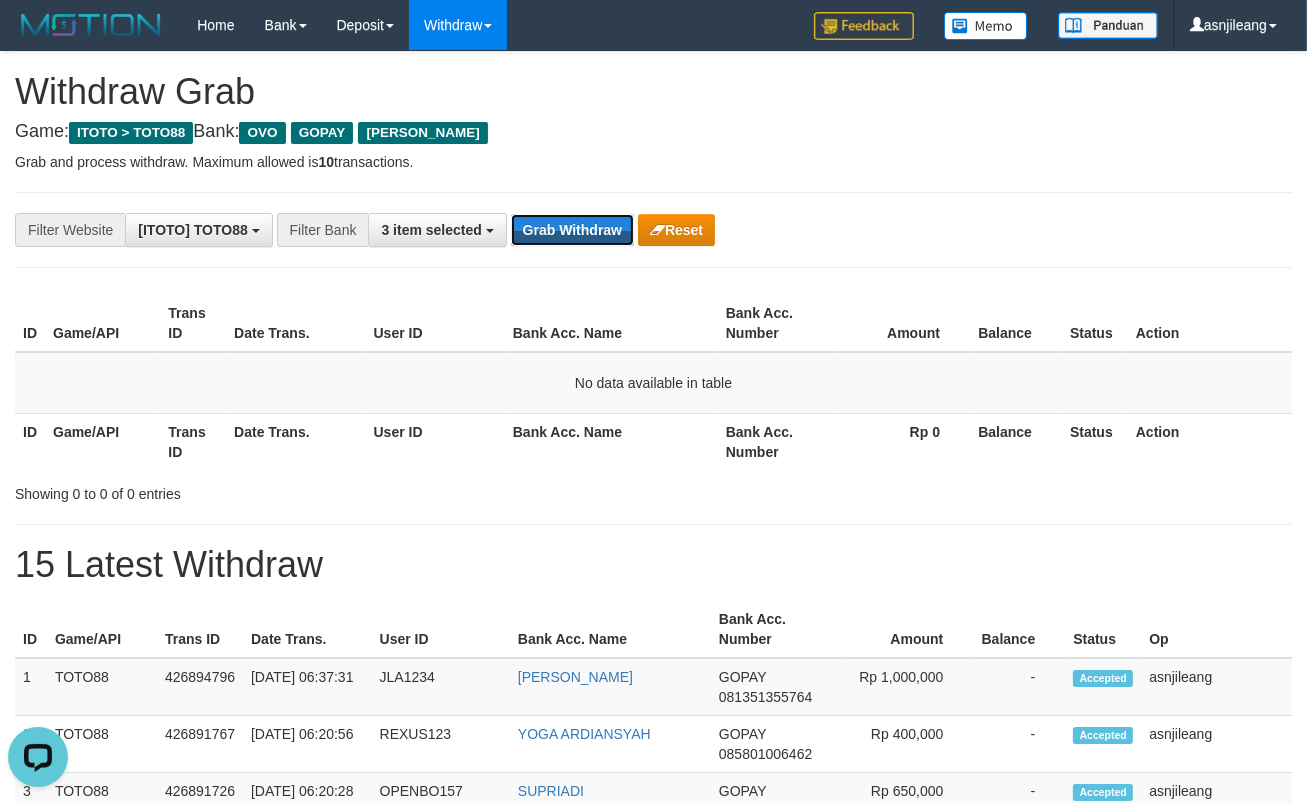 scroll, scrollTop: 0, scrollLeft: 0, axis: both 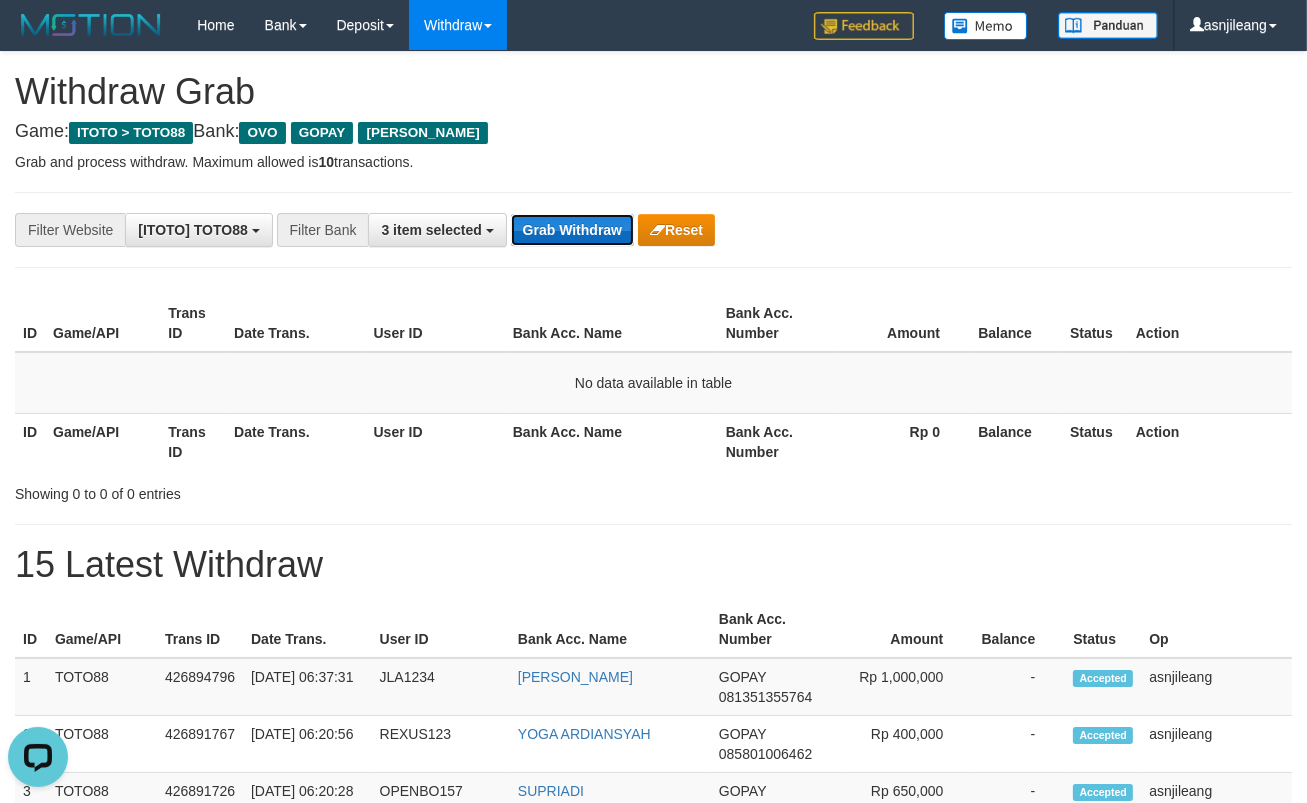 click on "Grab Withdraw" at bounding box center (572, 230) 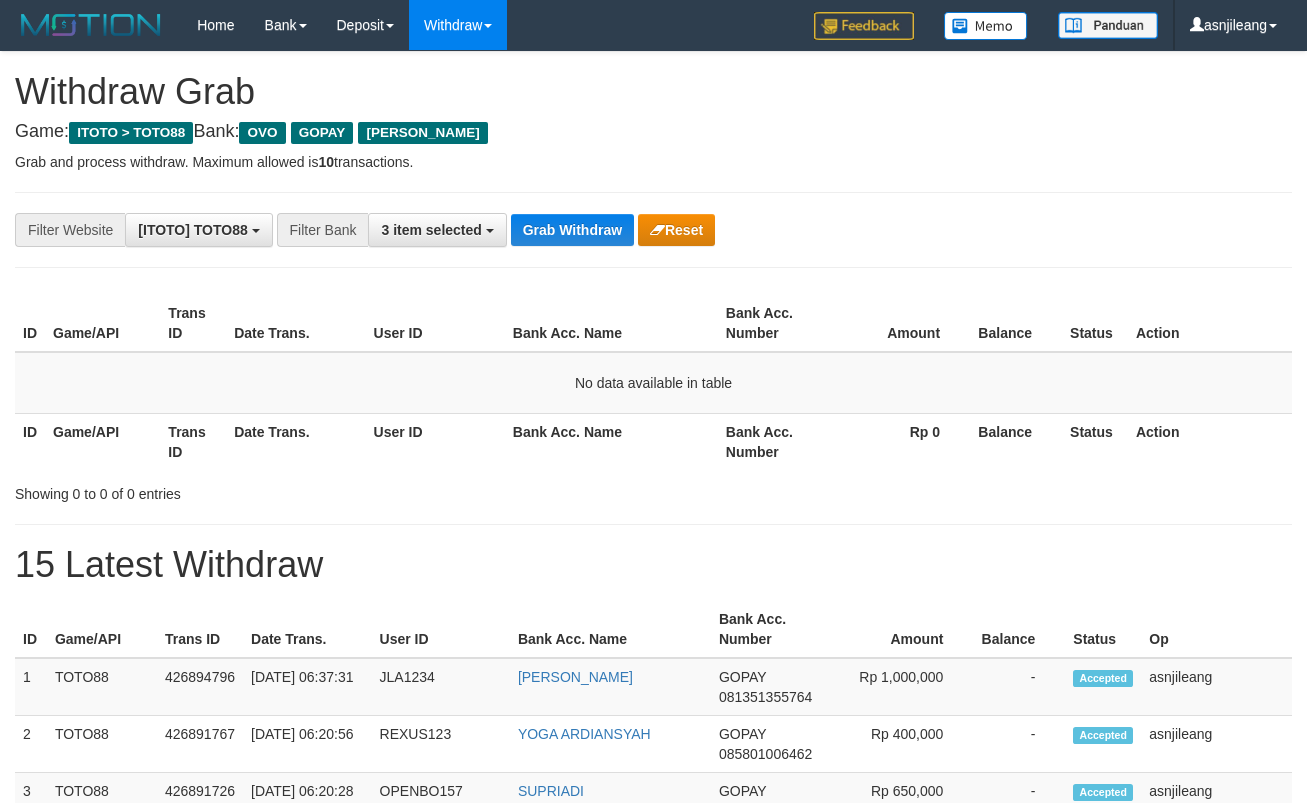 scroll, scrollTop: 0, scrollLeft: 0, axis: both 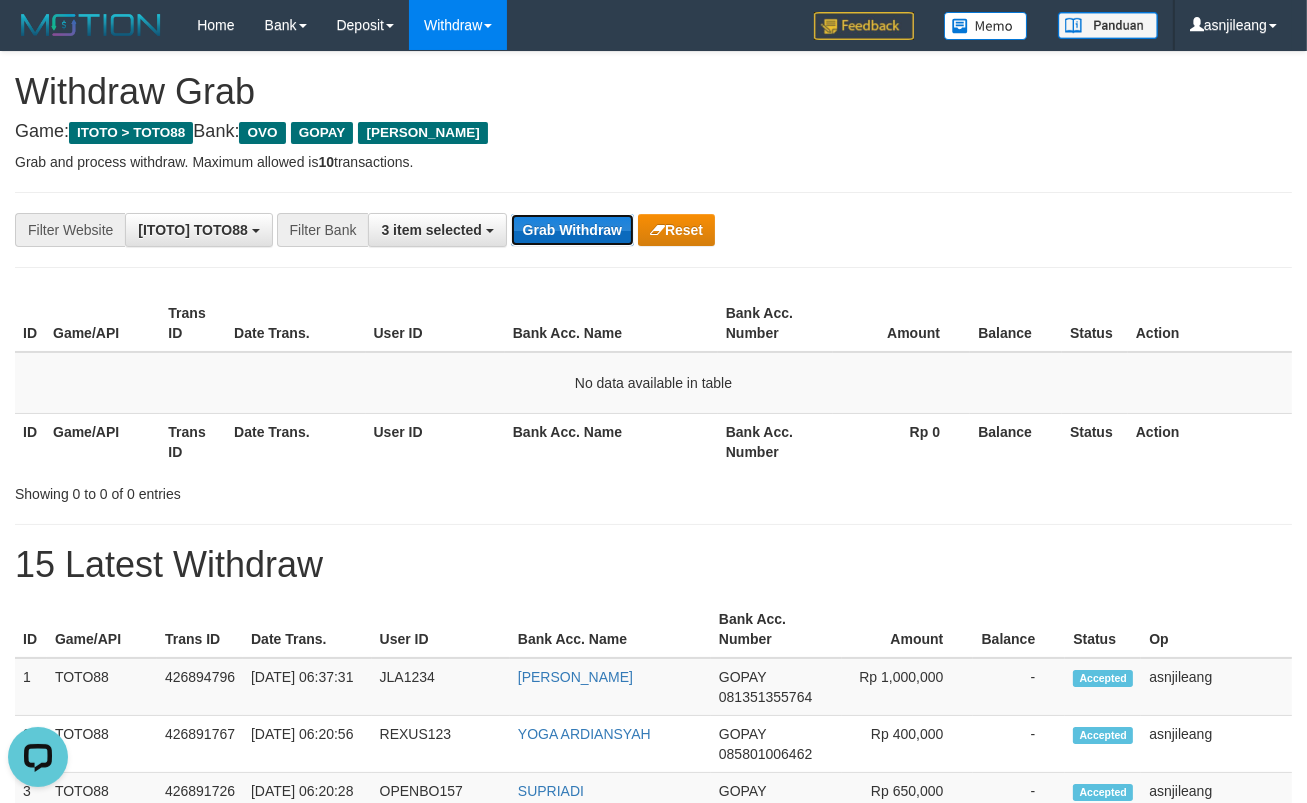 click on "Grab Withdraw" at bounding box center (572, 230) 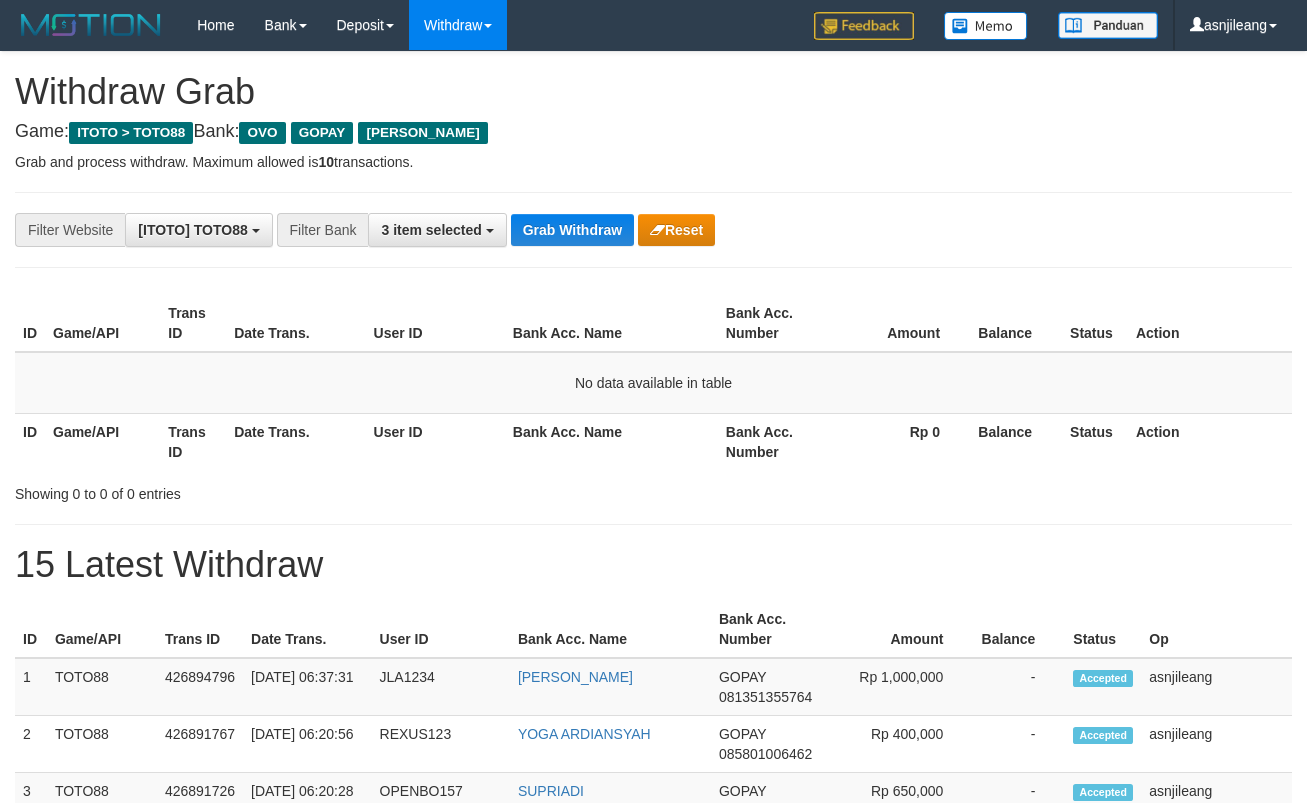 scroll, scrollTop: 0, scrollLeft: 0, axis: both 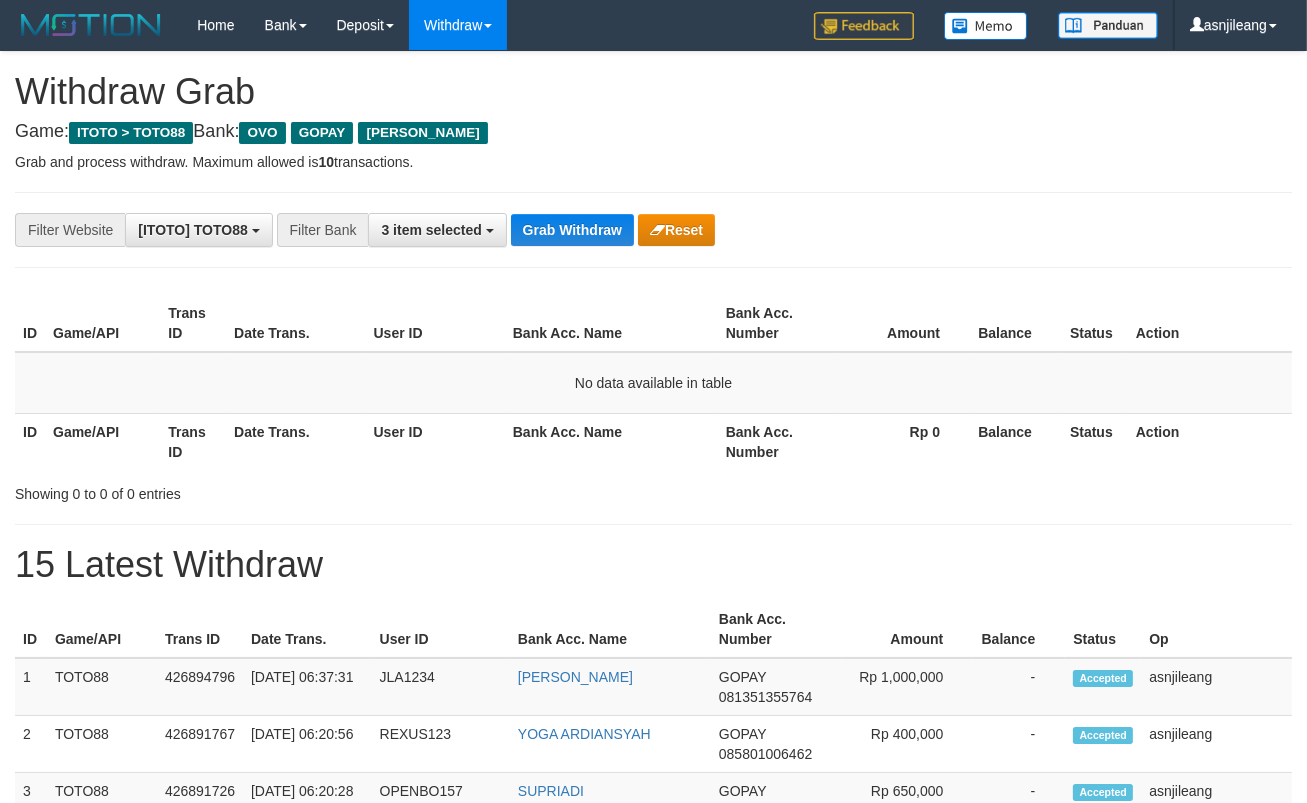 click on "Grab Withdraw" at bounding box center (572, 230) 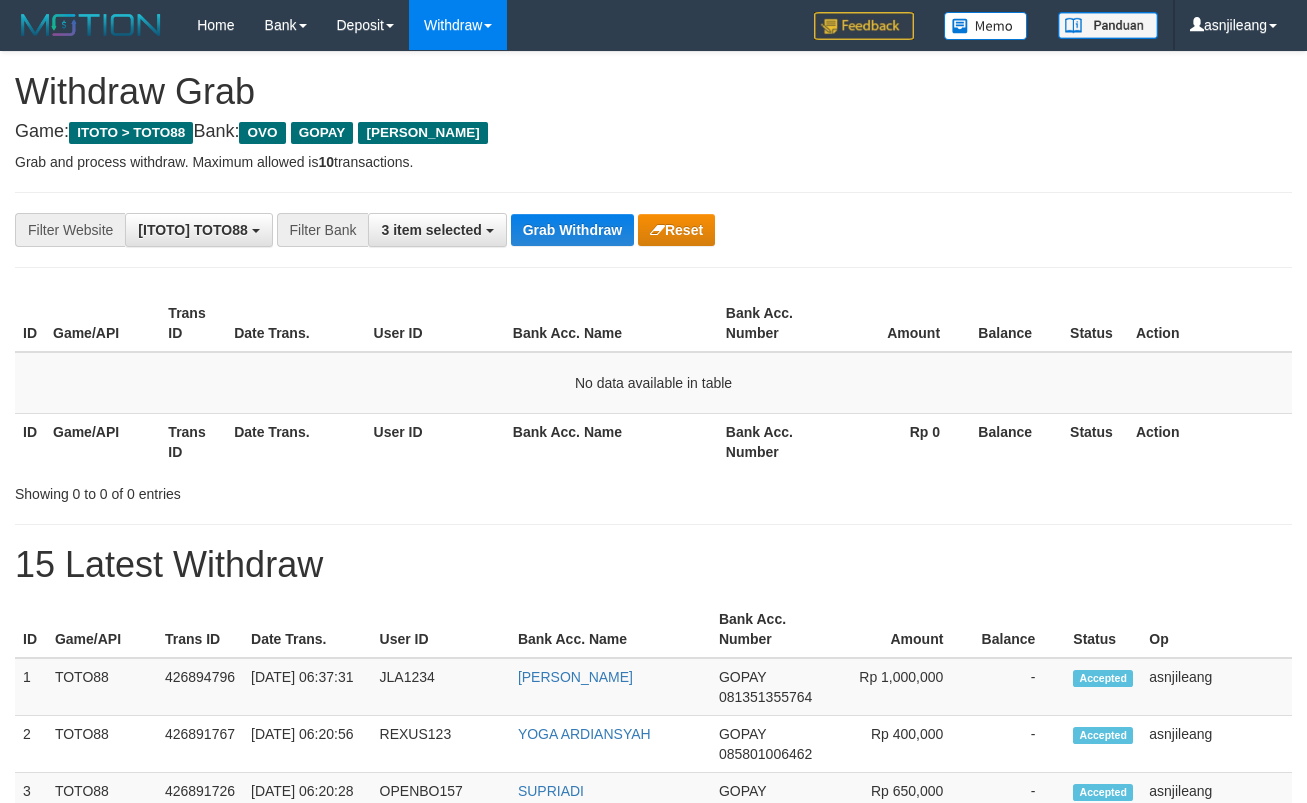 scroll, scrollTop: 0, scrollLeft: 0, axis: both 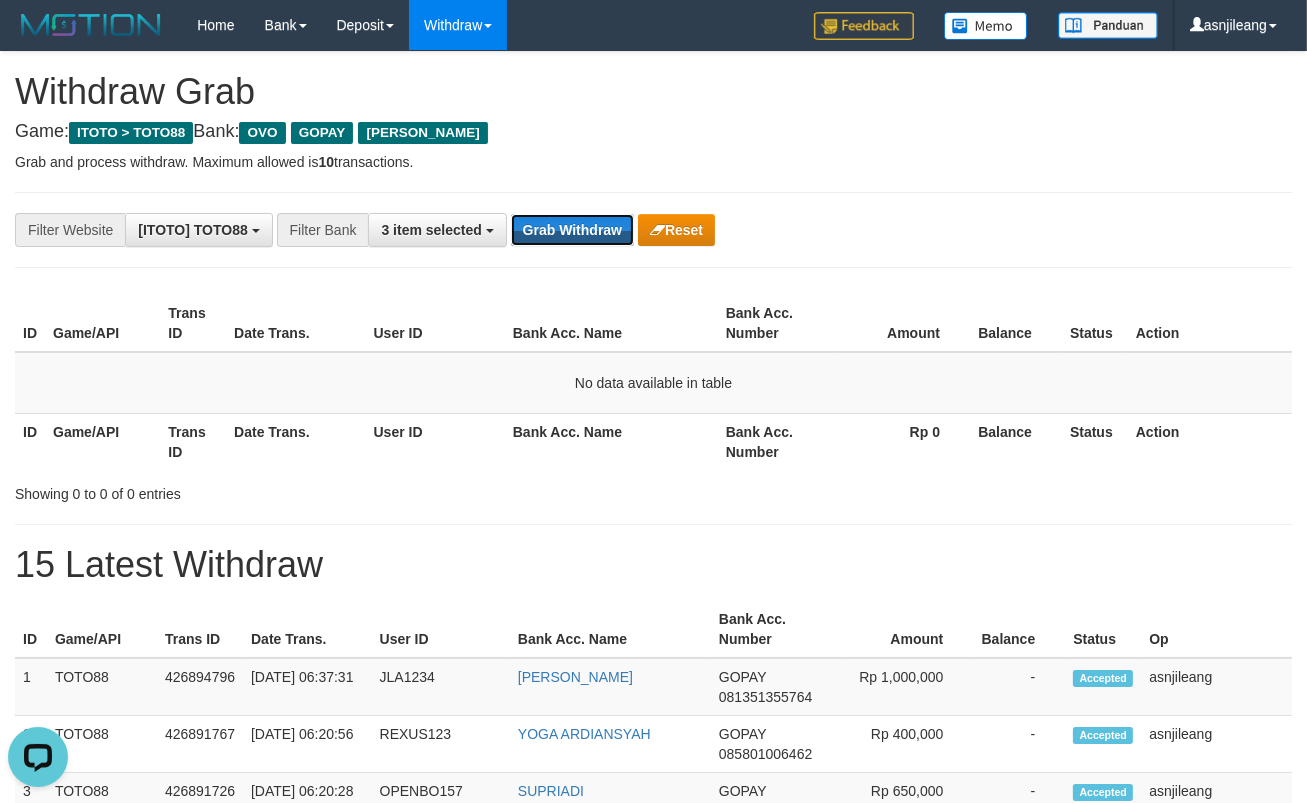 click on "Grab Withdraw" at bounding box center (572, 230) 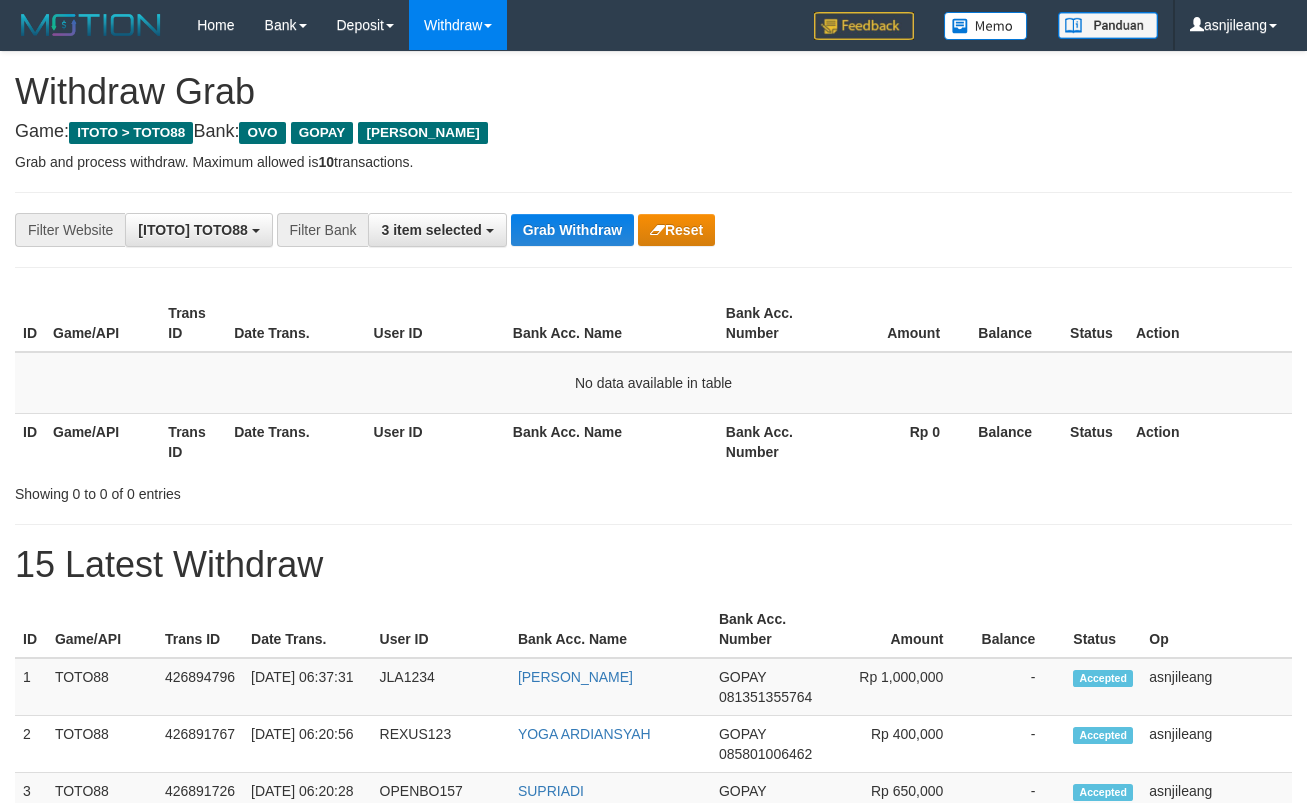 scroll, scrollTop: 0, scrollLeft: 0, axis: both 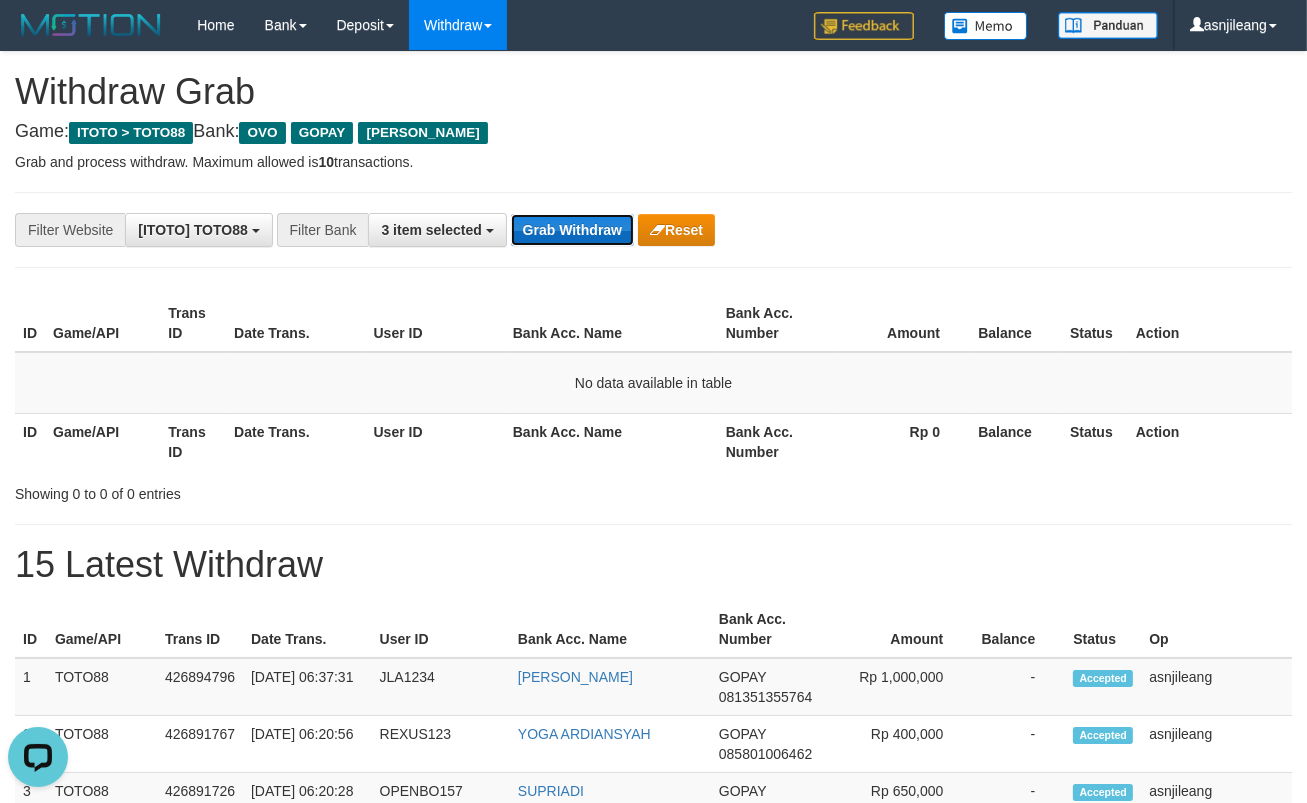 click on "Grab Withdraw" at bounding box center (572, 230) 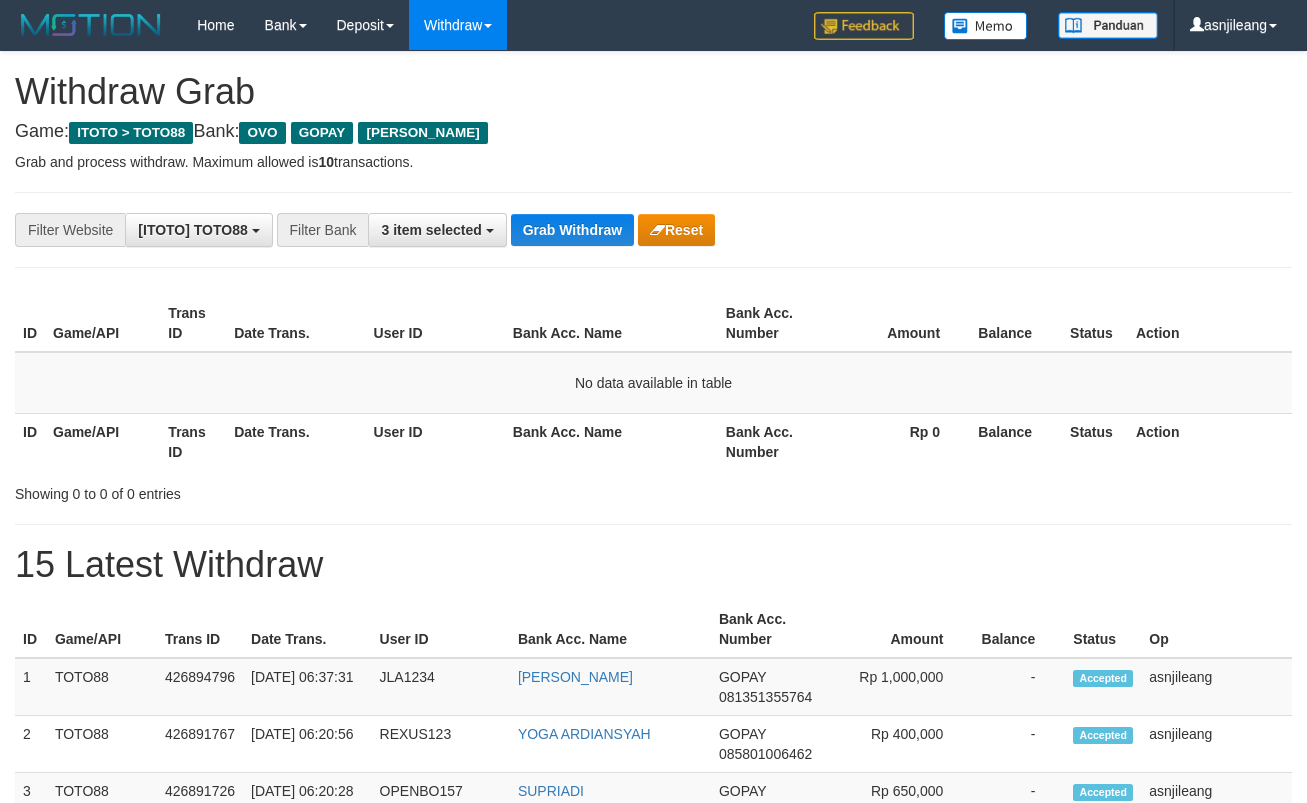 scroll, scrollTop: 0, scrollLeft: 0, axis: both 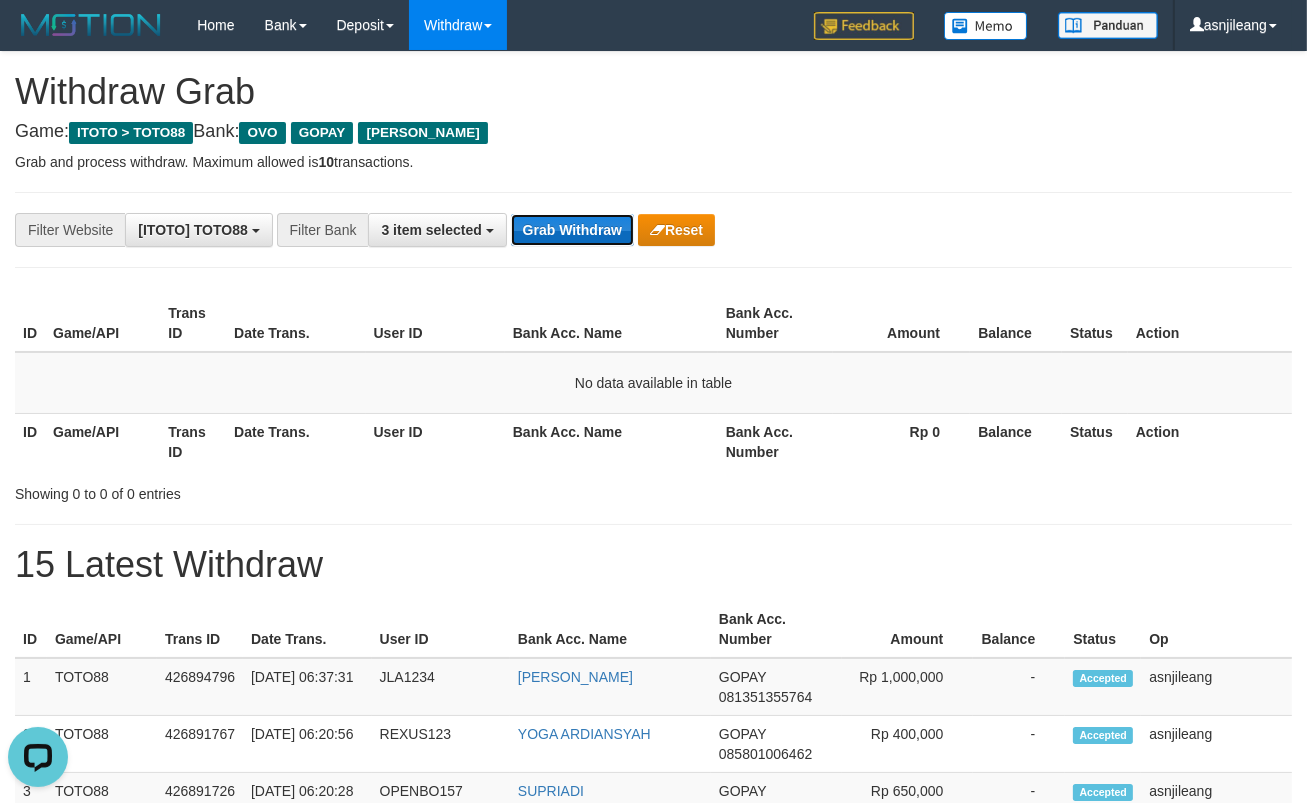 click on "Grab Withdraw" at bounding box center [572, 230] 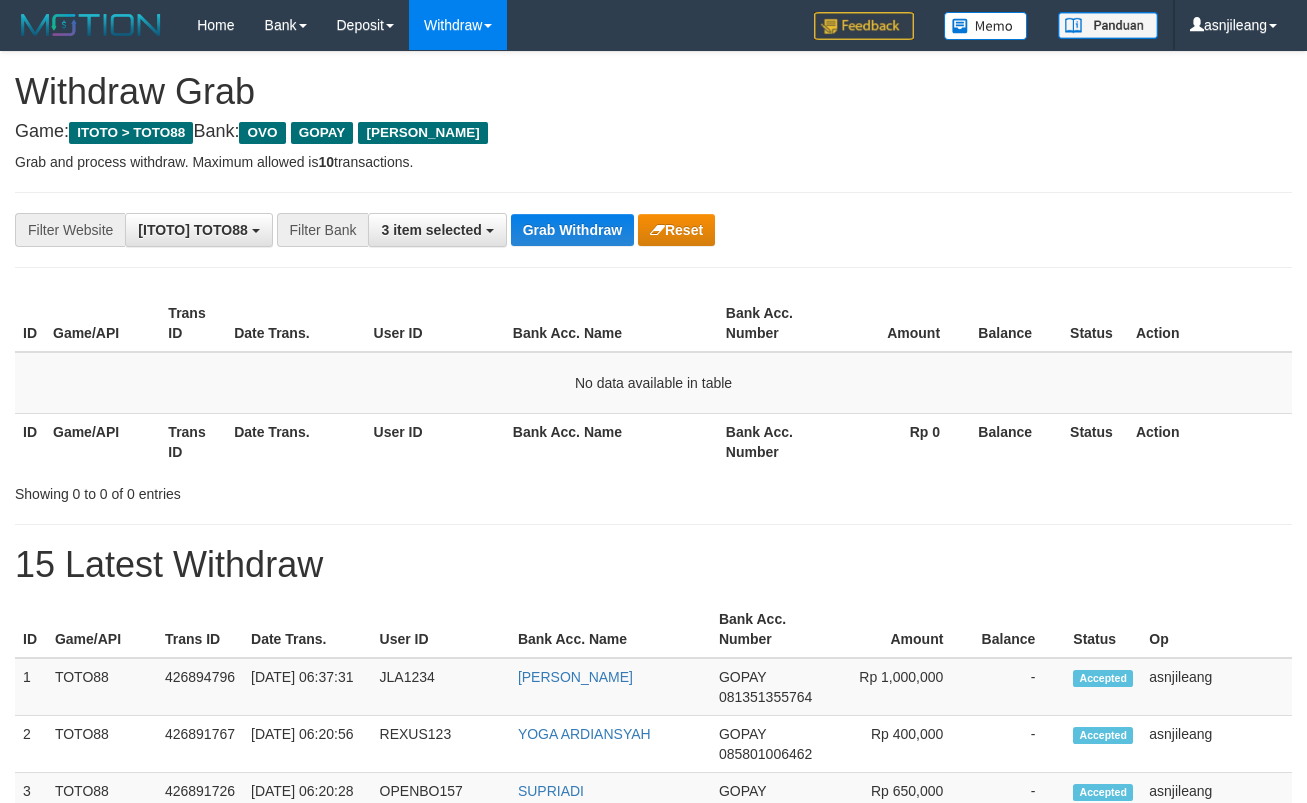 scroll, scrollTop: 0, scrollLeft: 0, axis: both 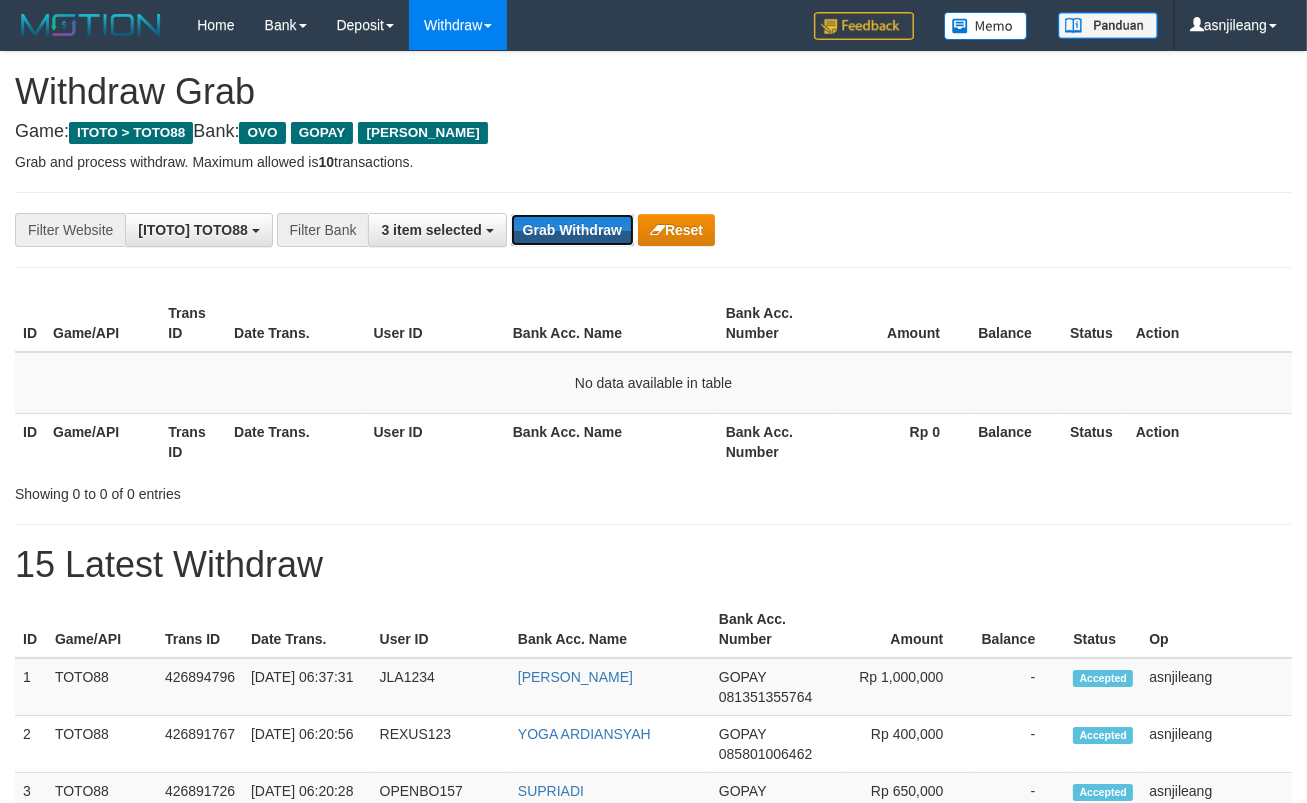 click on "Grab Withdraw" at bounding box center [572, 230] 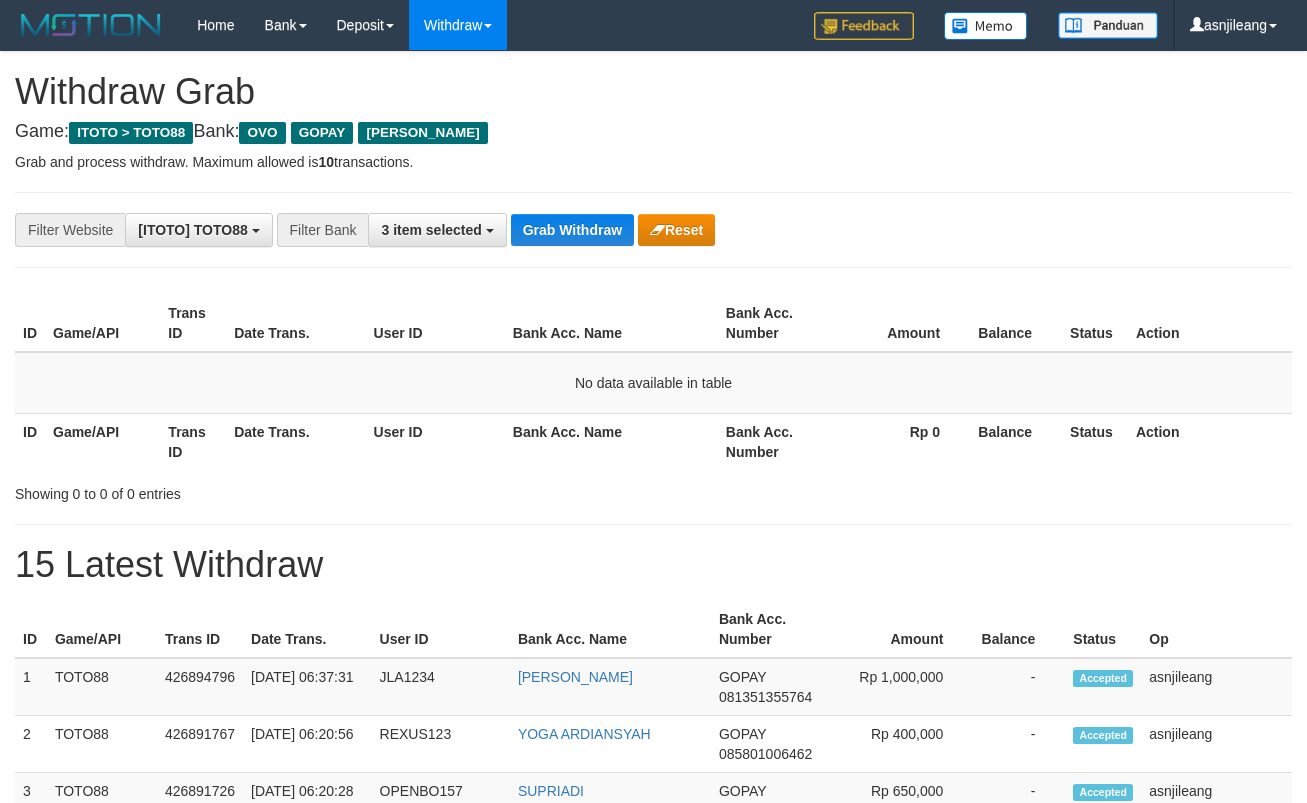 scroll, scrollTop: 0, scrollLeft: 0, axis: both 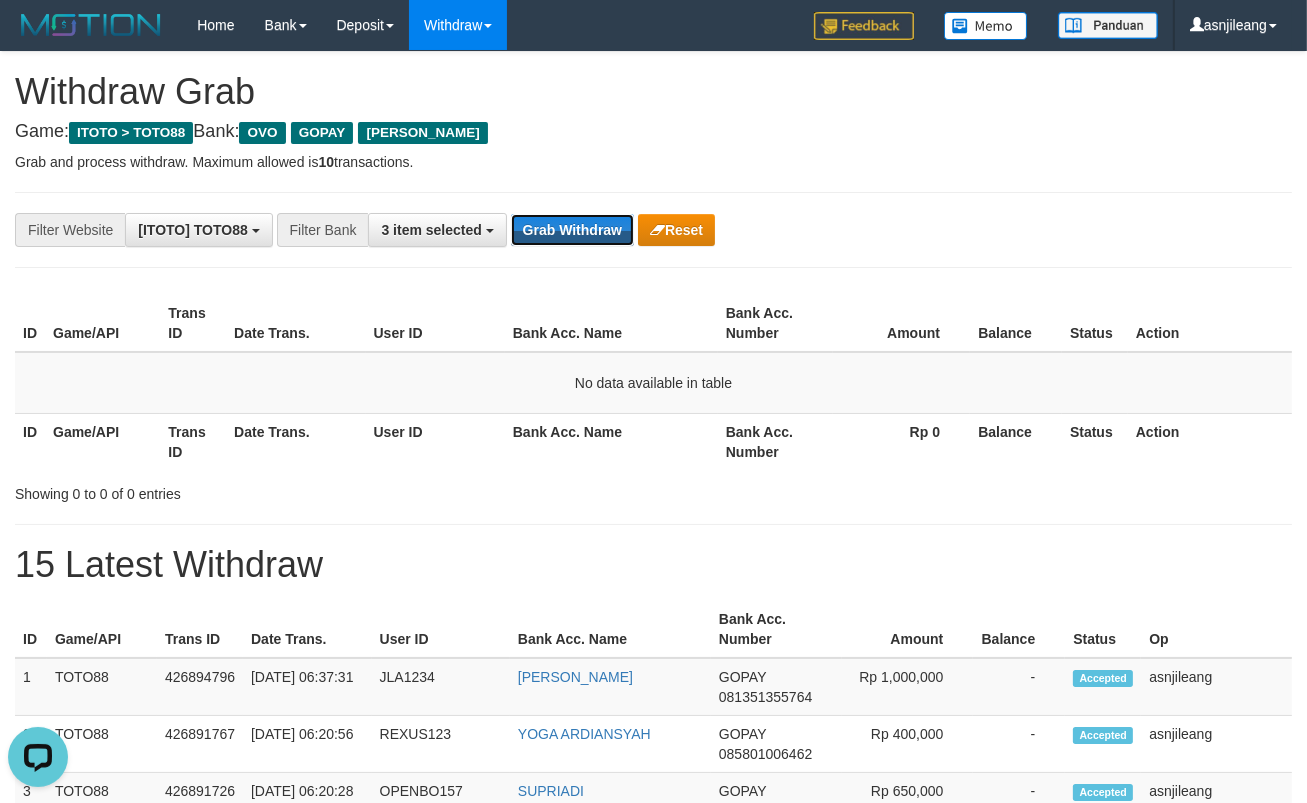 click on "Grab Withdraw" at bounding box center (572, 230) 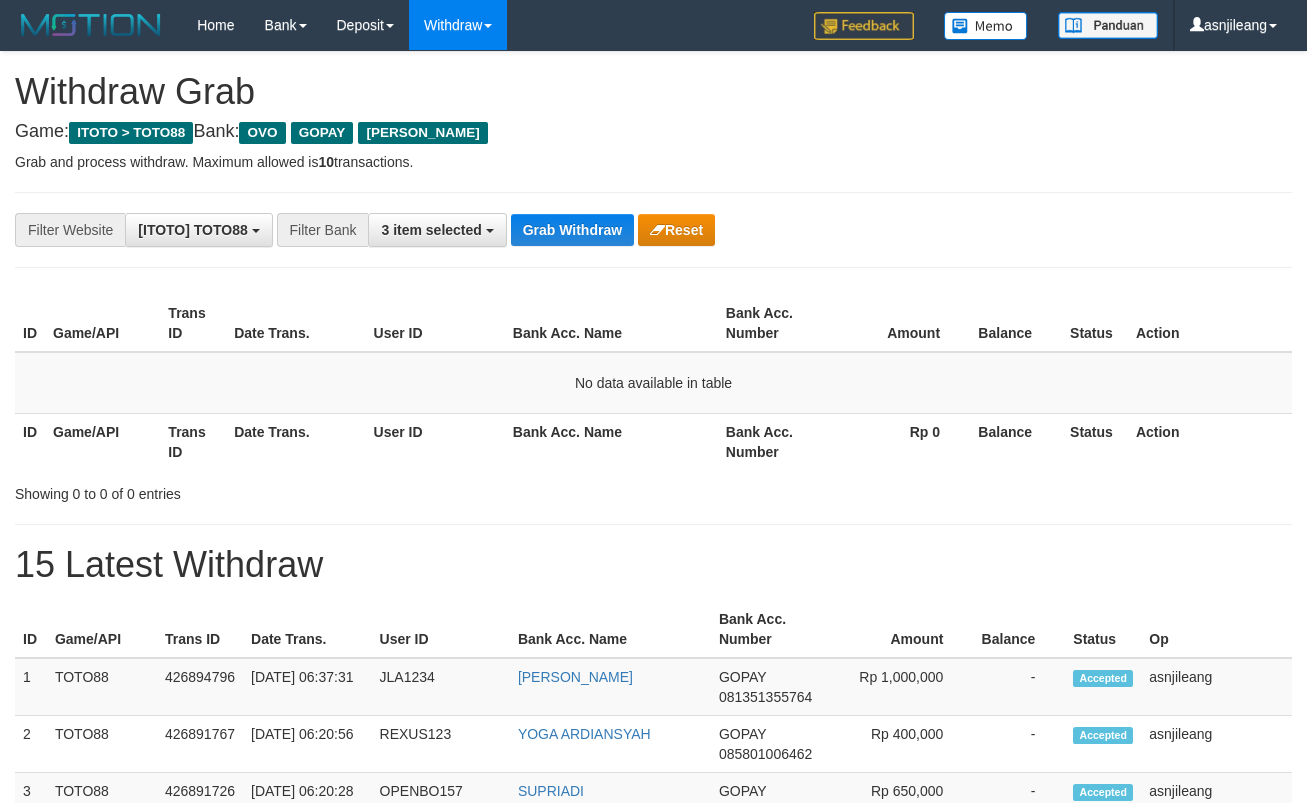 scroll, scrollTop: 0, scrollLeft: 0, axis: both 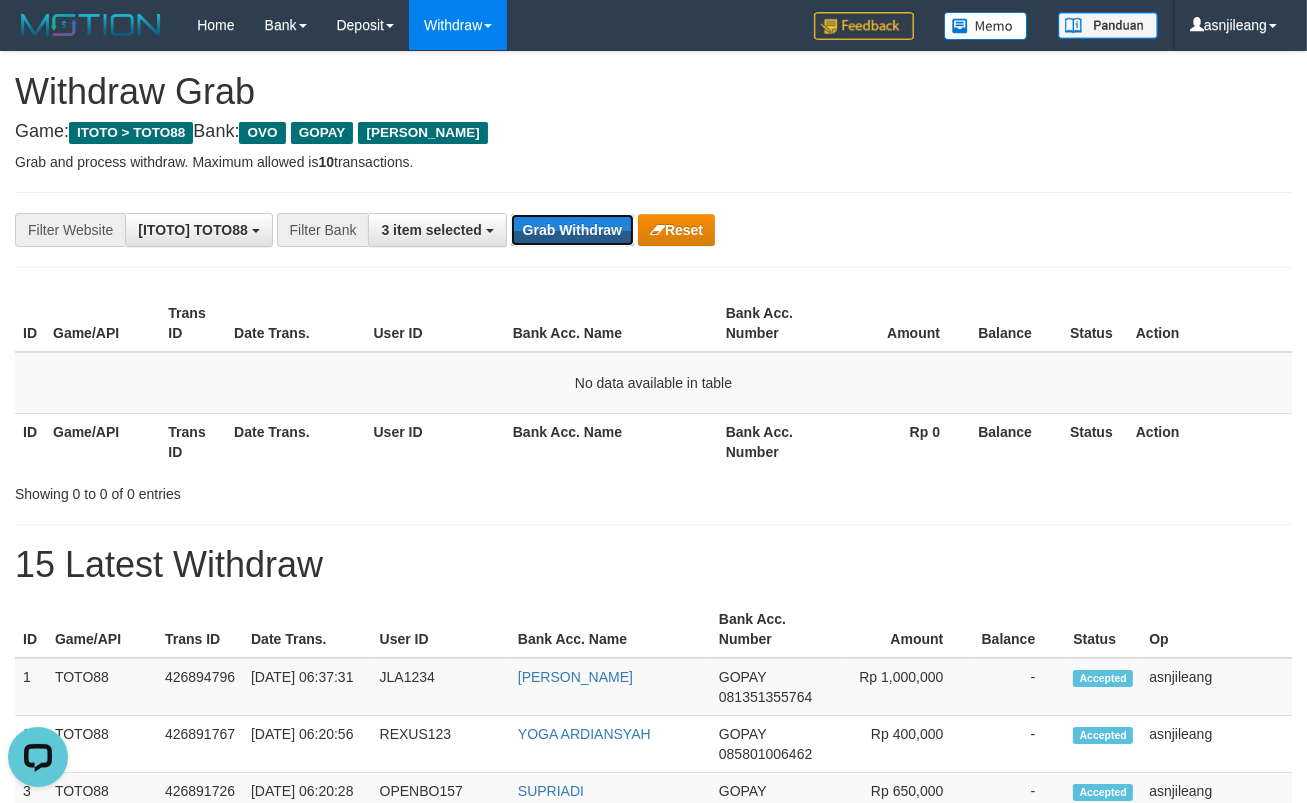 click on "Grab Withdraw" at bounding box center (572, 230) 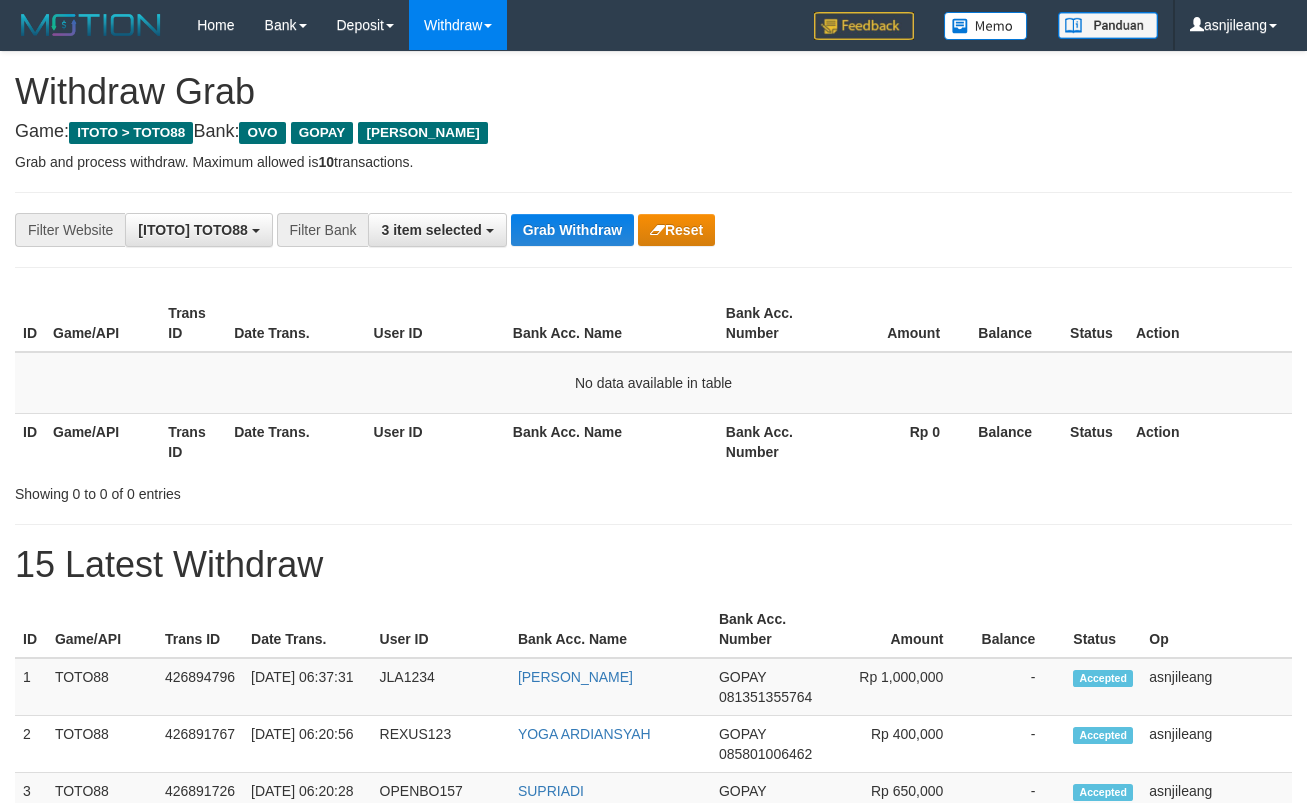 scroll, scrollTop: 0, scrollLeft: 0, axis: both 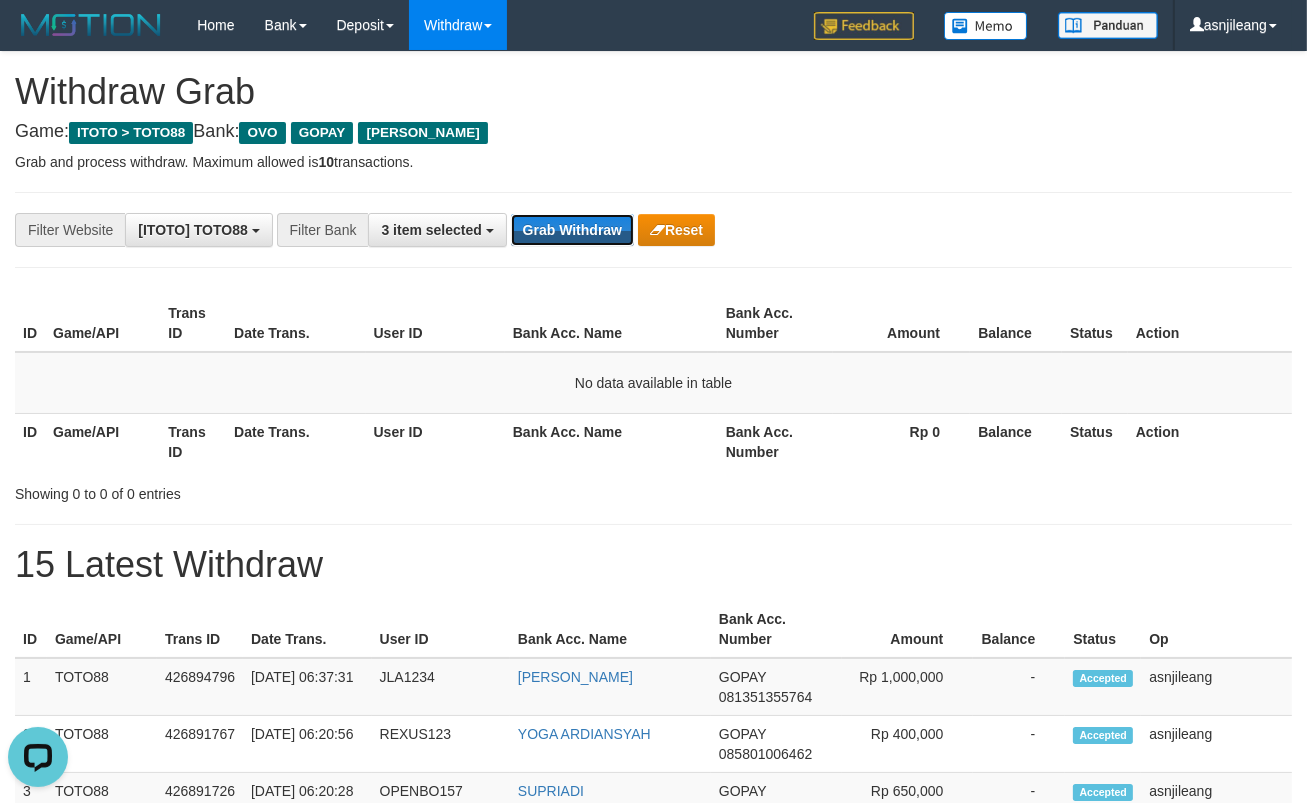click on "Grab Withdraw" at bounding box center [572, 230] 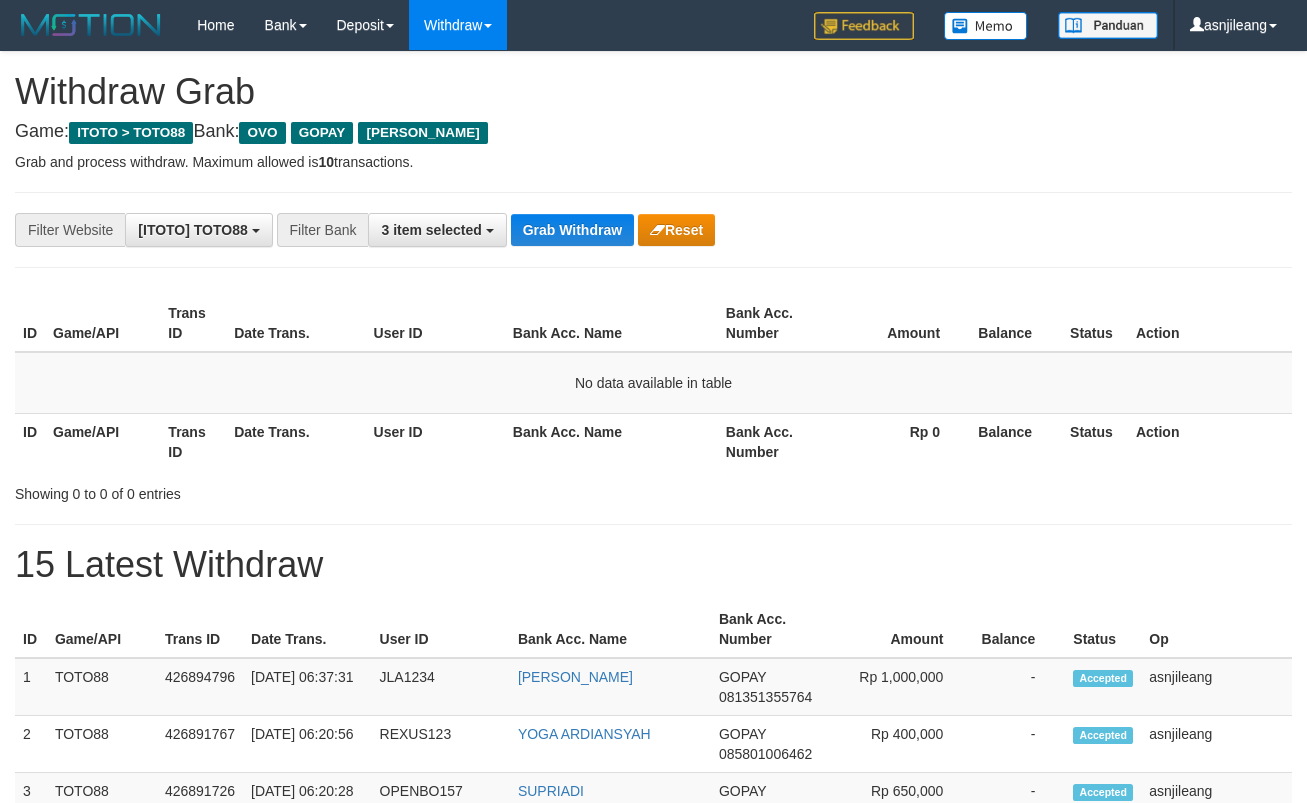 scroll, scrollTop: 0, scrollLeft: 0, axis: both 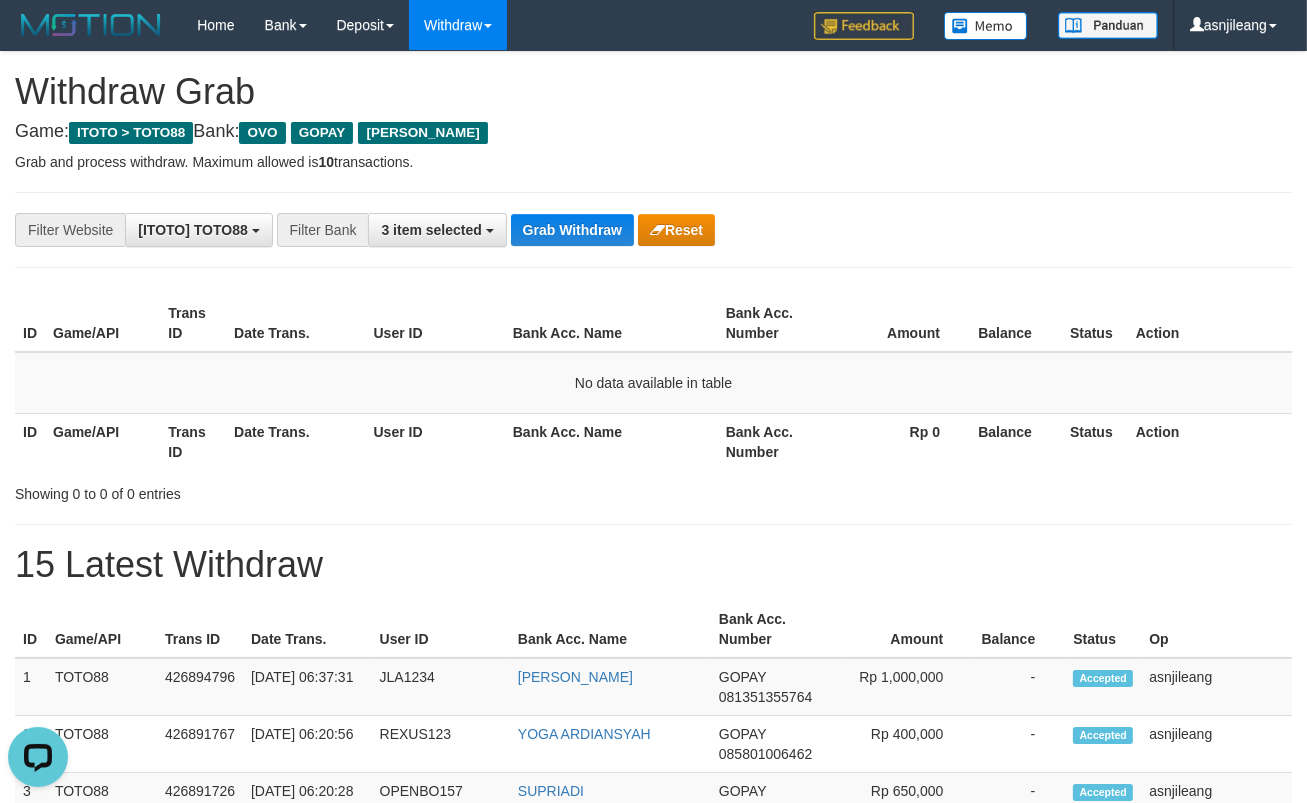 click on "**********" at bounding box center (653, 1113) 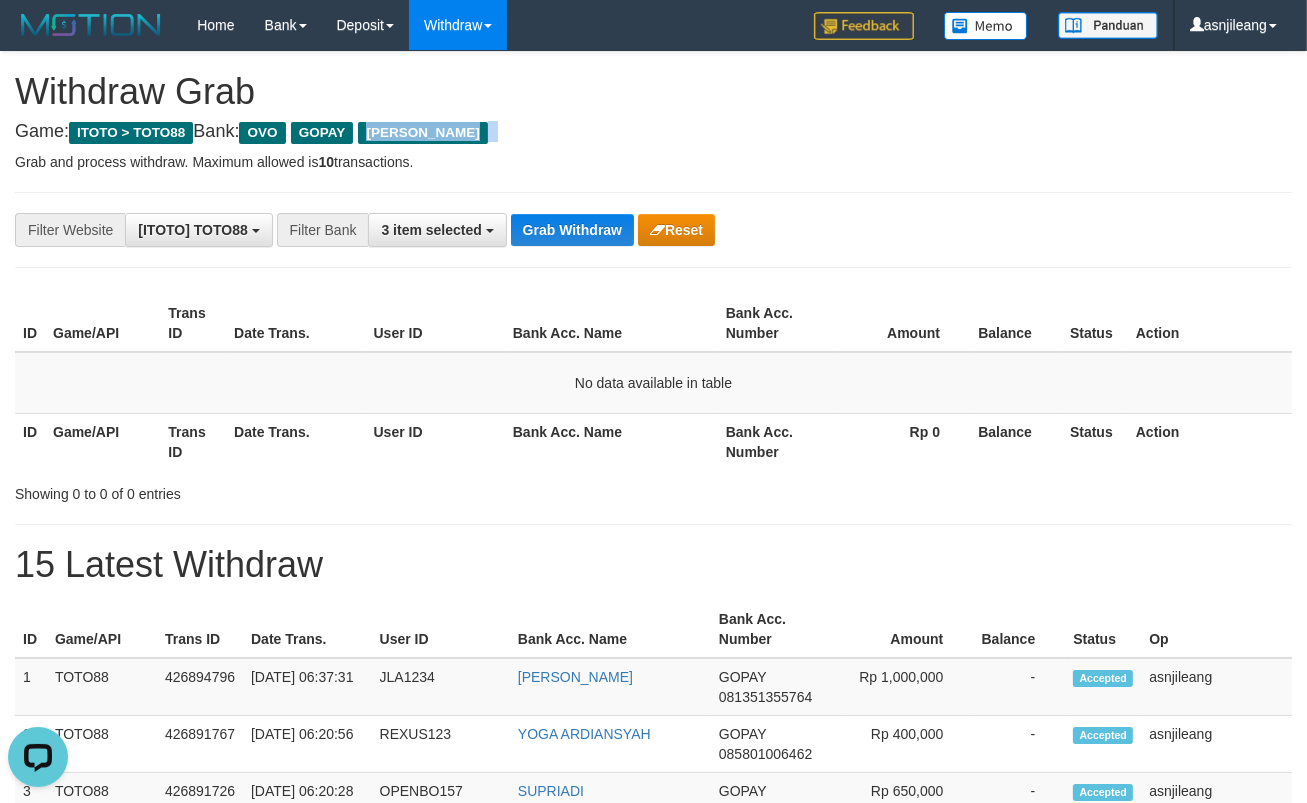 click on "**********" at bounding box center (653, 1113) 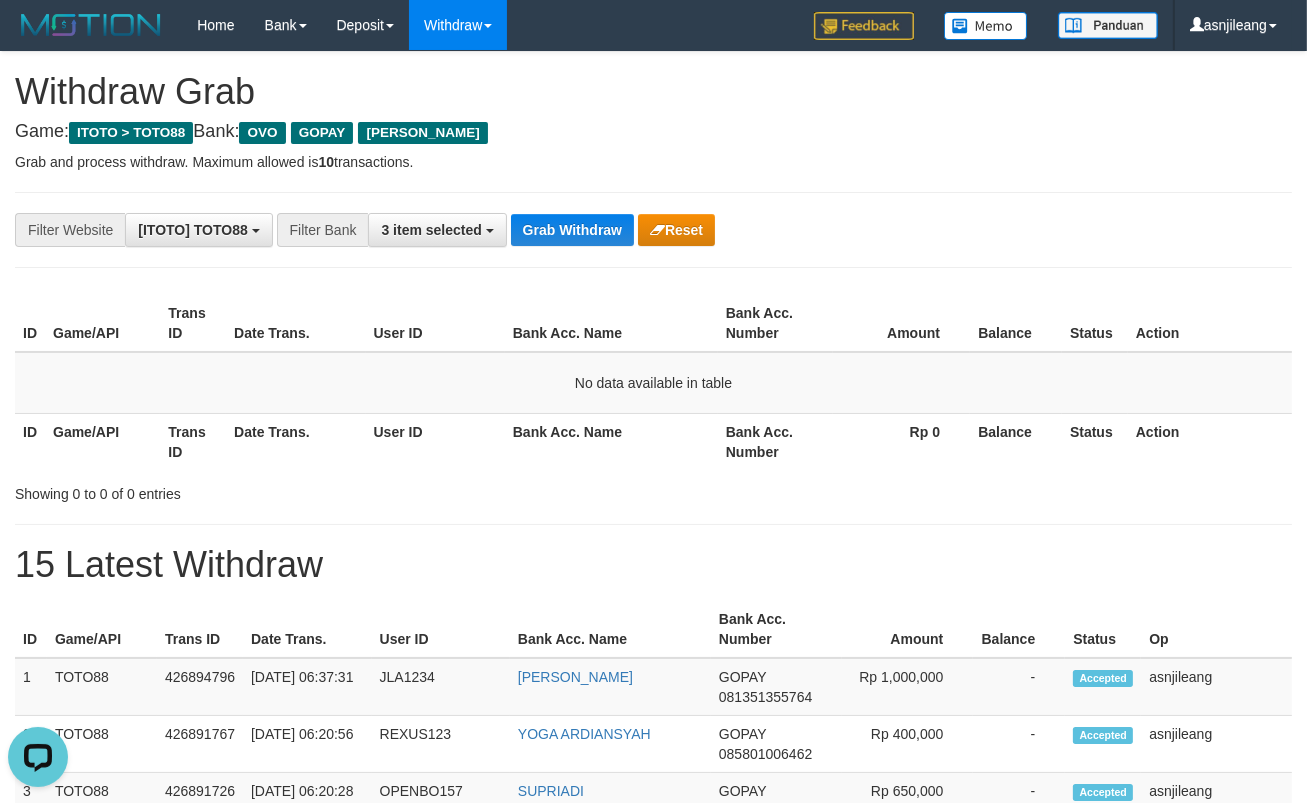 click on "Grab and process withdraw.
Maximum allowed is  10  transactions." at bounding box center (653, 162) 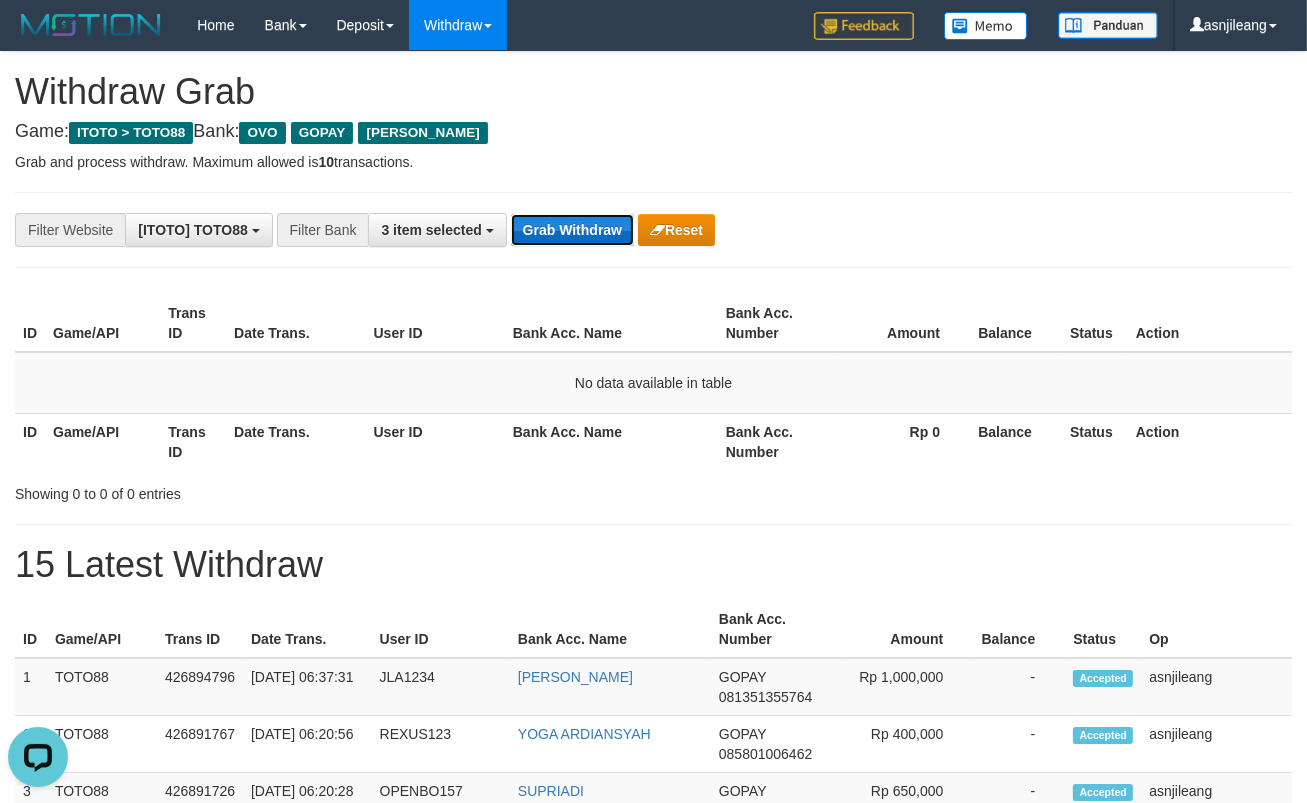 click on "Grab Withdraw" at bounding box center [572, 230] 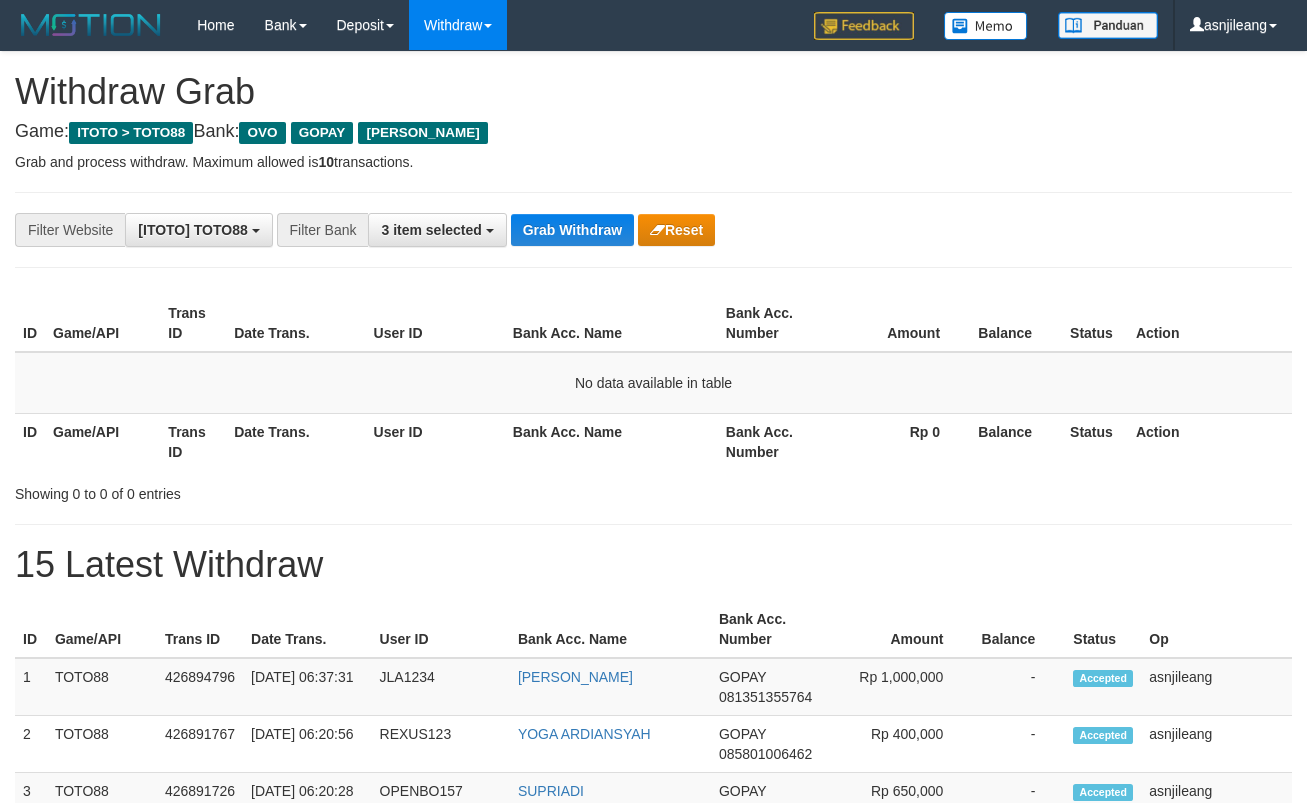 scroll, scrollTop: 0, scrollLeft: 0, axis: both 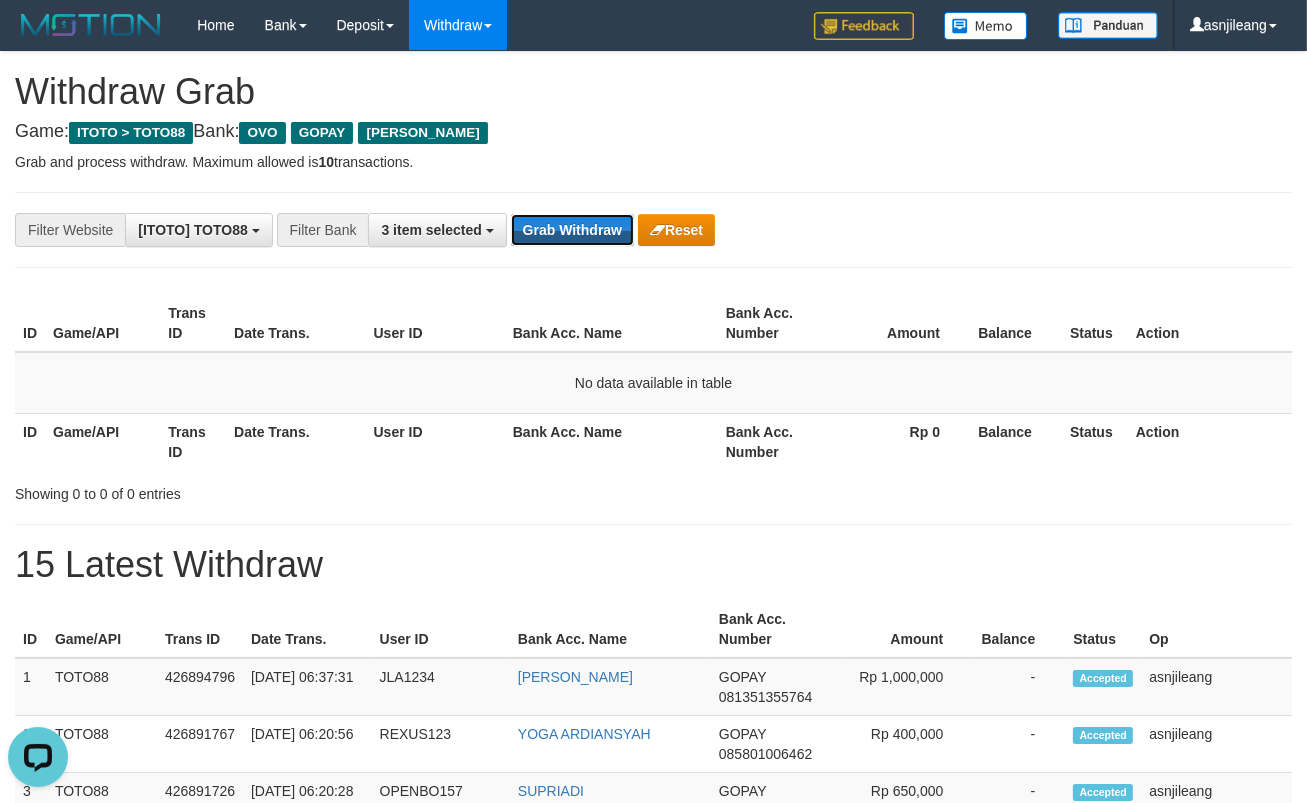 click on "Grab Withdraw" at bounding box center [572, 230] 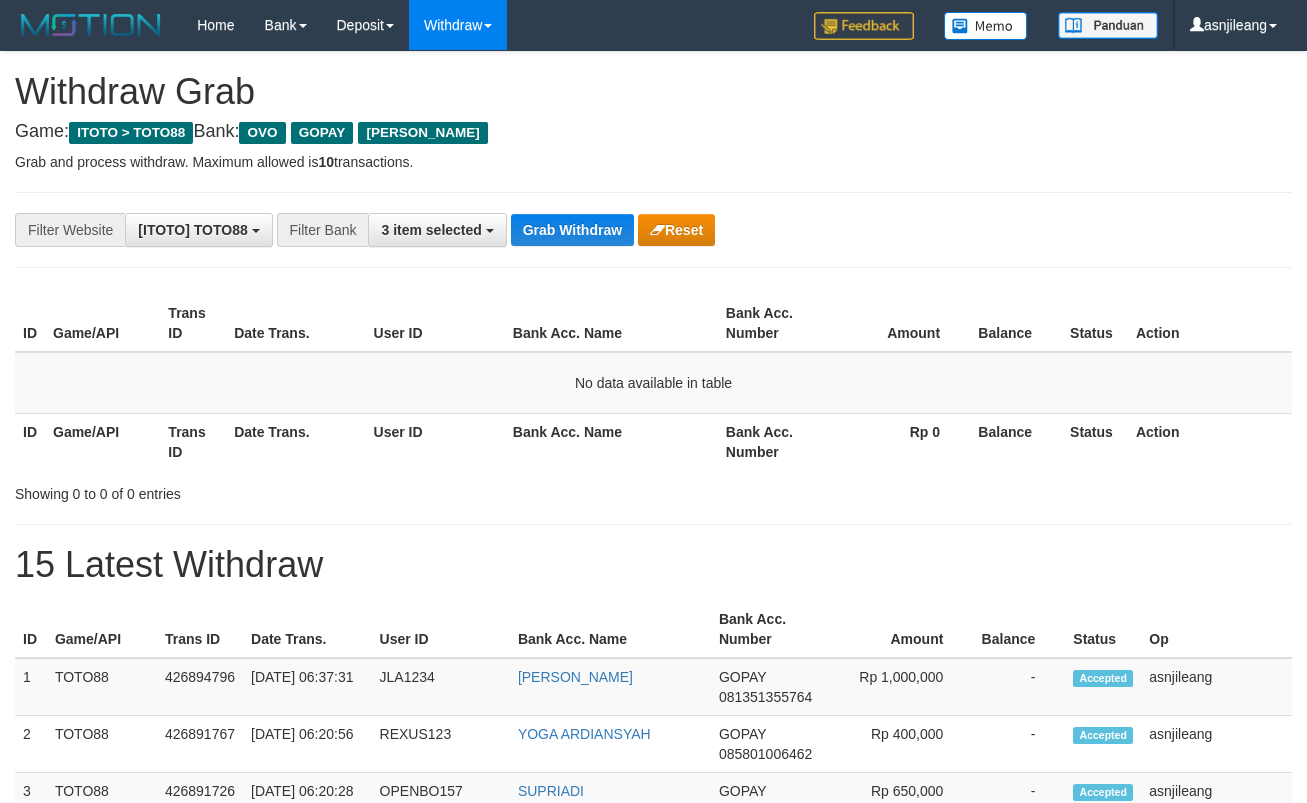 scroll, scrollTop: 0, scrollLeft: 0, axis: both 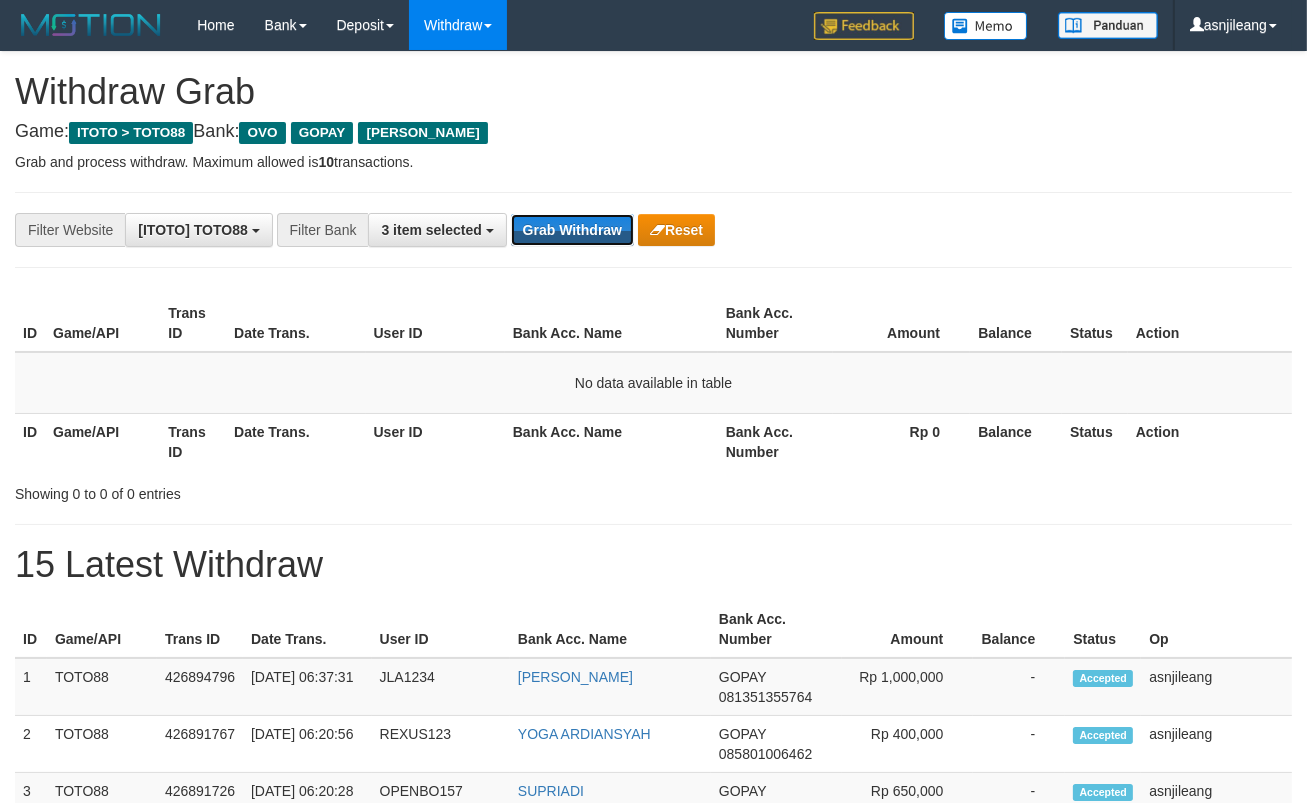 click on "Grab Withdraw" at bounding box center [572, 230] 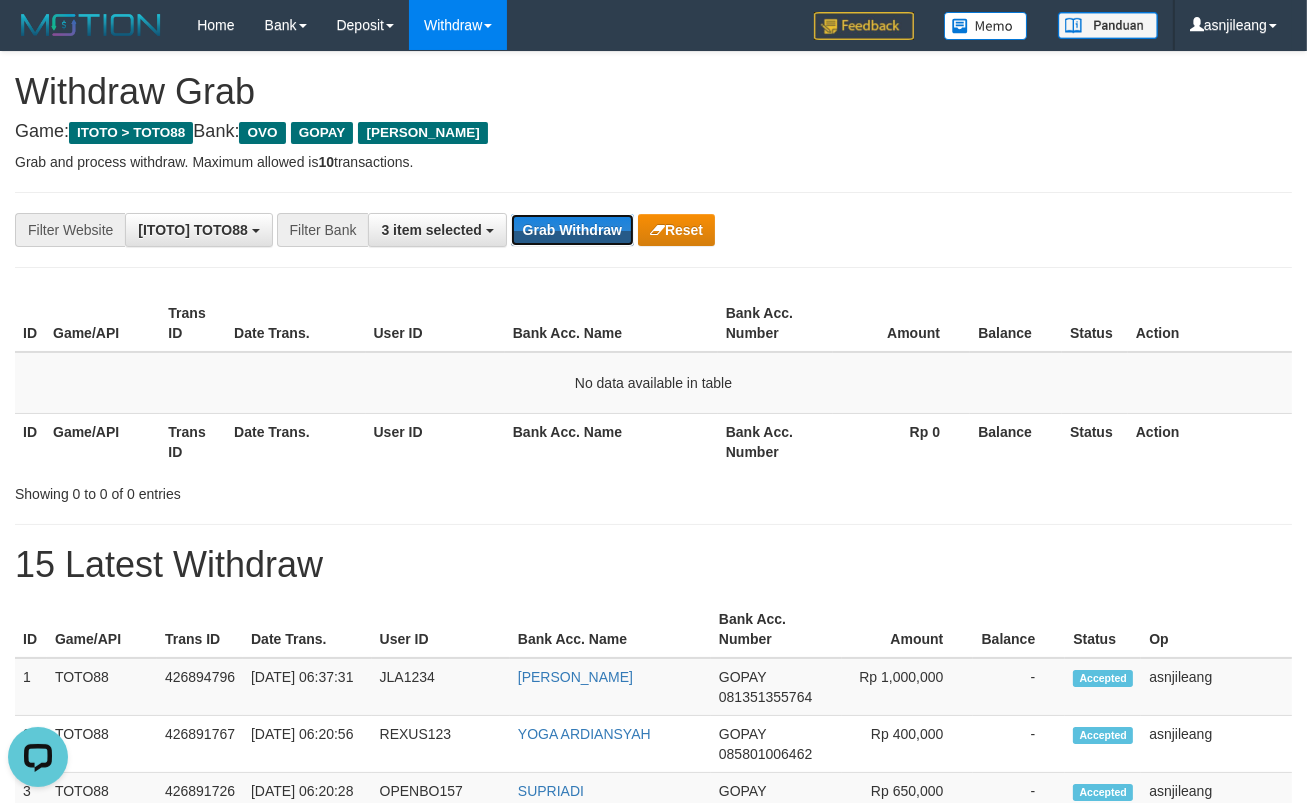 scroll, scrollTop: 0, scrollLeft: 0, axis: both 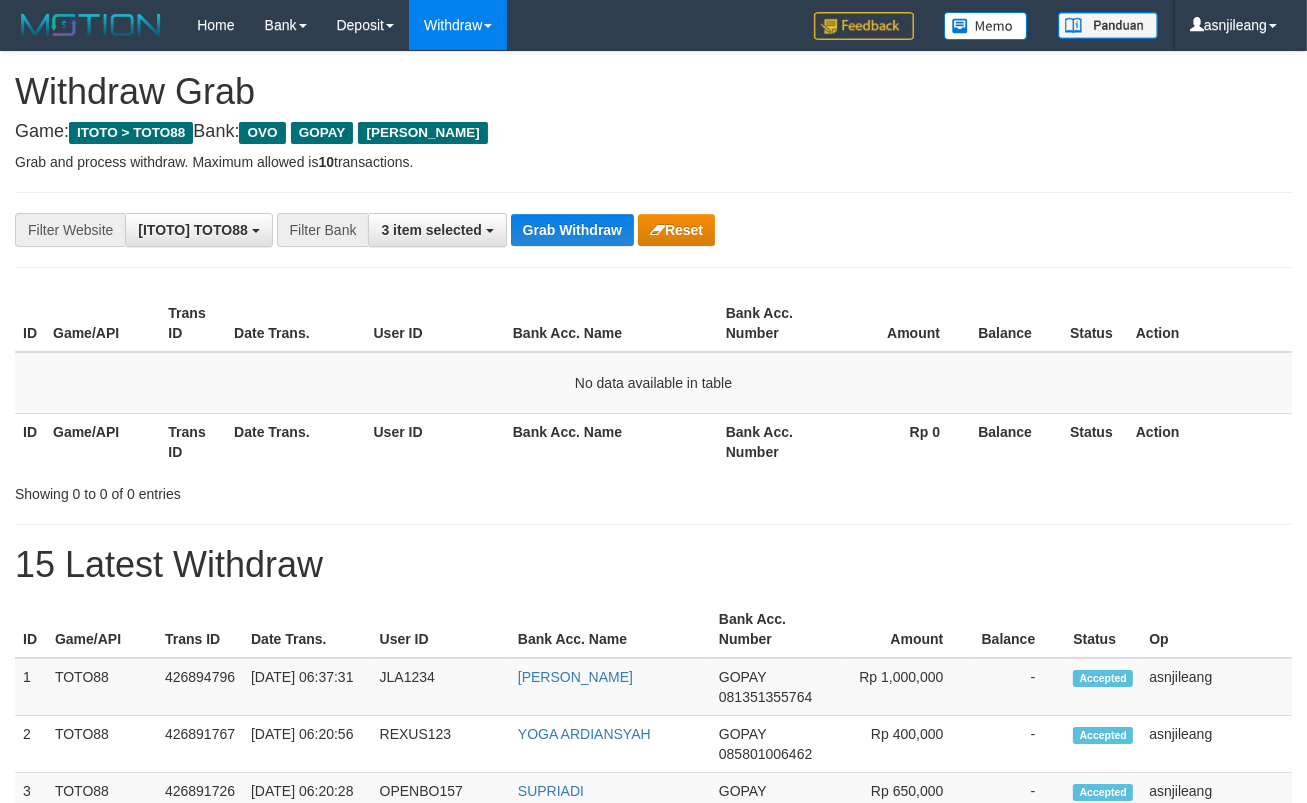 click on "Grab Withdraw" at bounding box center (572, 230) 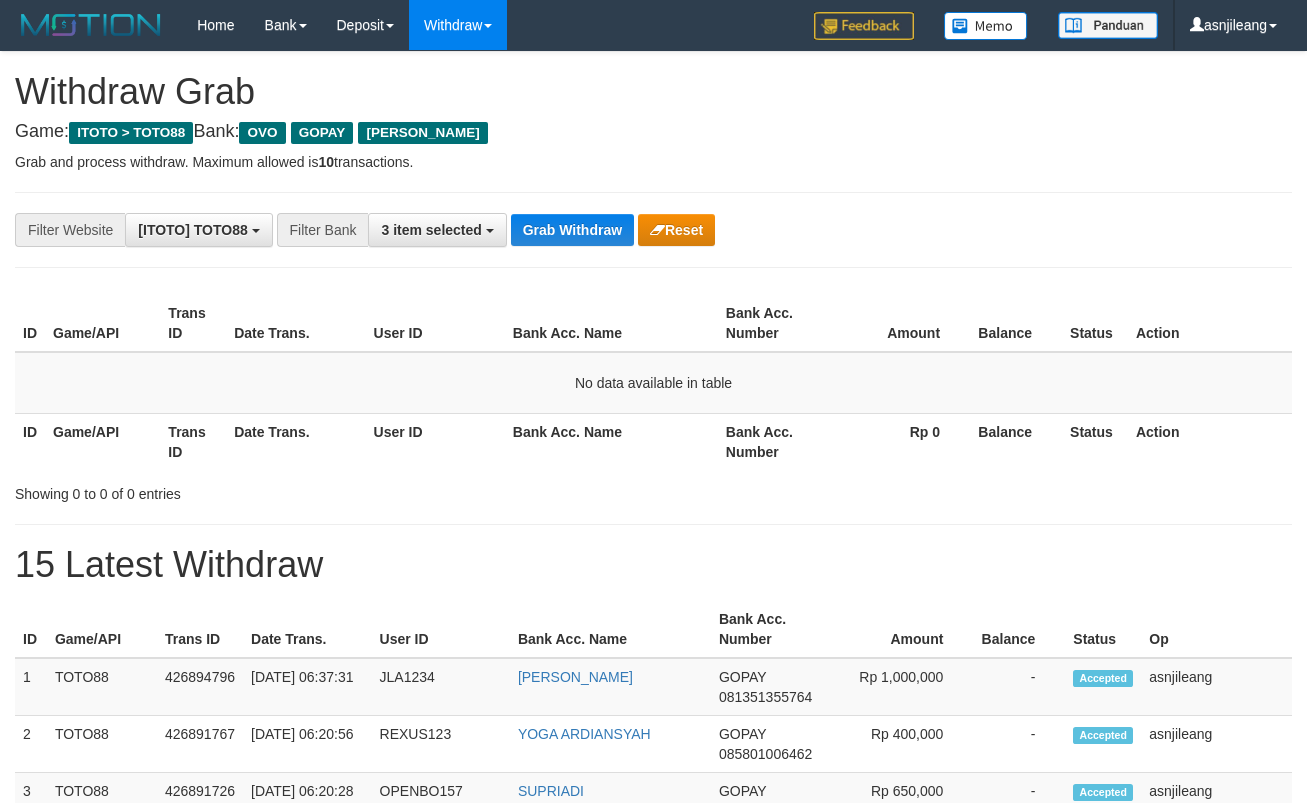 scroll, scrollTop: 0, scrollLeft: 0, axis: both 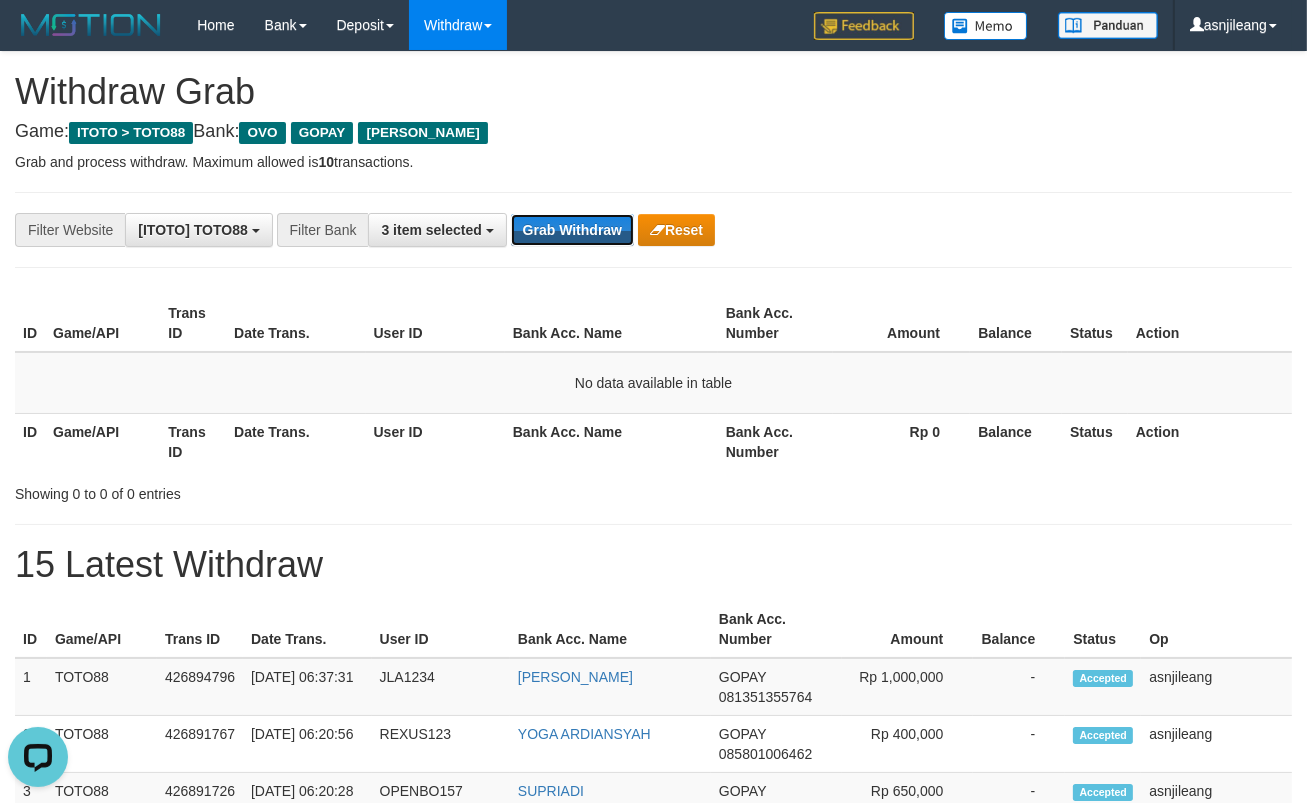 click on "Grab Withdraw" at bounding box center [572, 230] 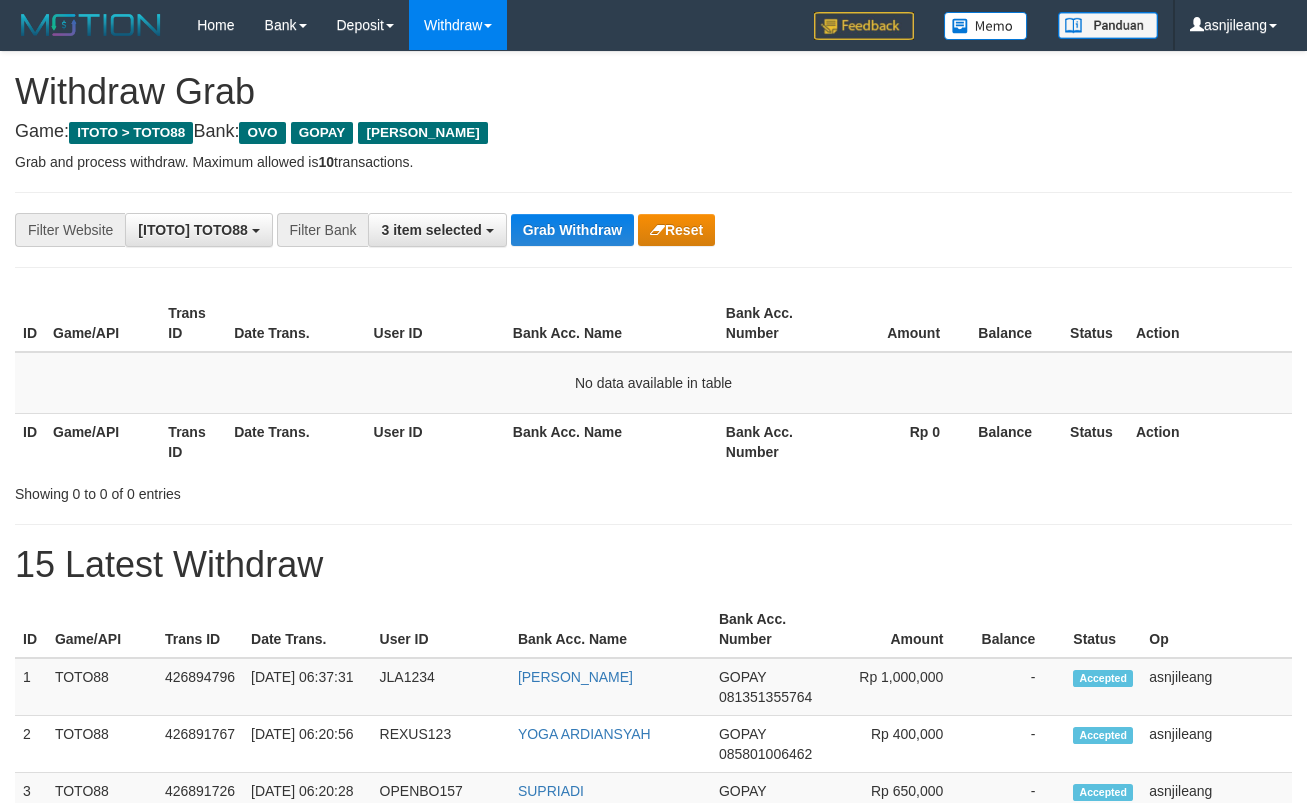 scroll, scrollTop: 0, scrollLeft: 0, axis: both 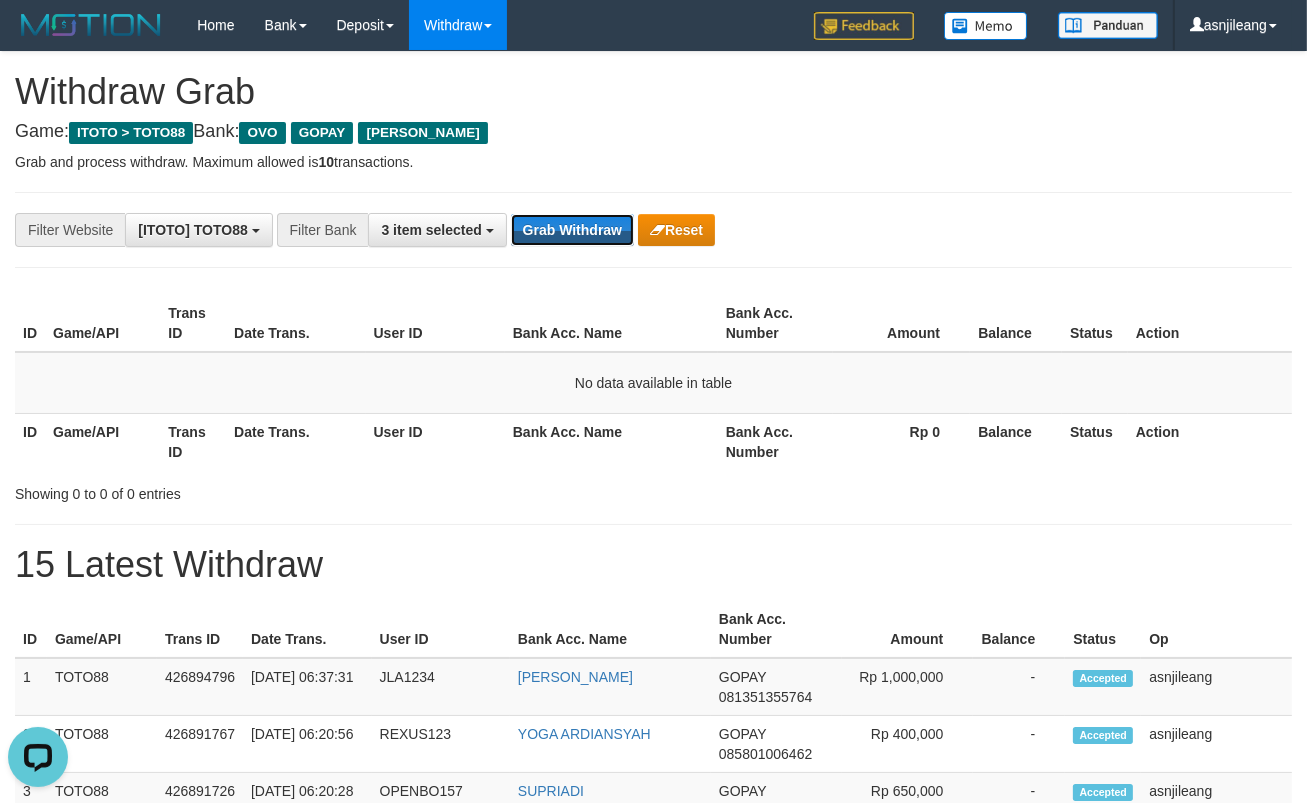 click on "Grab Withdraw" at bounding box center (572, 230) 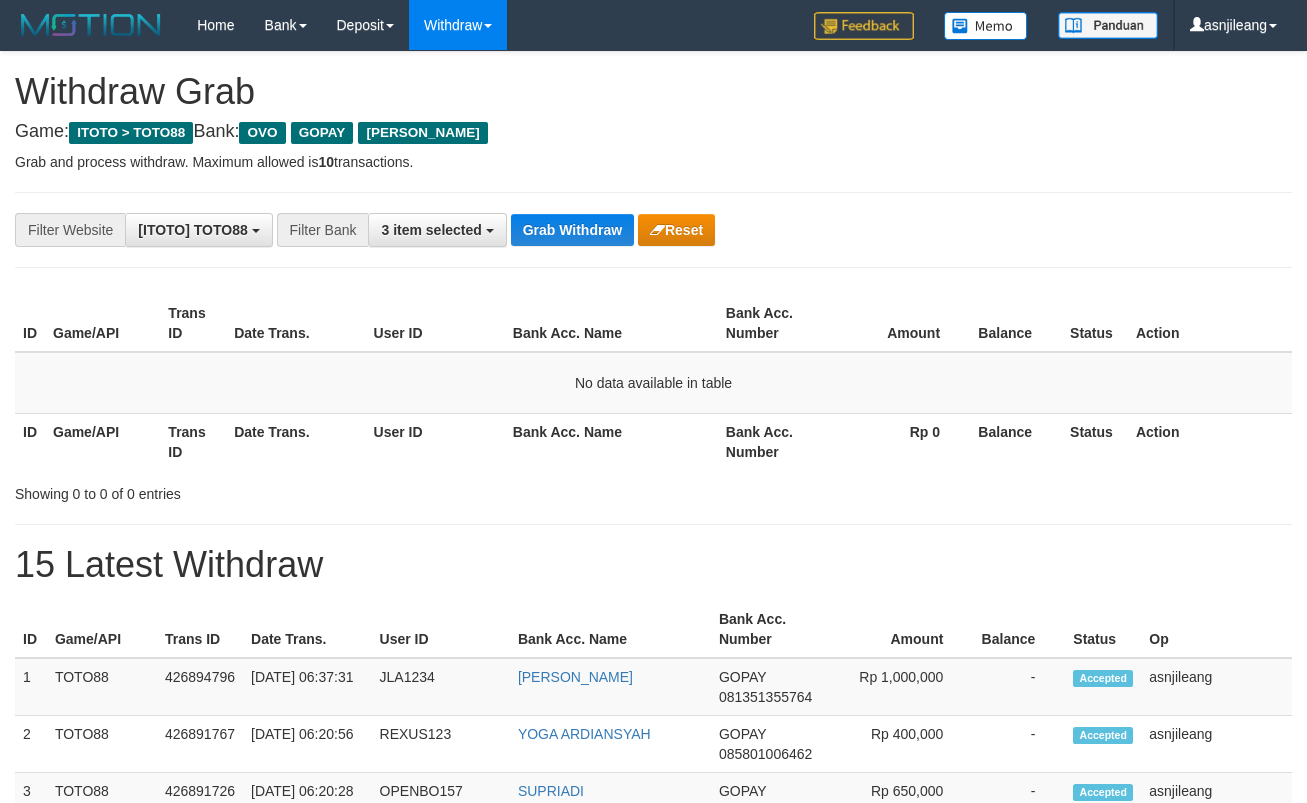 scroll, scrollTop: 0, scrollLeft: 0, axis: both 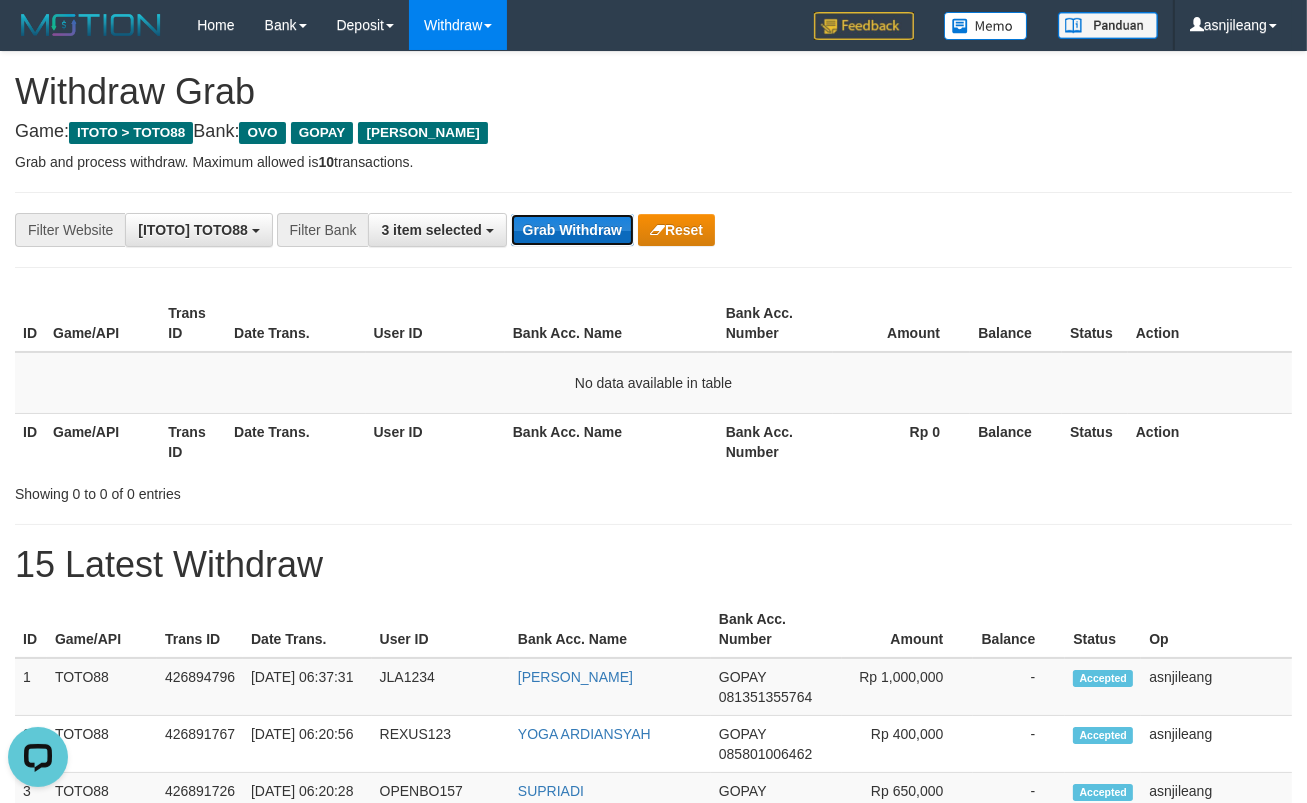 click on "Grab Withdraw" at bounding box center (572, 230) 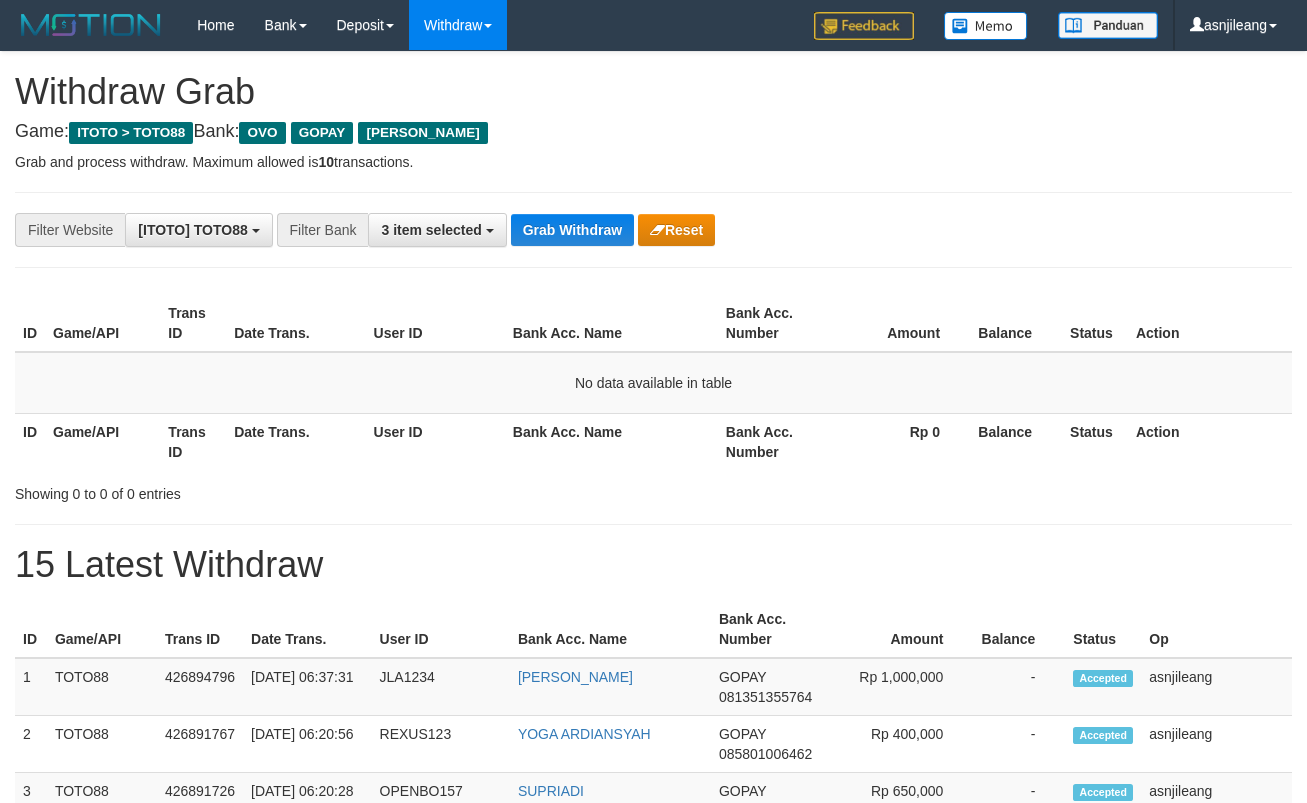 scroll, scrollTop: 0, scrollLeft: 0, axis: both 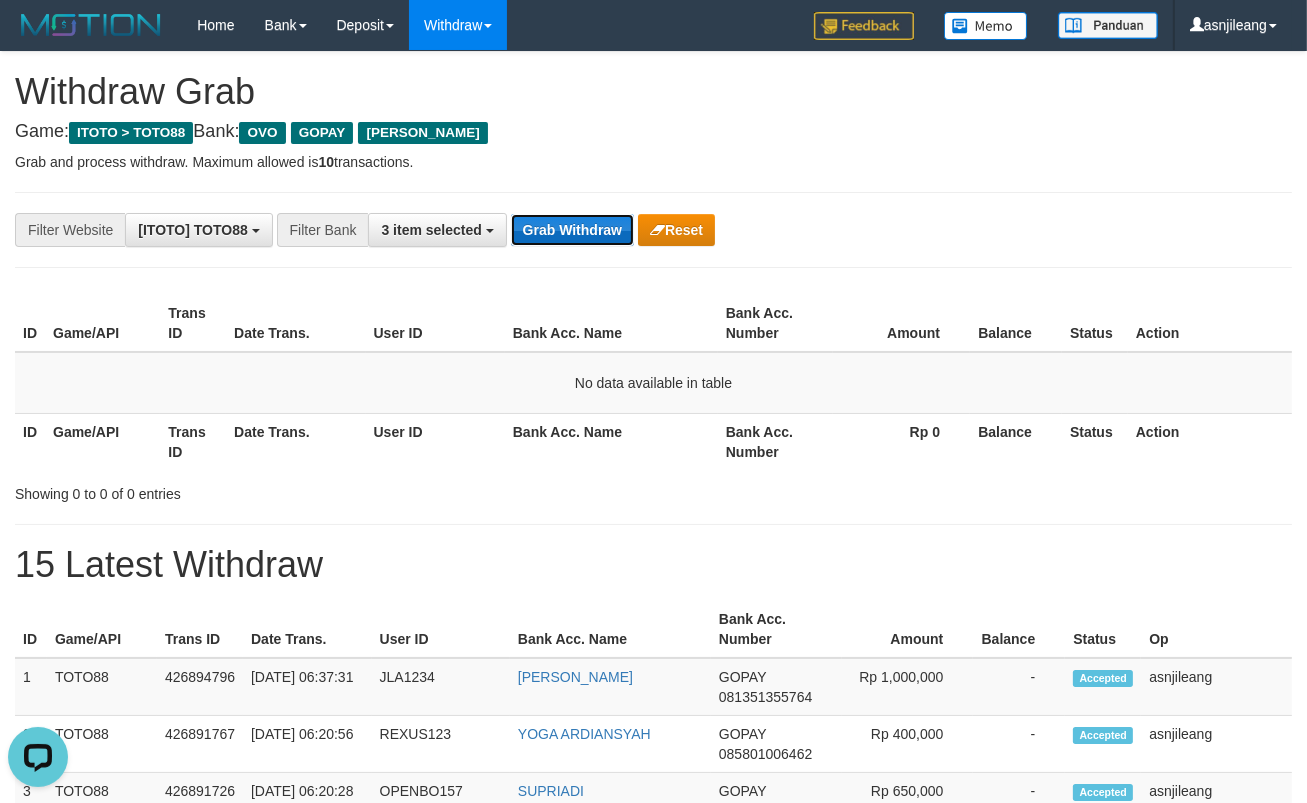 click on "Grab Withdraw" at bounding box center (572, 230) 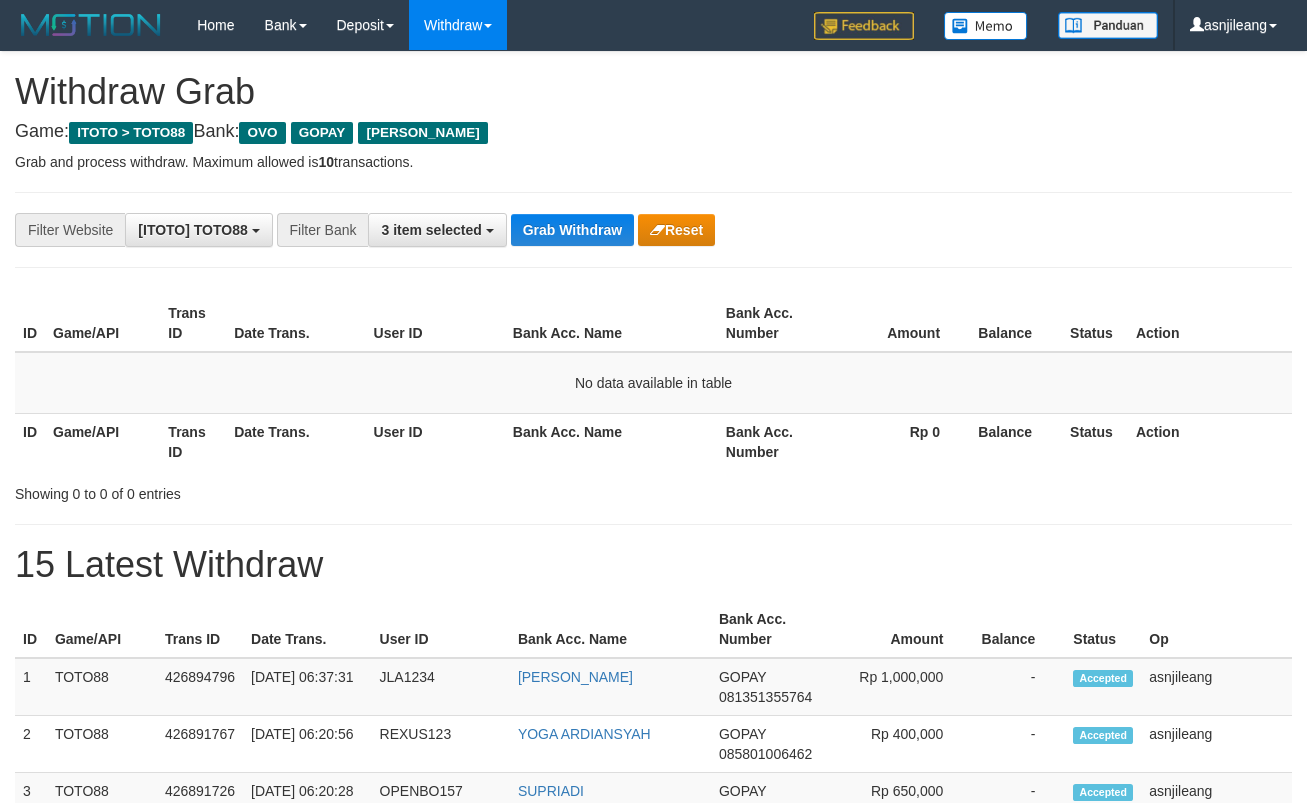 scroll, scrollTop: 0, scrollLeft: 0, axis: both 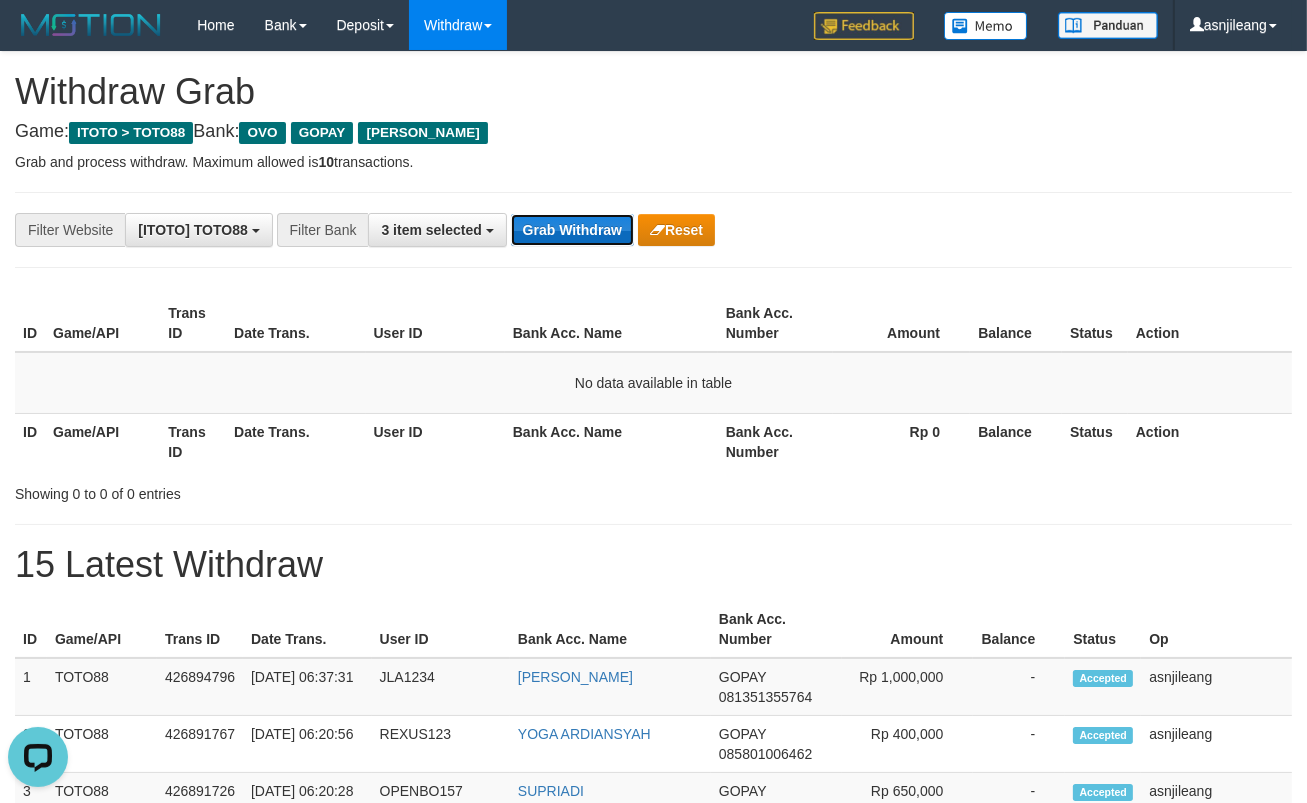 click on "Grab Withdraw" at bounding box center (572, 230) 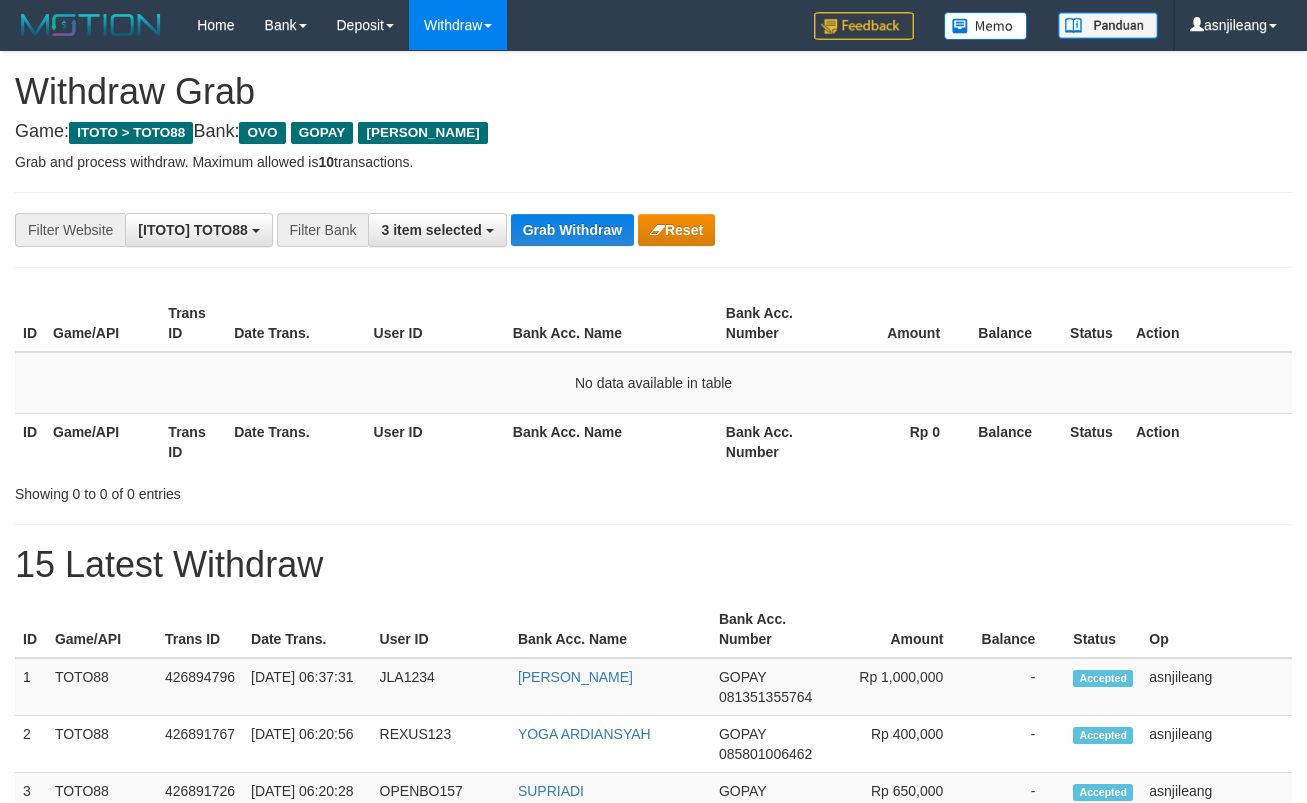 scroll, scrollTop: 0, scrollLeft: 0, axis: both 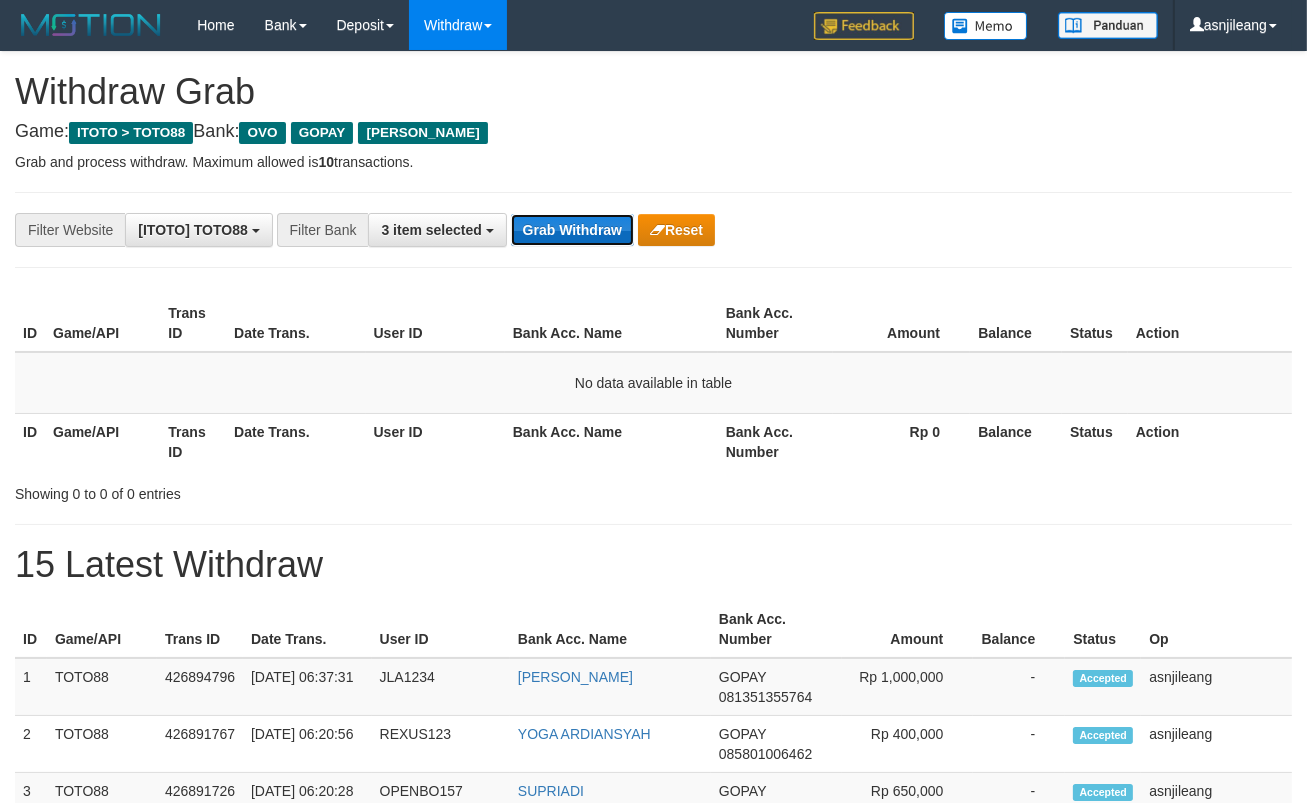 click on "Grab Withdraw" at bounding box center [572, 230] 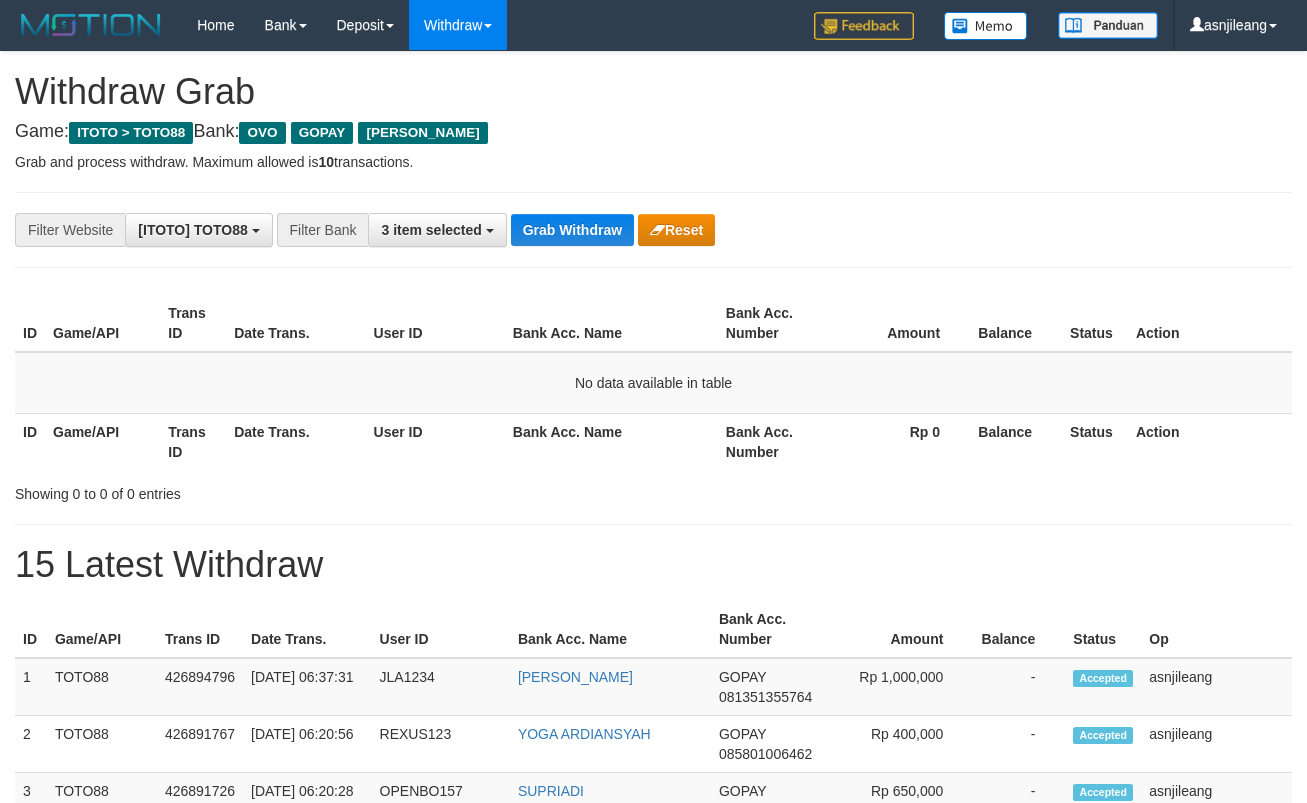 scroll, scrollTop: 0, scrollLeft: 0, axis: both 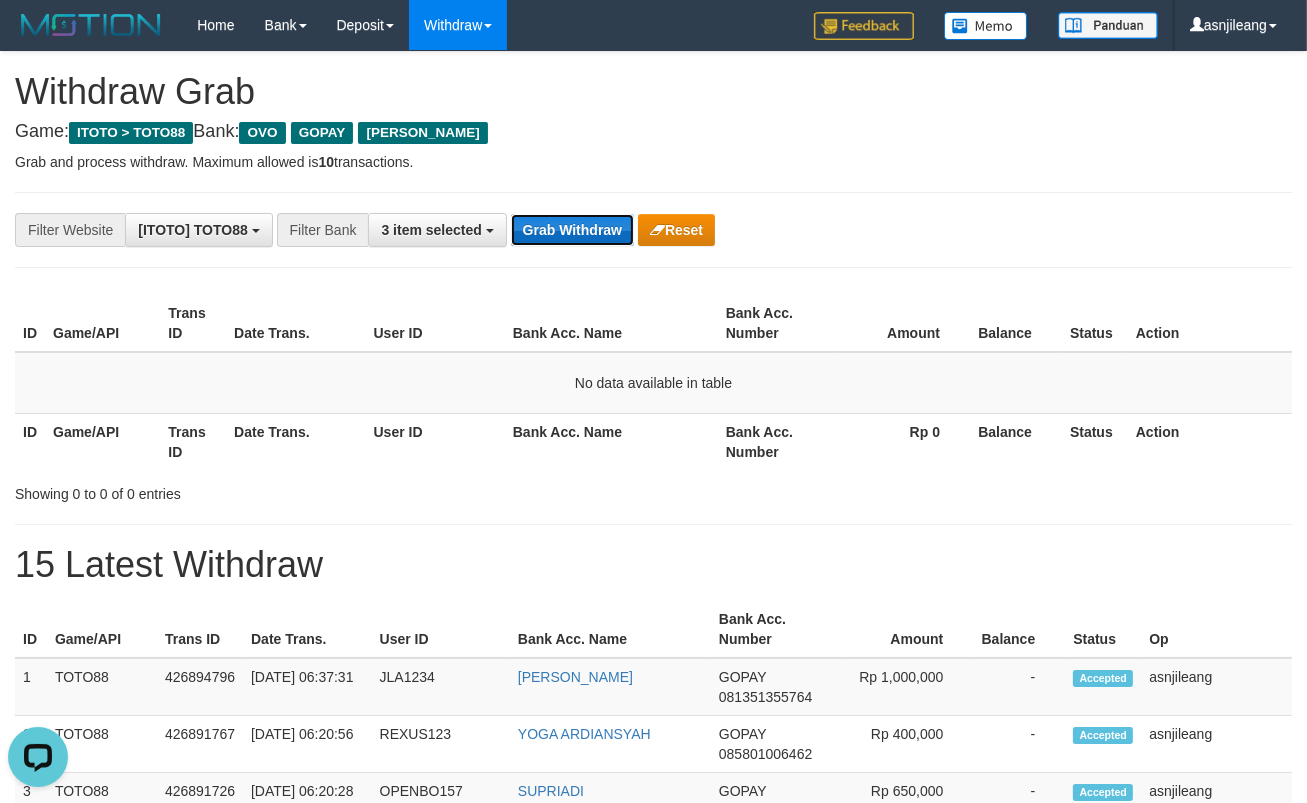 click on "Grab Withdraw" at bounding box center (572, 230) 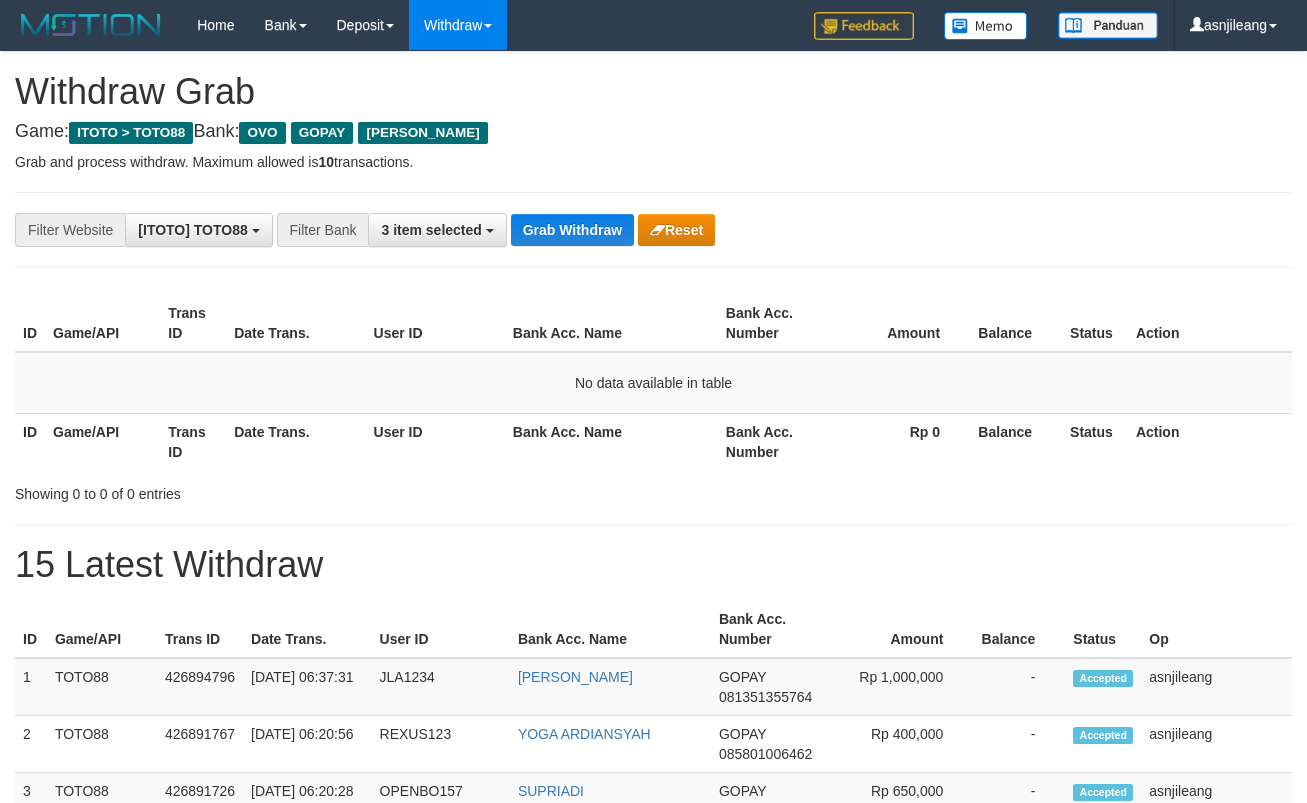 scroll, scrollTop: 0, scrollLeft: 0, axis: both 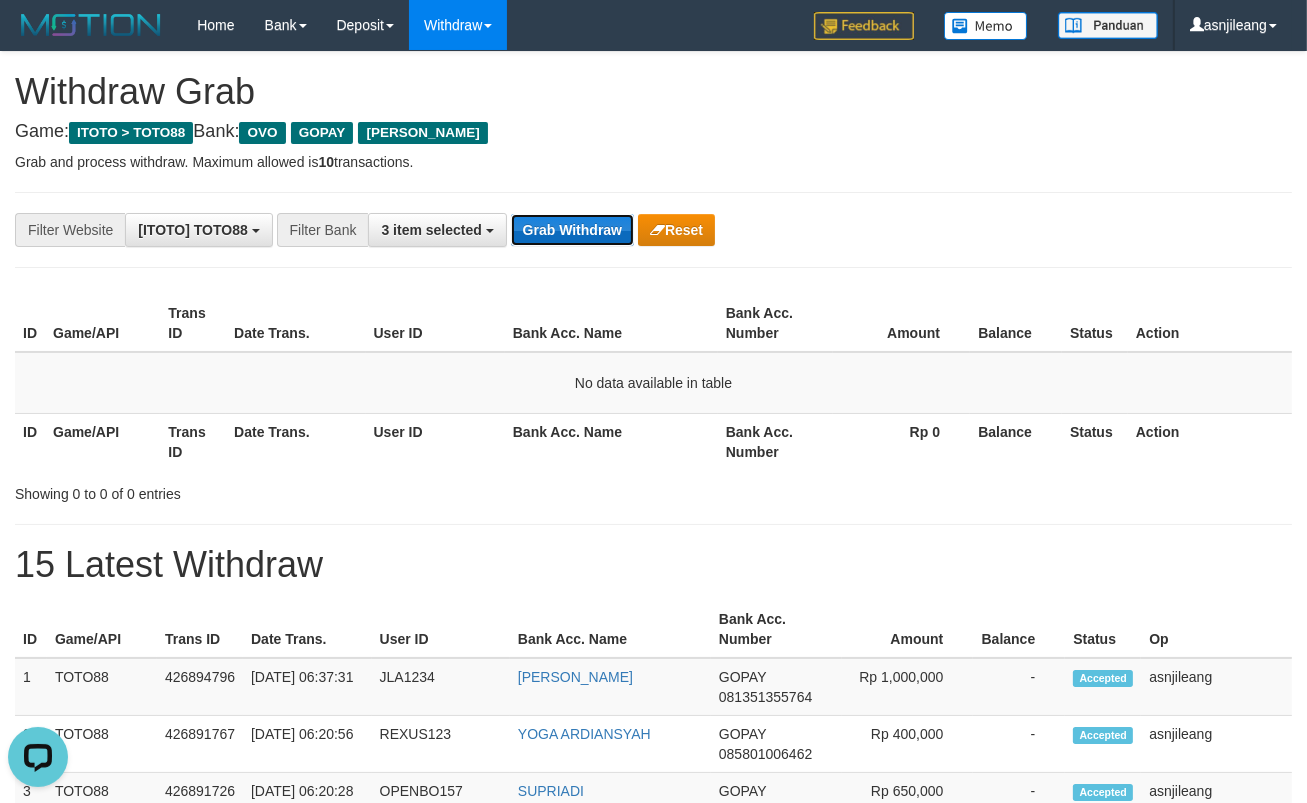 click on "Grab Withdraw" at bounding box center (572, 230) 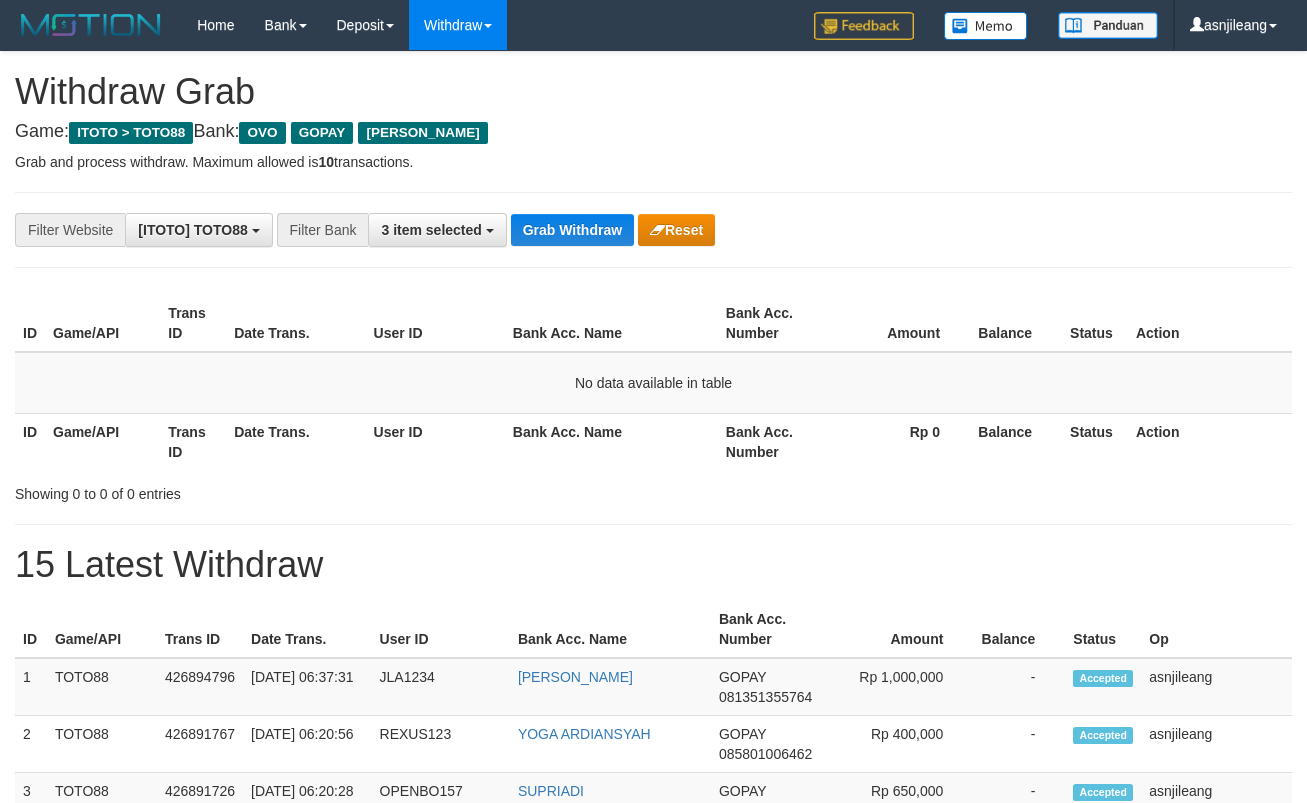 scroll, scrollTop: 0, scrollLeft: 0, axis: both 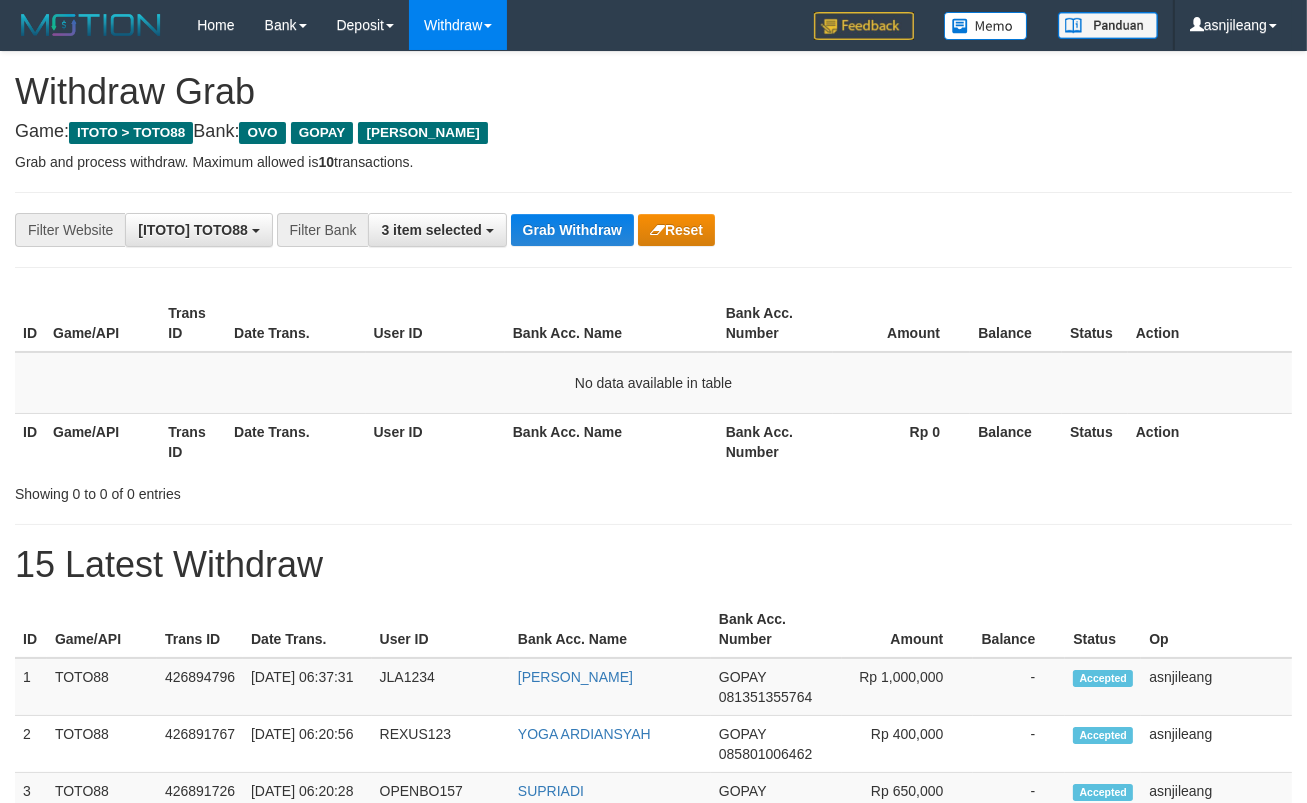 click on "**********" at bounding box center (544, 230) 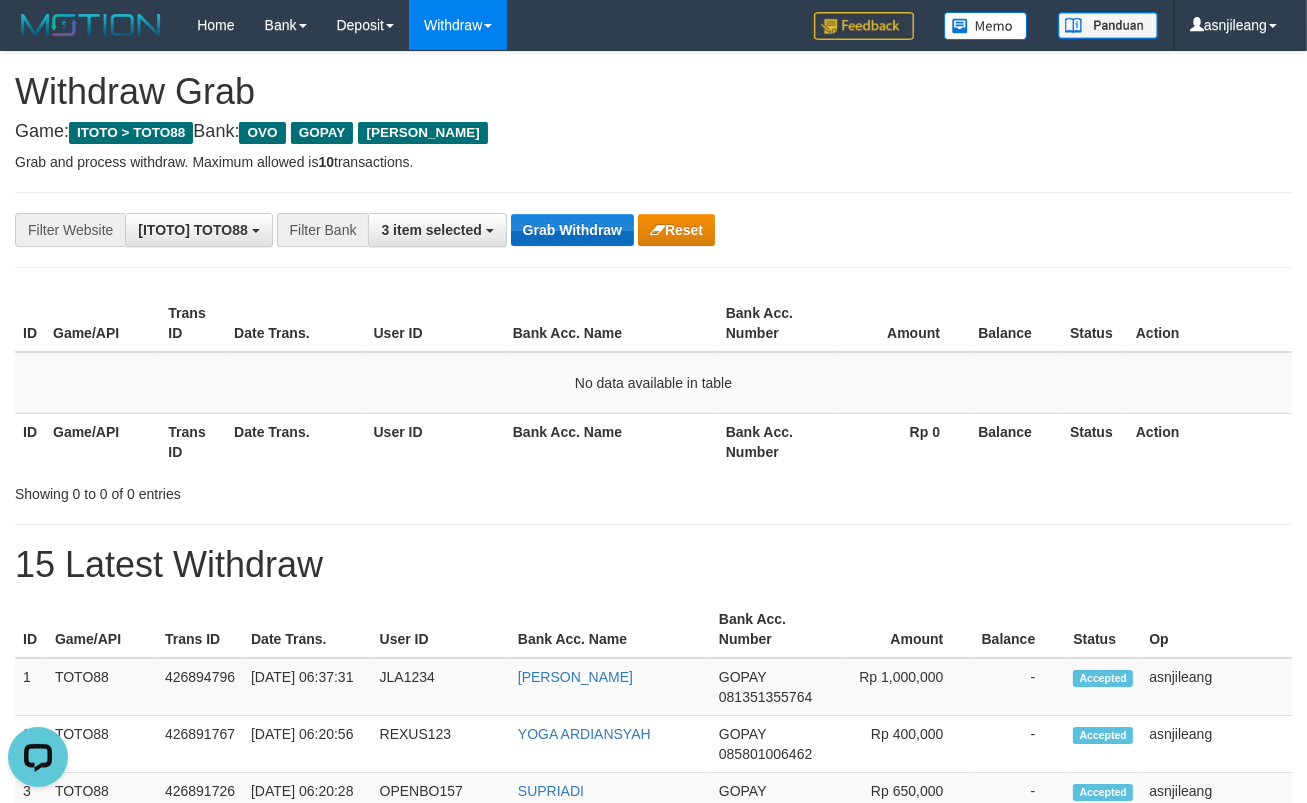 scroll, scrollTop: 0, scrollLeft: 0, axis: both 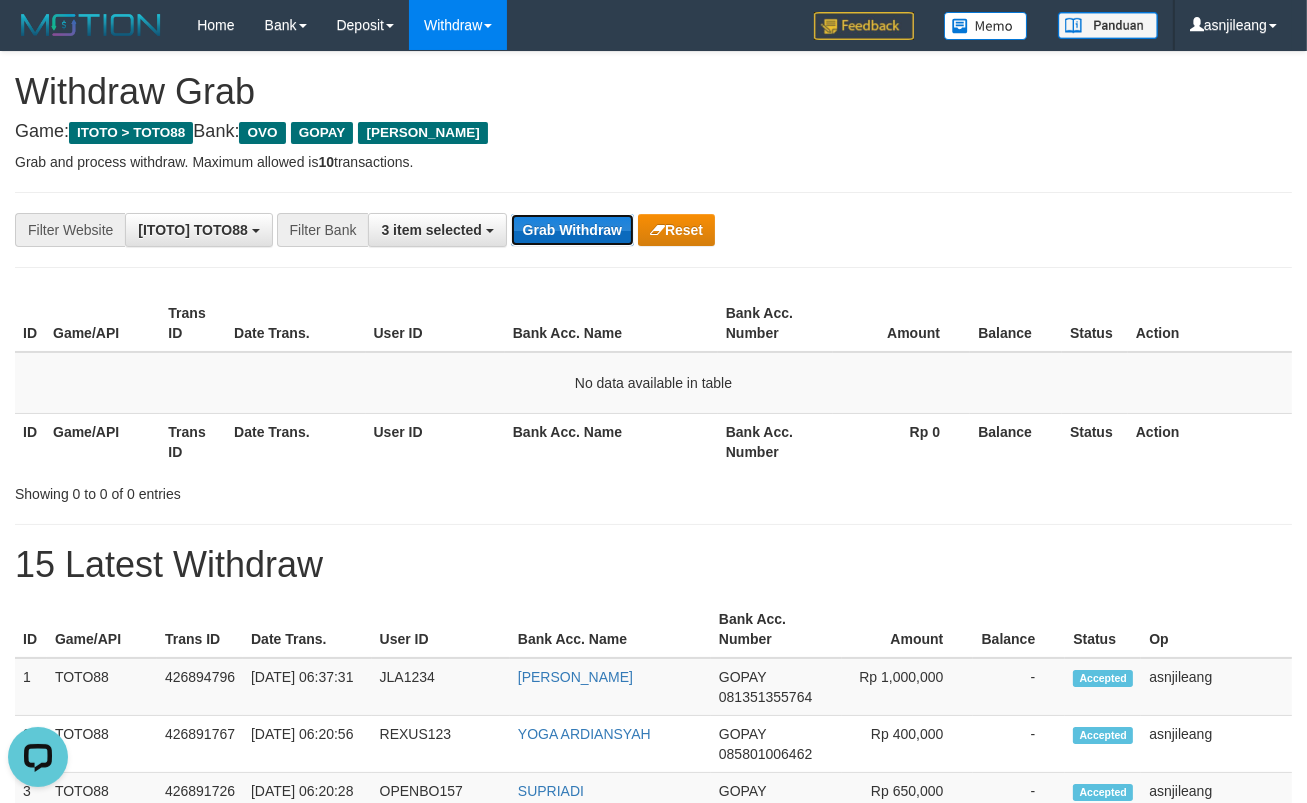 click on "Grab Withdraw" at bounding box center (572, 230) 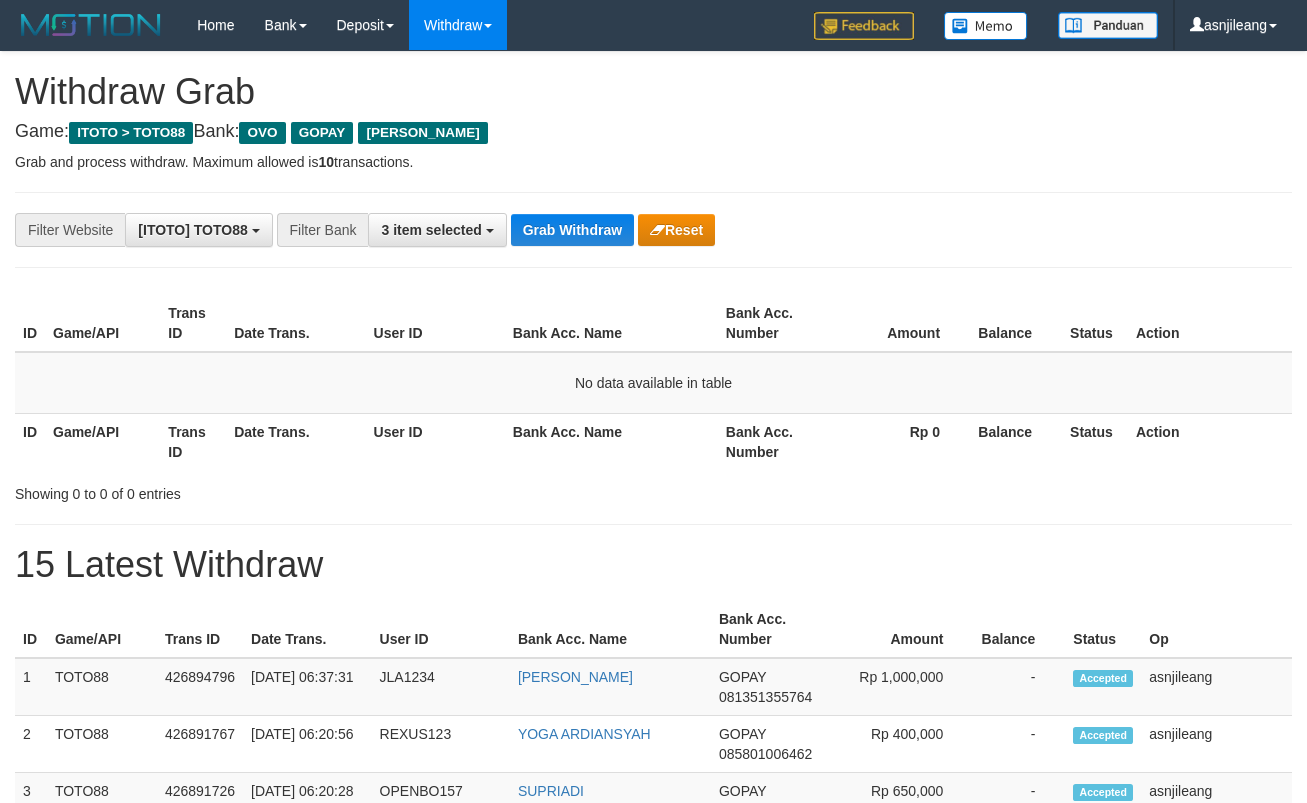 click on "Grab Withdraw" at bounding box center (572, 230) 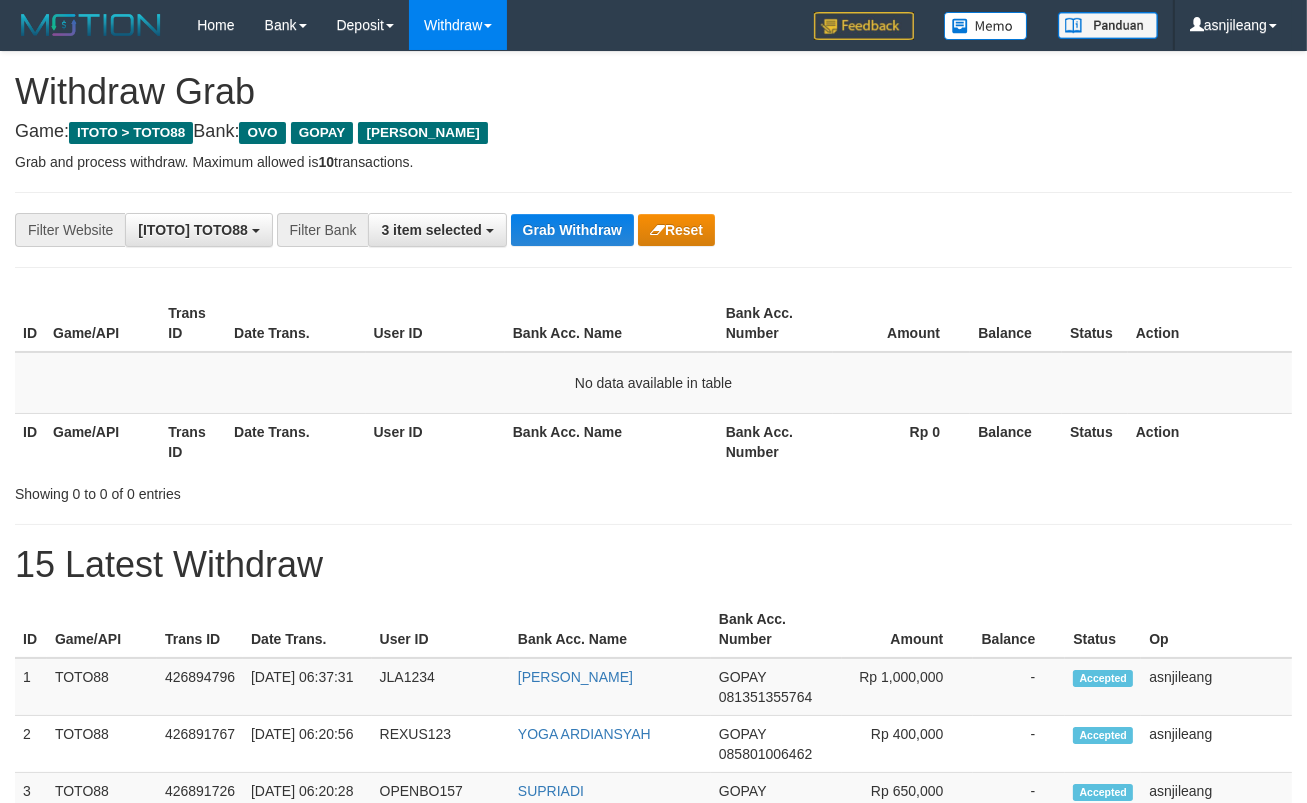 scroll, scrollTop: 17, scrollLeft: 0, axis: vertical 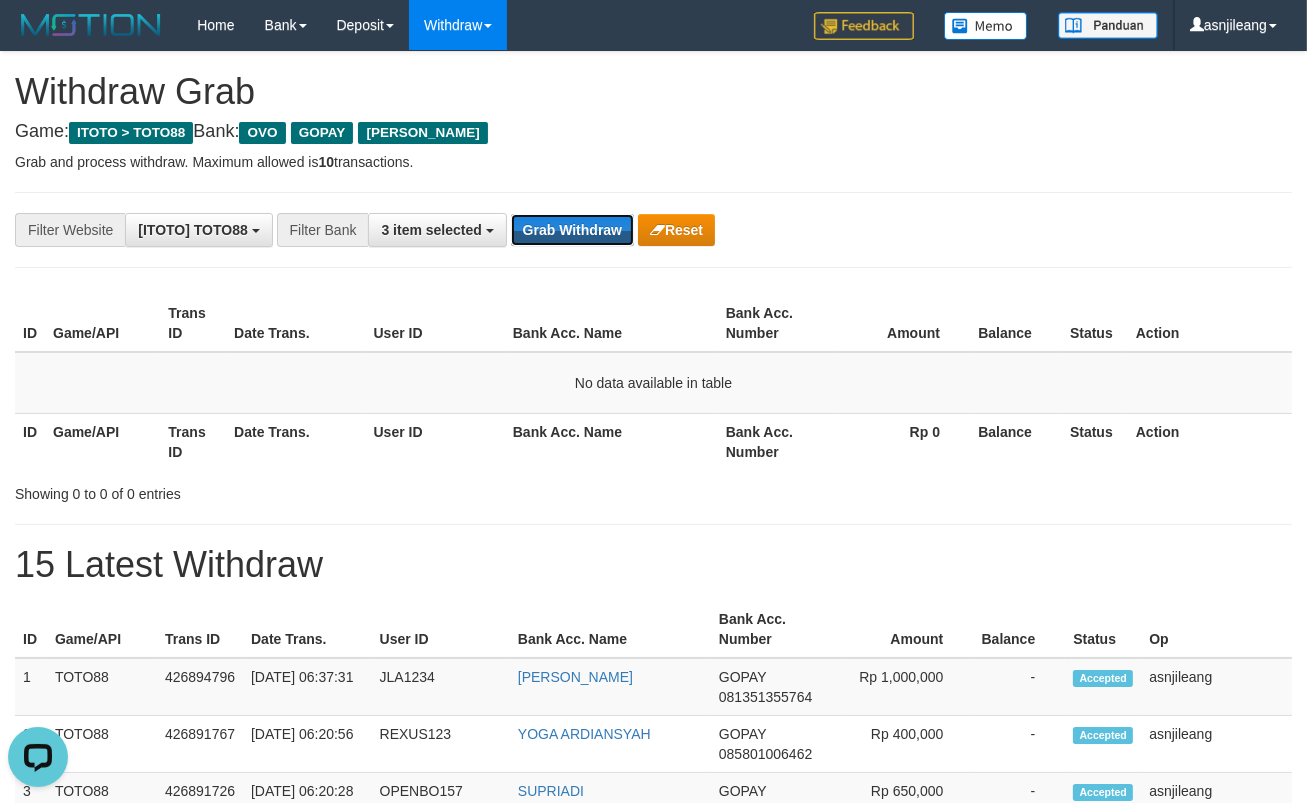 click on "Grab Withdraw" at bounding box center [572, 230] 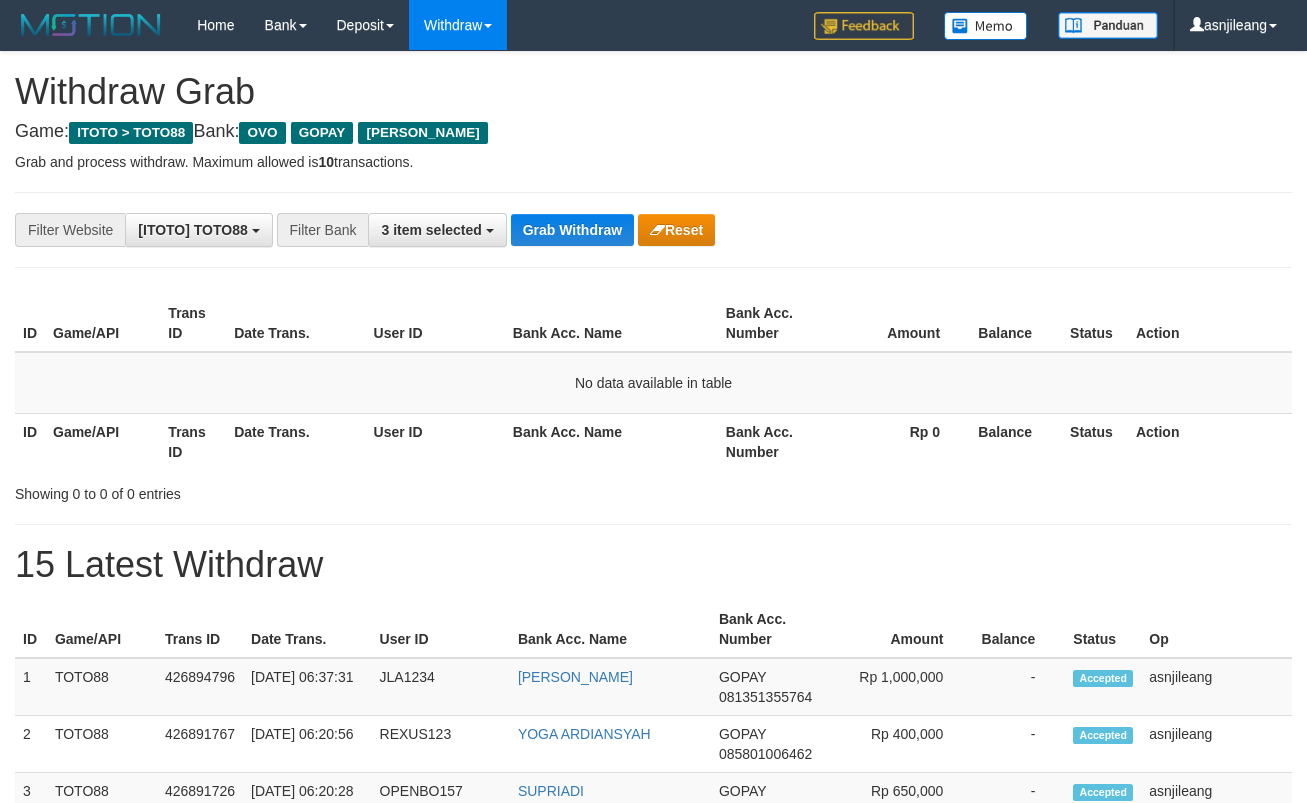 scroll, scrollTop: 0, scrollLeft: 0, axis: both 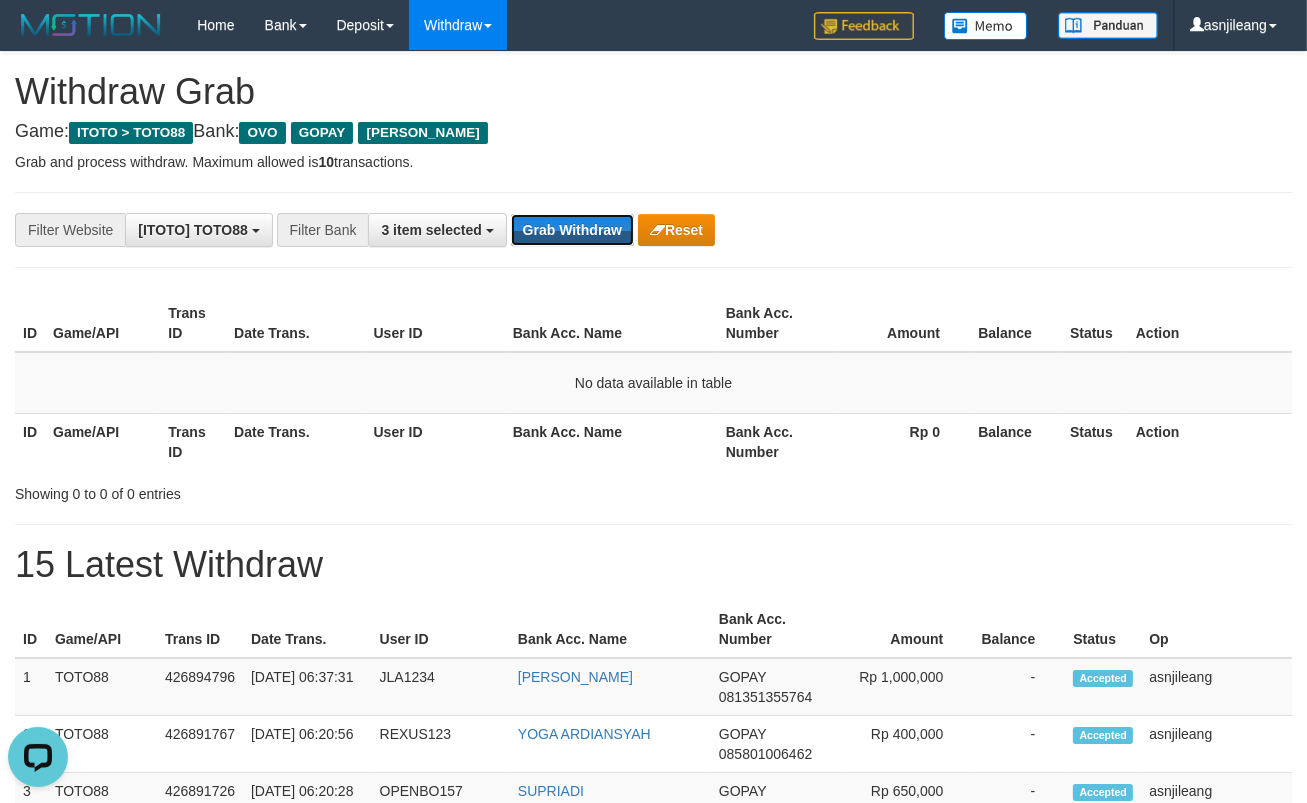 click on "Grab Withdraw" at bounding box center (572, 230) 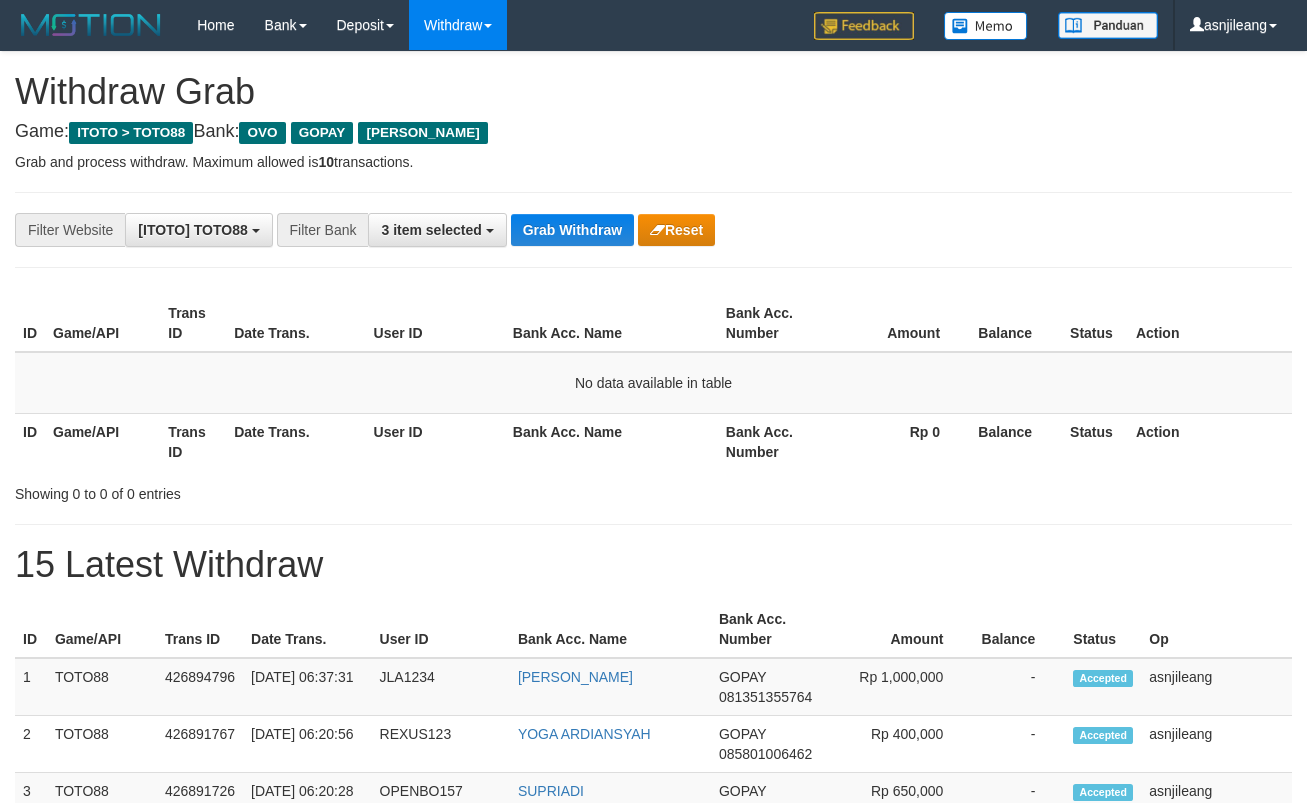 scroll, scrollTop: 0, scrollLeft: 0, axis: both 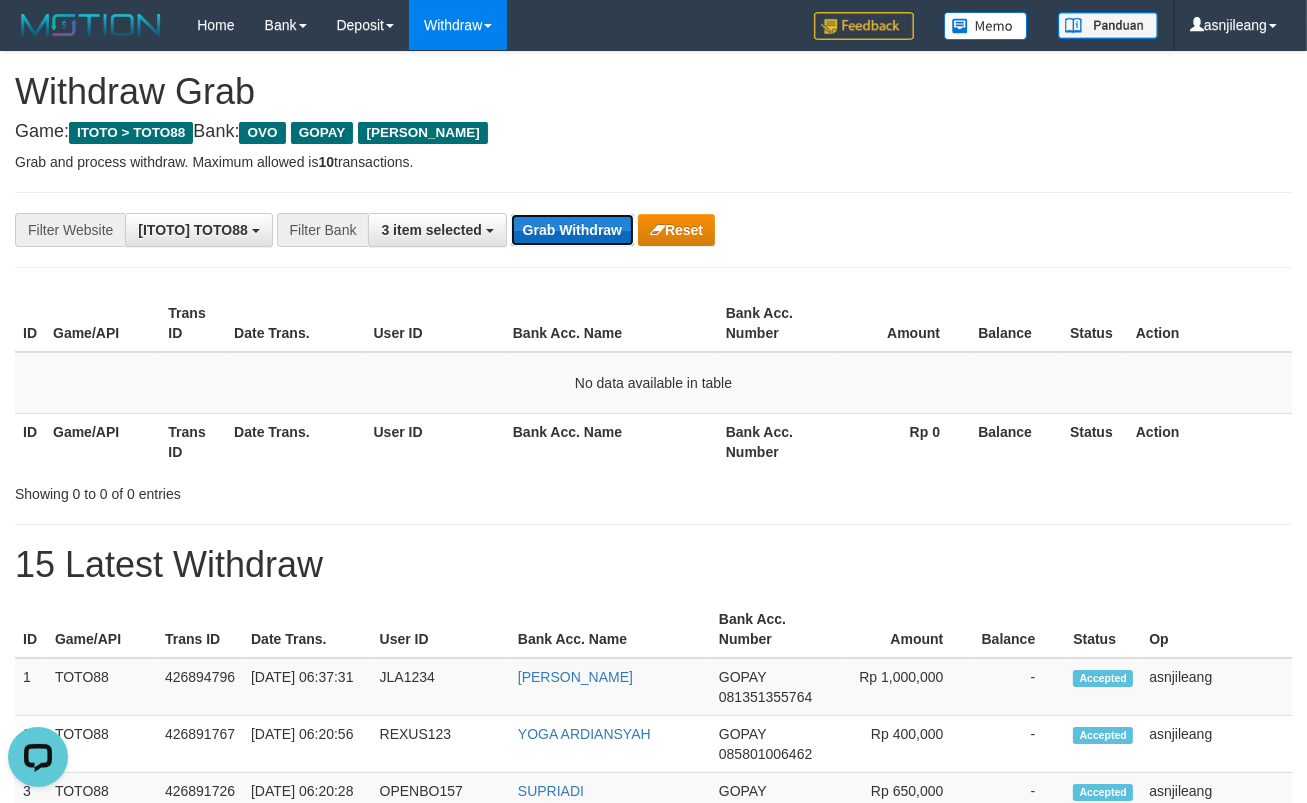 click on "Grab Withdraw" at bounding box center (572, 230) 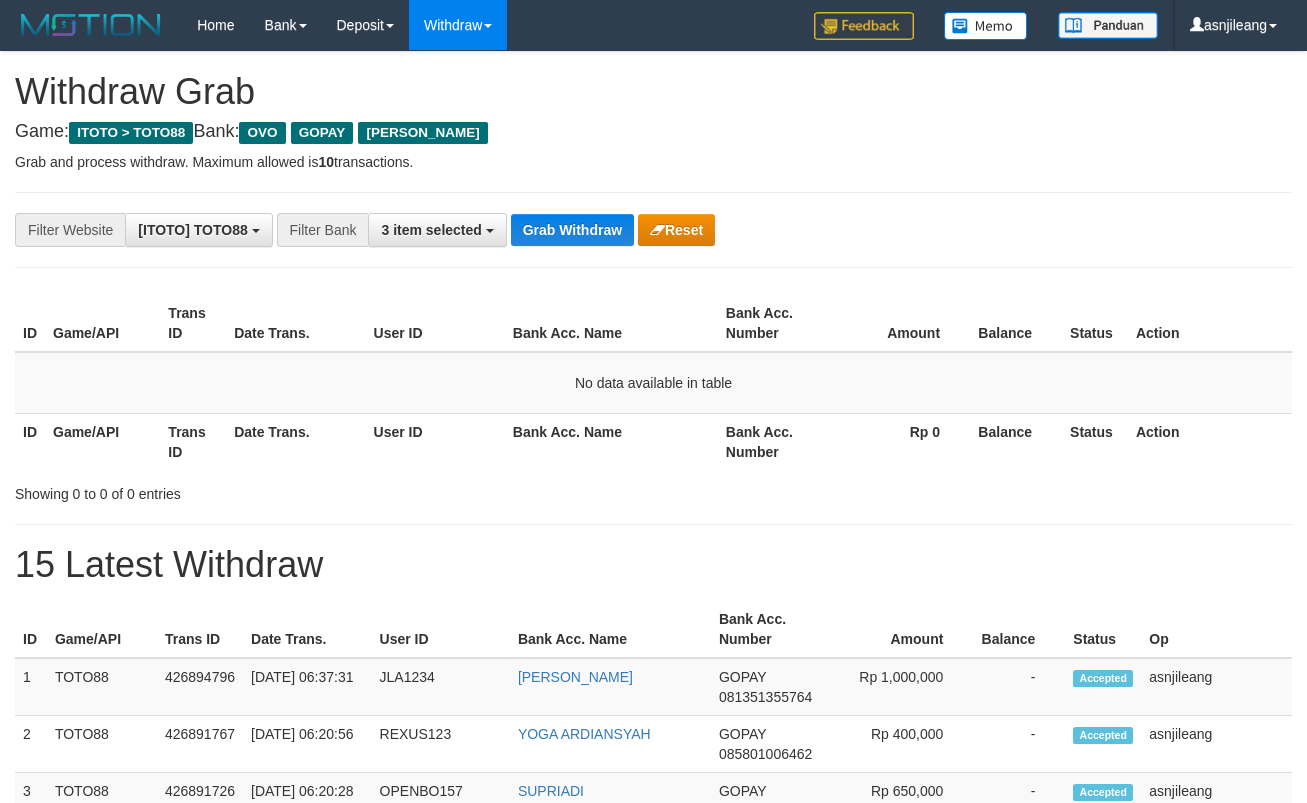 scroll, scrollTop: 0, scrollLeft: 0, axis: both 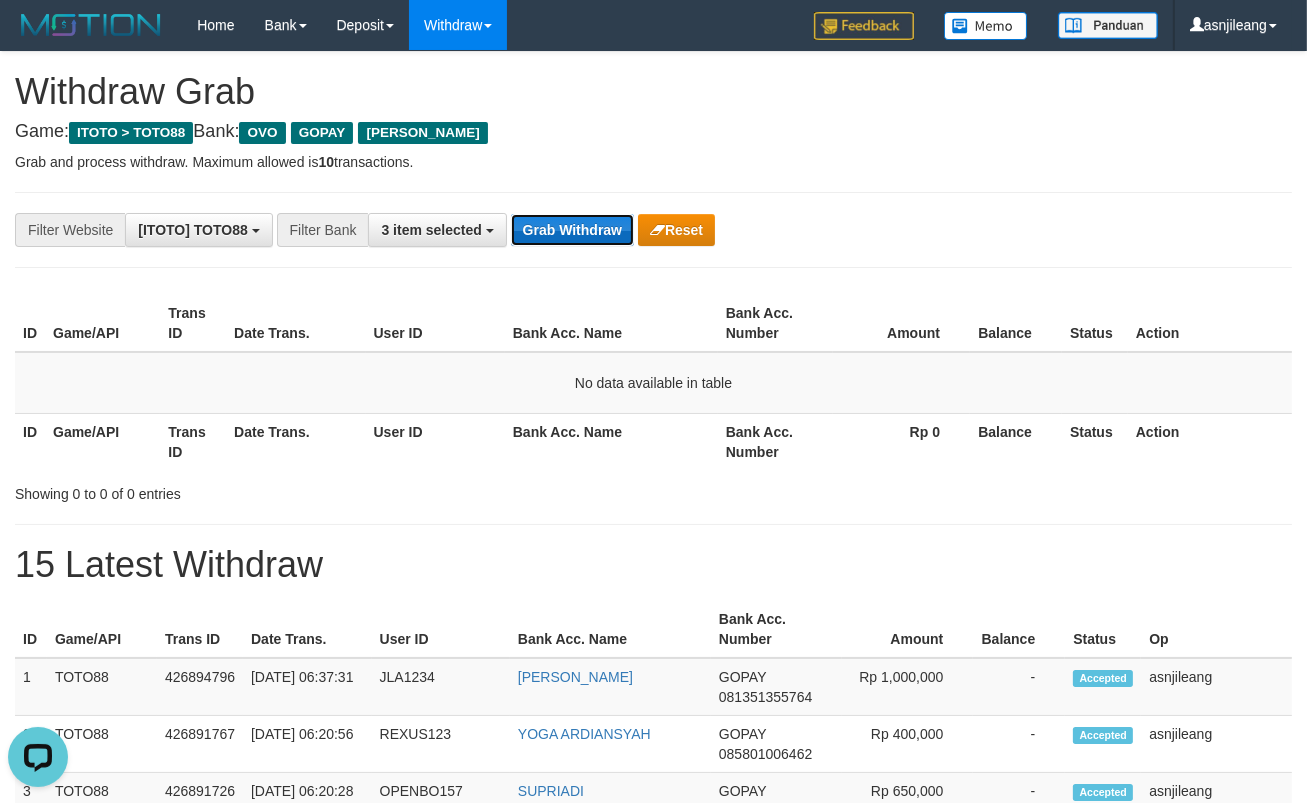 click on "Grab Withdraw" at bounding box center [572, 230] 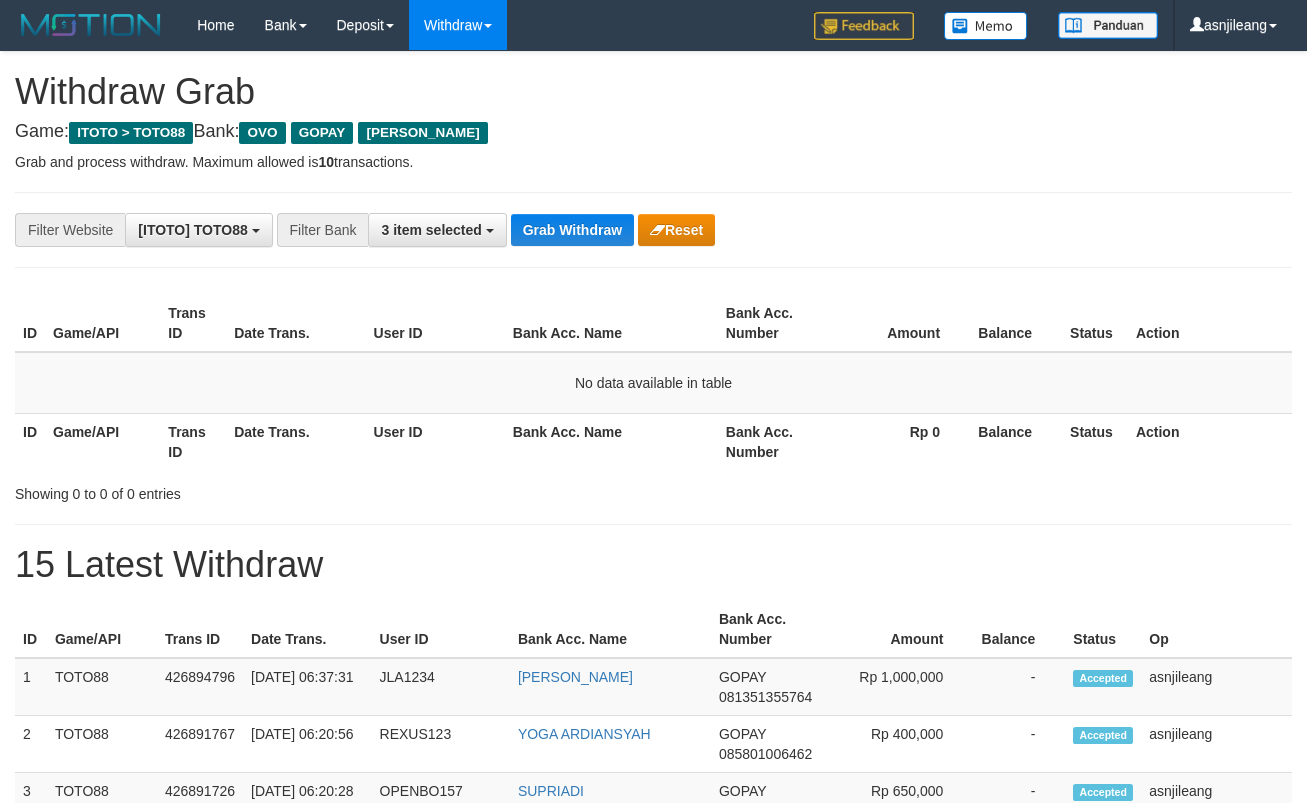scroll, scrollTop: 0, scrollLeft: 0, axis: both 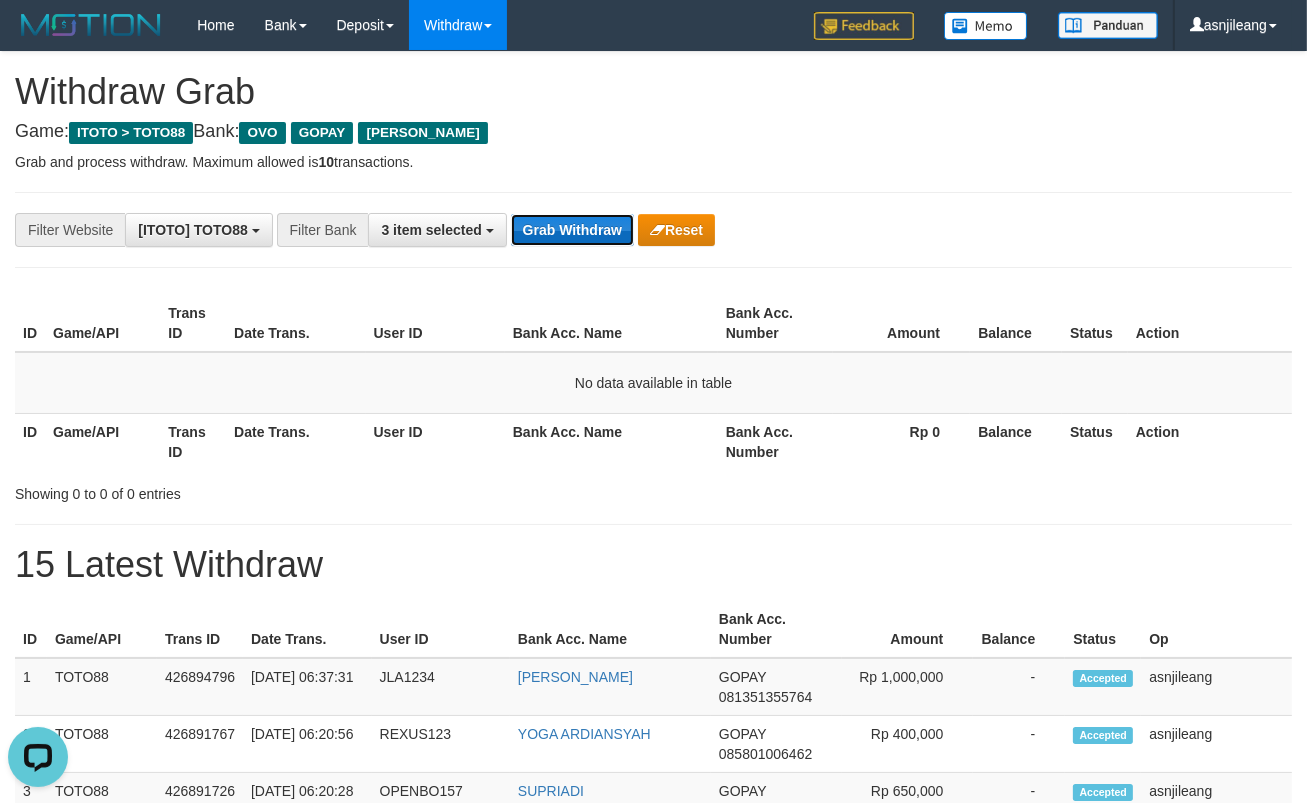click on "Grab Withdraw" at bounding box center [572, 230] 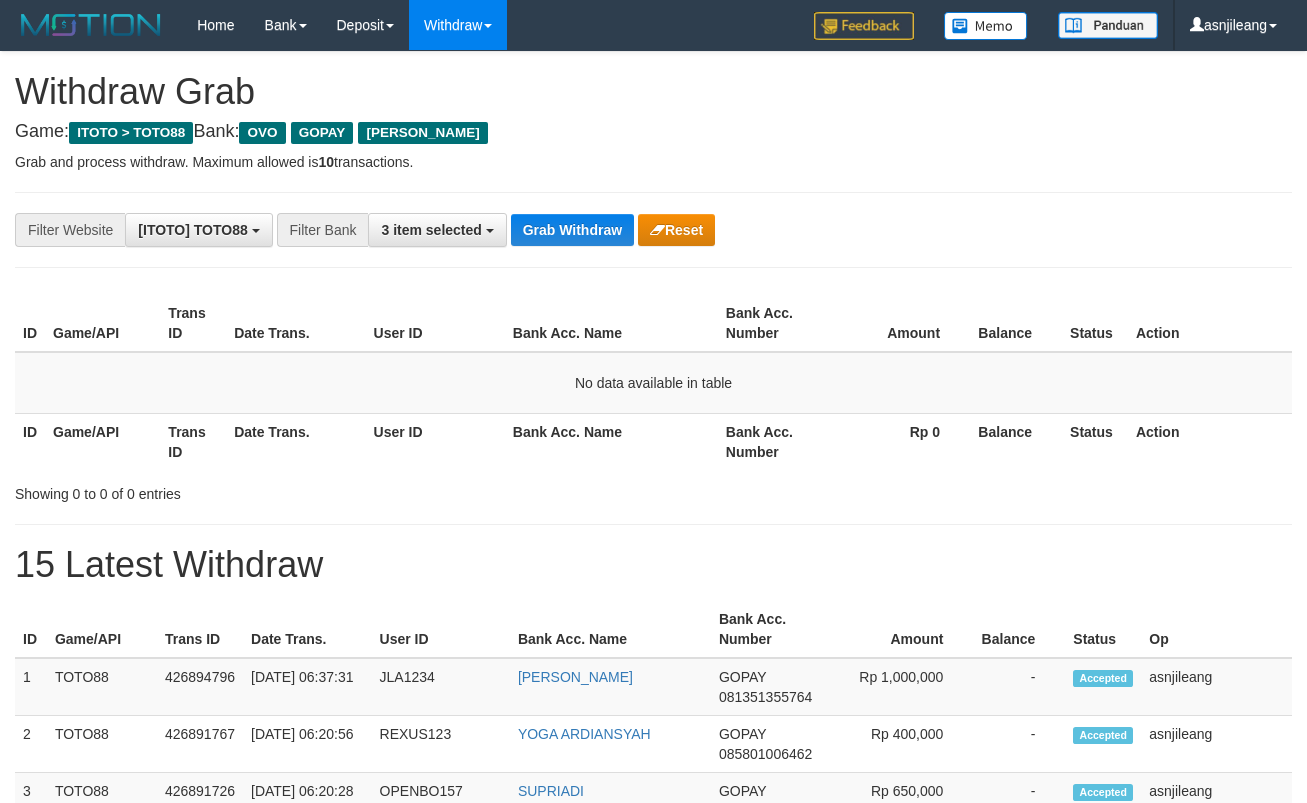 scroll, scrollTop: 0, scrollLeft: 0, axis: both 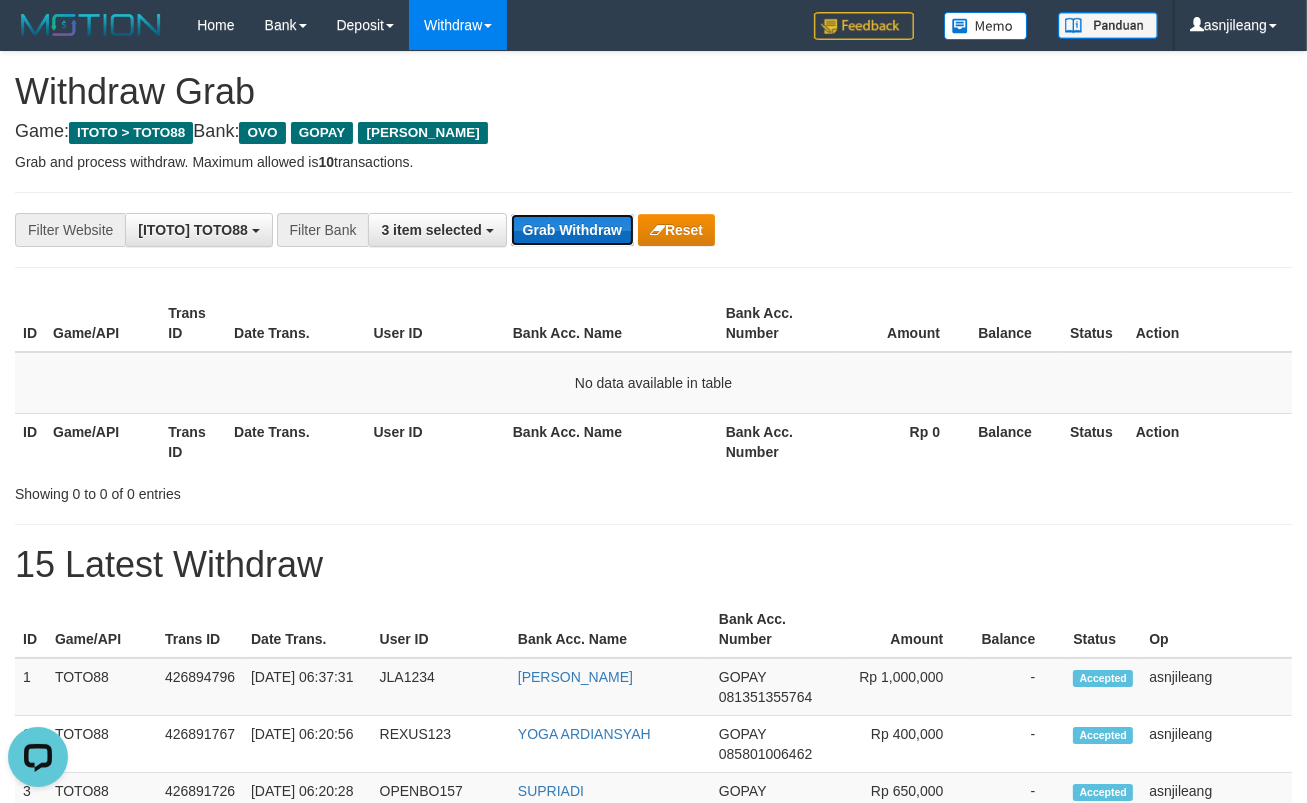 click on "Grab Withdraw" at bounding box center (572, 230) 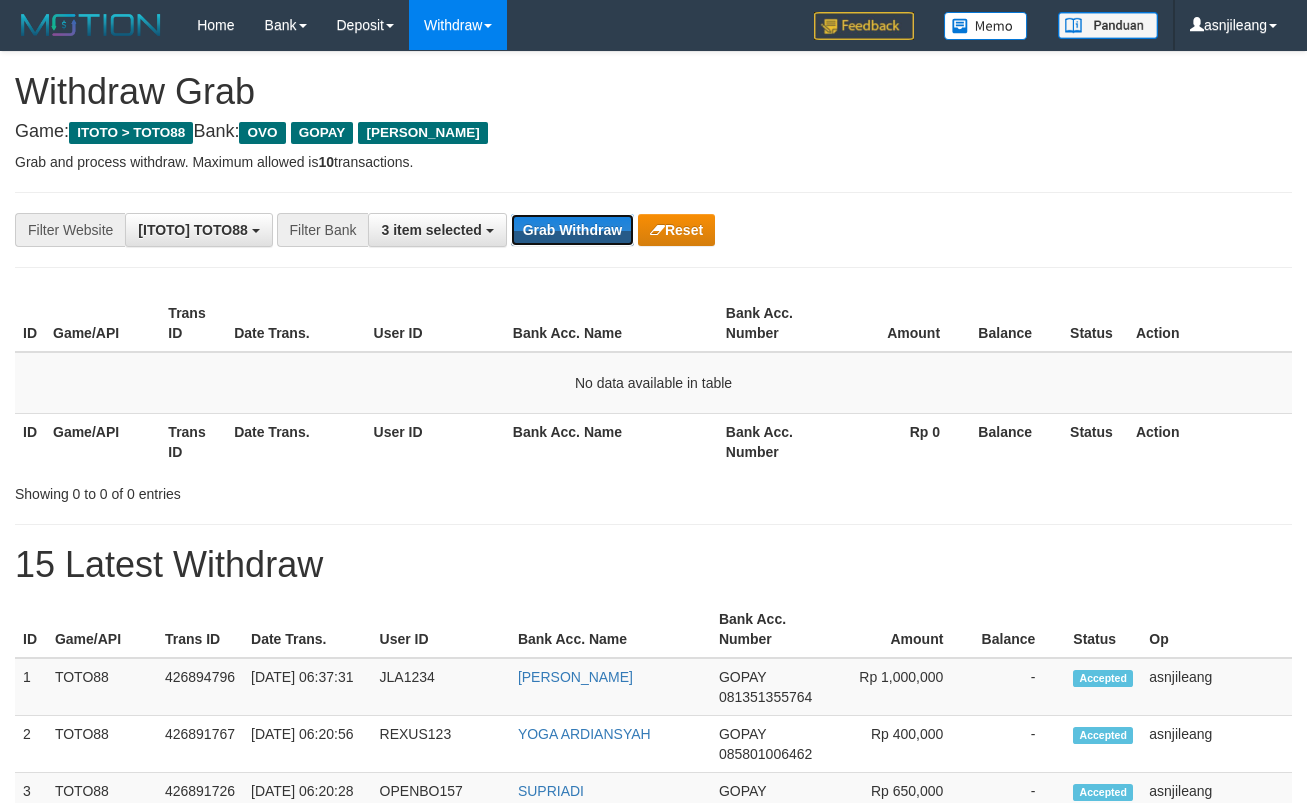 scroll, scrollTop: 0, scrollLeft: 0, axis: both 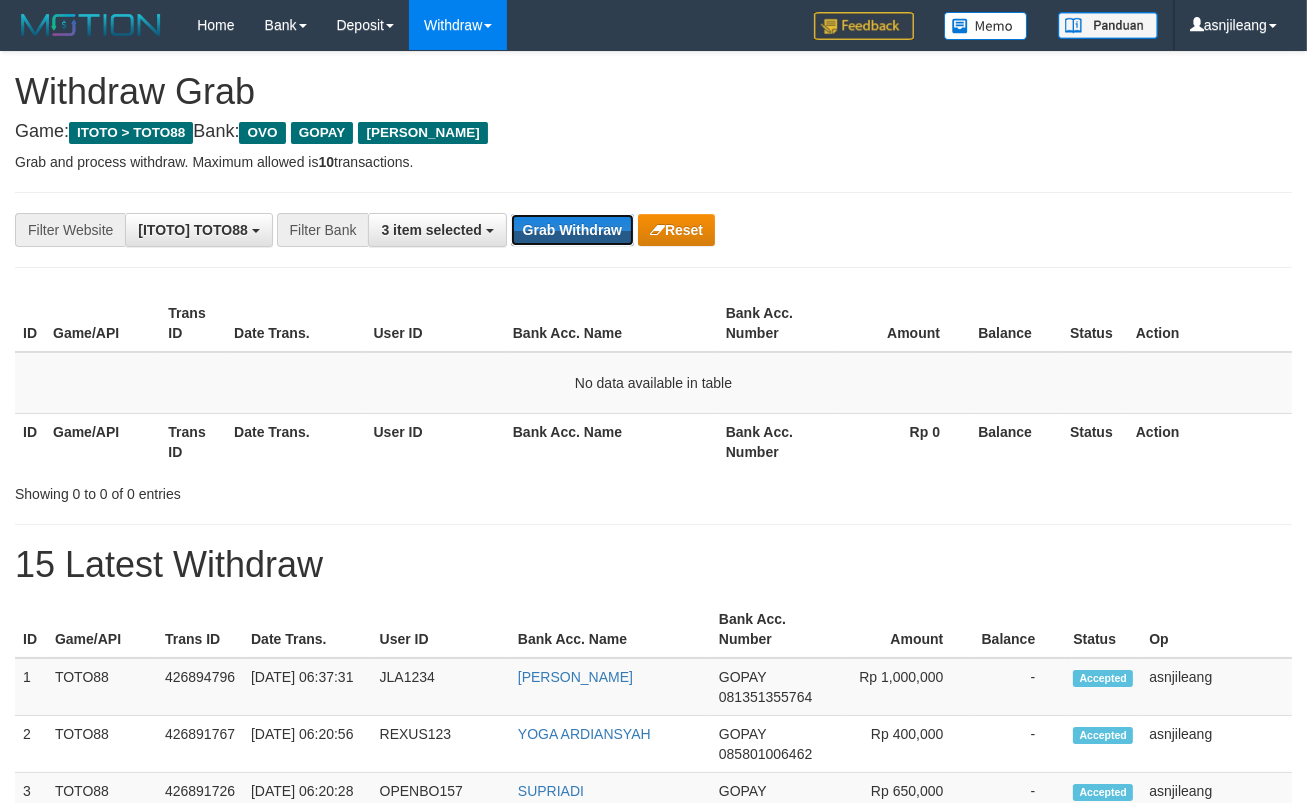 click on "Grab Withdraw" at bounding box center (572, 230) 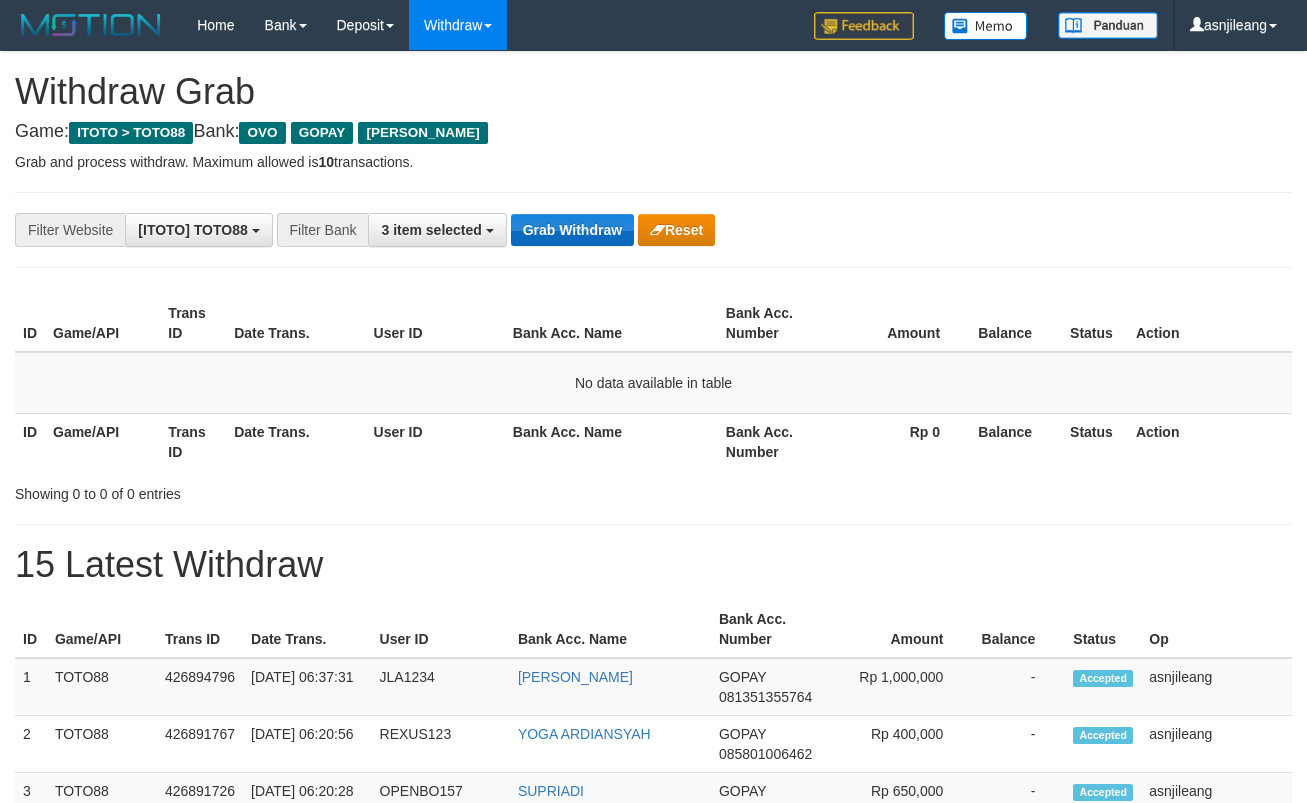 scroll, scrollTop: 0, scrollLeft: 0, axis: both 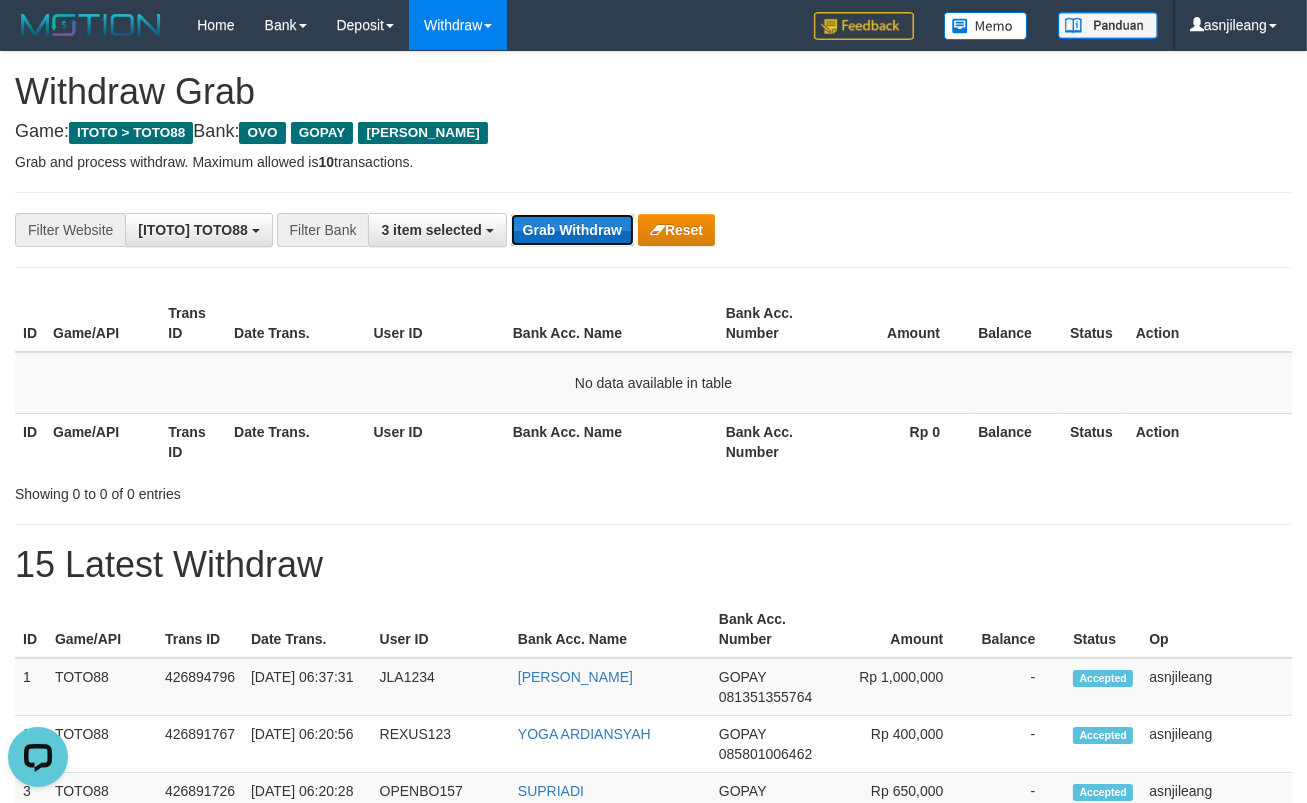 click on "Grab Withdraw" at bounding box center [572, 230] 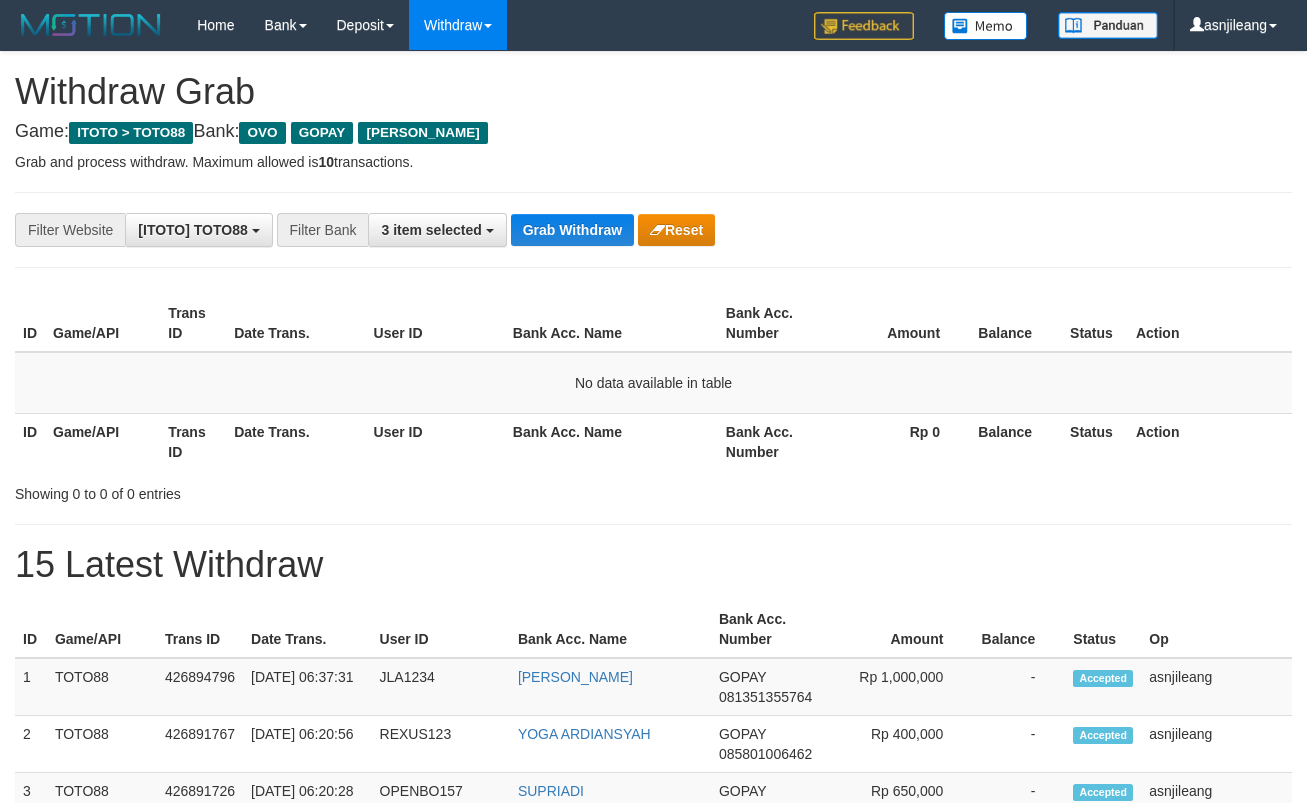scroll, scrollTop: 0, scrollLeft: 0, axis: both 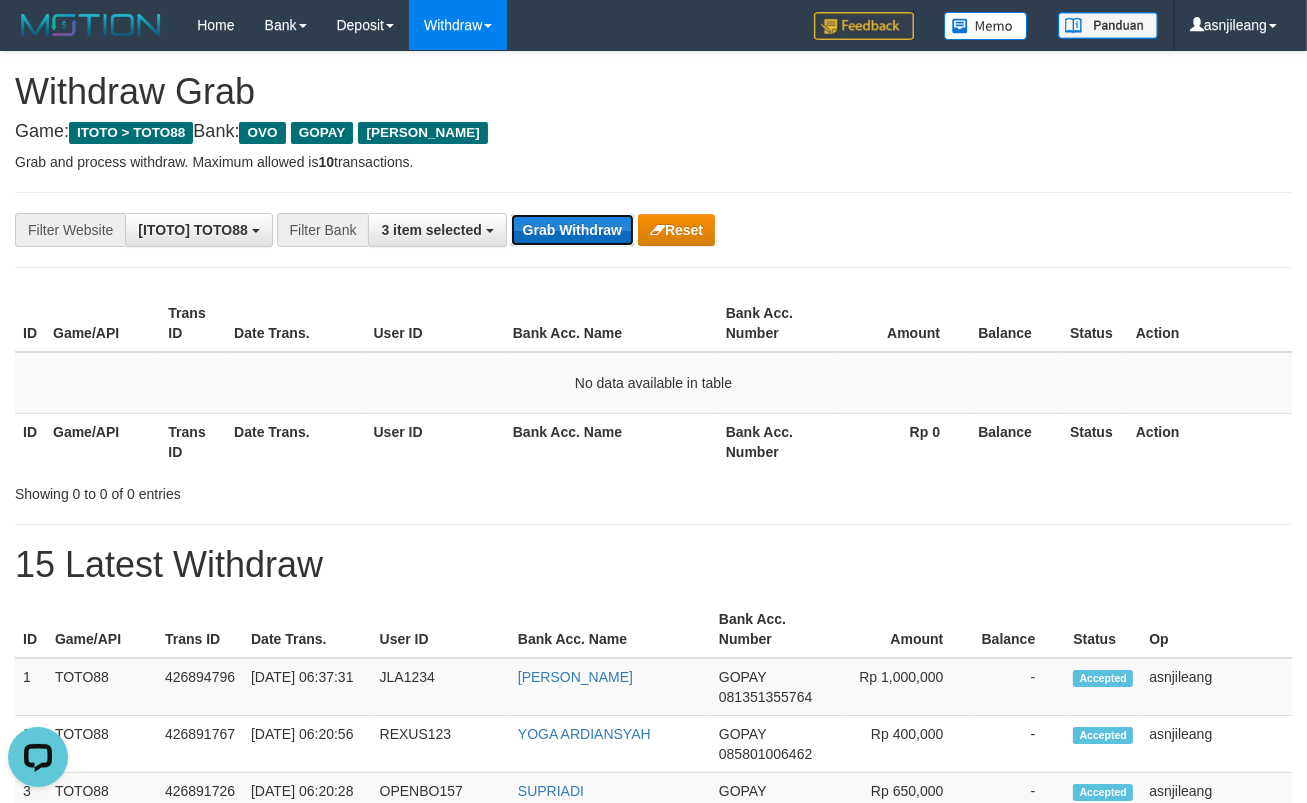 click on "Grab Withdraw" at bounding box center [572, 230] 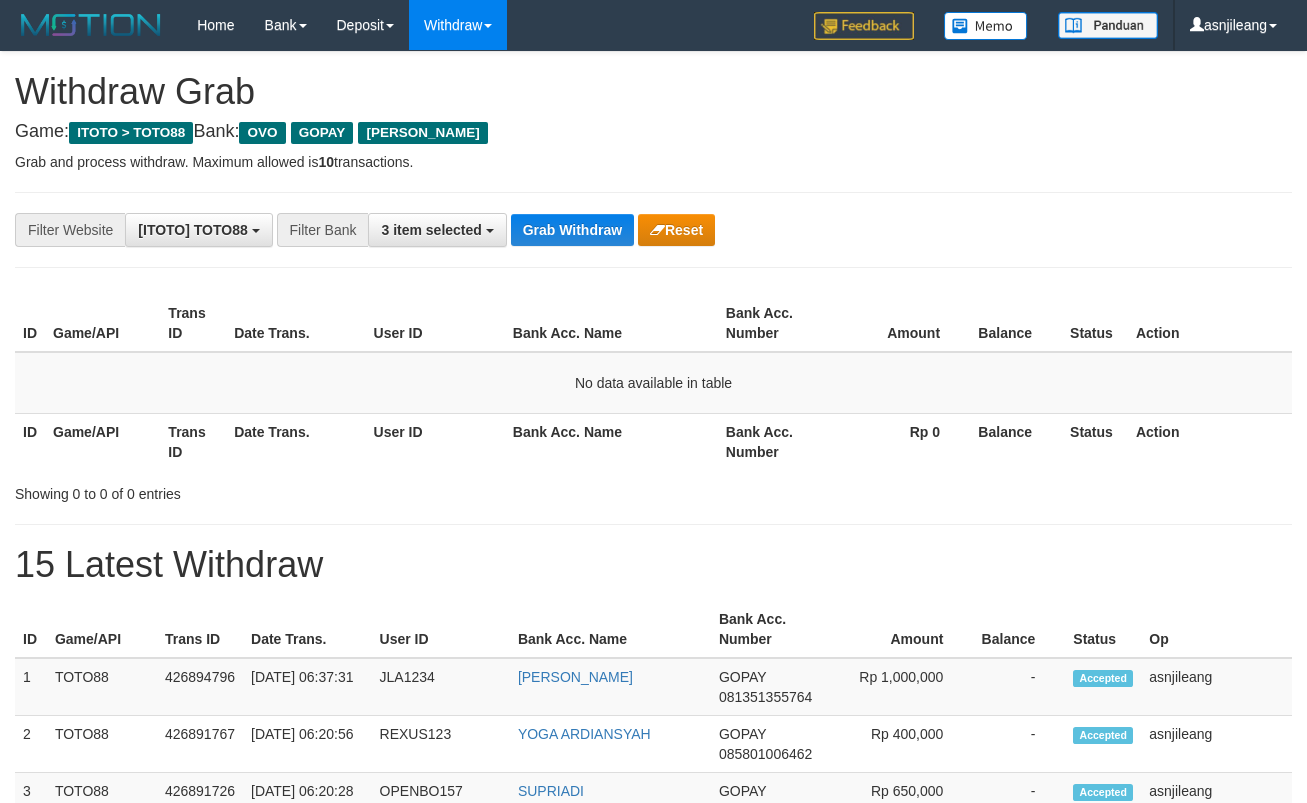 scroll, scrollTop: 0, scrollLeft: 0, axis: both 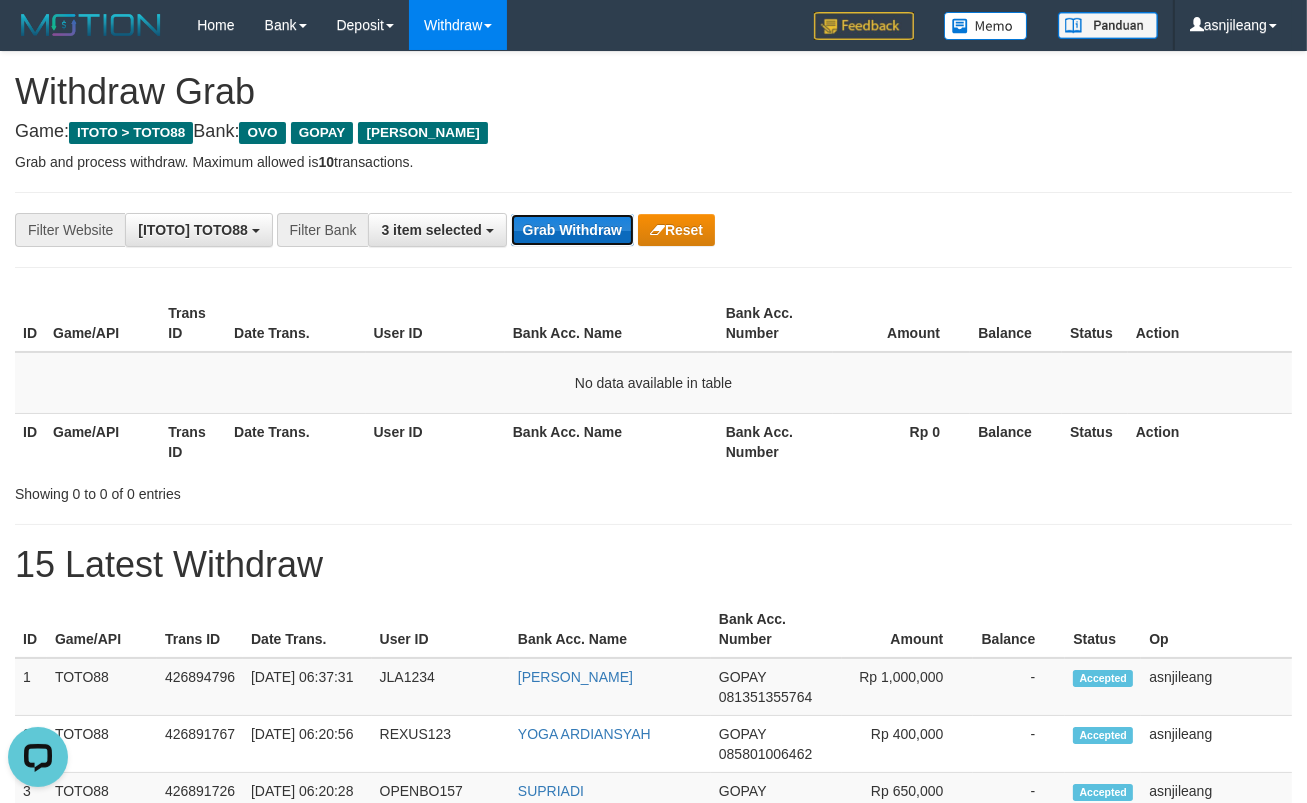 click on "Grab Withdraw" at bounding box center [572, 230] 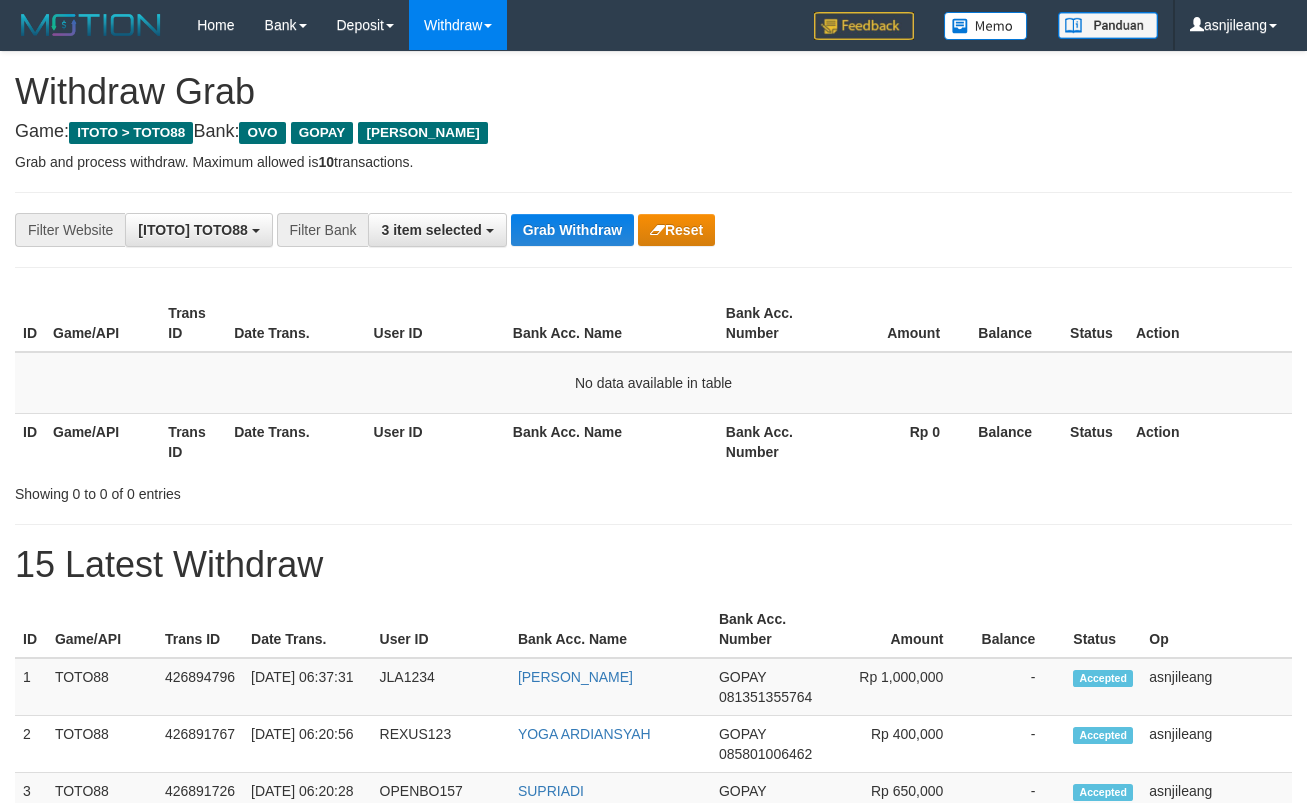 scroll, scrollTop: 0, scrollLeft: 0, axis: both 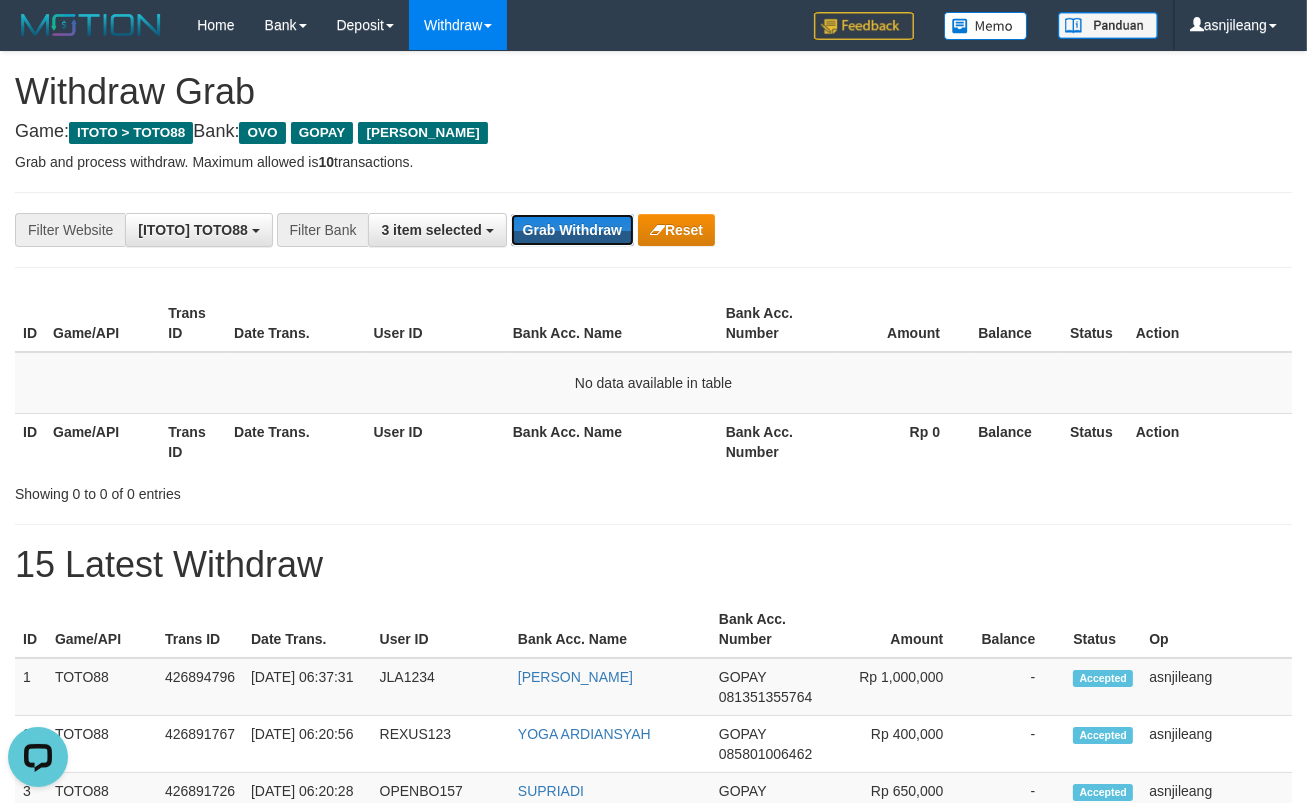 click on "Grab Withdraw" at bounding box center (572, 230) 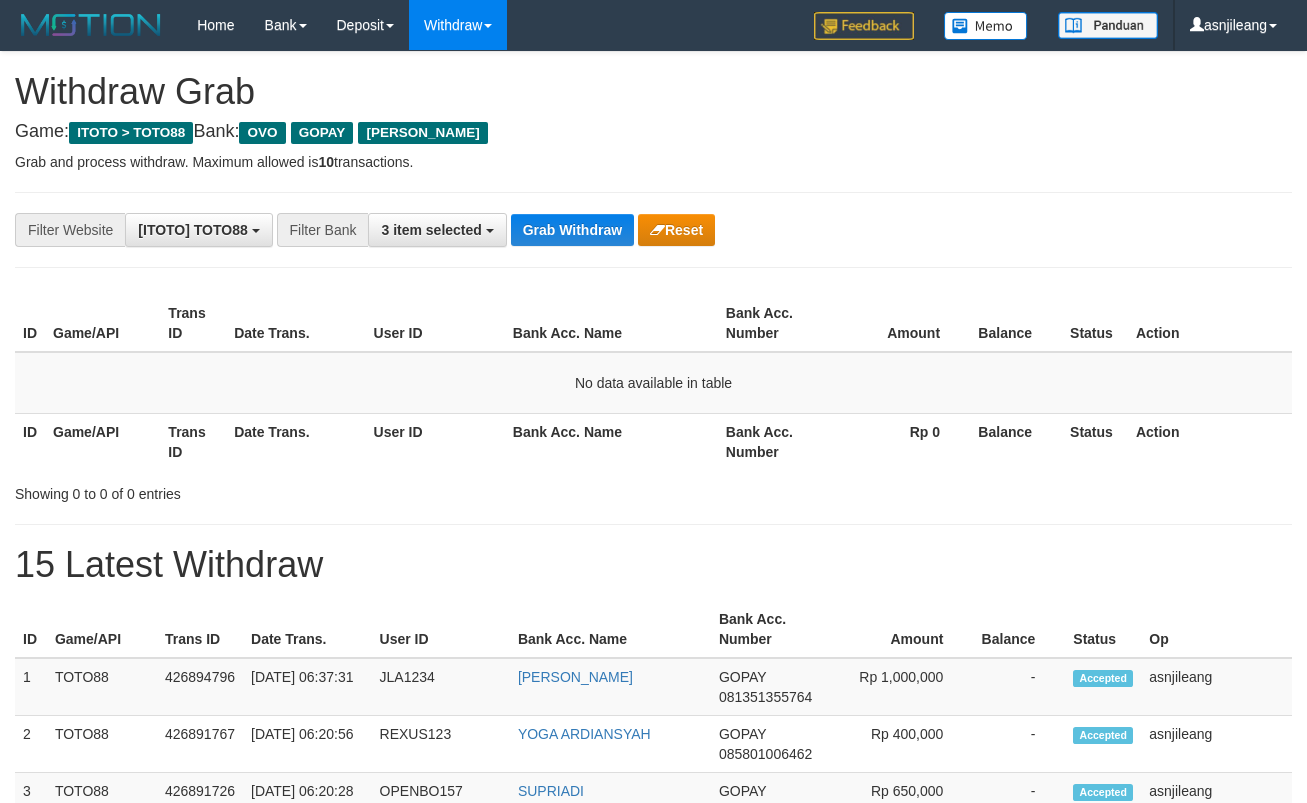 scroll, scrollTop: 0, scrollLeft: 0, axis: both 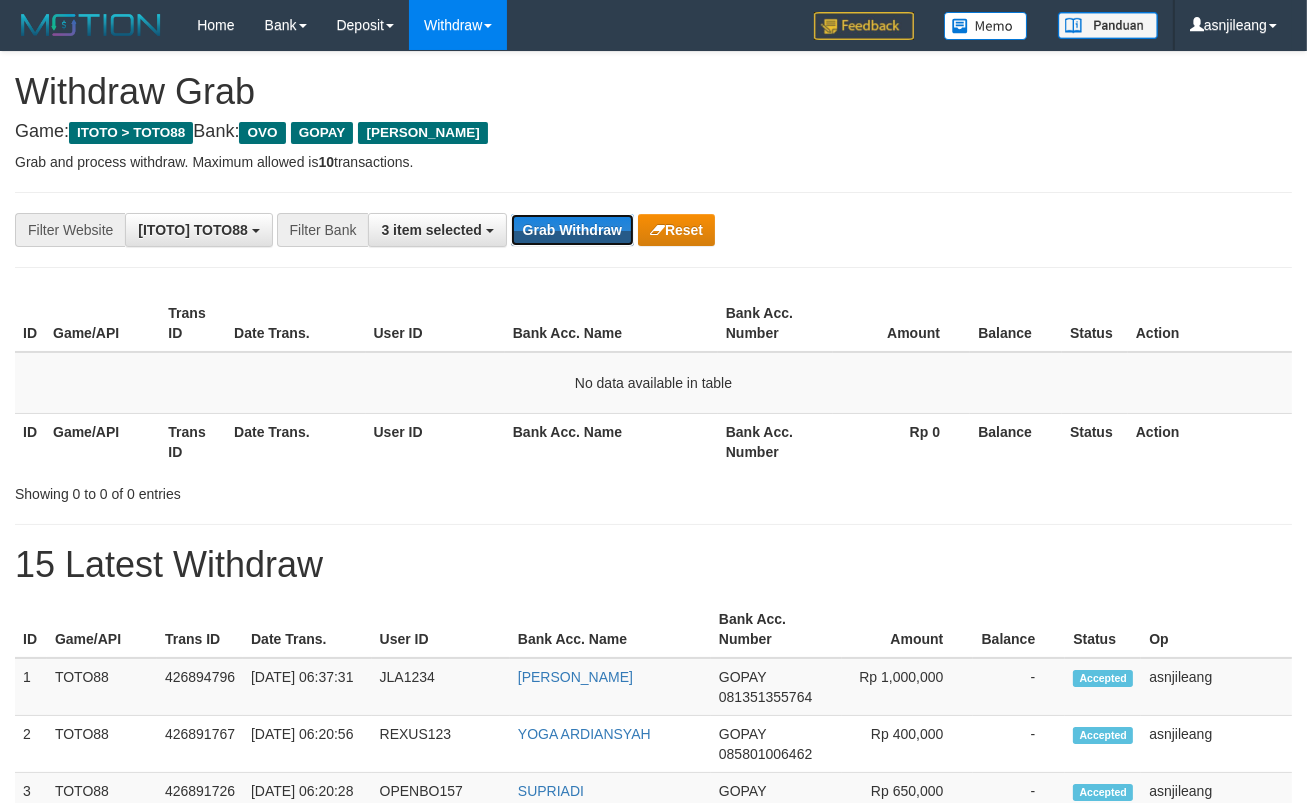 click on "Grab Withdraw" at bounding box center [572, 230] 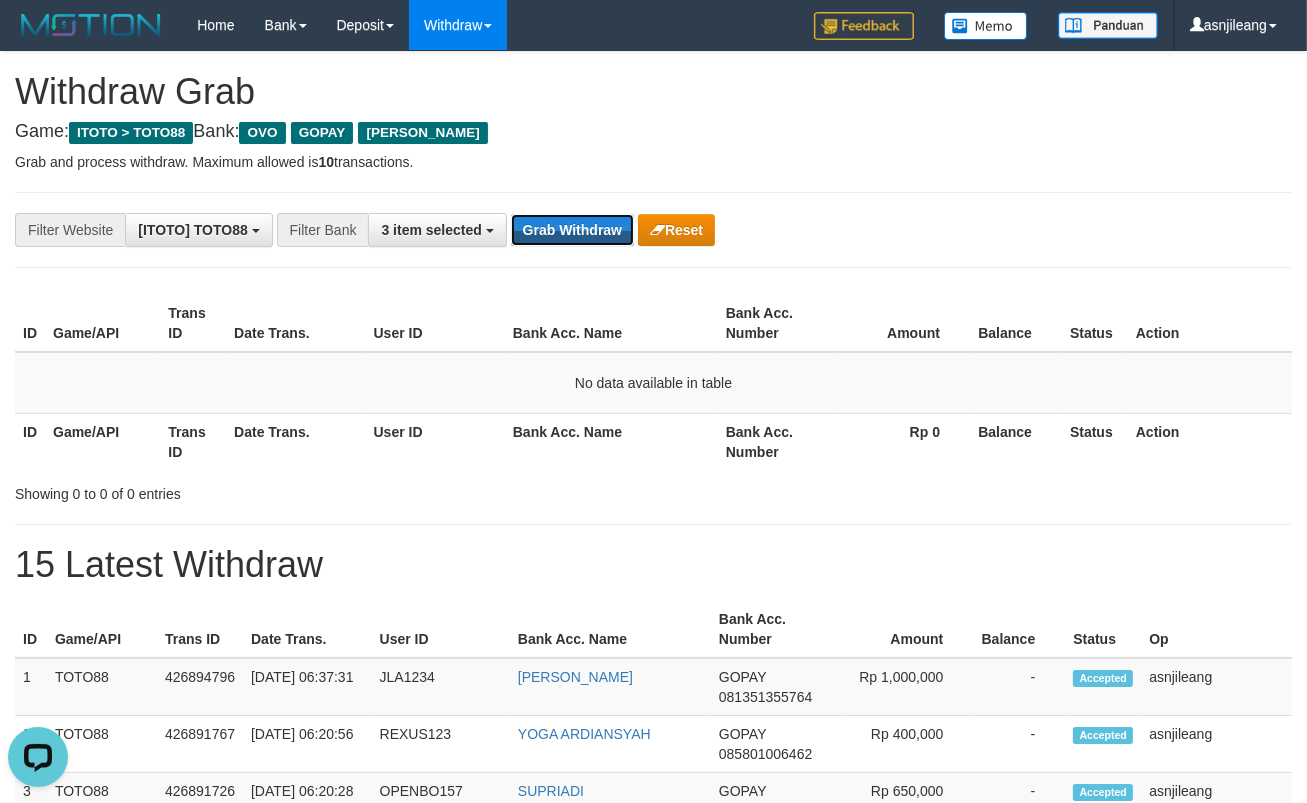 scroll, scrollTop: 0, scrollLeft: 0, axis: both 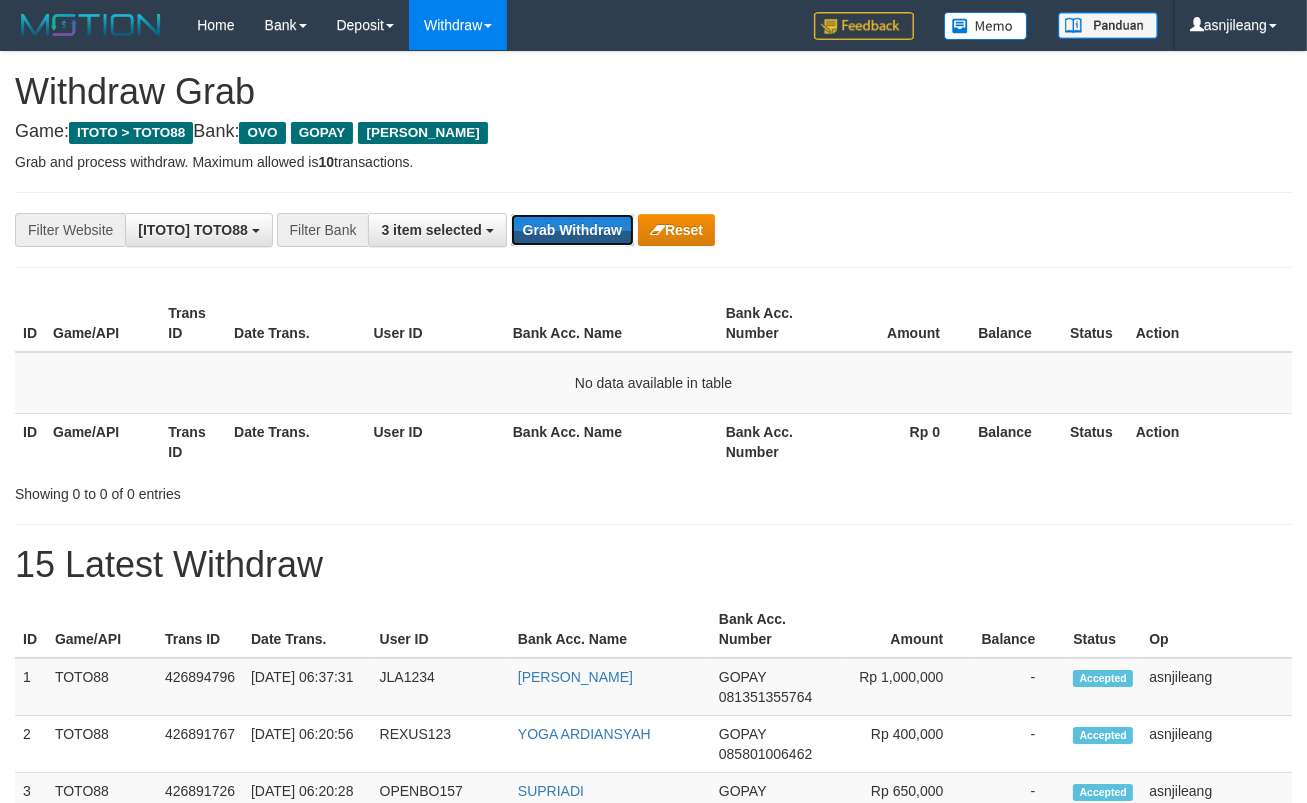 click on "Grab Withdraw" at bounding box center [572, 230] 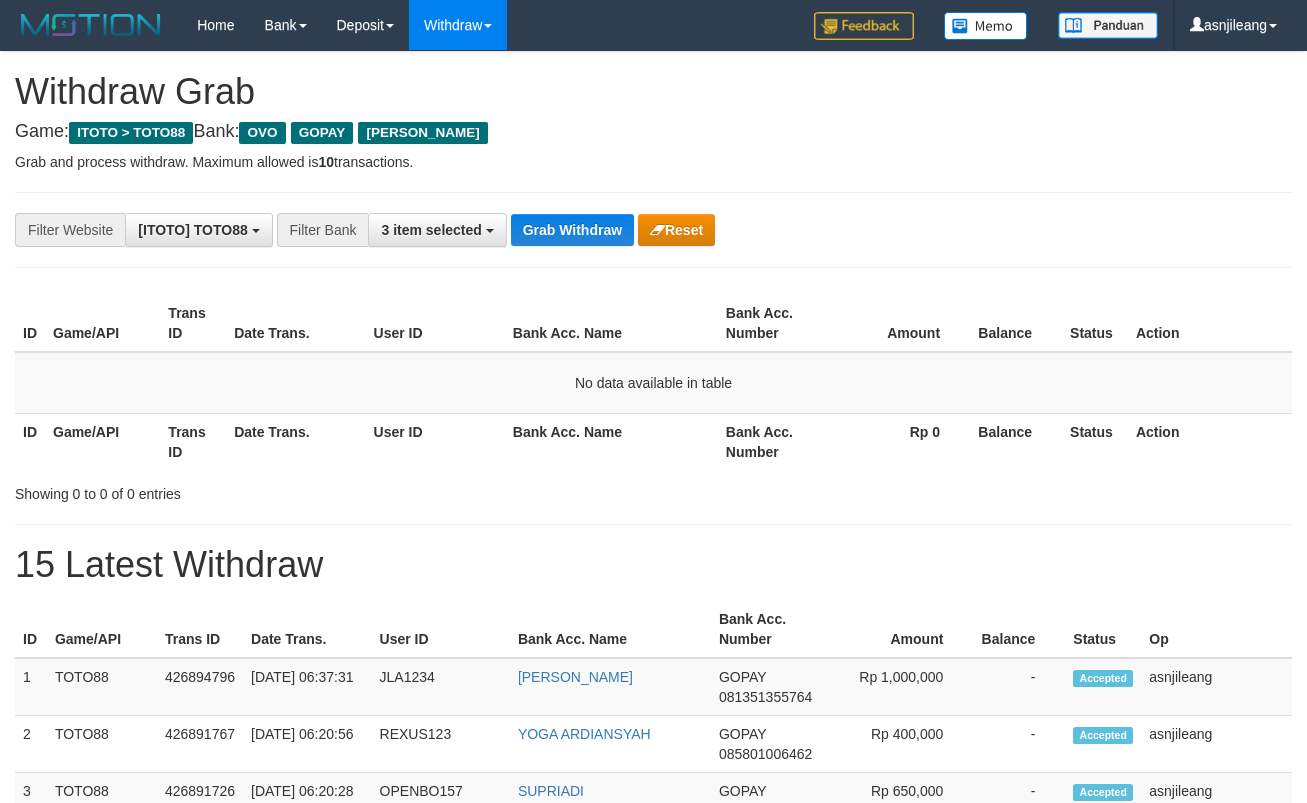 scroll, scrollTop: 0, scrollLeft: 0, axis: both 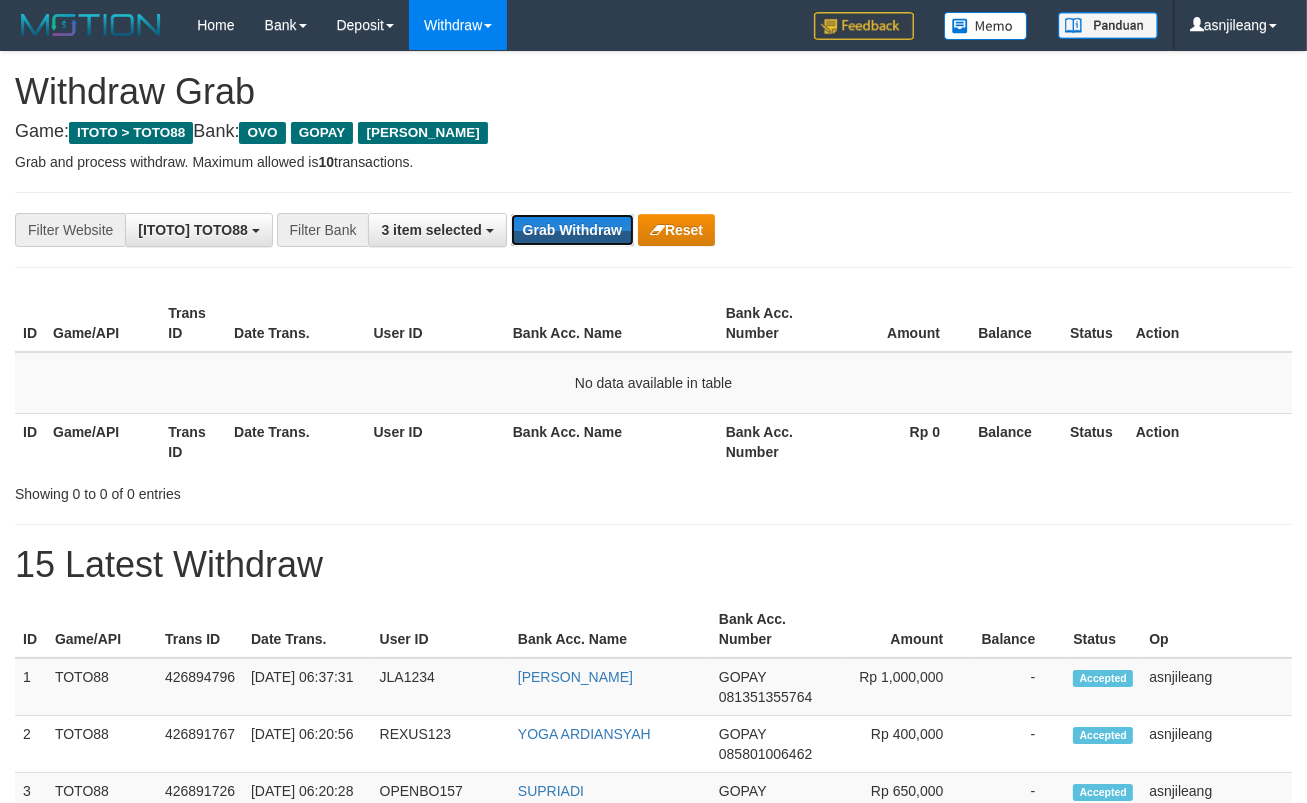 click on "Grab Withdraw" at bounding box center (572, 230) 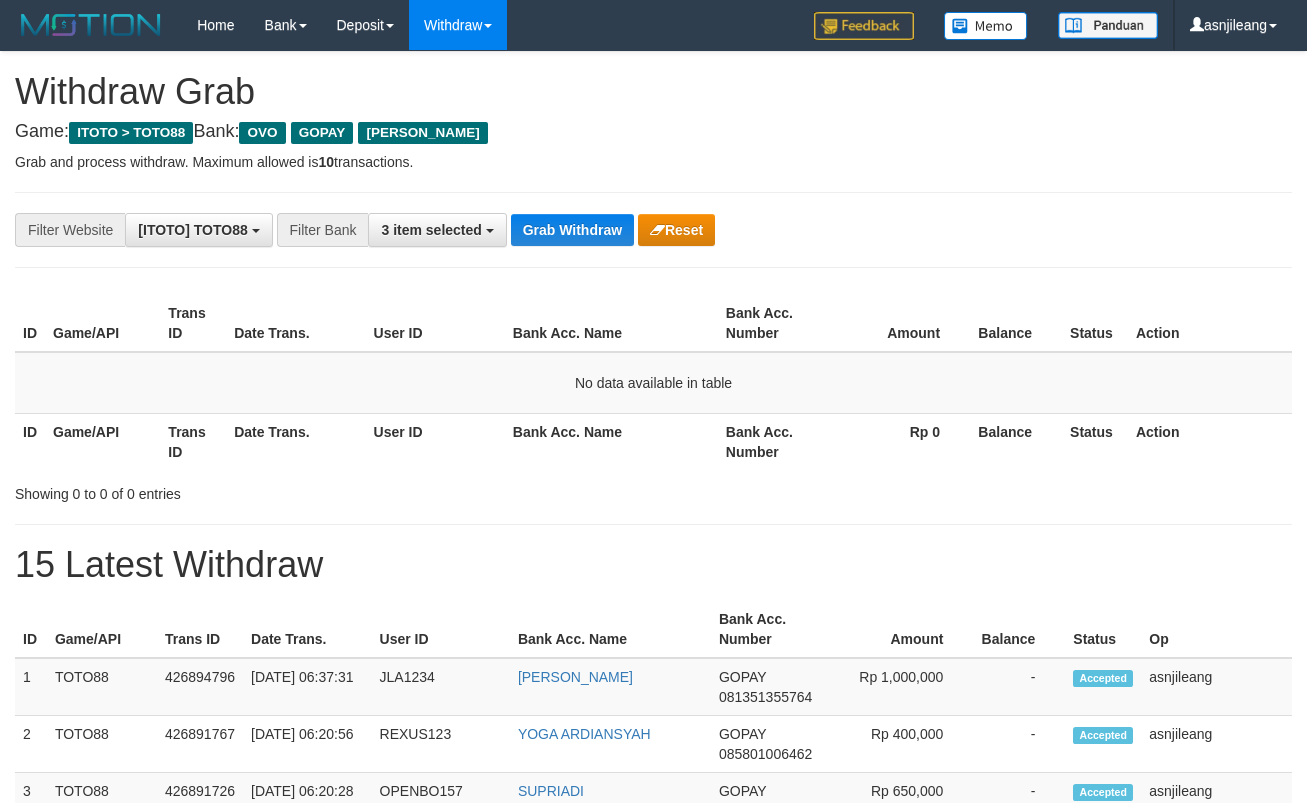 click on "Grab Withdraw" at bounding box center [572, 230] 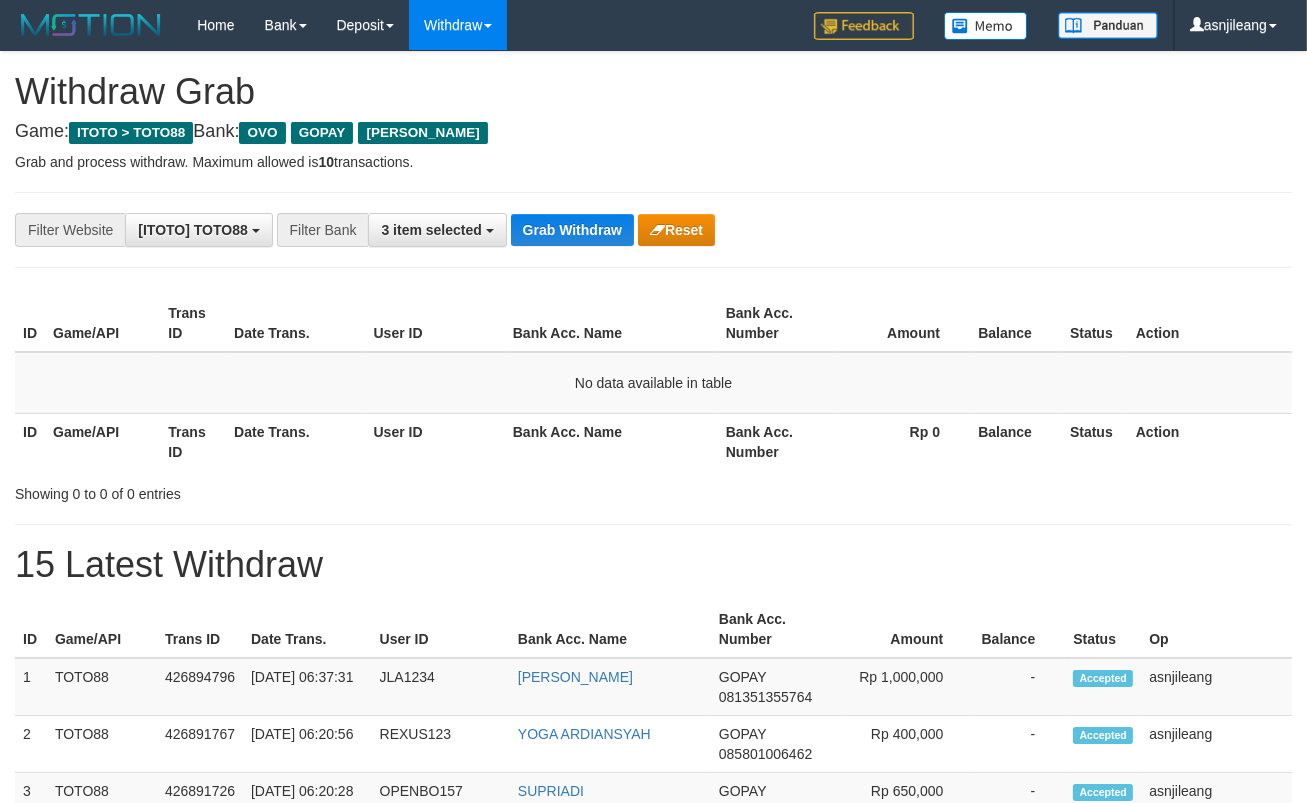 scroll, scrollTop: 17, scrollLeft: 0, axis: vertical 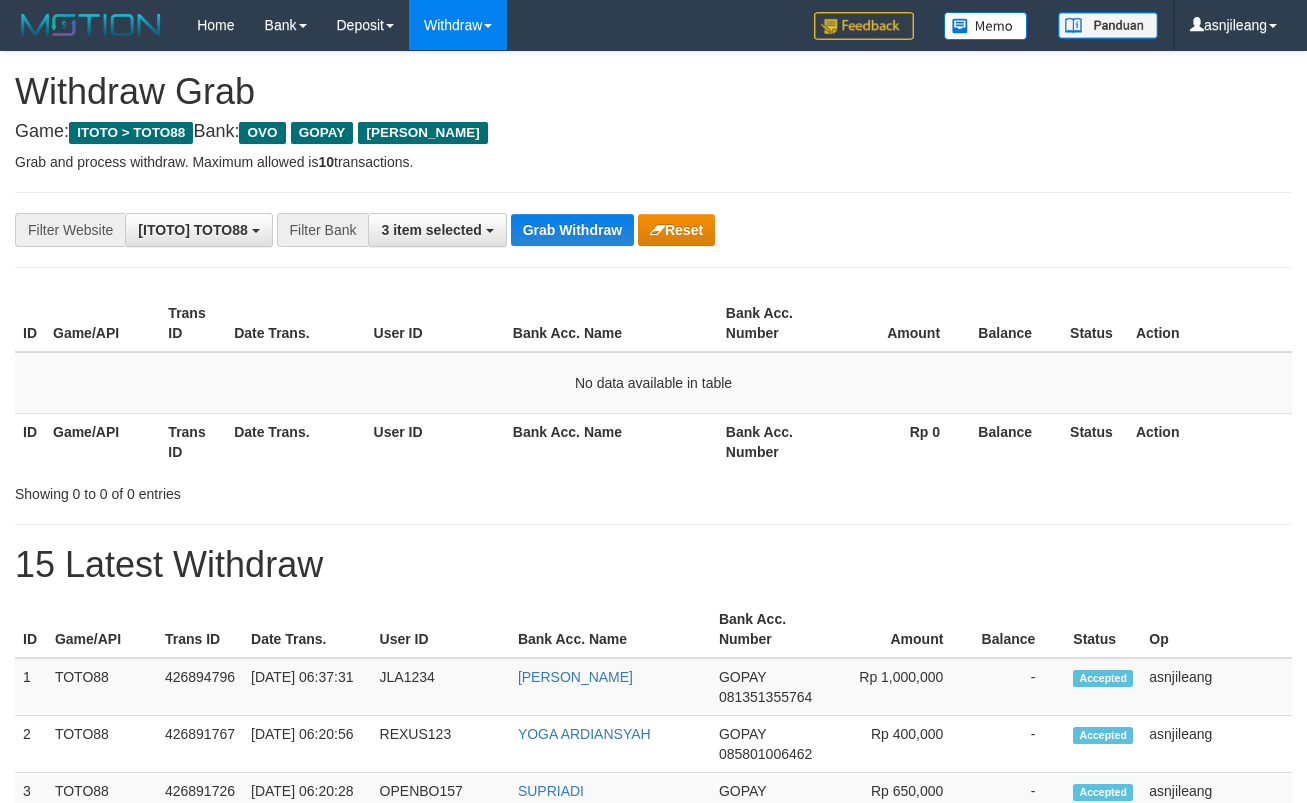 click on "Grab Withdraw" at bounding box center (572, 230) 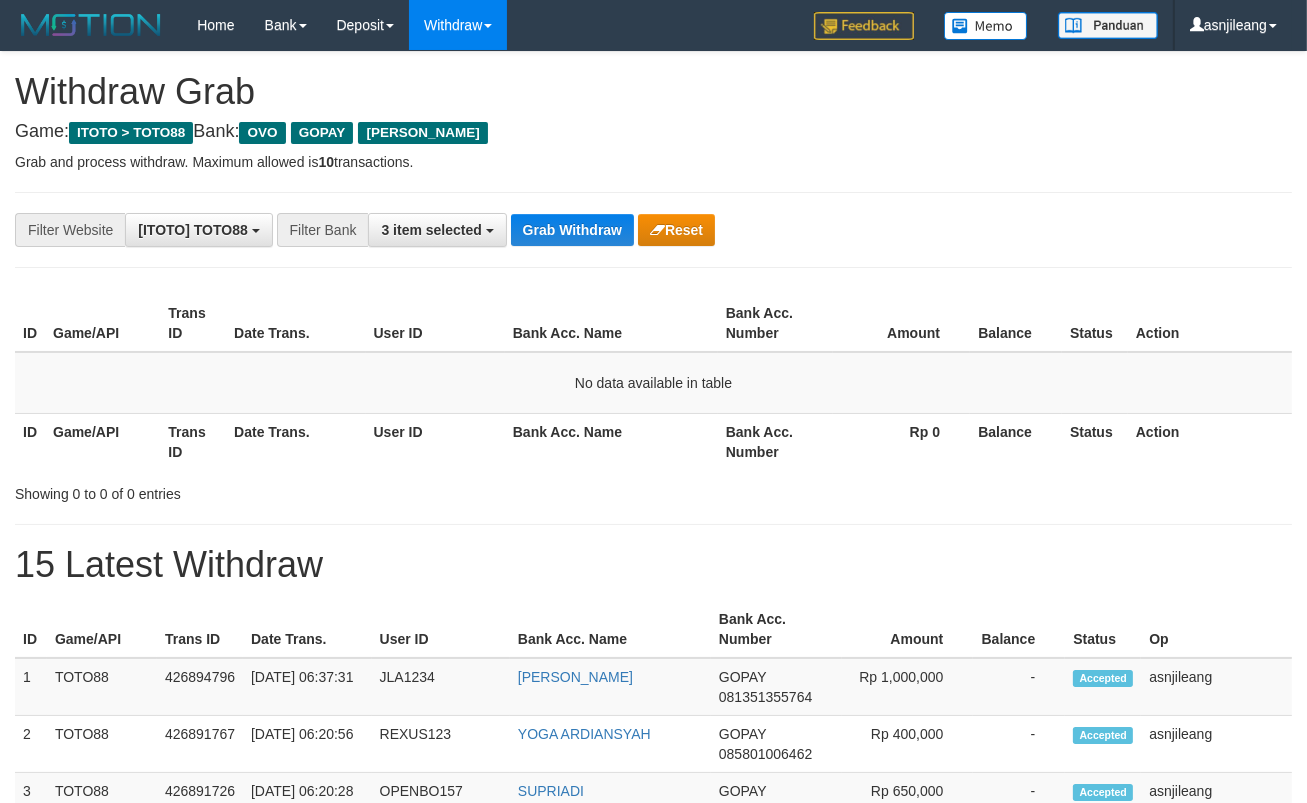 scroll, scrollTop: 17, scrollLeft: 0, axis: vertical 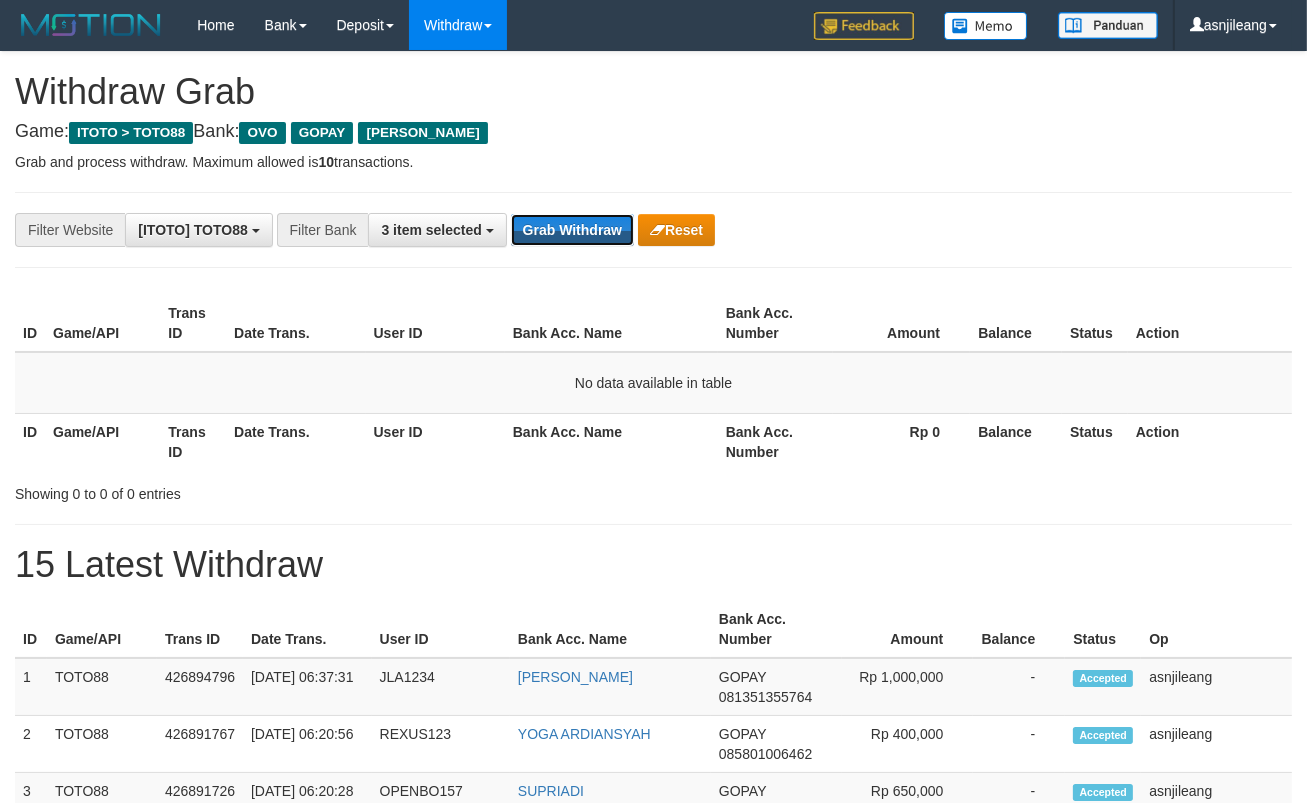click on "Grab Withdraw" at bounding box center (572, 230) 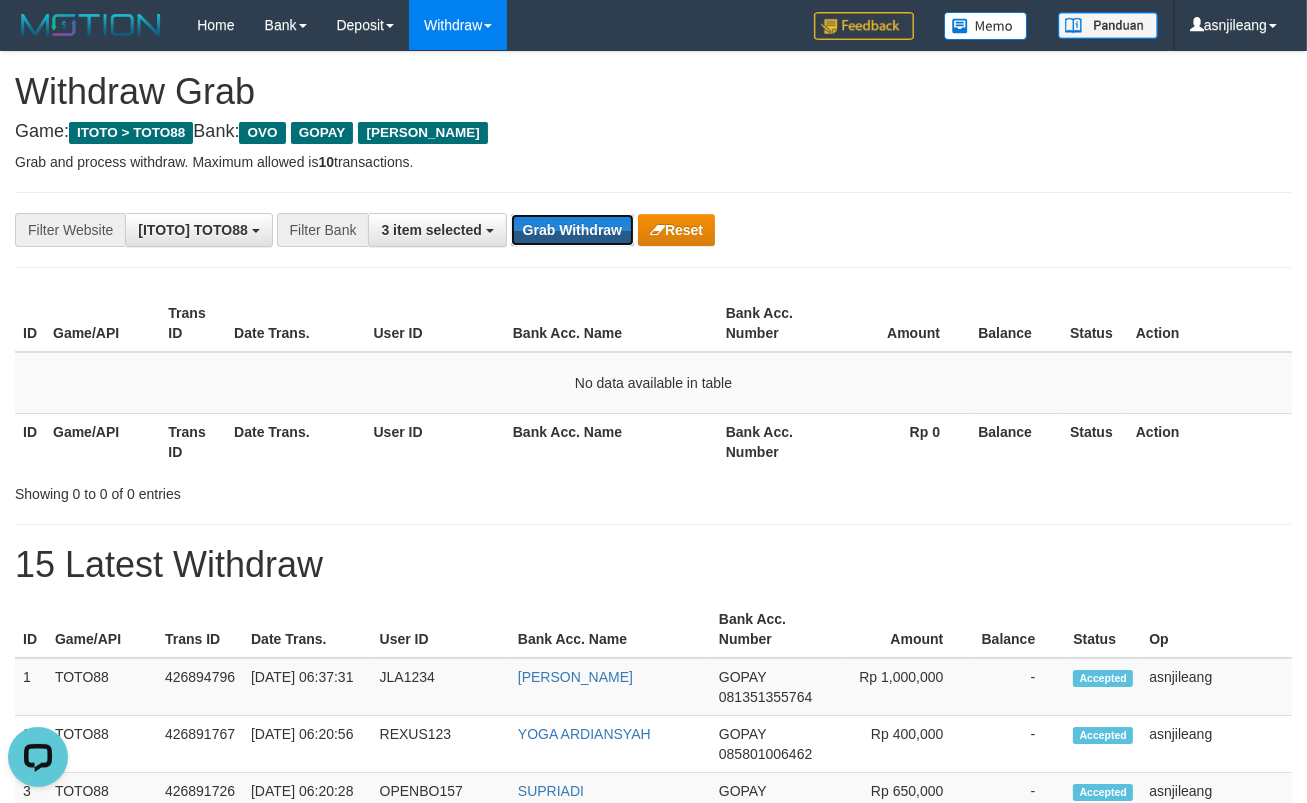 scroll, scrollTop: 0, scrollLeft: 0, axis: both 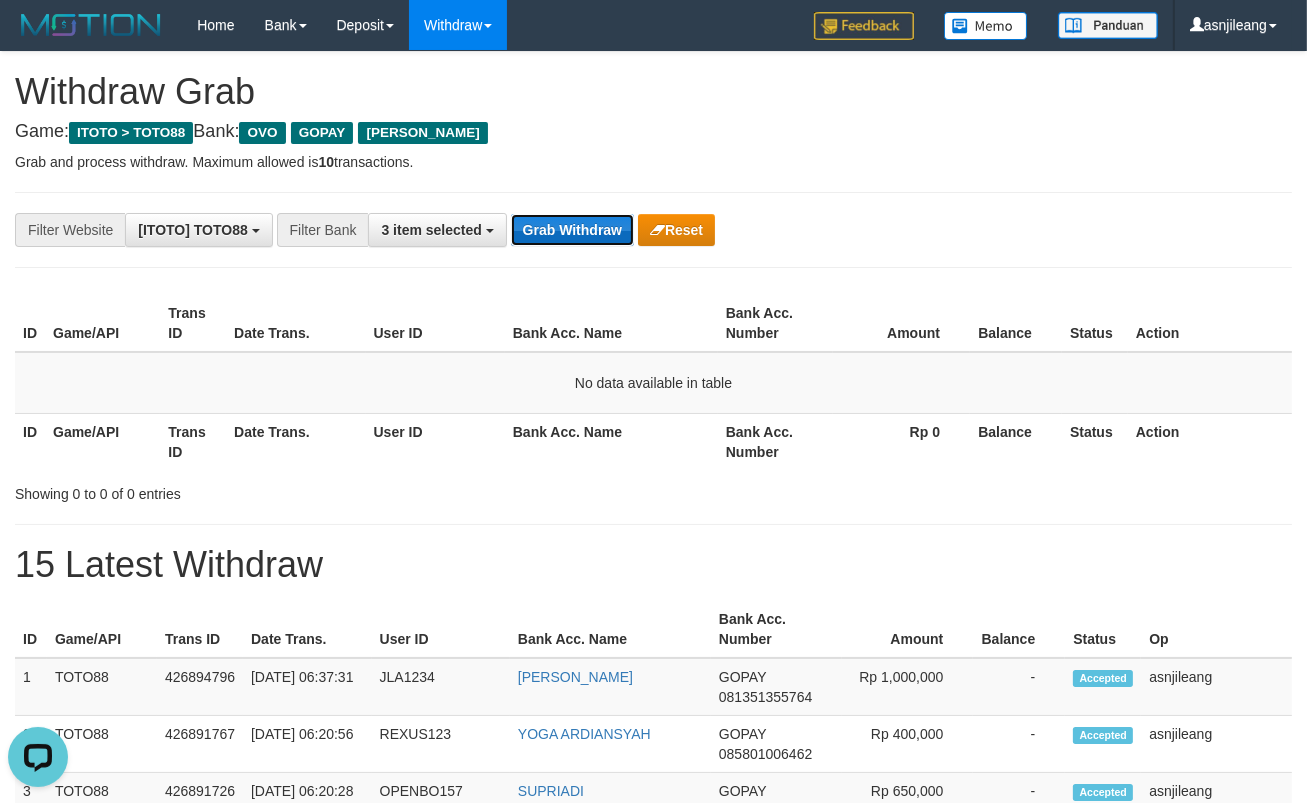 click on "Grab Withdraw" at bounding box center (572, 230) 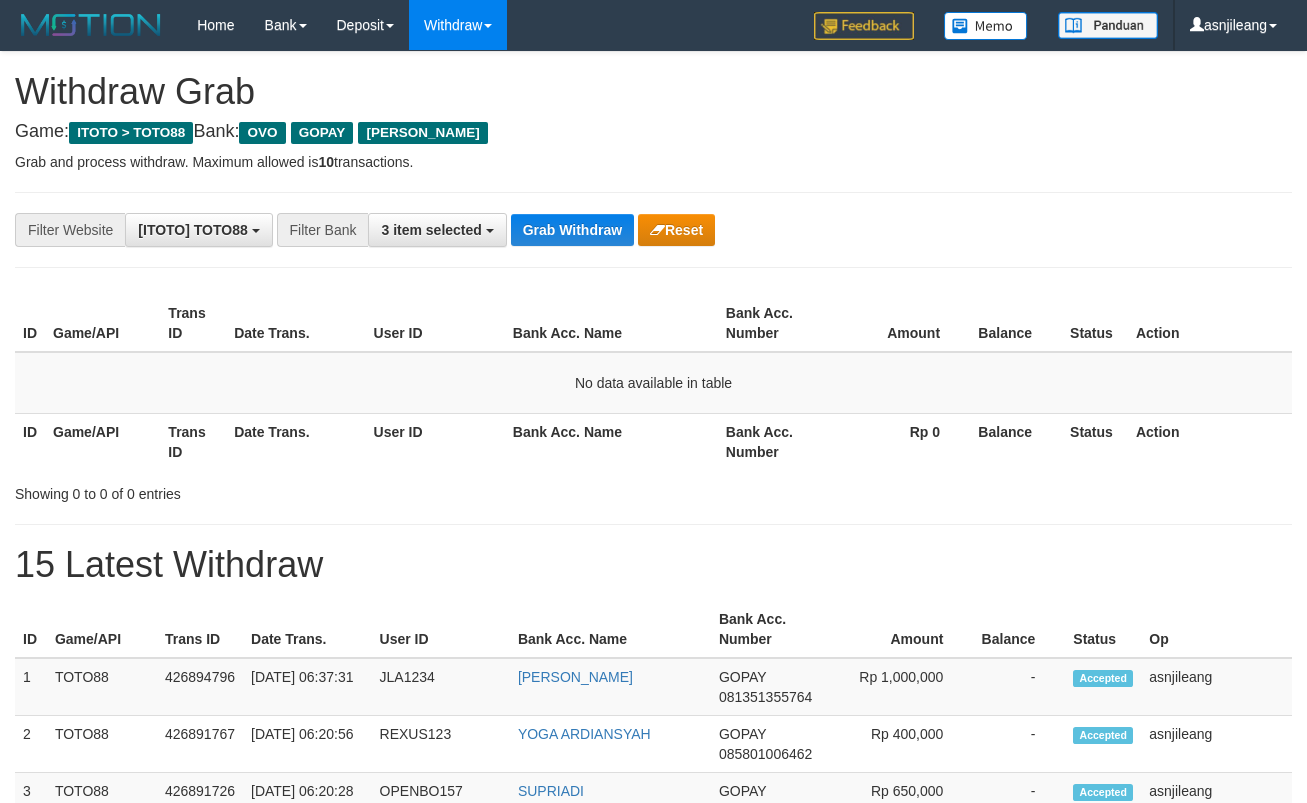 scroll, scrollTop: 0, scrollLeft: 0, axis: both 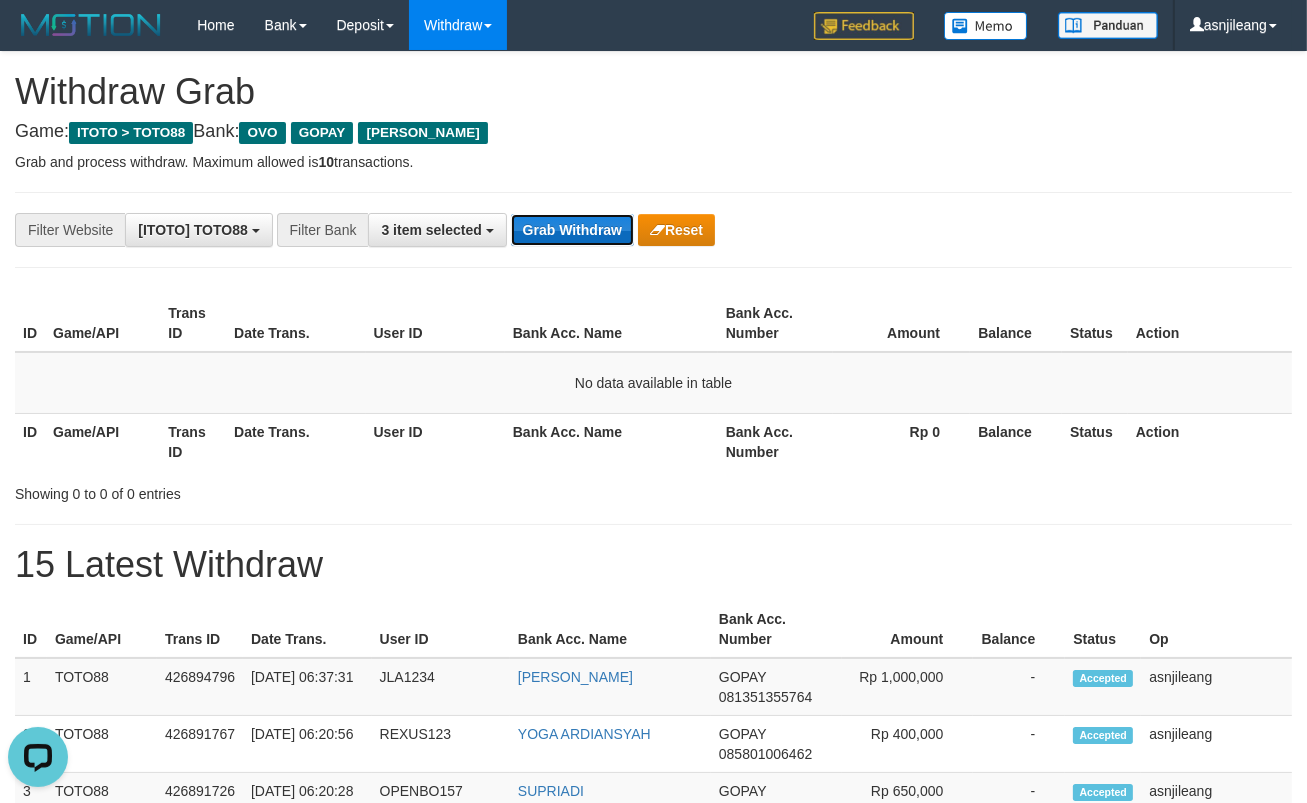 click on "Grab Withdraw" at bounding box center [572, 230] 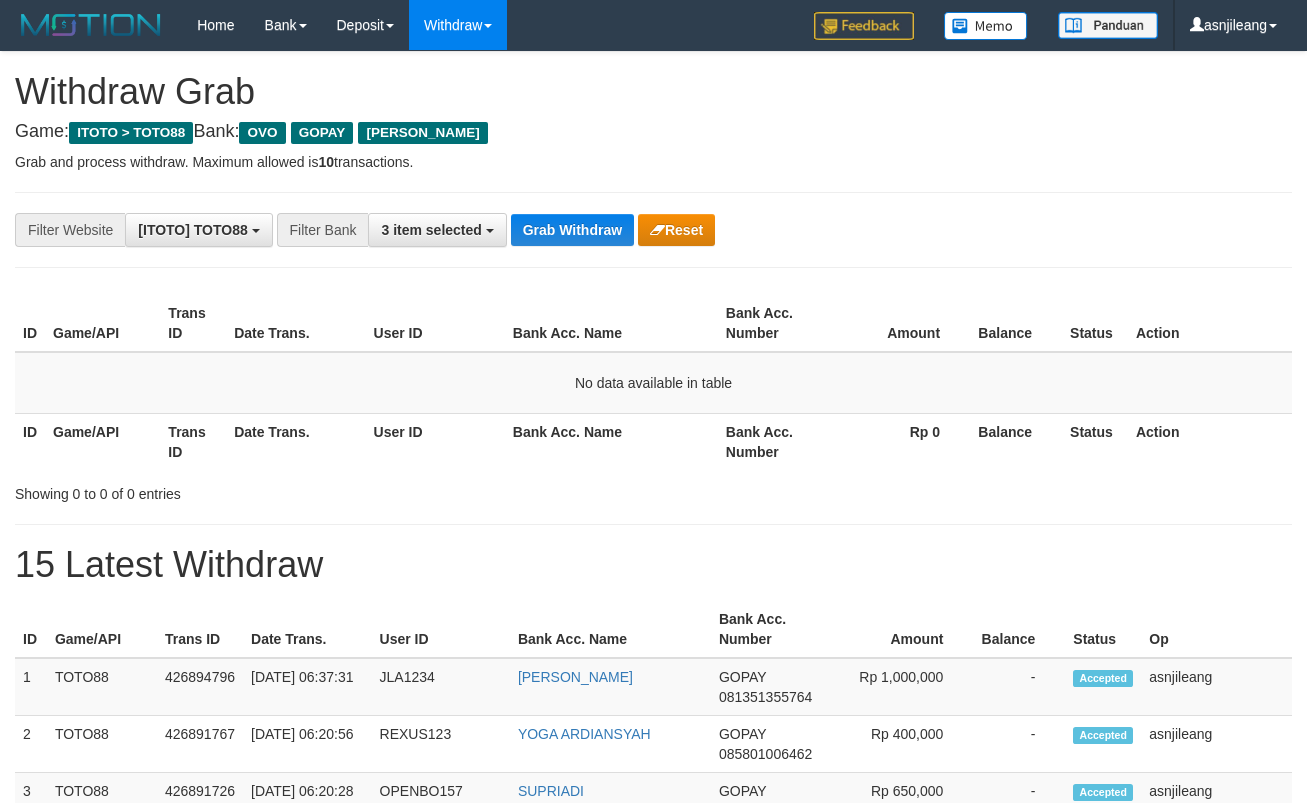 scroll, scrollTop: 0, scrollLeft: 0, axis: both 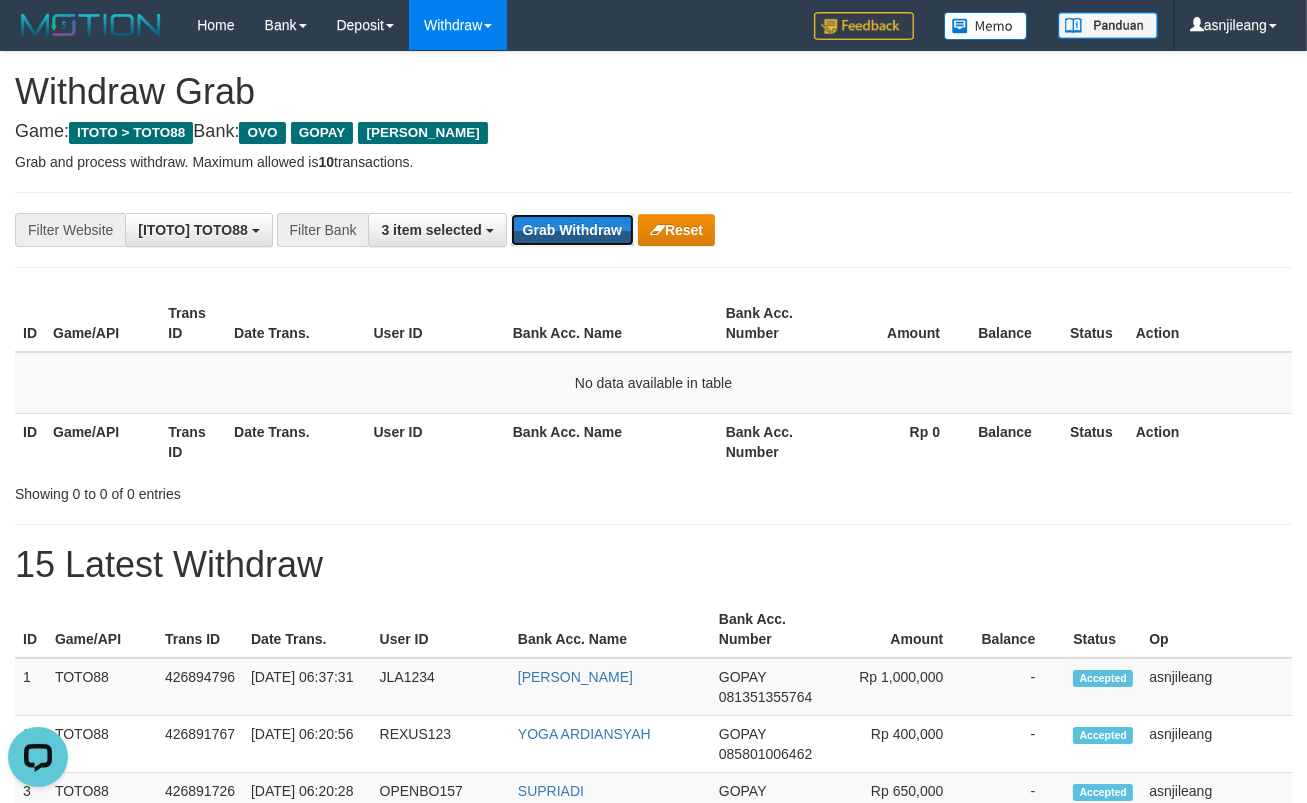 click on "Grab Withdraw" at bounding box center [572, 230] 